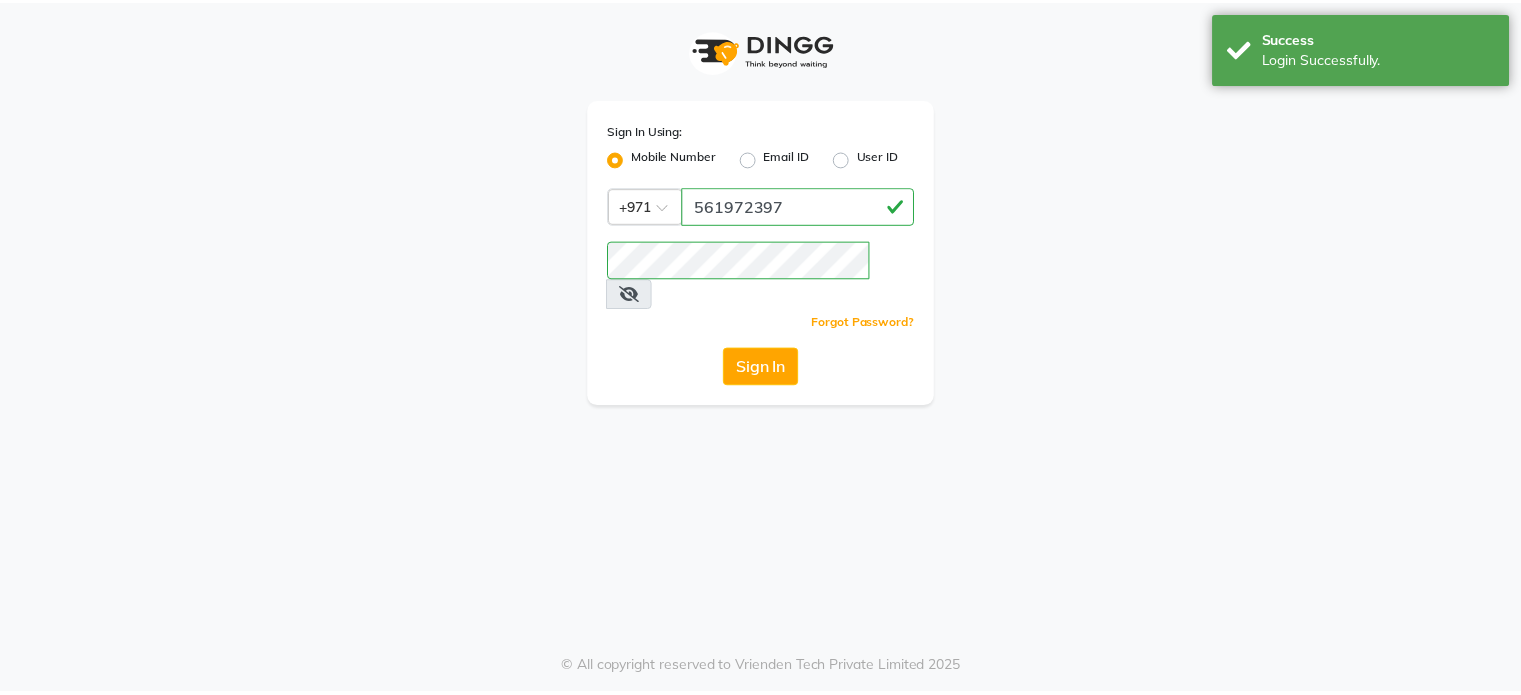 scroll, scrollTop: 0, scrollLeft: 0, axis: both 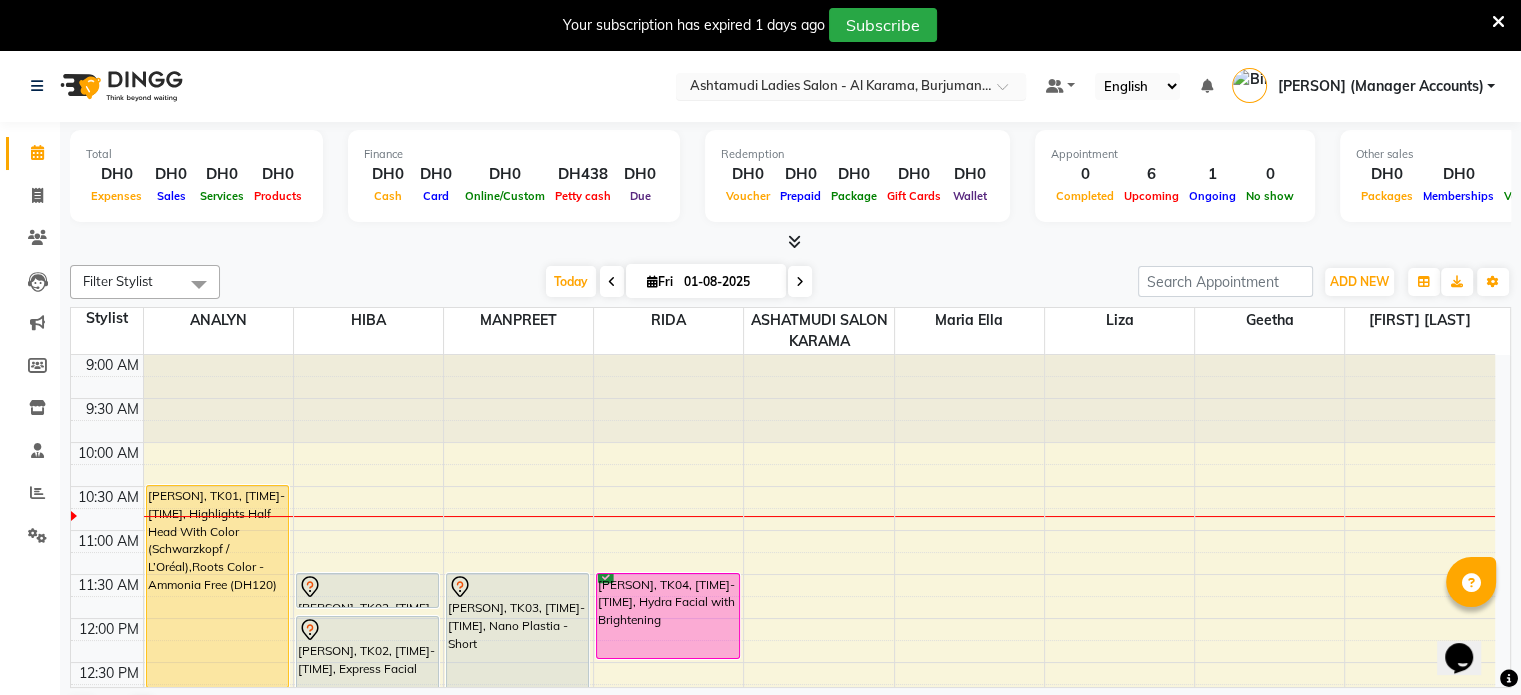 click at bounding box center [831, 88] 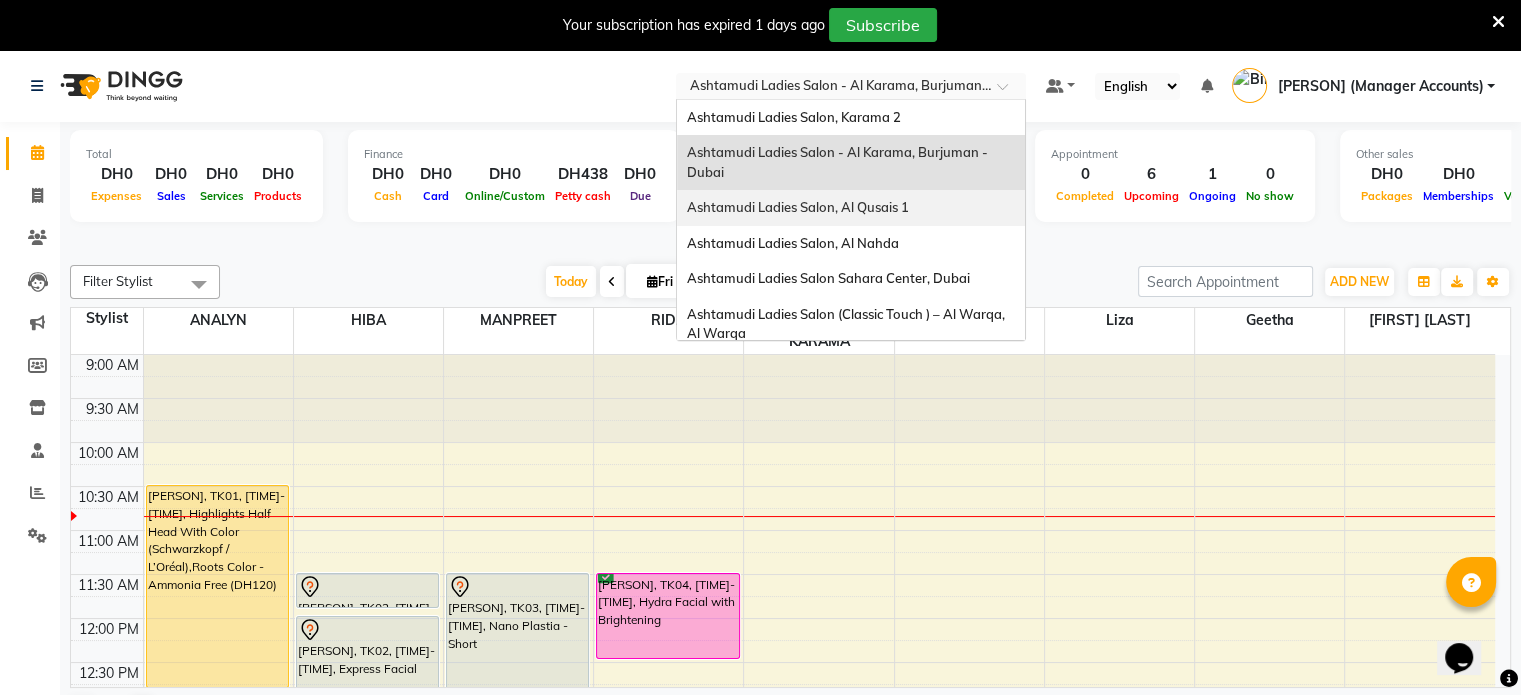 click on "Ashtamudi Ladies Salon, Al Qusais 1" at bounding box center [798, 207] 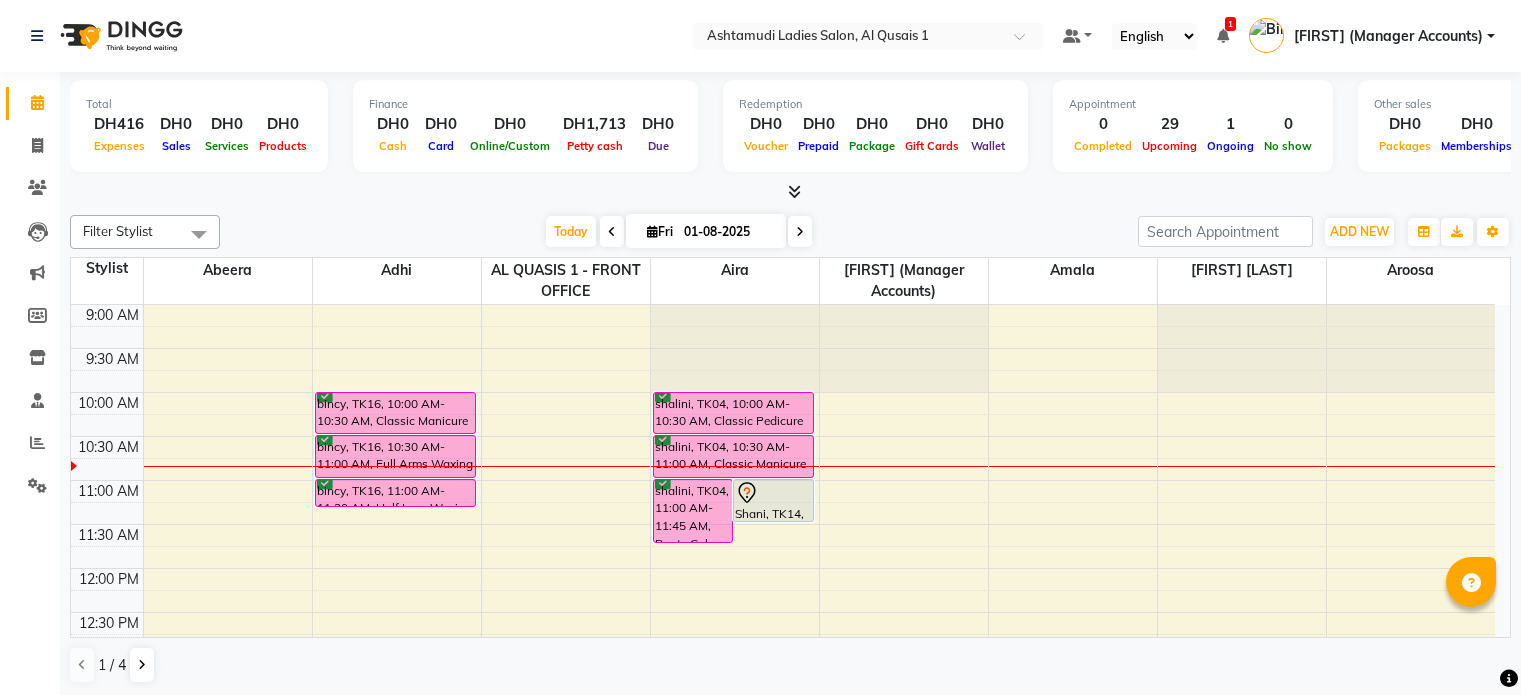 scroll, scrollTop: 0, scrollLeft: 0, axis: both 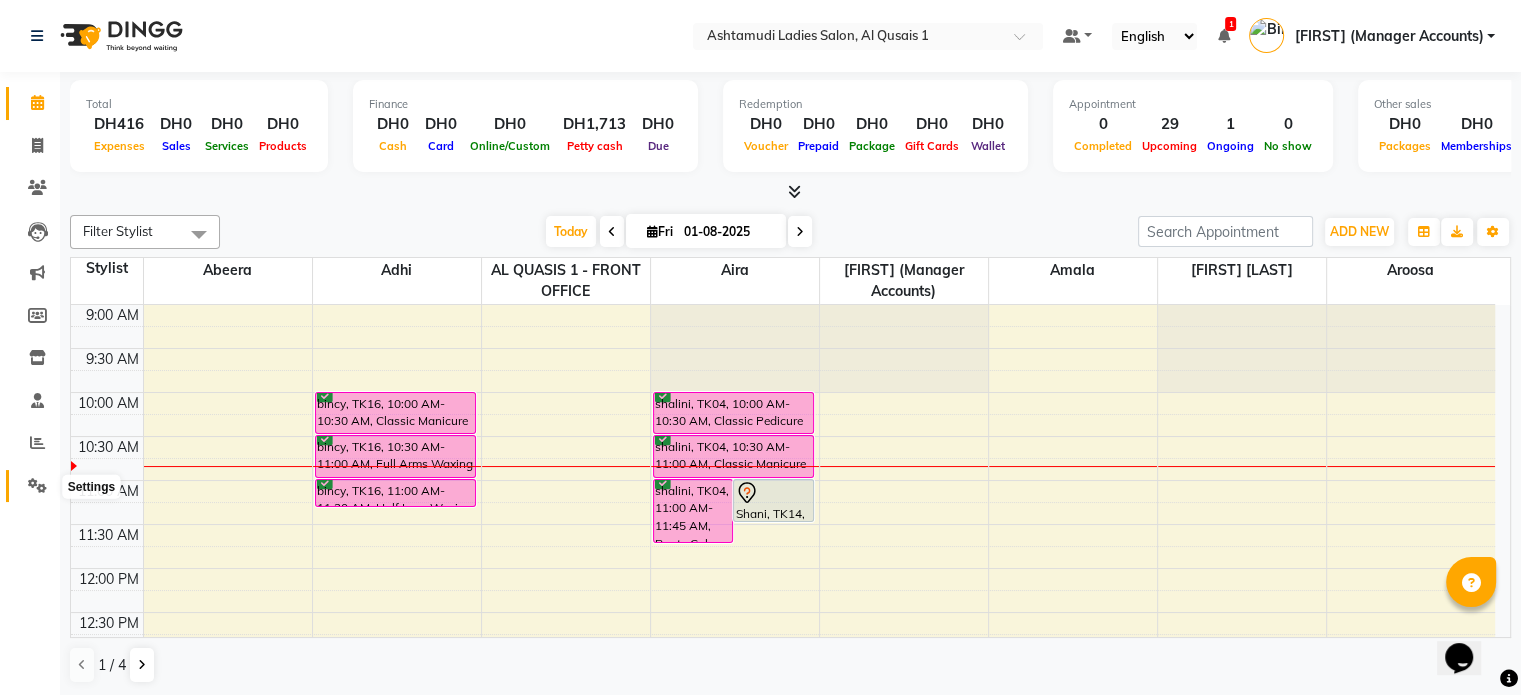click 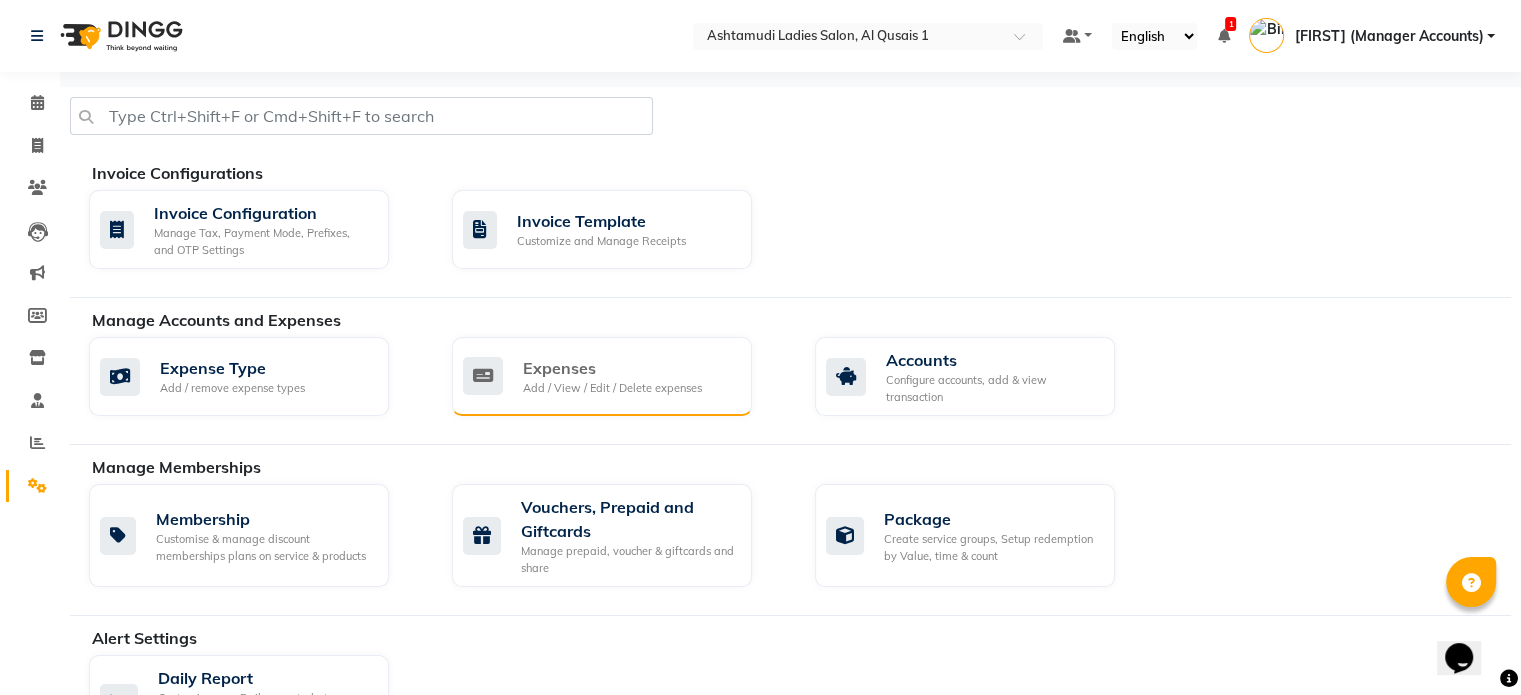 click on "Add / View / Edit / Delete expenses" 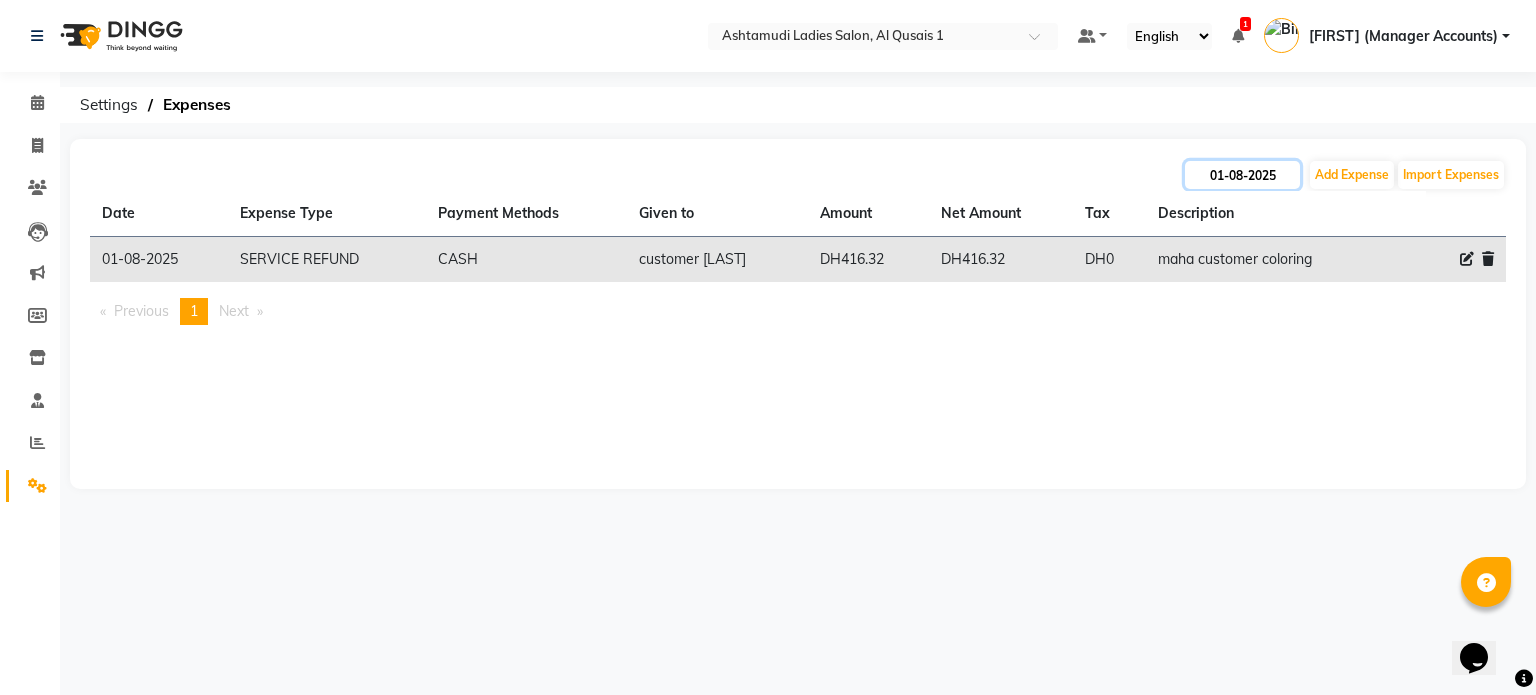 click on "01-08-2025" 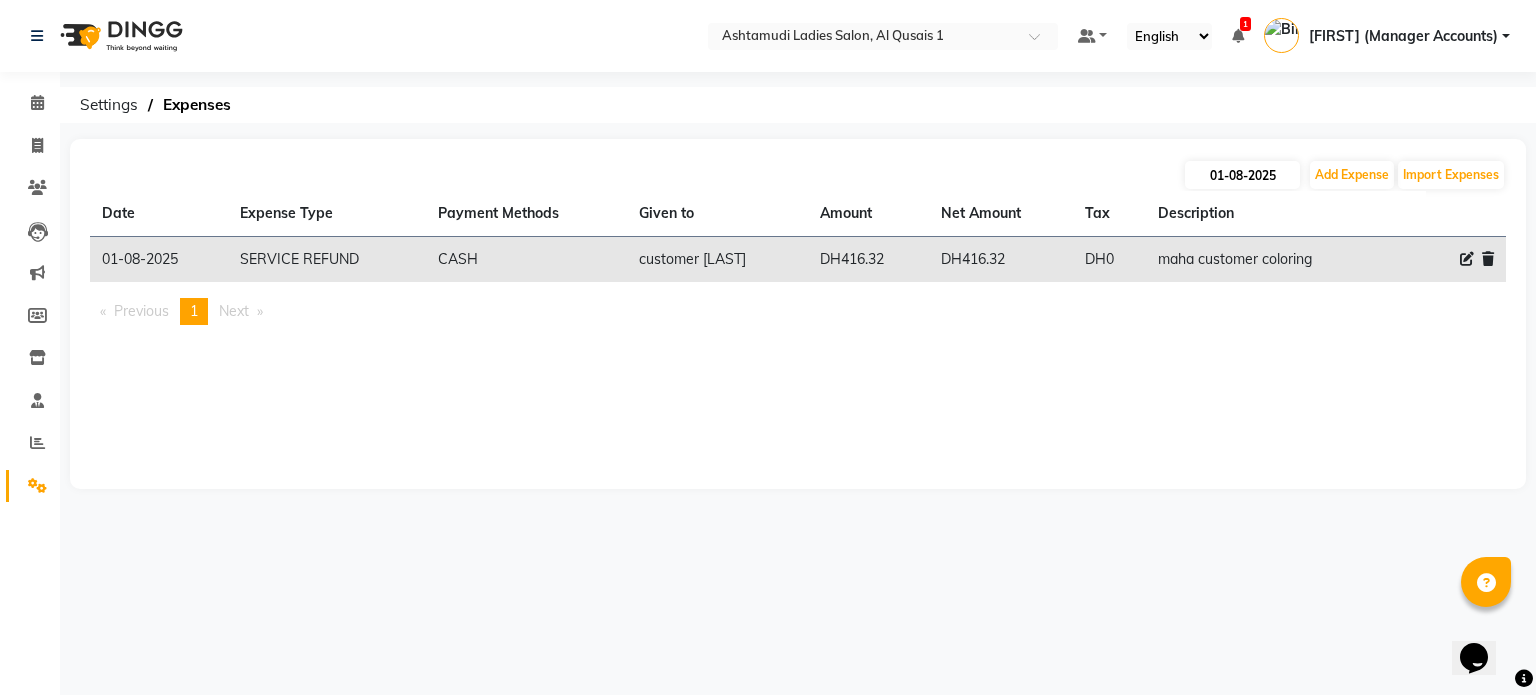 select on "8" 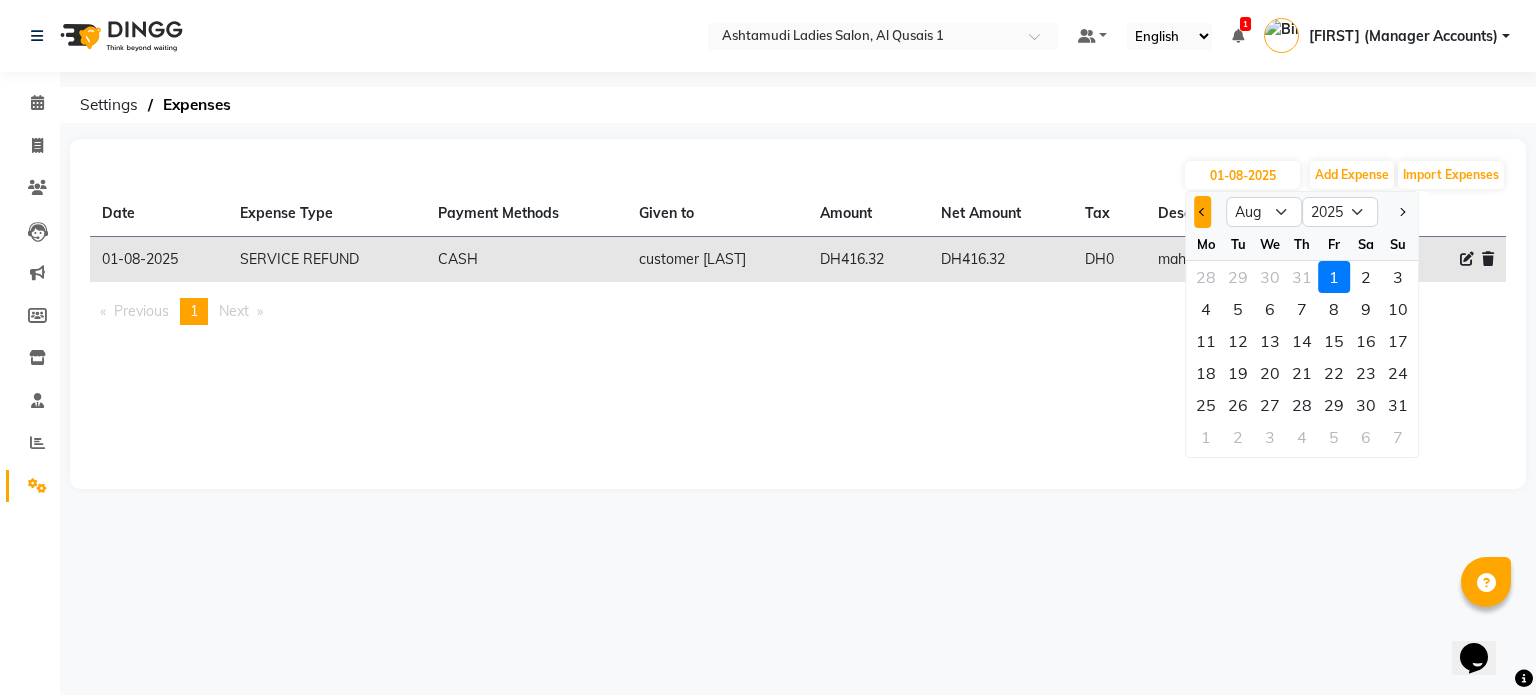 click 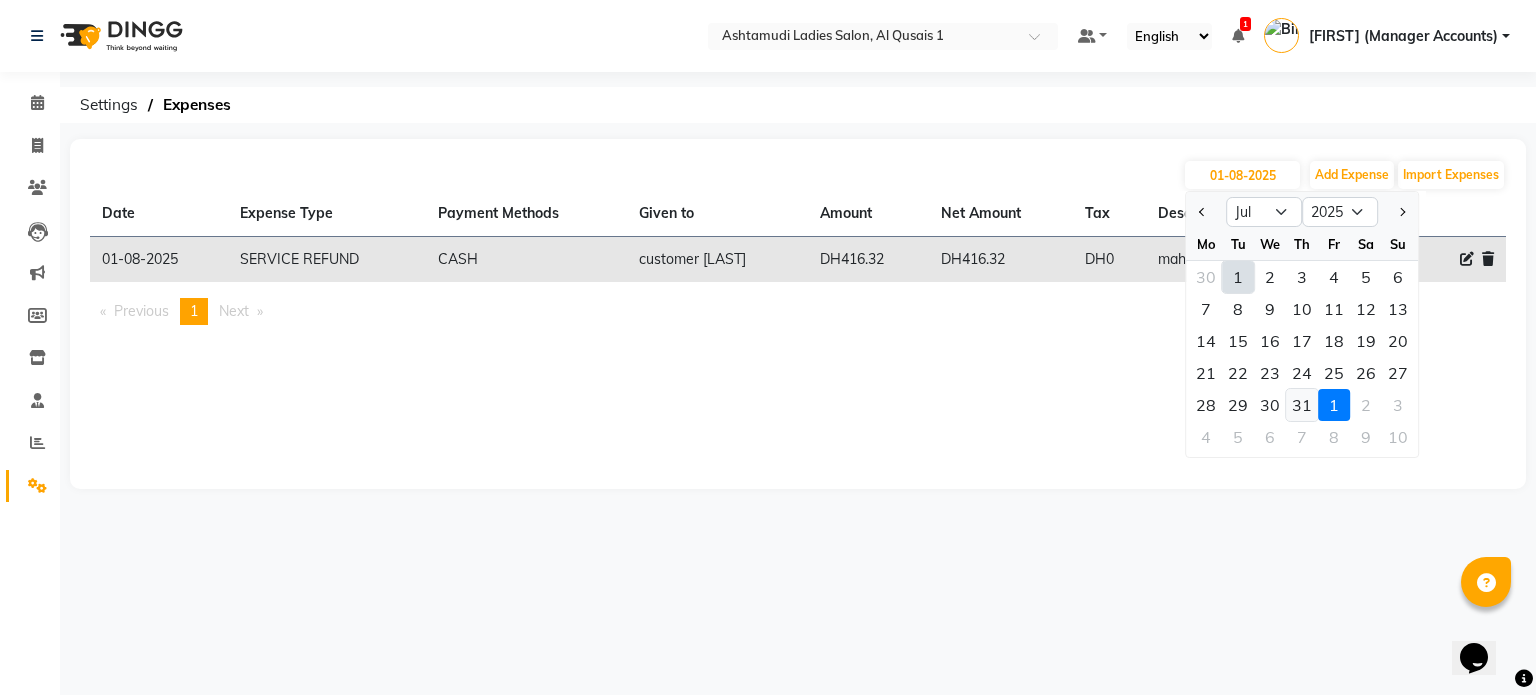 click on "31" 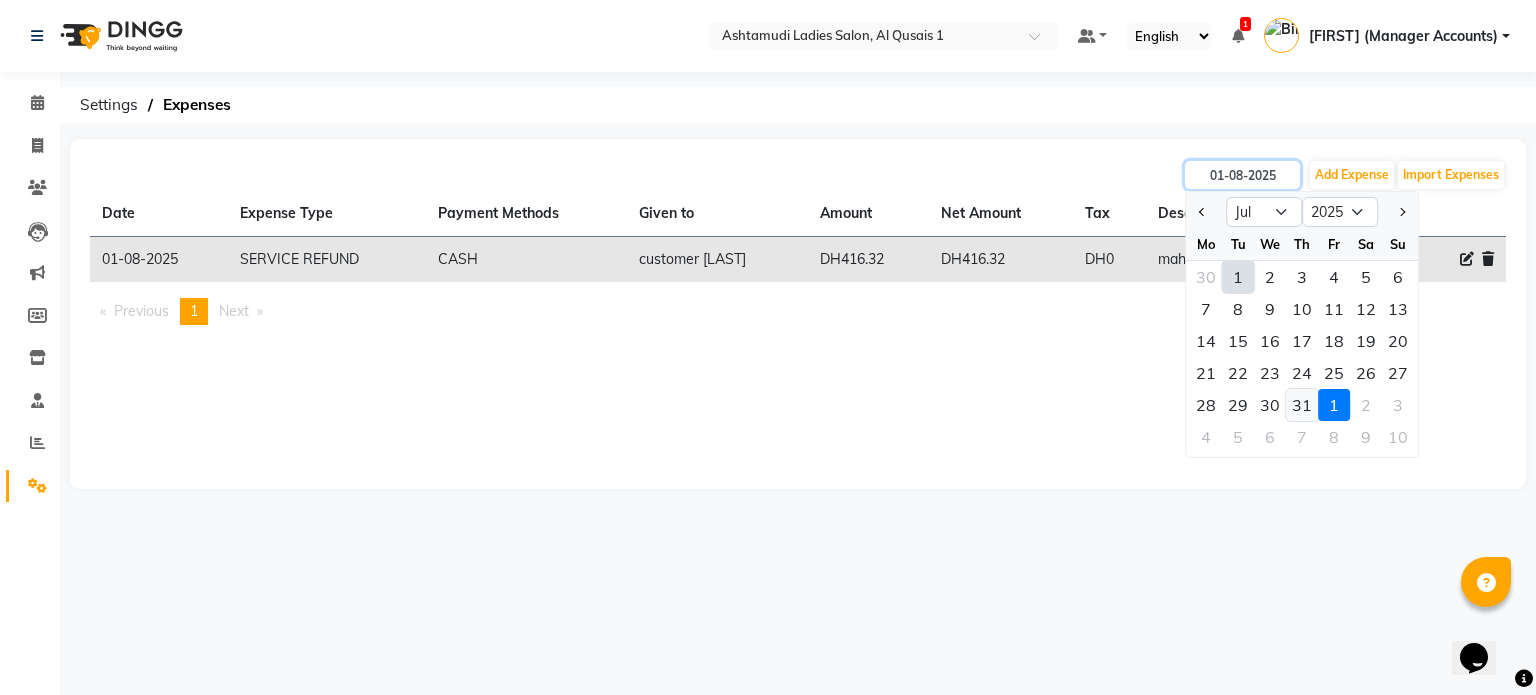 type on "31-07-2025" 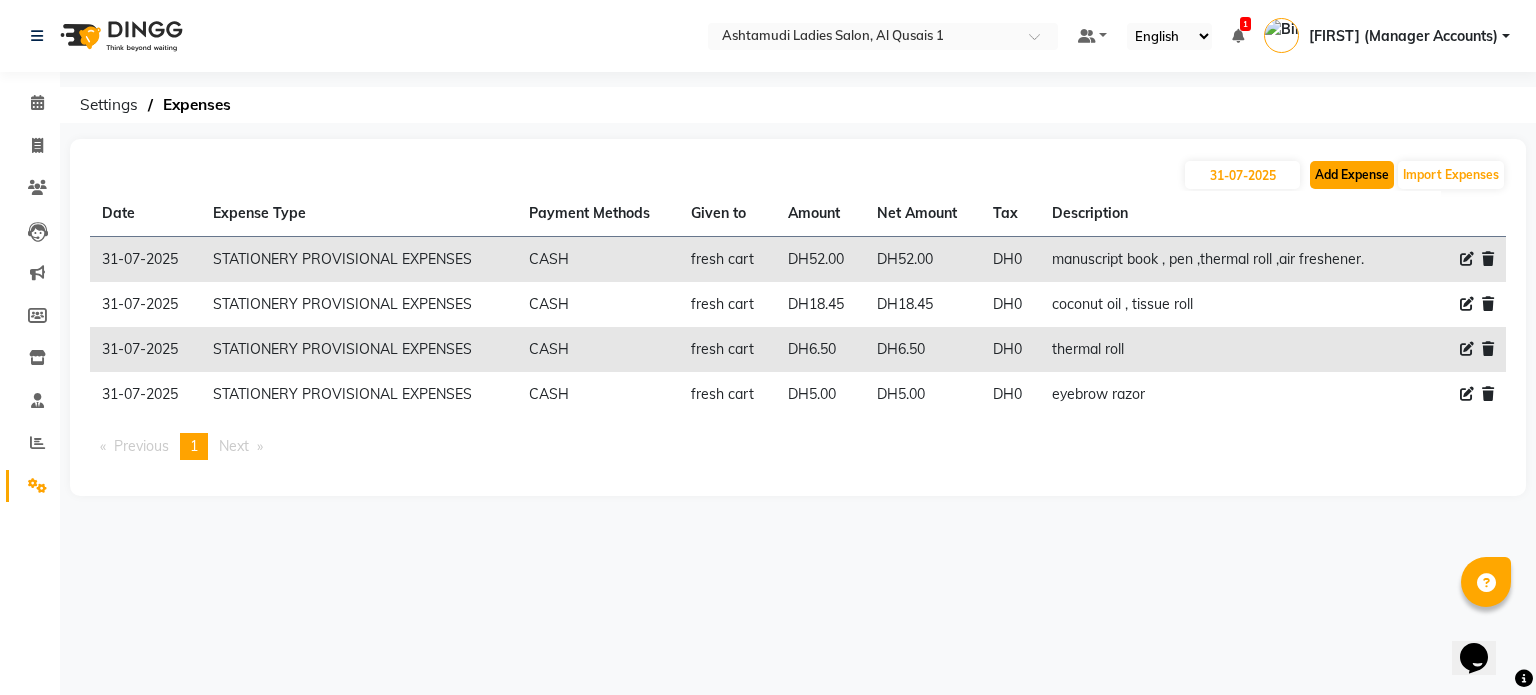 click on "Add Expense" 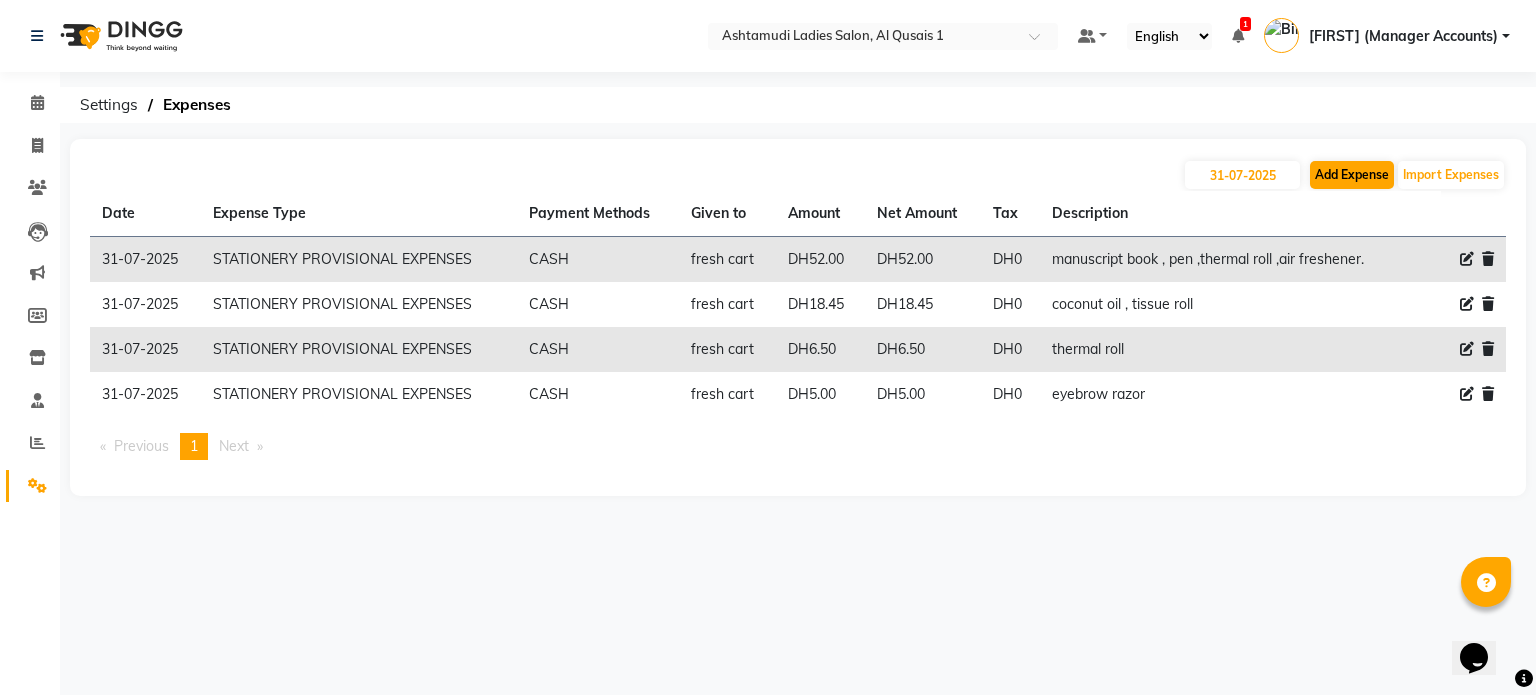 select on "1" 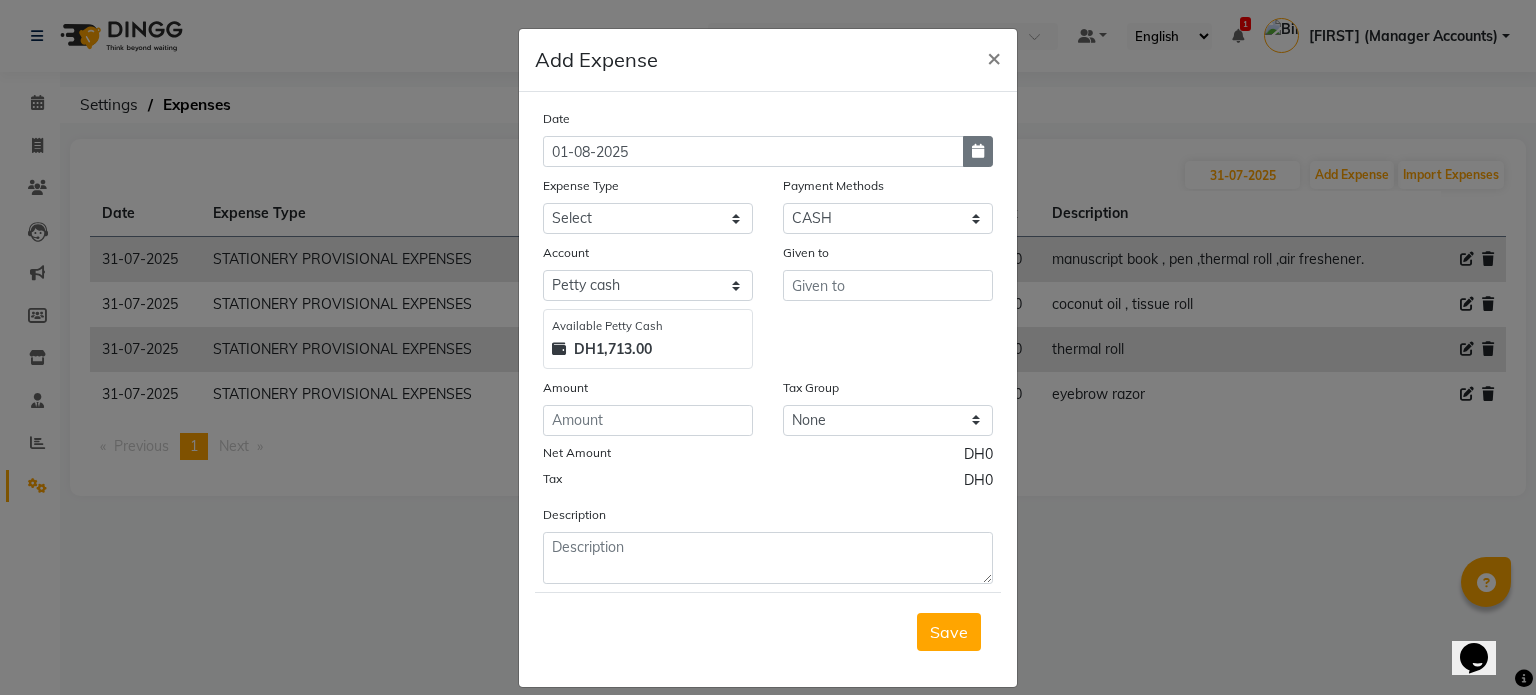 click 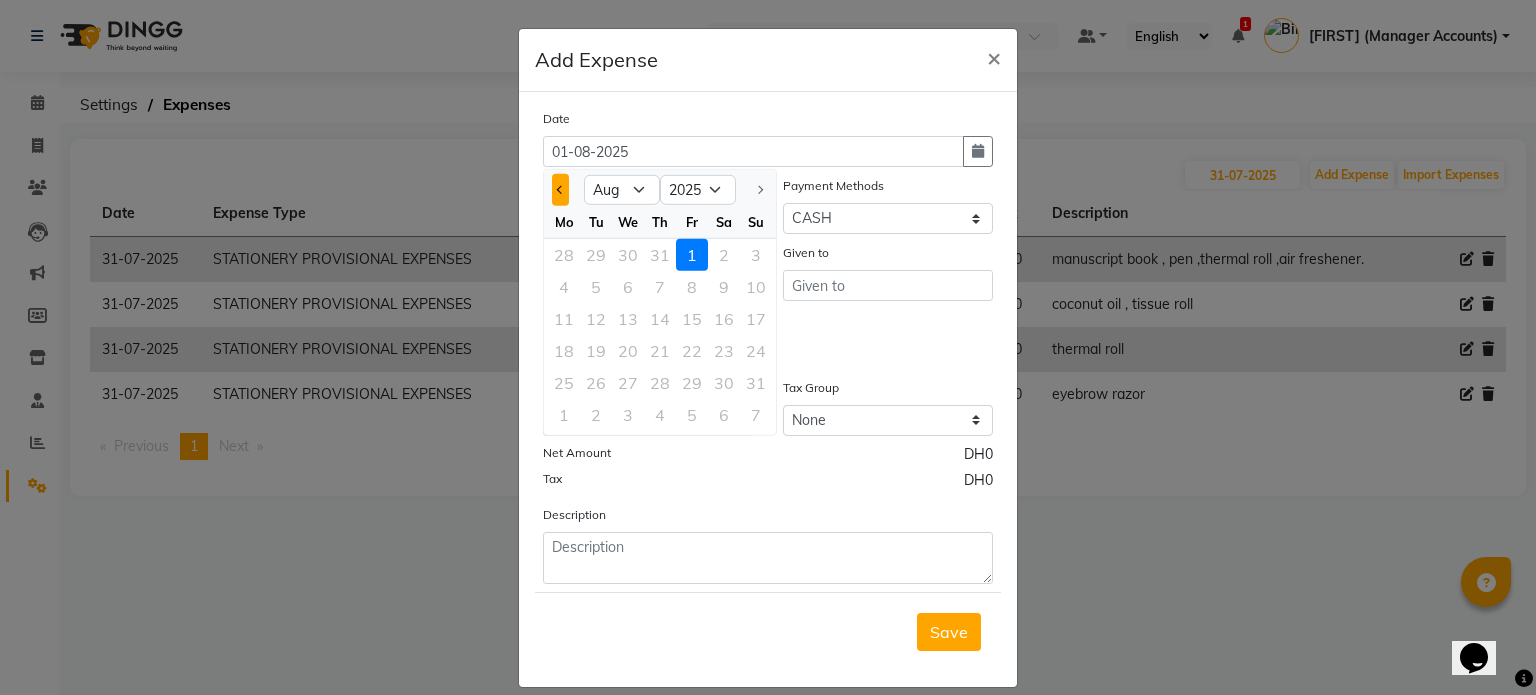 click 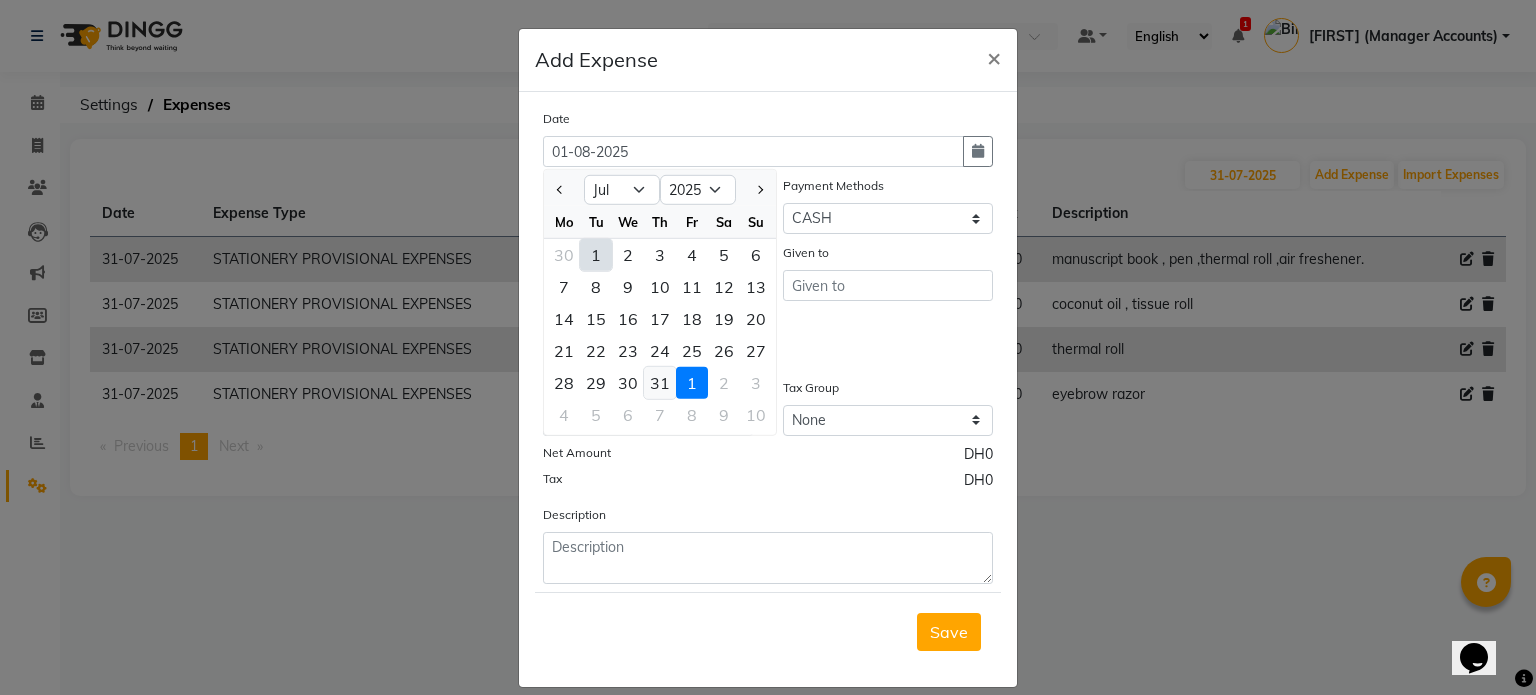 click on "31" 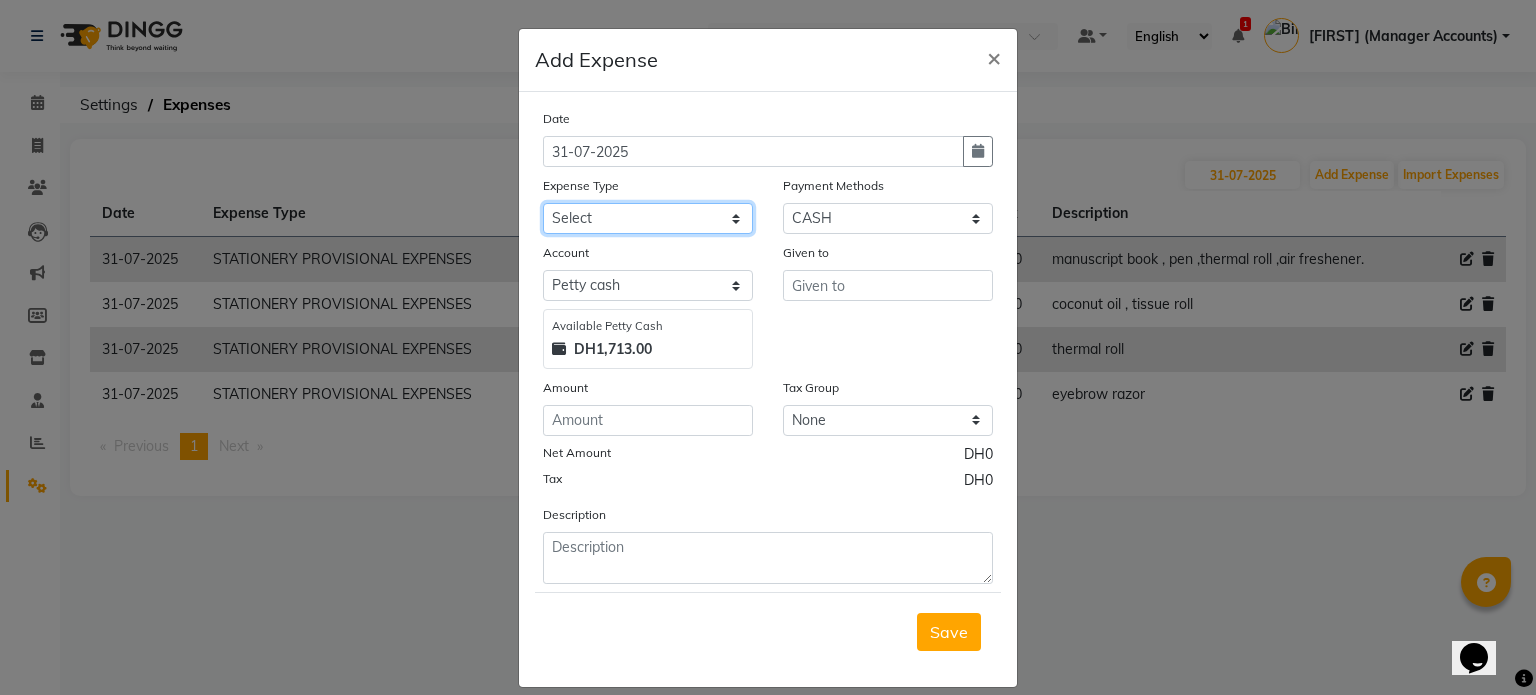 click on "Select ACCOMODATION EXPENSES ADVERTISEMENT SALES PROMOTIONAL EXPENSES Bonus BRIDAL ACCESSORIES REFUND BRIDAL COMMISSION BRIDAL FOOD BRIDAL INCENTIVES BRIDAL ORNAMENTS REFUND BRIDAL TA CASH DEPOSIT RAK BANK COMPUTER ACCESSORIES MOBILE PHONE Donation and Charity Expenses ELECTRICITY CHARGES ELECTRONICS FITTINGS Event Expense FISH FOOD EXPENSES FOOD REFRESHMENT FOR CLIENTS FOOD REFRESHMENT FOR STAFFS Freight And Forwarding Charges FUEL FOR GENERATOR FURNITURE AND EQUIPMENTS Gifts for Clients GIFTS FOR STAFFS GOKULAM CHITS HOSTEL RENT LAUNDRY EXPENSES LICENSE OTHER FEES LOADING UNLOADING CHARGES Medical Expenses MEHNDI PAYMENTS MISCELLANEOUS EXPENSES NEWSPAPER PERIODICALS Ornaments Maintenance Expense OVERTIME ALLOWANCES Payment For Pest Control Perfomance based incentives POSTAGE COURIER CHARGES Printing PRINTING STATIONERY EXPENSES PROFESSIONAL TAX REPAIRS MAINTENANCE ROUND OFF Salary SALARY ADVANCE Sales Incentives Membership Card SALES INCENTIVES PRODUCT SALES INCENTIVES SERVICES SALON ESSENTIALS SALON RENT" 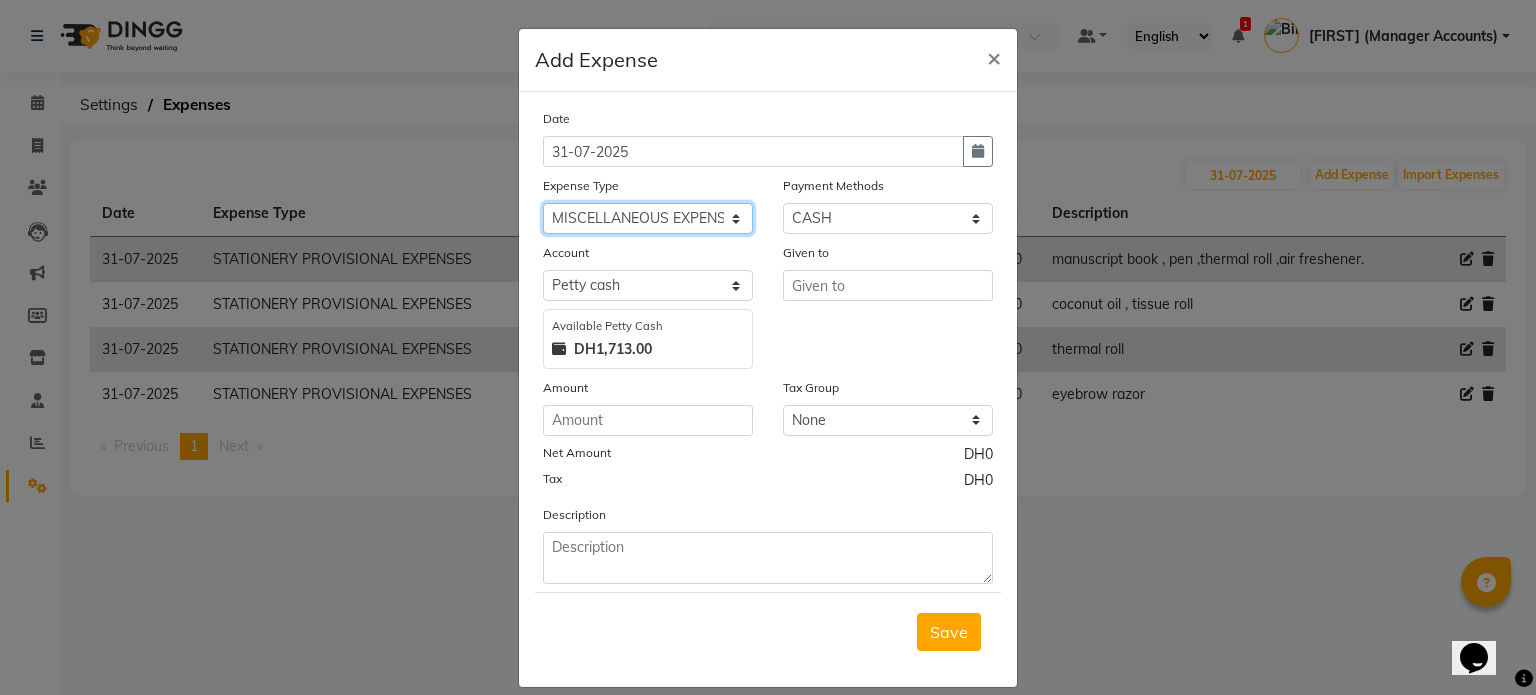 click on "Select ACCOMODATION EXPENSES ADVERTISEMENT SALES PROMOTIONAL EXPENSES Bonus BRIDAL ACCESSORIES REFUND BRIDAL COMMISSION BRIDAL FOOD BRIDAL INCENTIVES BRIDAL ORNAMENTS REFUND BRIDAL TA CASH DEPOSIT RAK BANK COMPUTER ACCESSORIES MOBILE PHONE Donation and Charity Expenses ELECTRICITY CHARGES ELECTRONICS FITTINGS Event Expense FISH FOOD EXPENSES FOOD REFRESHMENT FOR CLIENTS FOOD REFRESHMENT FOR STAFFS Freight And Forwarding Charges FUEL FOR GENERATOR FURNITURE AND EQUIPMENTS Gifts for Clients GIFTS FOR STAFFS GOKULAM CHITS HOSTEL RENT LAUNDRY EXPENSES LICENSE OTHER FEES LOADING UNLOADING CHARGES Medical Expenses MEHNDI PAYMENTS MISCELLANEOUS EXPENSES NEWSPAPER PERIODICALS Ornaments Maintenance Expense OVERTIME ALLOWANCES Payment For Pest Control Perfomance based incentives POSTAGE COURIER CHARGES Printing PRINTING STATIONERY EXPENSES PROFESSIONAL TAX REPAIRS MAINTENANCE ROUND OFF Salary SALARY ADVANCE Sales Incentives Membership Card SALES INCENTIVES PRODUCT SALES INCENTIVES SERVICES SALON ESSENTIALS SALON RENT" 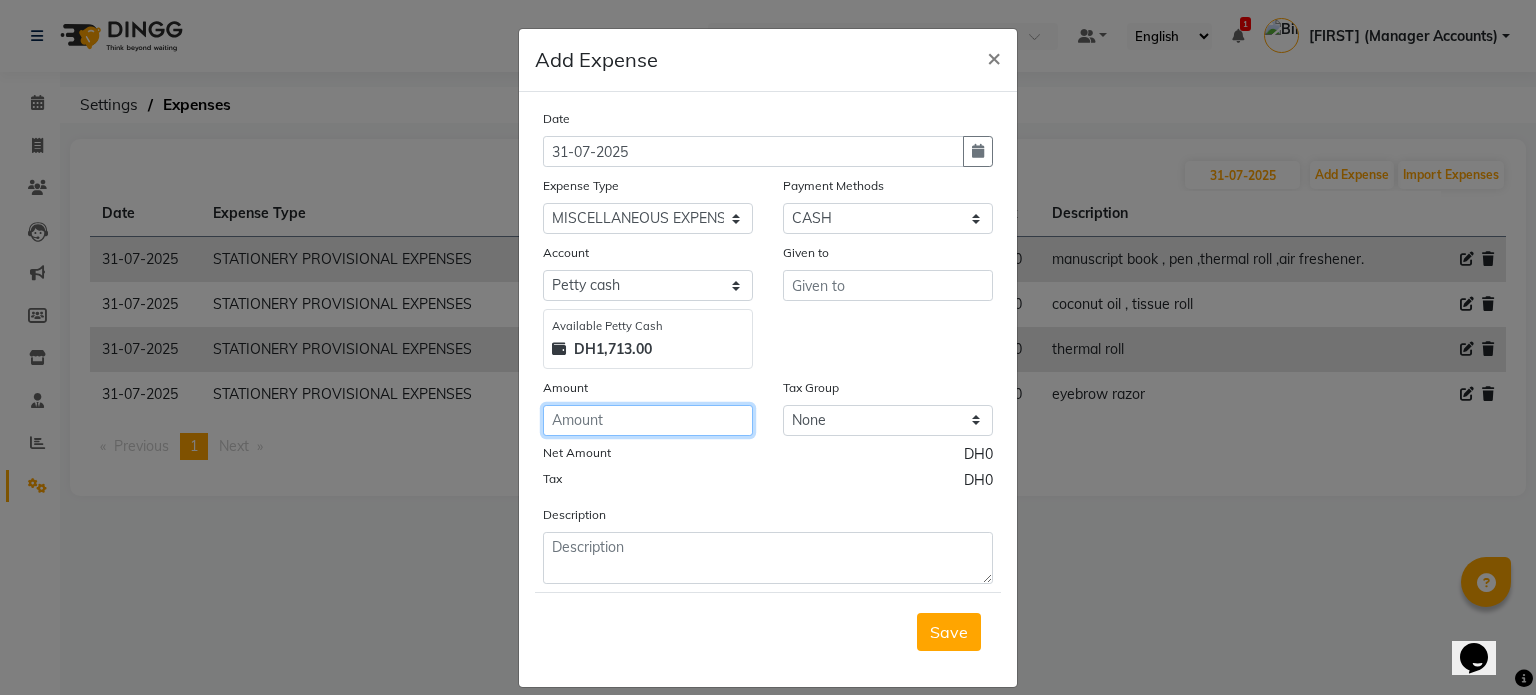 click 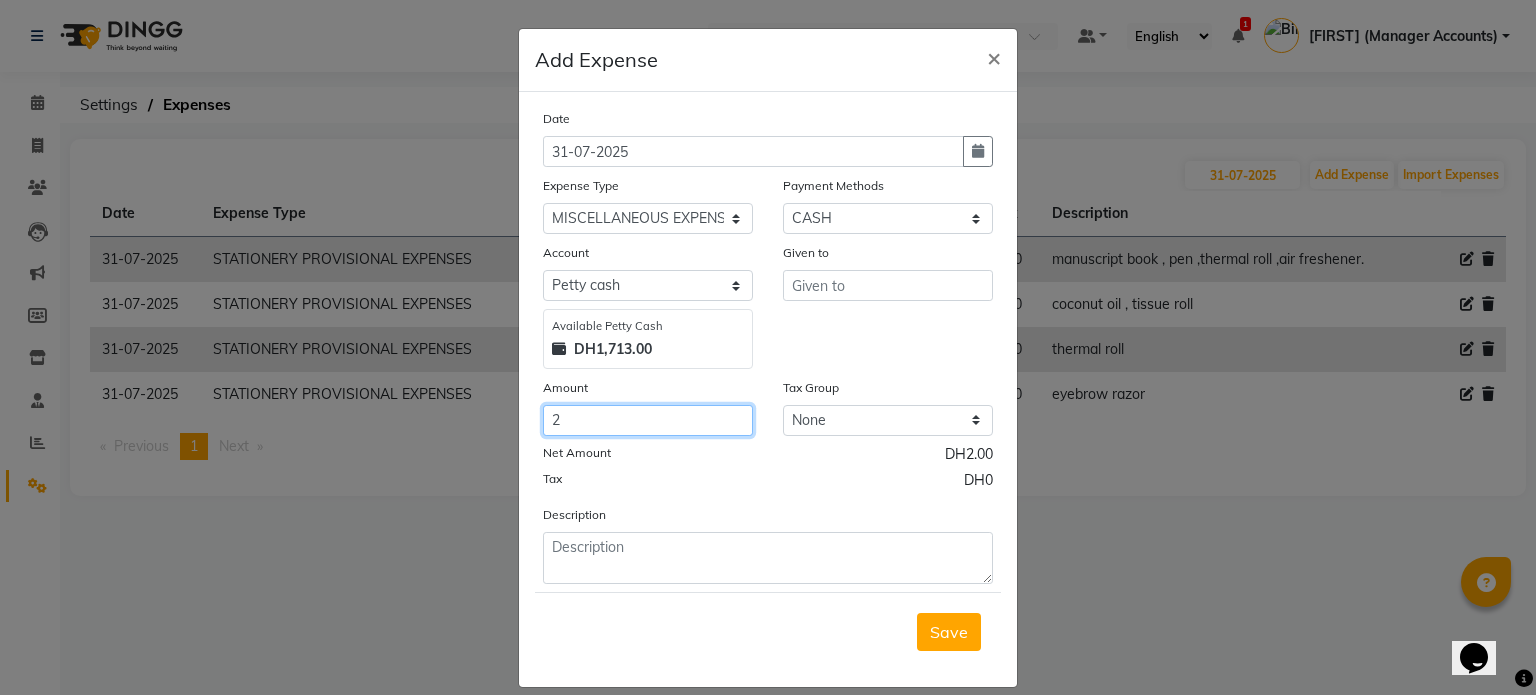 type on "2" 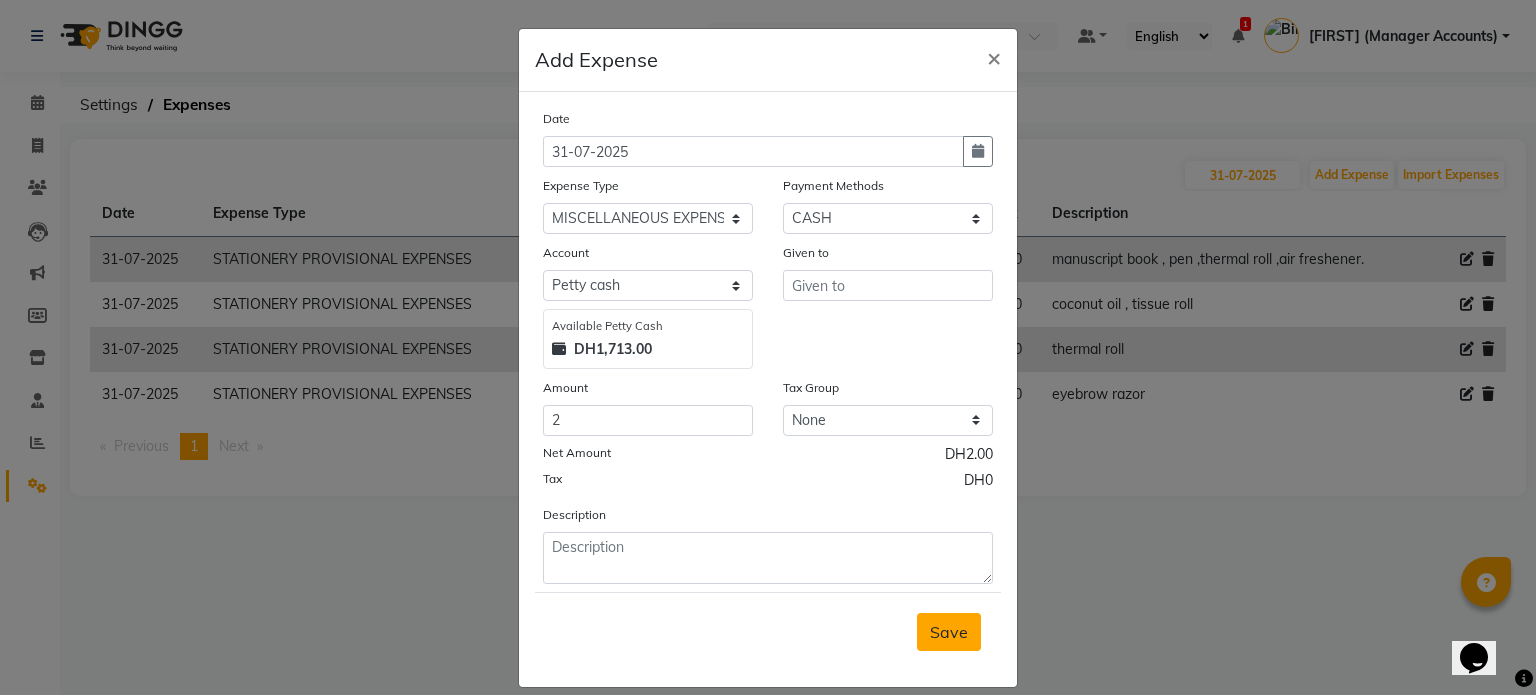 click on "Save" at bounding box center [949, 632] 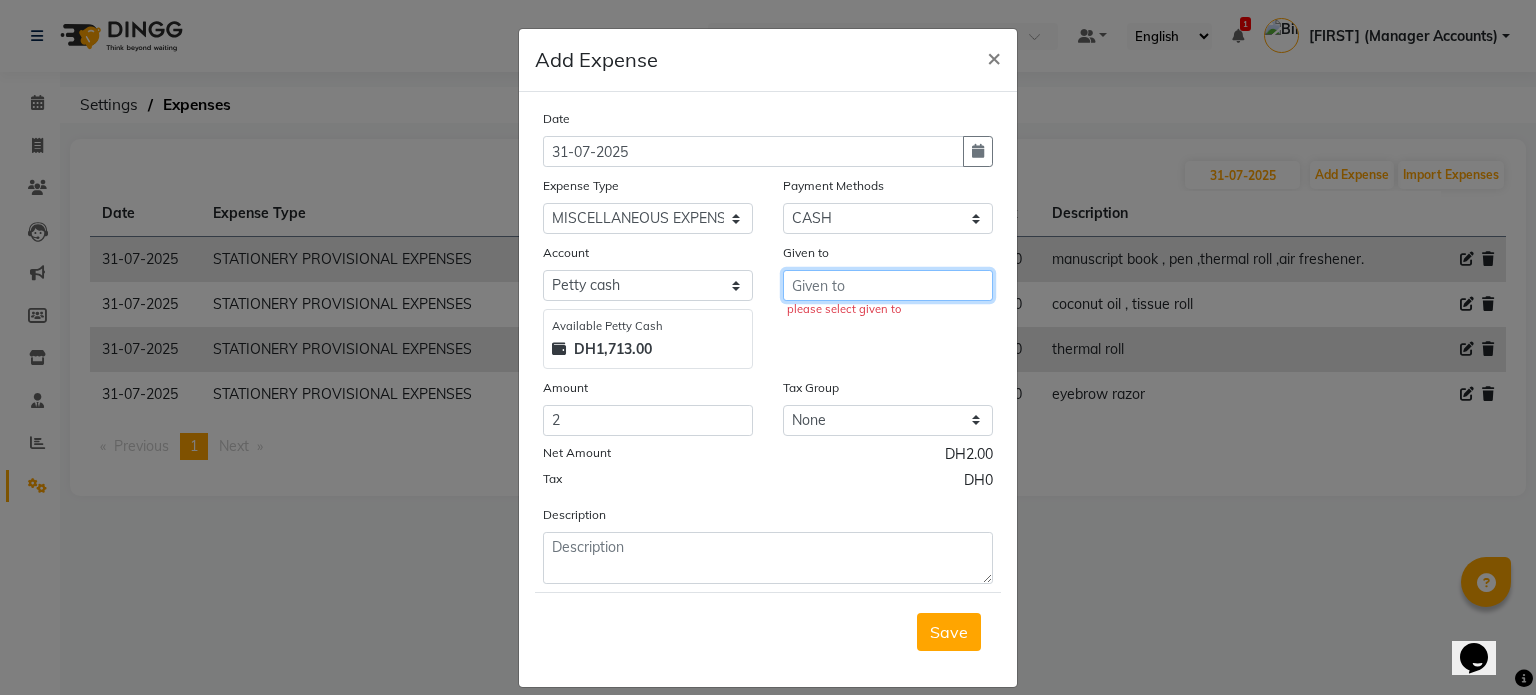 click at bounding box center [888, 285] 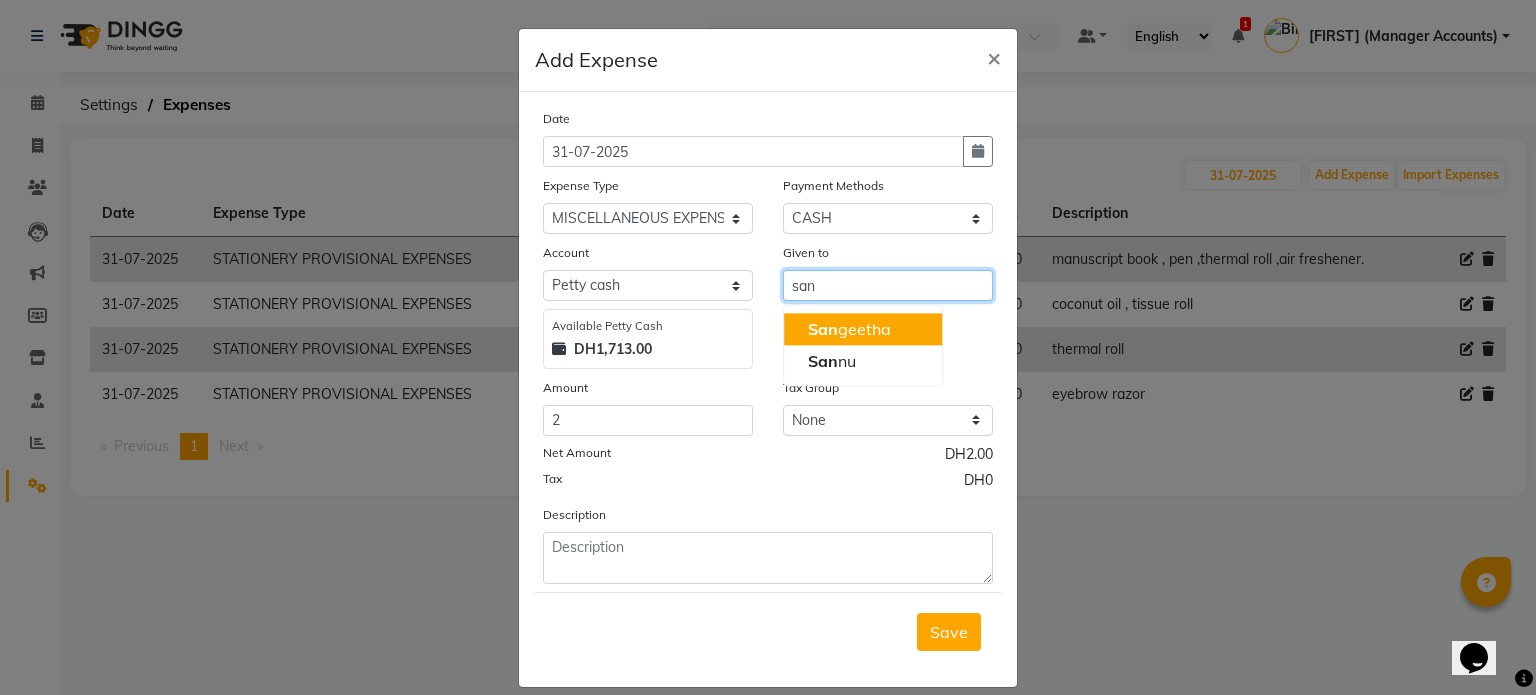 click on "San geetha" at bounding box center (849, 329) 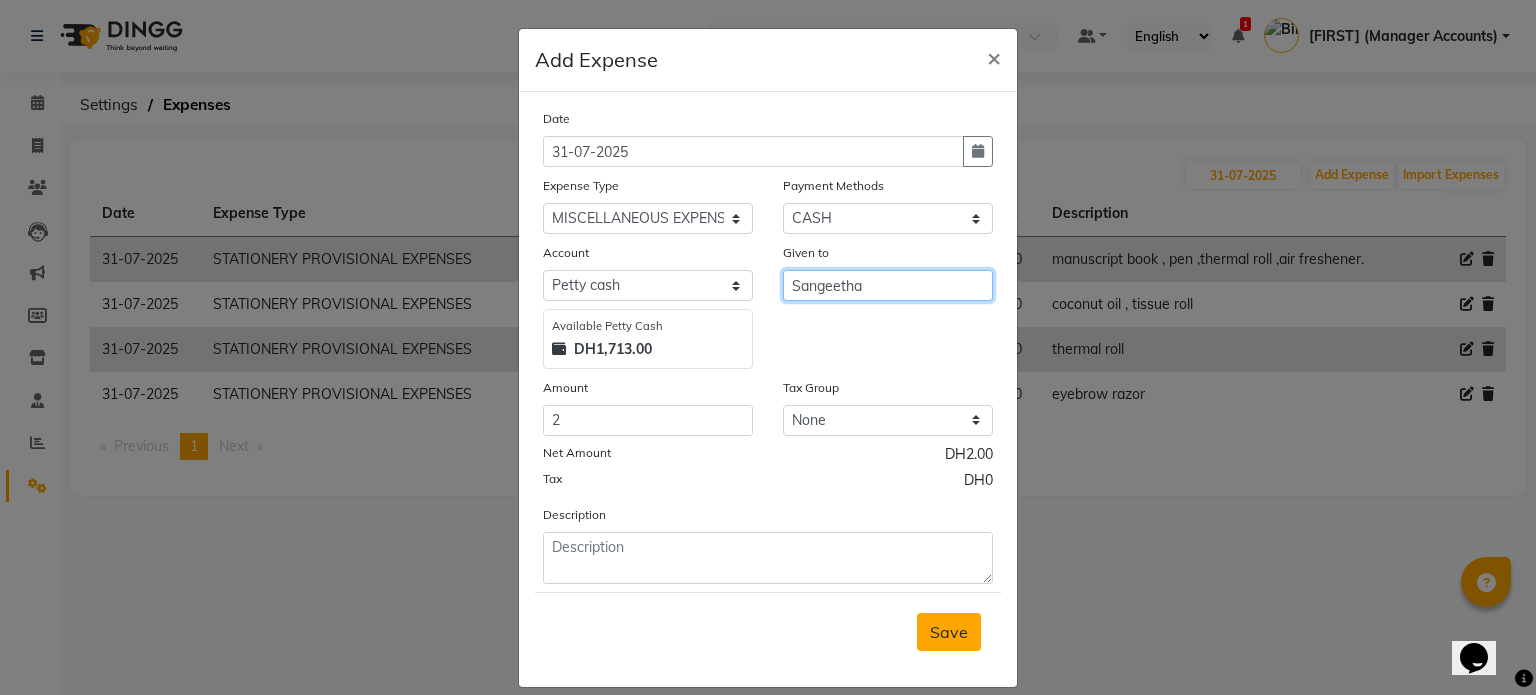 type on "Sangeetha" 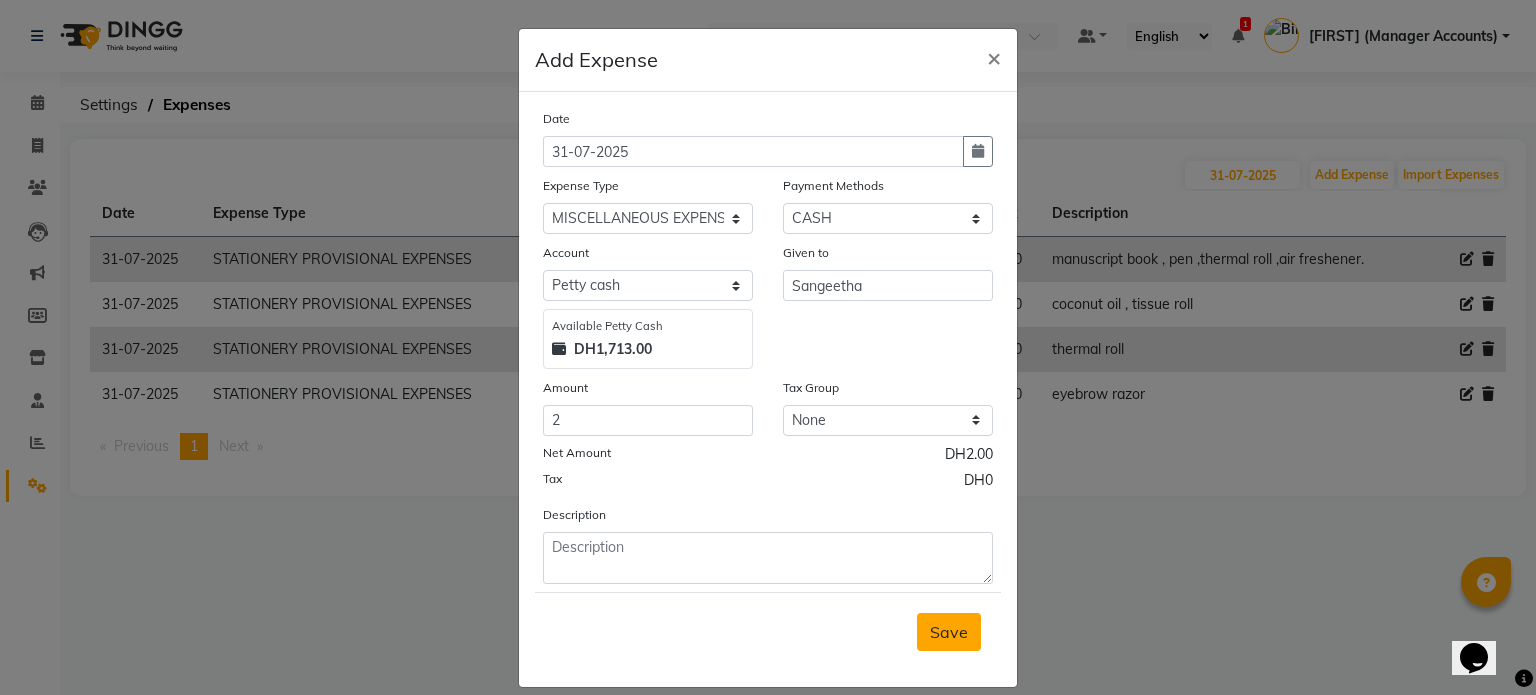 click on "Save" at bounding box center [949, 632] 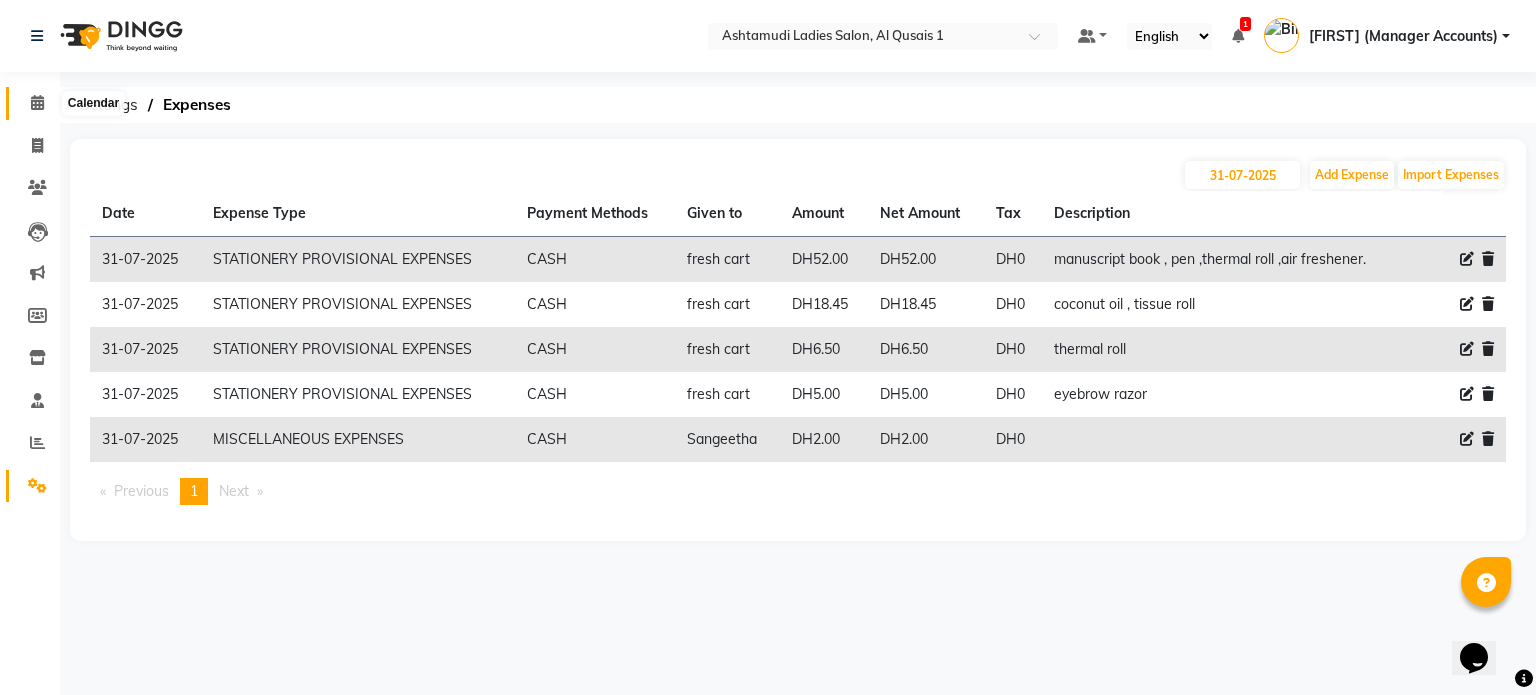 click 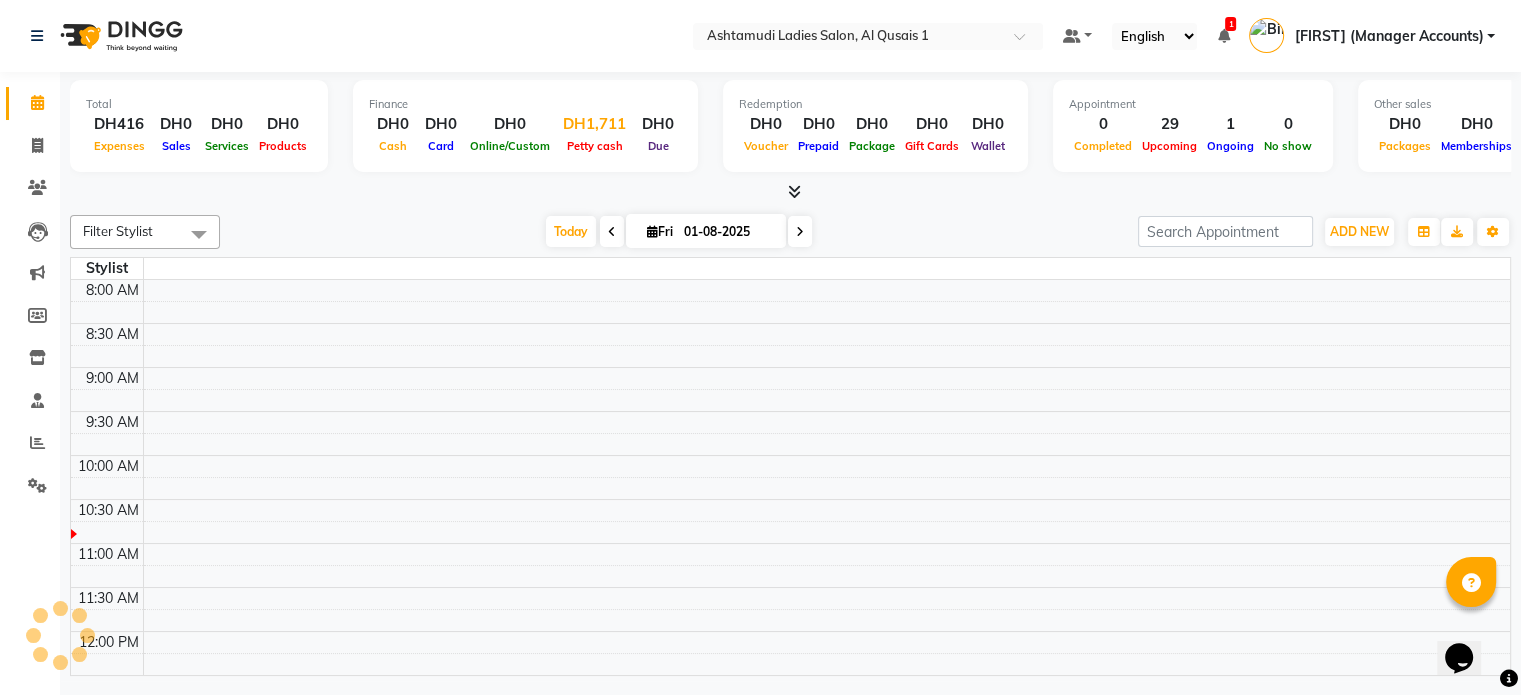 scroll, scrollTop: 0, scrollLeft: 0, axis: both 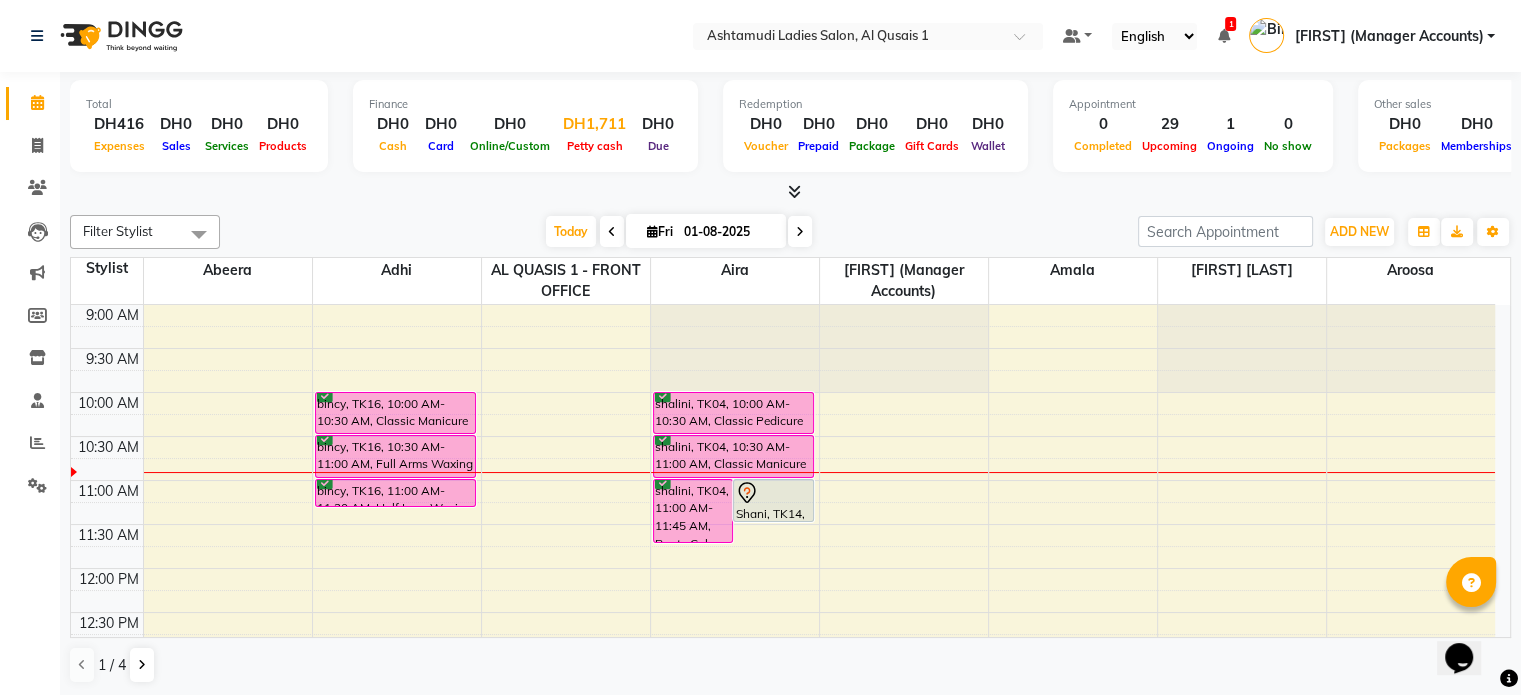 click on "Petty cash" at bounding box center (594, 145) 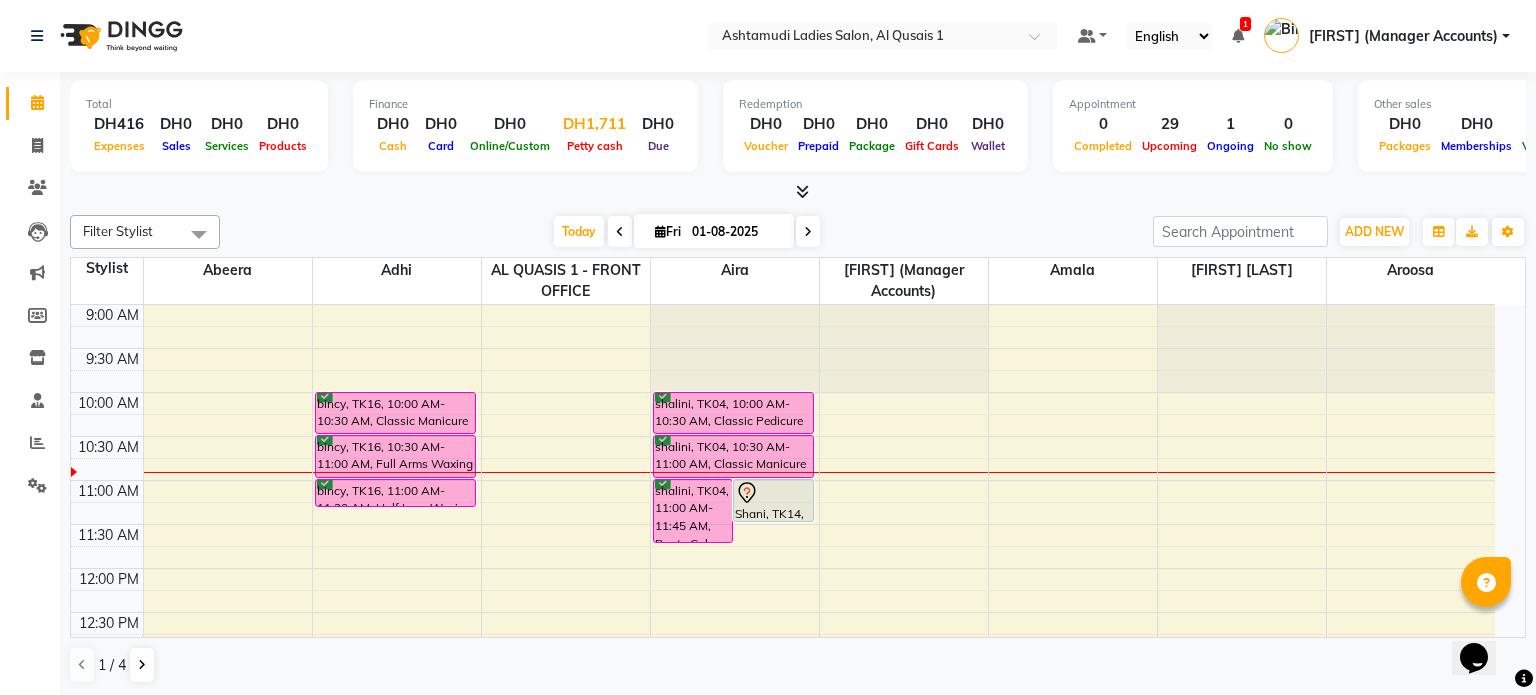 select on "5905" 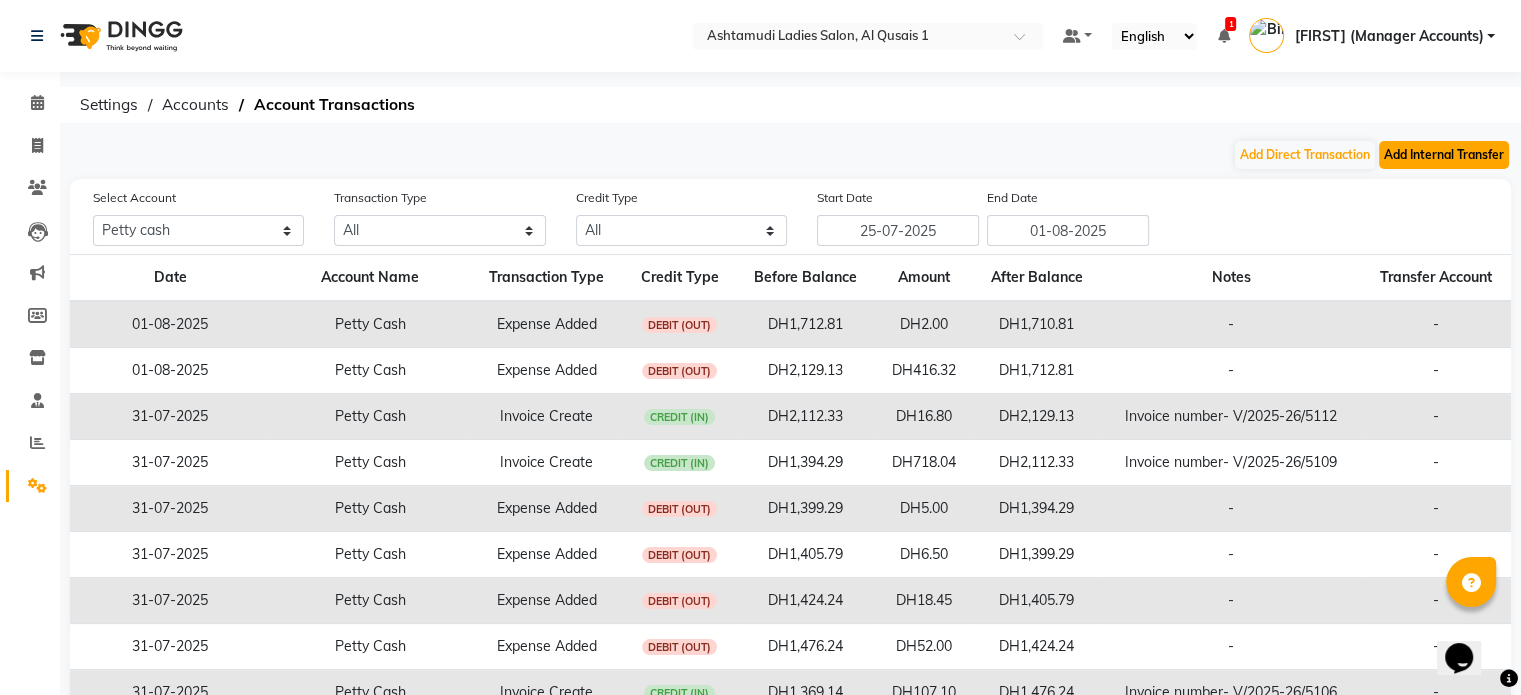 click on "Add Internal Transfer" 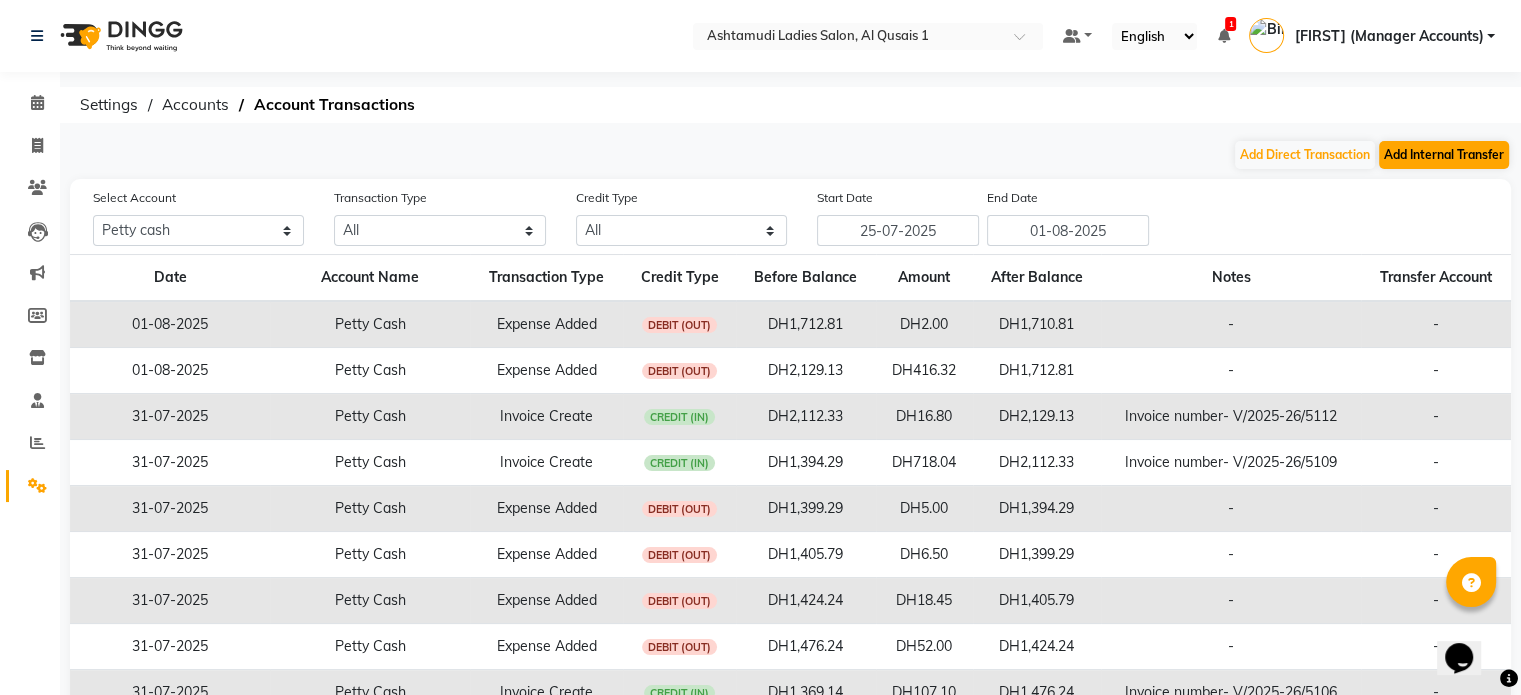 select on "internal transfer" 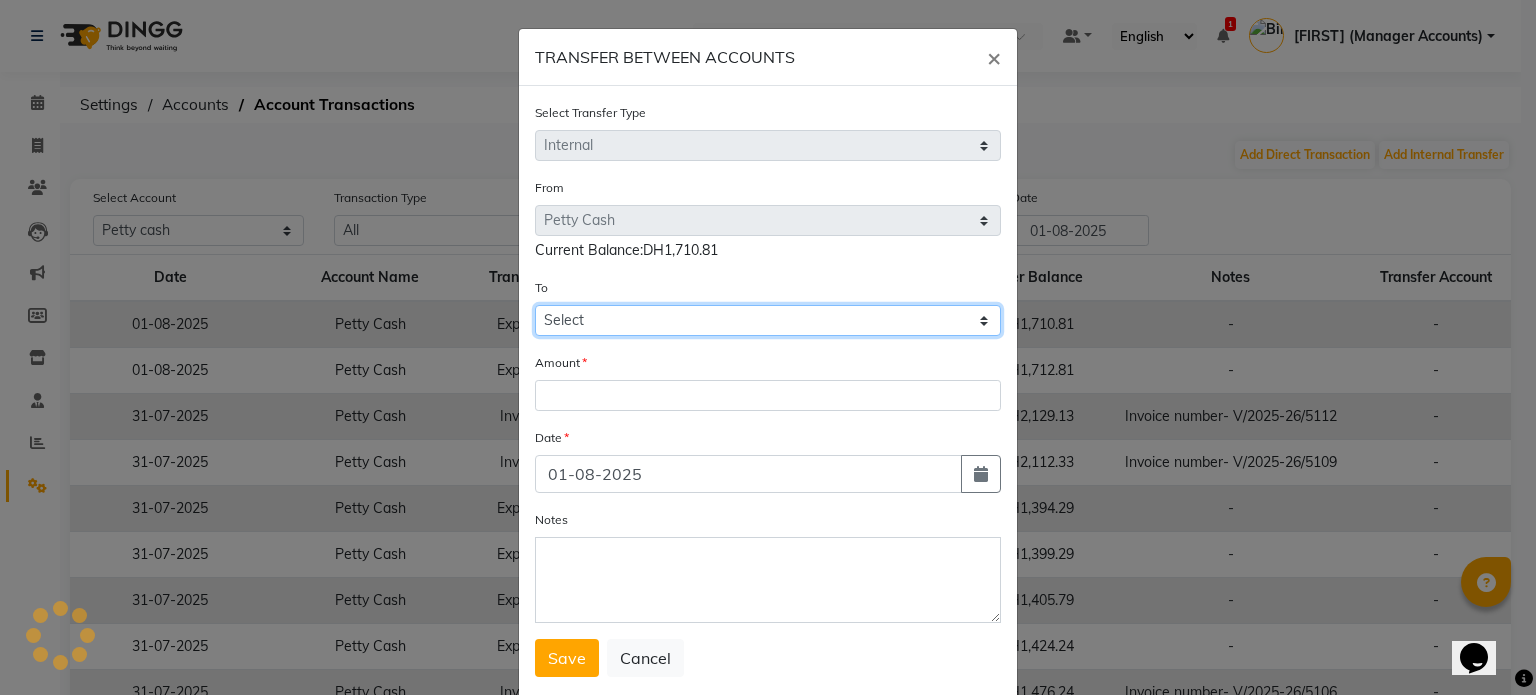 click on "Select Petty Cash Bank Account Sir Maam Default Account" 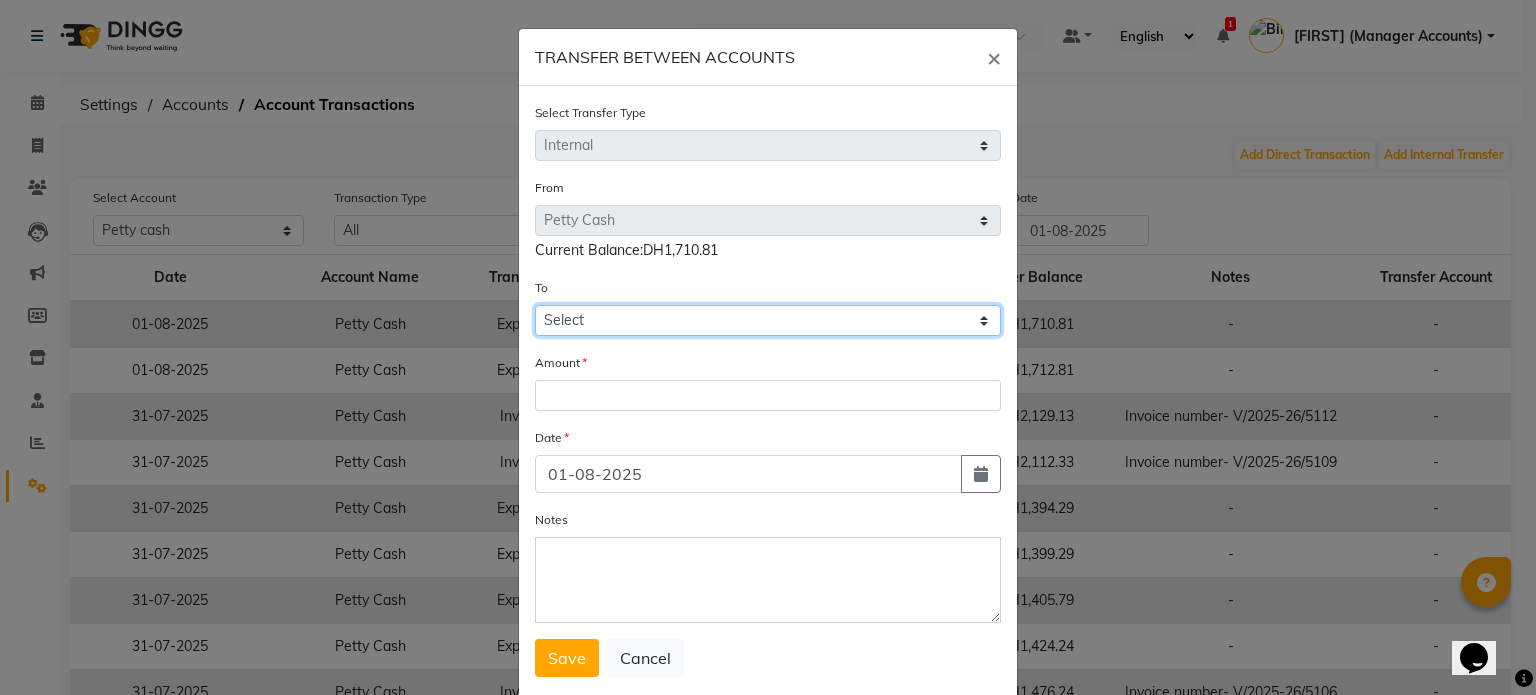 select on "7826" 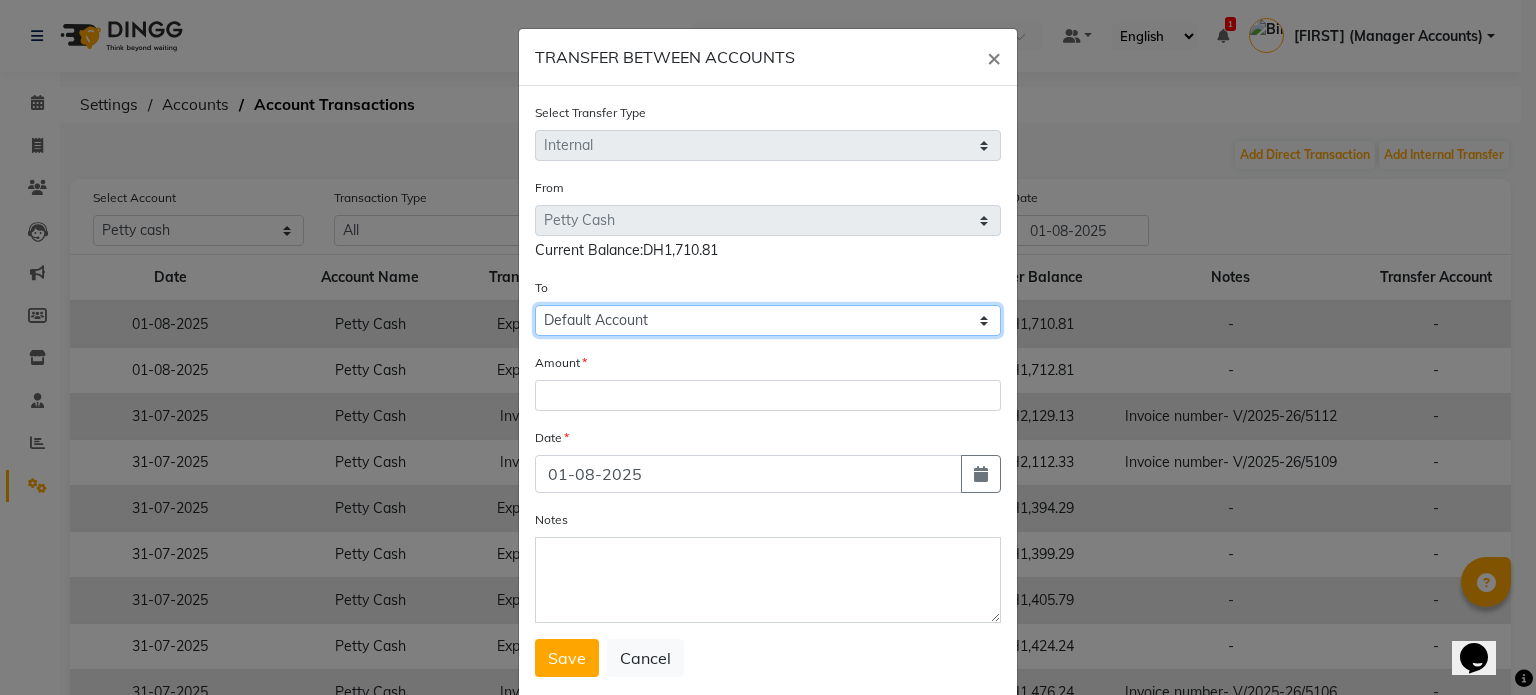 click on "Select Petty Cash Bank Account Sir Maam Default Account" 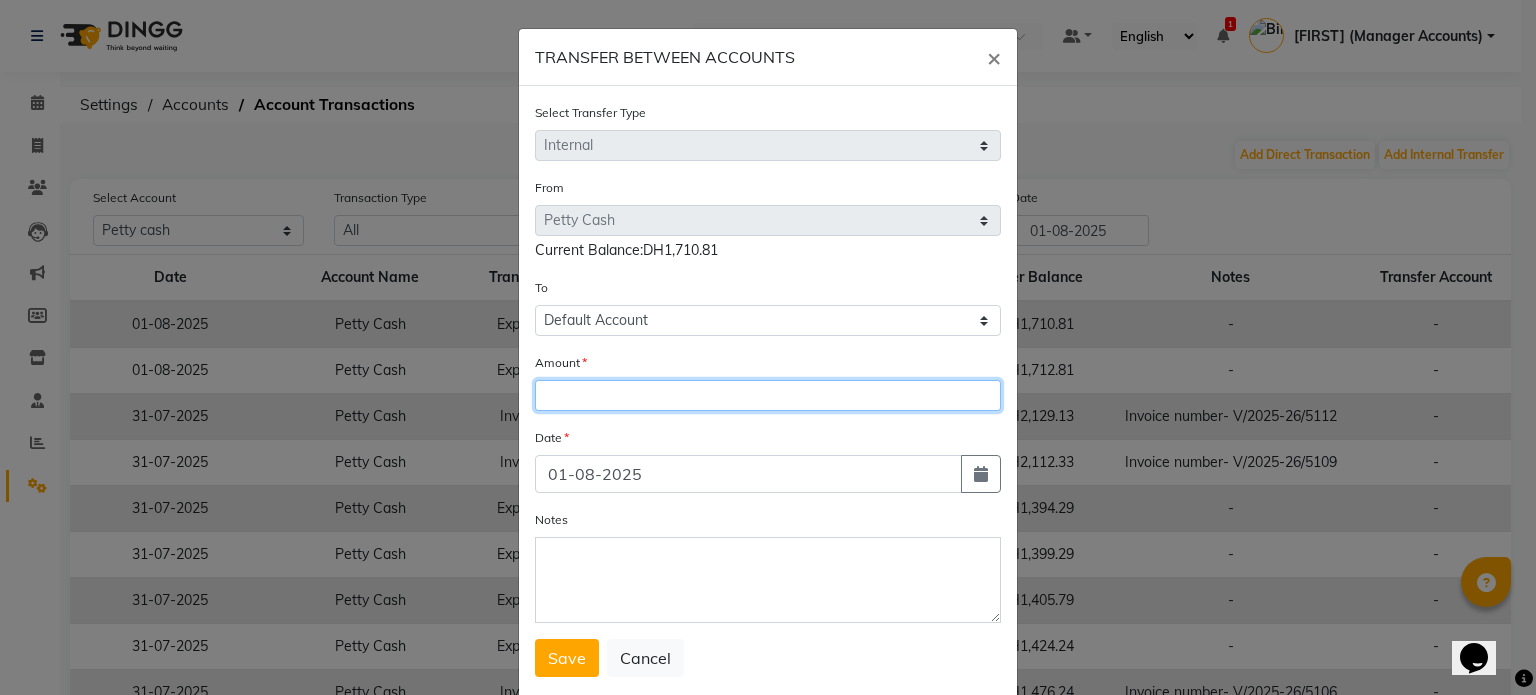 click 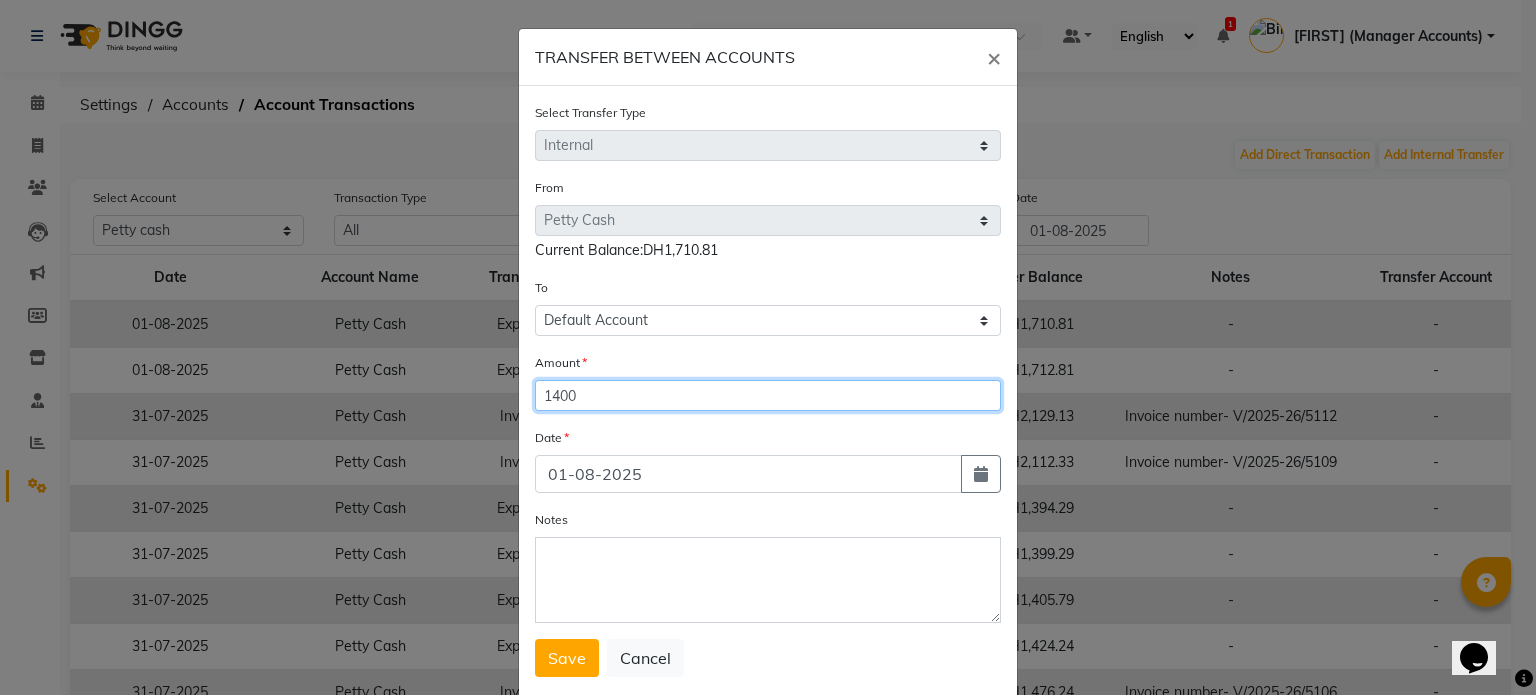 type on "1400" 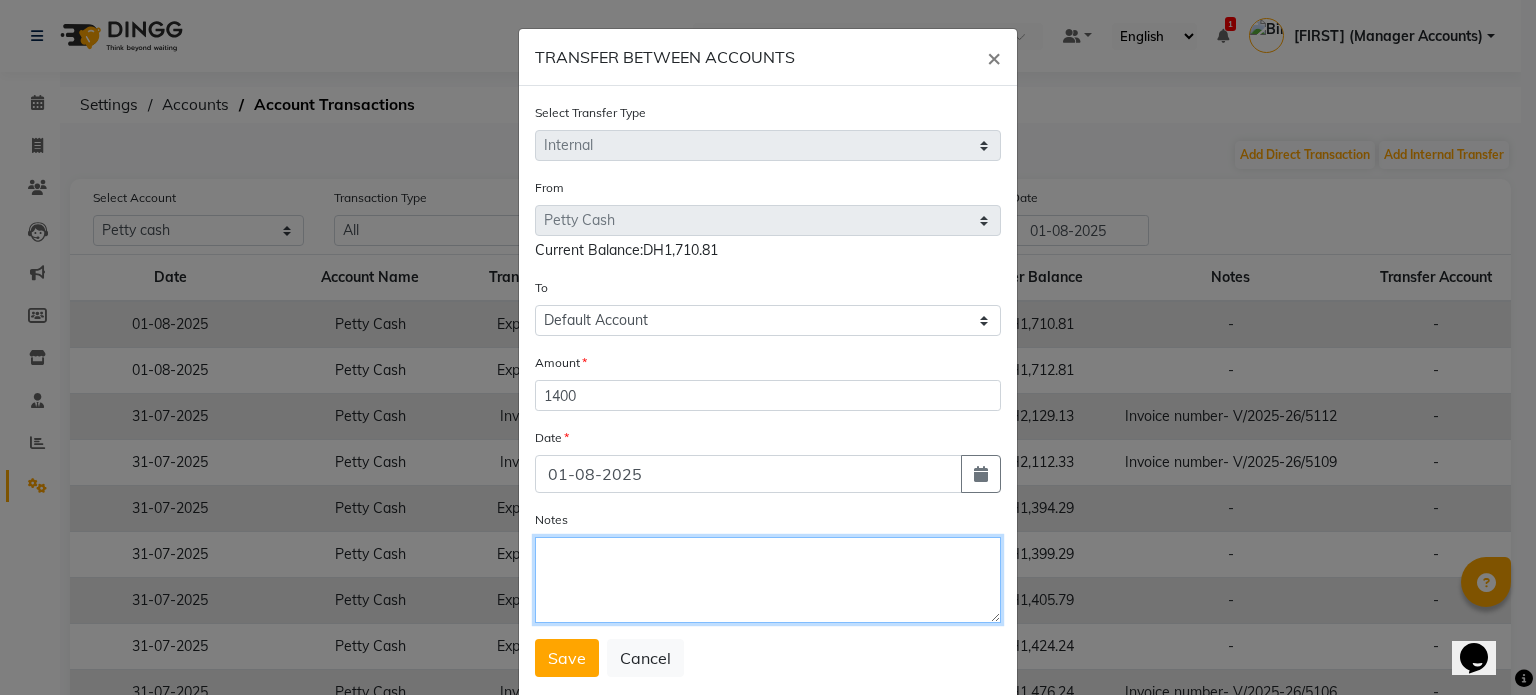 click on "Notes" at bounding box center [768, 580] 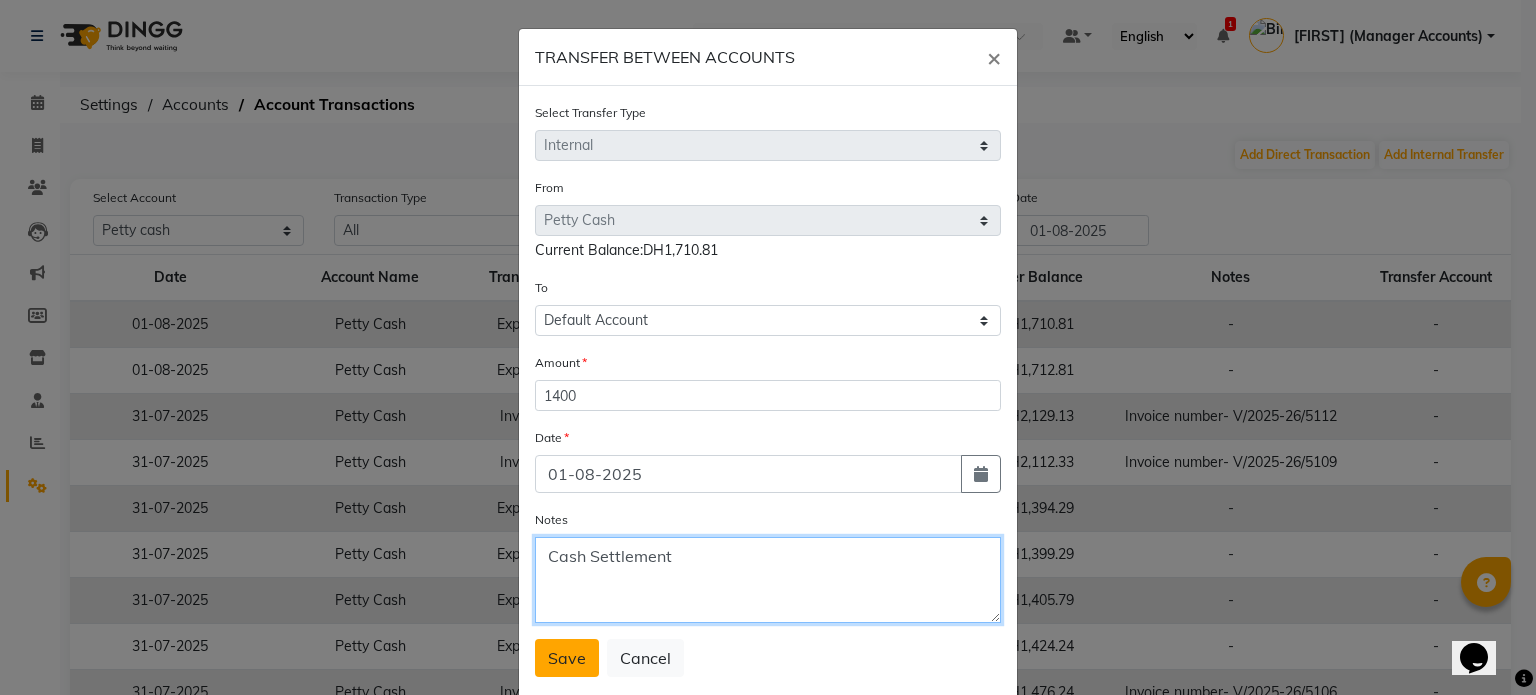 type on "Cash Settlement" 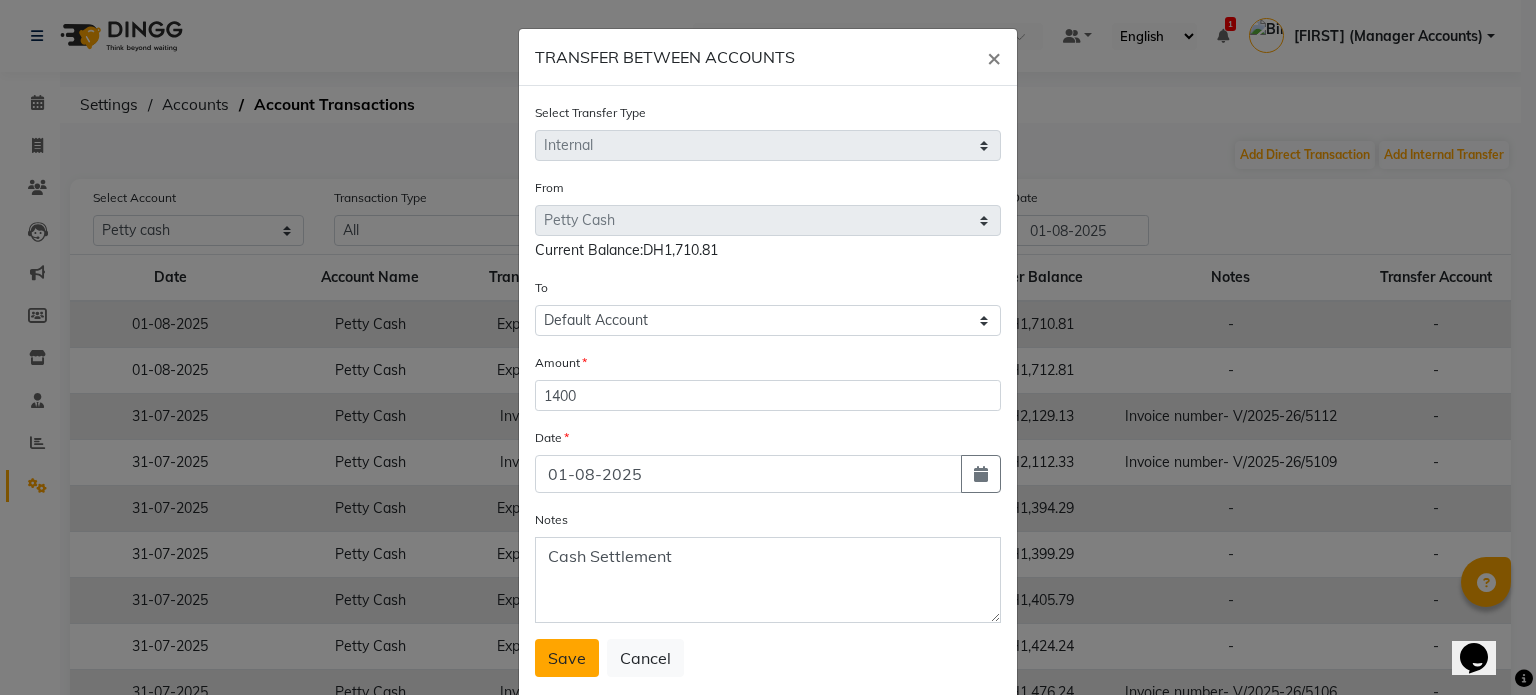 click on "Save" at bounding box center (567, 658) 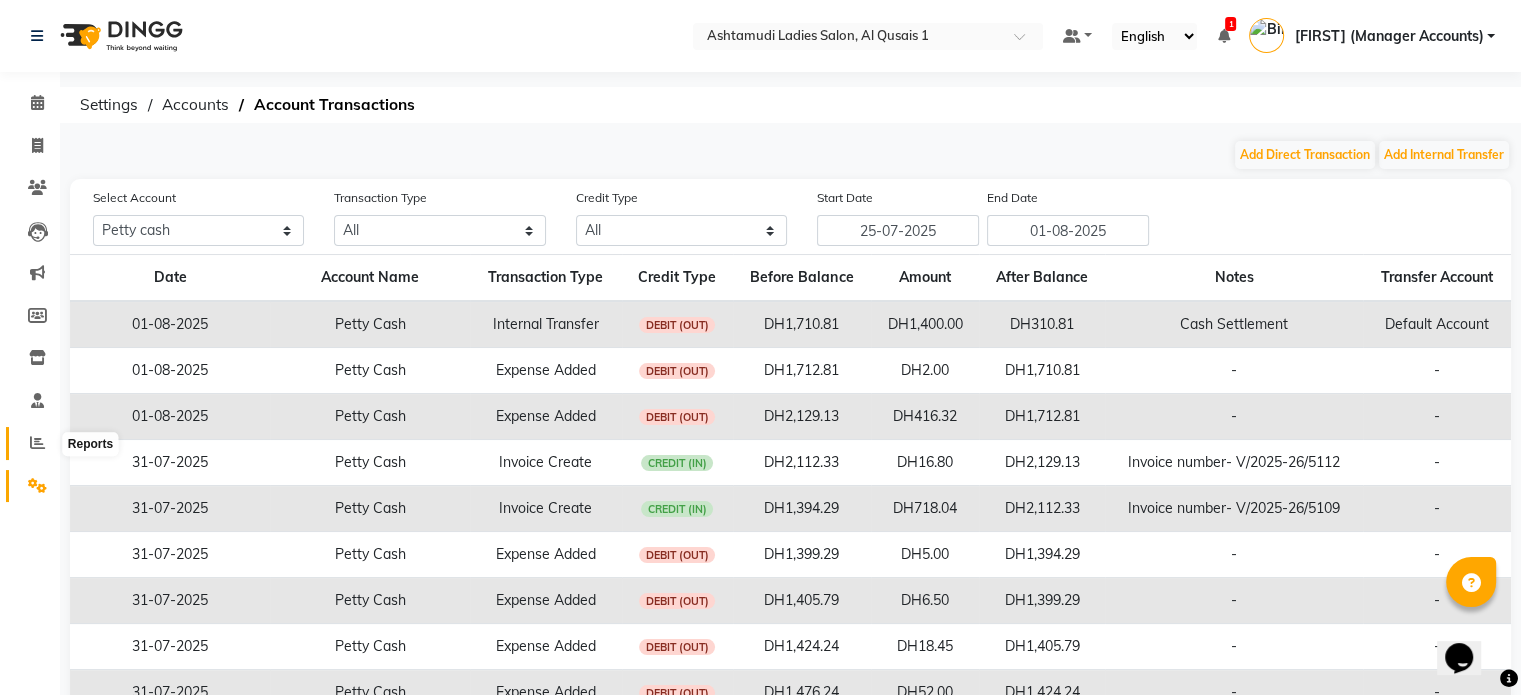 click 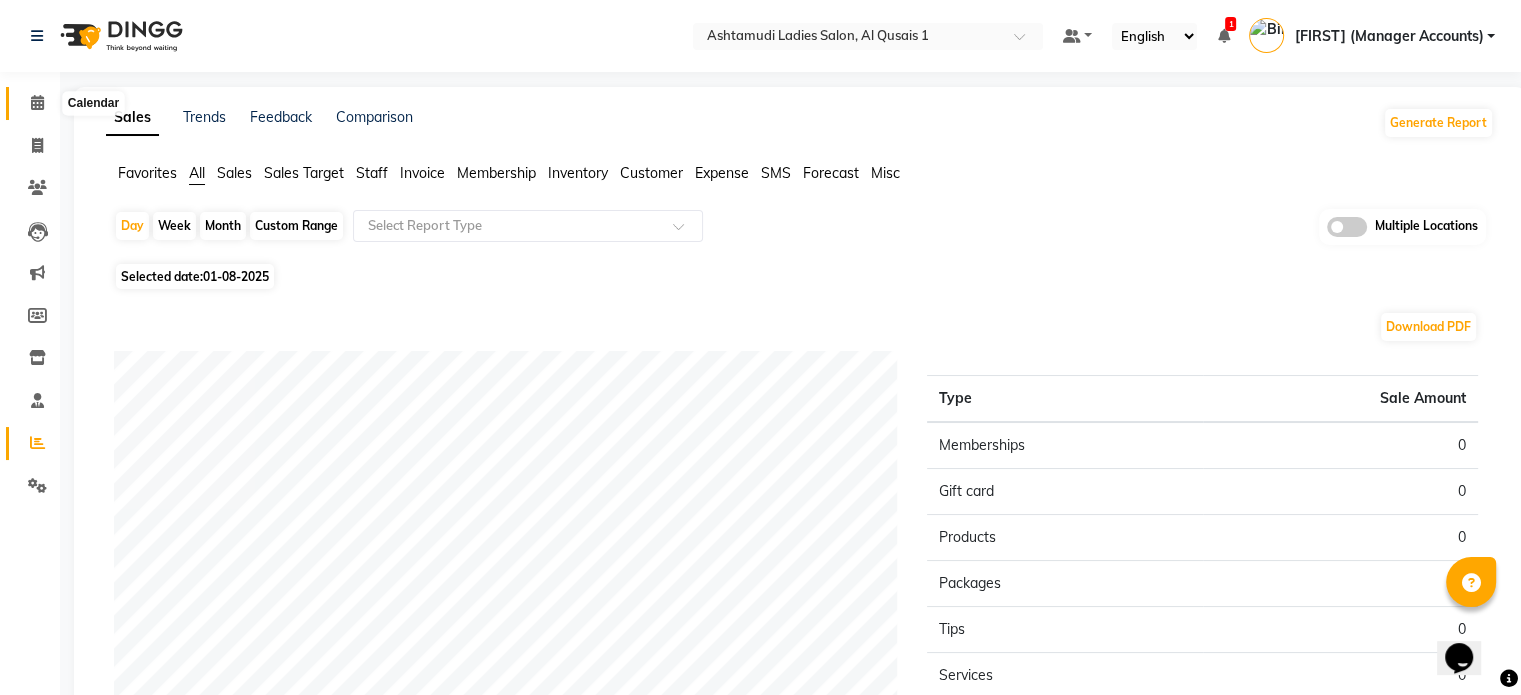 click 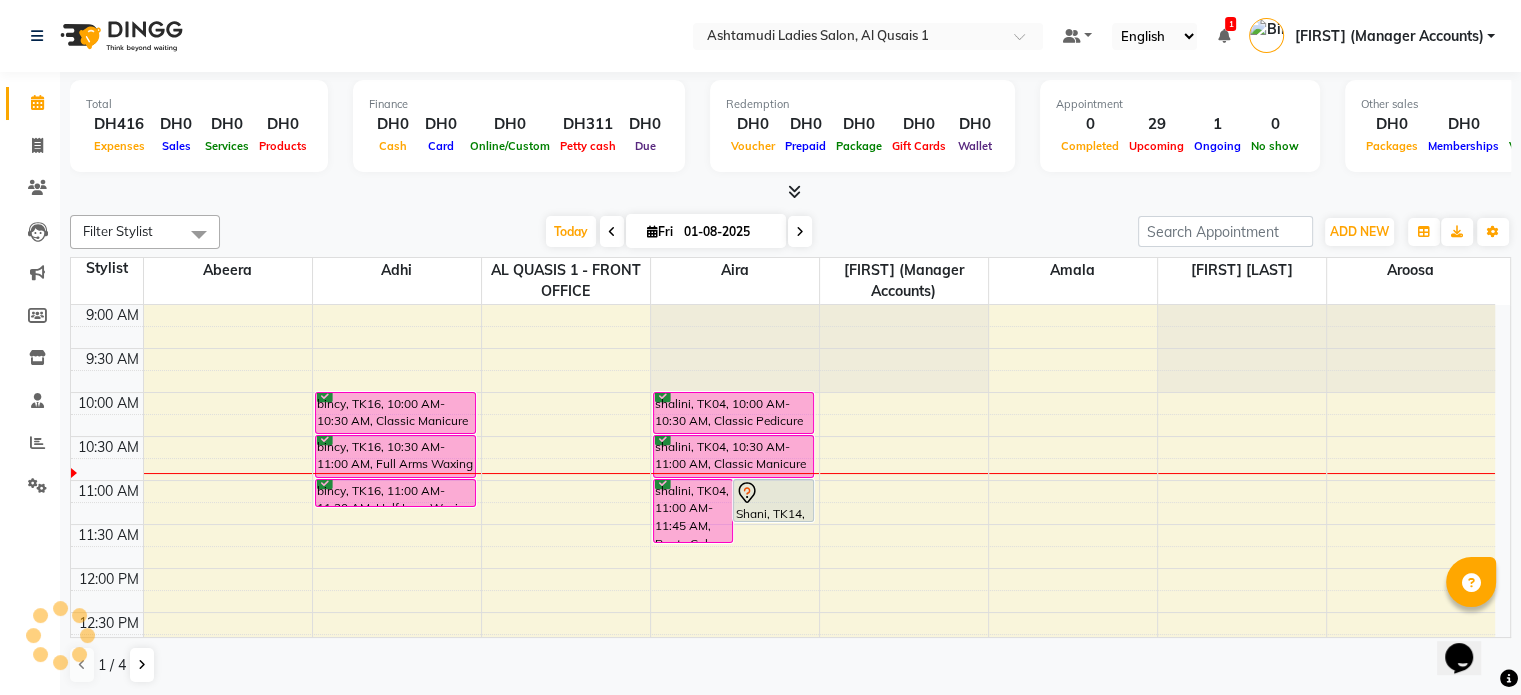 scroll, scrollTop: 0, scrollLeft: 0, axis: both 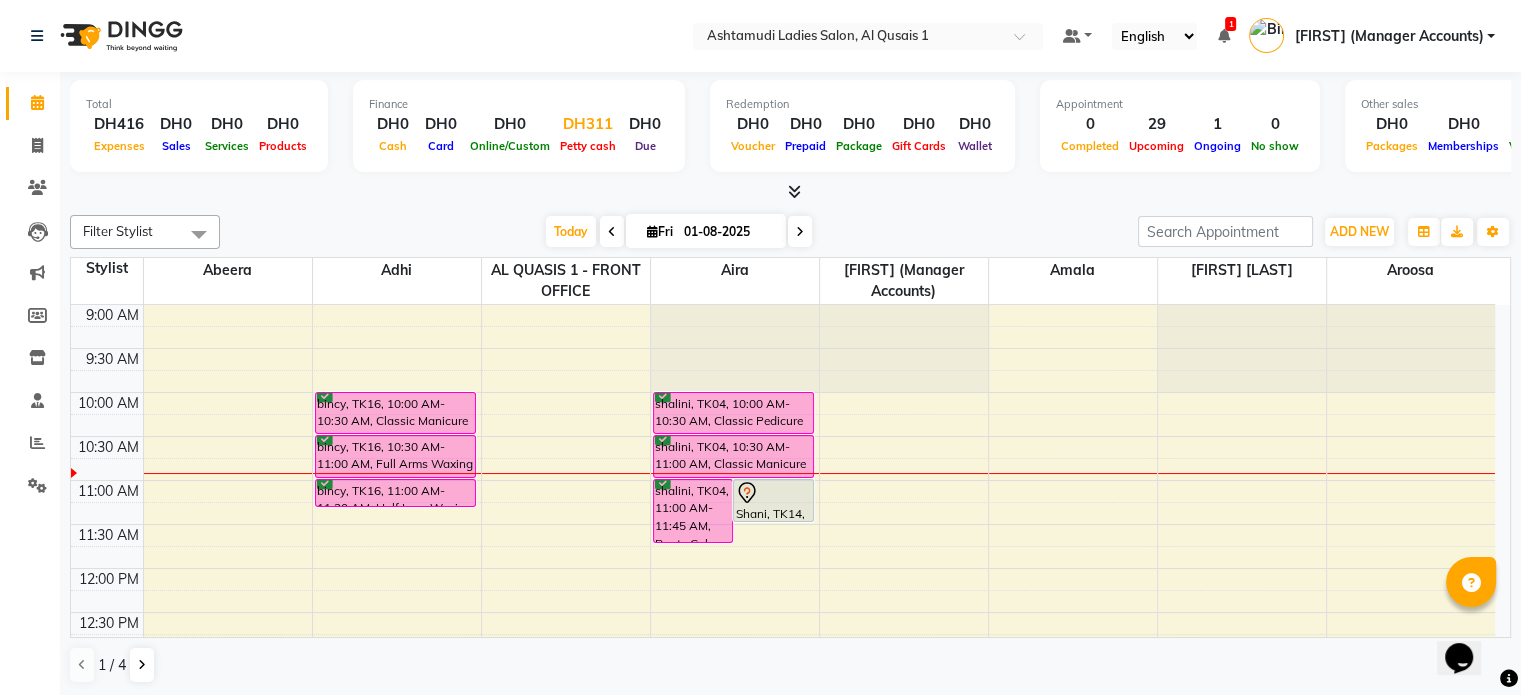 click on "Petty cash" at bounding box center [588, 146] 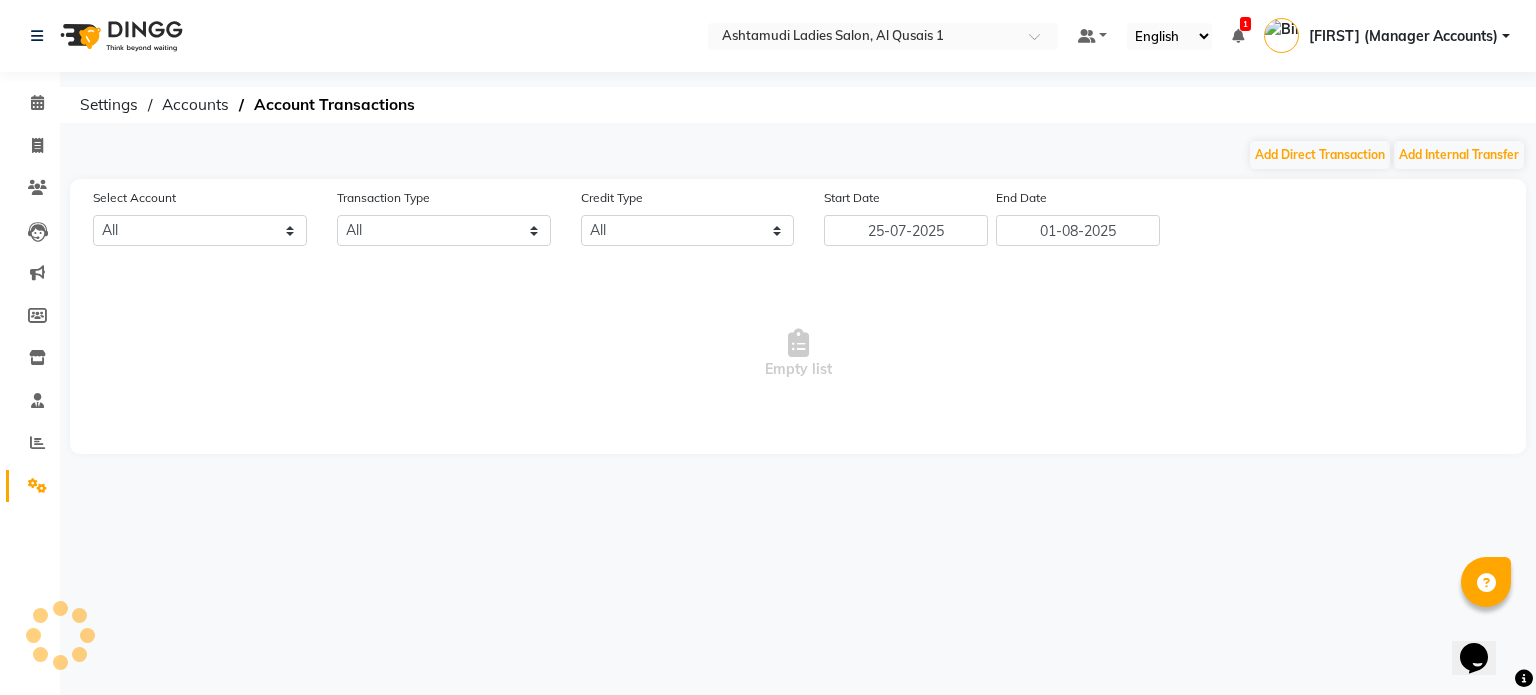 select on "5905" 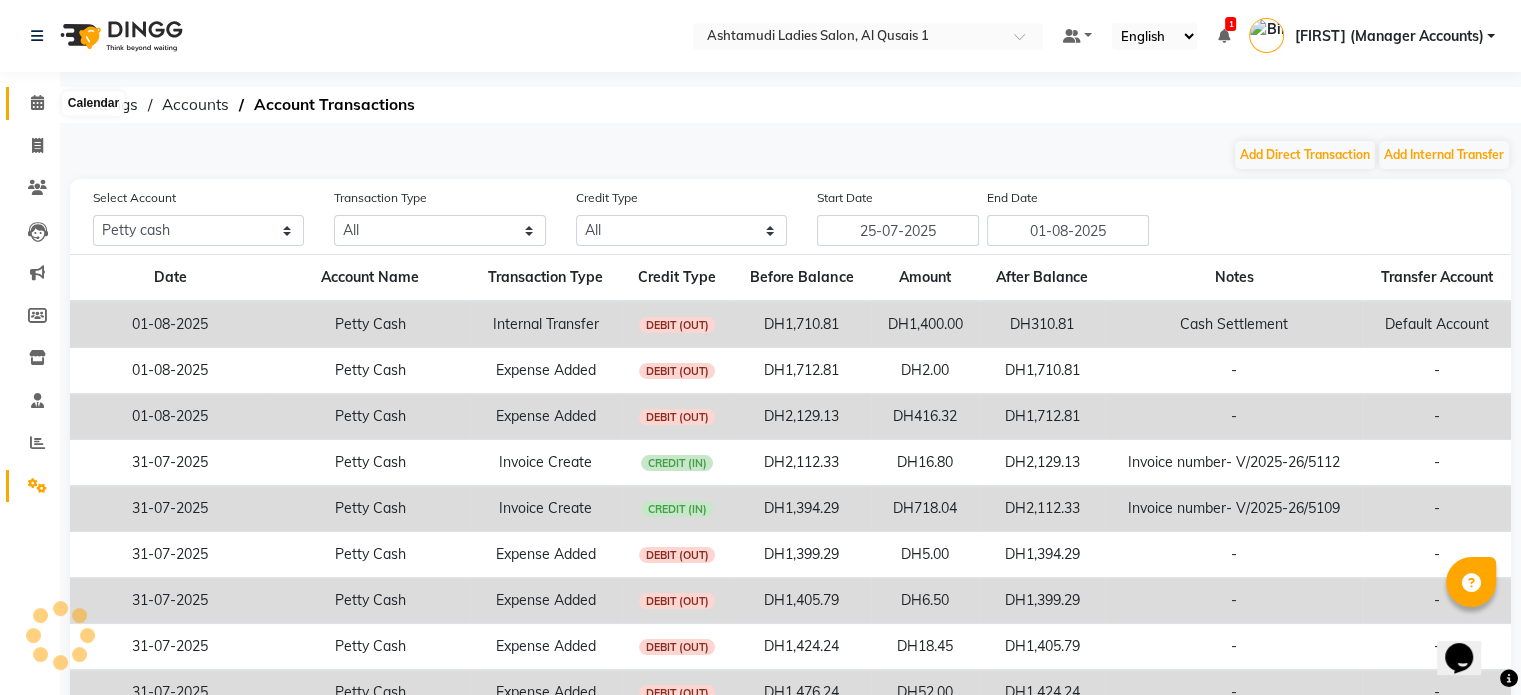 click 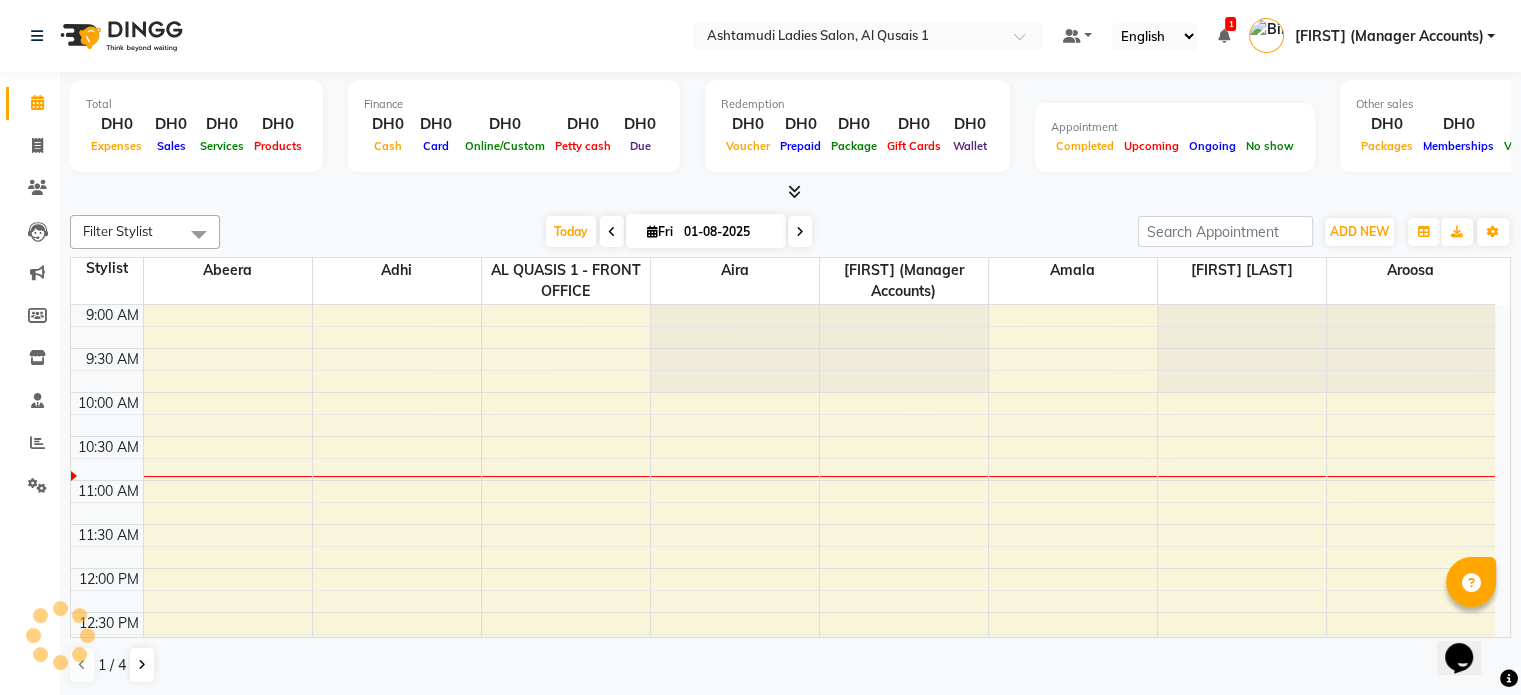 scroll, scrollTop: 88, scrollLeft: 0, axis: vertical 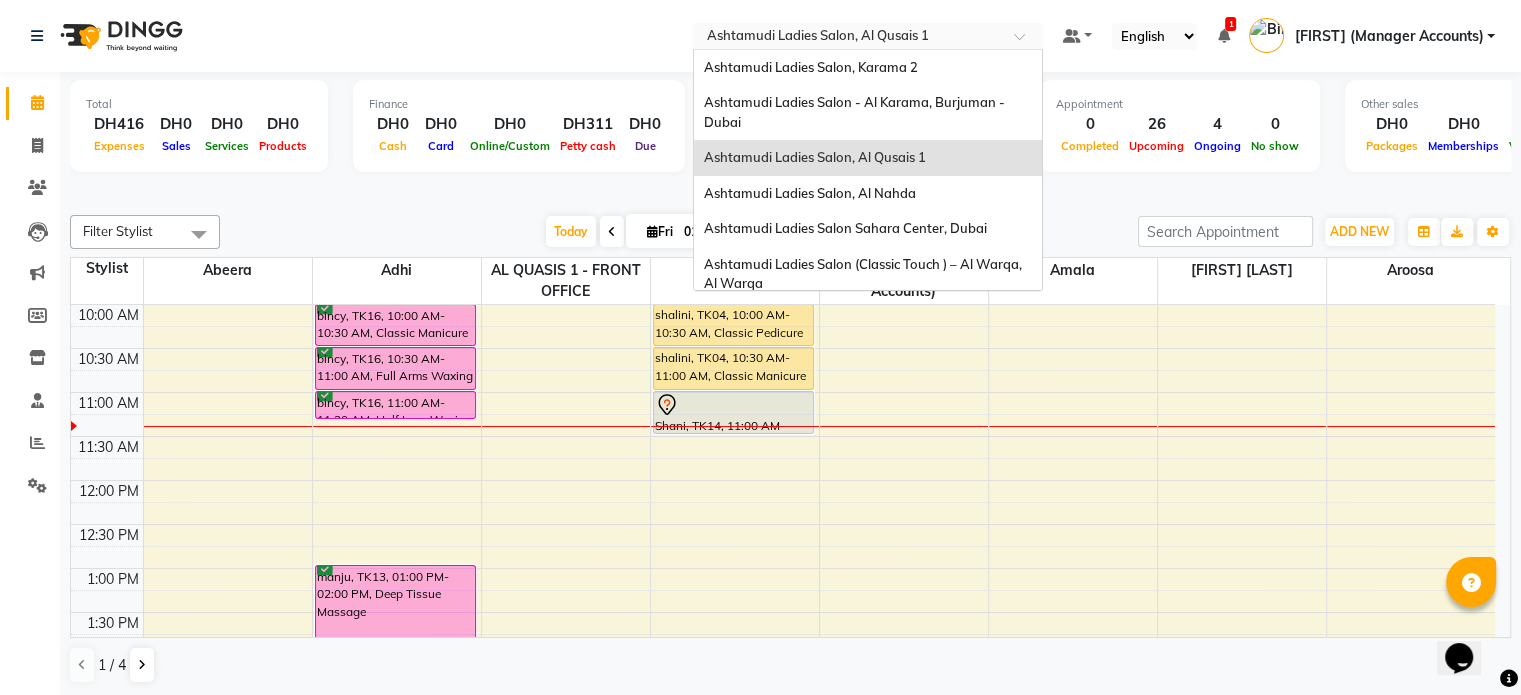 click at bounding box center (848, 38) 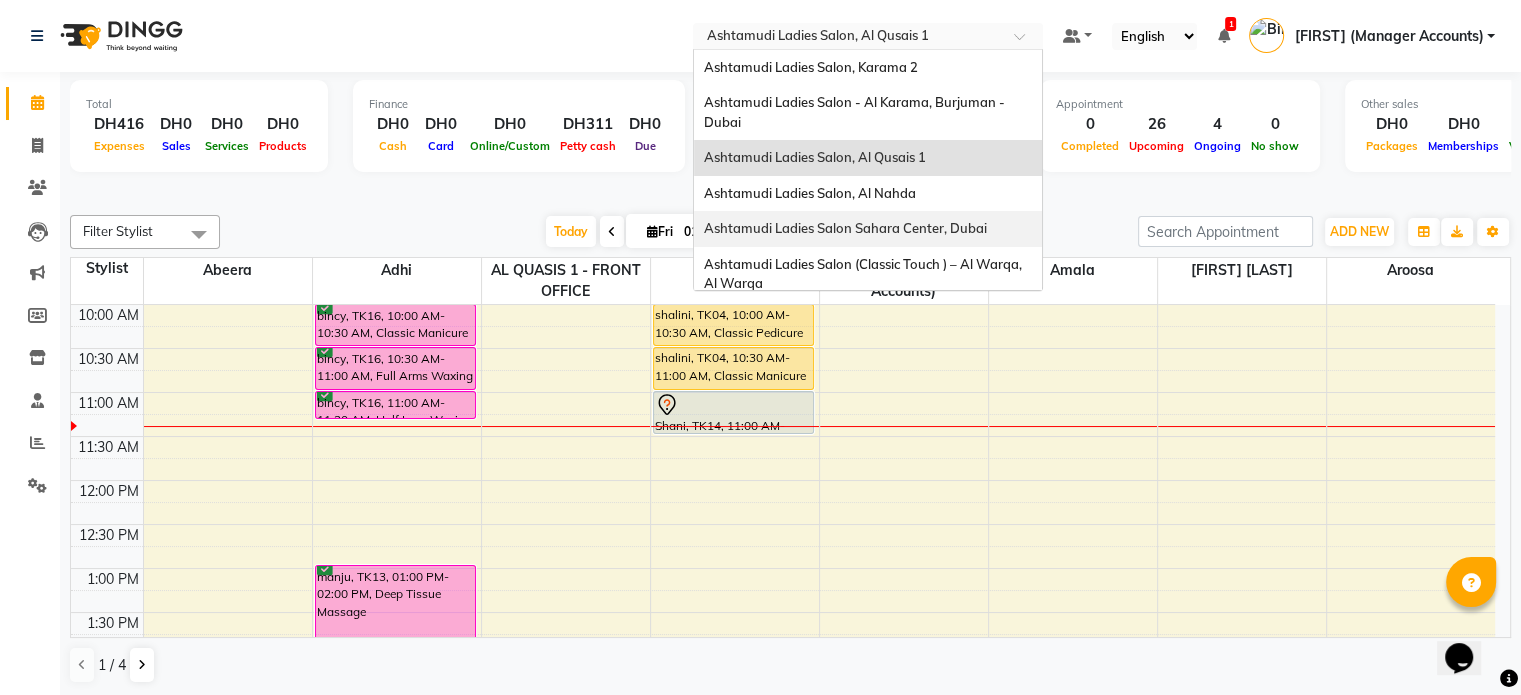click on "Ashtamudi Ladies Salon Sahara Center, Dubai" at bounding box center (845, 228) 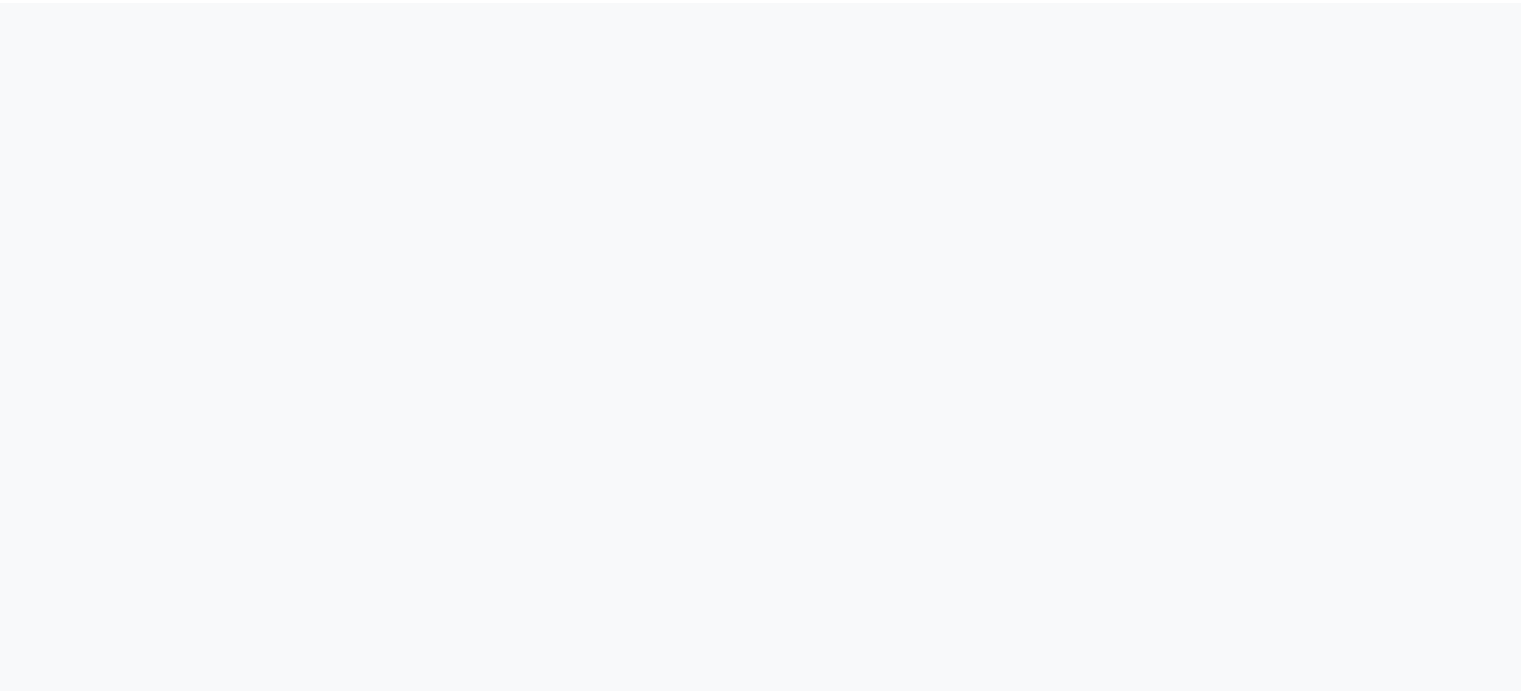 scroll, scrollTop: 0, scrollLeft: 0, axis: both 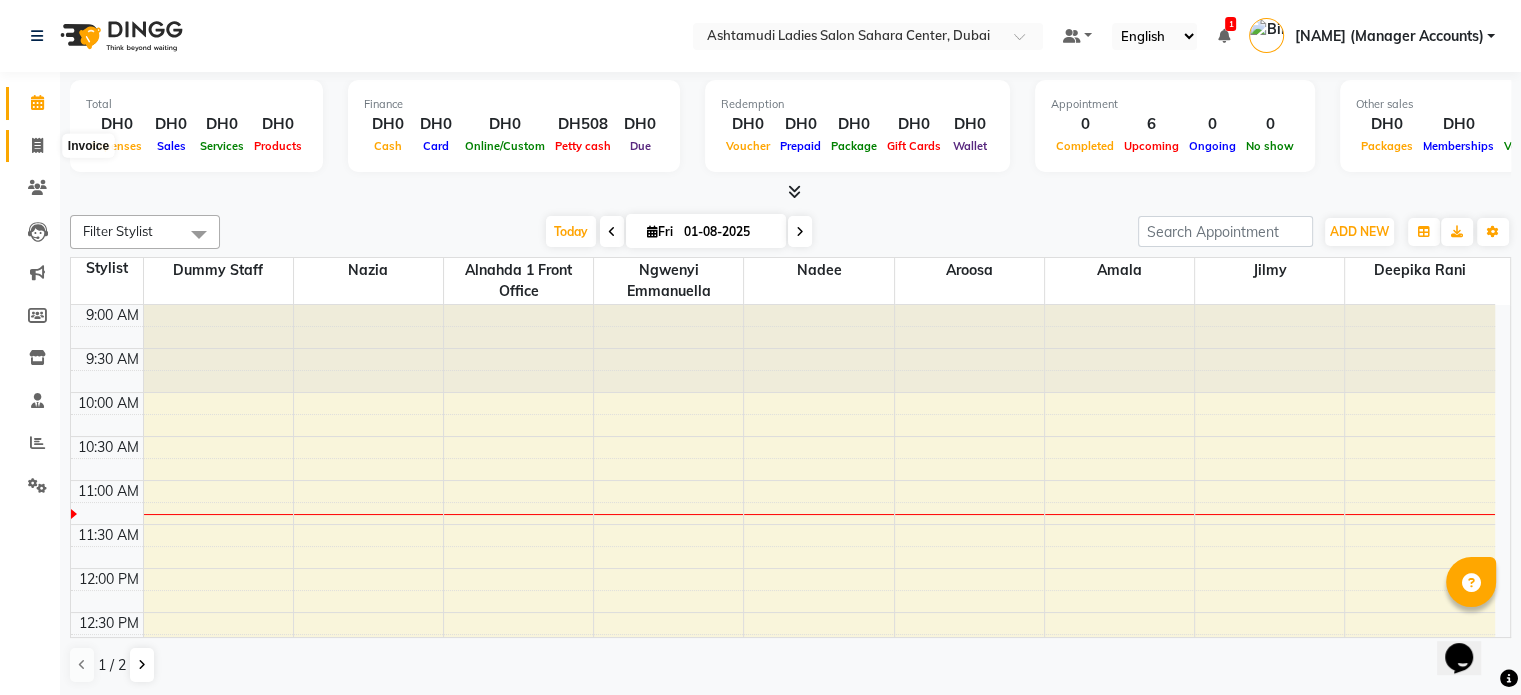 click 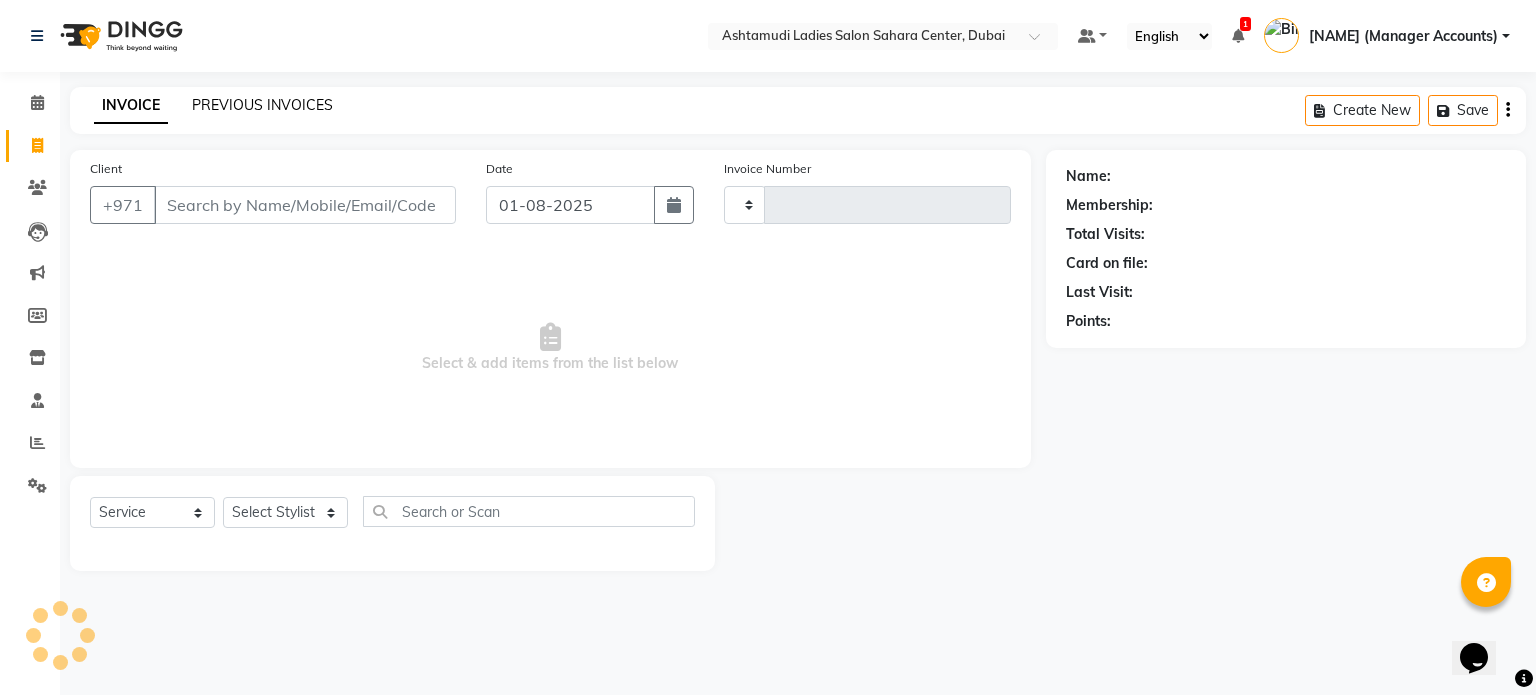 type on "2022" 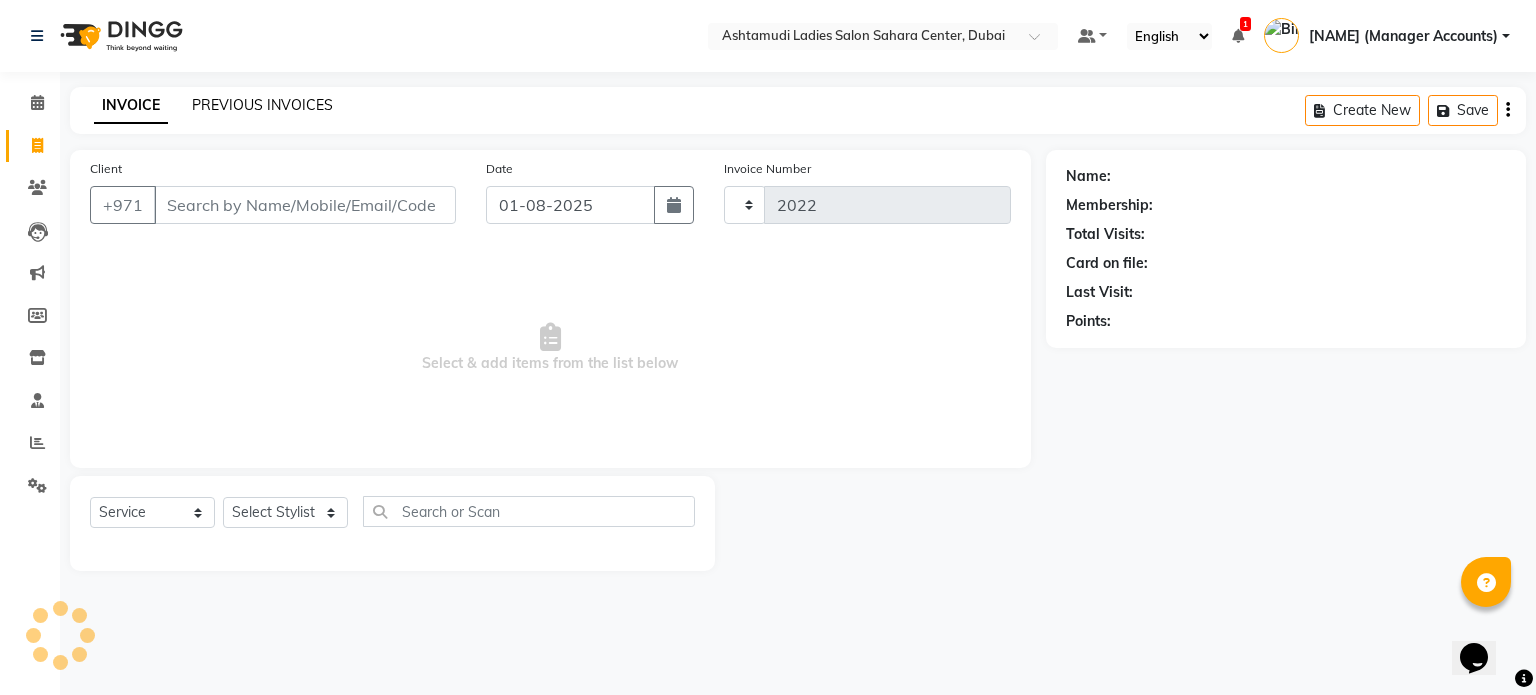 select on "7242" 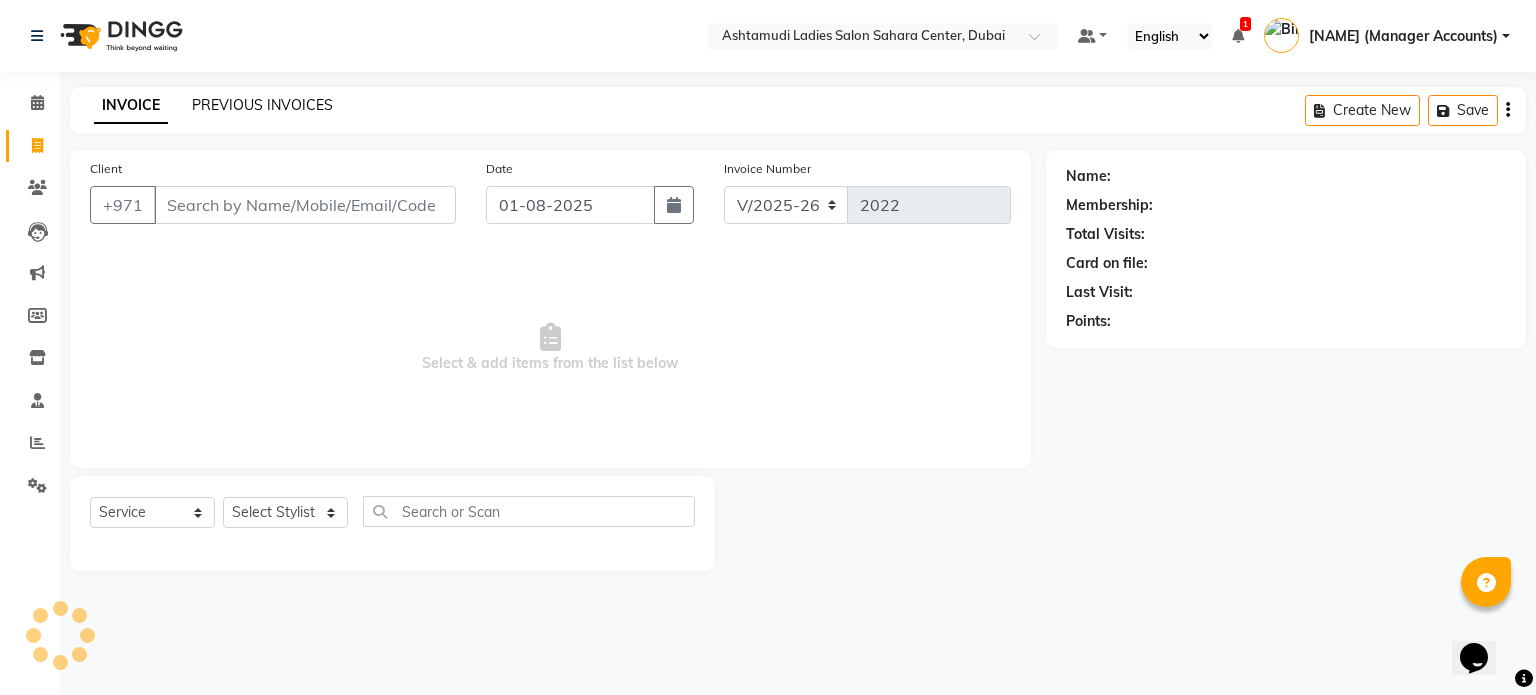 click on "PREVIOUS INVOICES" 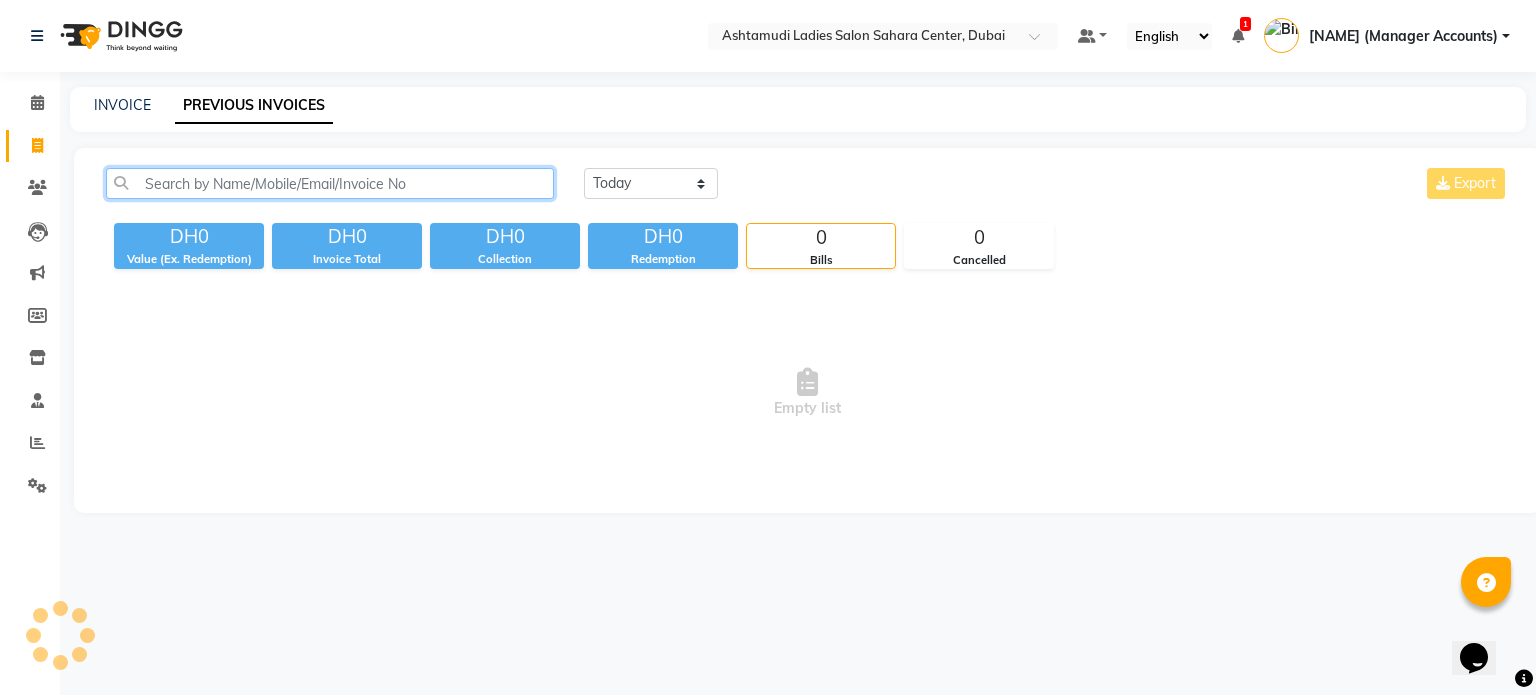 click 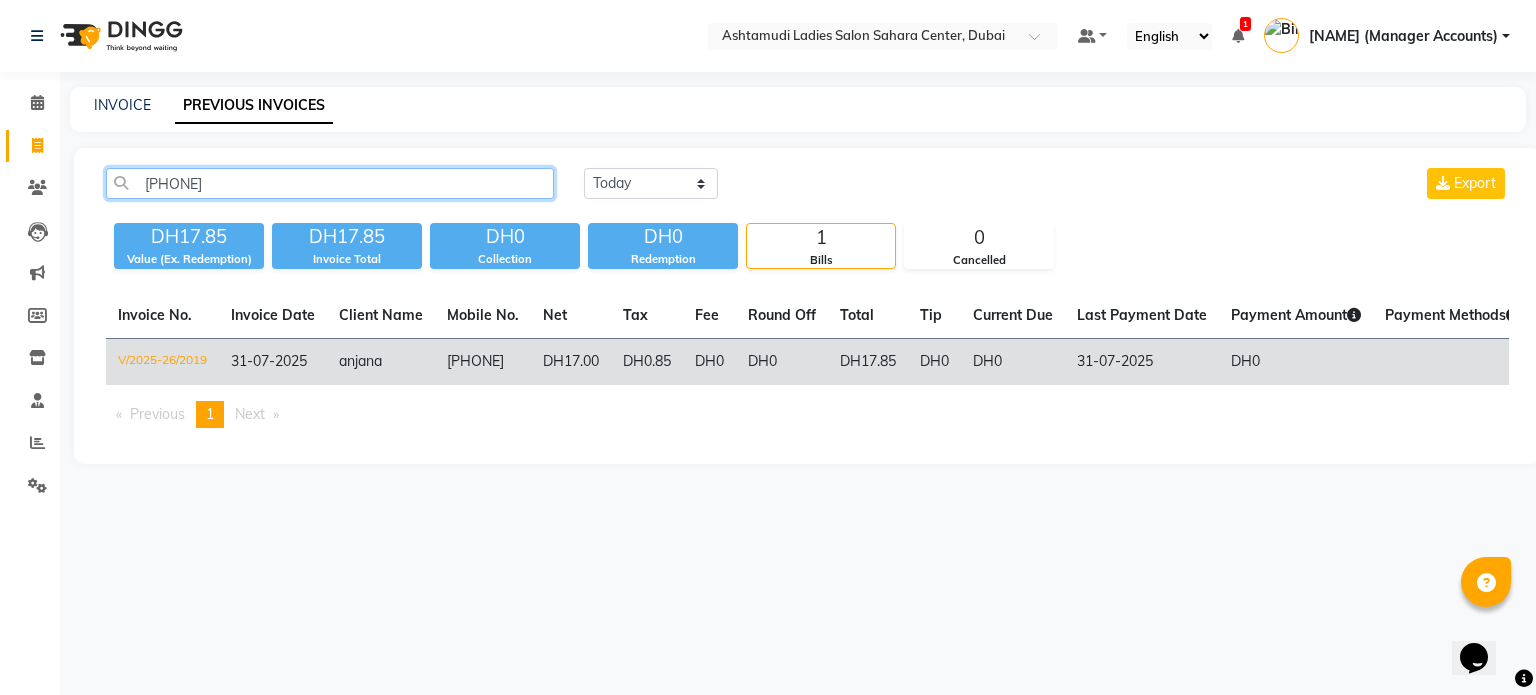 type on "585322150" 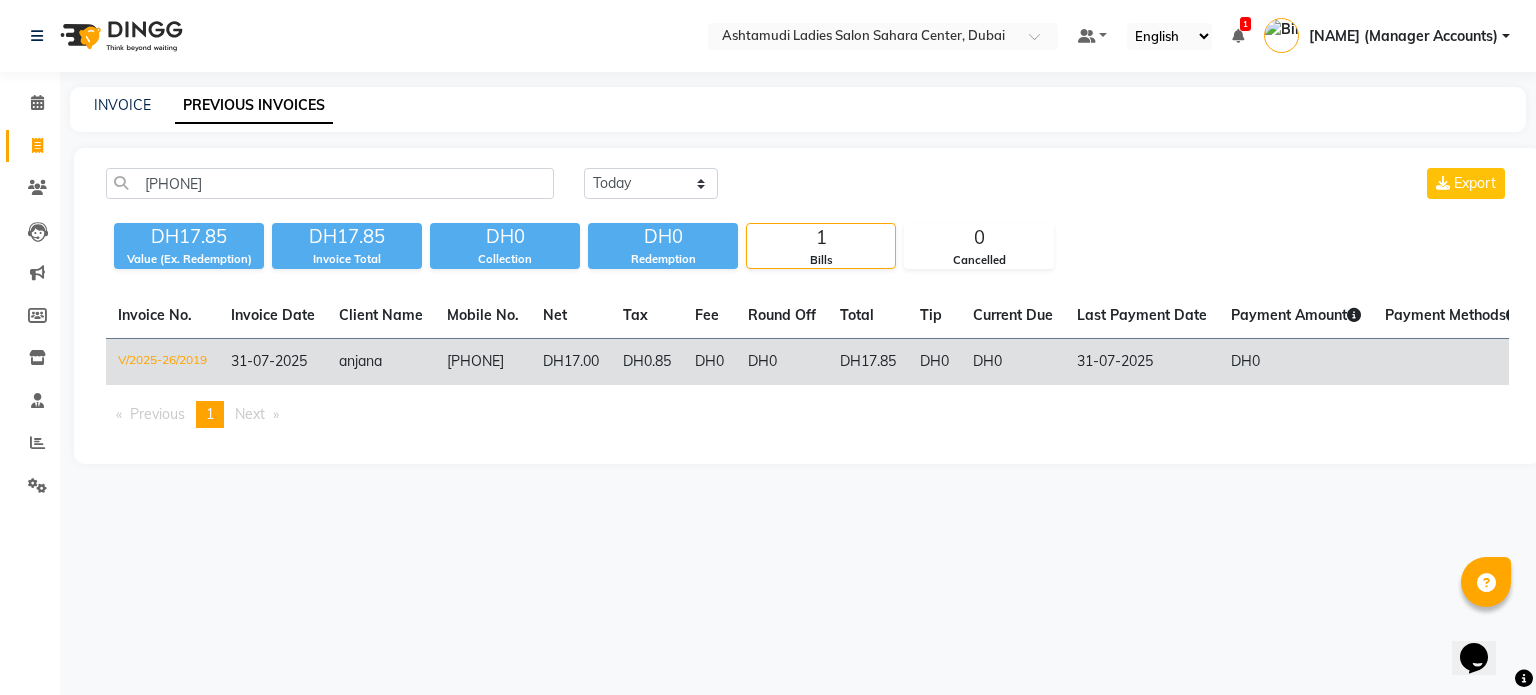 click on "DH17.00" 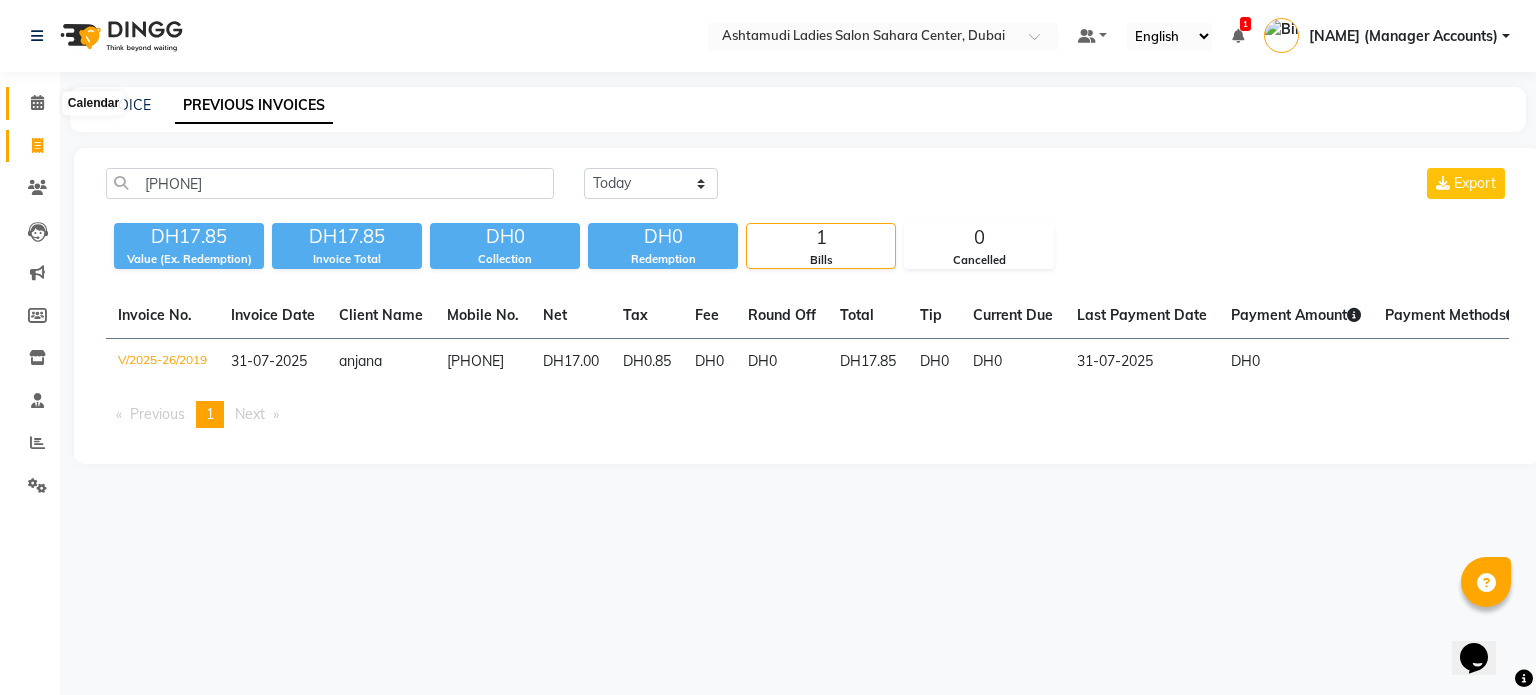 click 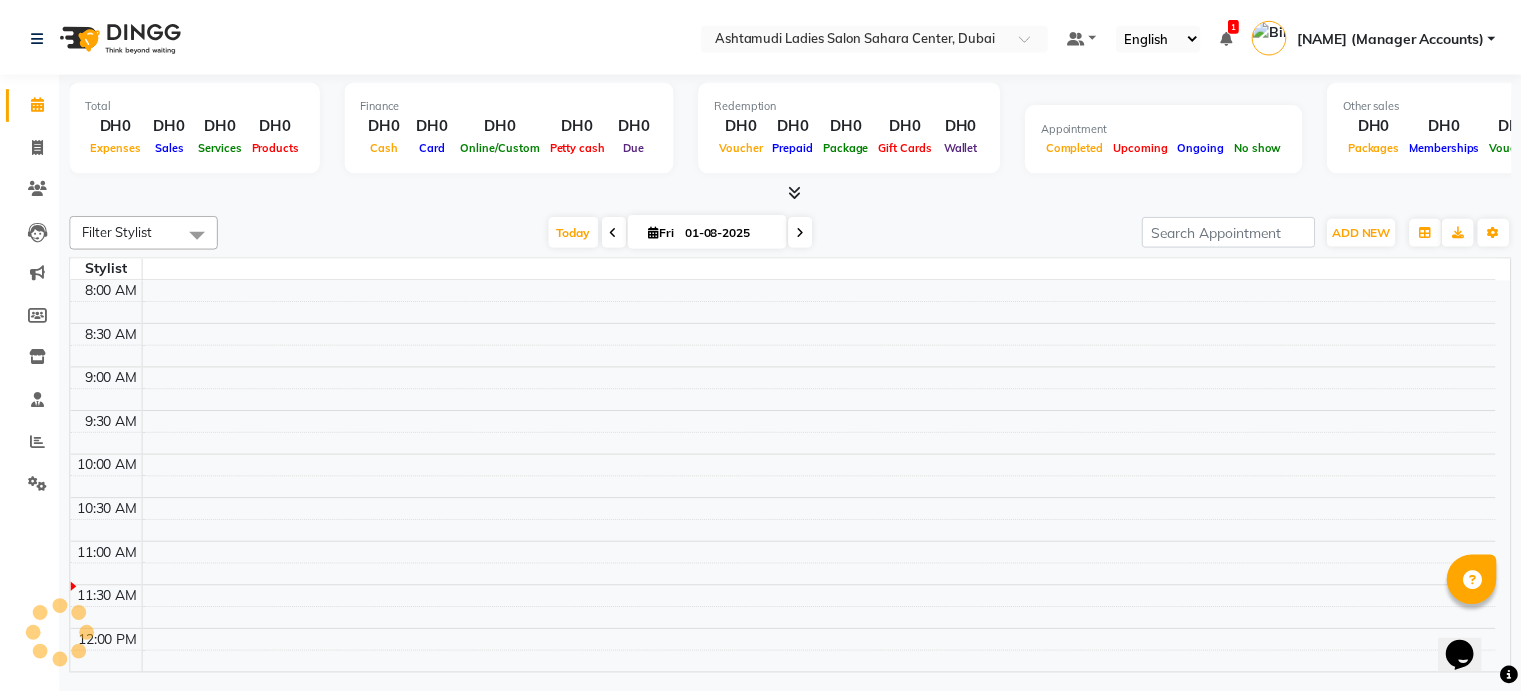 scroll, scrollTop: 175, scrollLeft: 0, axis: vertical 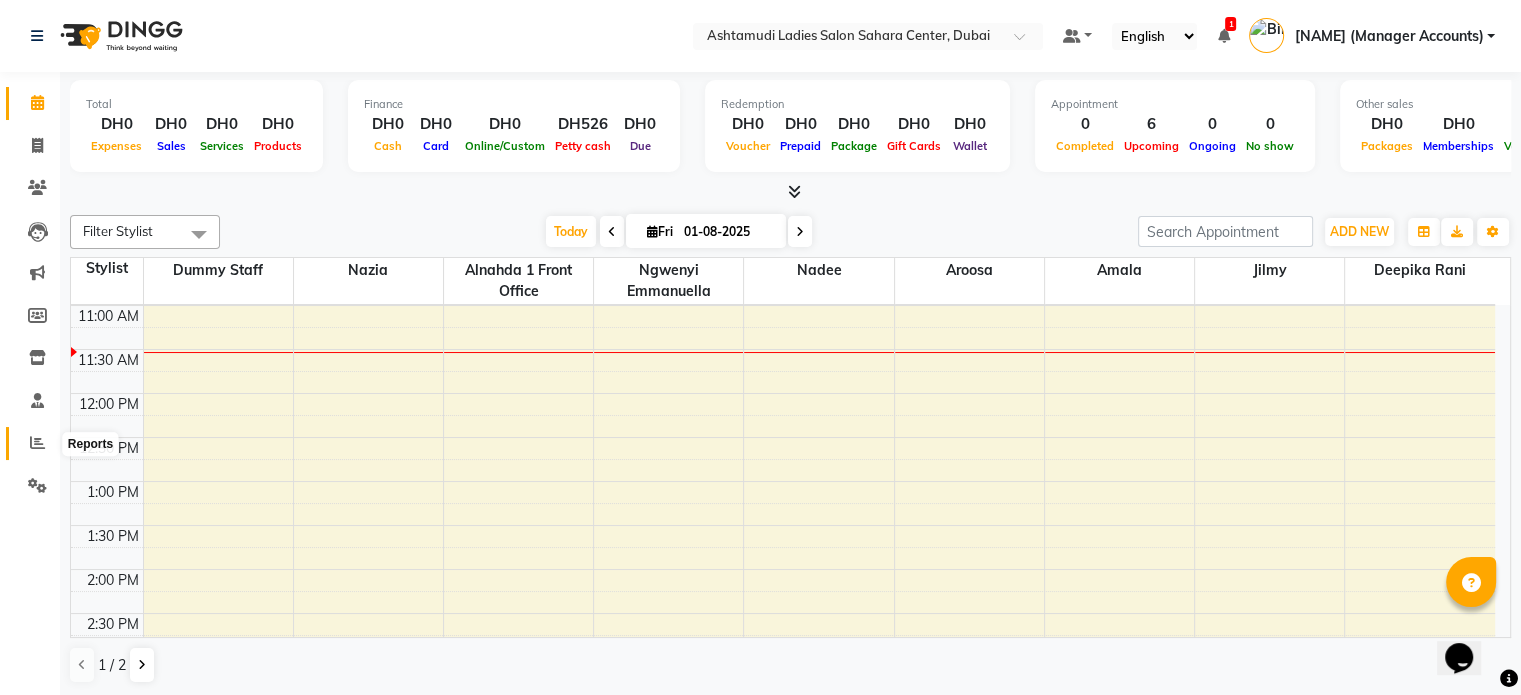 click 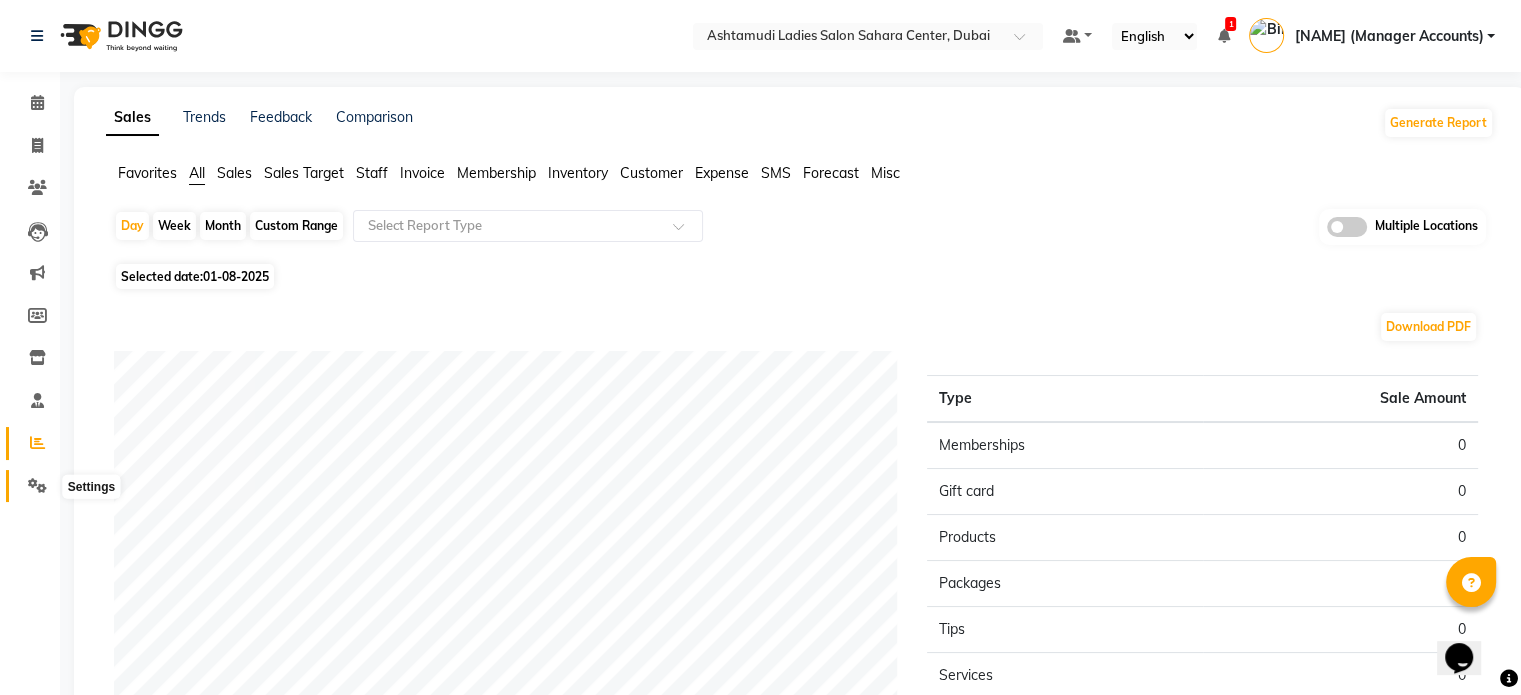 click 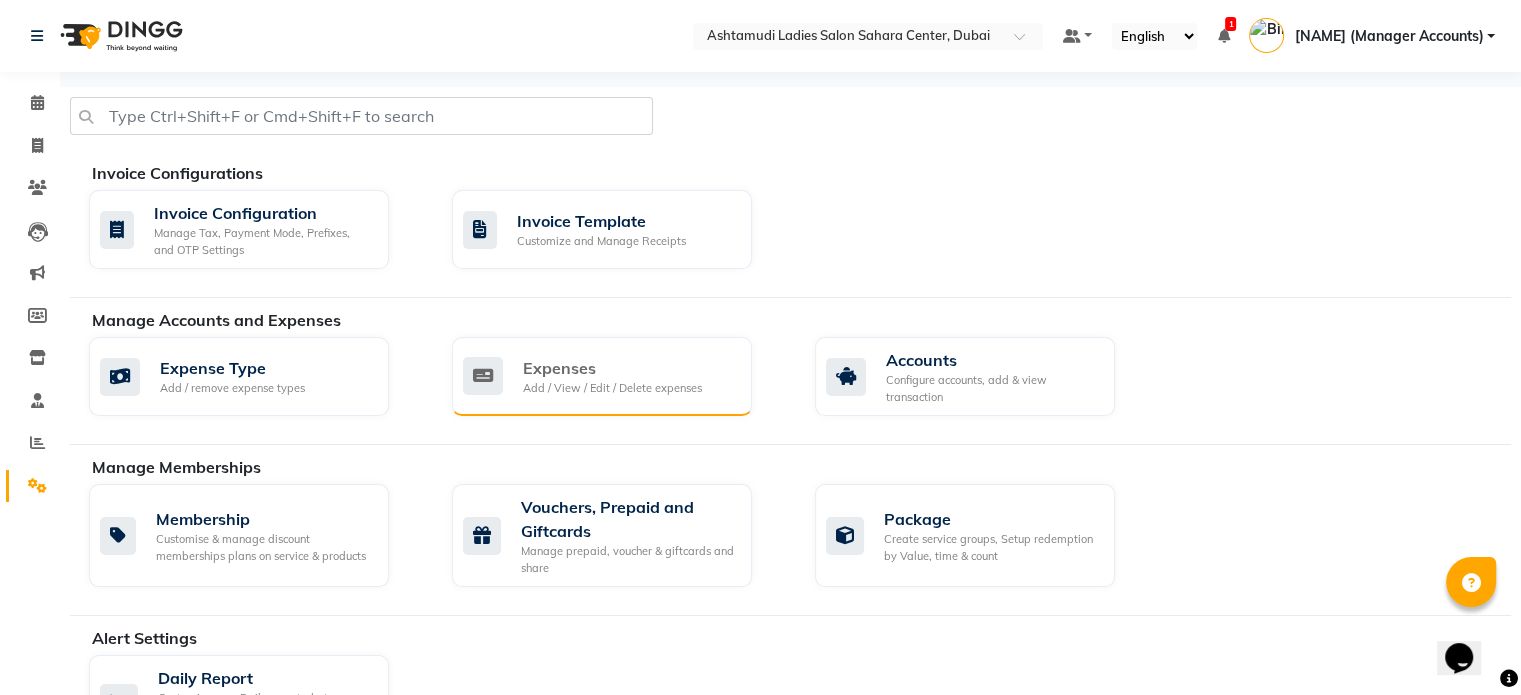 click on "Expenses Add / View / Edit / Delete expenses" 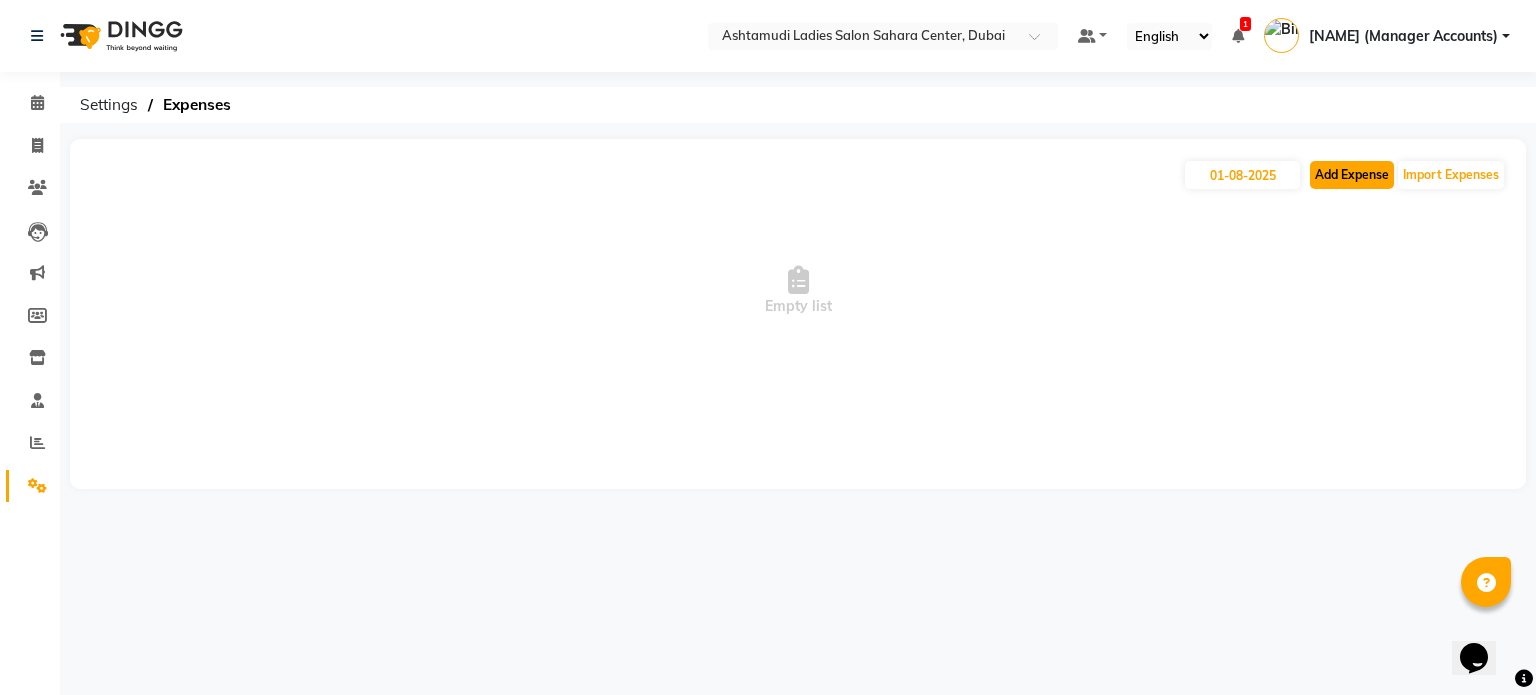 click on "Add Expense" 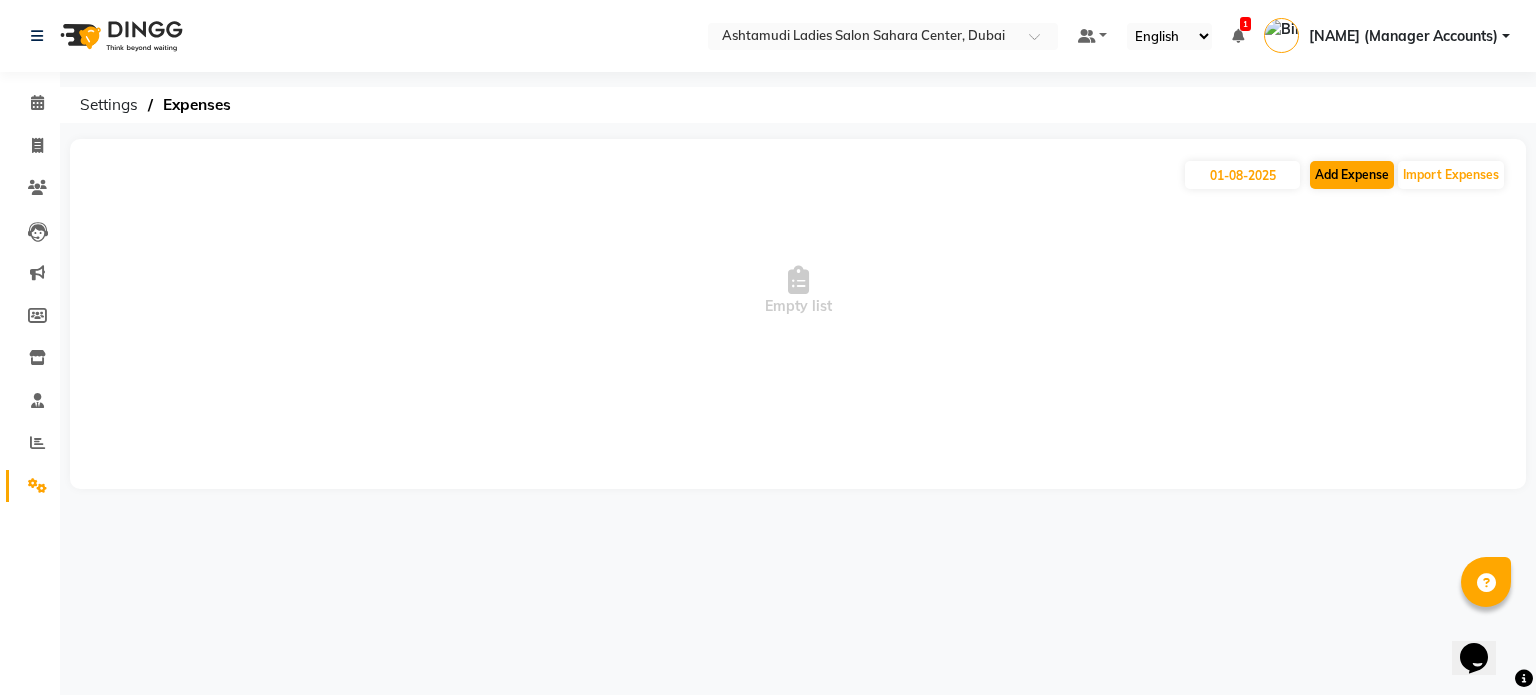 select on "1" 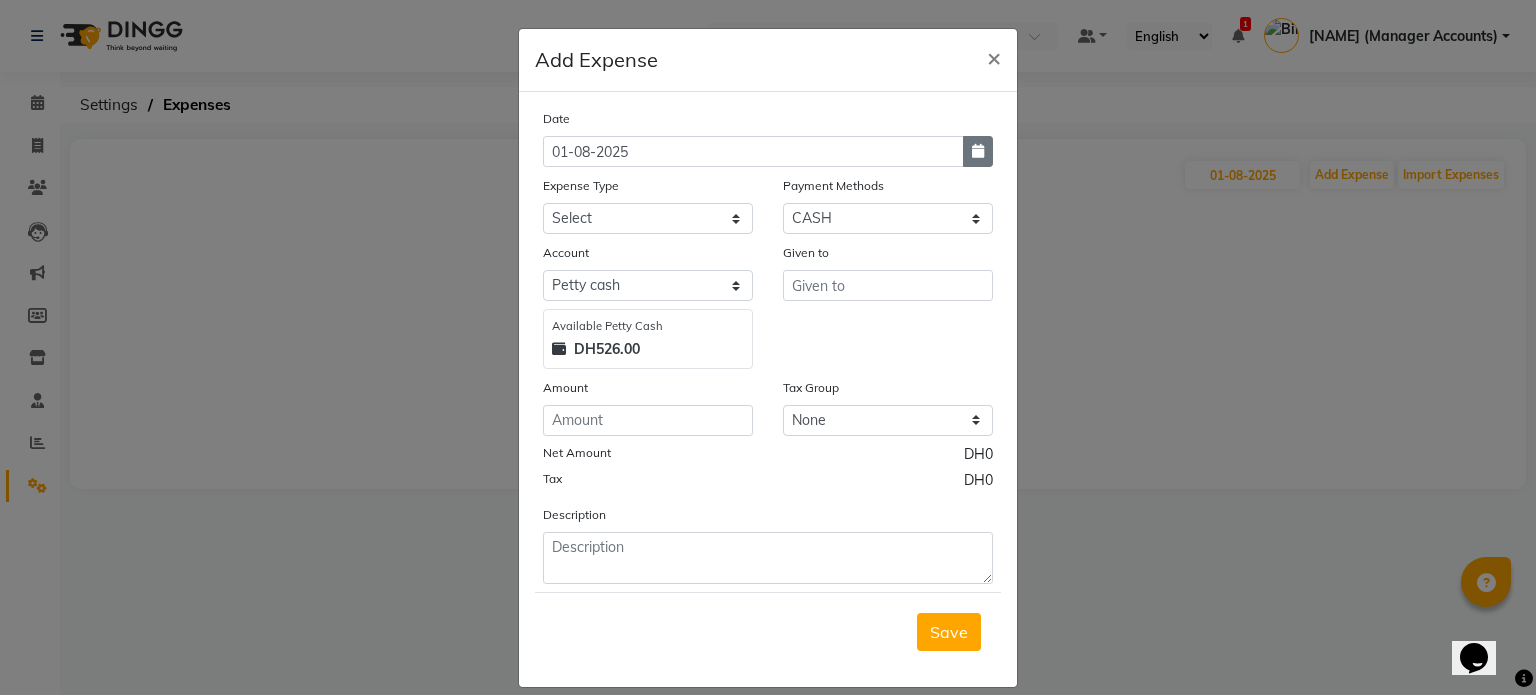 click 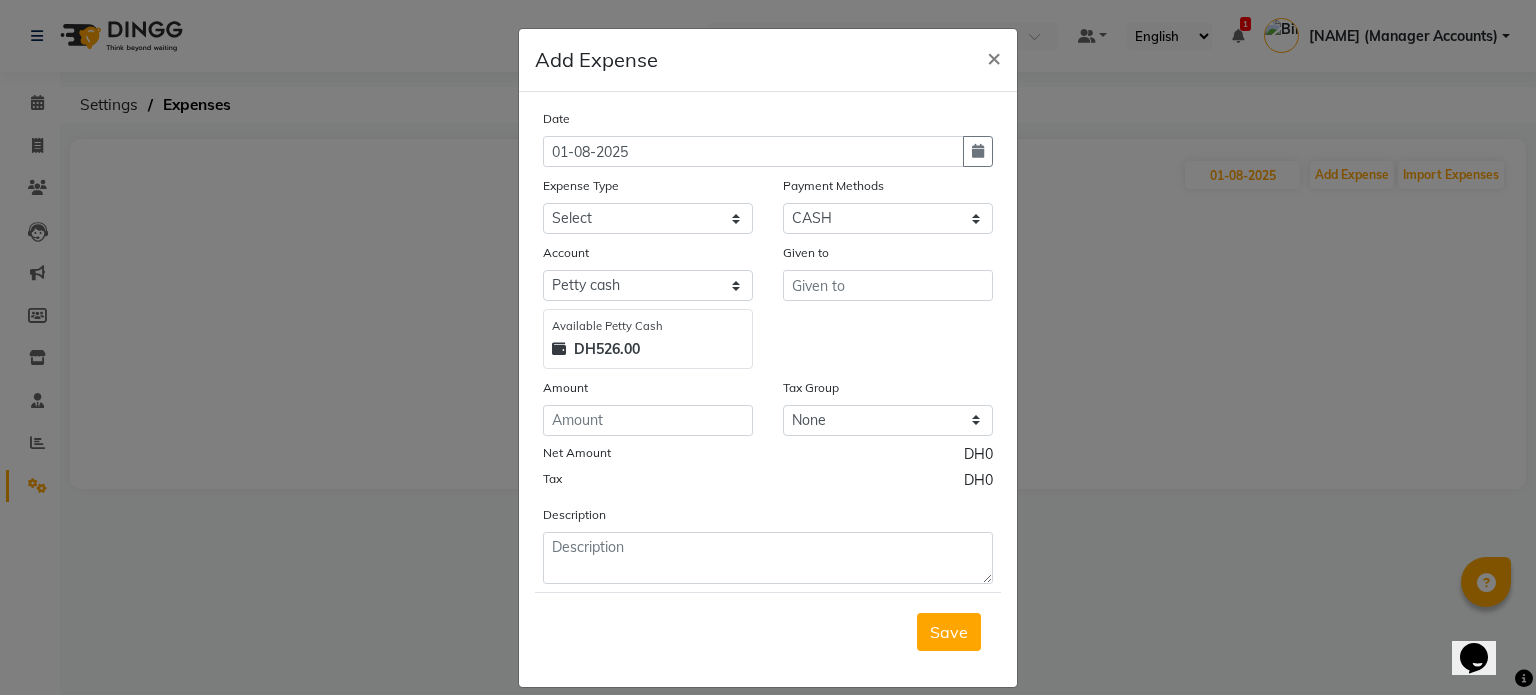 select on "8" 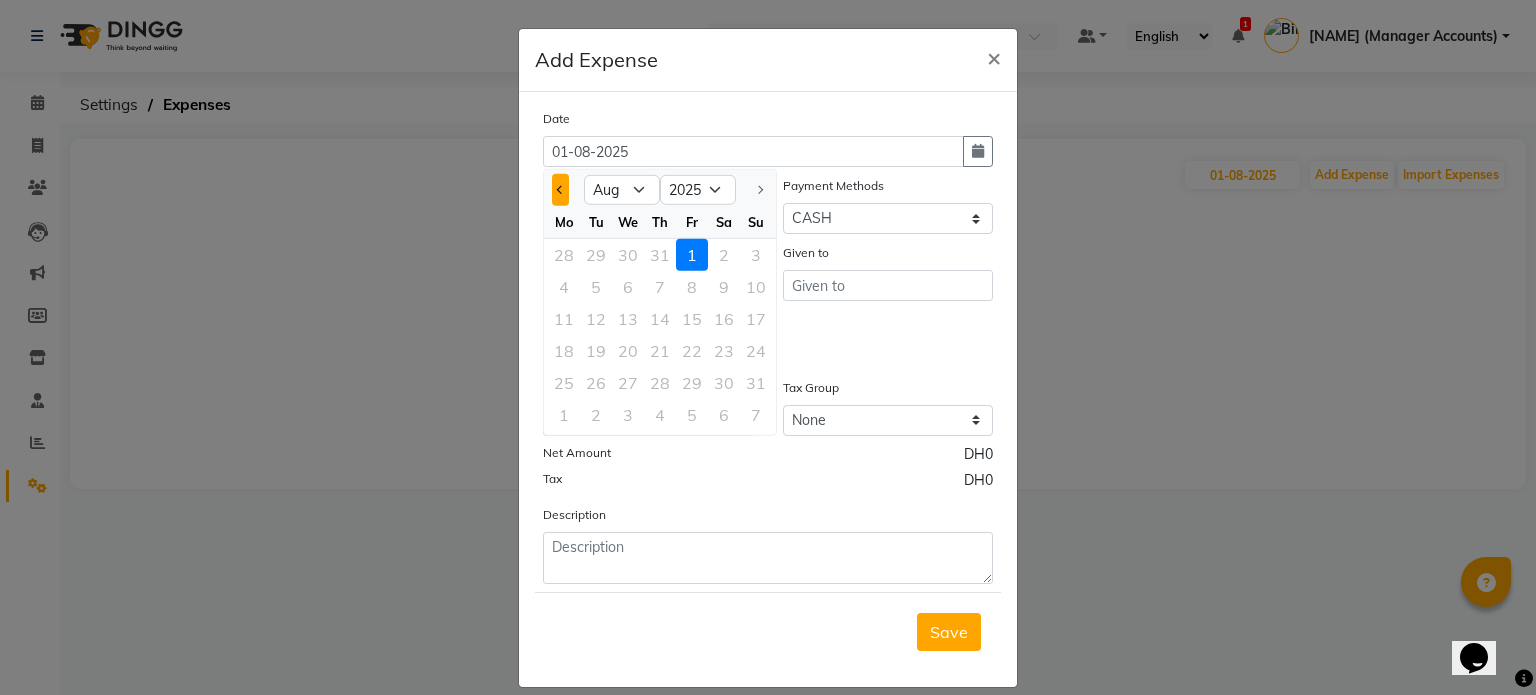 drag, startPoint x: 556, startPoint y: 189, endPoint x: 560, endPoint y: 203, distance: 14.56022 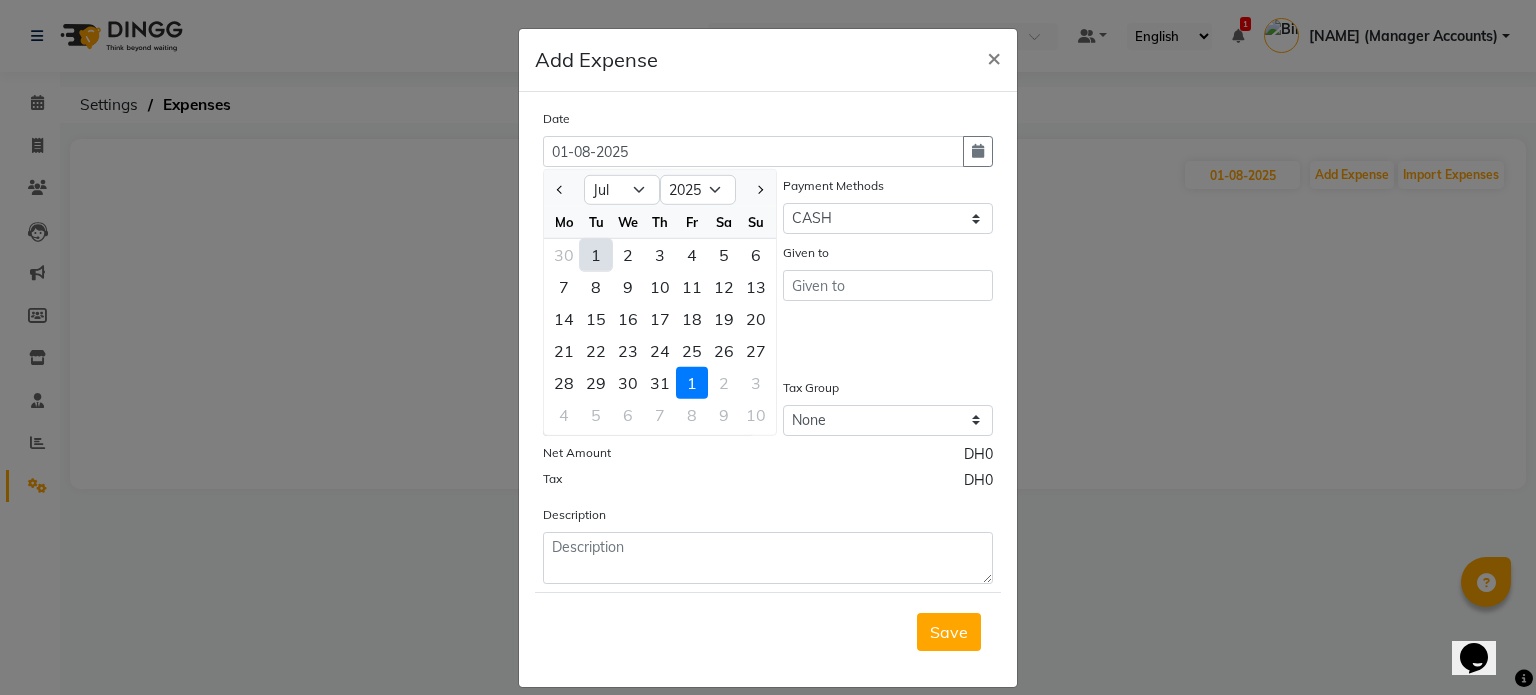 click on "31" 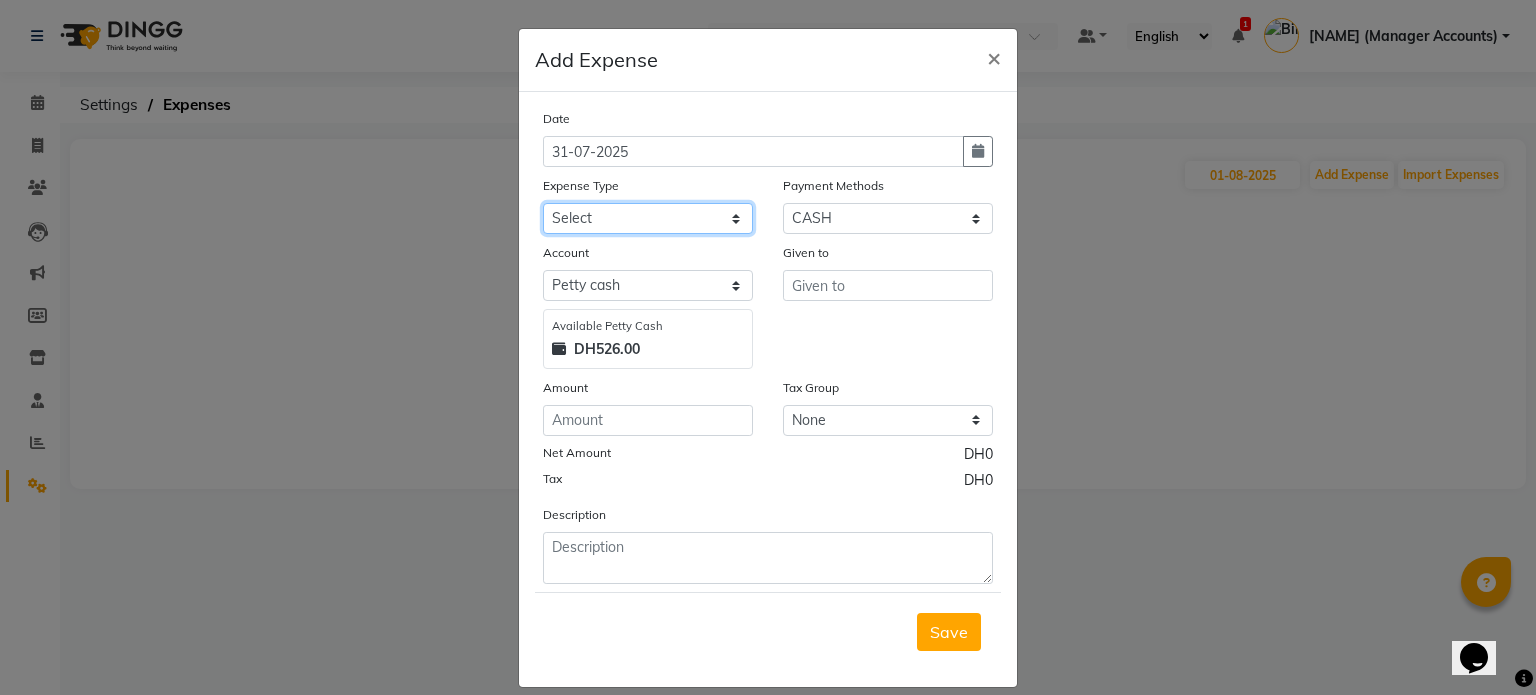click on "Select ACCOMODATION EXPENSES ADVERTISEMENT SALES PROMOTIONAL EXPENSES Bonus BRIDAL ACCESSORIES REFUND BRIDAL COMMISSION BRIDAL FOOD BRIDAL INCENTIVES BRIDAL ORNAMENTS REFUND BRIDAL TA CASH DEPOSIT RAK BANK COMPUTER ACCESSORIES MOBILE PHONE Donation and Charity Expenses ELECTRICITY CHARGES ELECTRONICS FITTINGS Event Expense FISH FOOD EXPENSES FOOD REFRESHMENT FOR CLIENTS FOOD REFRESHMENT FOR STAFFS Freight And Forwarding Charges FUEL FOR GENERATOR FURNITURE AND EQUIPMENTS Gifts for Clients GIFTS FOR STAFFS GOKULAM CHITS HOSTEL RENT LAUNDRY EXPENSES LICENSE OTHER FEES LOADING UNLOADING CHARGES Medical Expenses MEHNDI PAYMENTS MISCELLANEOUS EXPENSES NEWSPAPER PERIODICALS Ornaments Maintenance Expense OVERTIME ALLOWANCES Payment For Pest Control Perfomance based incentives POSTAGE COURIER CHARGES Printing PRINTING STATIONERY EXPENSES PROFESSIONAL TAX REPAIRS MAINTENANCE ROUND OFF Salary SALARY ADVANCE Sales Incentives Membership Card SALES INCENTIVES PRODUCT SALES INCENTIVES SERVICES SALON ESSENTIALS SALON RENT" 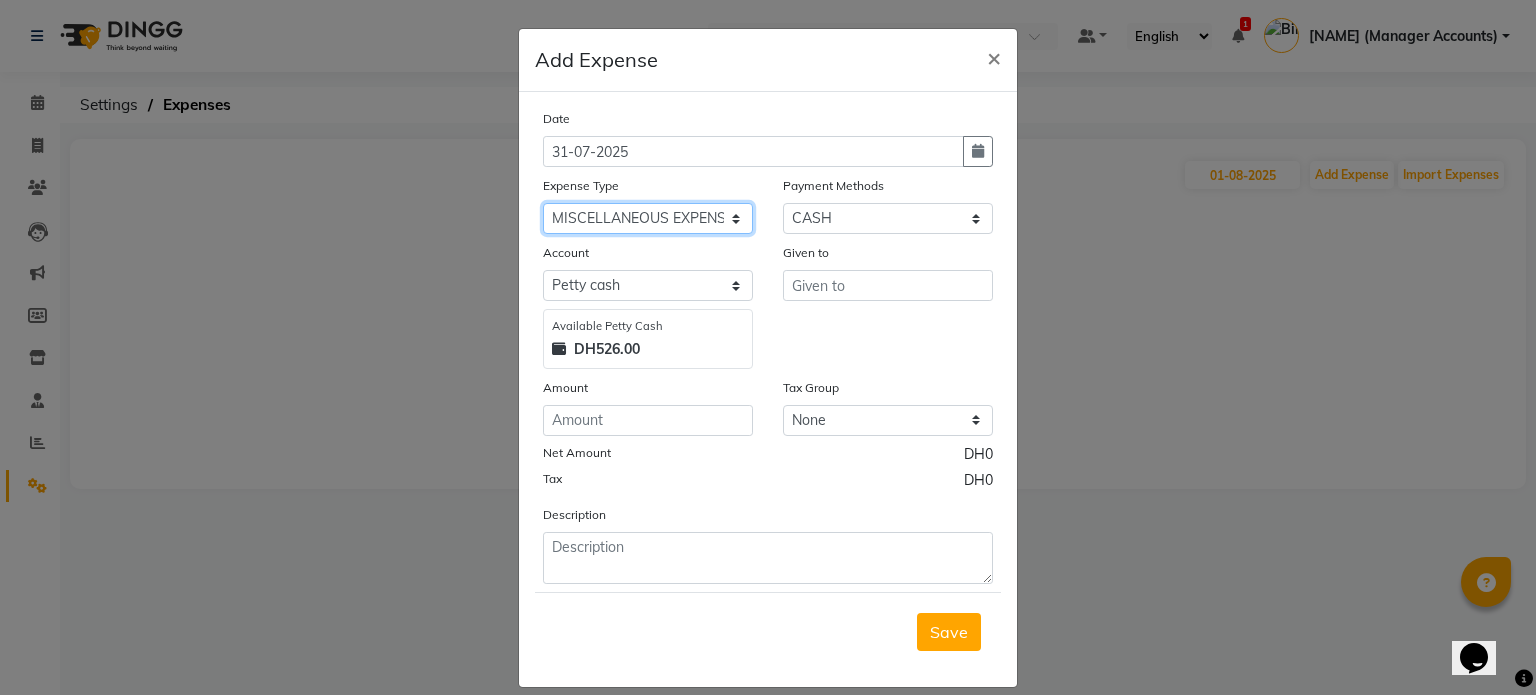 click on "Select ACCOMODATION EXPENSES ADVERTISEMENT SALES PROMOTIONAL EXPENSES Bonus BRIDAL ACCESSORIES REFUND BRIDAL COMMISSION BRIDAL FOOD BRIDAL INCENTIVES BRIDAL ORNAMENTS REFUND BRIDAL TA CASH DEPOSIT RAK BANK COMPUTER ACCESSORIES MOBILE PHONE Donation and Charity Expenses ELECTRICITY CHARGES ELECTRONICS FITTINGS Event Expense FISH FOOD EXPENSES FOOD REFRESHMENT FOR CLIENTS FOOD REFRESHMENT FOR STAFFS Freight And Forwarding Charges FUEL FOR GENERATOR FURNITURE AND EQUIPMENTS Gifts for Clients GIFTS FOR STAFFS GOKULAM CHITS HOSTEL RENT LAUNDRY EXPENSES LICENSE OTHER FEES LOADING UNLOADING CHARGES Medical Expenses MEHNDI PAYMENTS MISCELLANEOUS EXPENSES NEWSPAPER PERIODICALS Ornaments Maintenance Expense OVERTIME ALLOWANCES Payment For Pest Control Perfomance based incentives POSTAGE COURIER CHARGES Printing PRINTING STATIONERY EXPENSES PROFESSIONAL TAX REPAIRS MAINTENANCE ROUND OFF Salary SALARY ADVANCE Sales Incentives Membership Card SALES INCENTIVES PRODUCT SALES INCENTIVES SERVICES SALON ESSENTIALS SALON RENT" 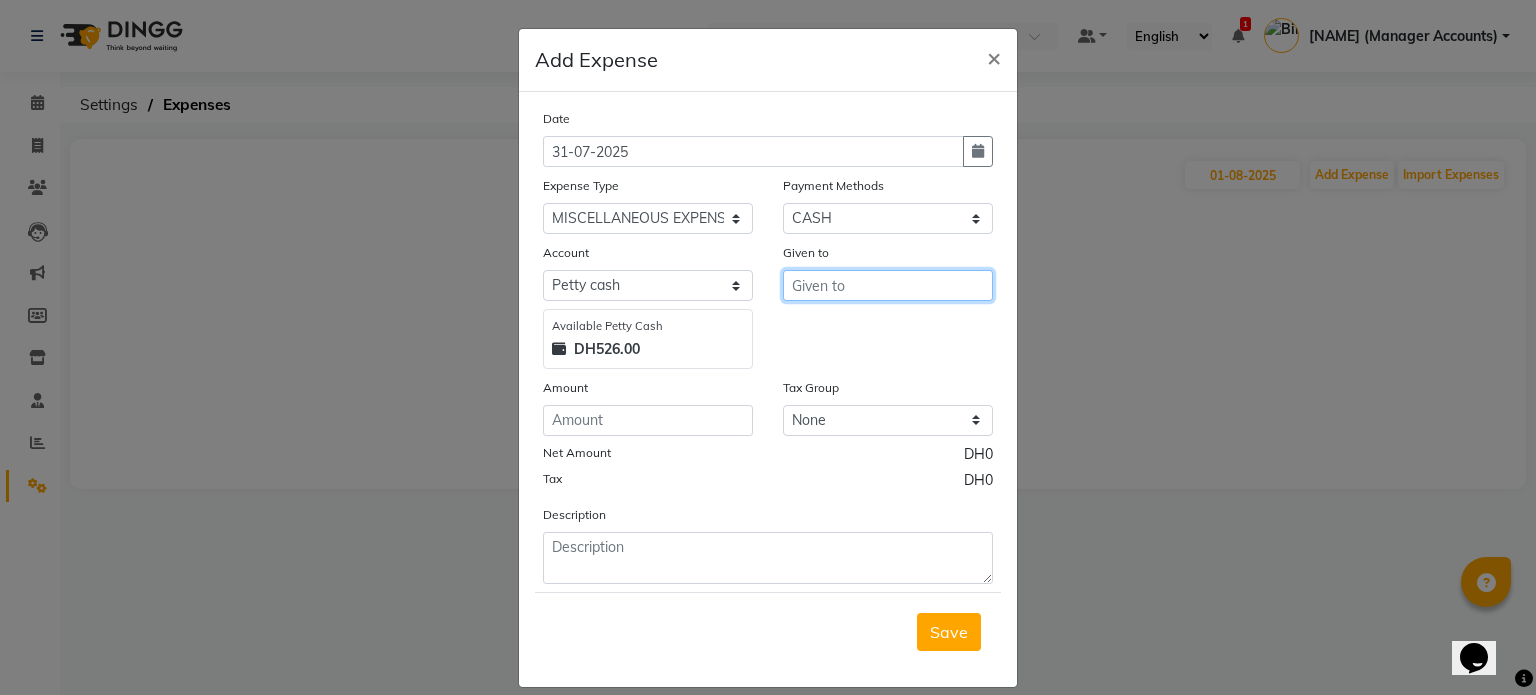 click at bounding box center [888, 285] 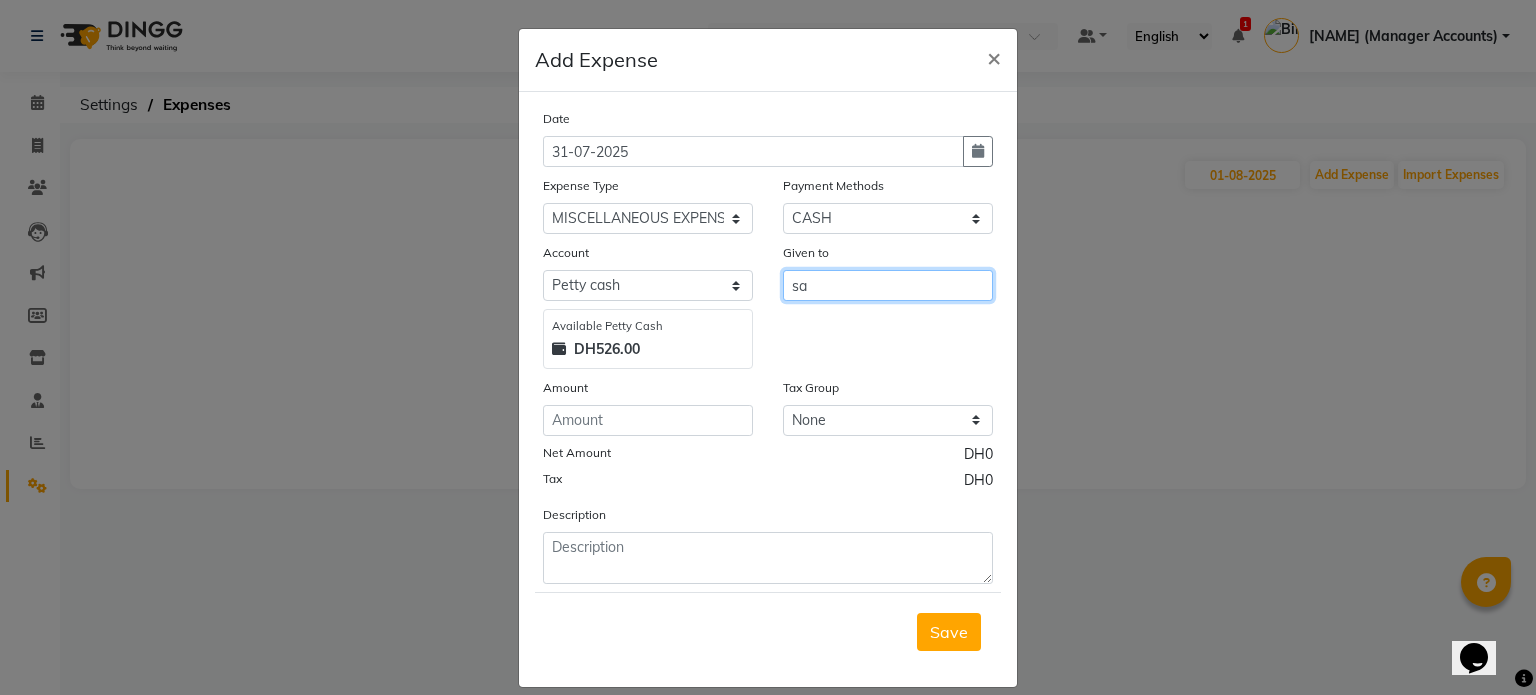 type on "s" 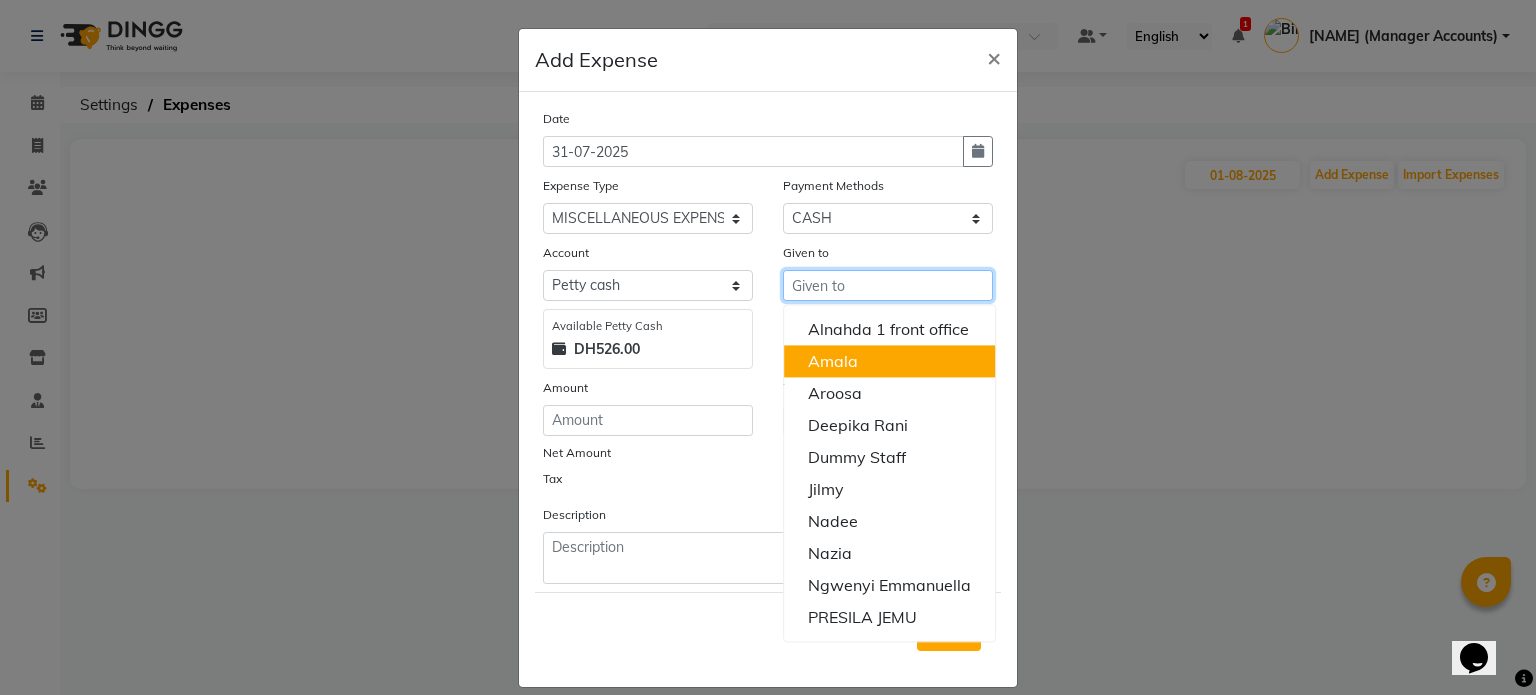 click on "Amala" at bounding box center [833, 361] 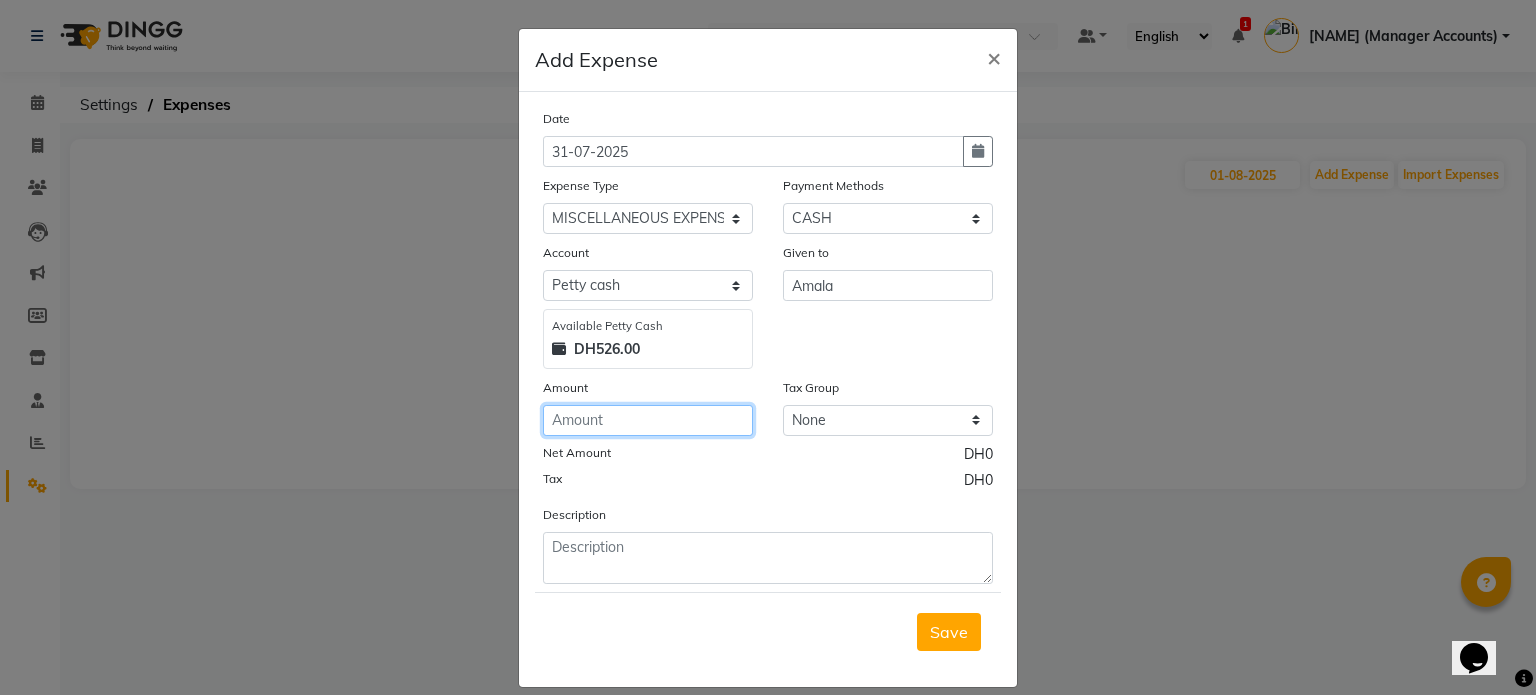 click 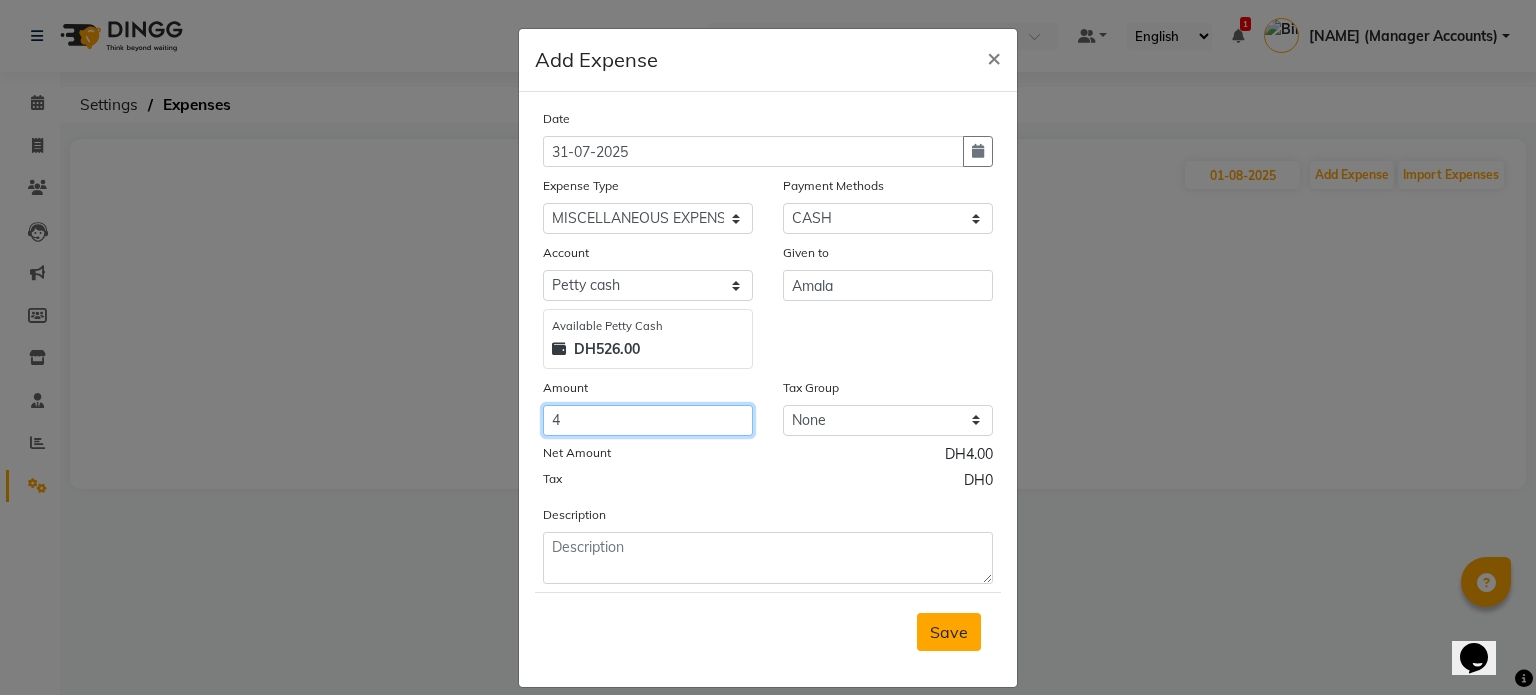 type on "4" 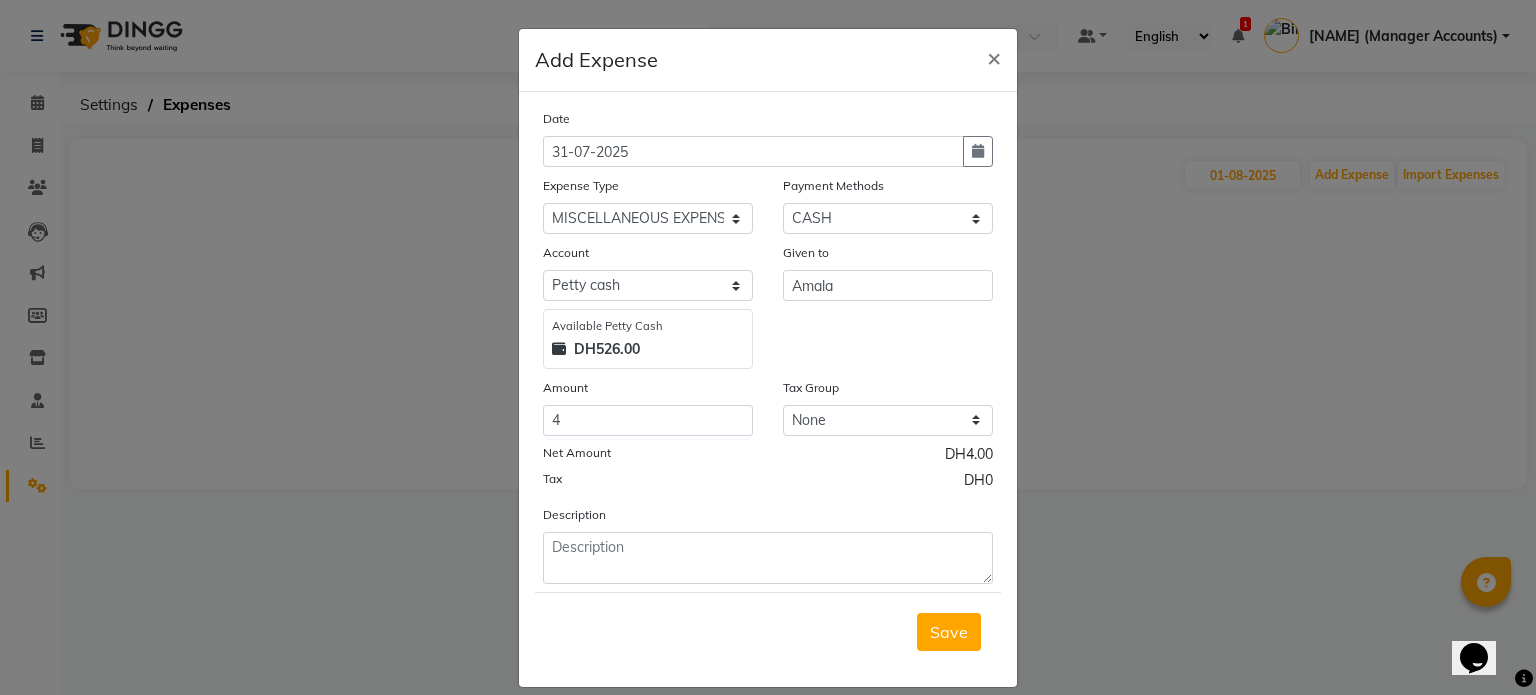 click on "Save" at bounding box center [949, 632] 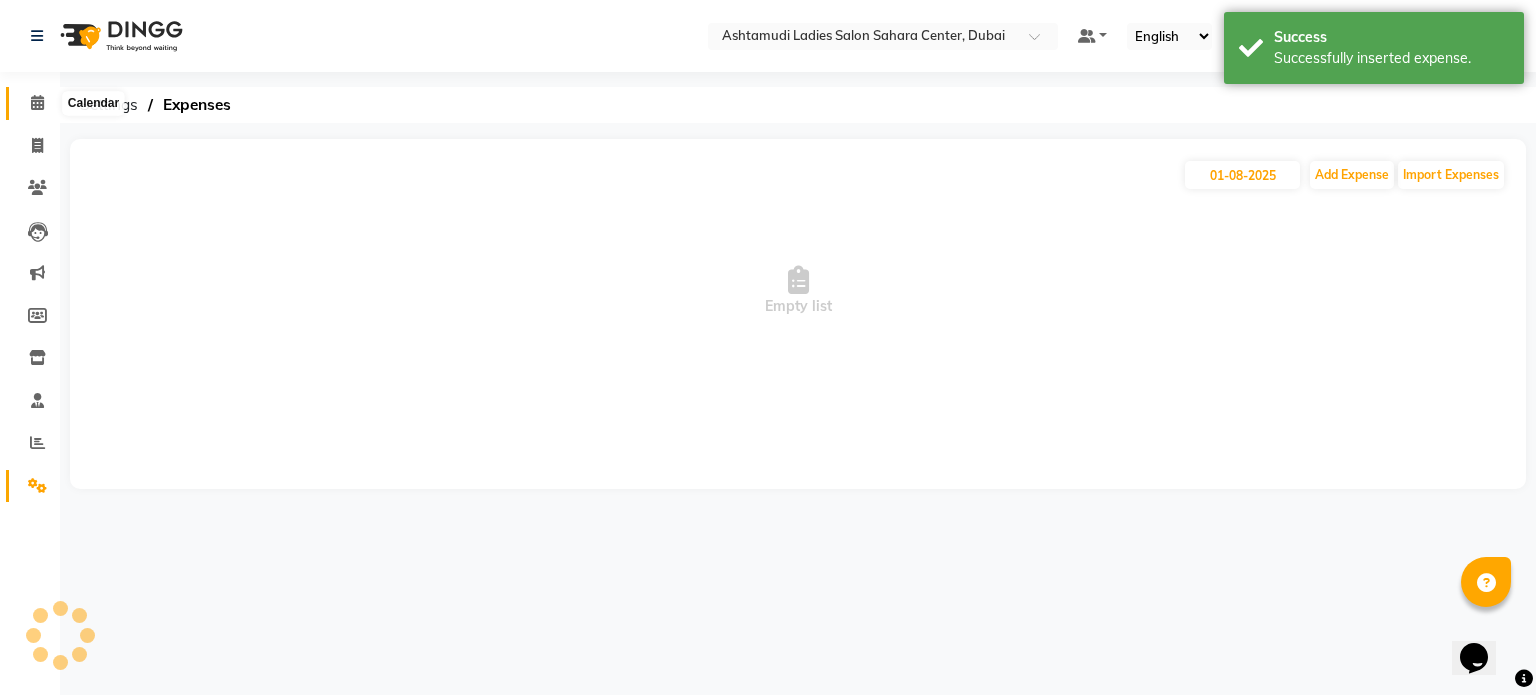 click 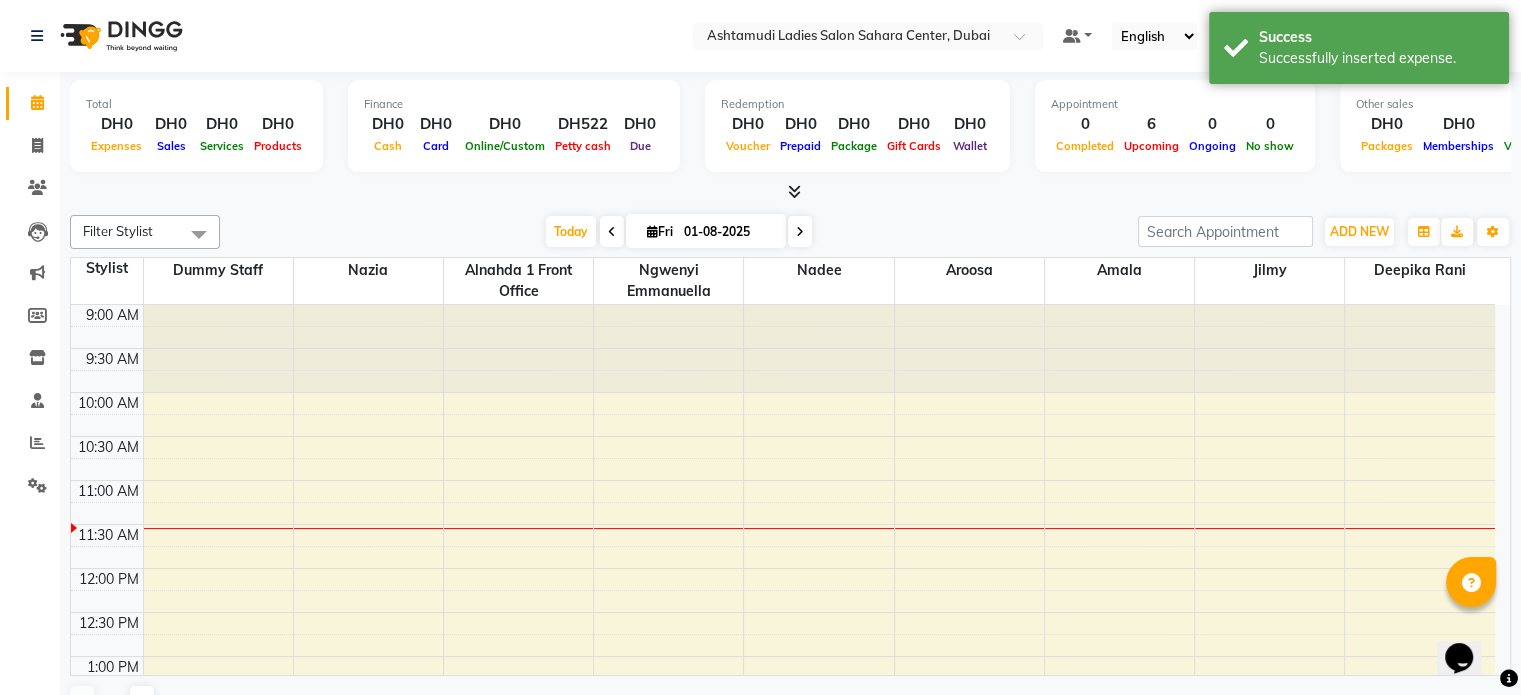 scroll, scrollTop: 175, scrollLeft: 0, axis: vertical 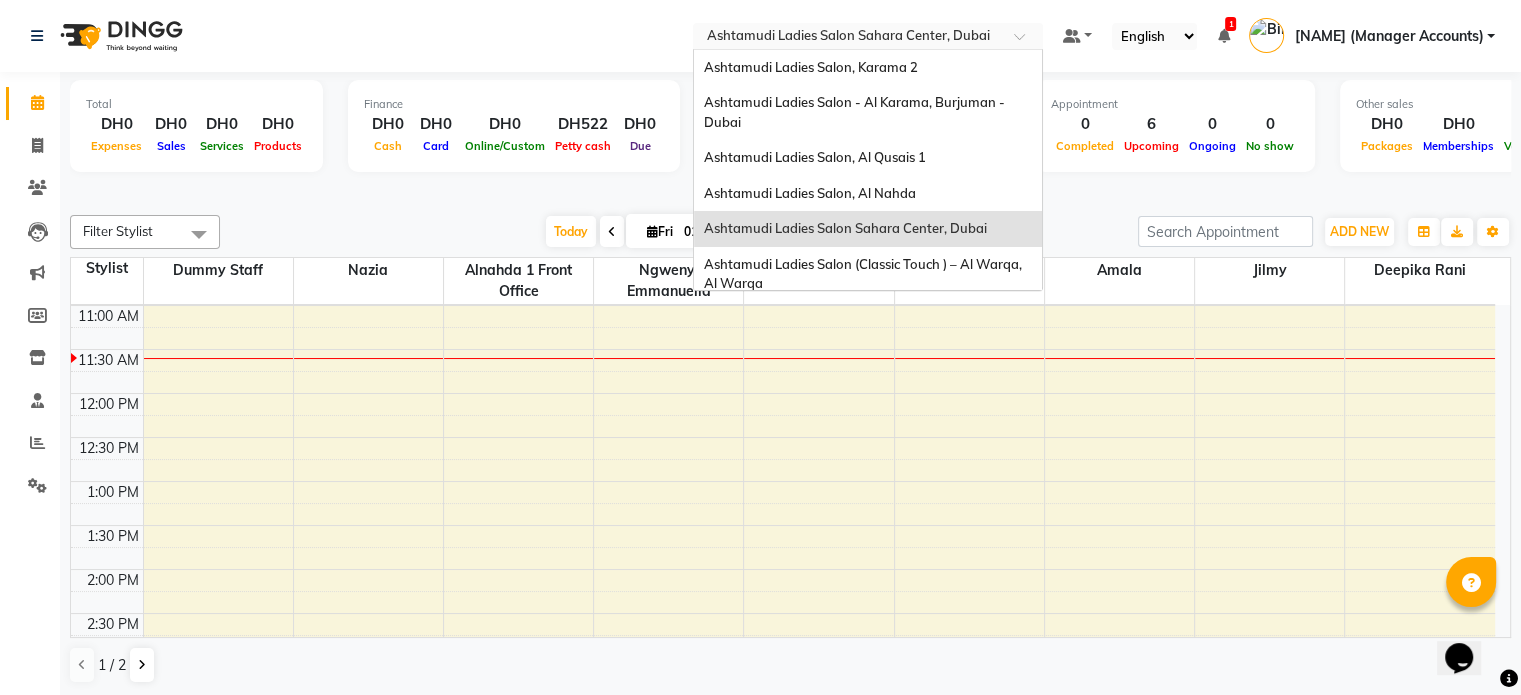 click at bounding box center (848, 38) 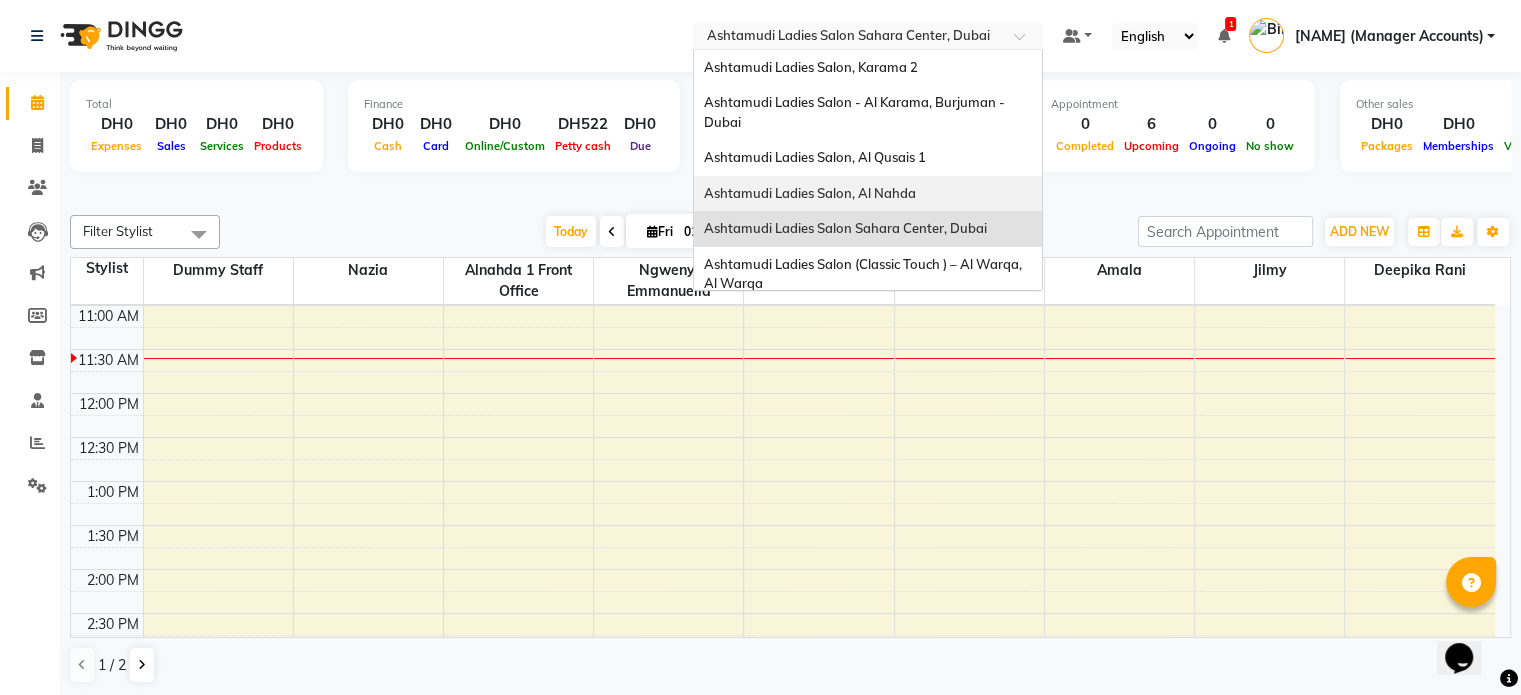 click on "Ashtamudi Ladies Salon, Al Nahda" at bounding box center [810, 193] 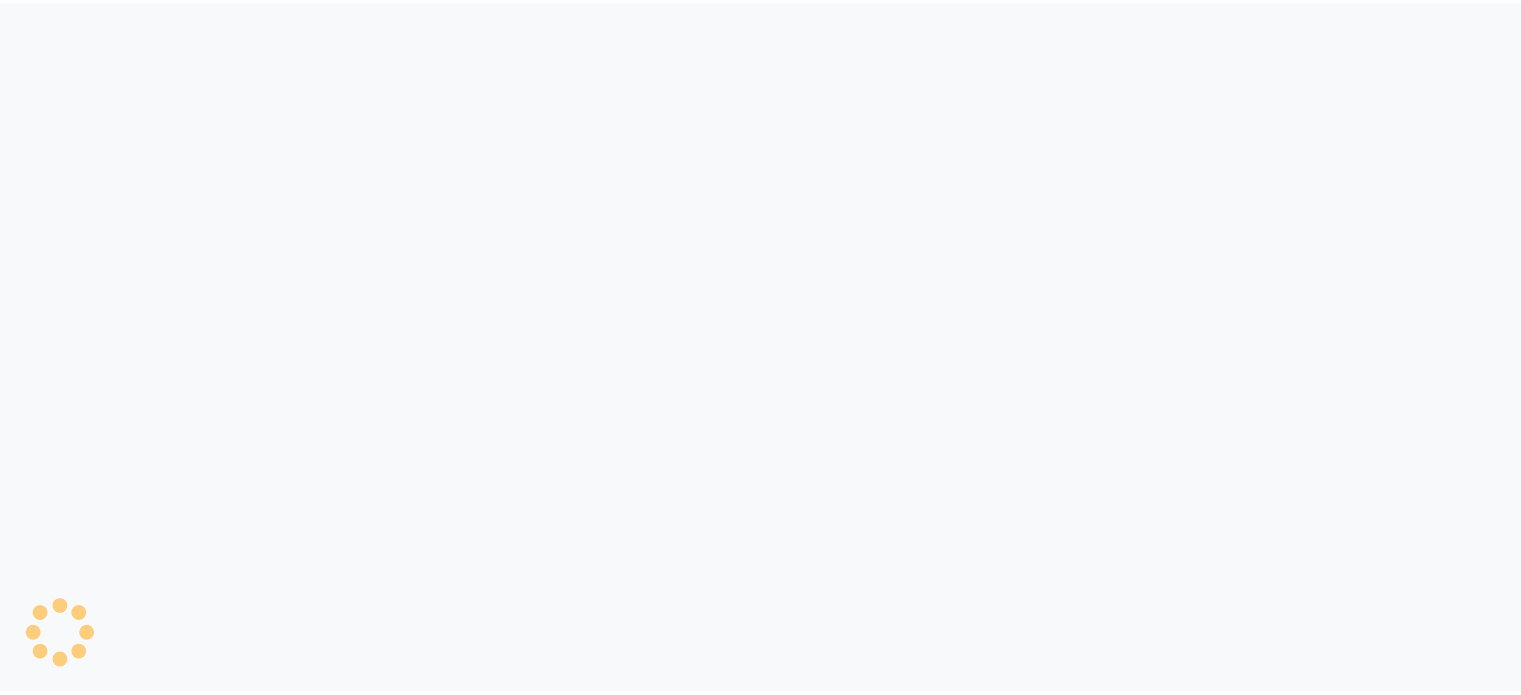 scroll, scrollTop: 0, scrollLeft: 0, axis: both 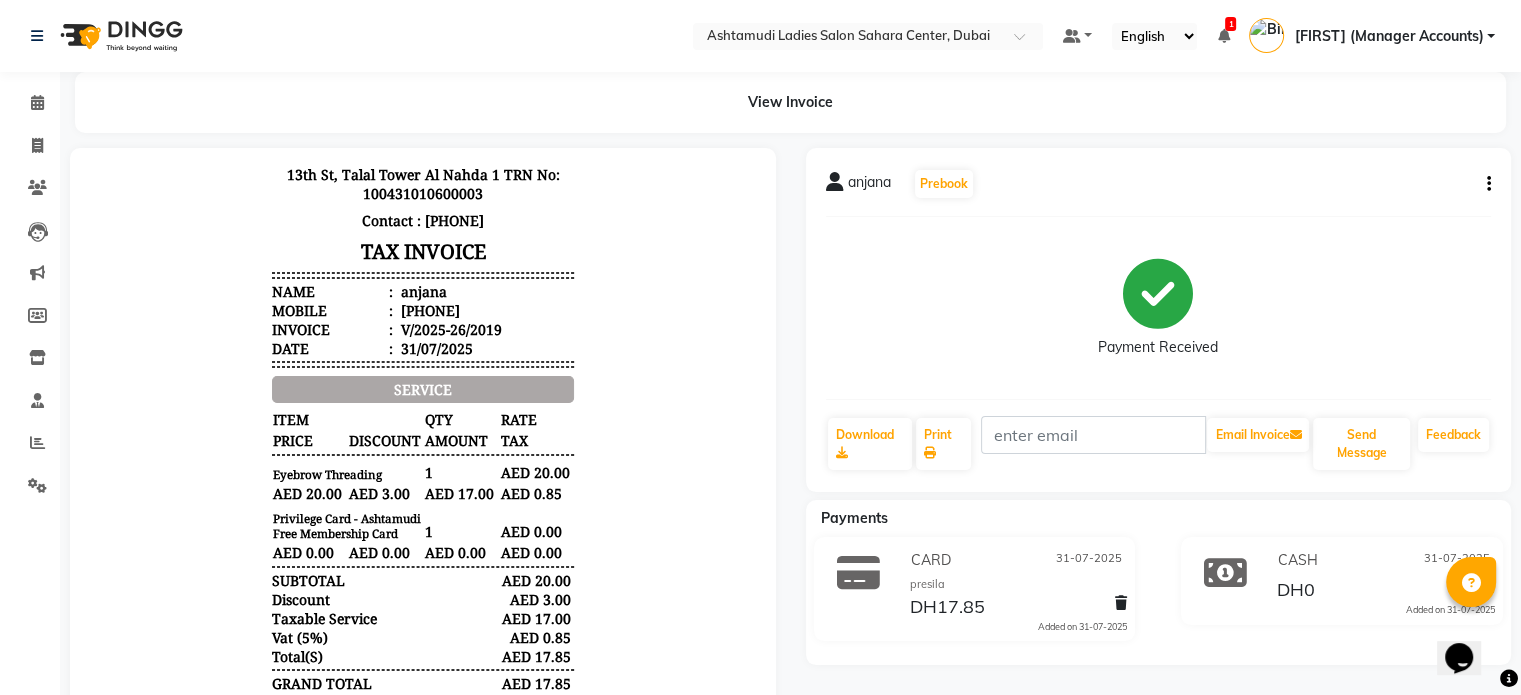 click on "anjana   Prebook   Payment Received  Download  Print   Email Invoice   Send Message Feedback" 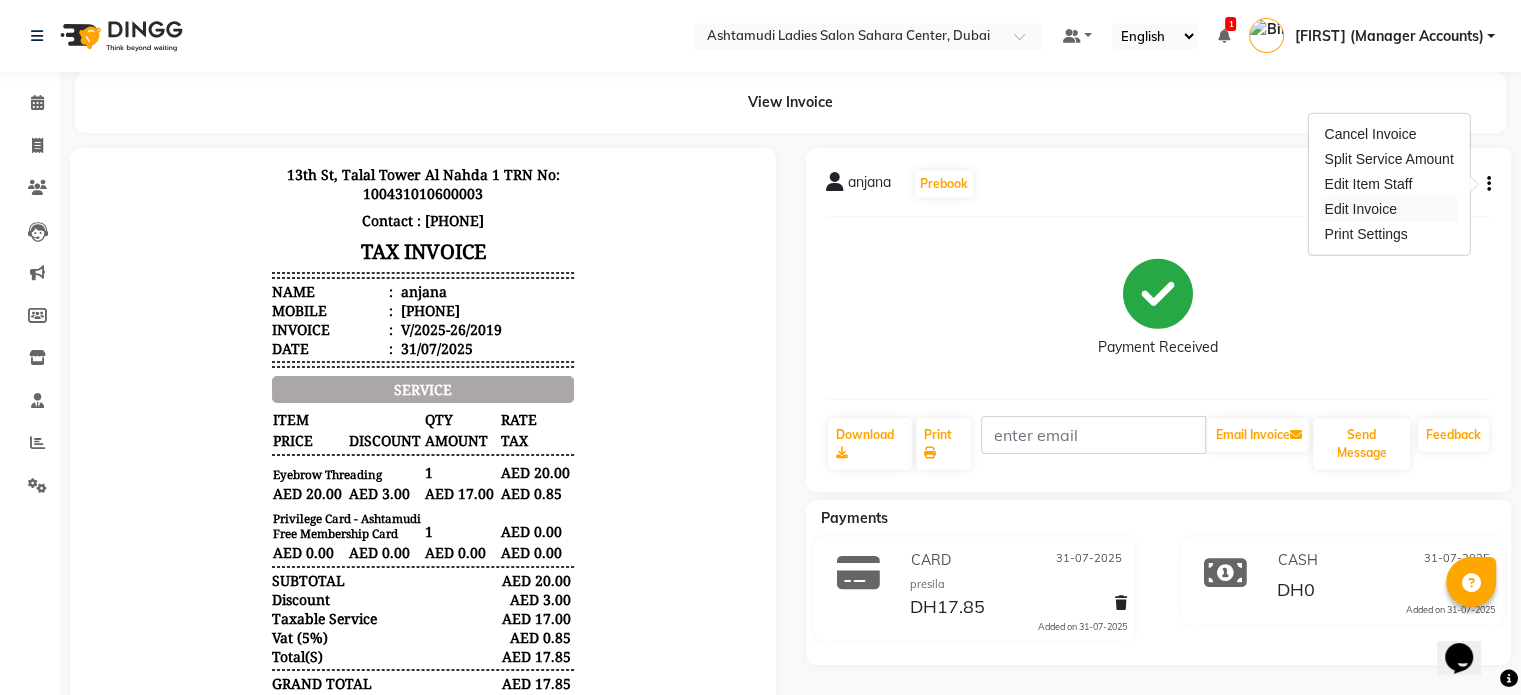 click on "Edit Invoice" at bounding box center [1388, 209] 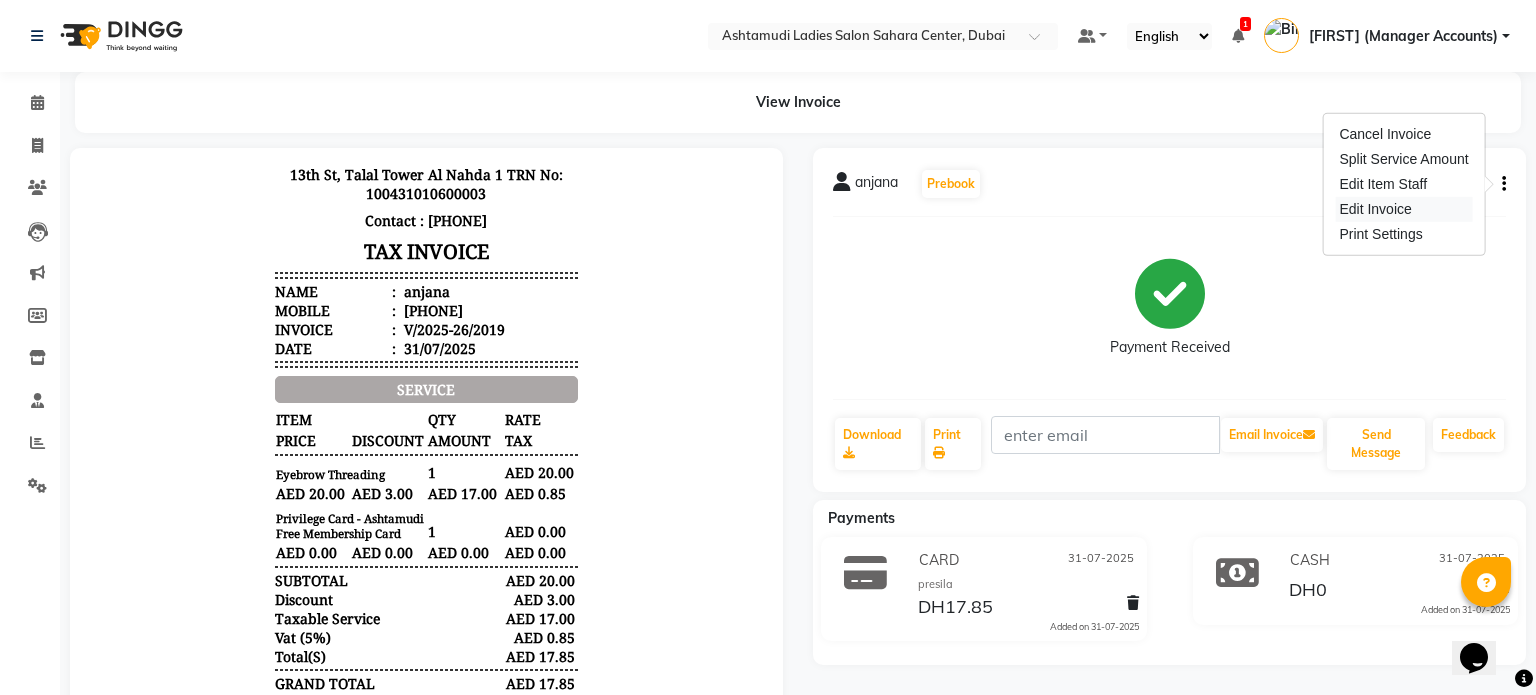 select on "service" 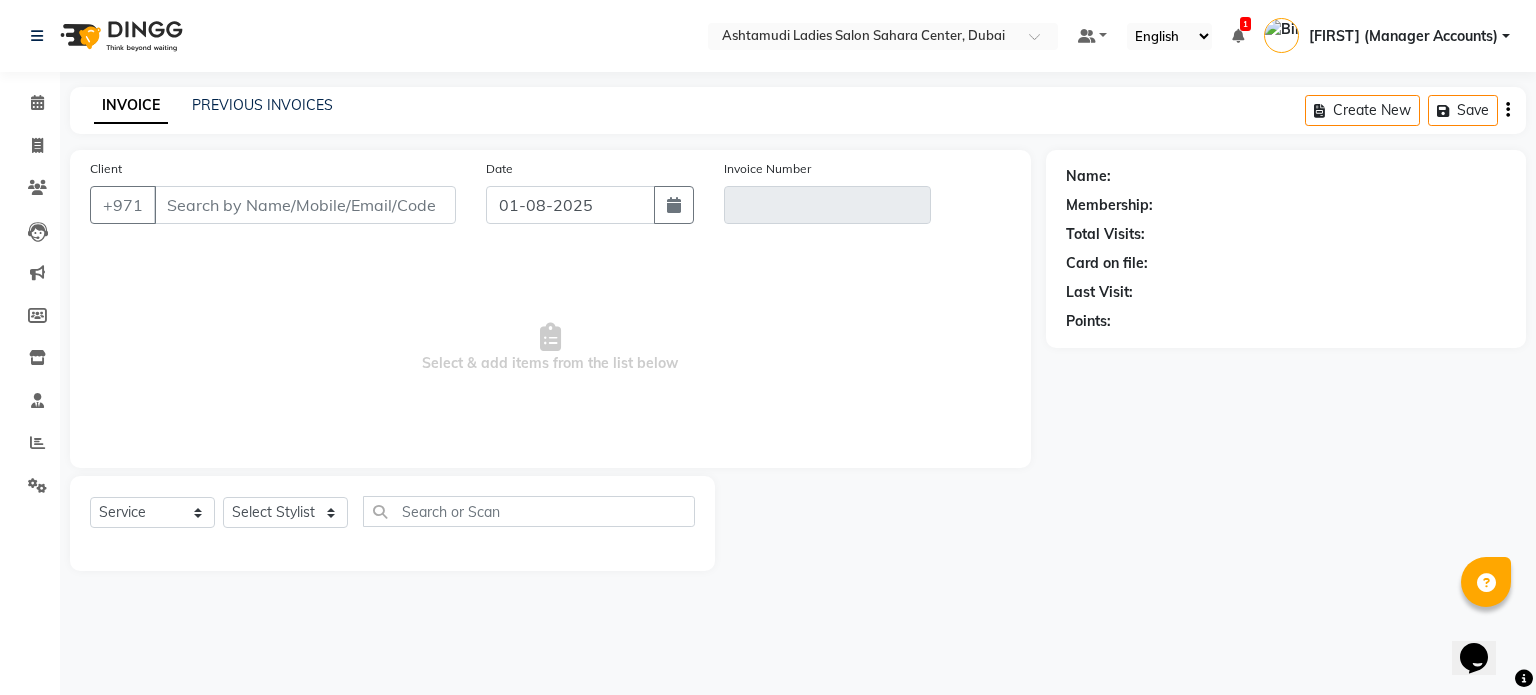 type on "585322150" 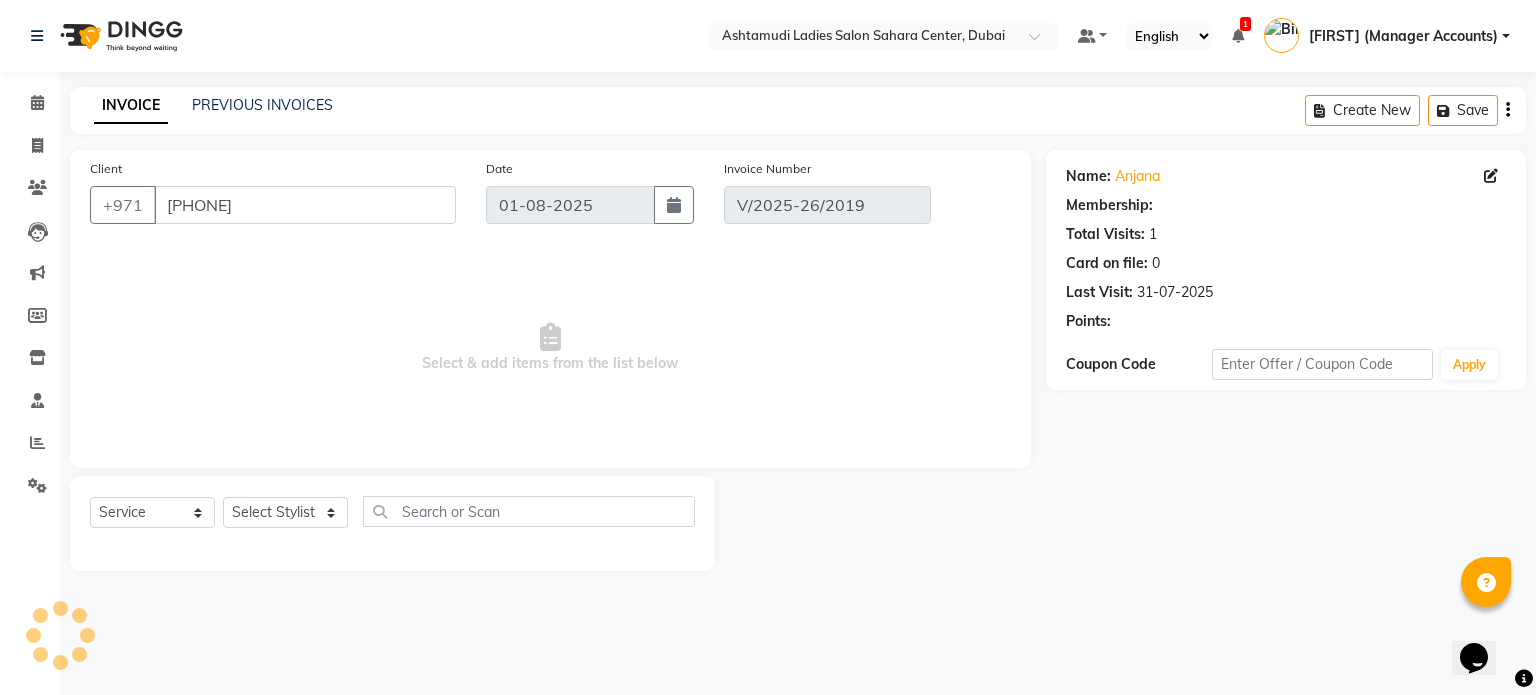 select on "1: Object" 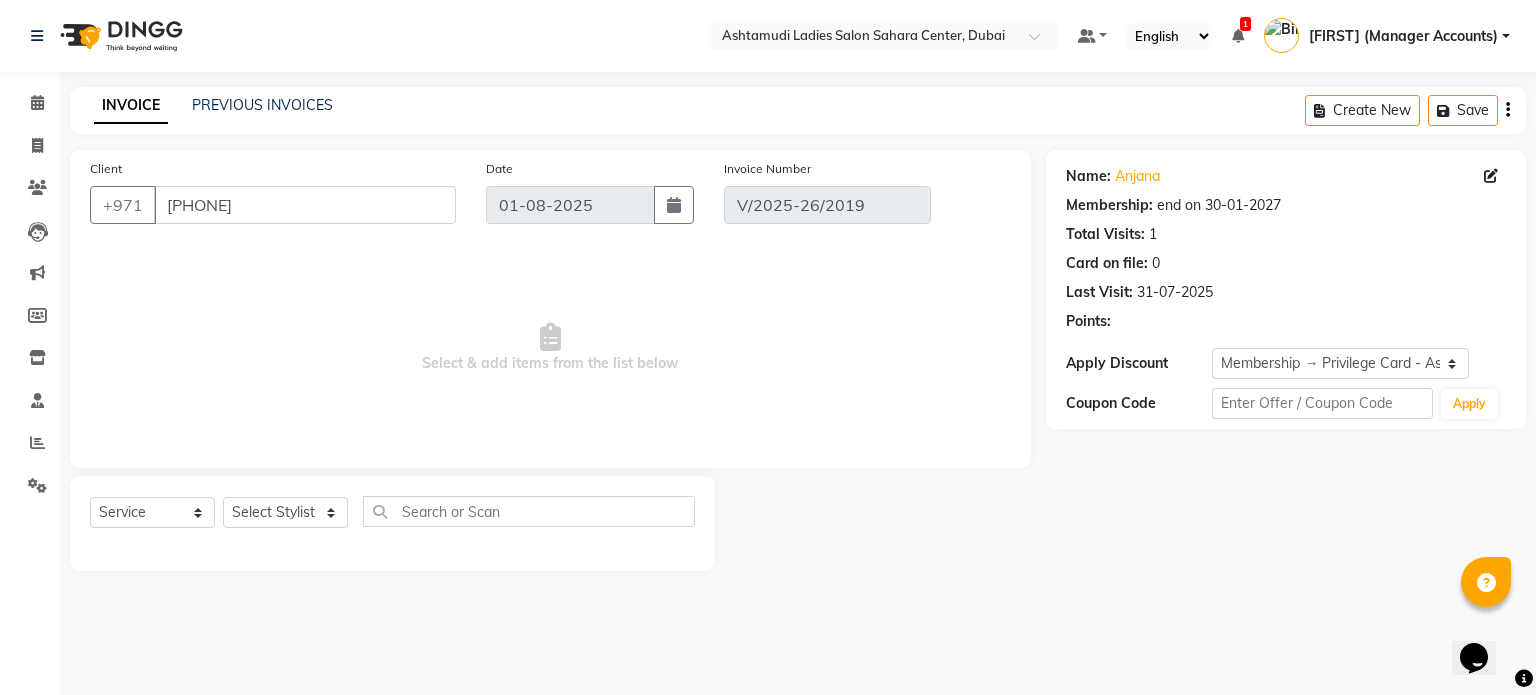 type on "31-07-2025" 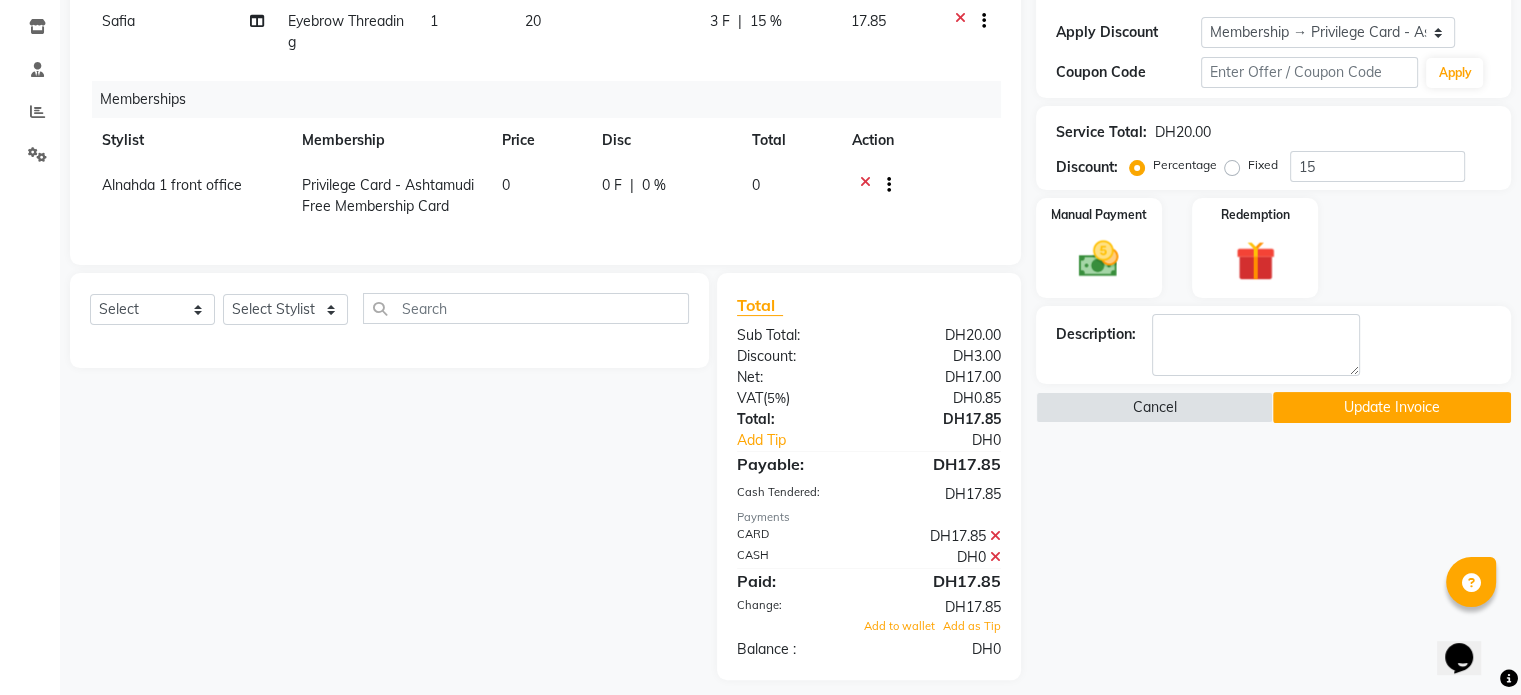 scroll, scrollTop: 360, scrollLeft: 0, axis: vertical 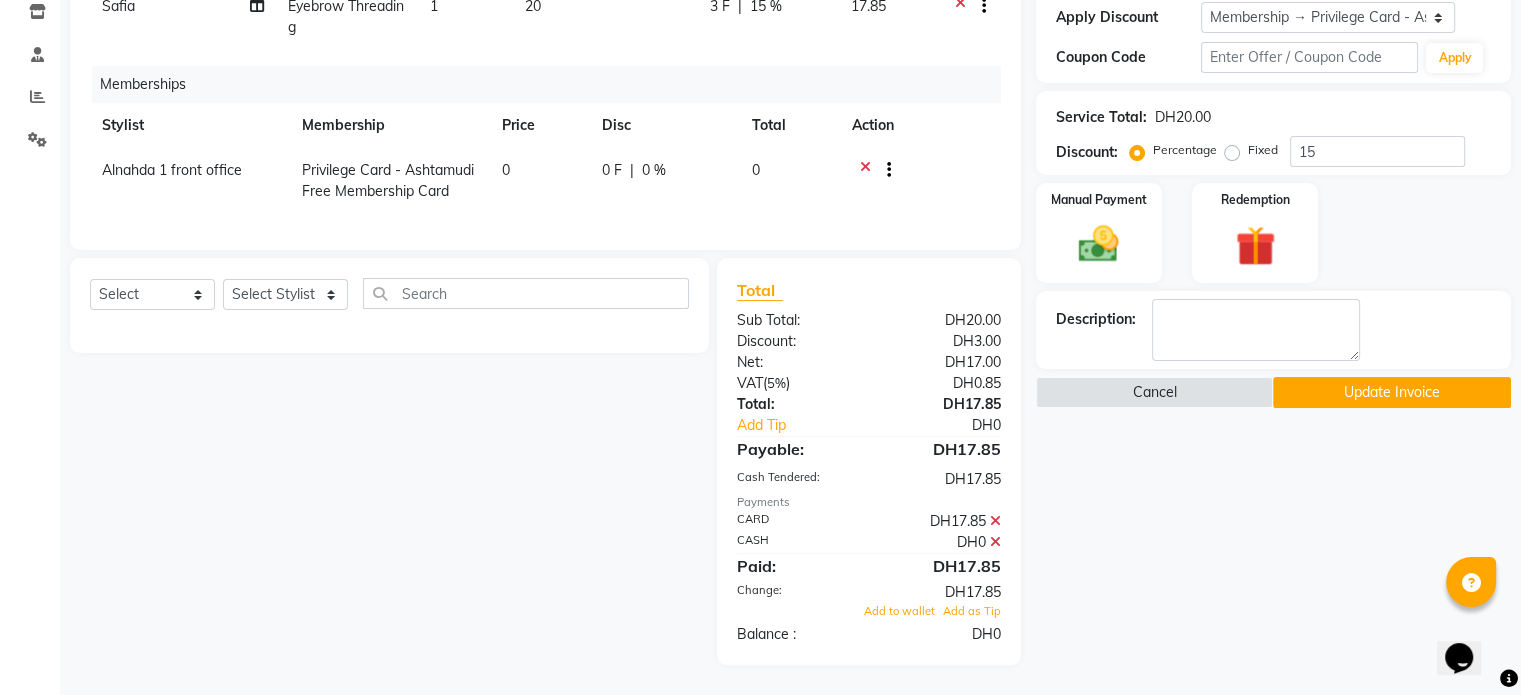 click 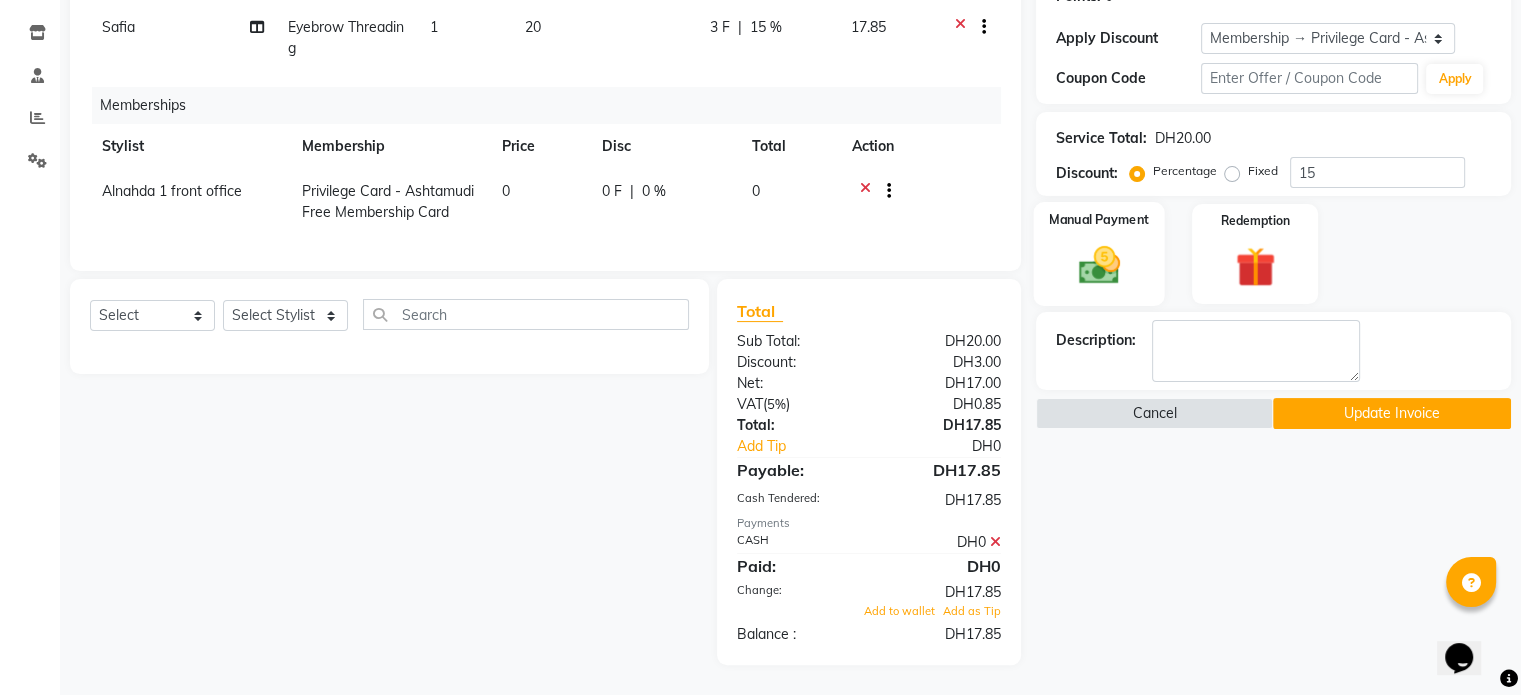 click 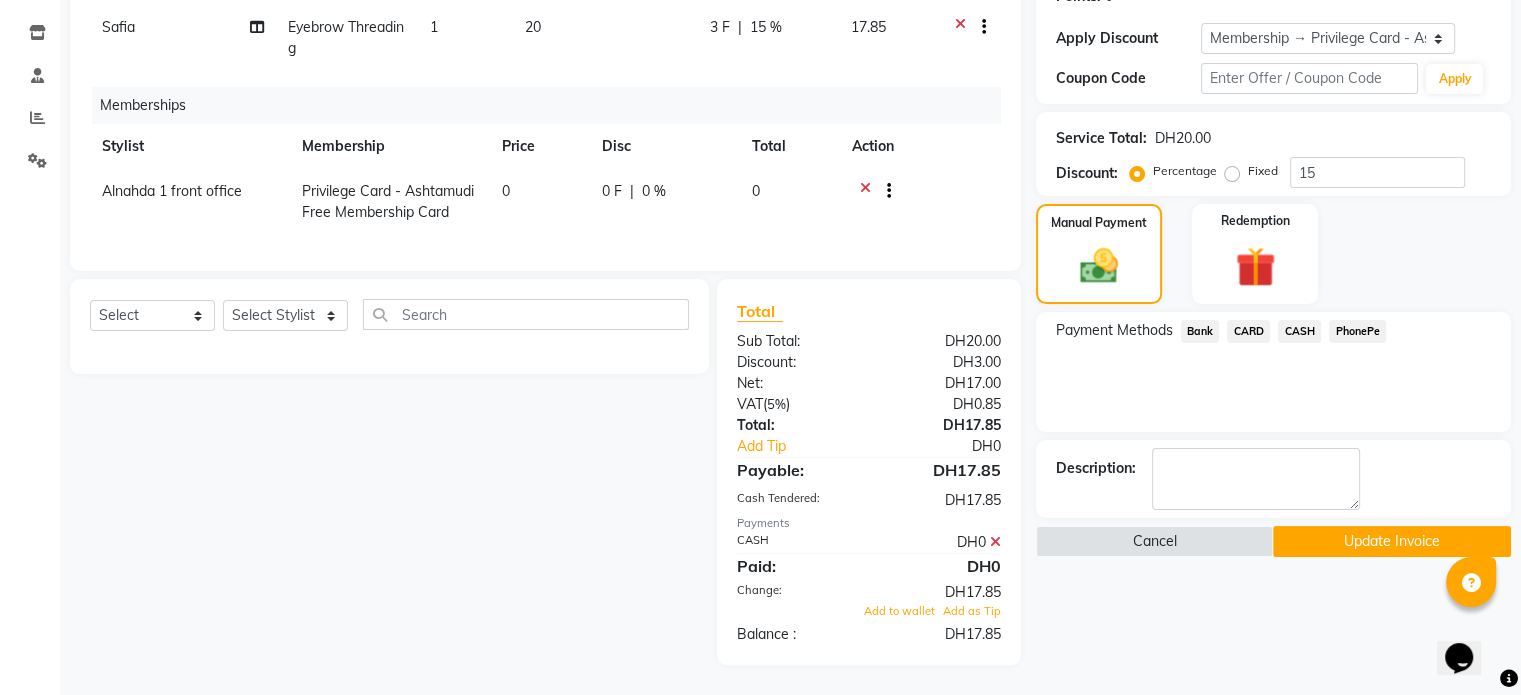 click on "CARD" 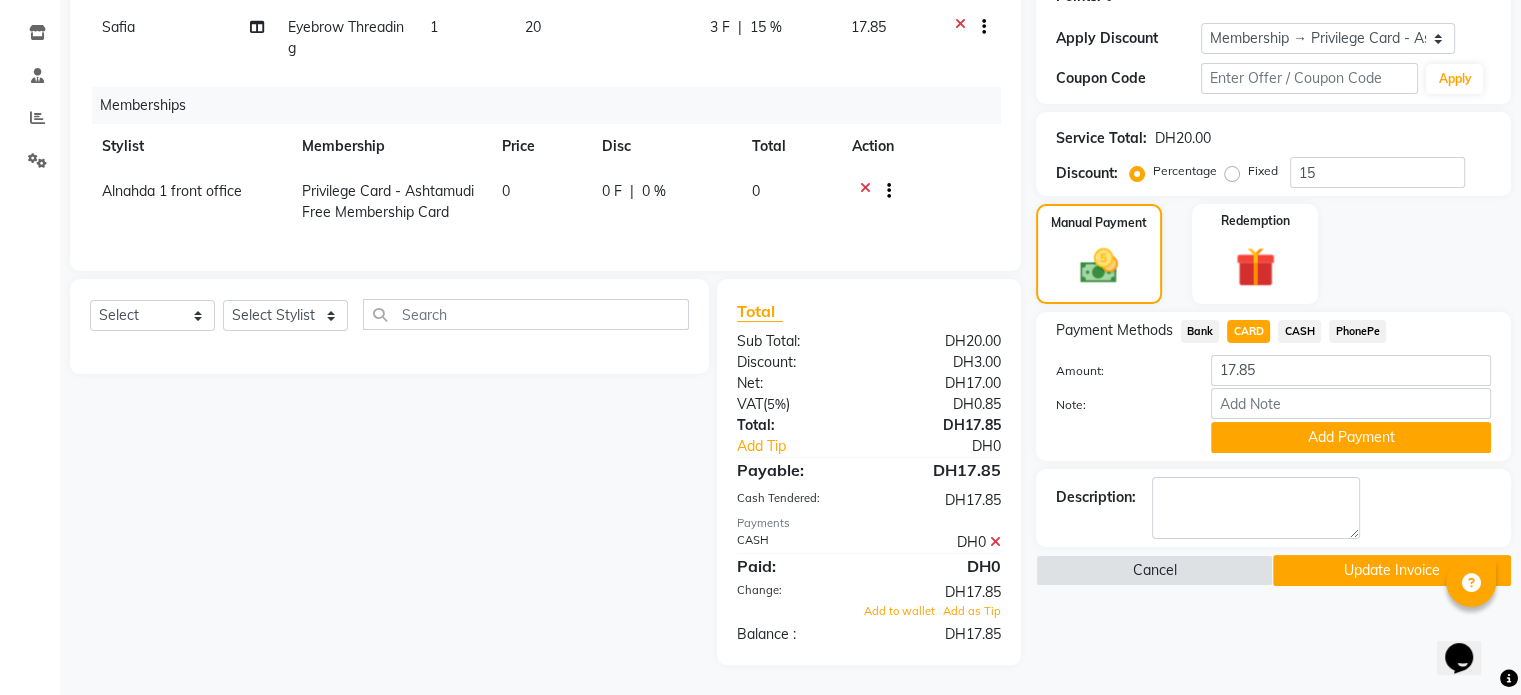 drag, startPoint x: 992, startPoint y: 537, endPoint x: 1019, endPoint y: 508, distance: 39.623226 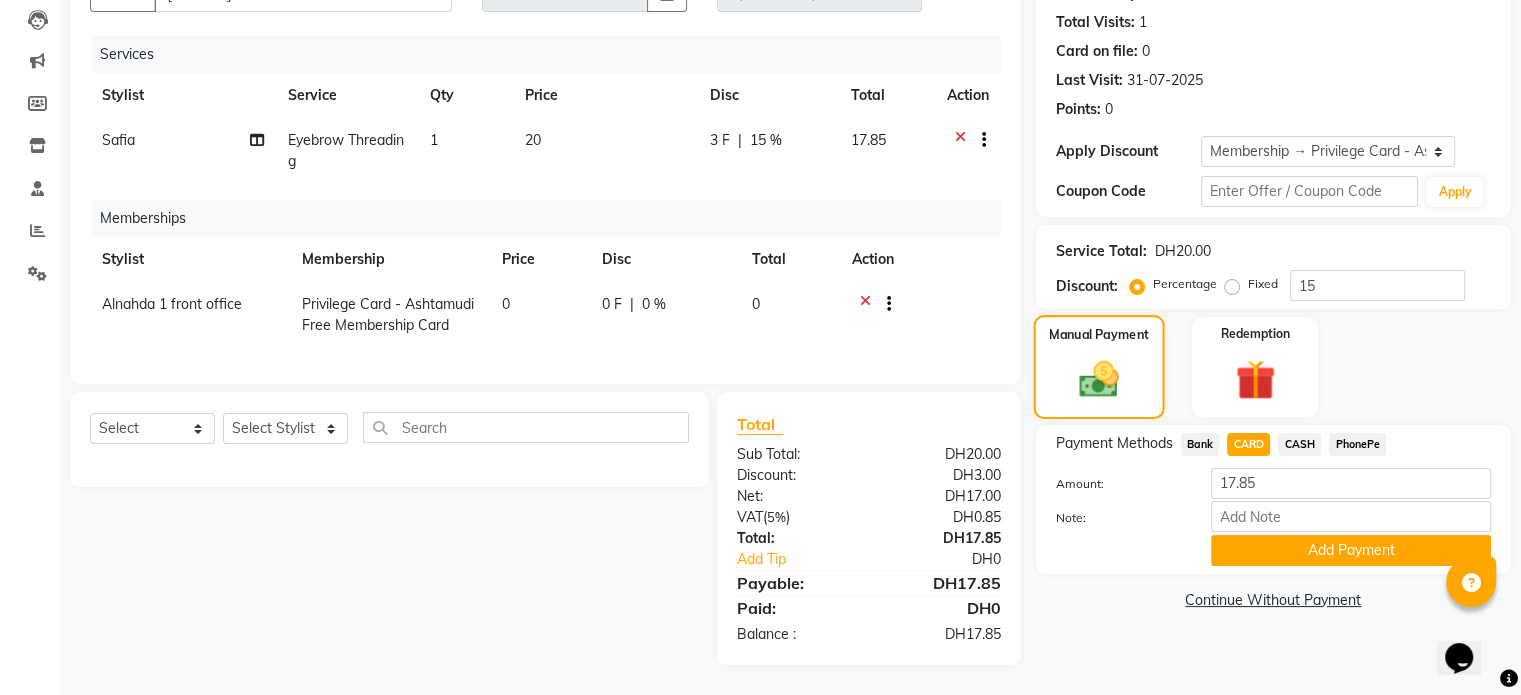 scroll, scrollTop: 227, scrollLeft: 0, axis: vertical 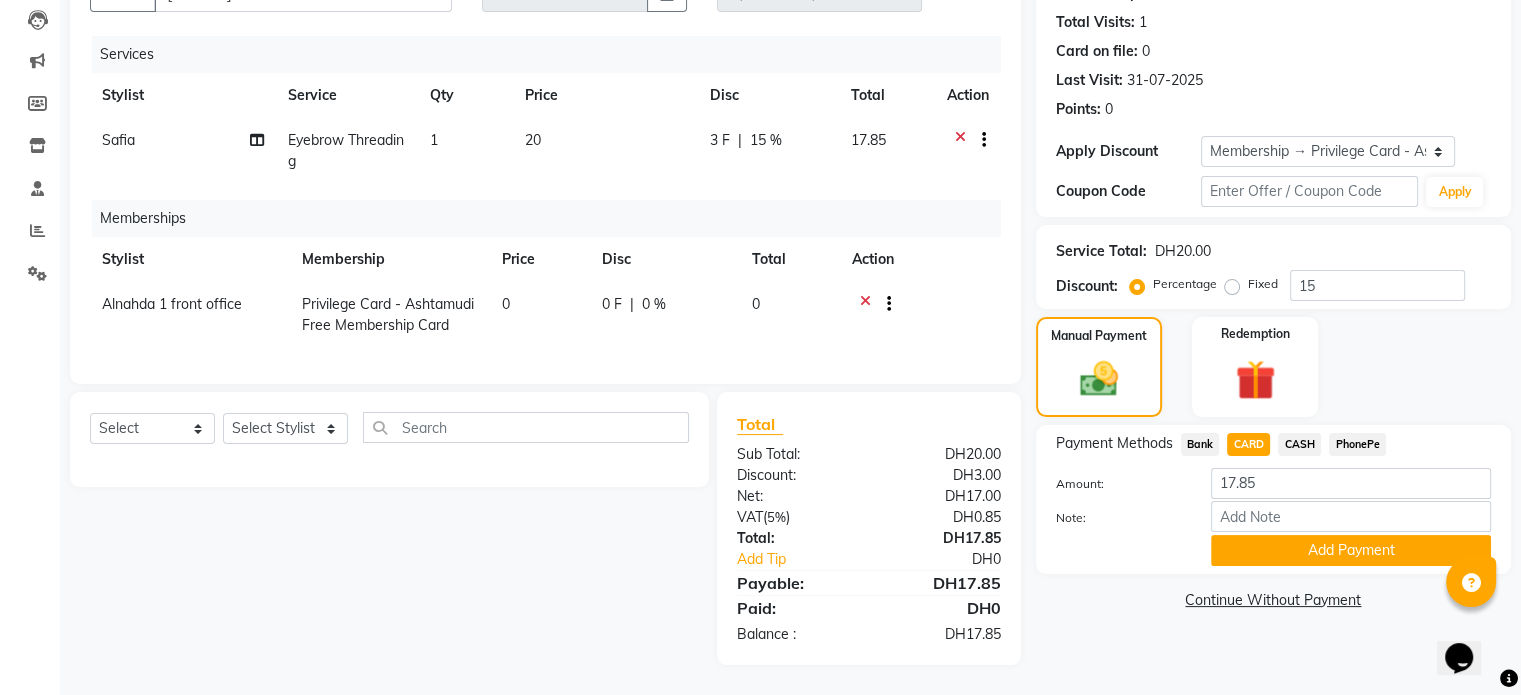 click on "CASH" 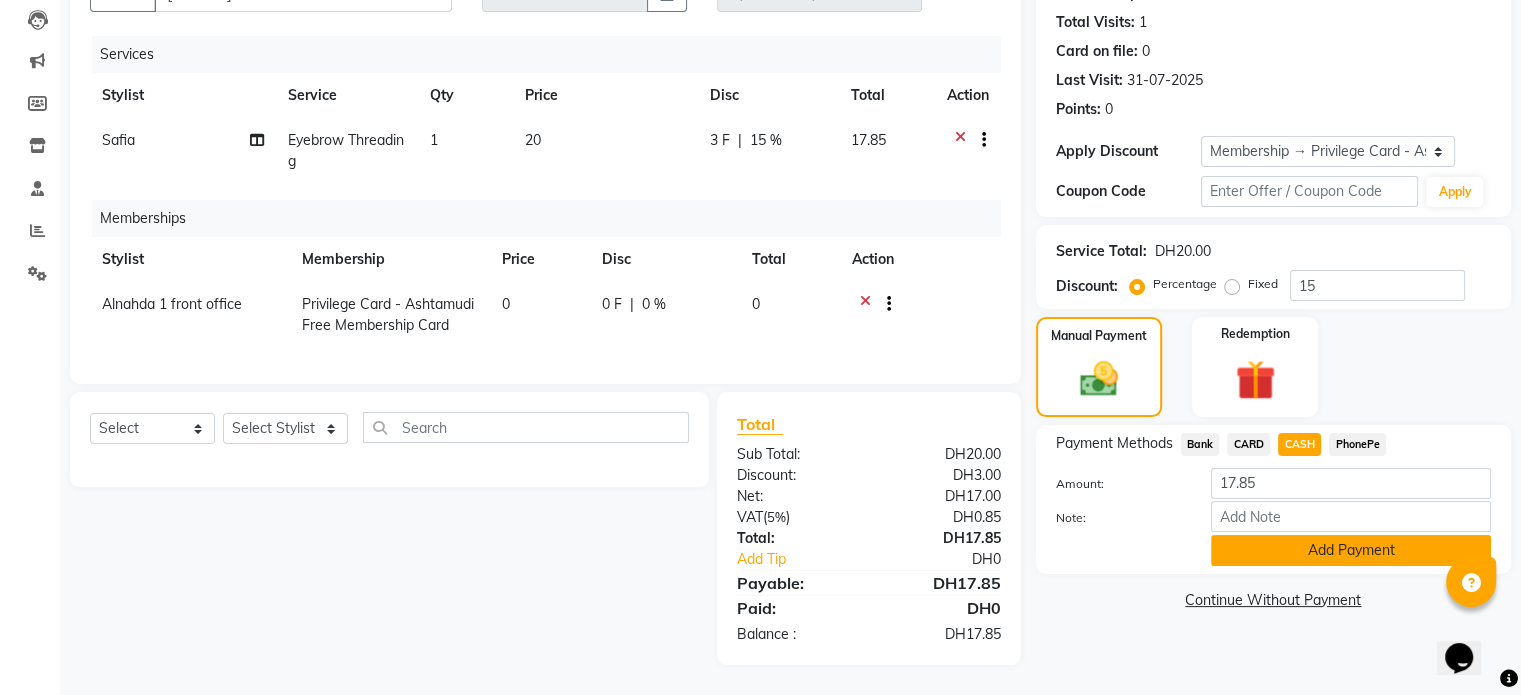 drag, startPoint x: 1344, startPoint y: 532, endPoint x: 1360, endPoint y: 521, distance: 19.416489 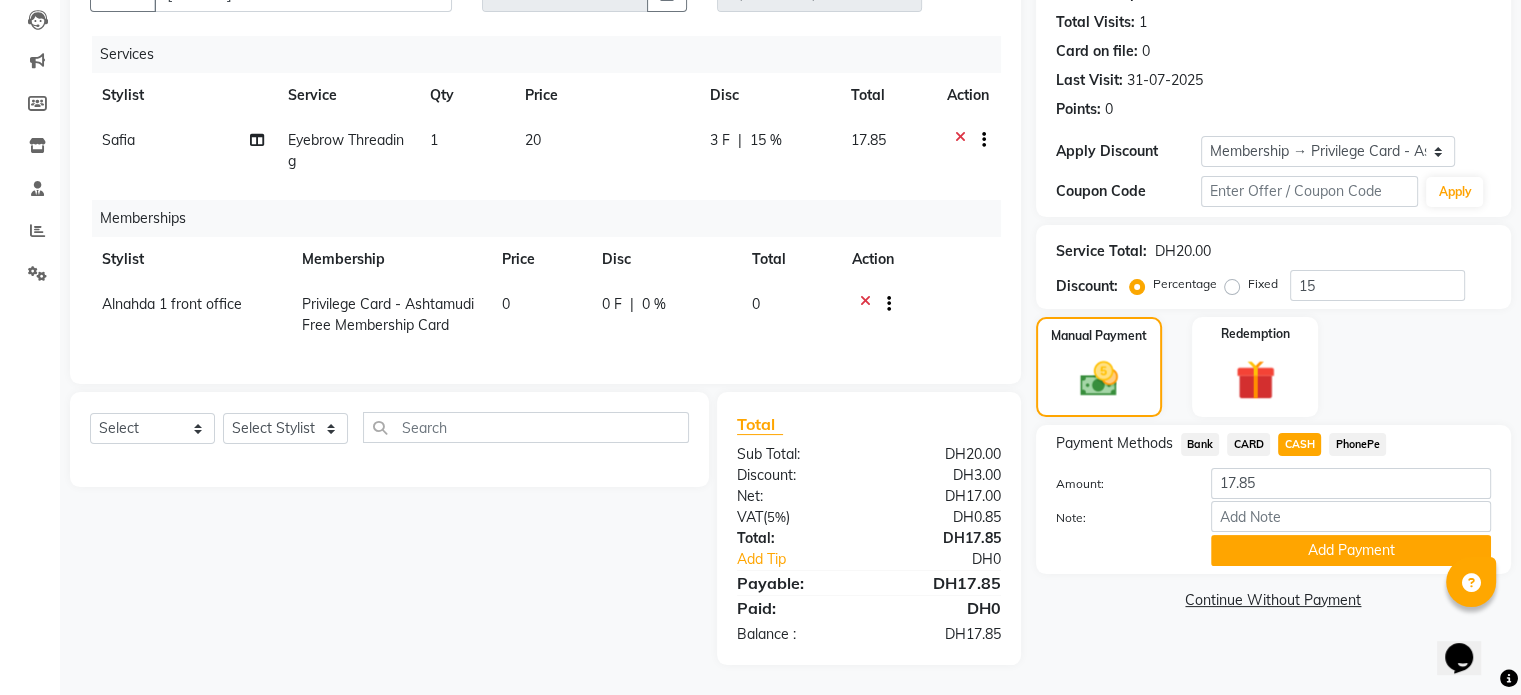 click on "Add Payment" 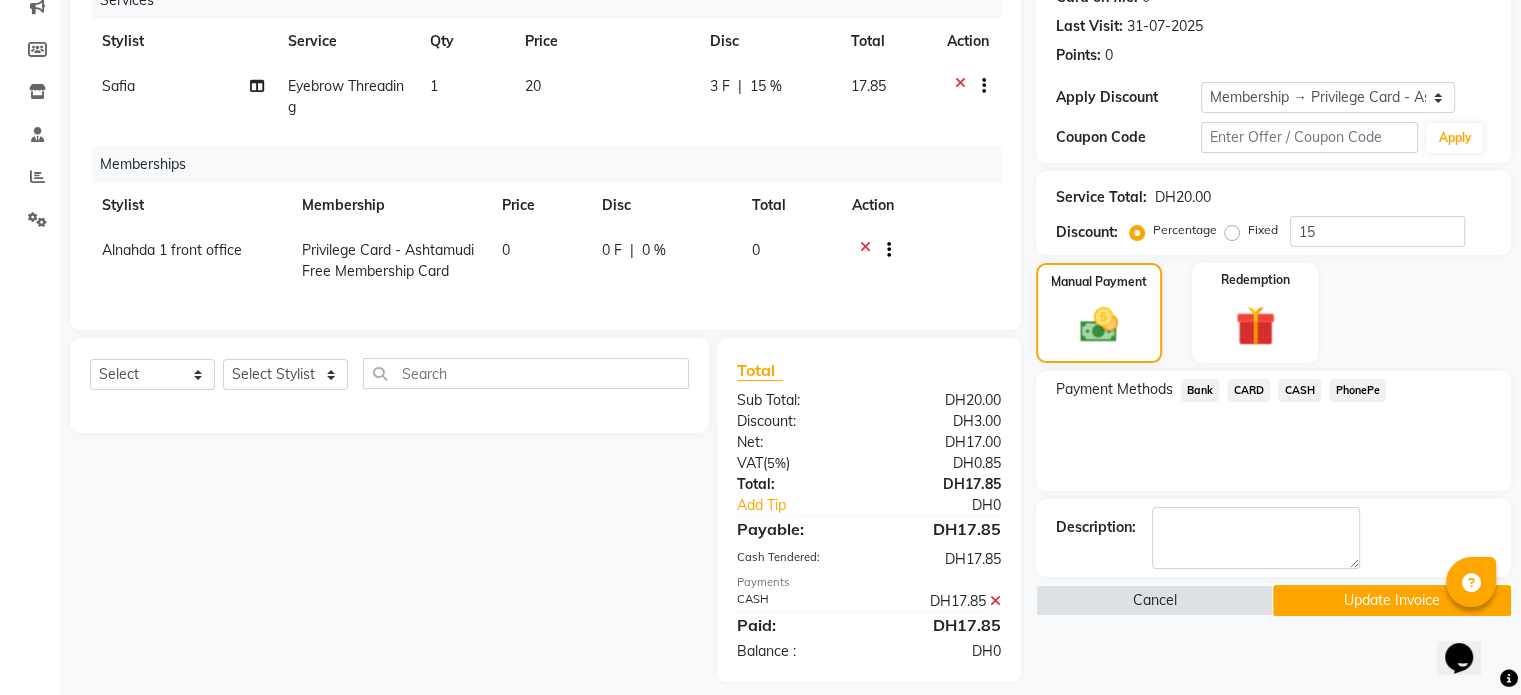 scroll, scrollTop: 298, scrollLeft: 0, axis: vertical 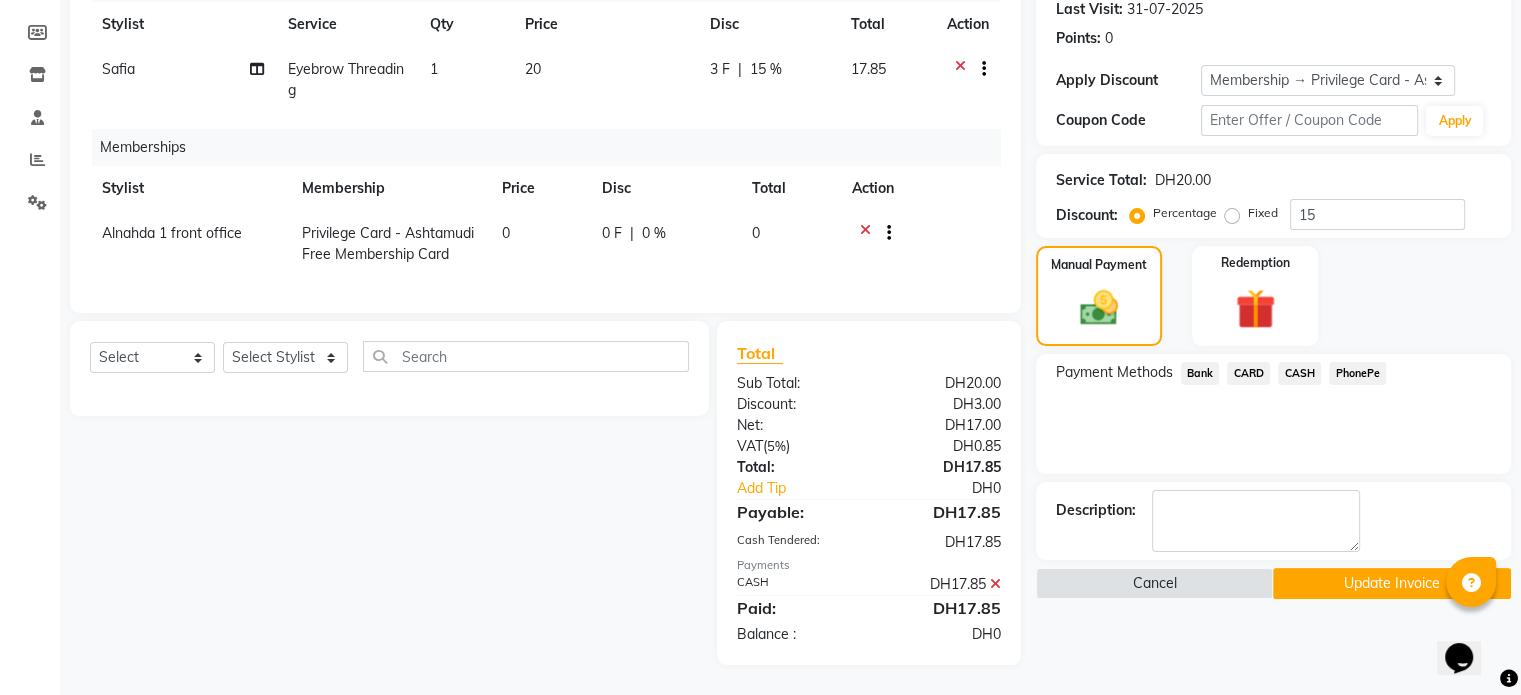 click on "Update Invoice" 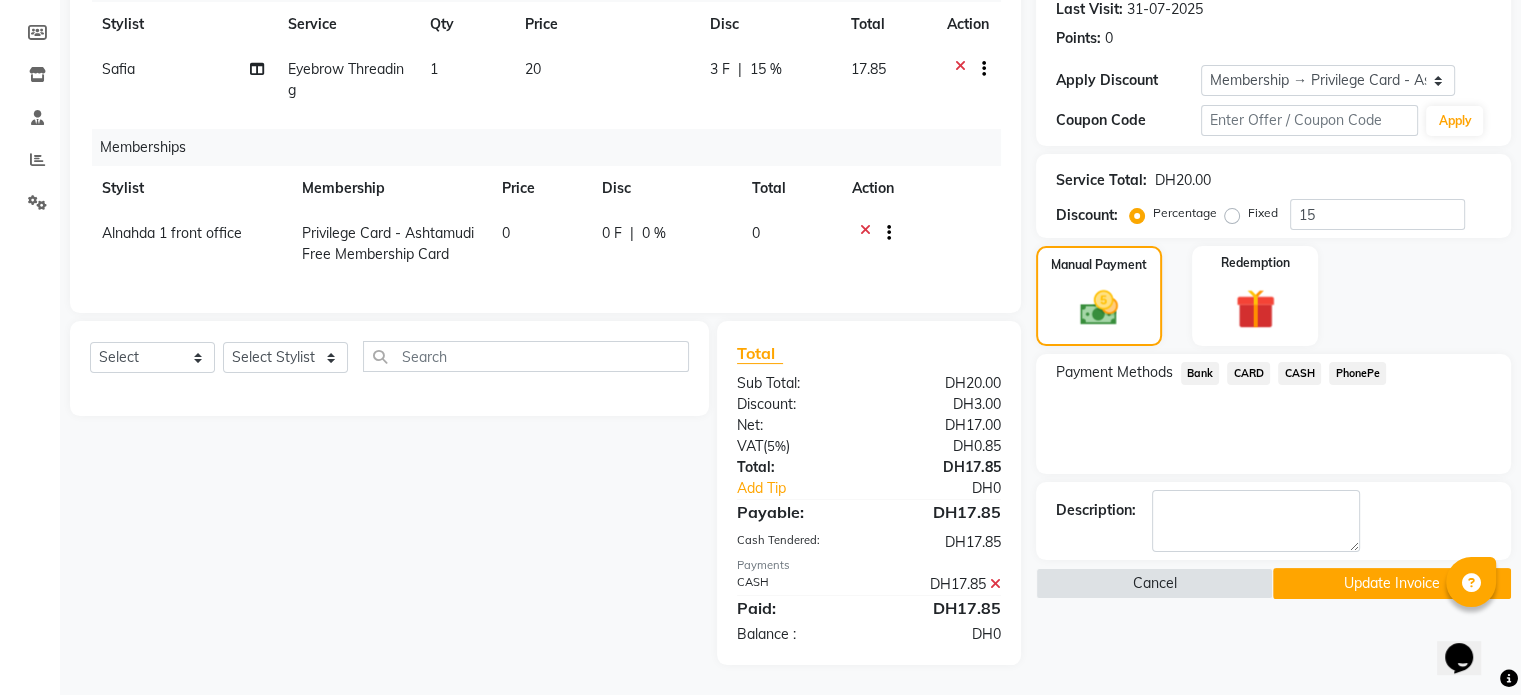 scroll, scrollTop: 215, scrollLeft: 0, axis: vertical 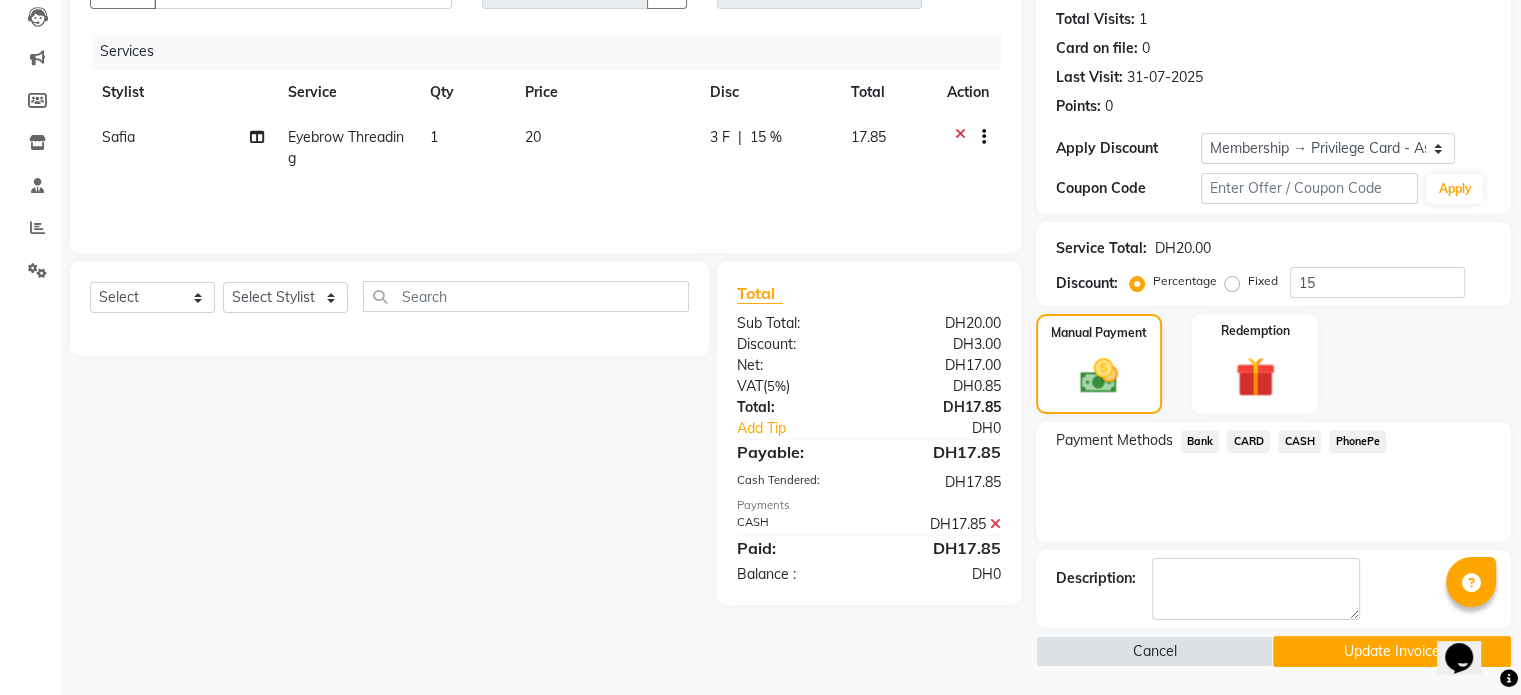 click on "CASH" 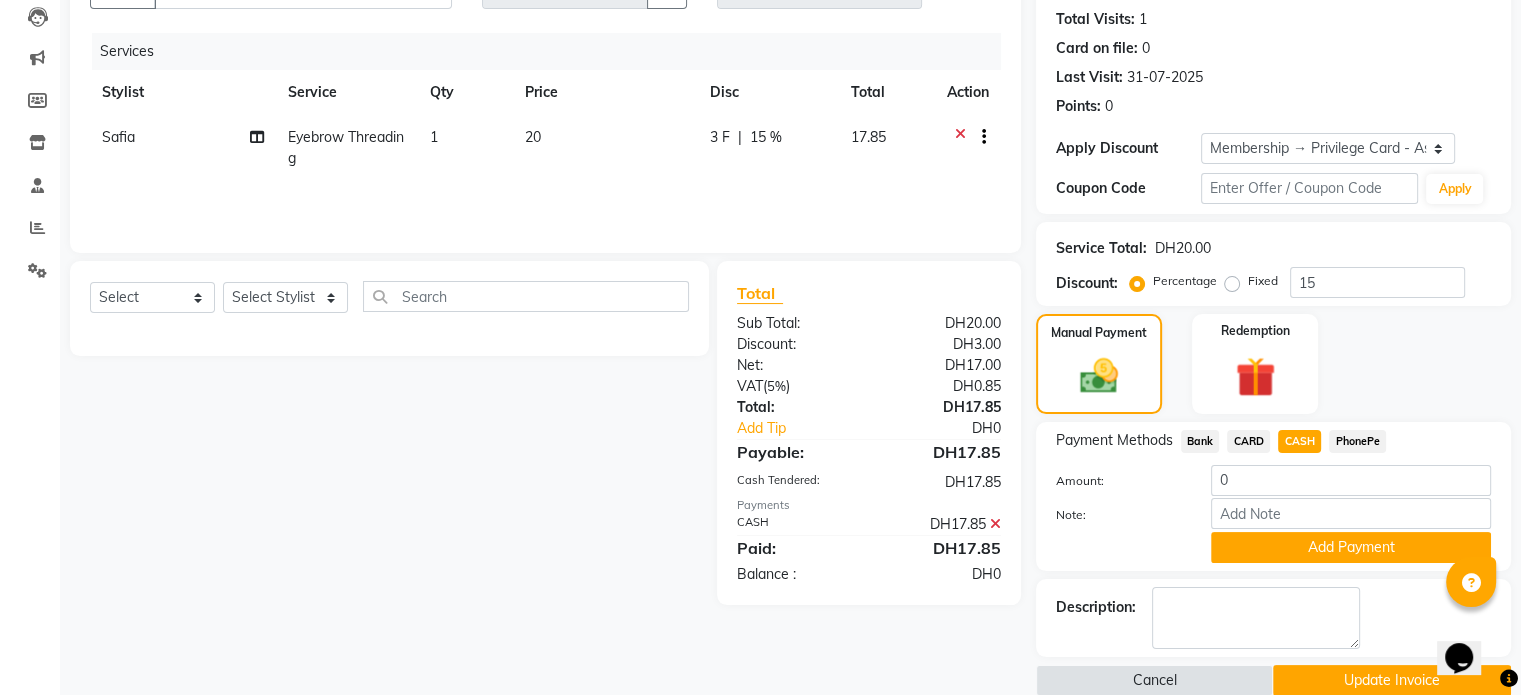 scroll, scrollTop: 246, scrollLeft: 0, axis: vertical 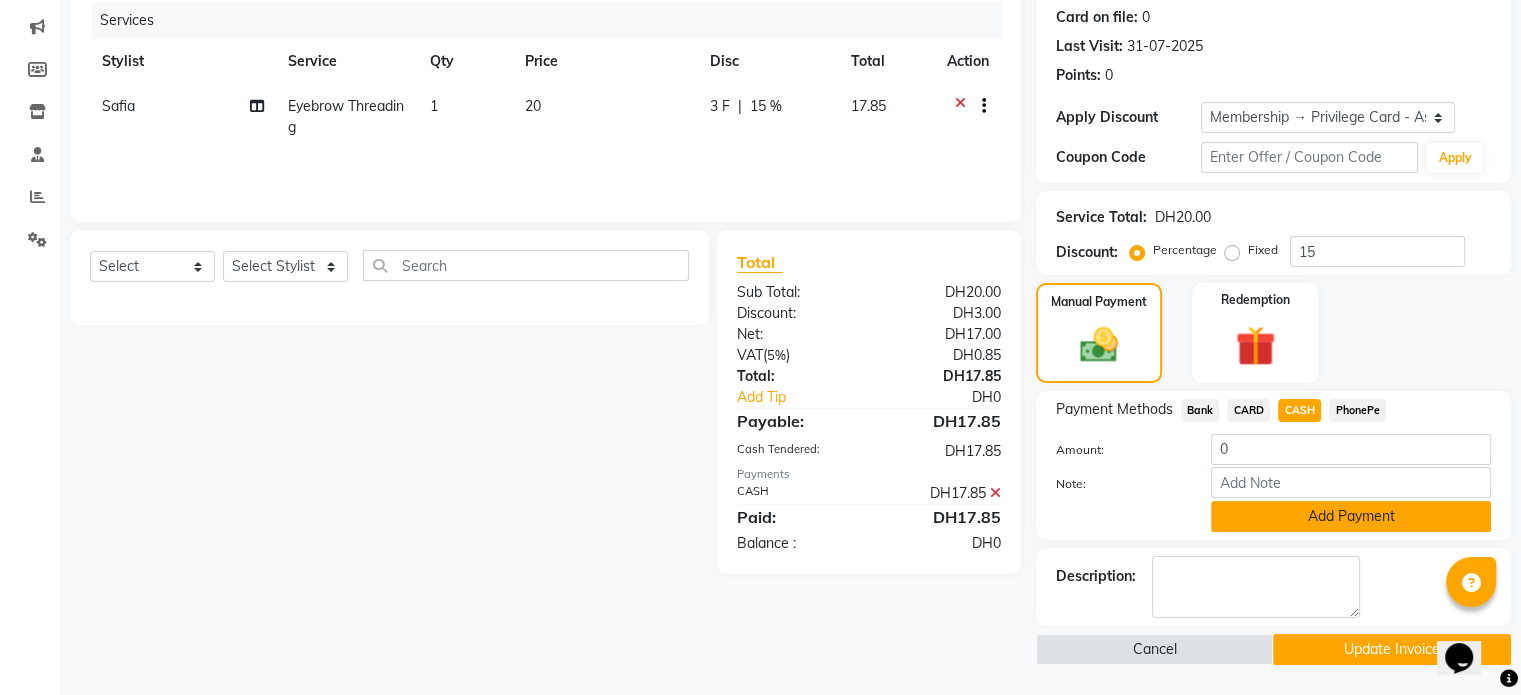 click on "Add Payment" 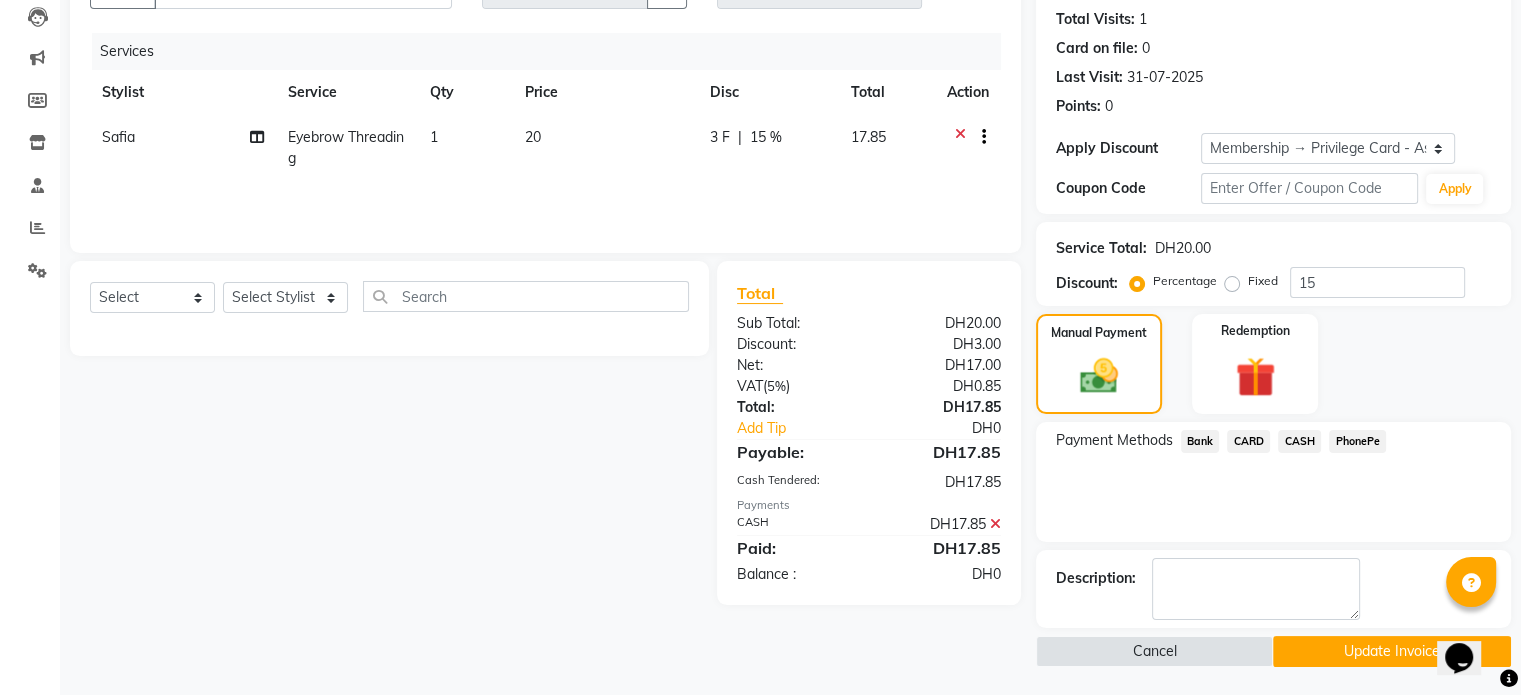 click on "Update Invoice" 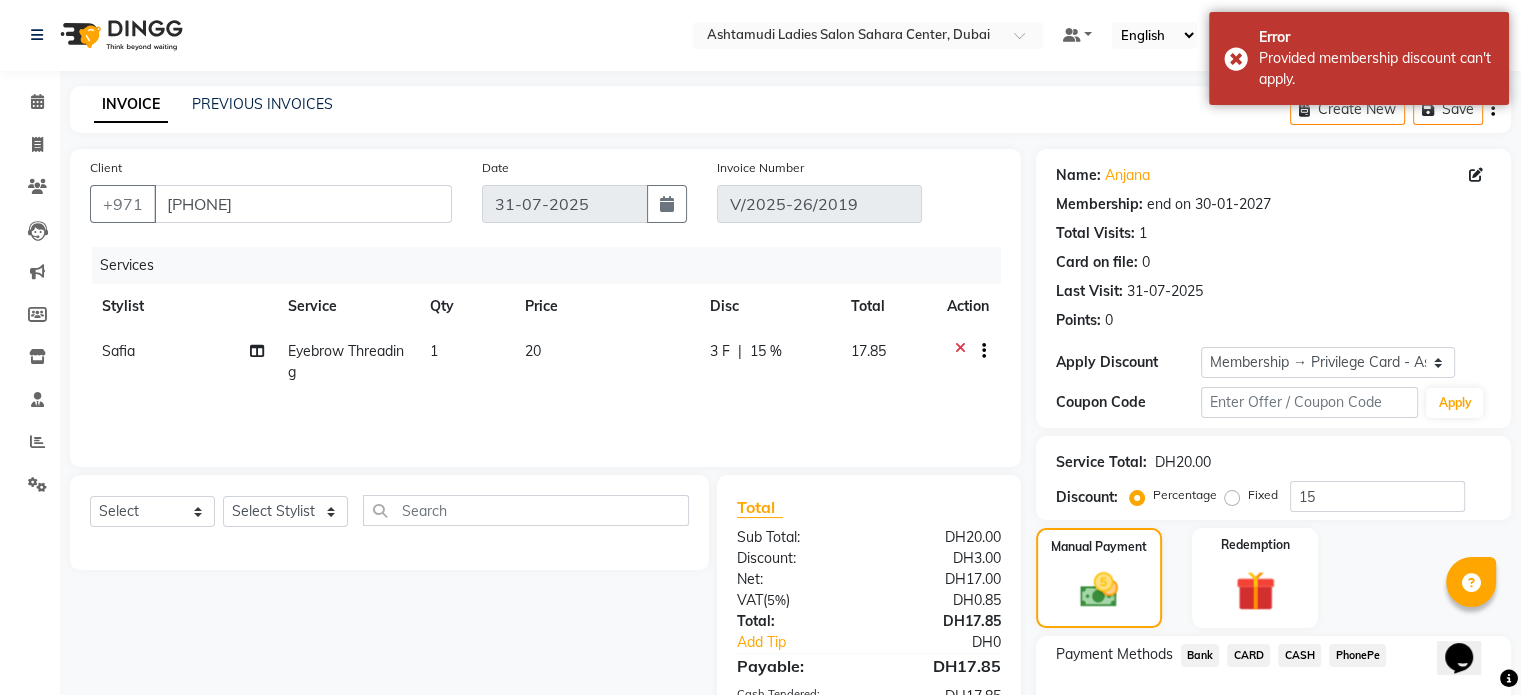 scroll, scrollTop: 0, scrollLeft: 0, axis: both 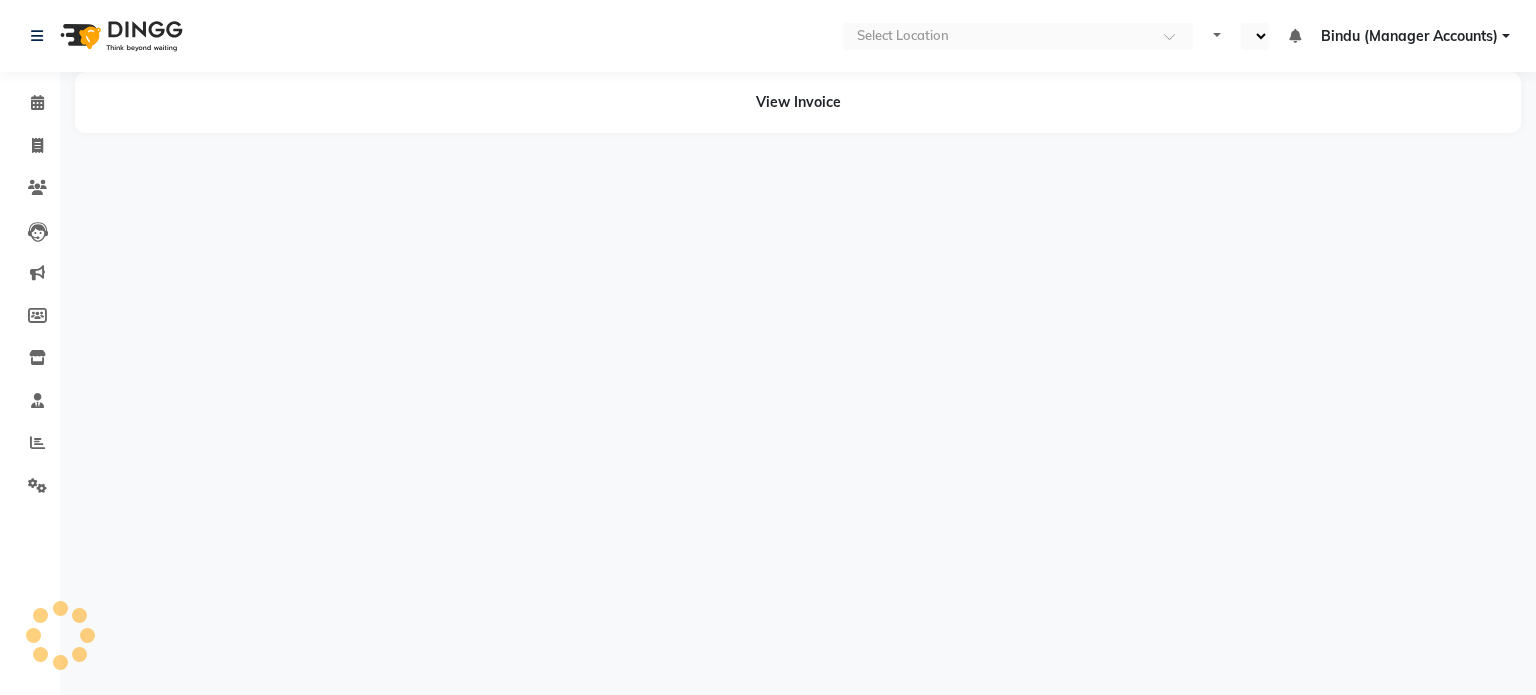 select on "en" 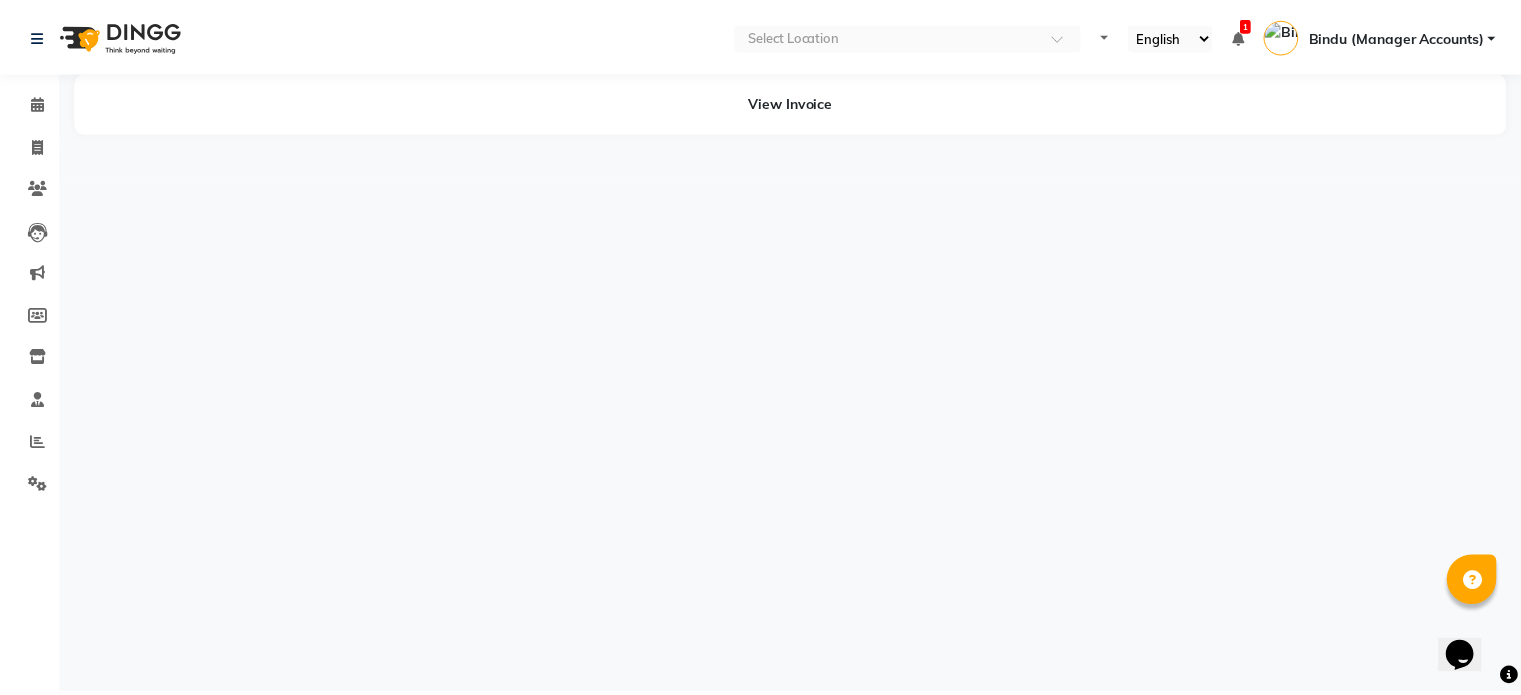 scroll, scrollTop: 0, scrollLeft: 0, axis: both 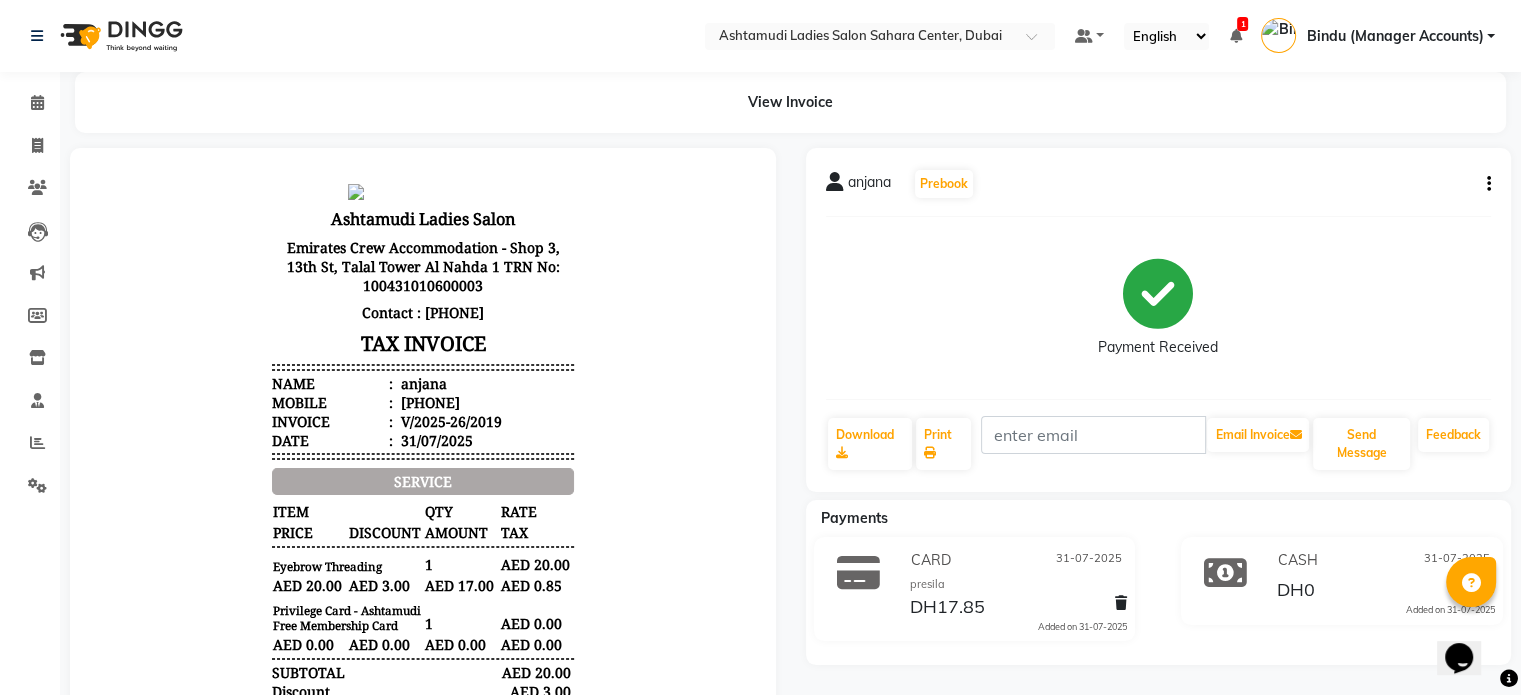 click on "anjana Prebook Payment Received Download Print Email Invoice Send Message Feedback" 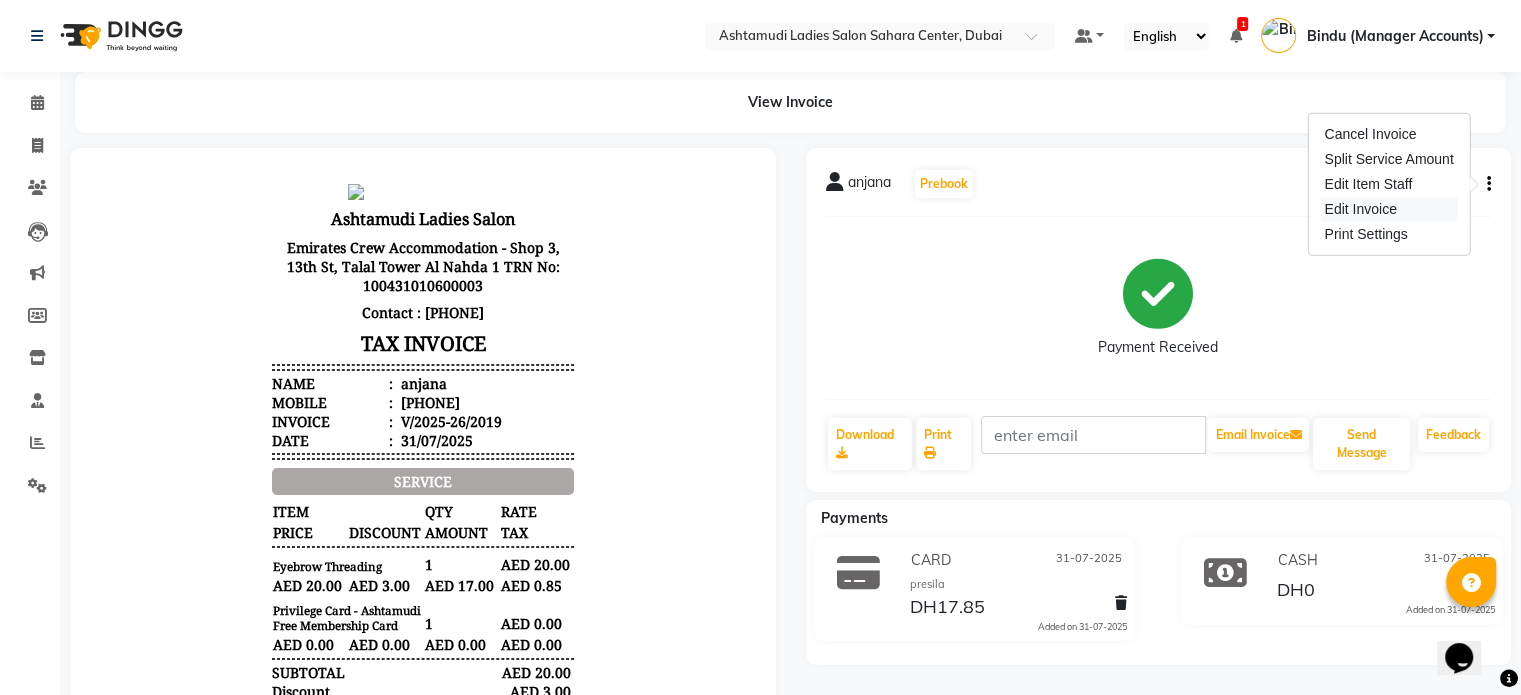 click on "Edit Invoice" at bounding box center [1388, 209] 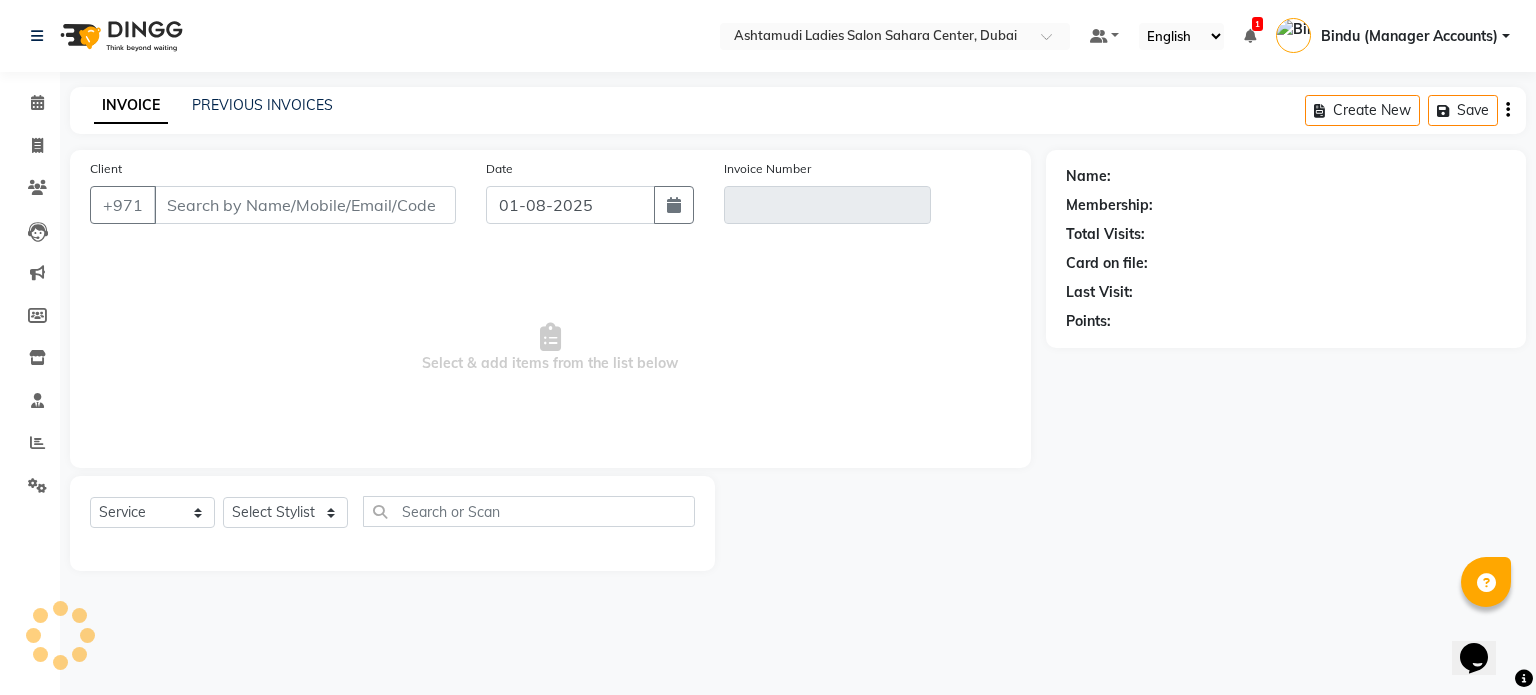 type on "[PHONE]" 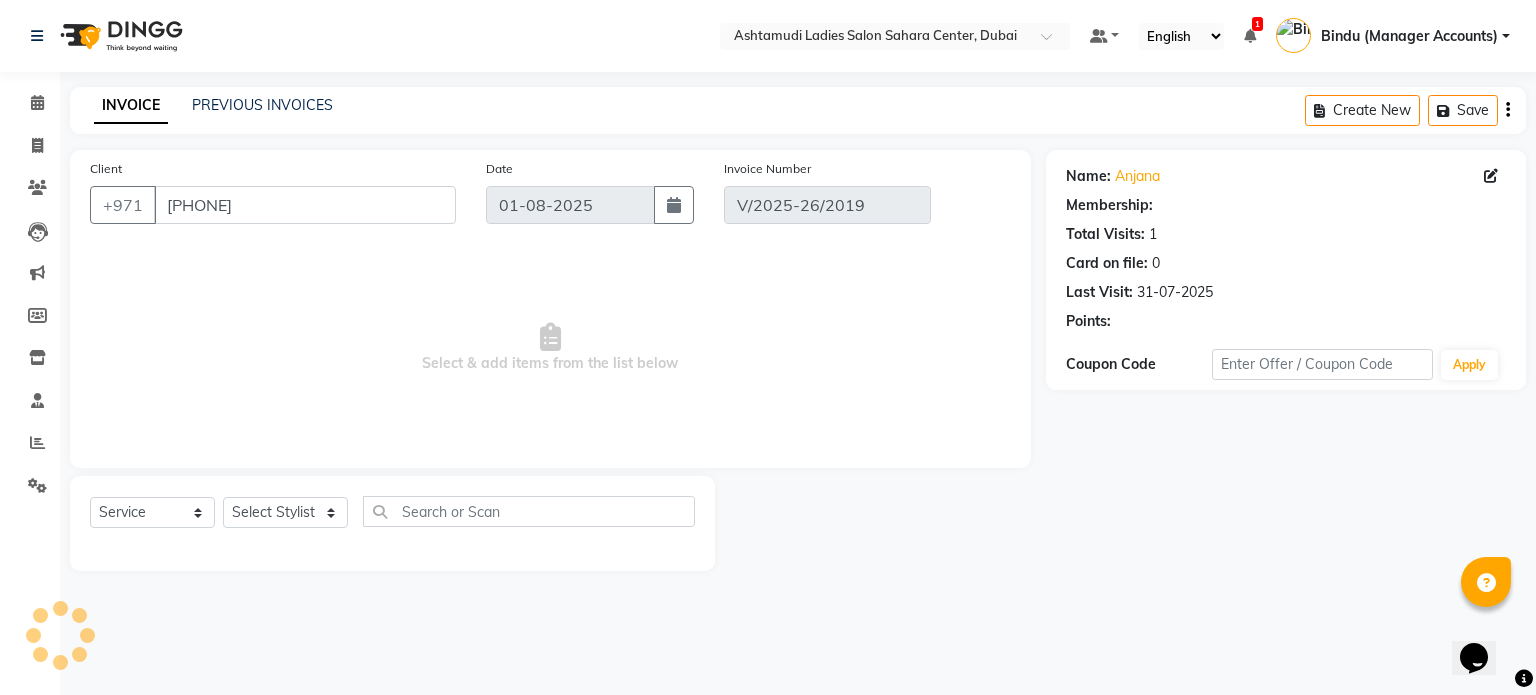 select on "1: Object" 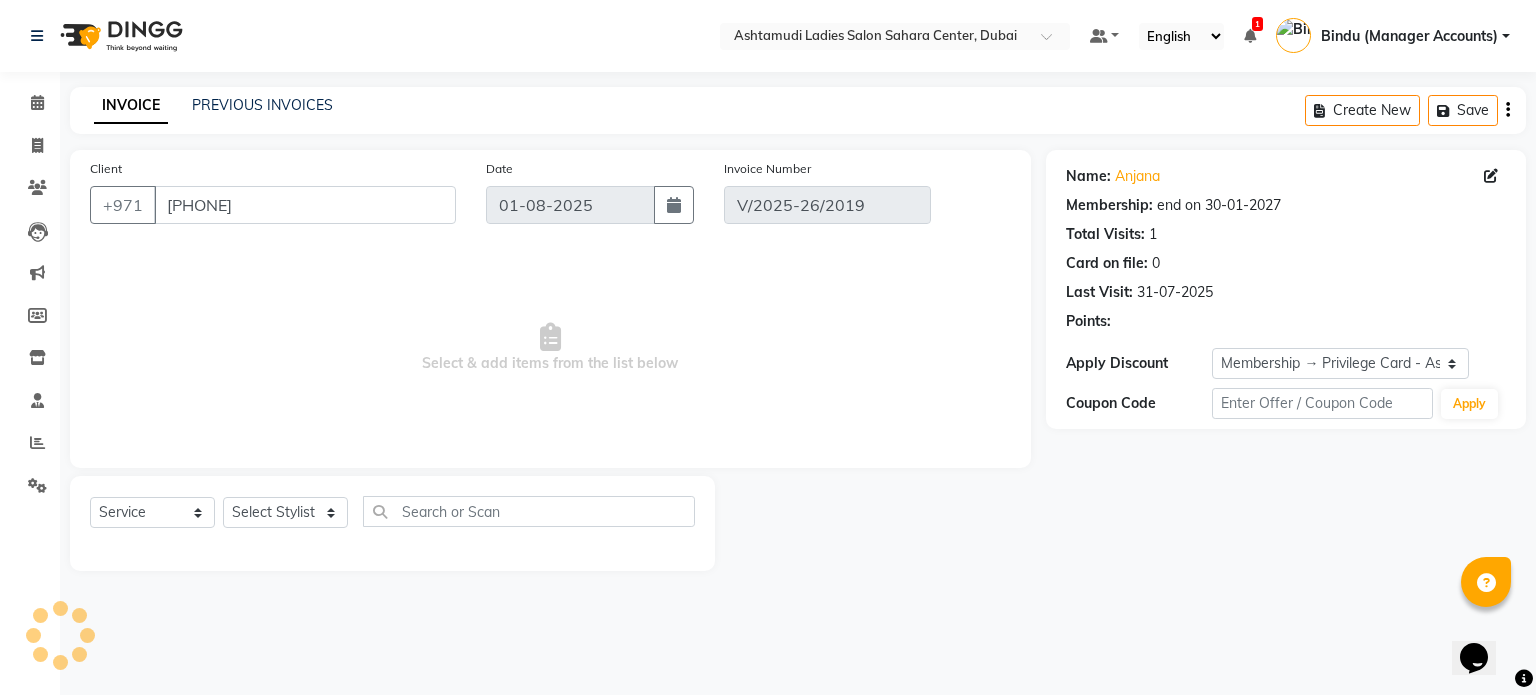 type on "31-07-2025" 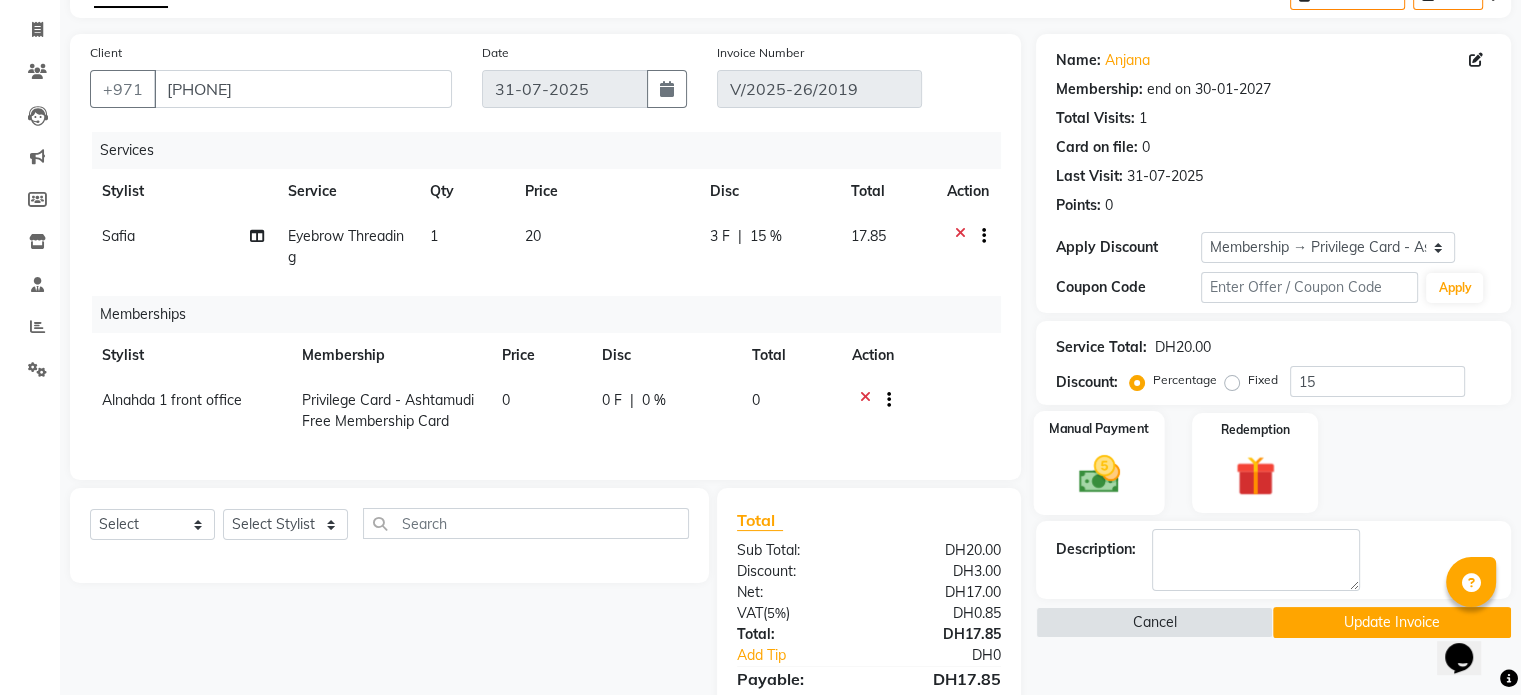 scroll, scrollTop: 300, scrollLeft: 0, axis: vertical 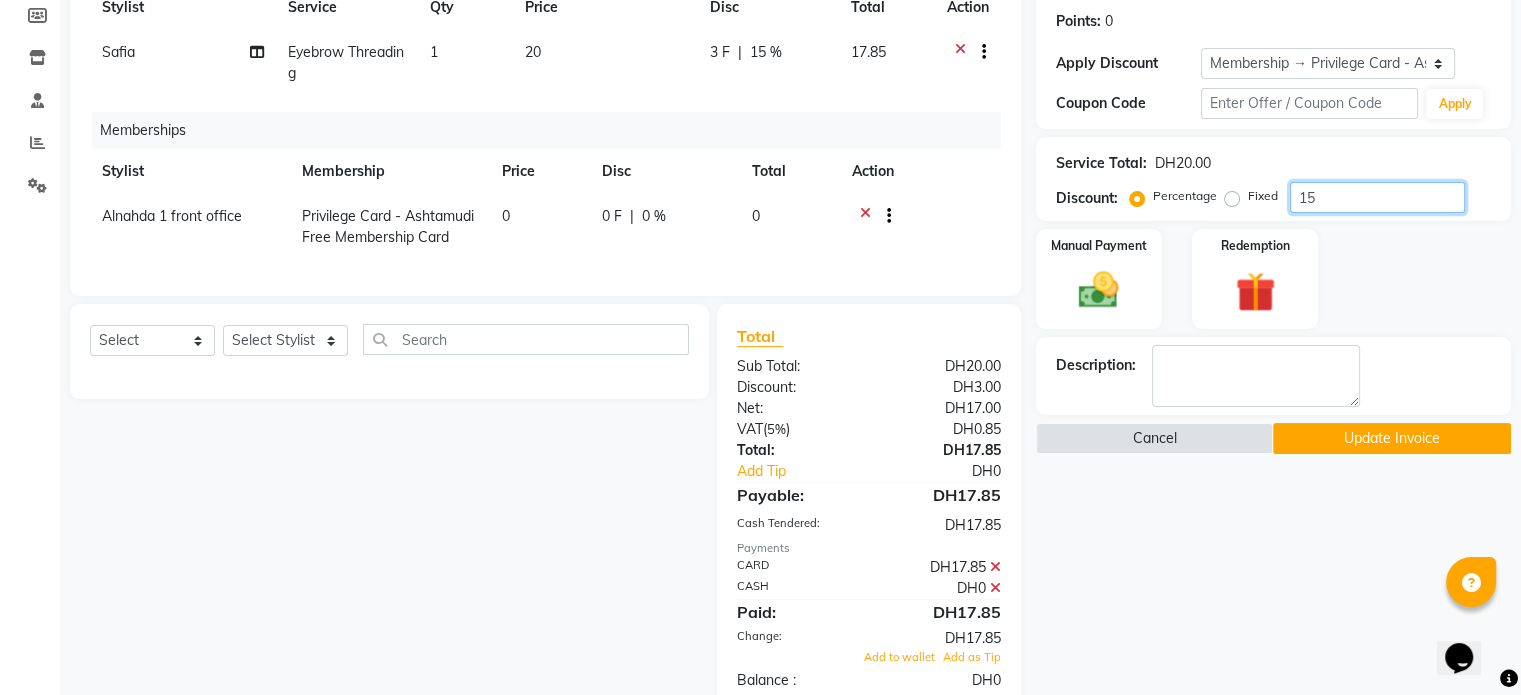 click on "15" 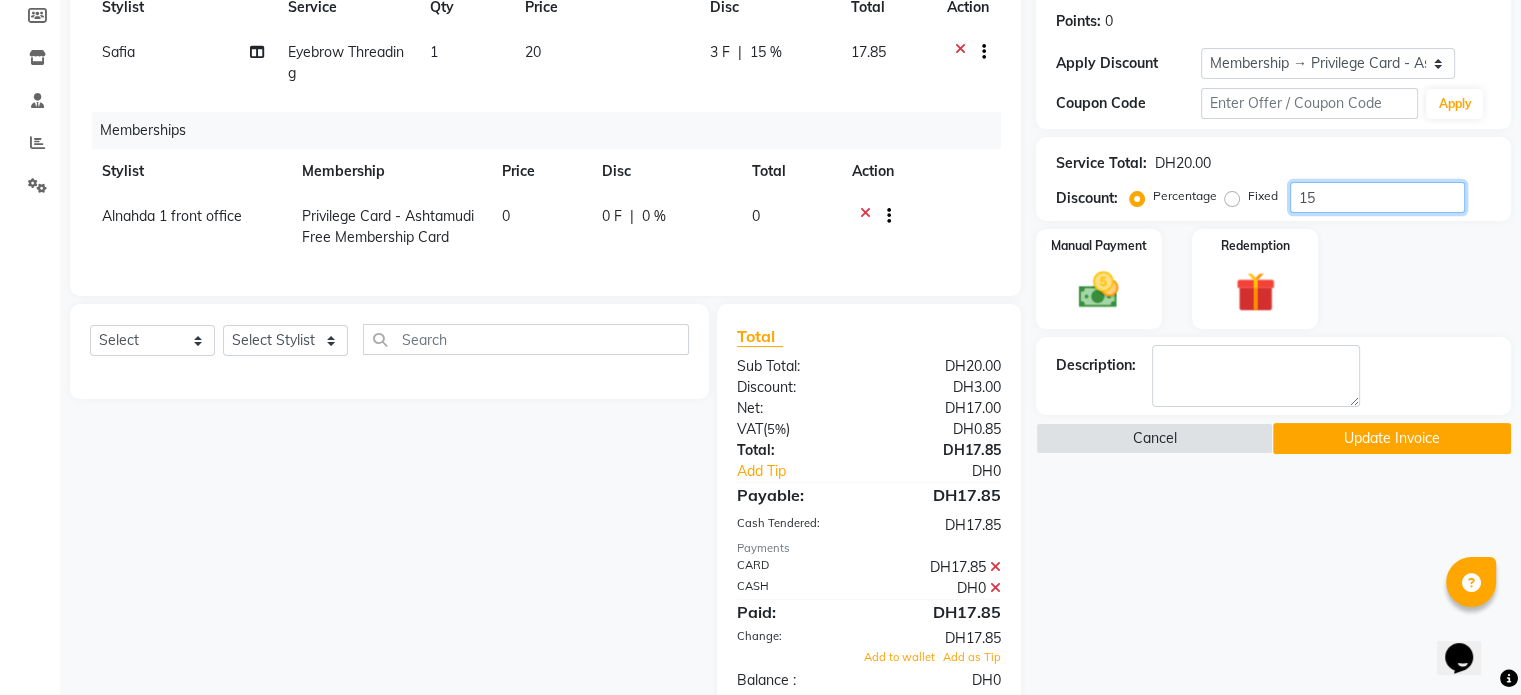 type on "1" 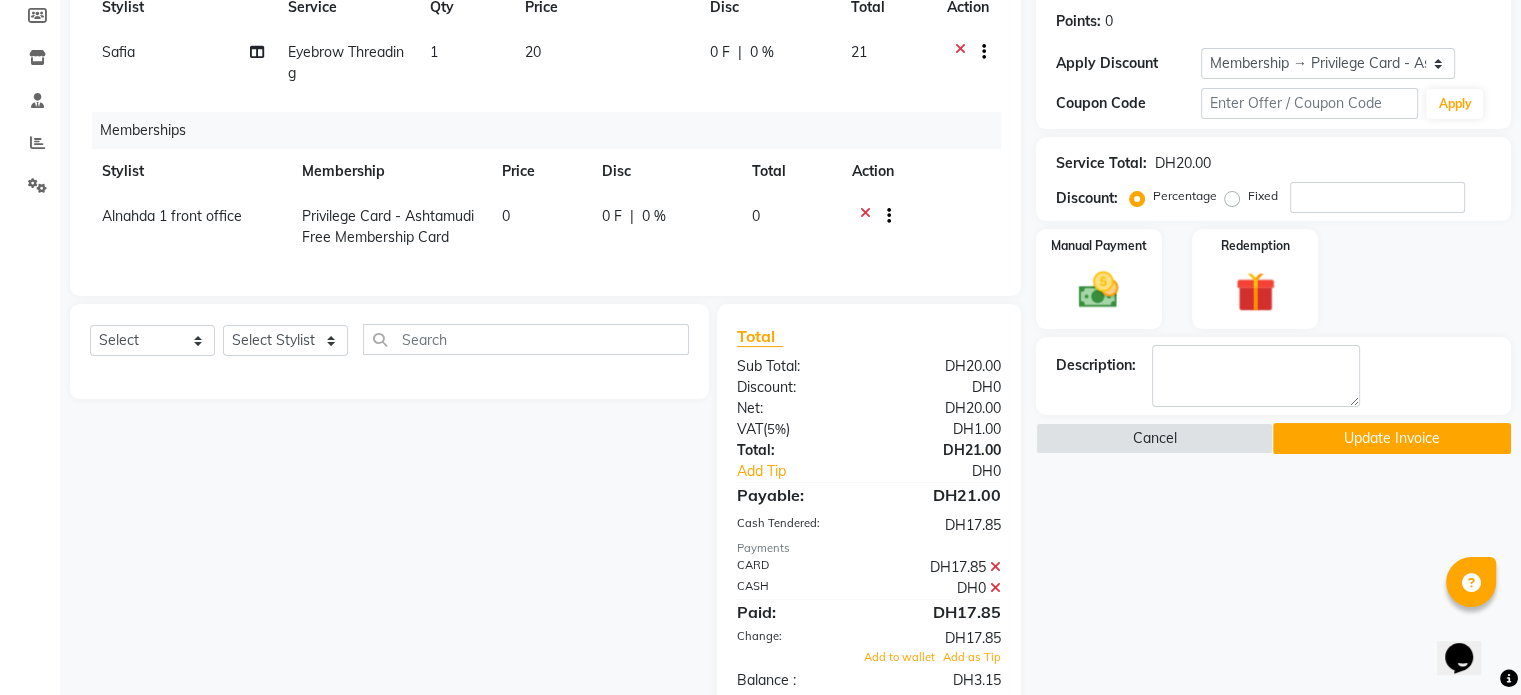 click on "Name: Anjana Membership: end on [DATE] Total Visits: 1 Card on file: 0 Last Visit: [DATE] Points: 0 Apply Discount Select Membership → Privilege Card - Ashtamudi Free Membership Card Coupon Code Apply Service Total: DH20.00 Discount: Percentage Fixed Manual Payment Redemption Description: Cancel Update Invoice" 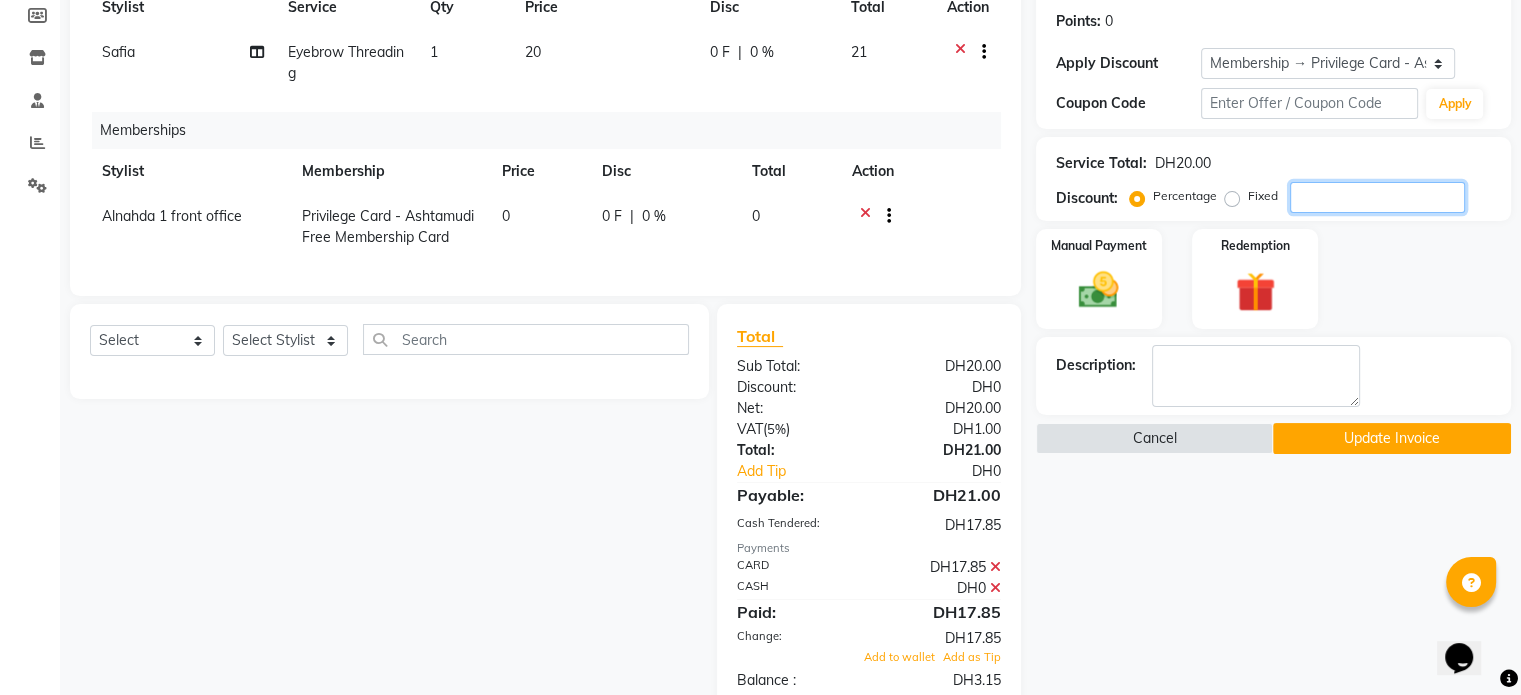 click 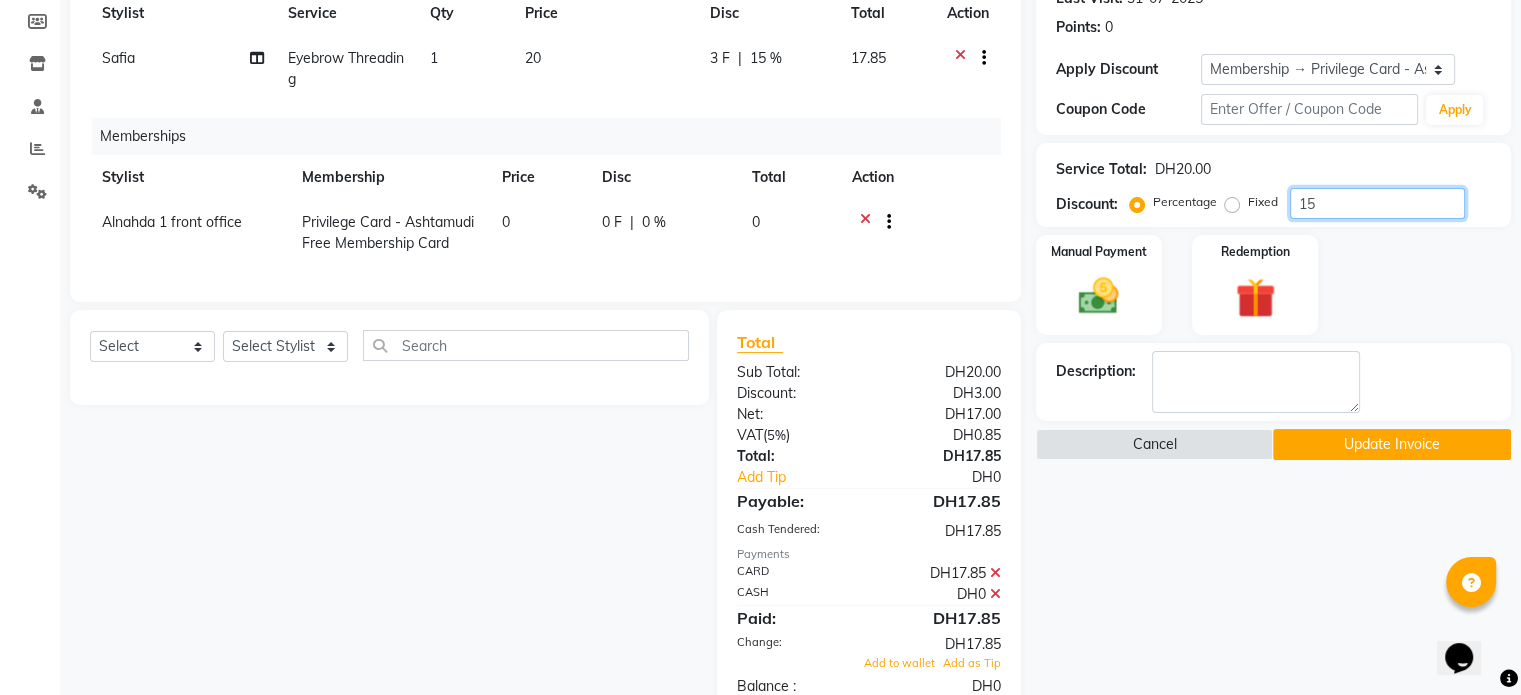 scroll, scrollTop: 160, scrollLeft: 0, axis: vertical 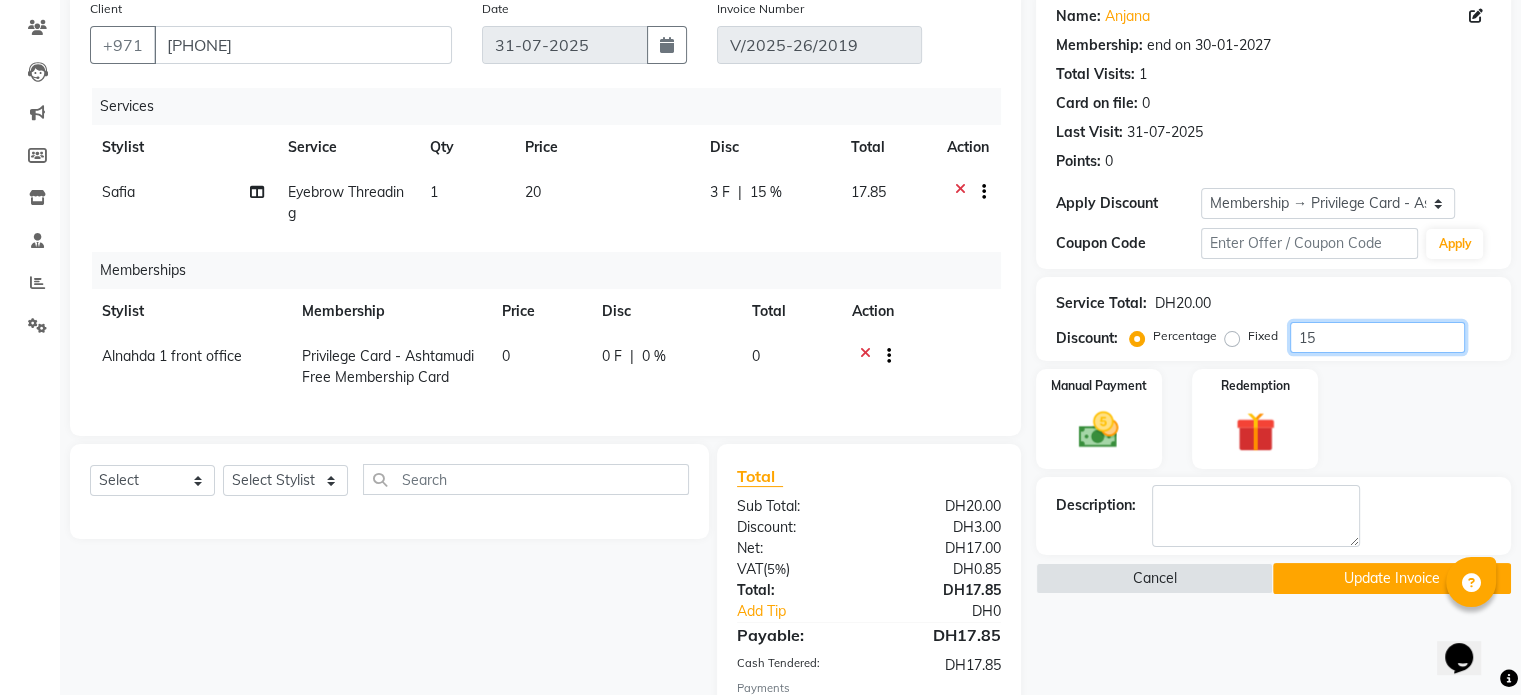 type on "15" 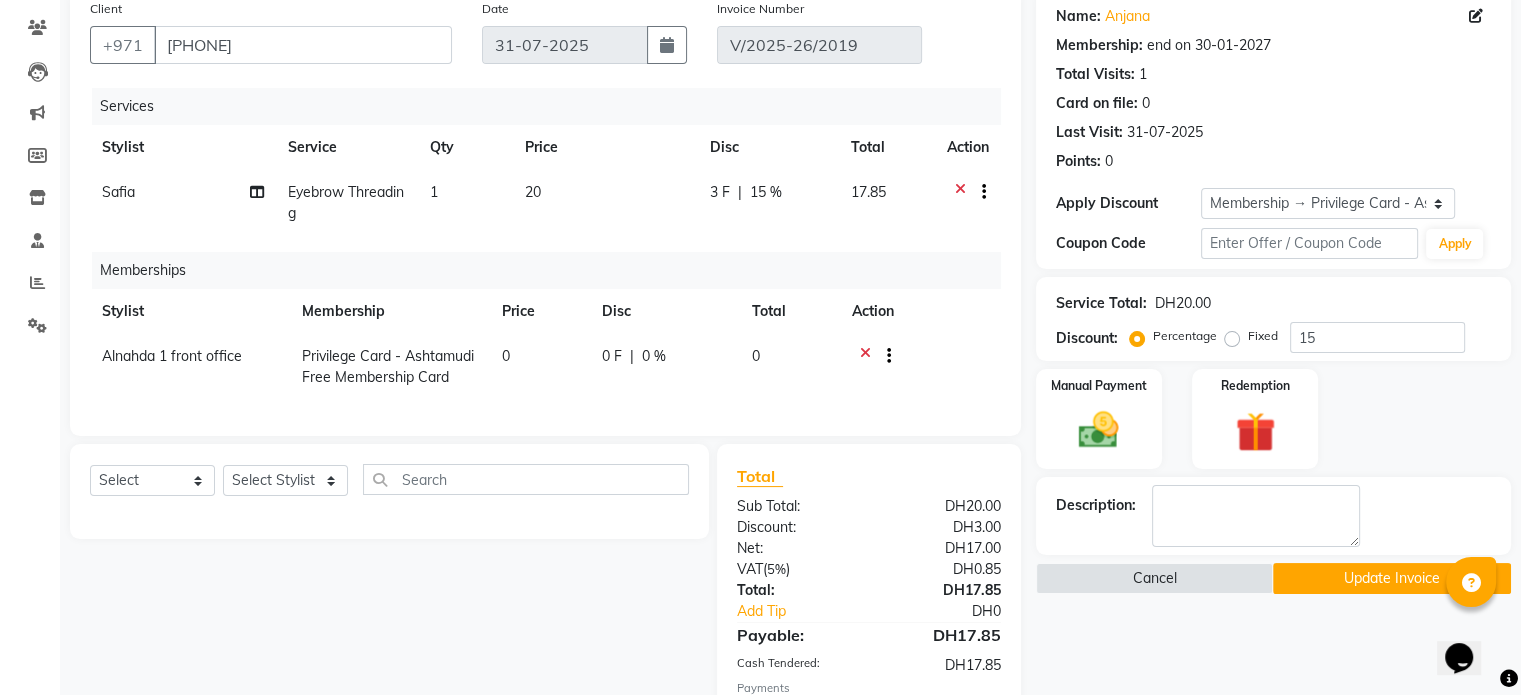click 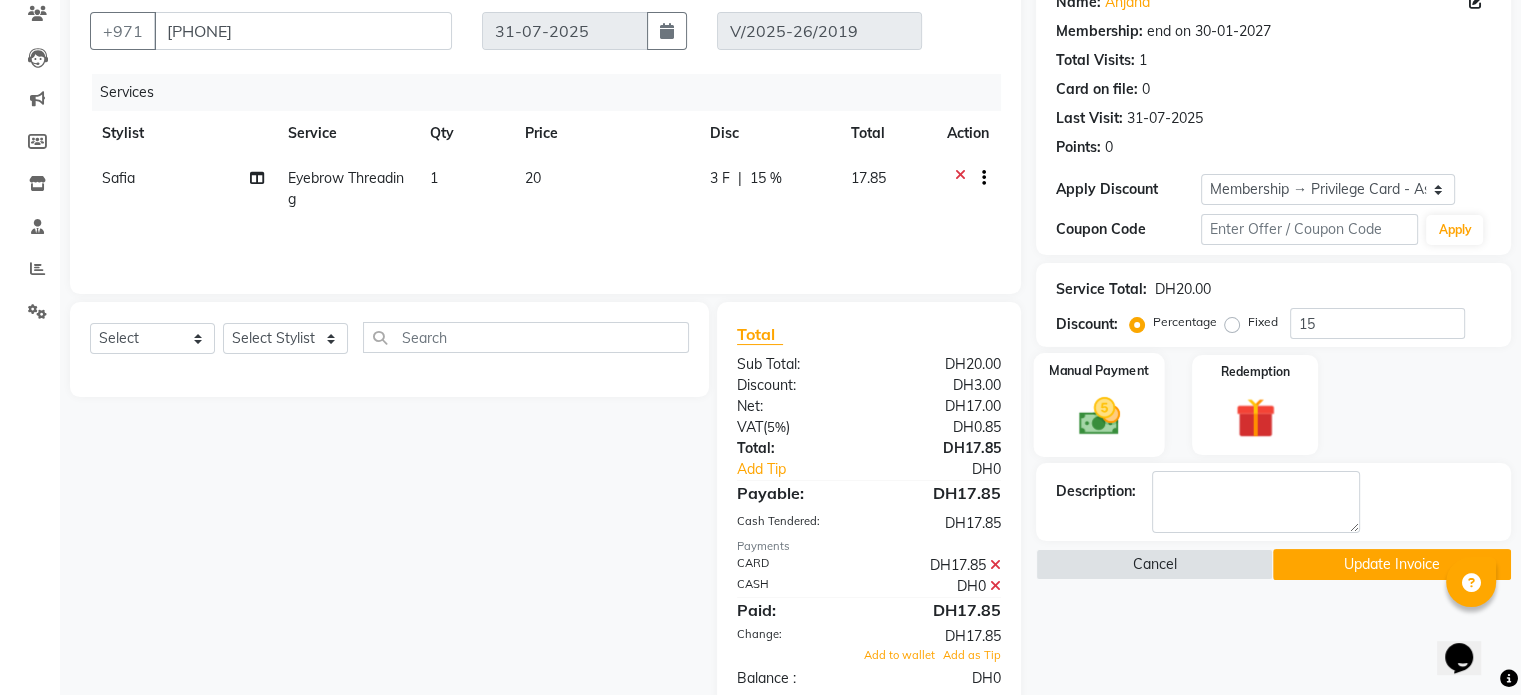scroll, scrollTop: 217, scrollLeft: 0, axis: vertical 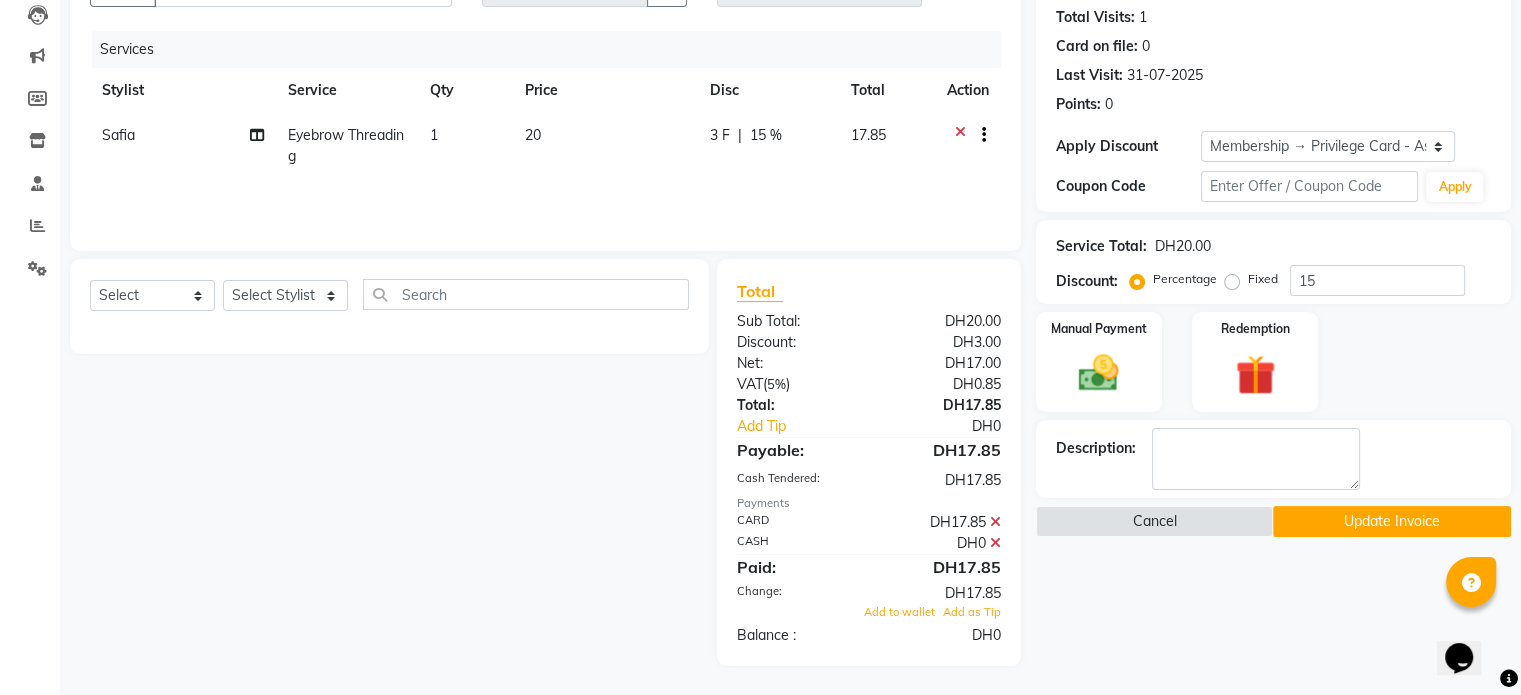 click 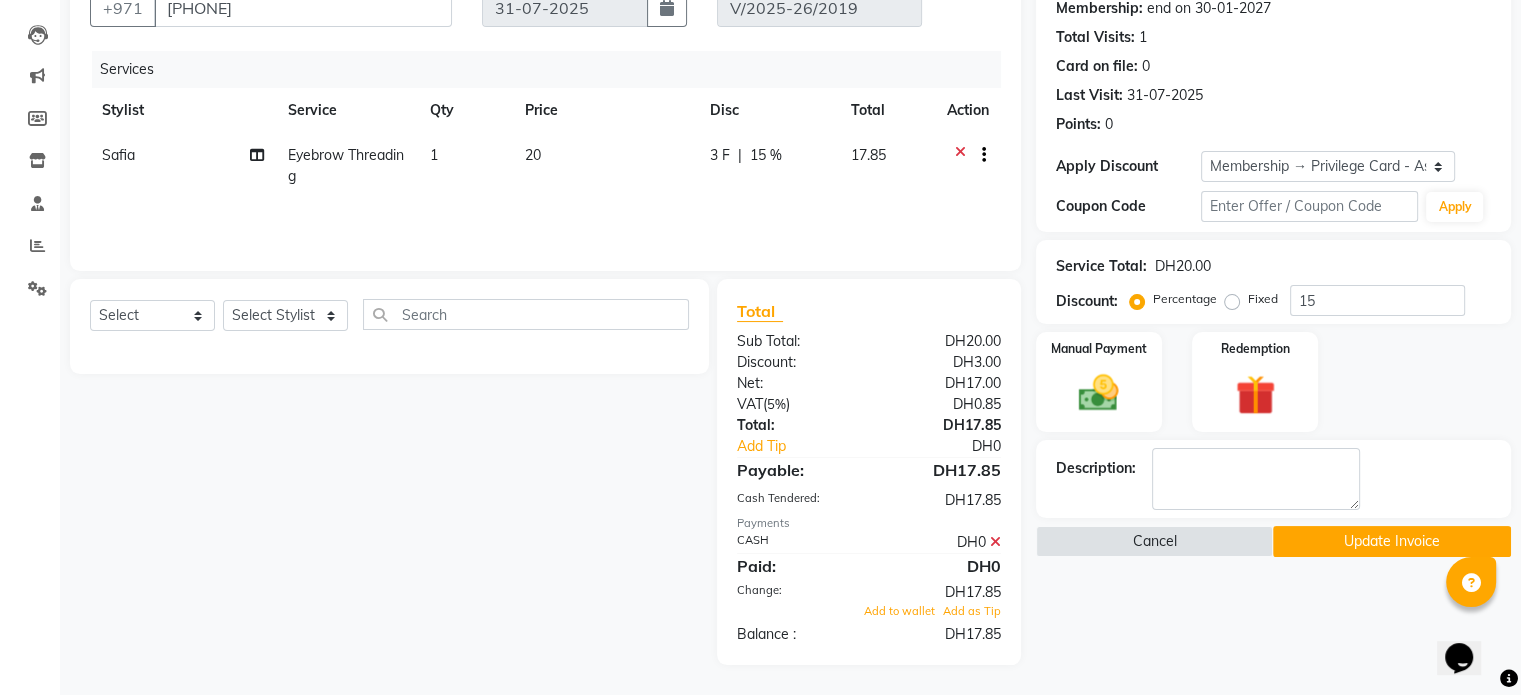 scroll, scrollTop: 196, scrollLeft: 0, axis: vertical 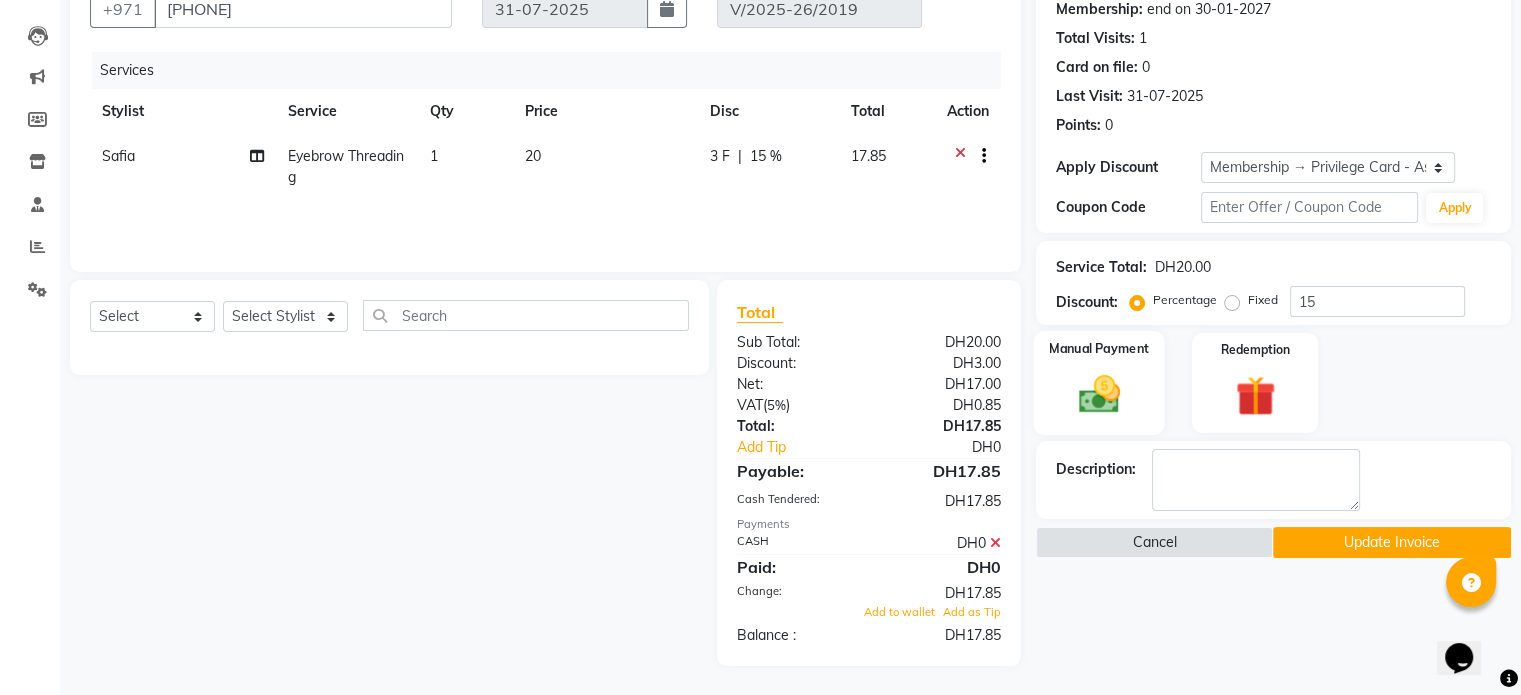 click on "Manual Payment" 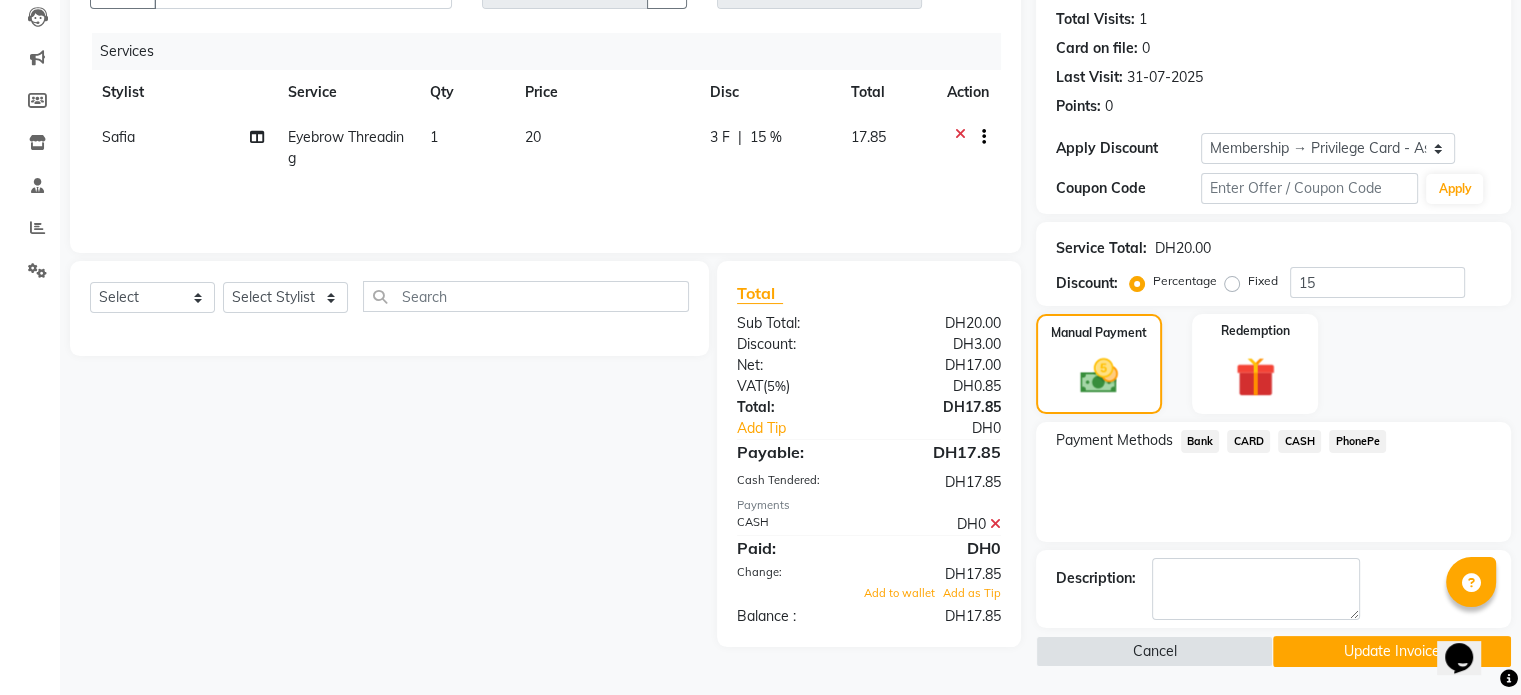 click on "CASH" 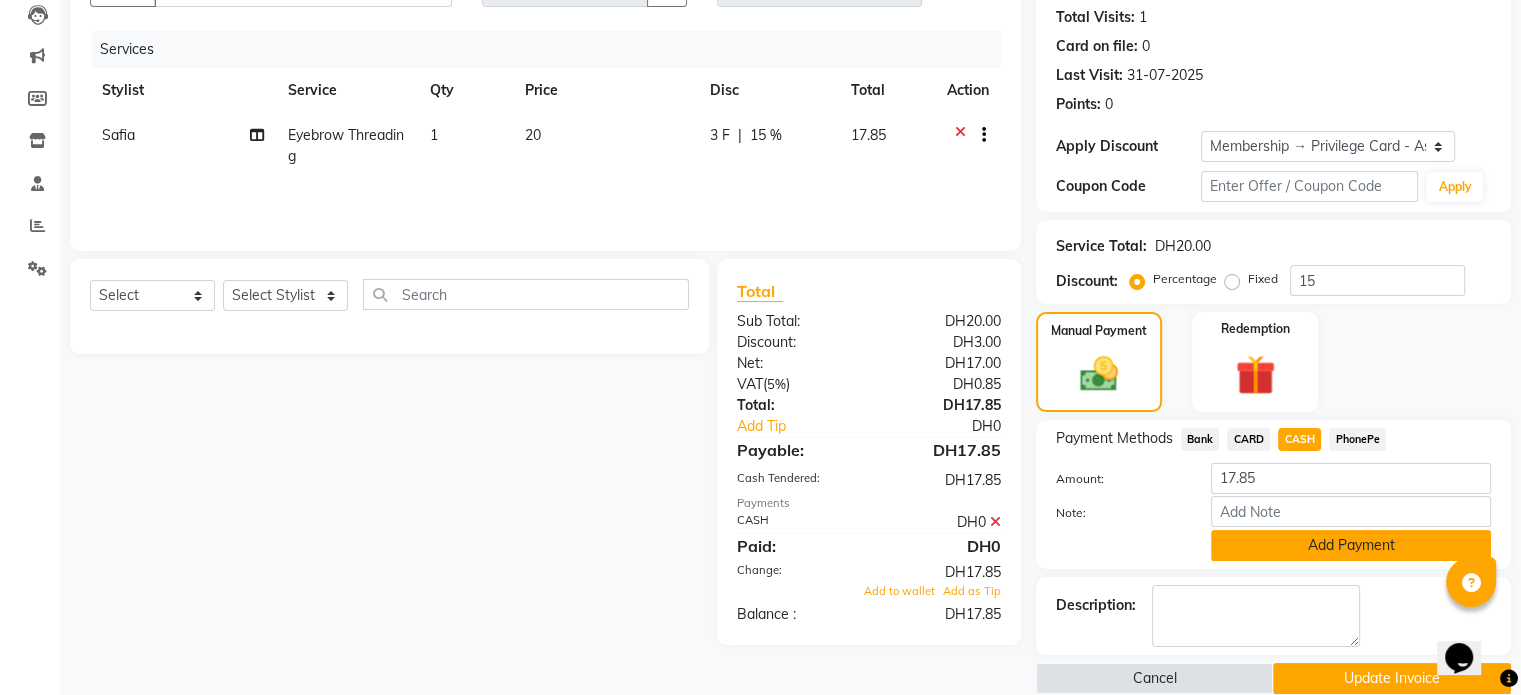 click on "Add Payment" 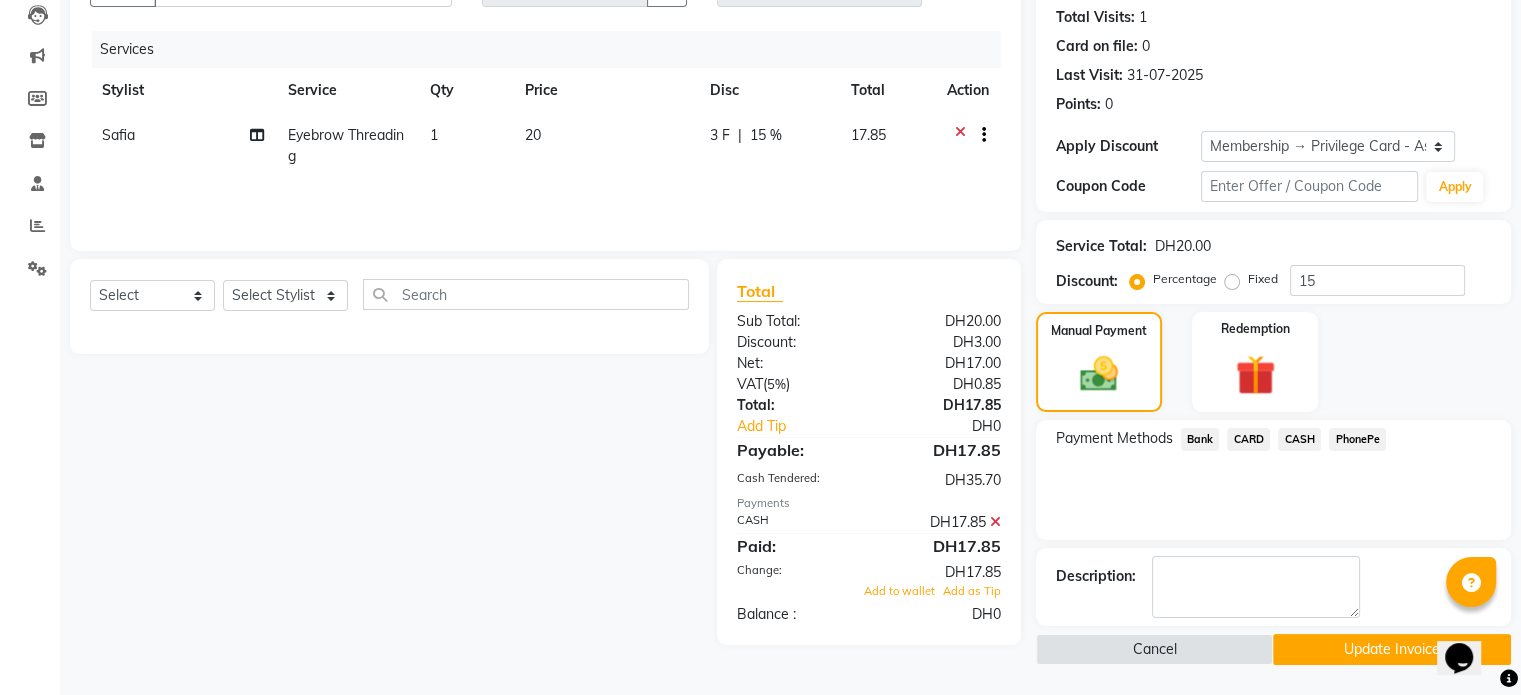 scroll, scrollTop: 215, scrollLeft: 0, axis: vertical 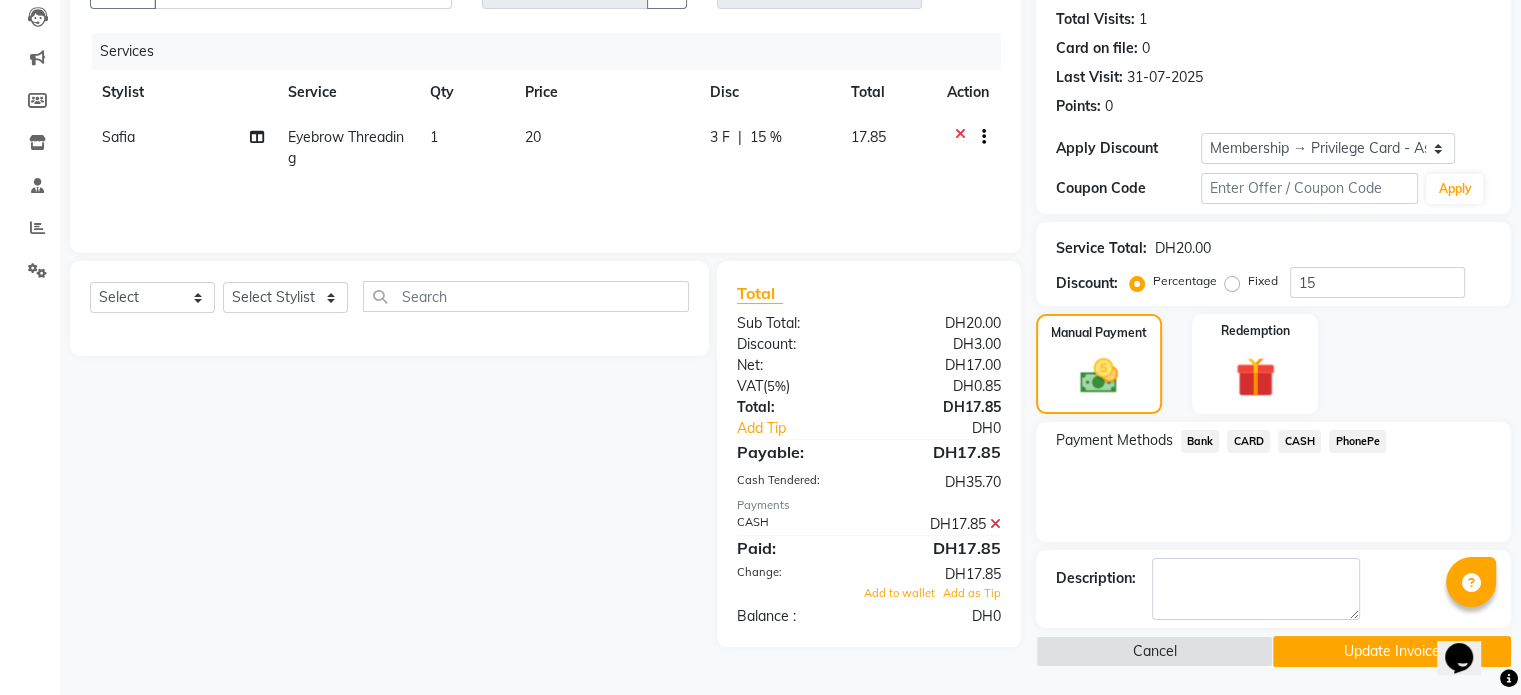 click on "Update Invoice" 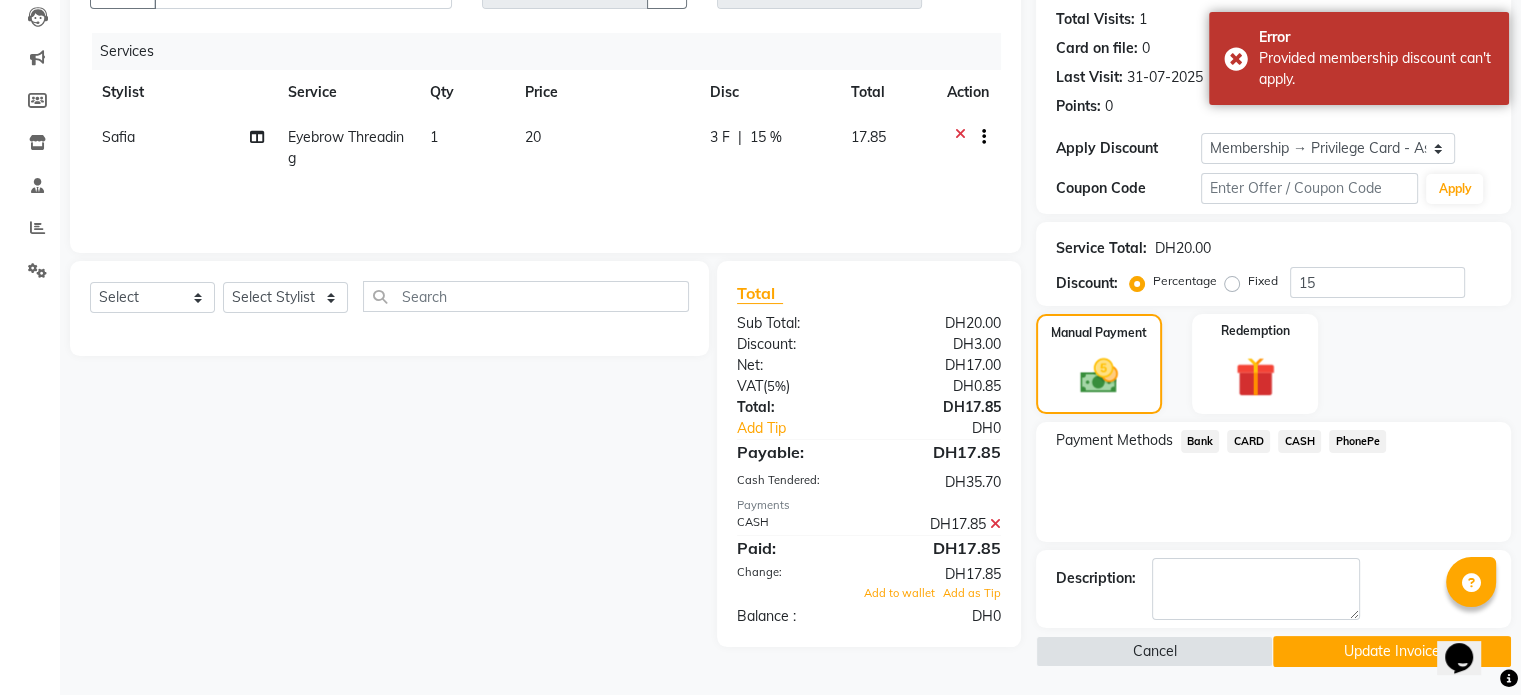 click 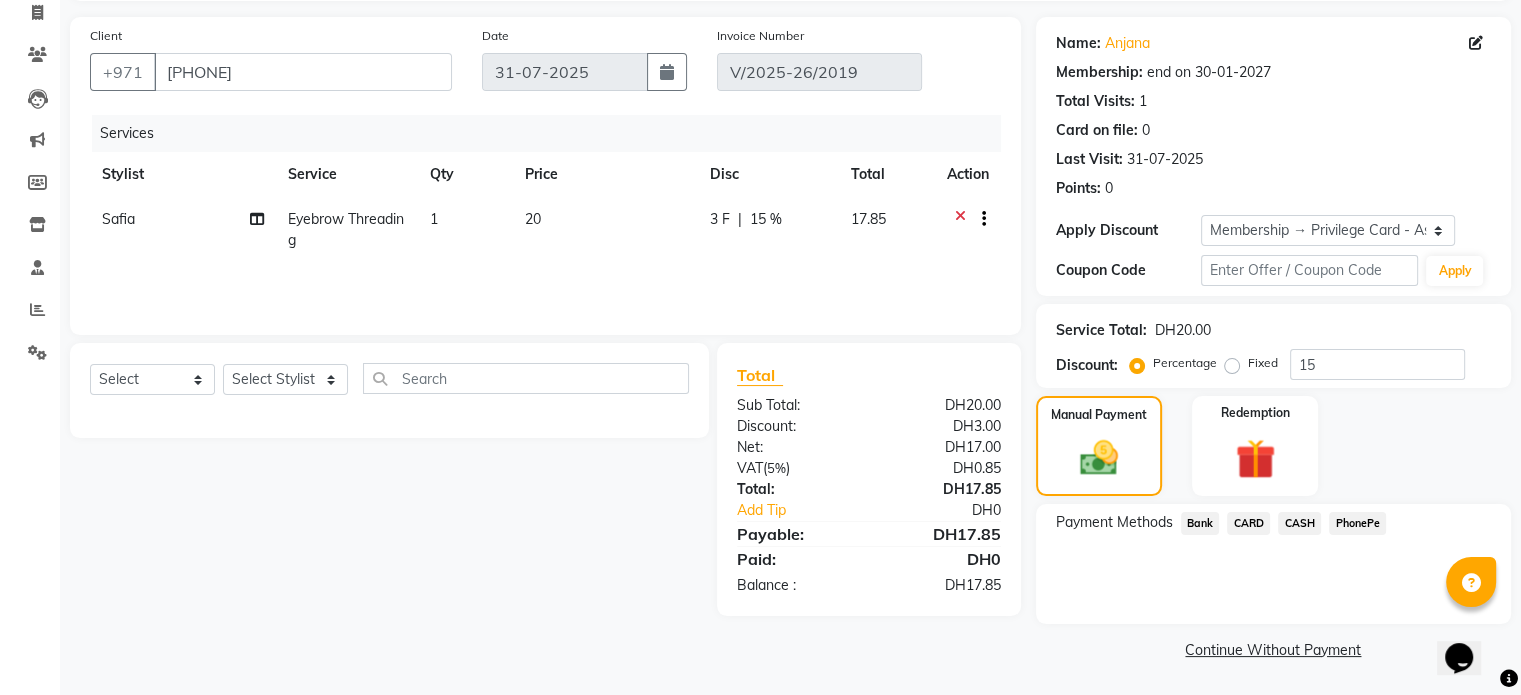 scroll, scrollTop: 132, scrollLeft: 0, axis: vertical 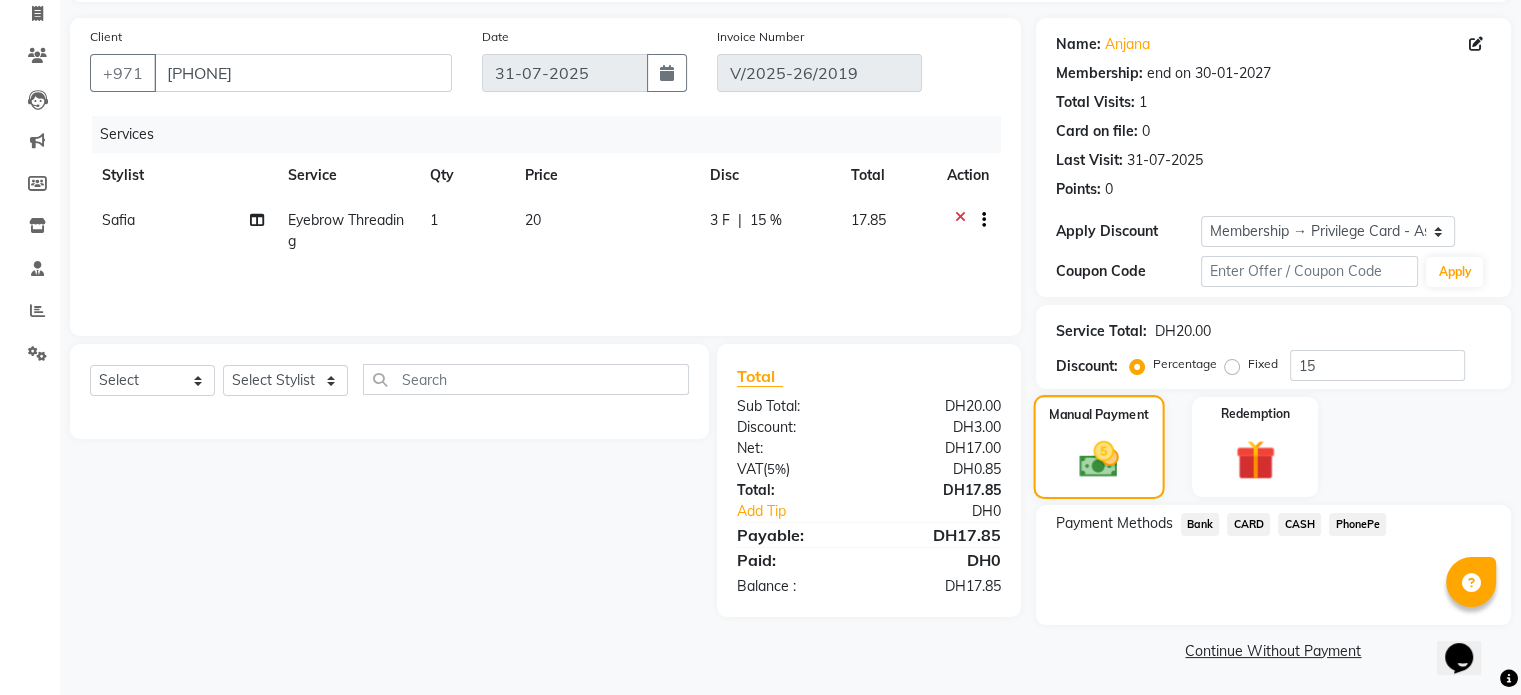 click on "Manual Payment" 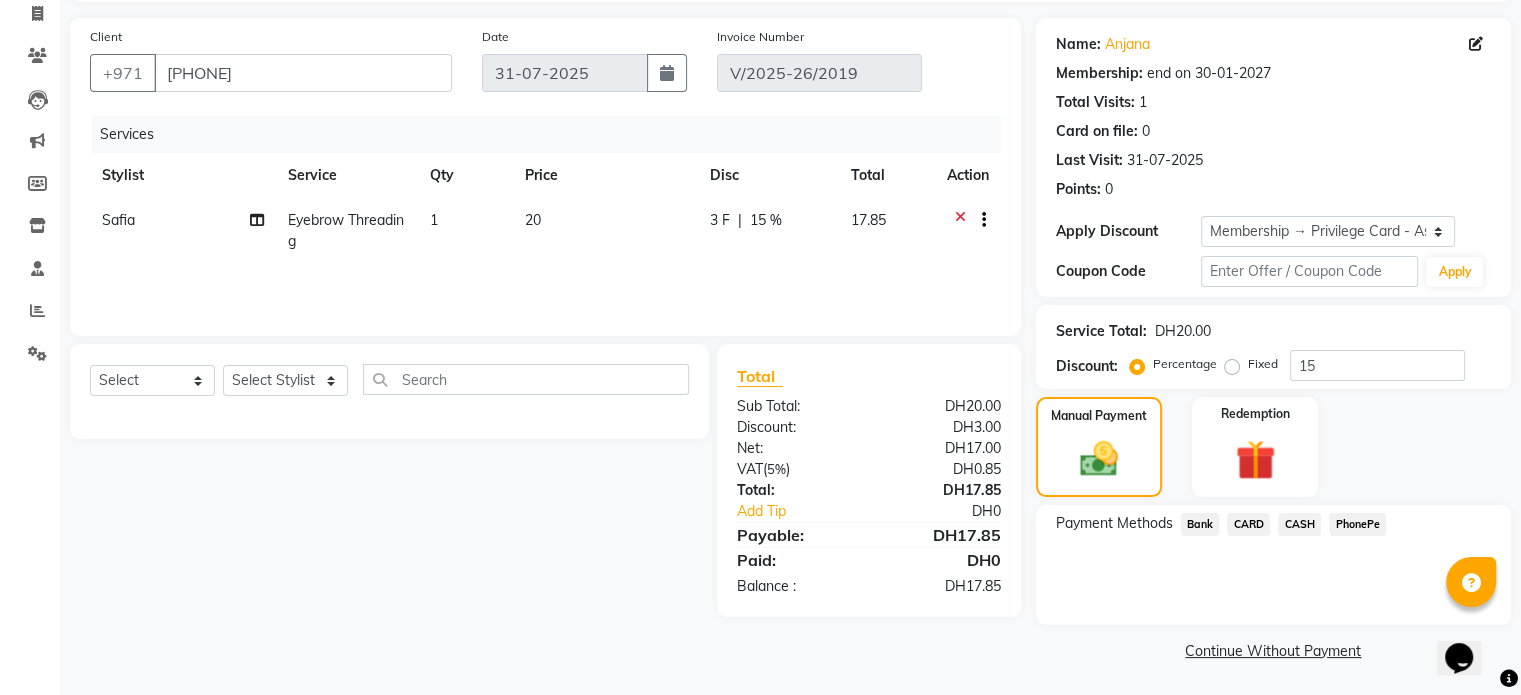click on "CASH" 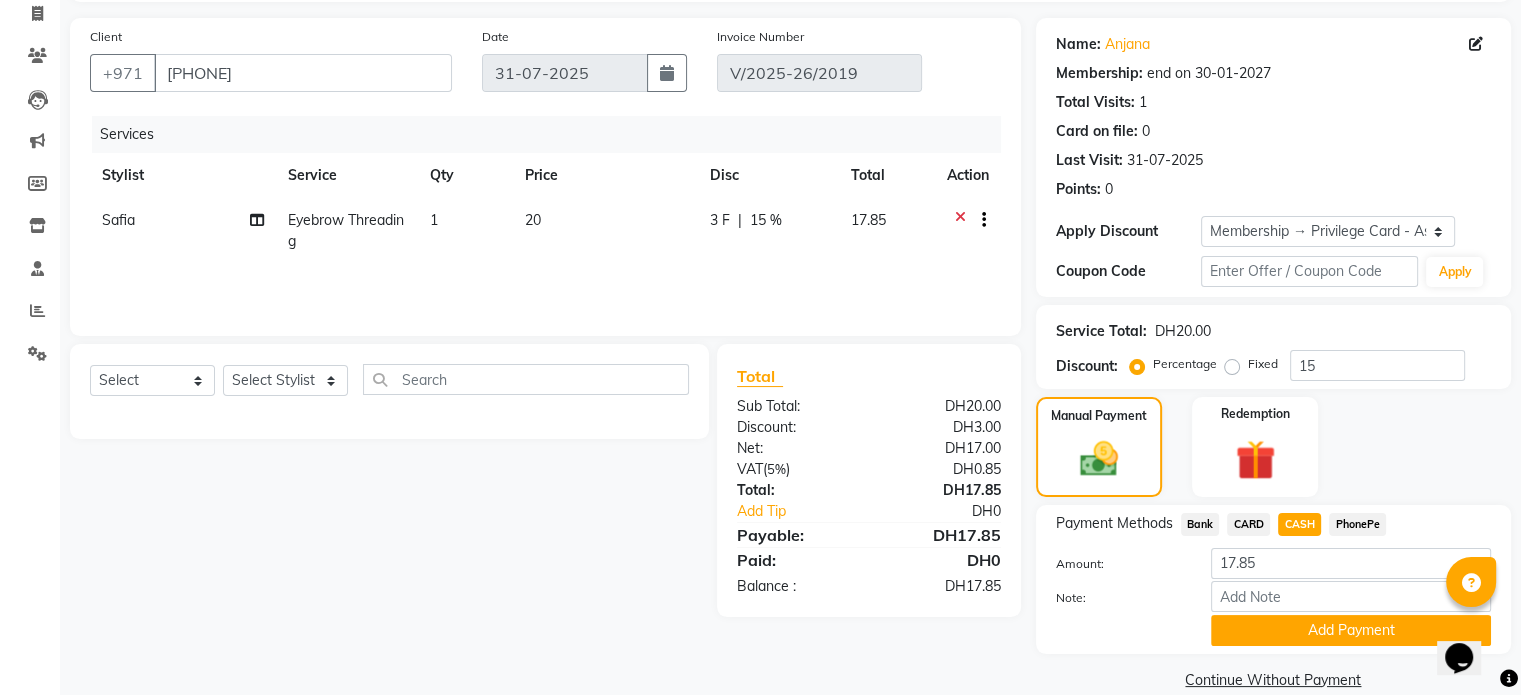 scroll, scrollTop: 163, scrollLeft: 0, axis: vertical 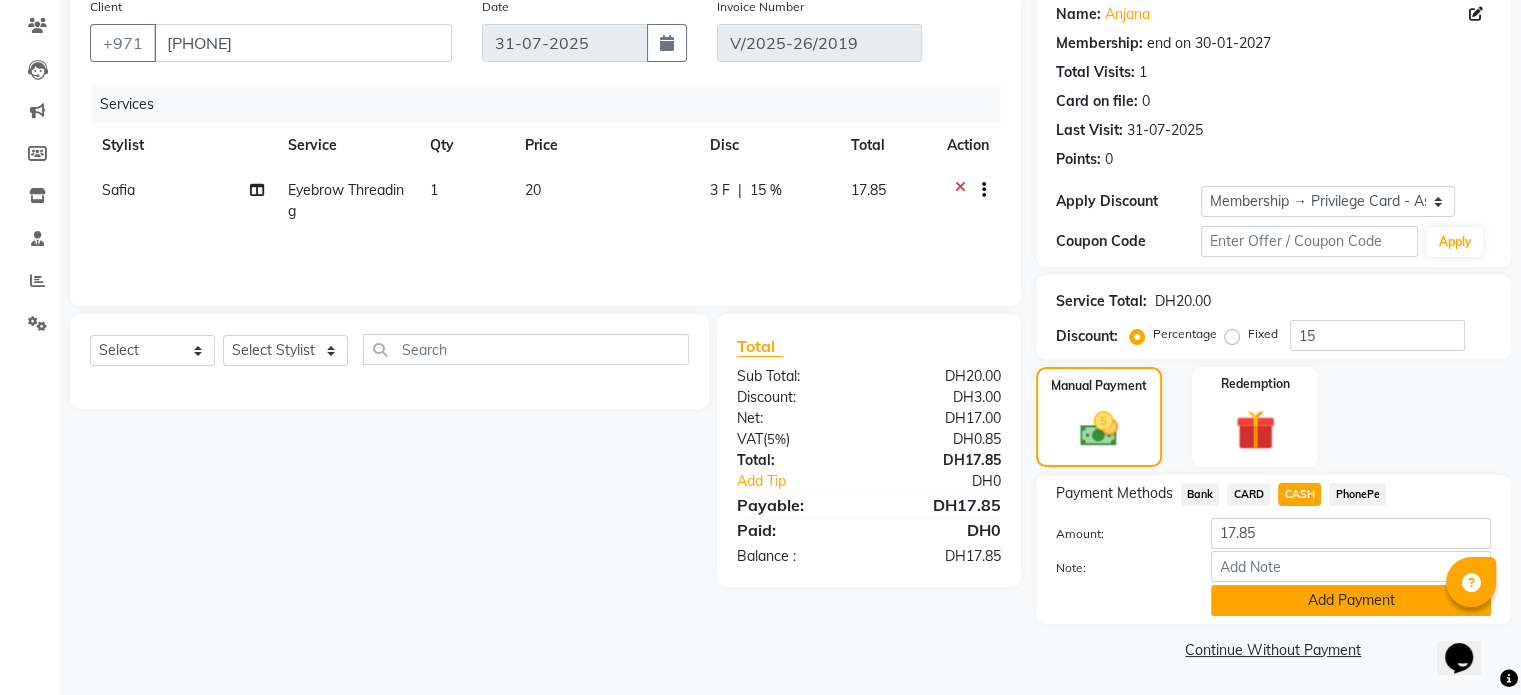 click on "Add Payment" 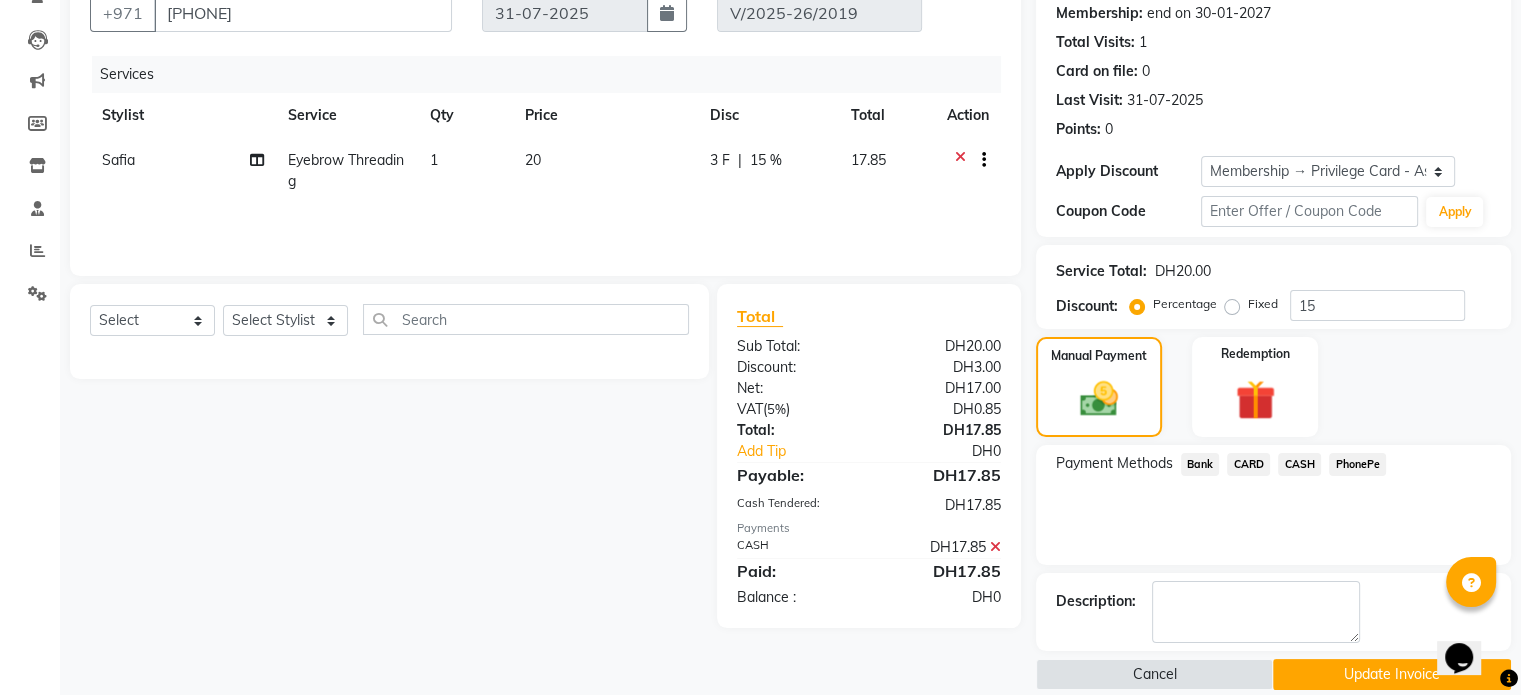 scroll, scrollTop: 215, scrollLeft: 0, axis: vertical 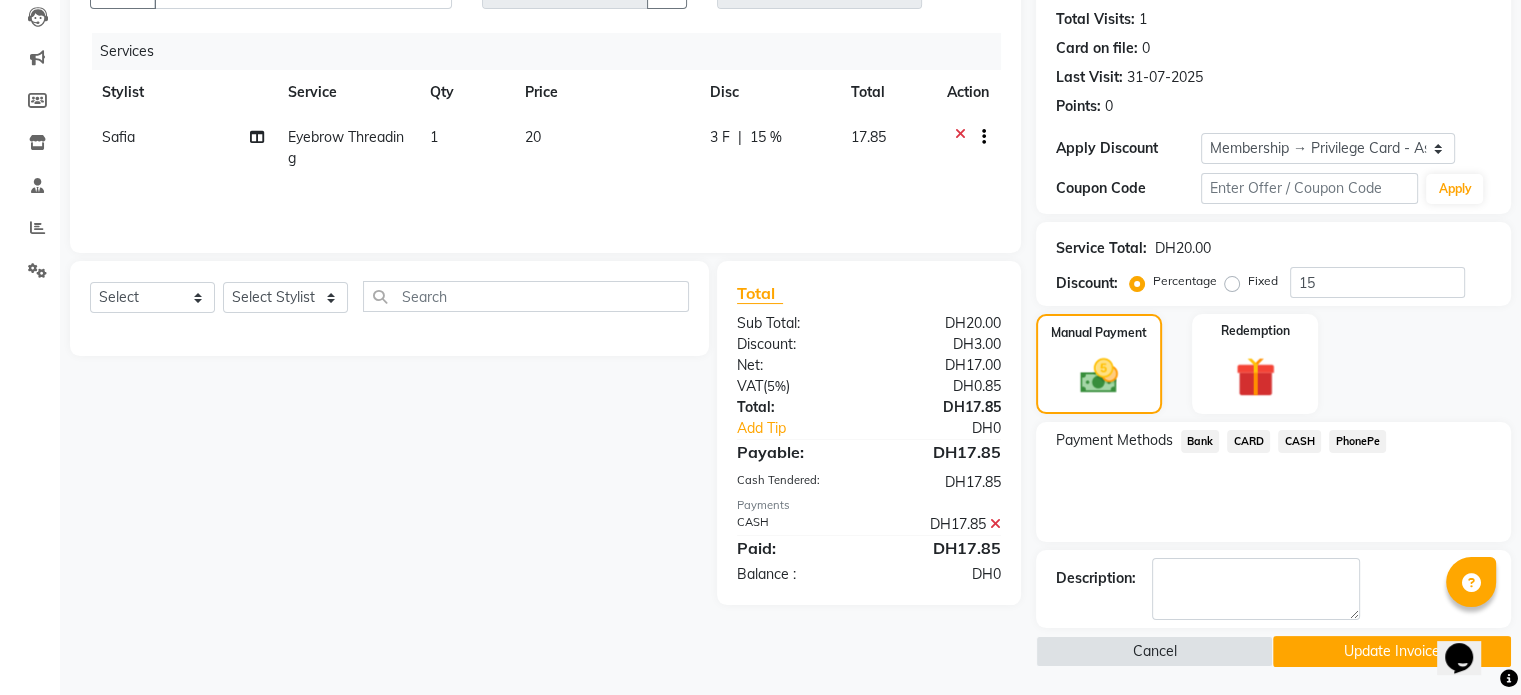 click on "Update Invoice" 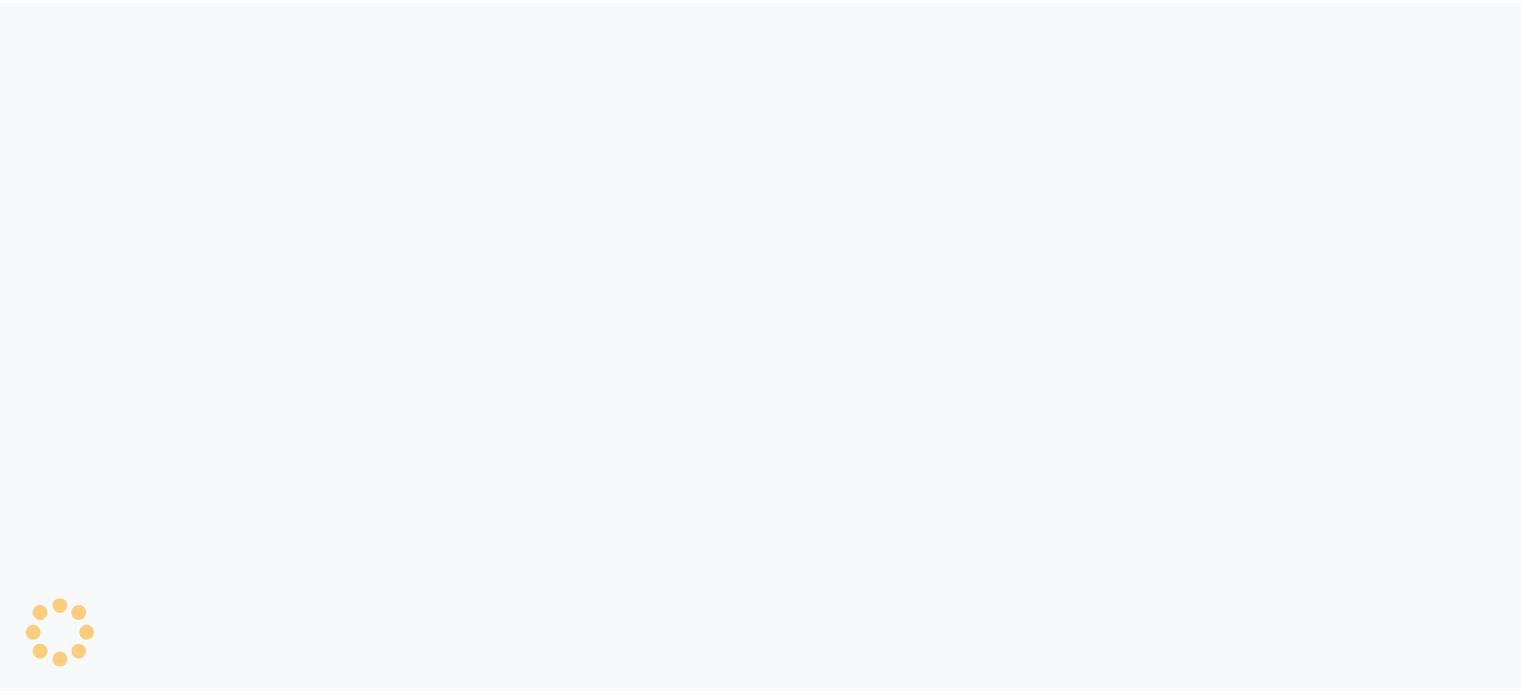 scroll, scrollTop: 0, scrollLeft: 0, axis: both 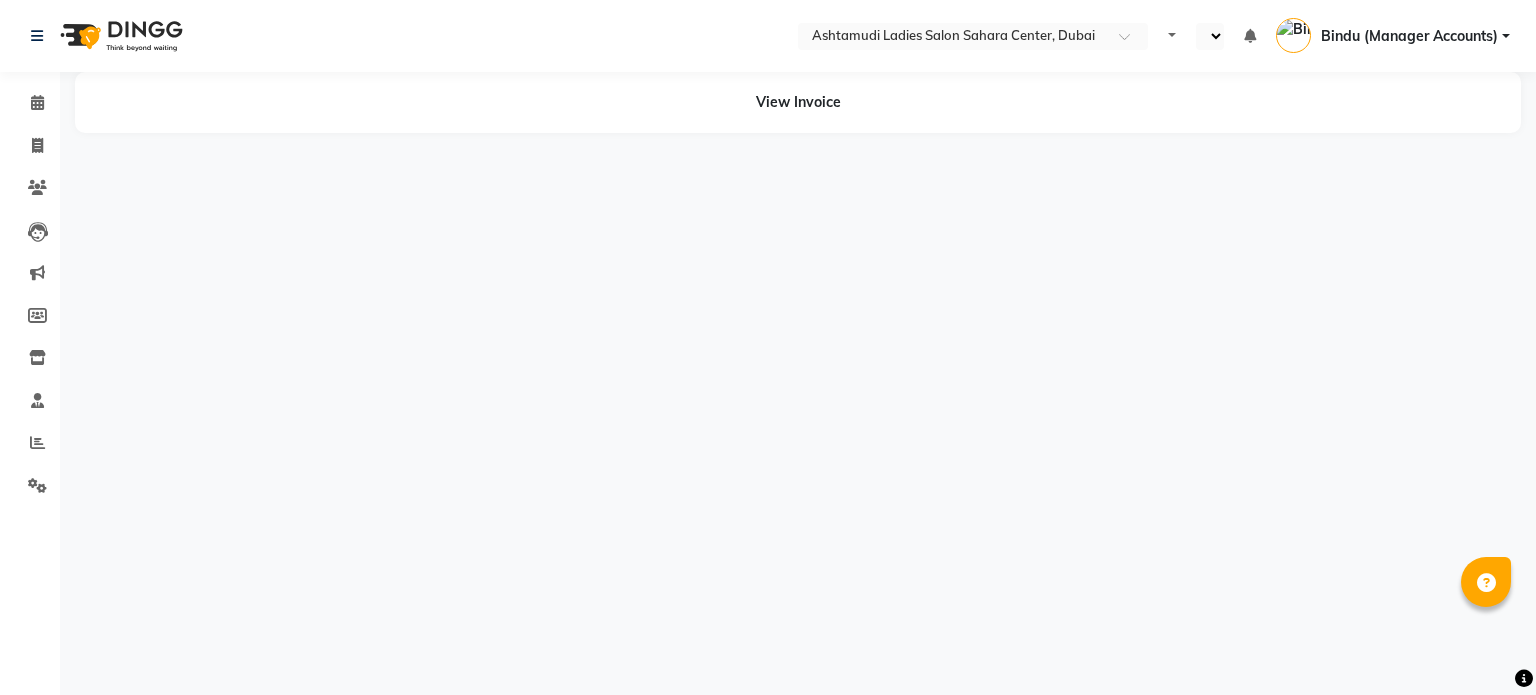 select on "en" 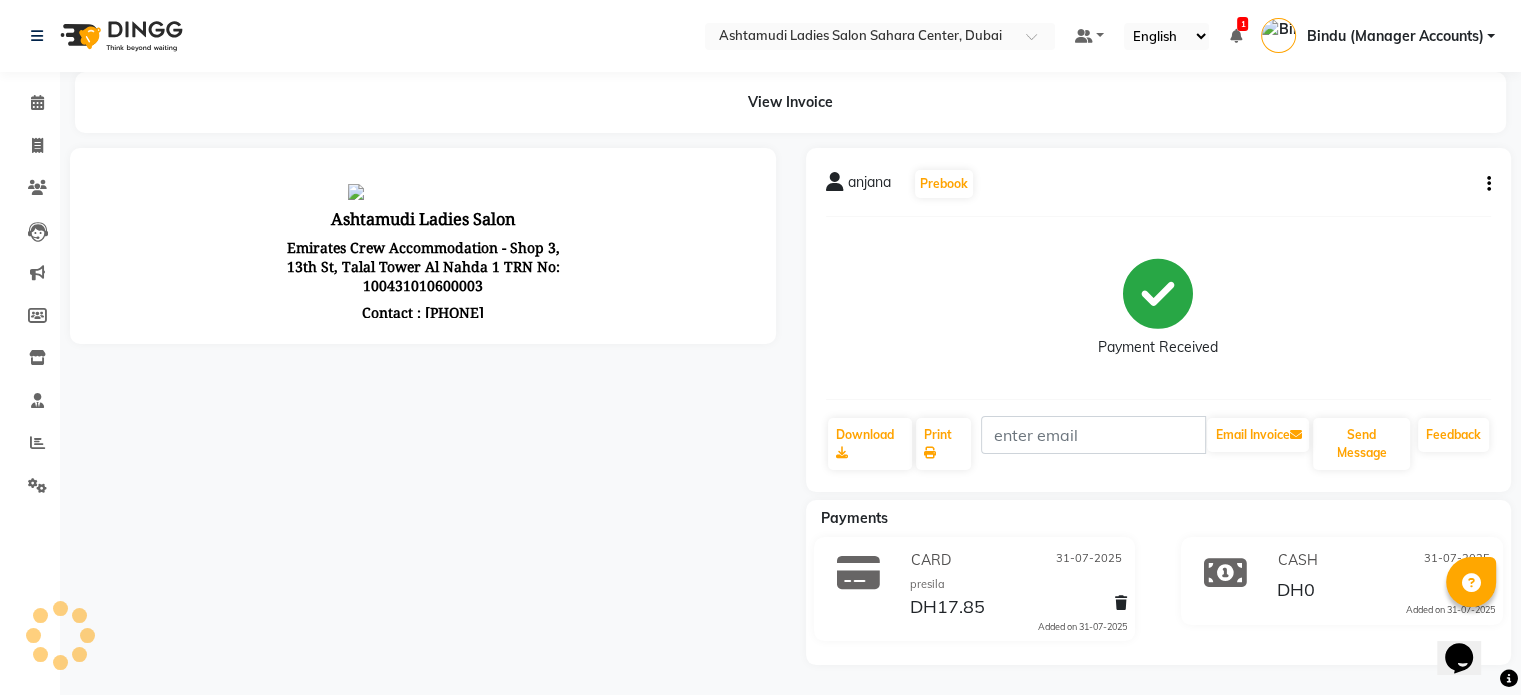 scroll, scrollTop: 0, scrollLeft: 0, axis: both 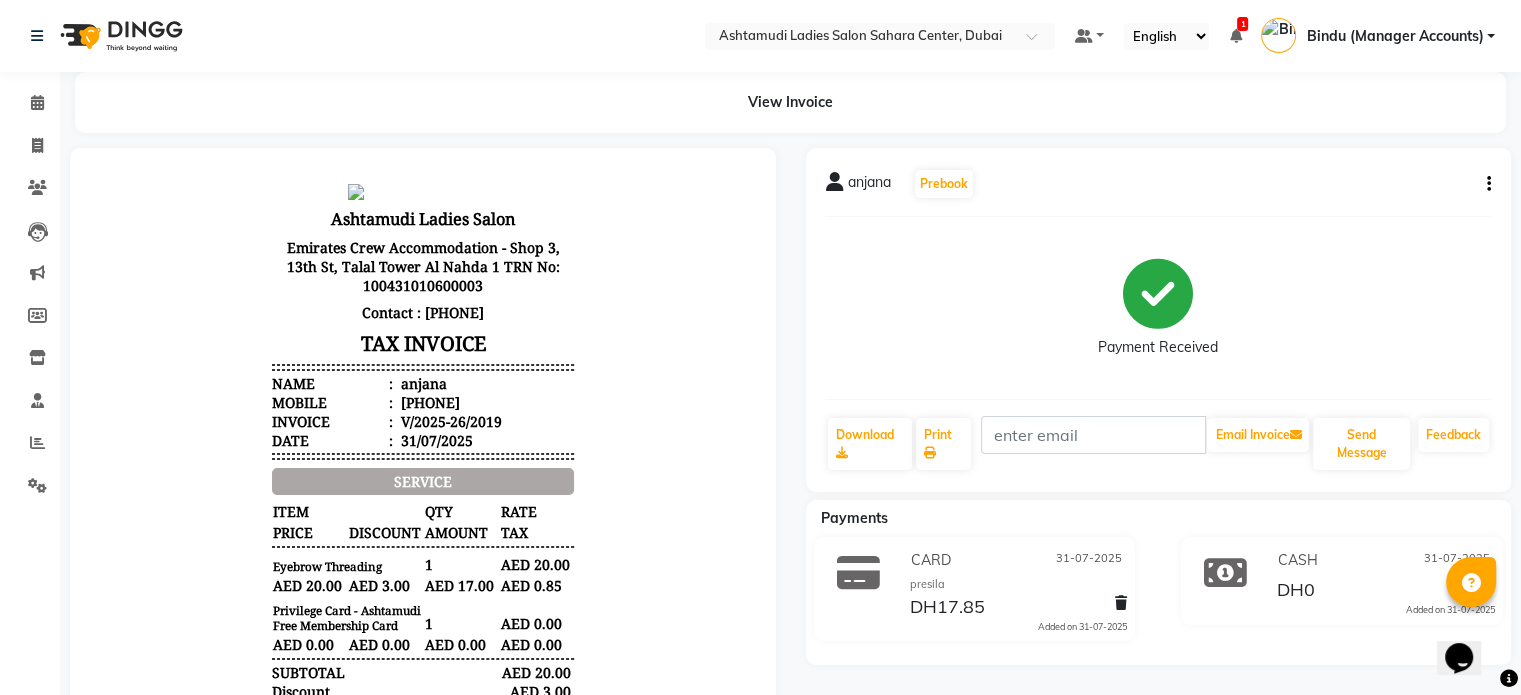 click 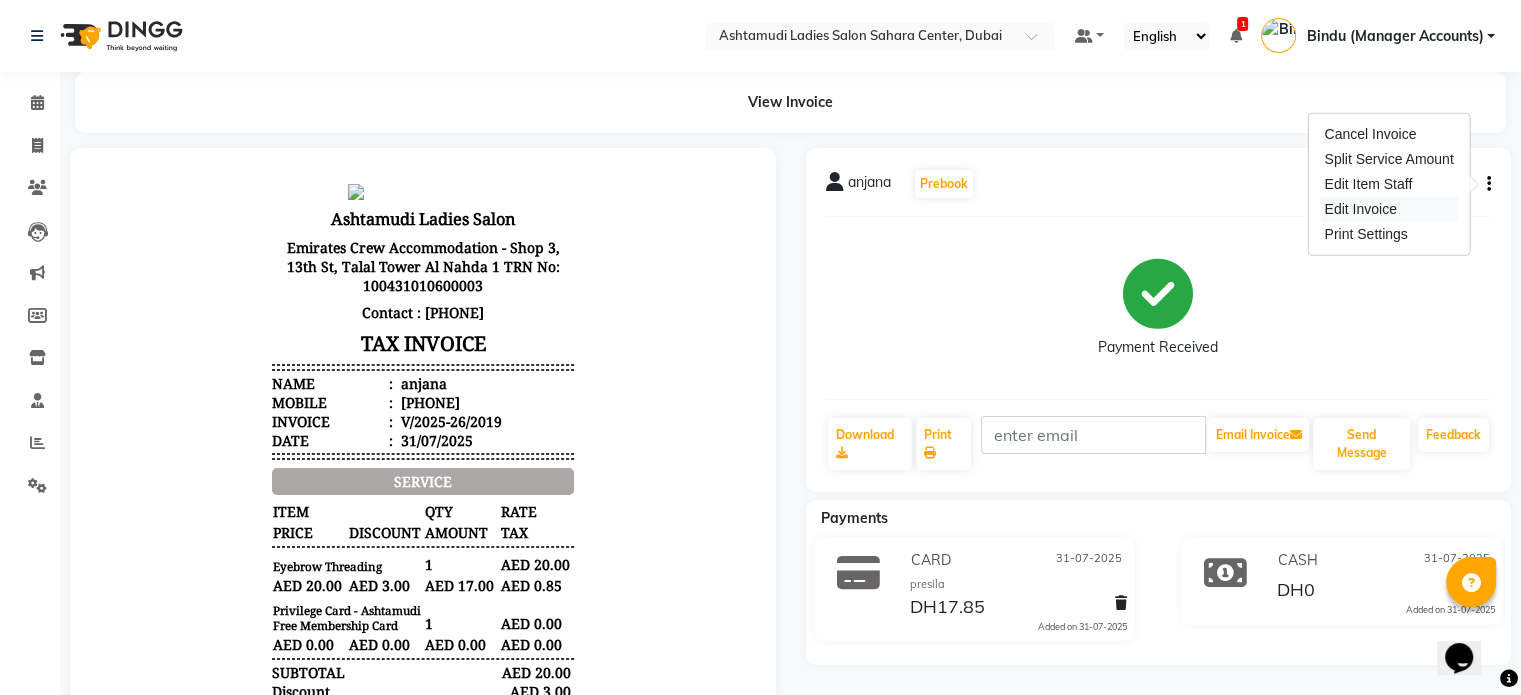 click on "Edit Invoice" at bounding box center [1388, 209] 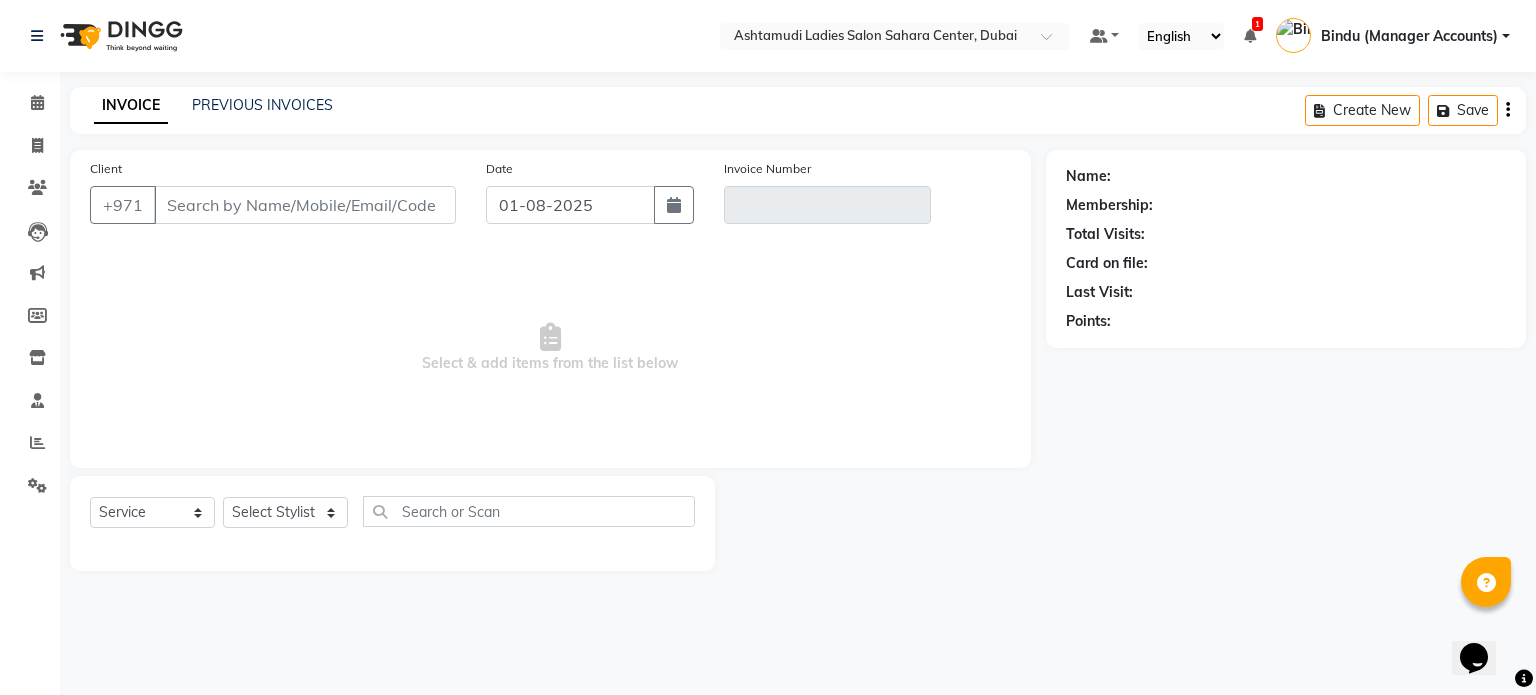 type on "[PHONE]" 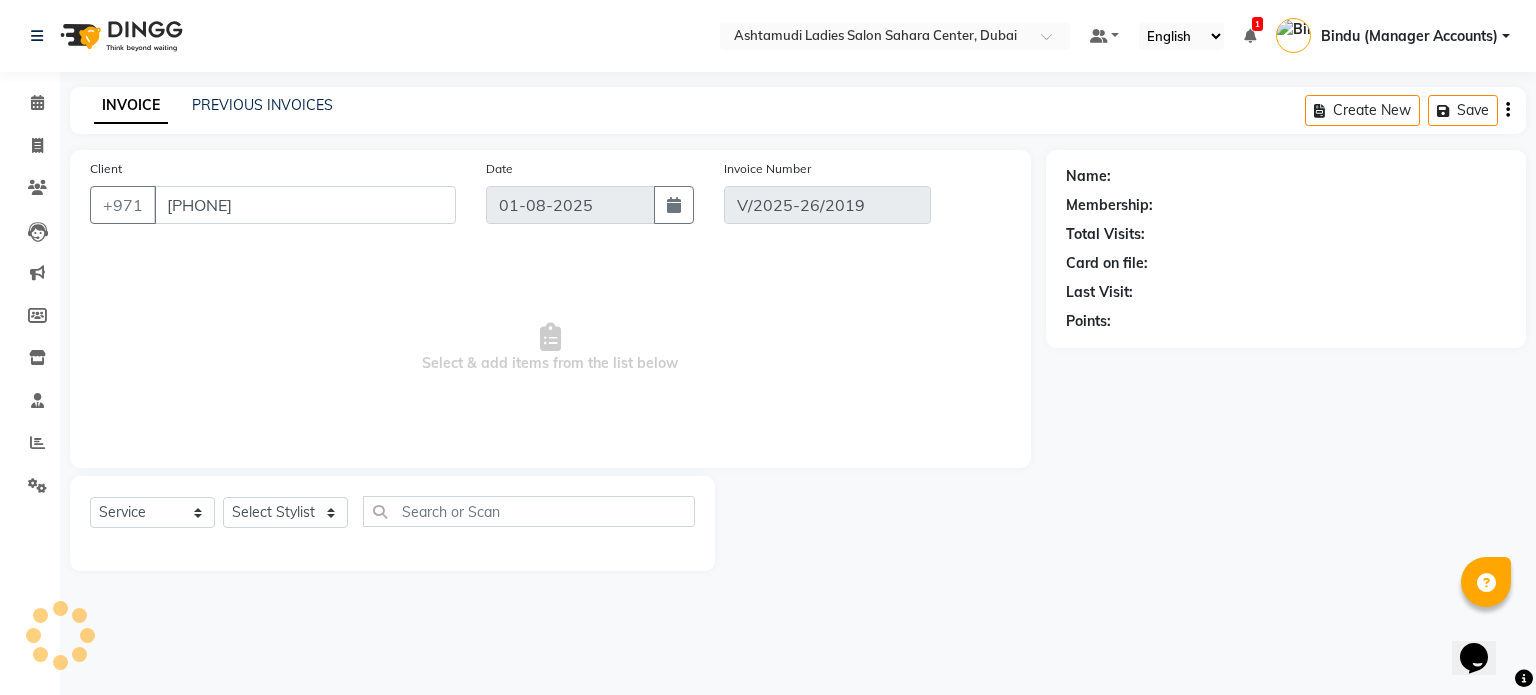 select on "1: Object" 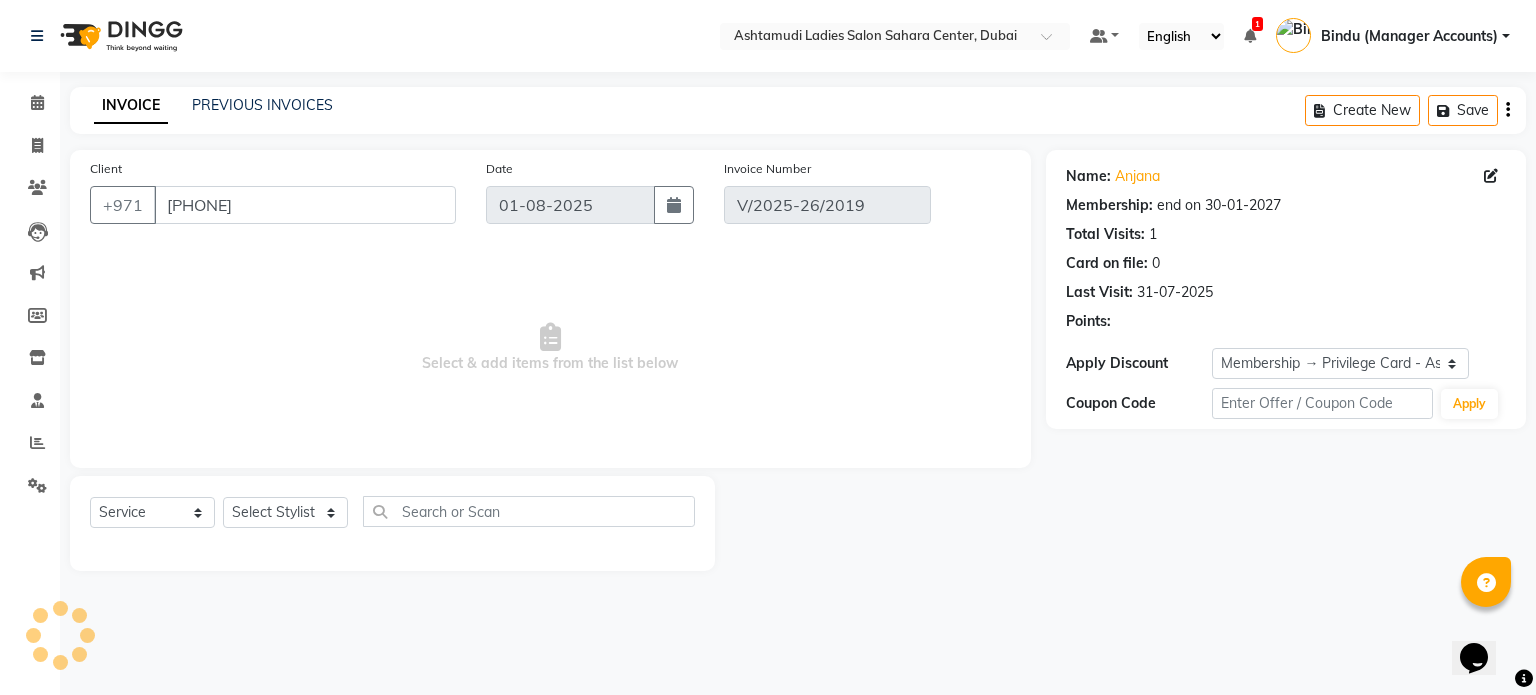 type on "31-07-2025" 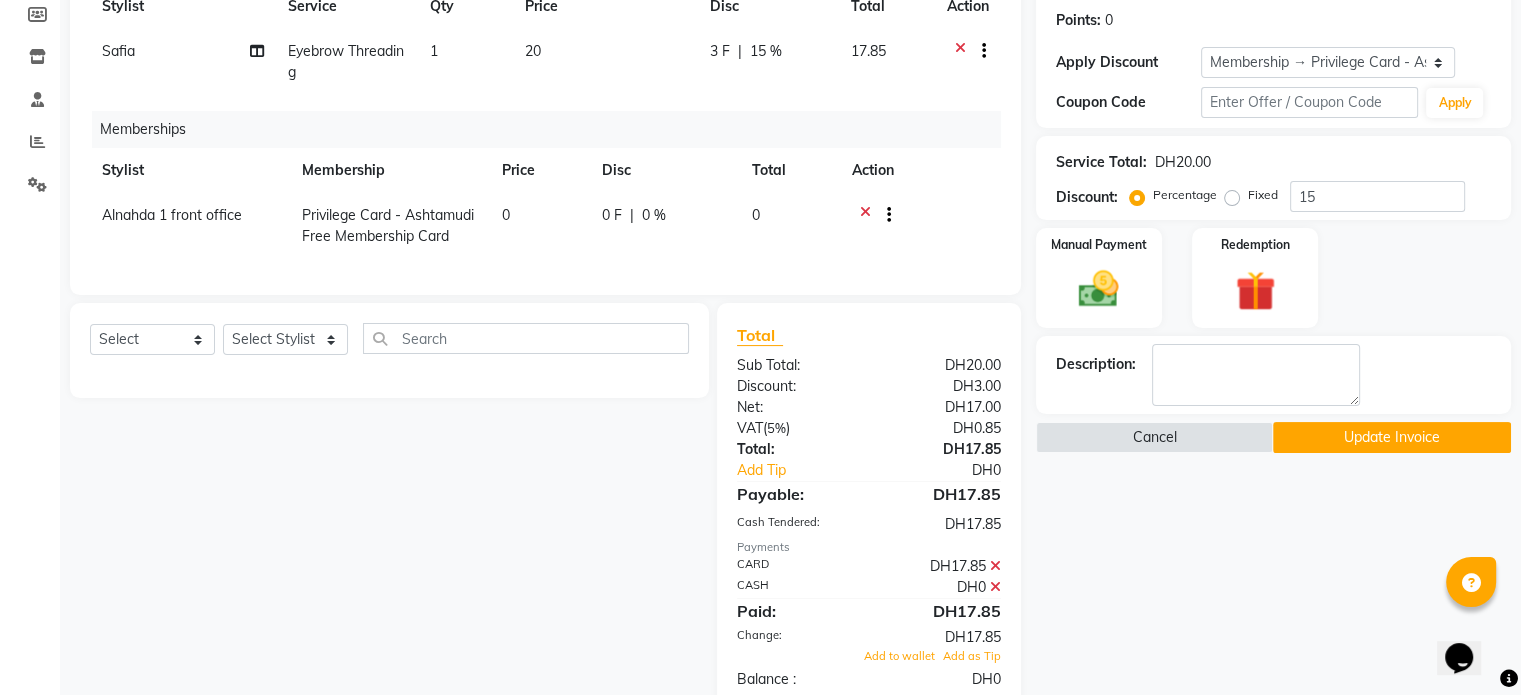 scroll, scrollTop: 360, scrollLeft: 0, axis: vertical 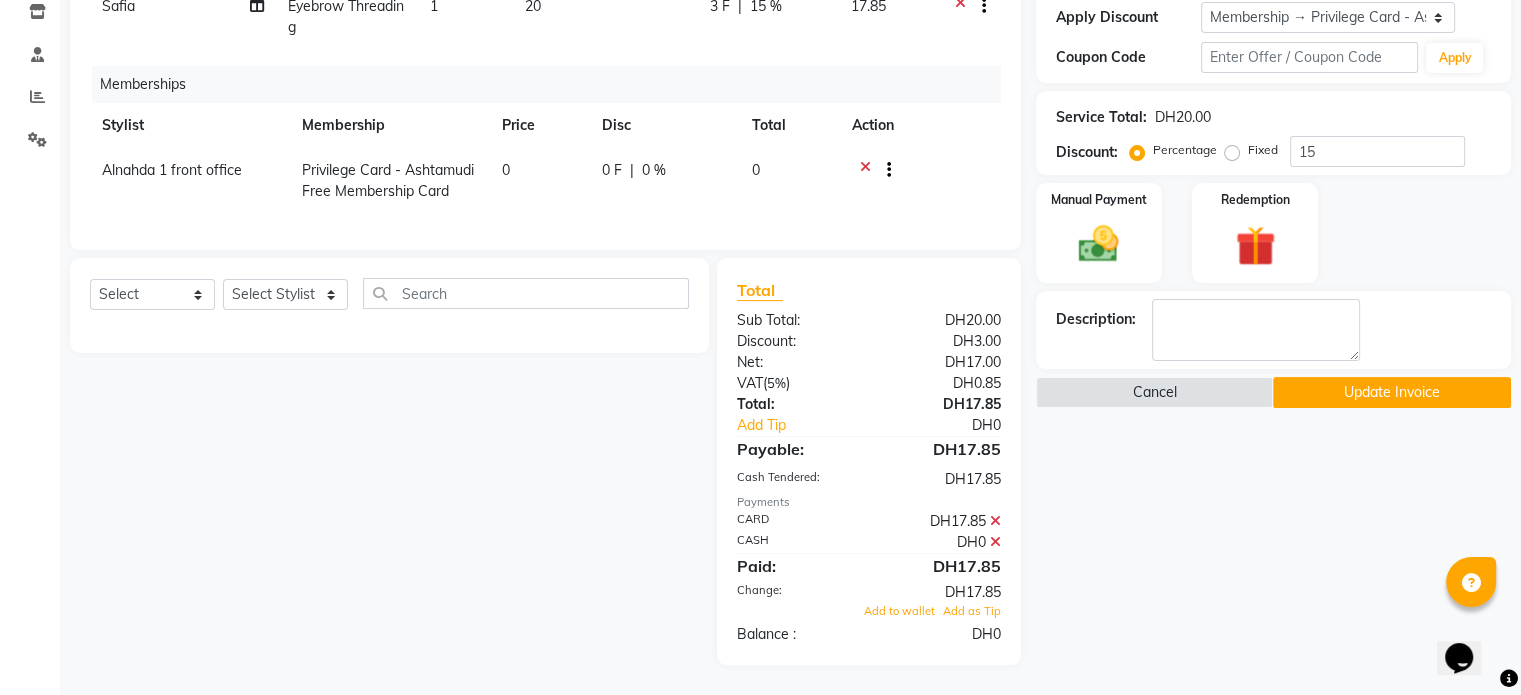 click 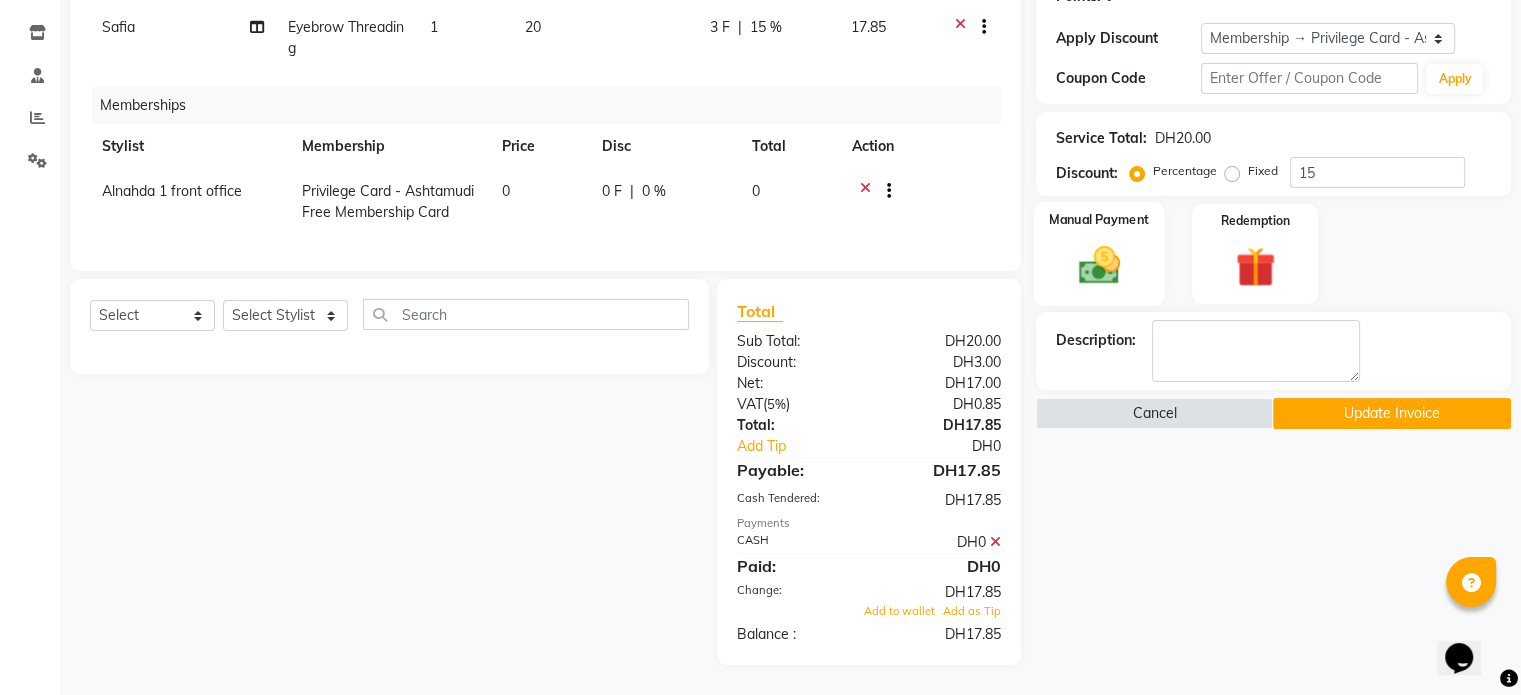 click on "Manual Payment" 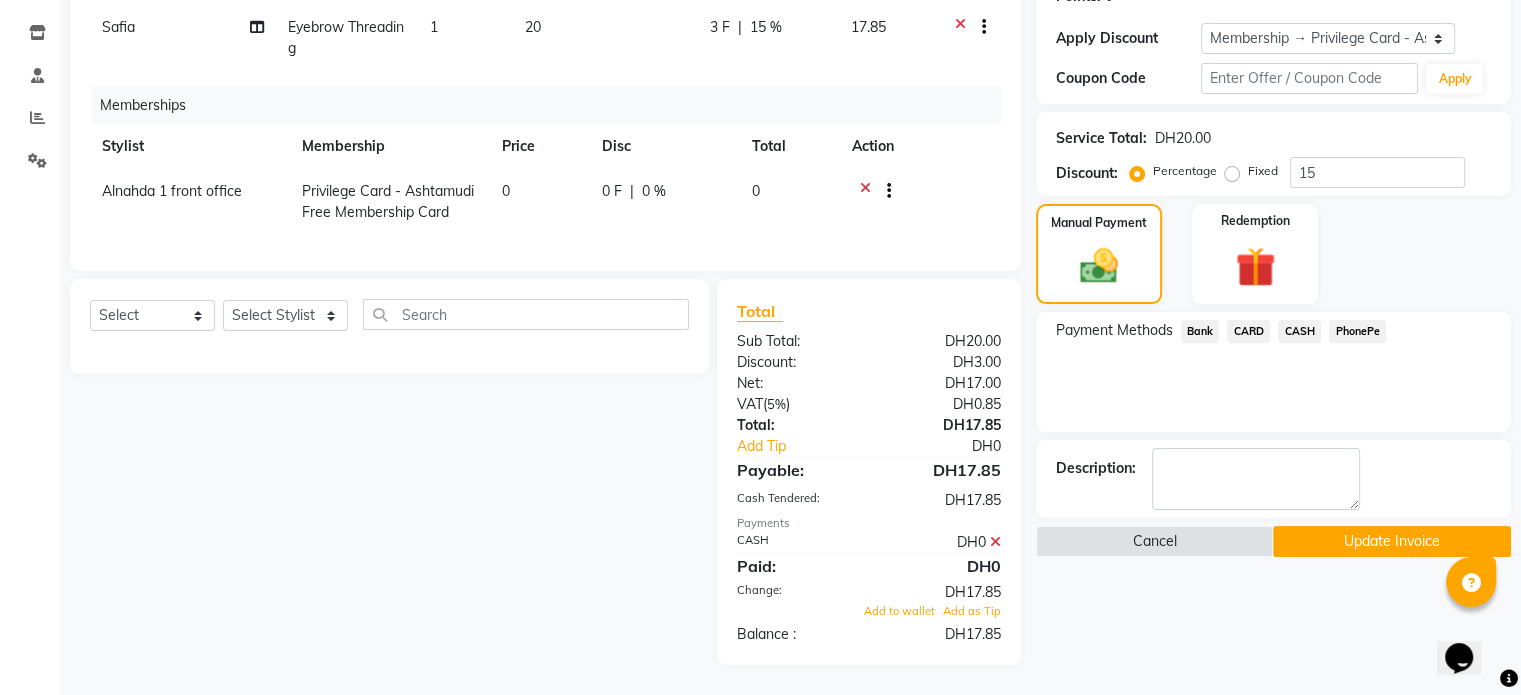click on "CASH" 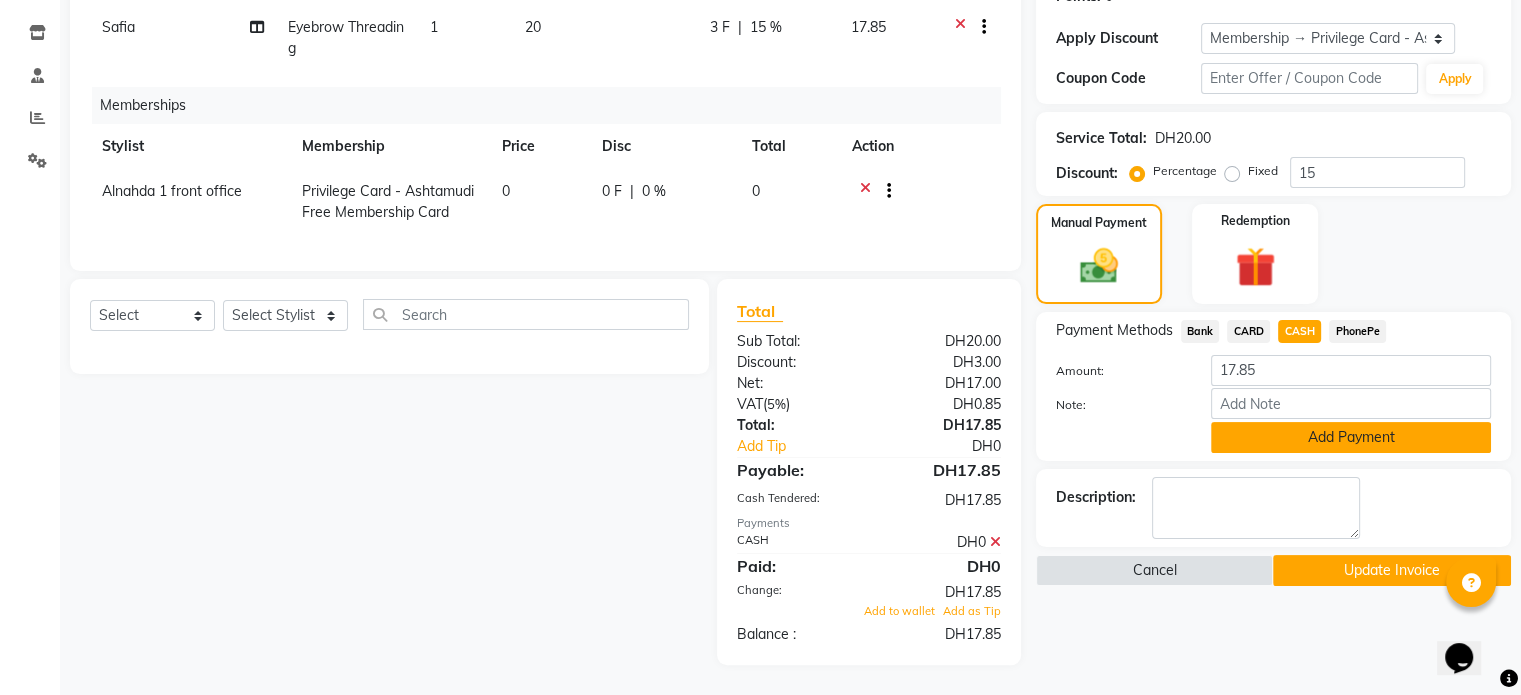 click on "Add Payment" 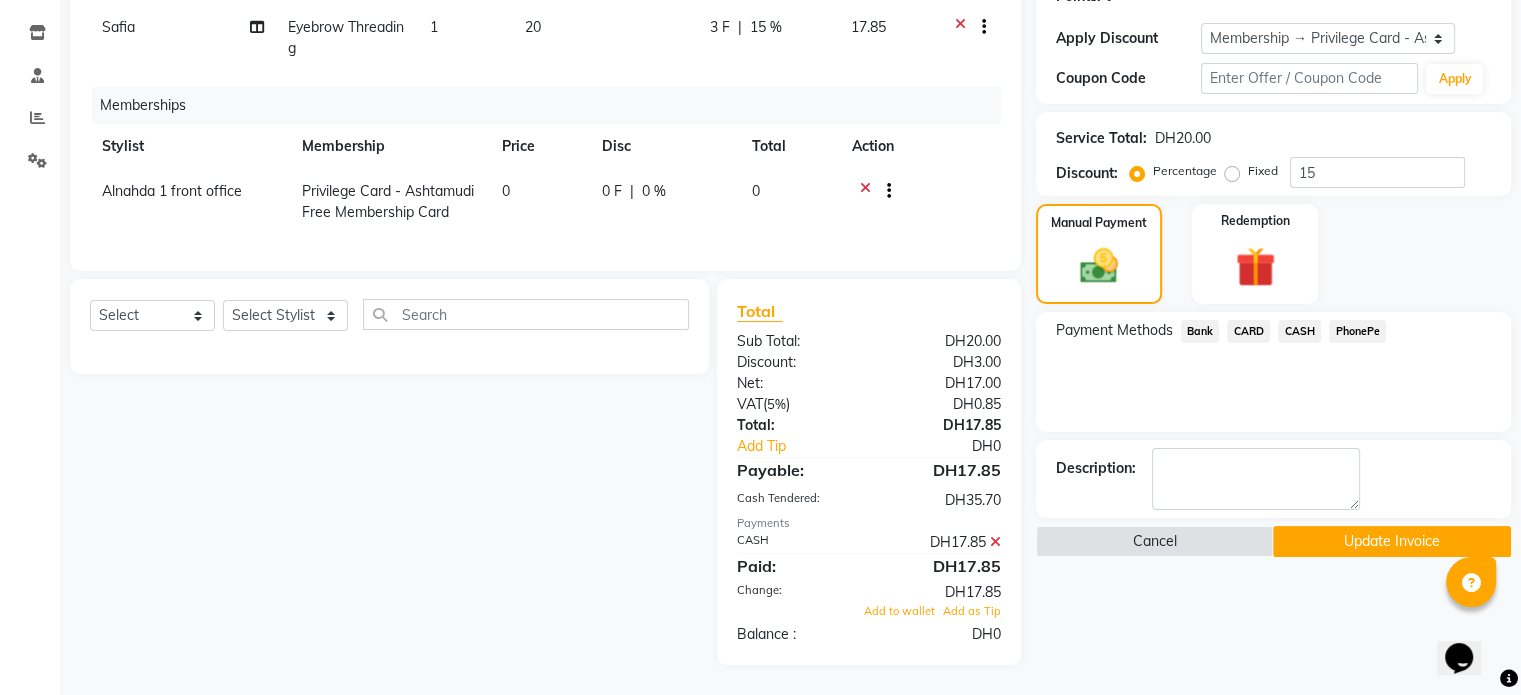 click on "Update Invoice" 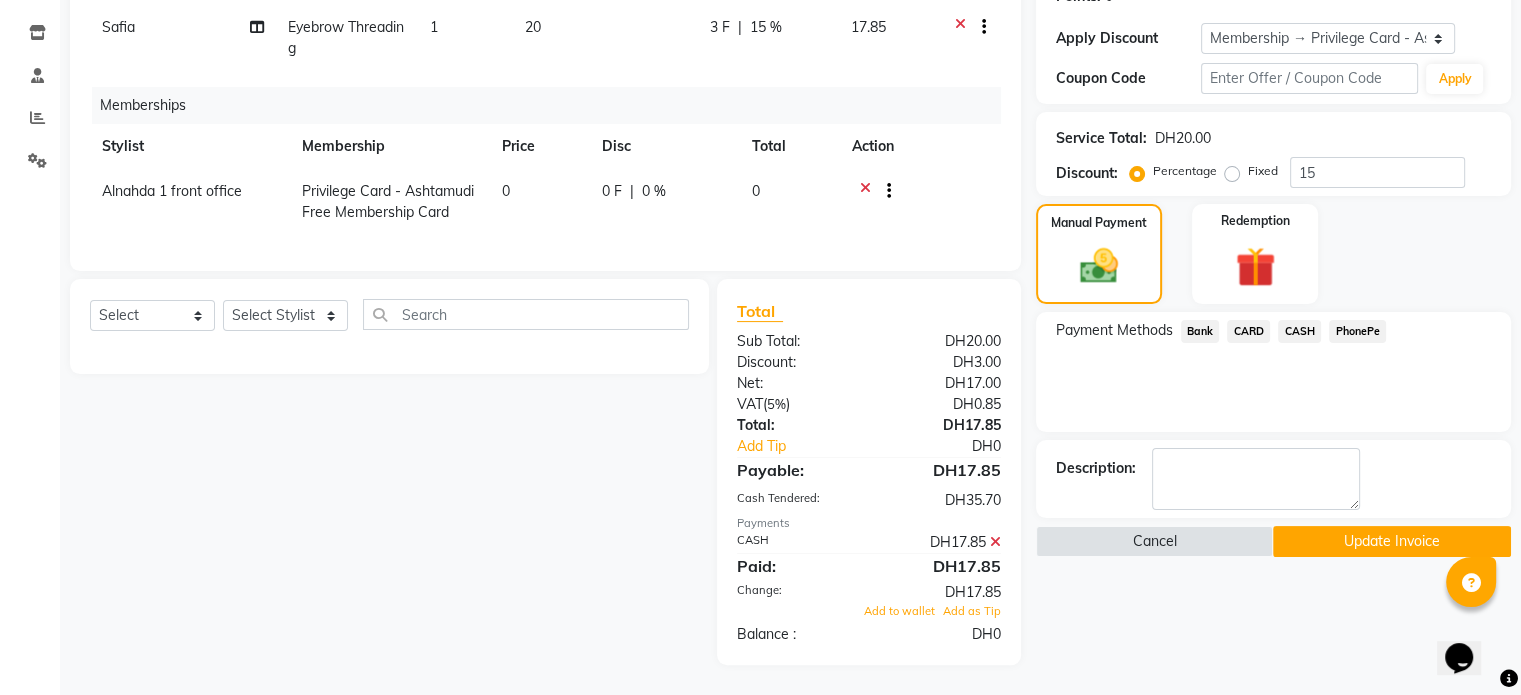 scroll, scrollTop: 140, scrollLeft: 0, axis: vertical 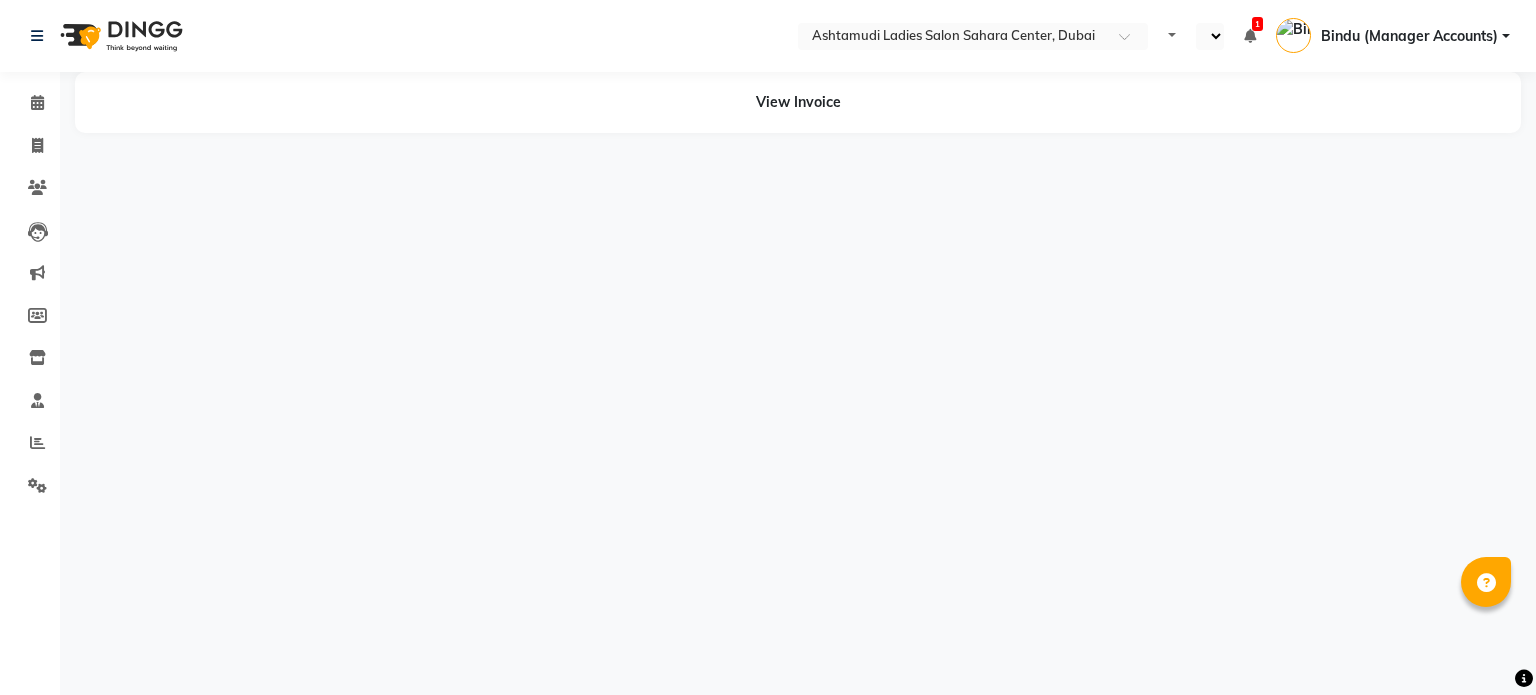 select on "en" 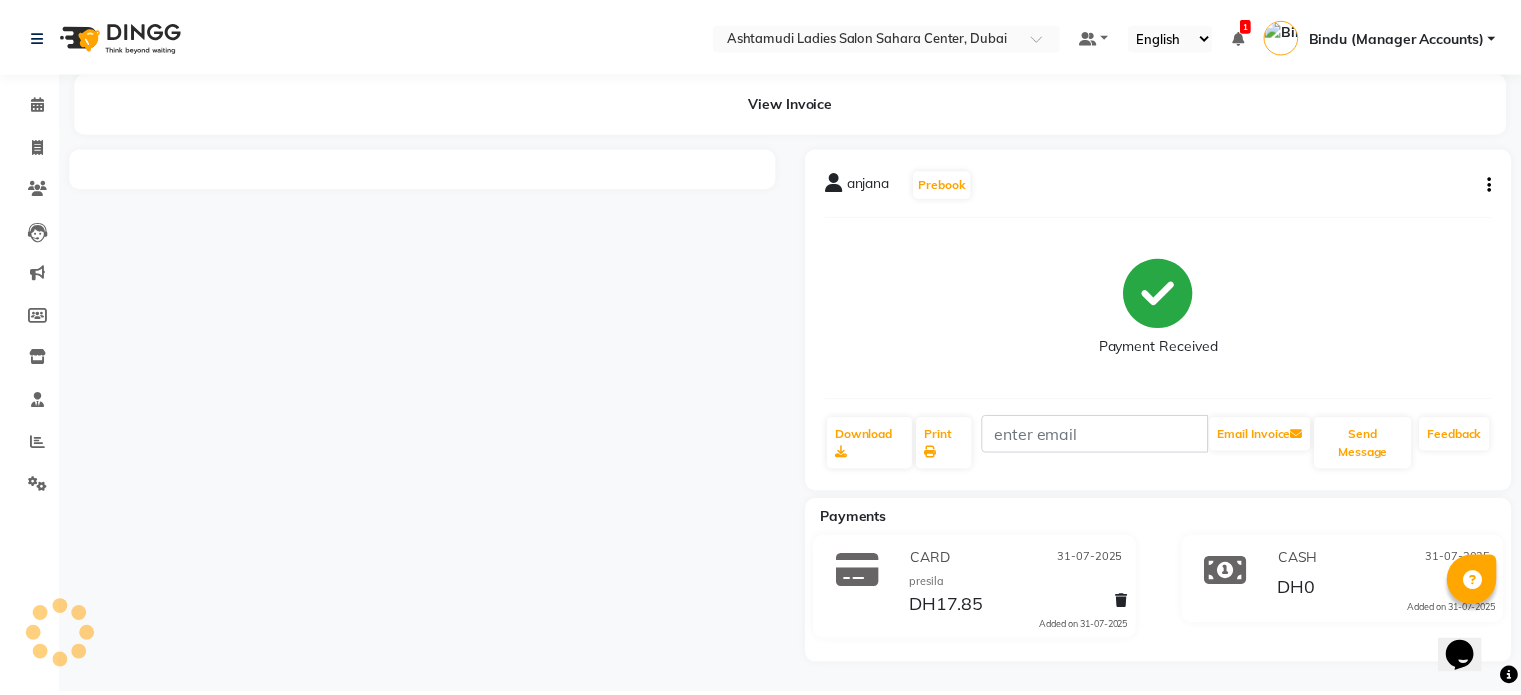 scroll, scrollTop: 0, scrollLeft: 0, axis: both 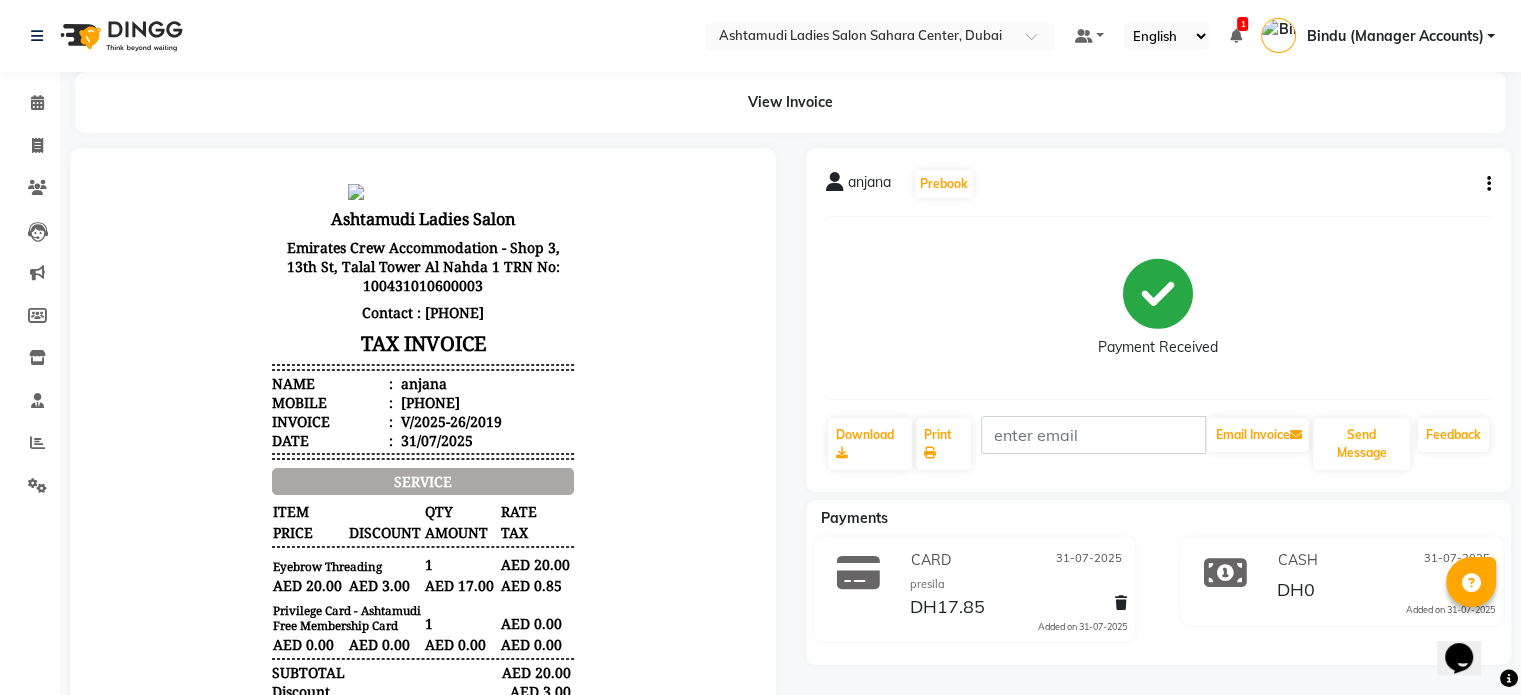 click 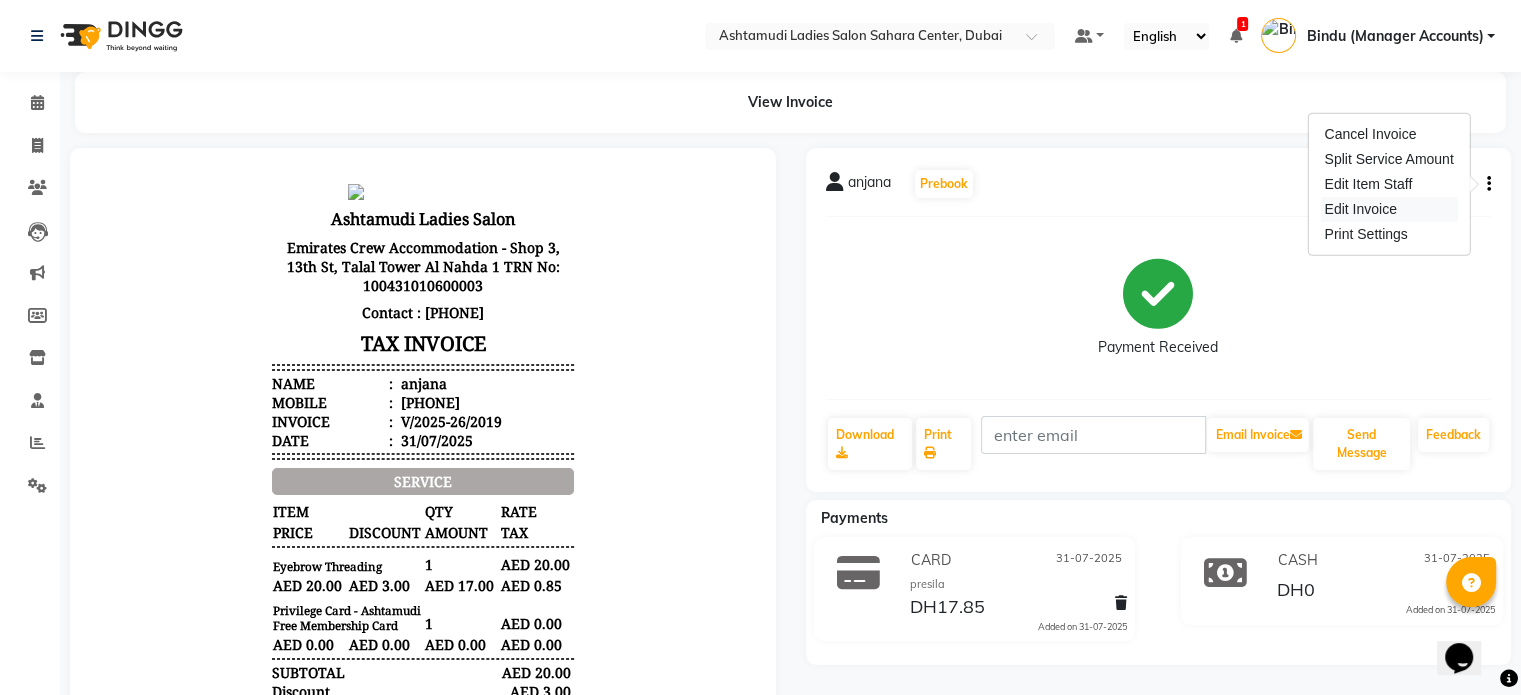 click on "Edit Invoice" at bounding box center (1388, 209) 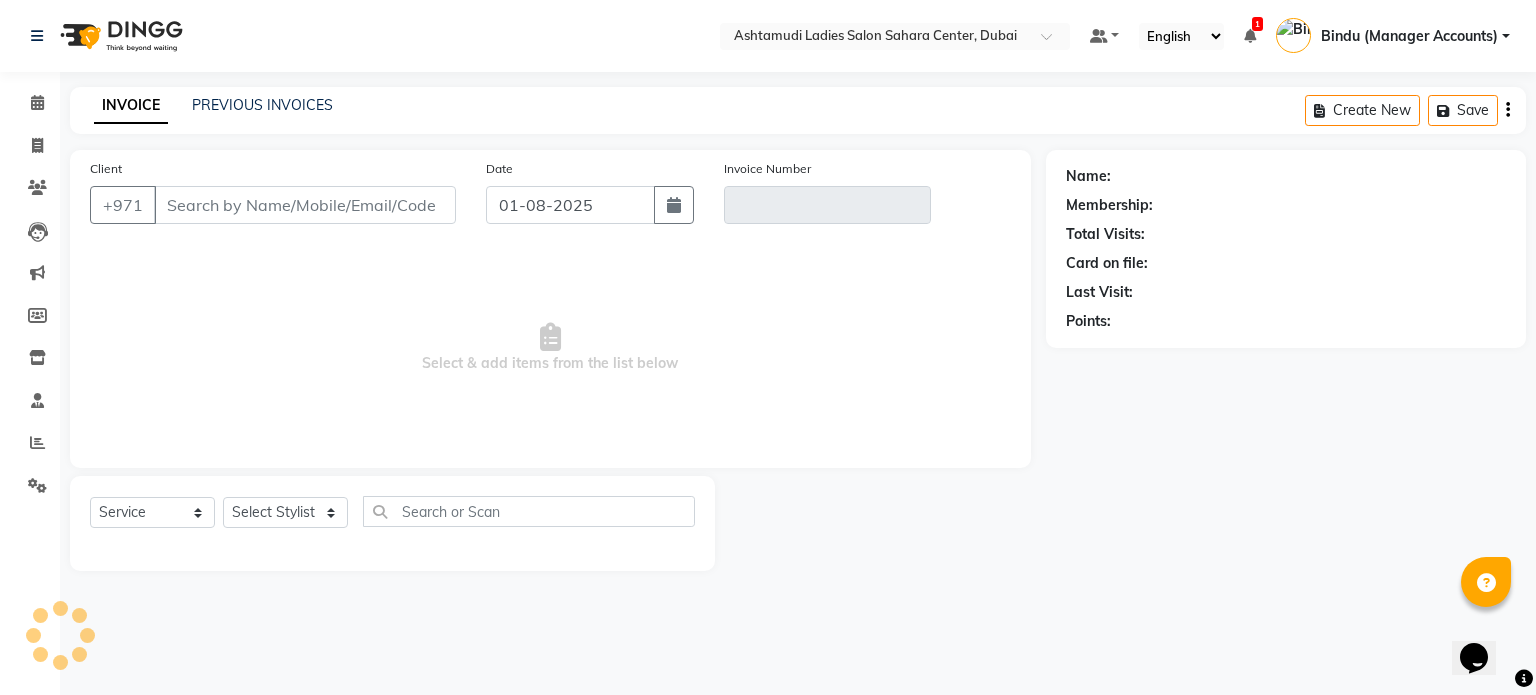 type on "[PHONE]" 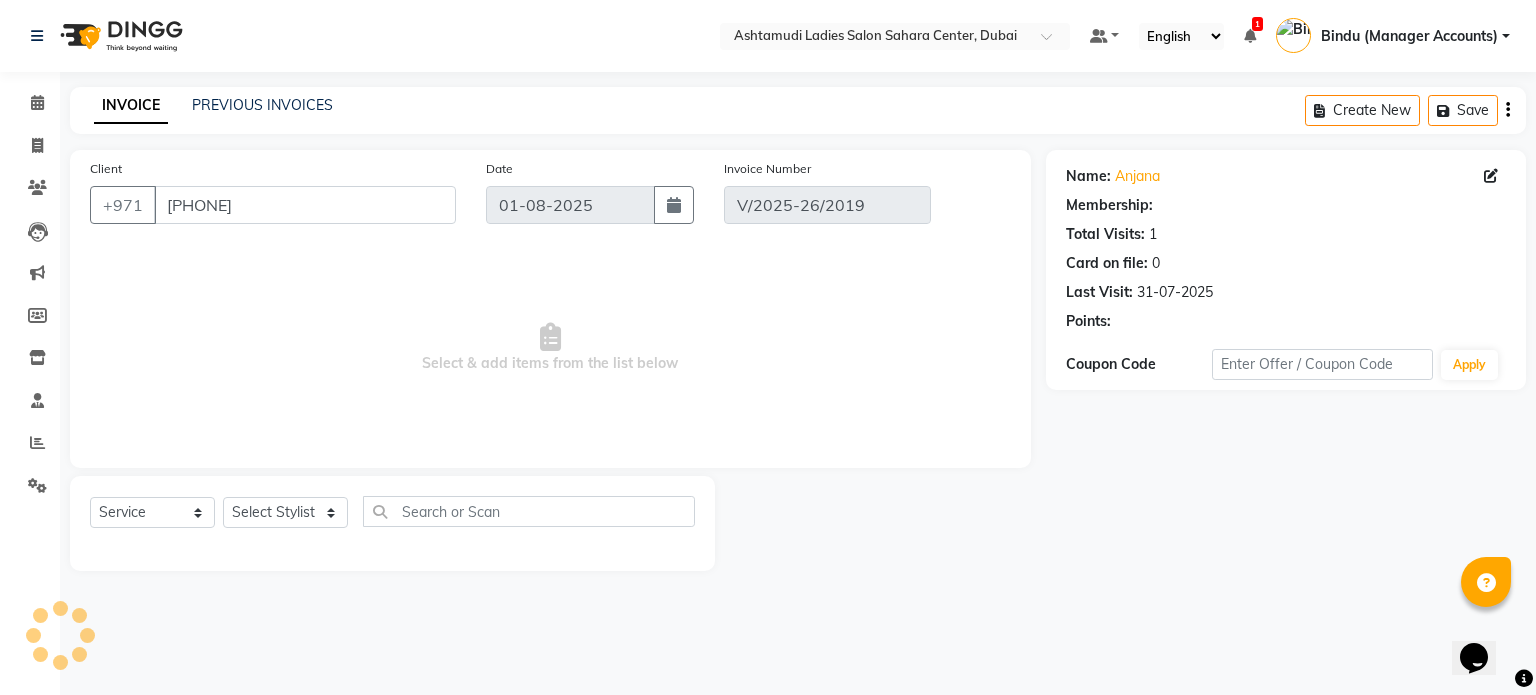 select on "1: Object" 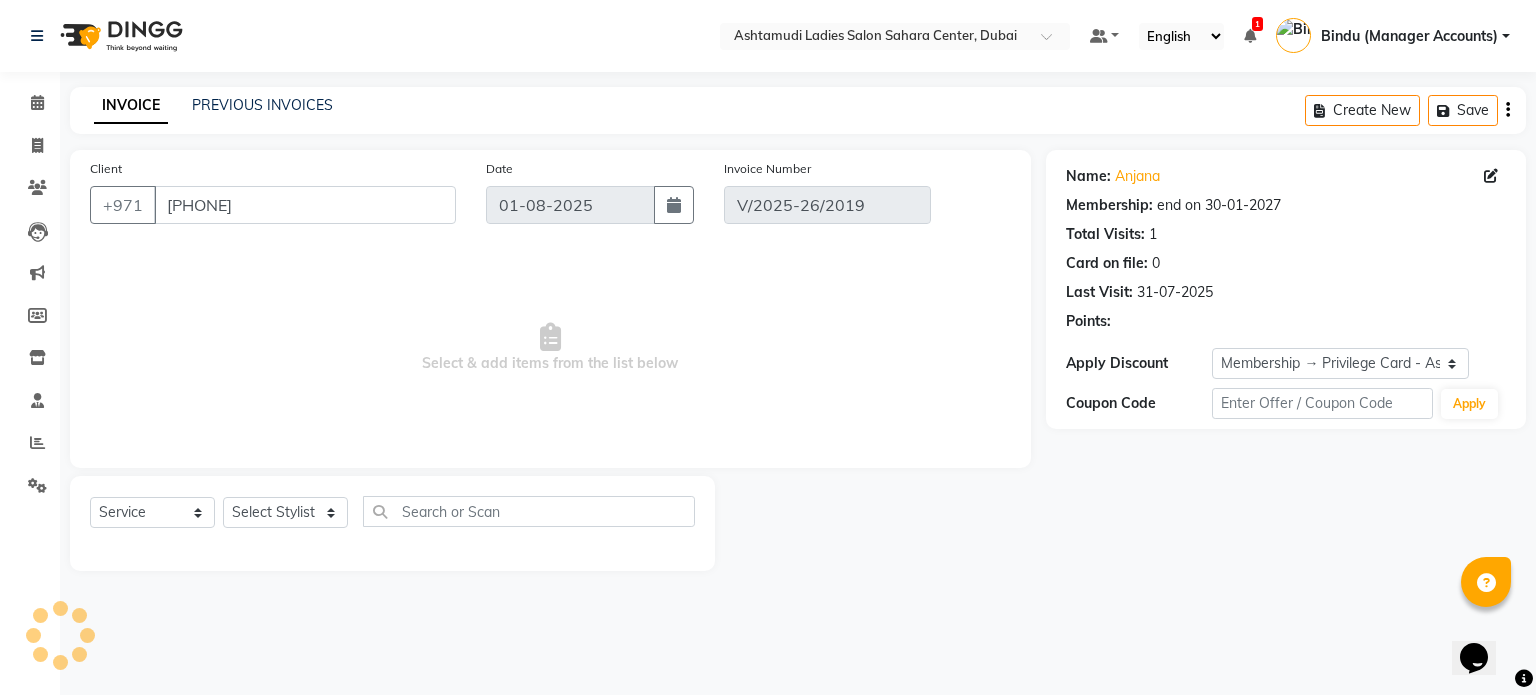 type on "31-07-2025" 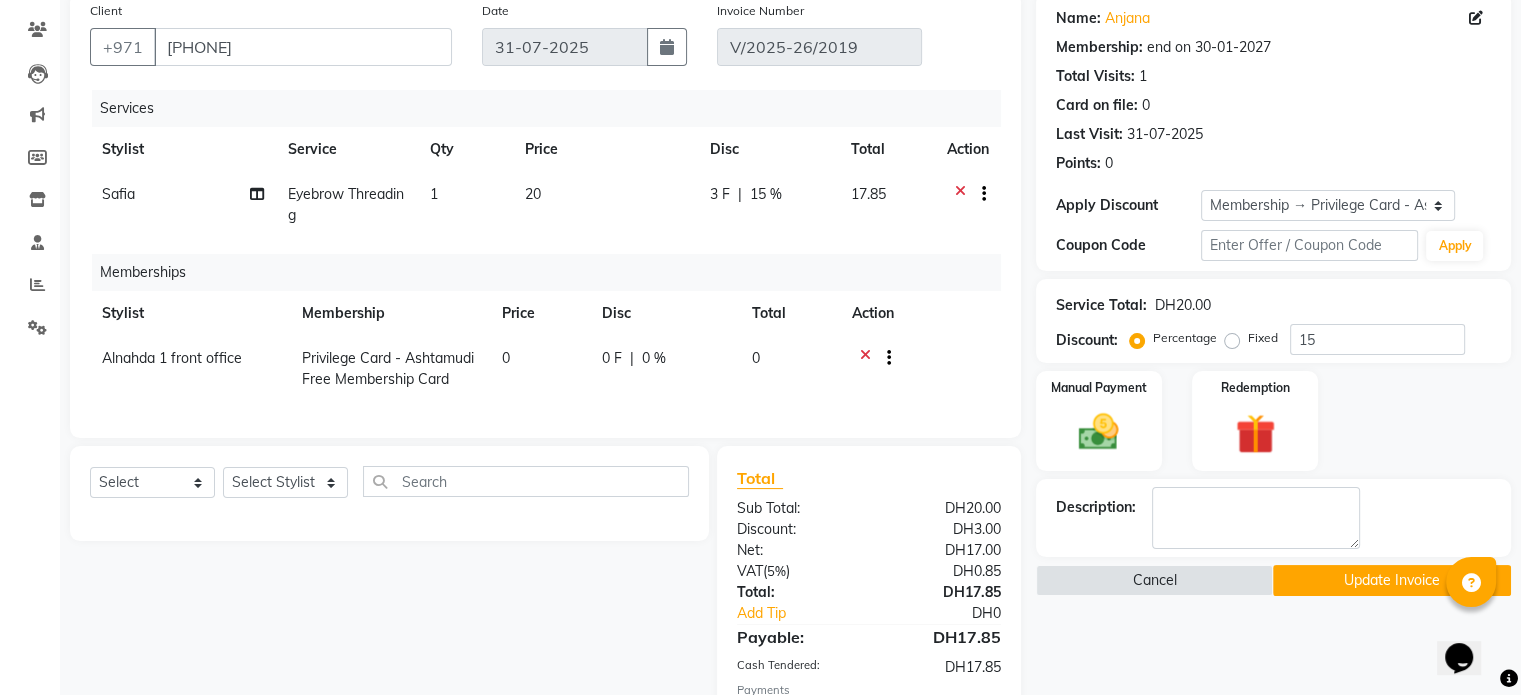 scroll, scrollTop: 300, scrollLeft: 0, axis: vertical 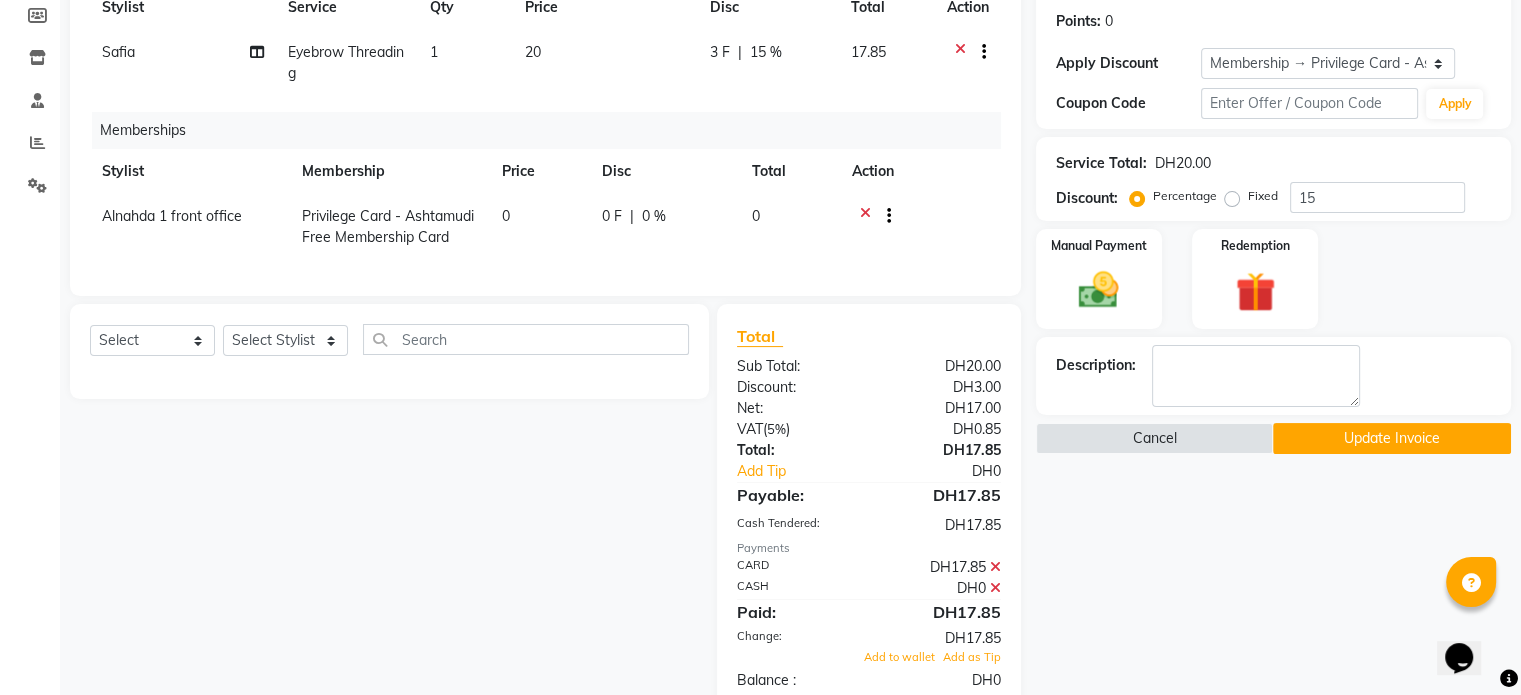 click 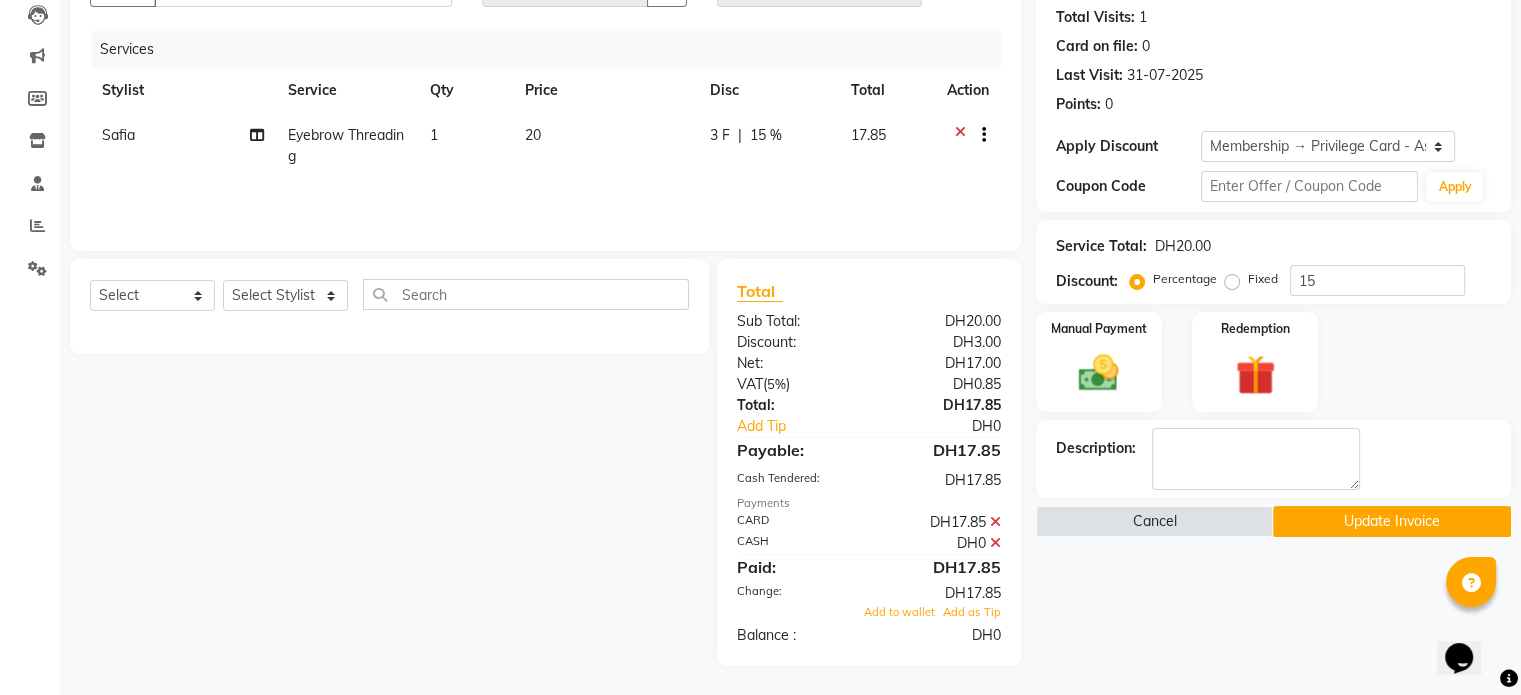 click on "Update Invoice" 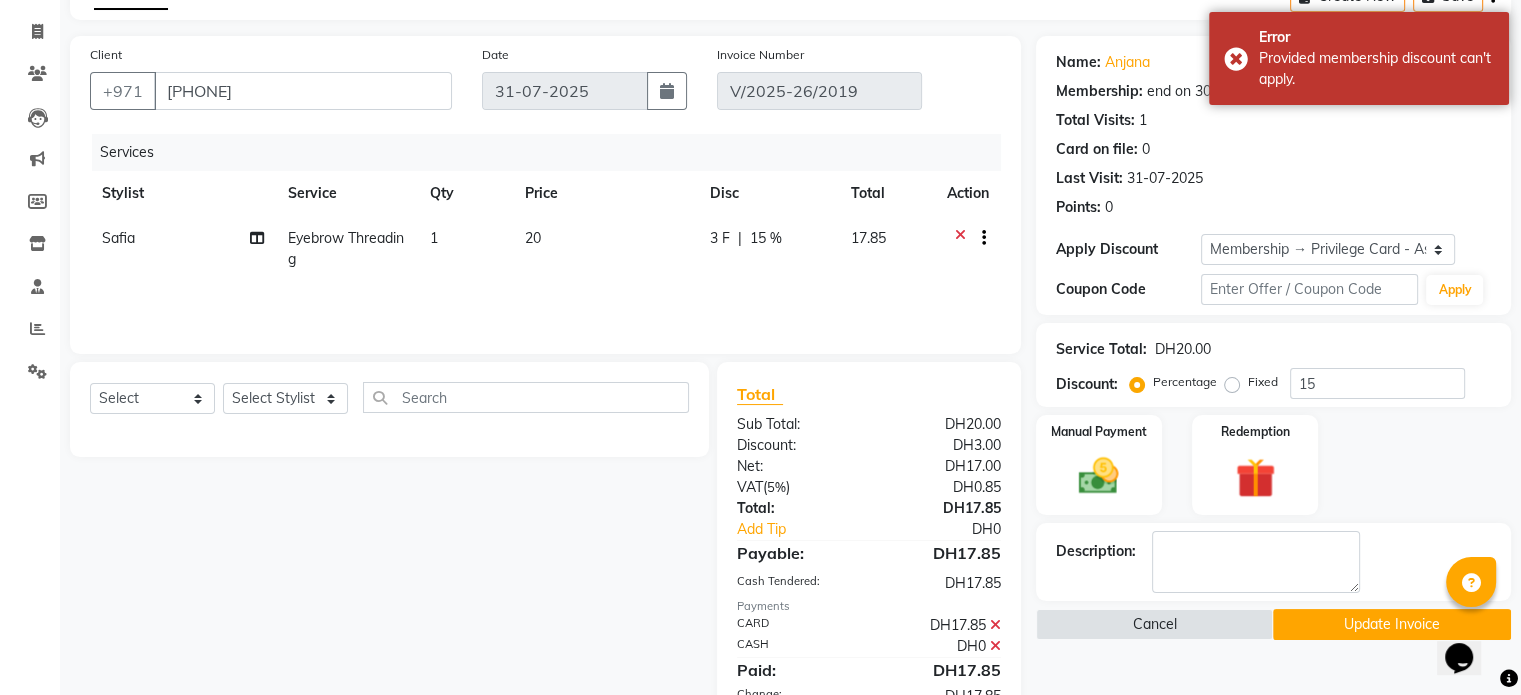 scroll, scrollTop: 0, scrollLeft: 0, axis: both 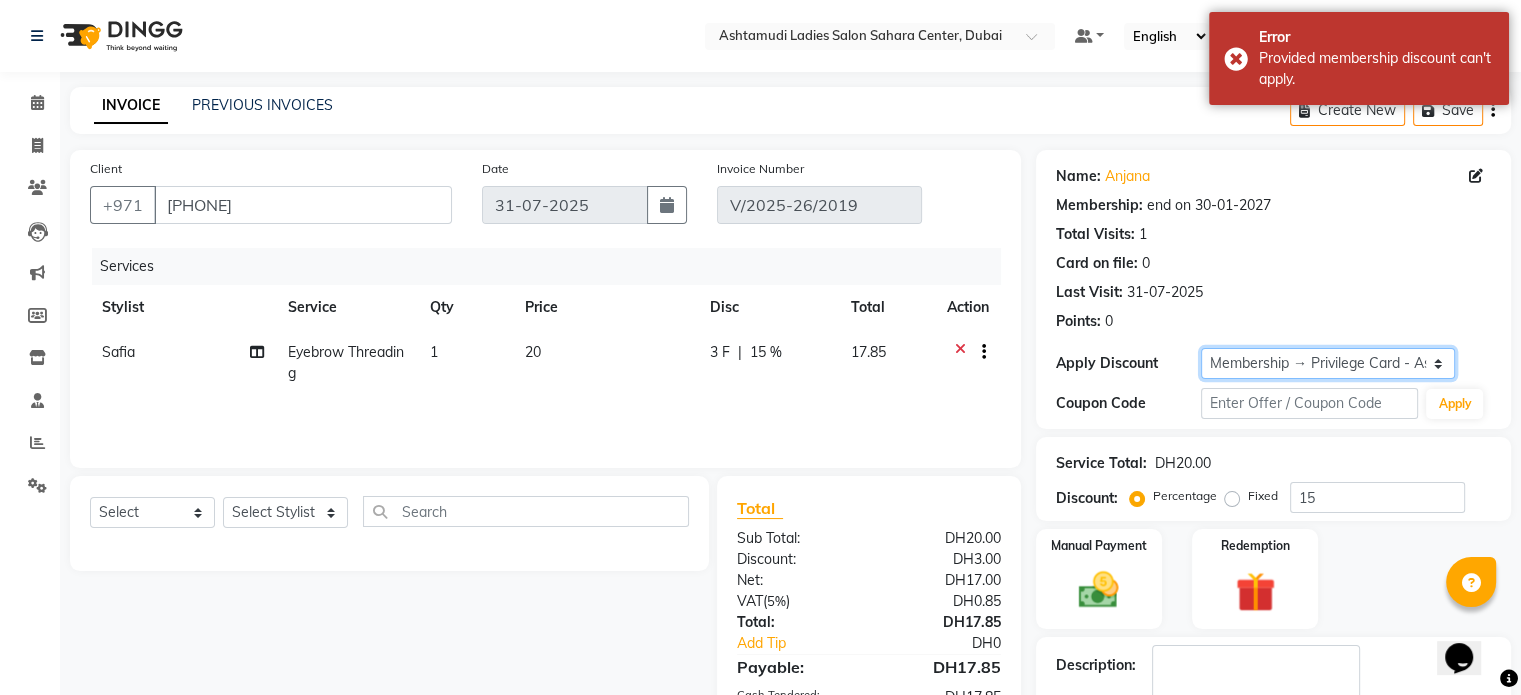 click on "Select Membership → Privilege Card - Ashtamudi Free Membership Card" 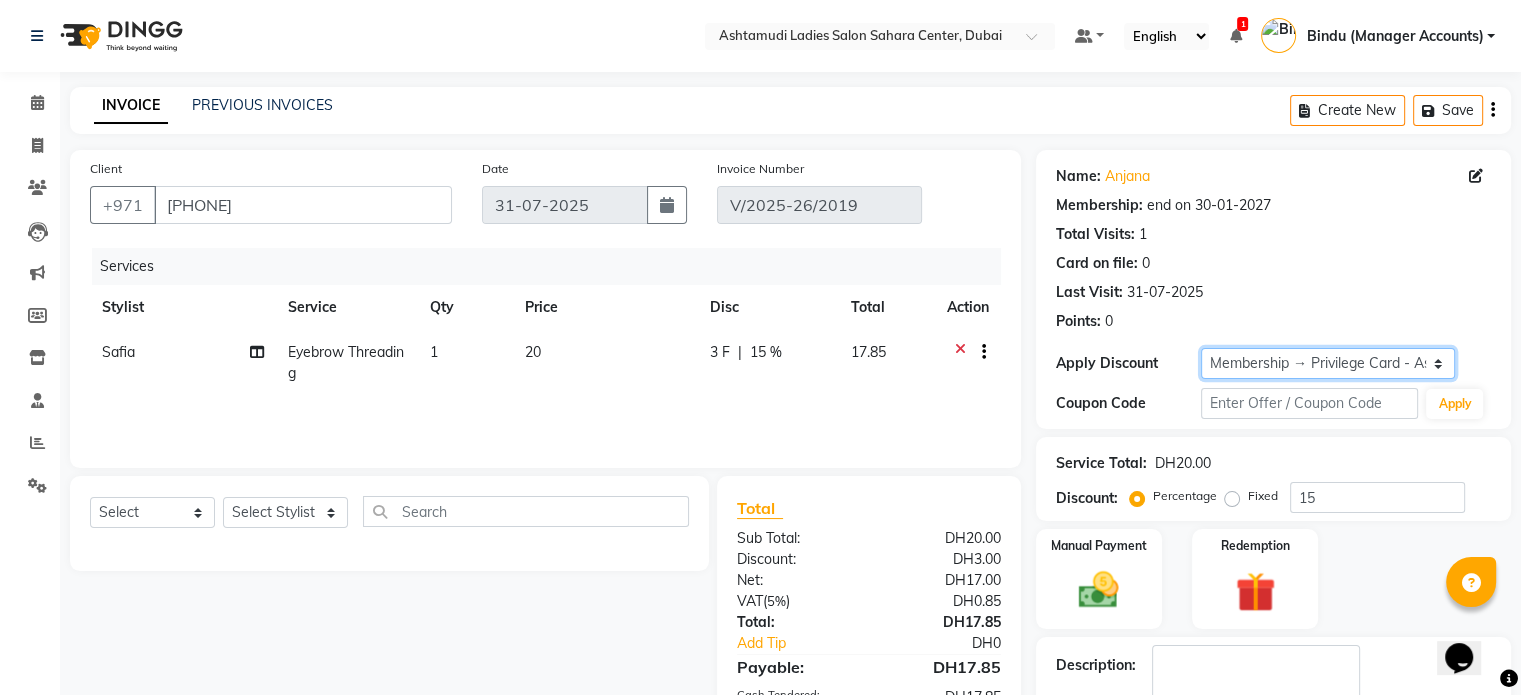 select on "0:" 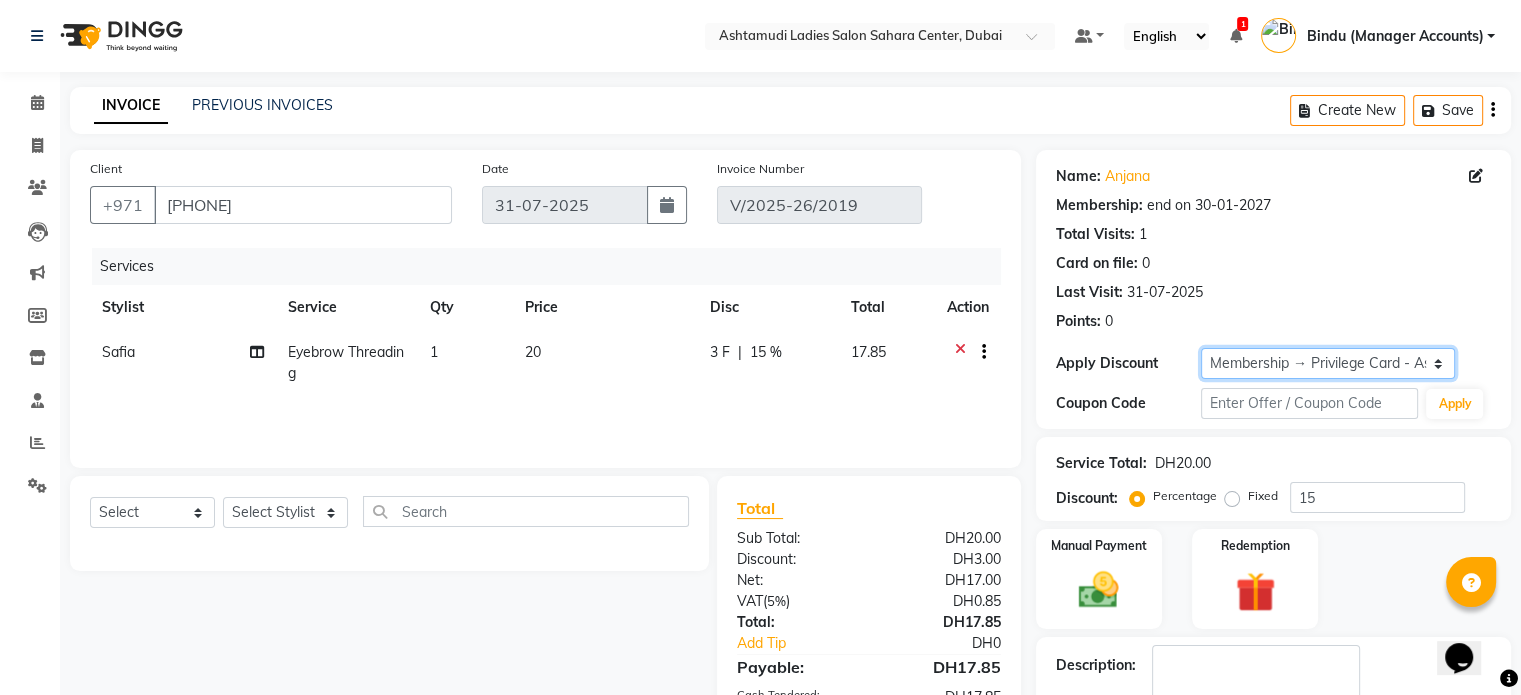 click on "Select Membership → Privilege Card - Ashtamudi Free Membership Card" 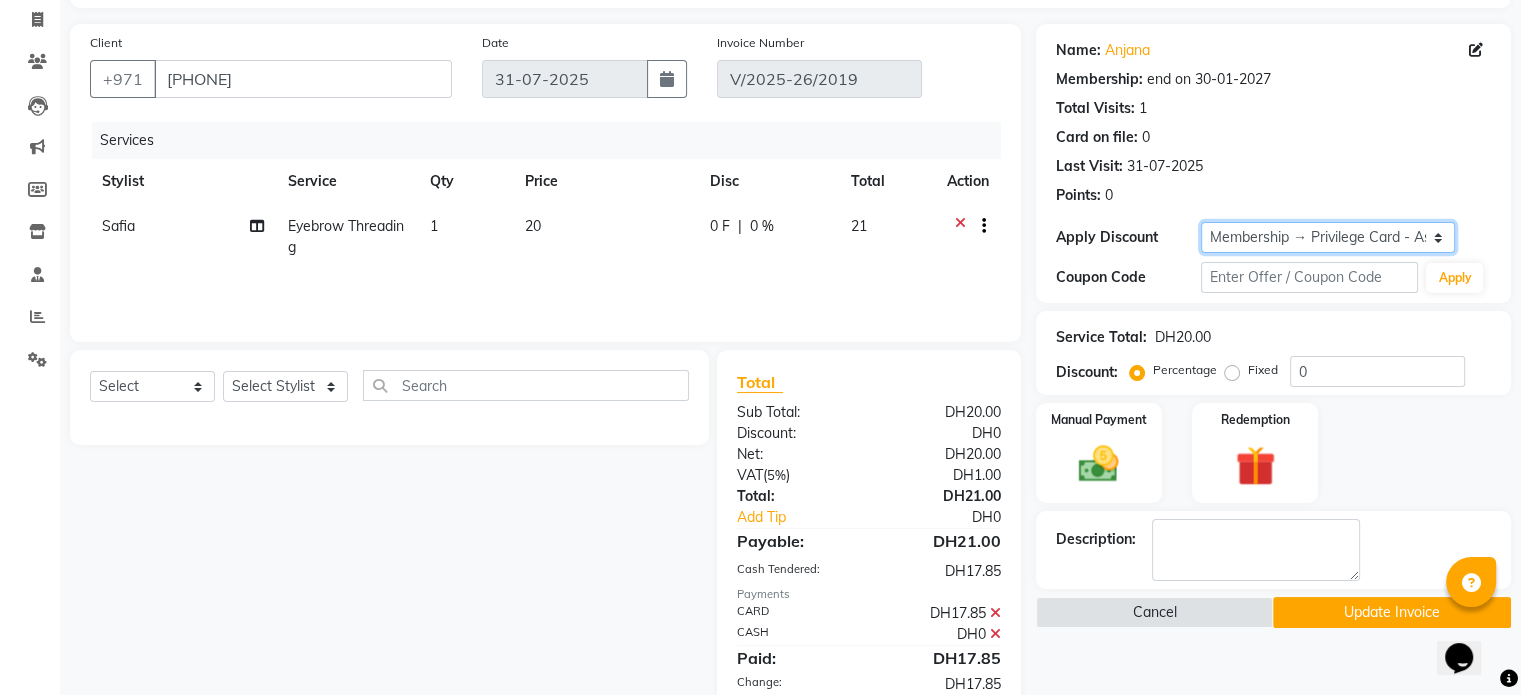 scroll, scrollTop: 217, scrollLeft: 0, axis: vertical 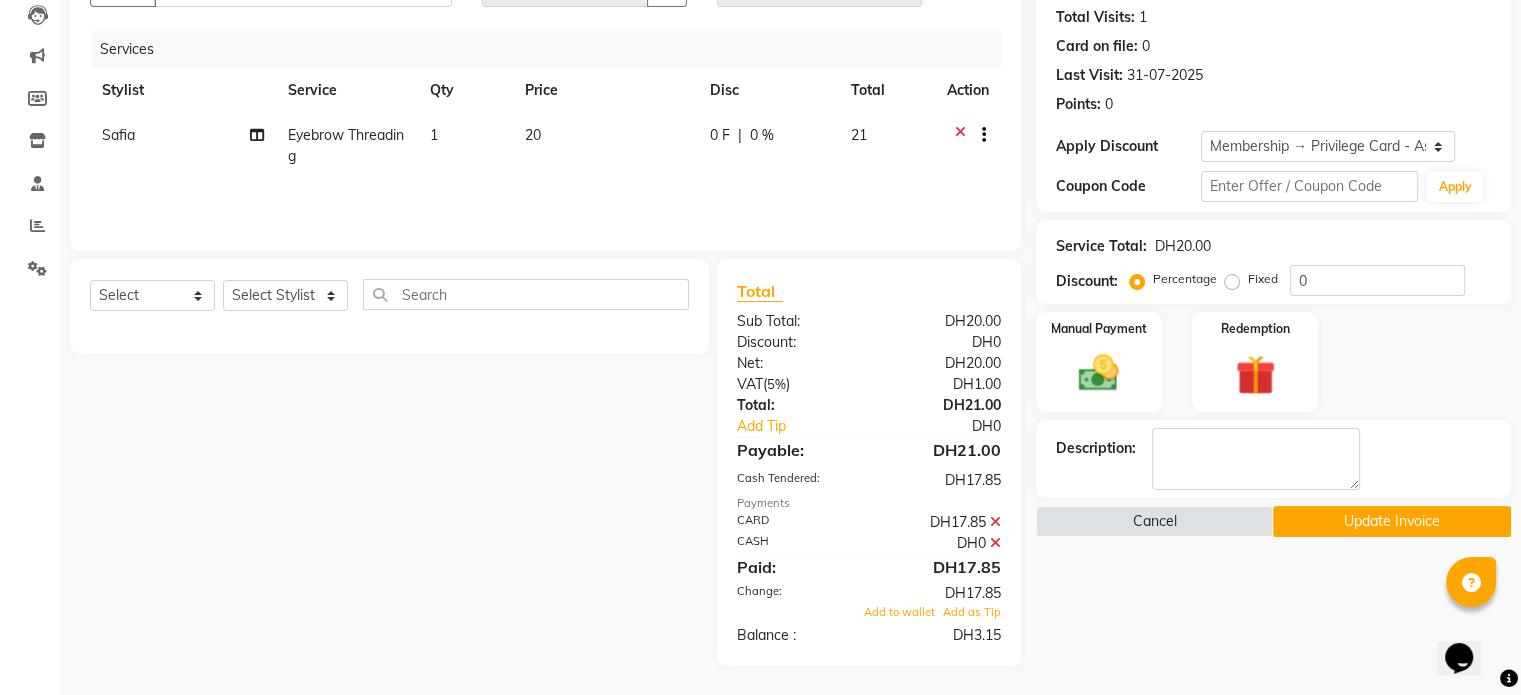 click on "Update Invoice" 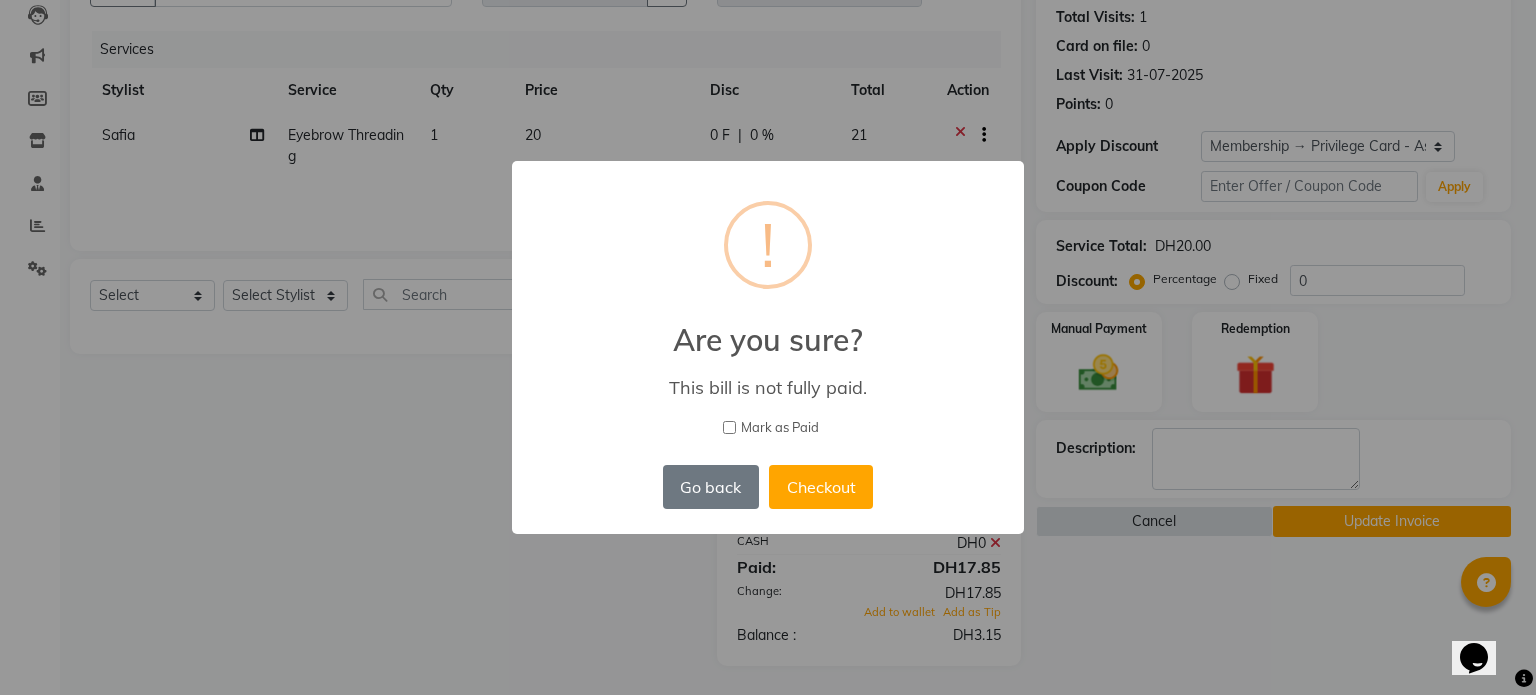 click on "× ! Are you sure? This bill is not fully paid. Mark as Paid Go back No Checkout" at bounding box center (768, 347) 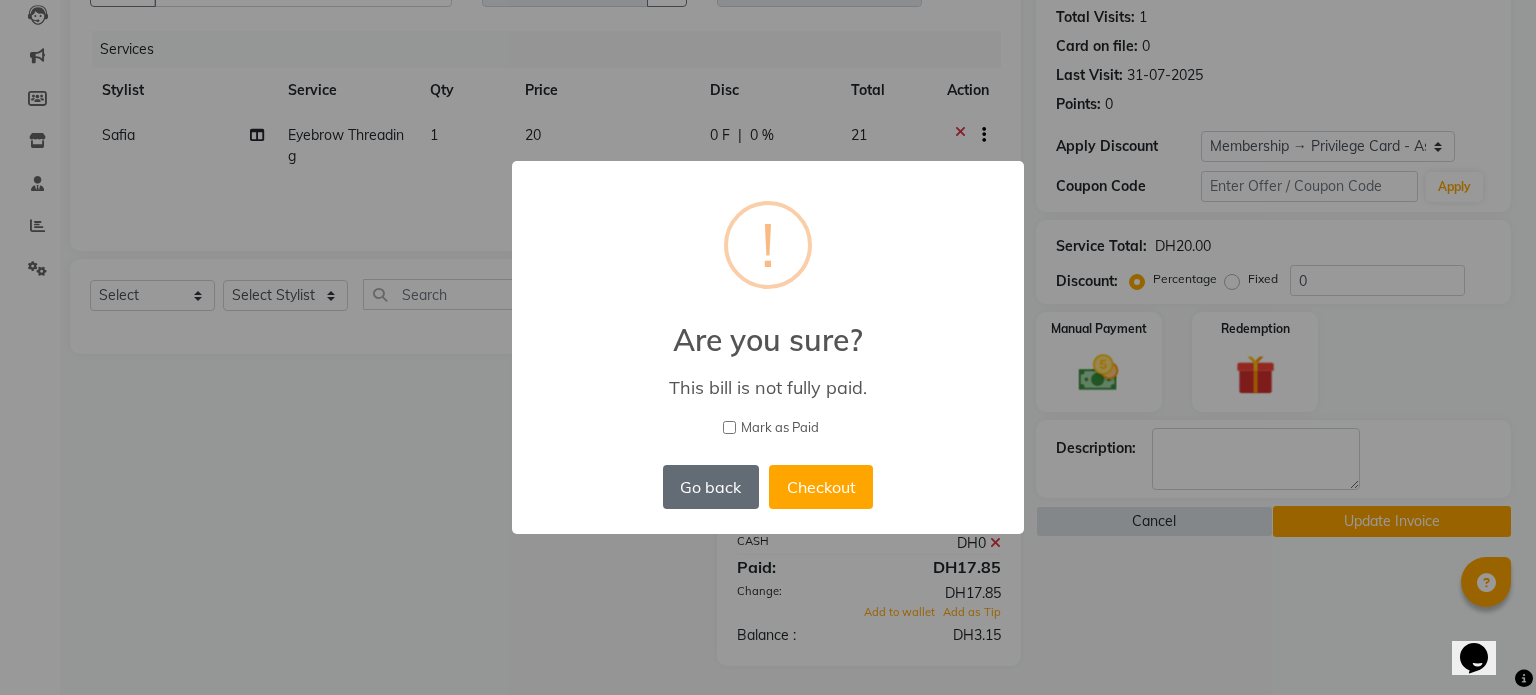 click on "Go back" at bounding box center (711, 487) 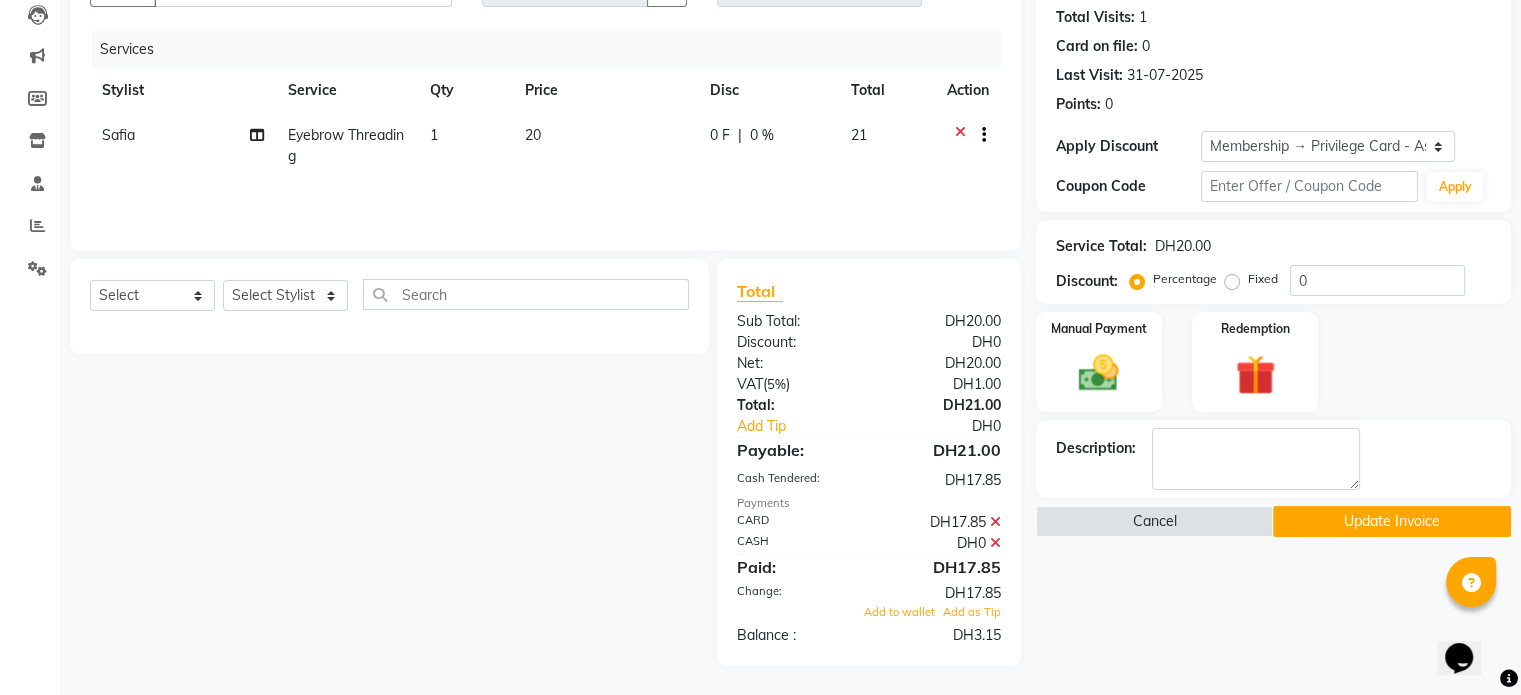 click 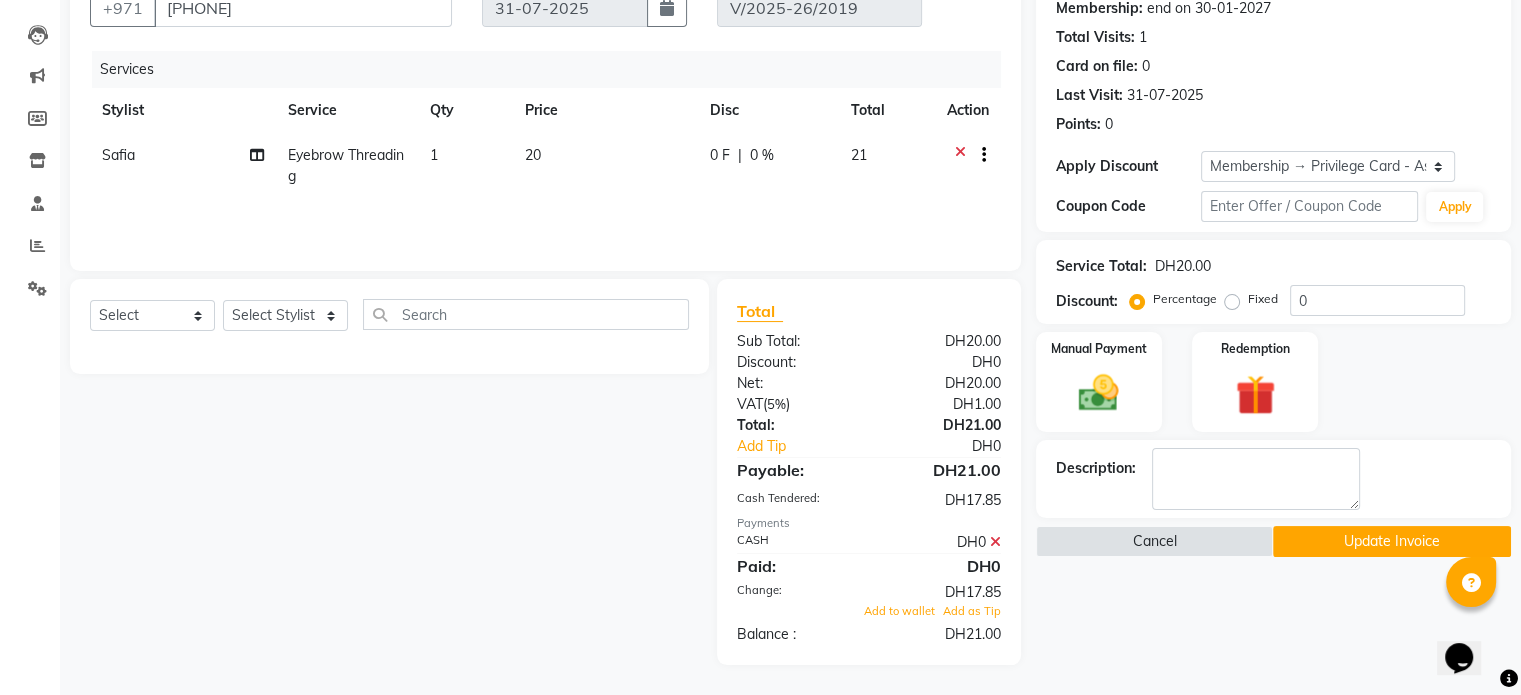 scroll, scrollTop: 196, scrollLeft: 0, axis: vertical 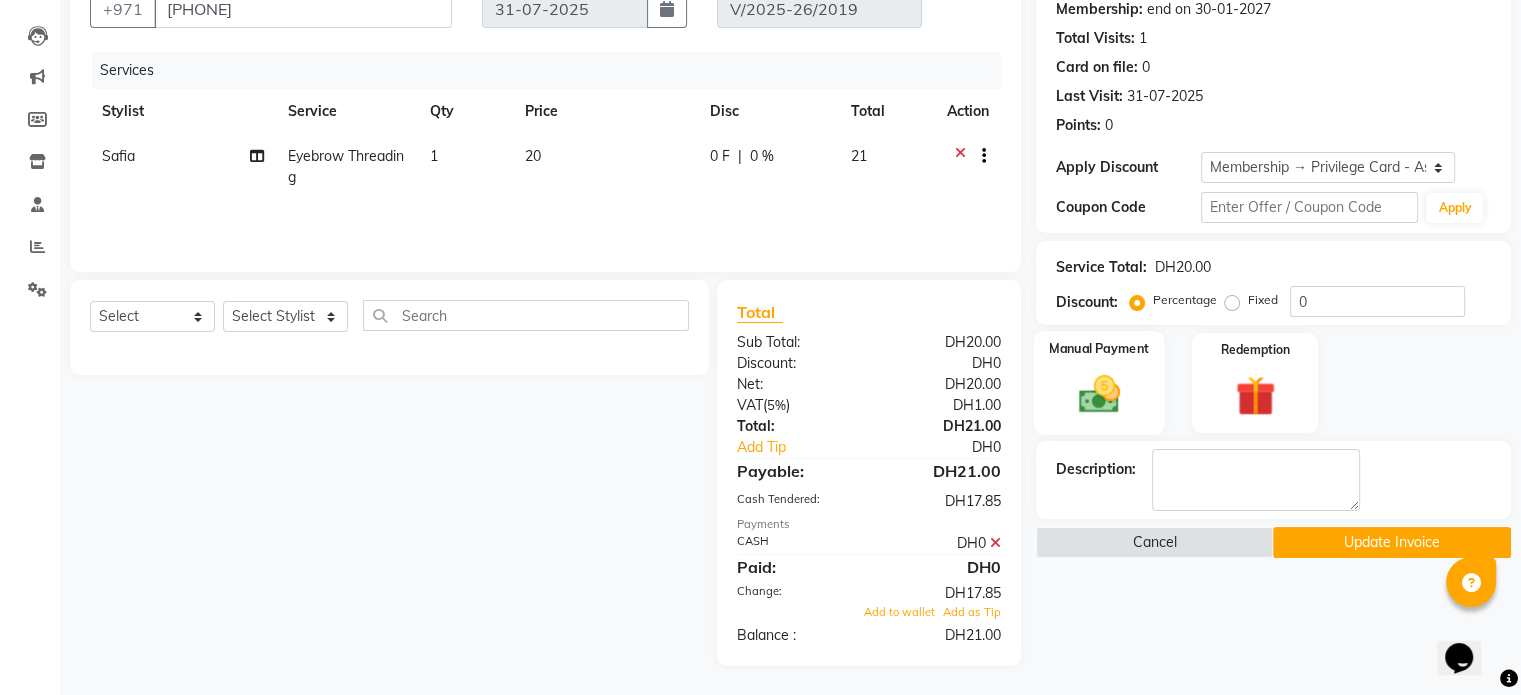 click on "Manual Payment" 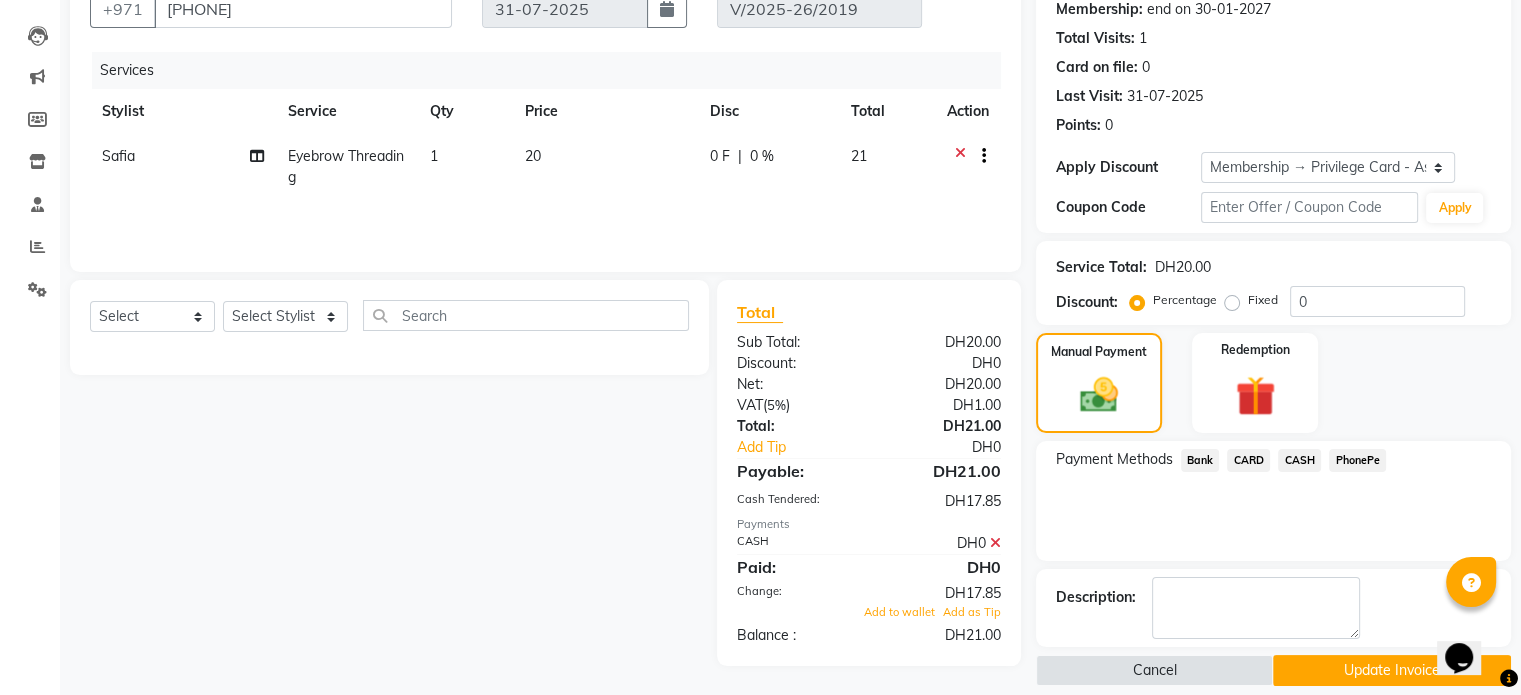 scroll, scrollTop: 215, scrollLeft: 0, axis: vertical 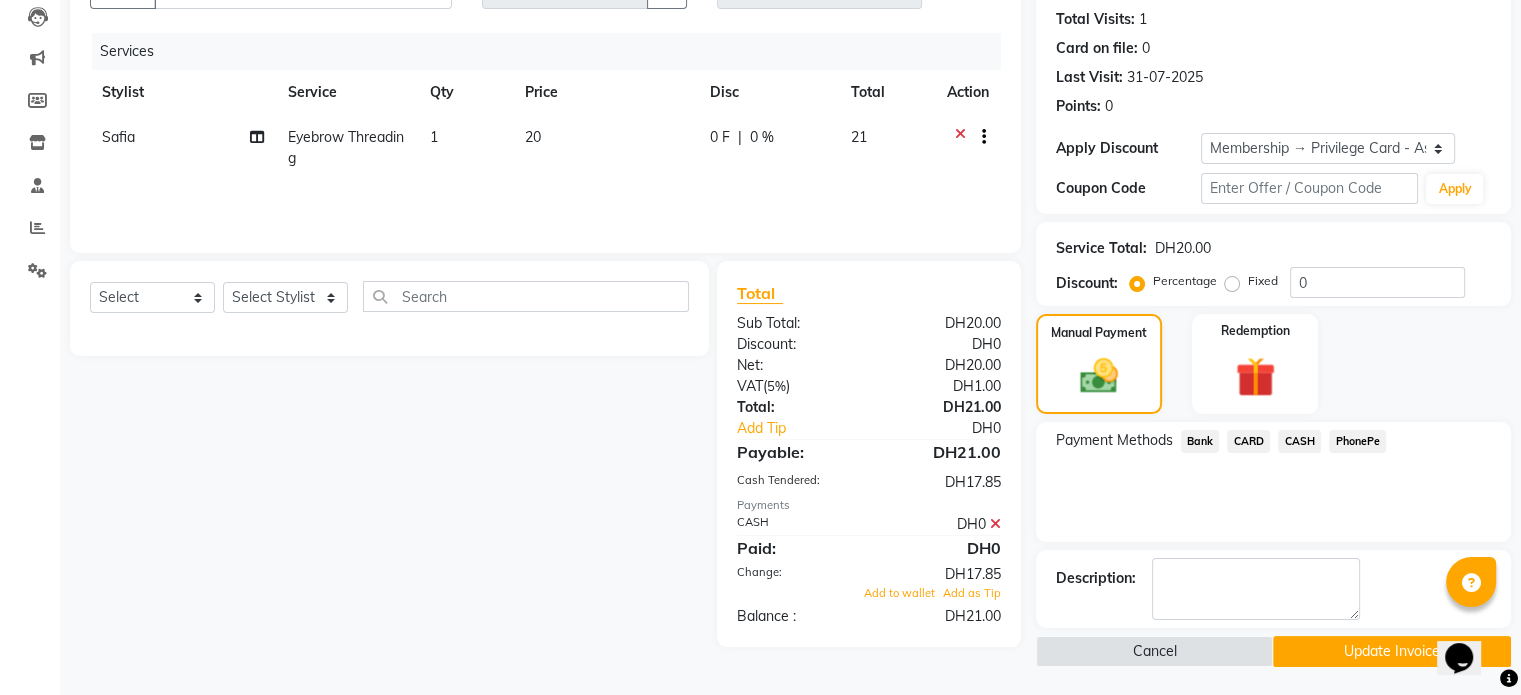 click on "CASH" 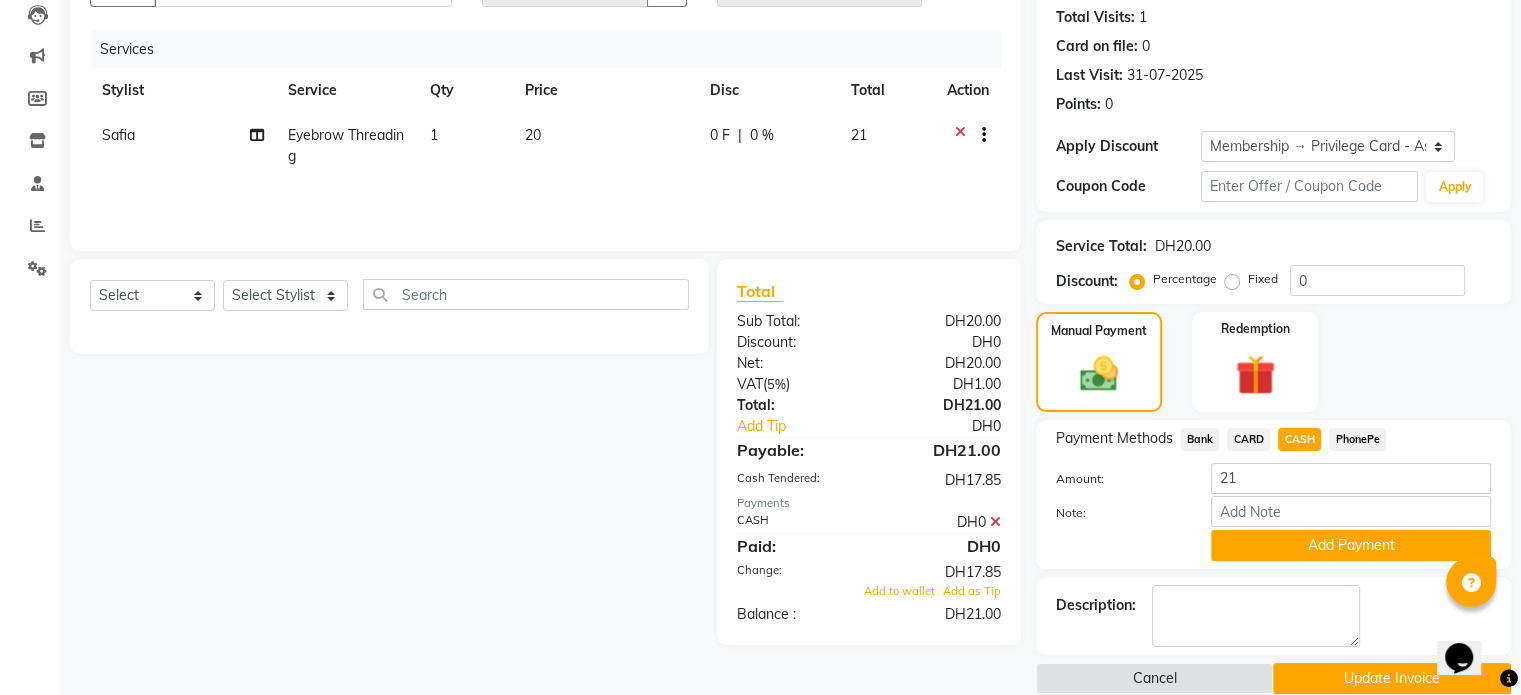 scroll, scrollTop: 0, scrollLeft: 0, axis: both 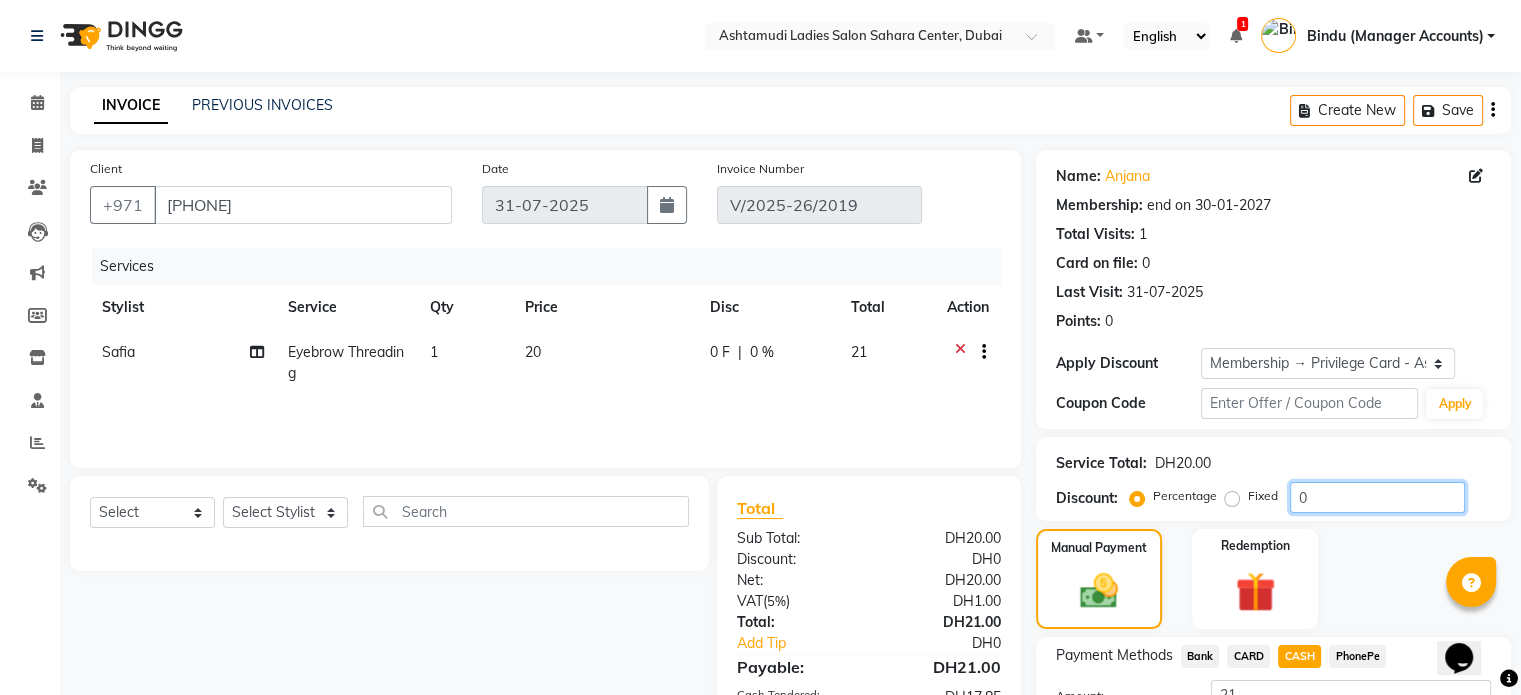drag, startPoint x: 1348, startPoint y: 503, endPoint x: 1200, endPoint y: 508, distance: 148.08444 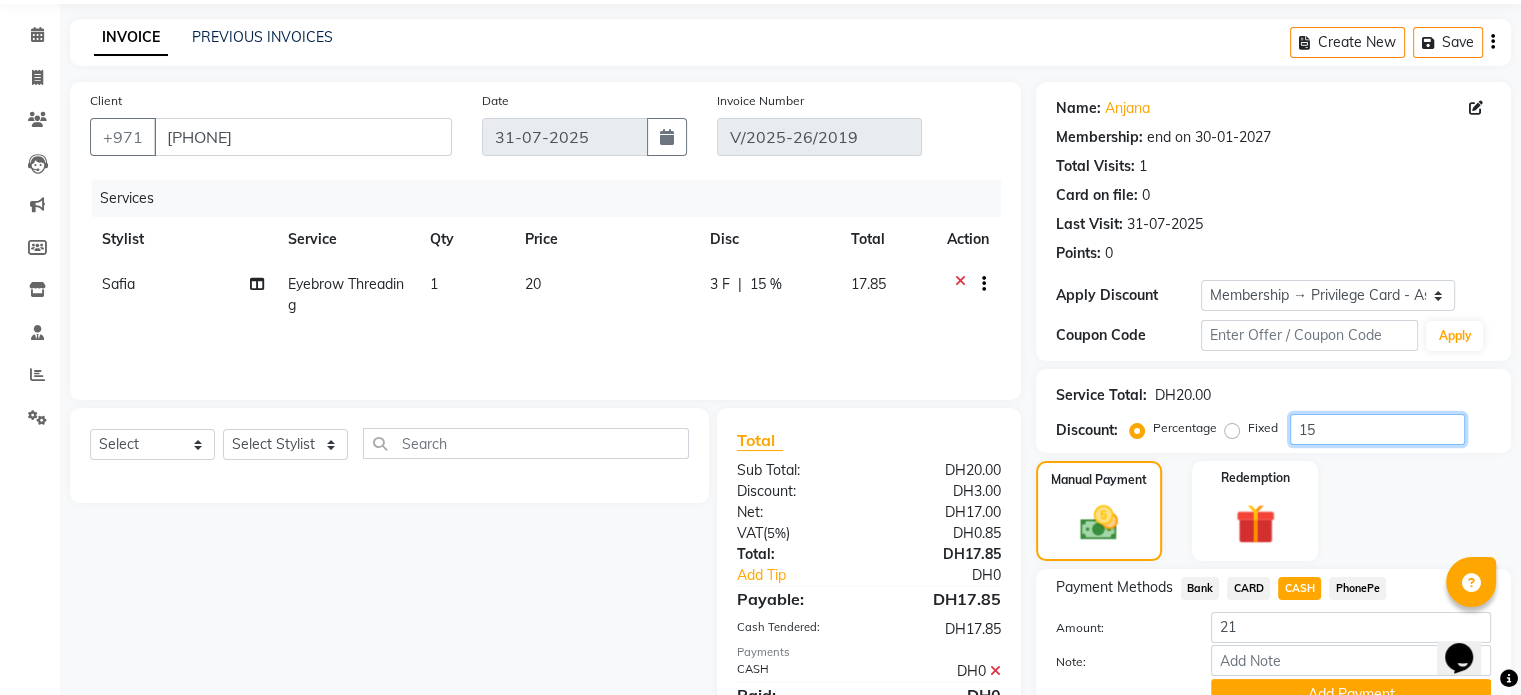 scroll, scrollTop: 200, scrollLeft: 0, axis: vertical 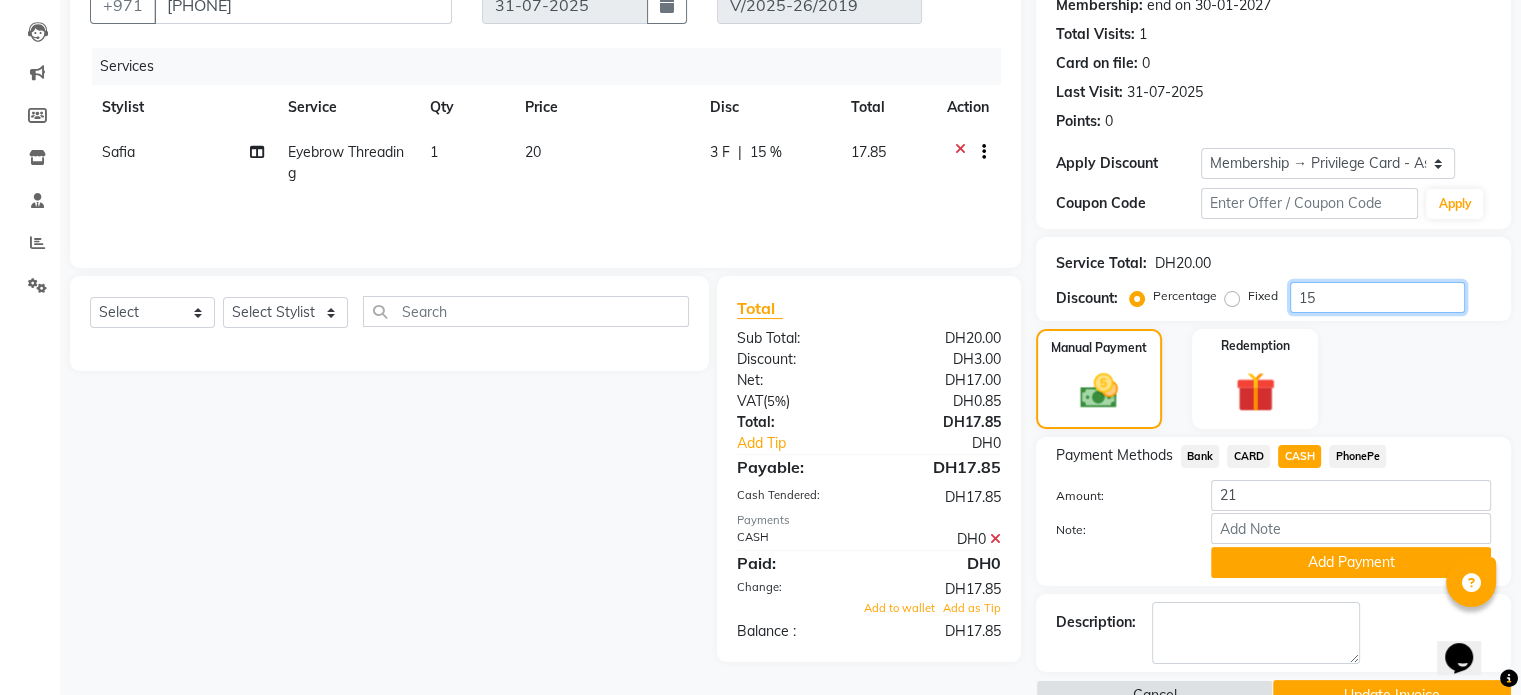 type on "15" 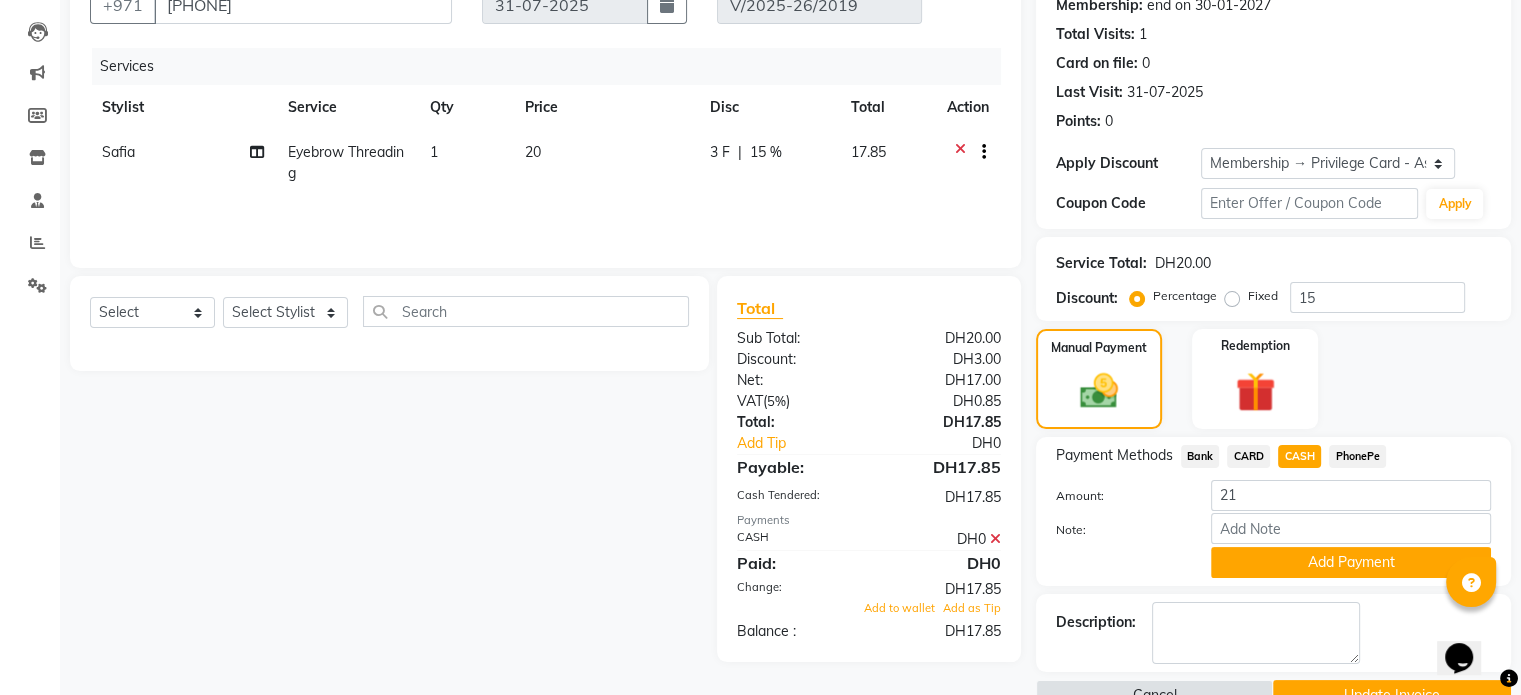 click on "17.85" 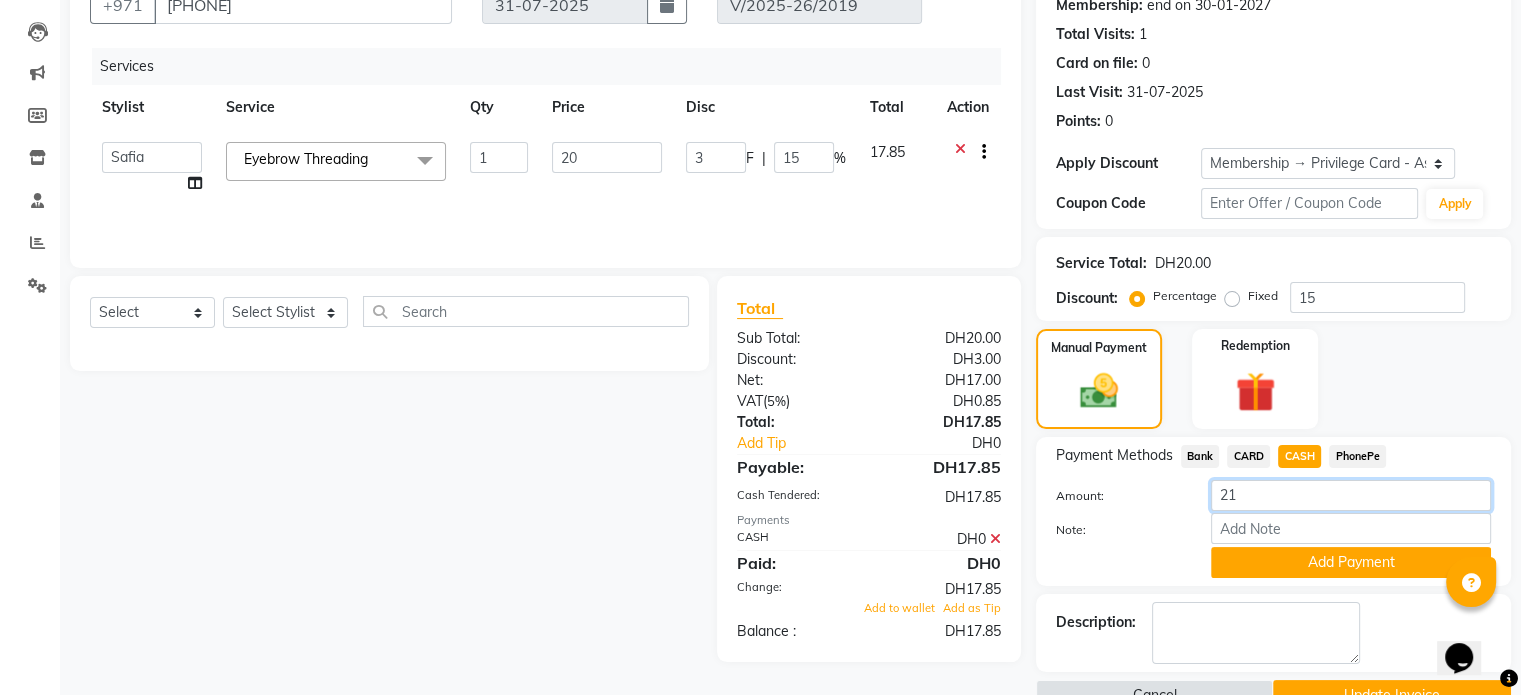 drag, startPoint x: 1249, startPoint y: 497, endPoint x: 1088, endPoint y: 493, distance: 161.04968 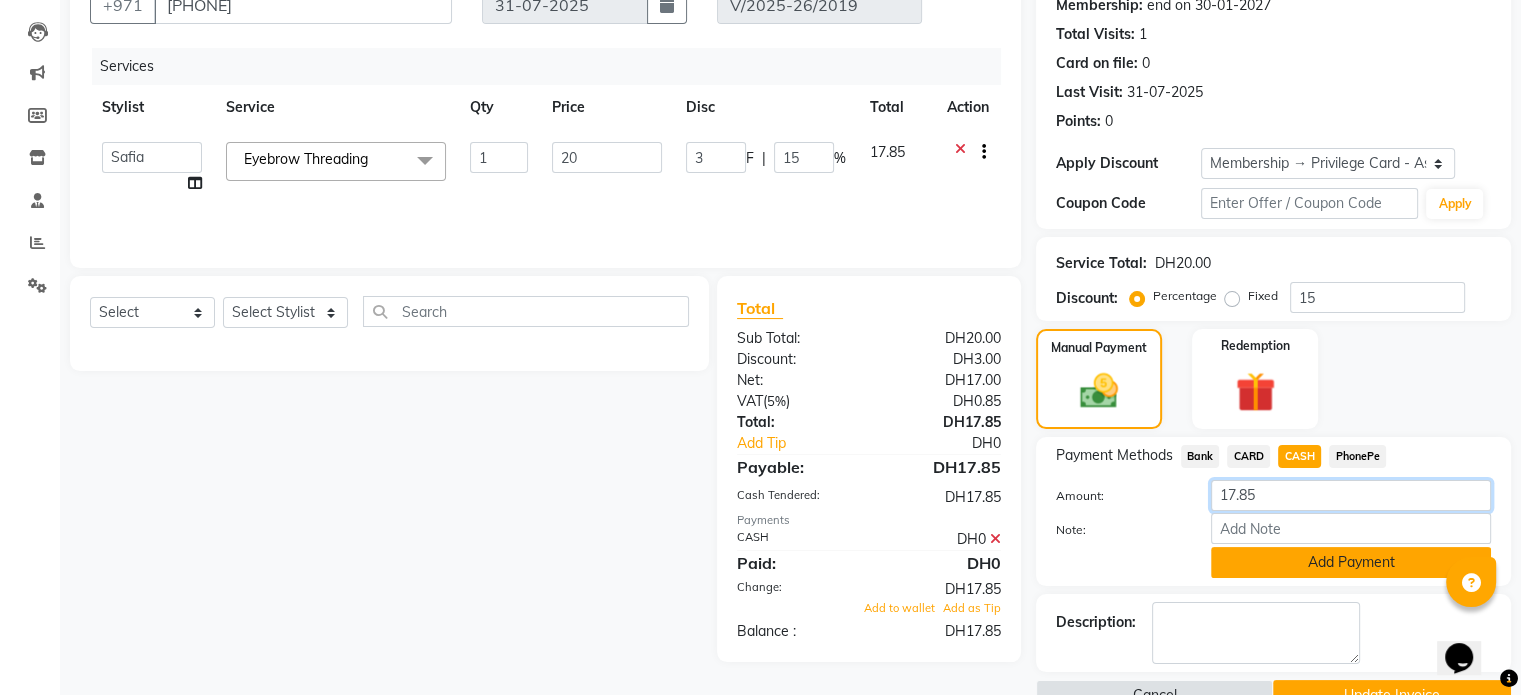 type on "17.85" 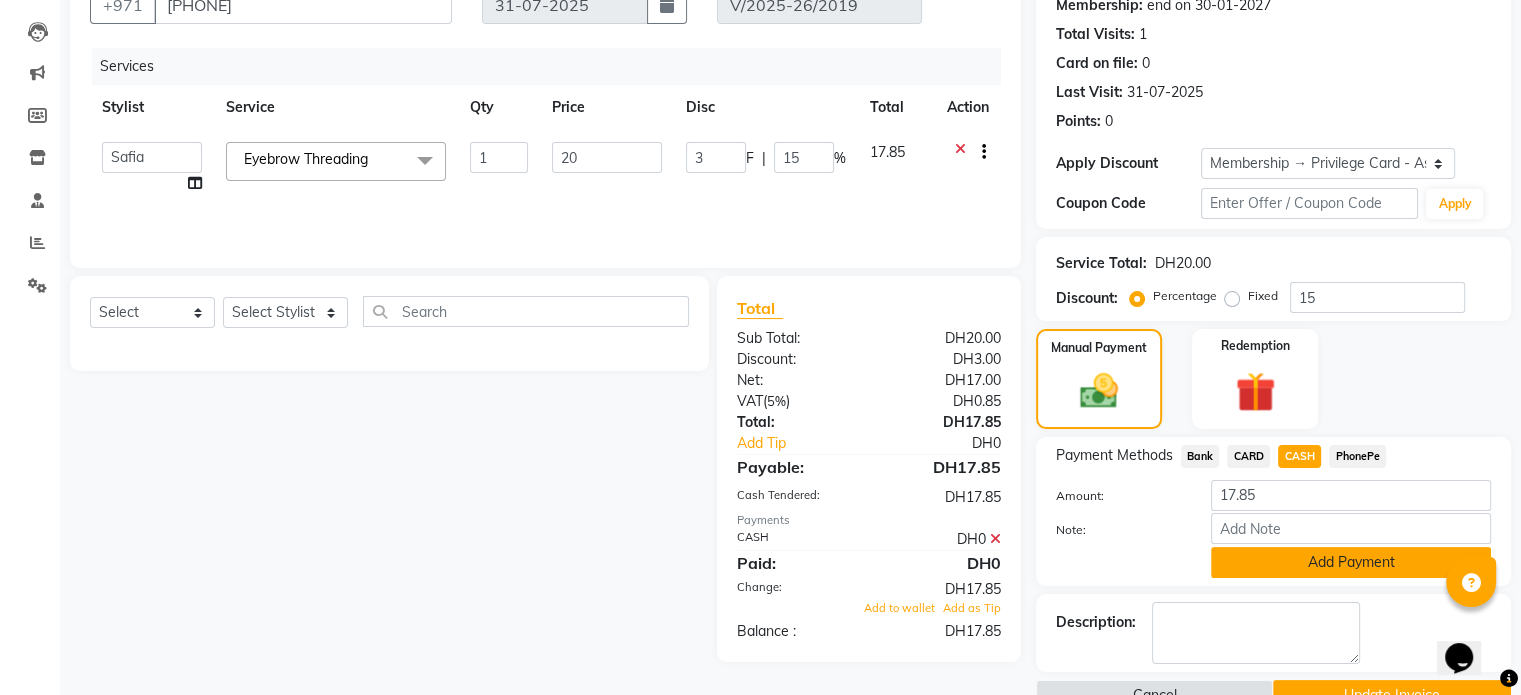 click on "Add Payment" 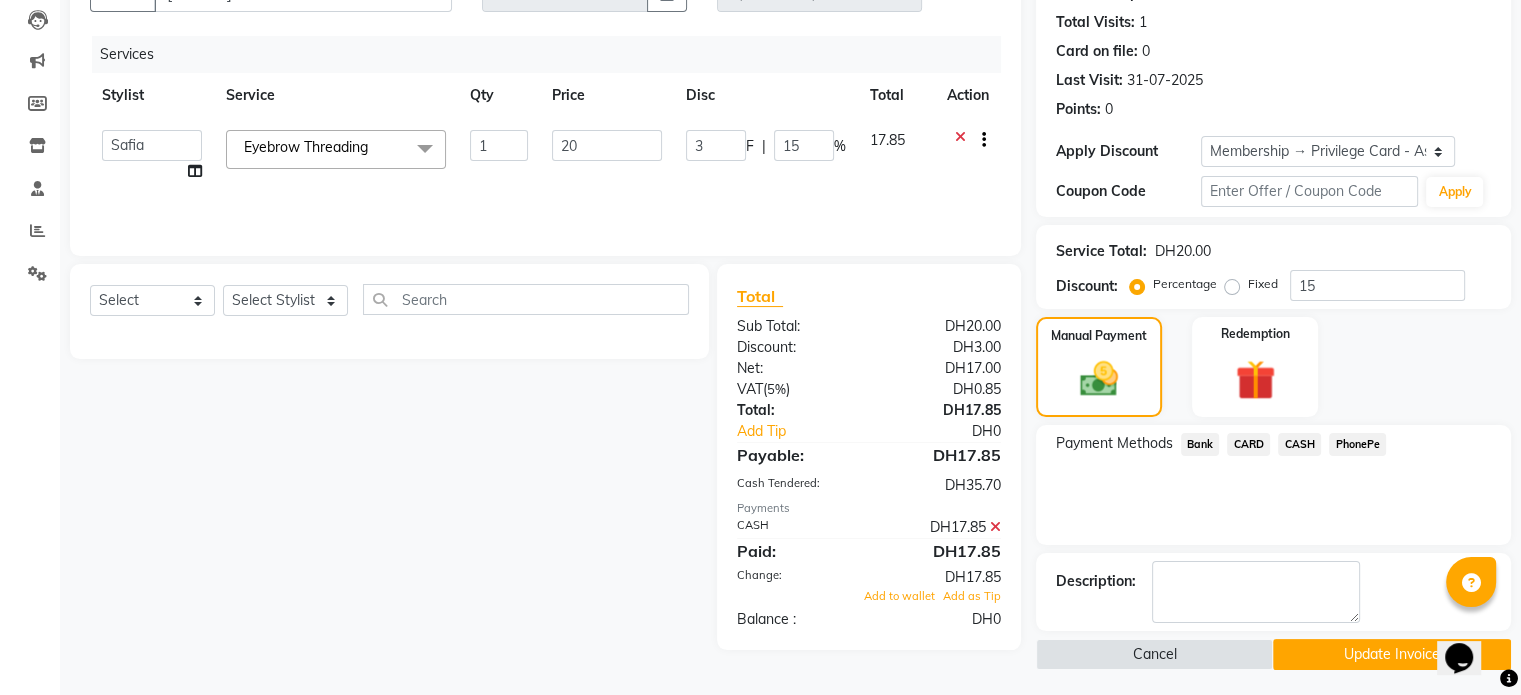 scroll, scrollTop: 215, scrollLeft: 0, axis: vertical 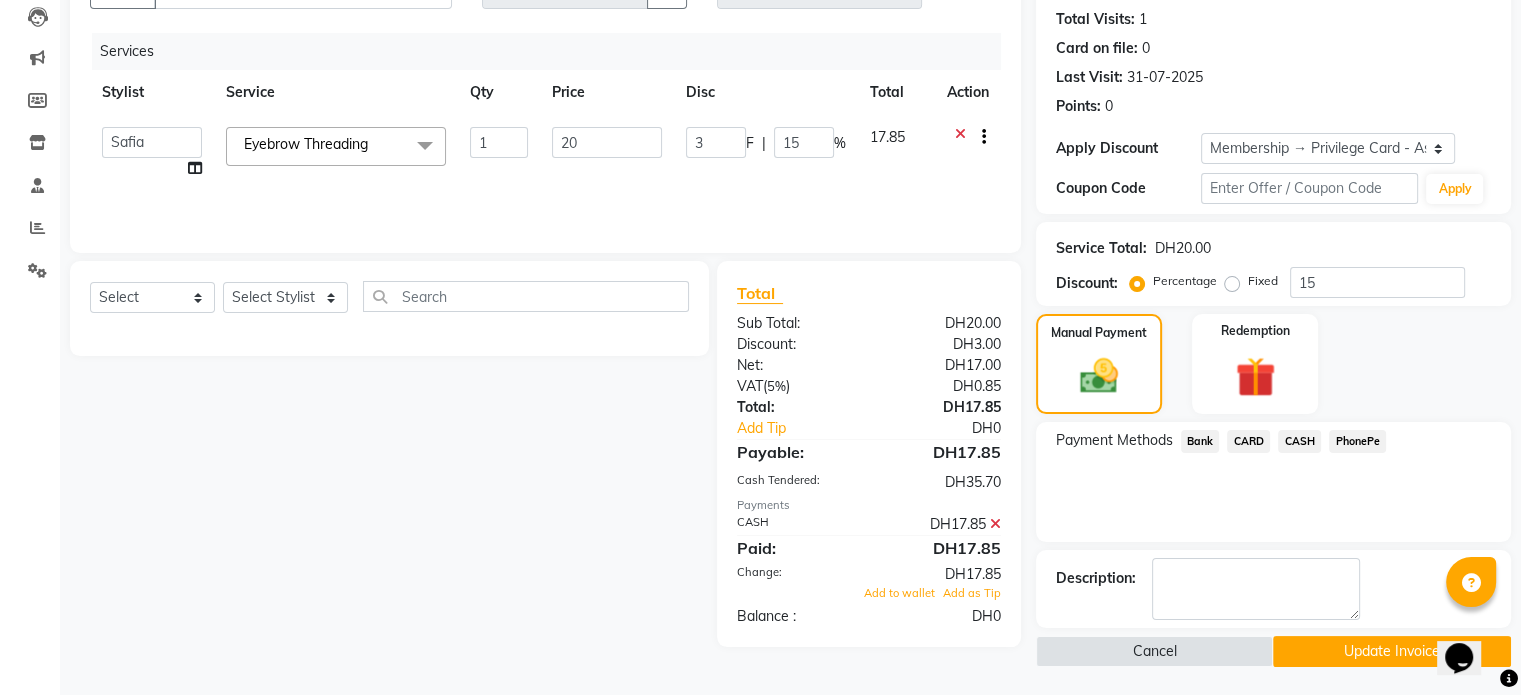 click on "Update Invoice" 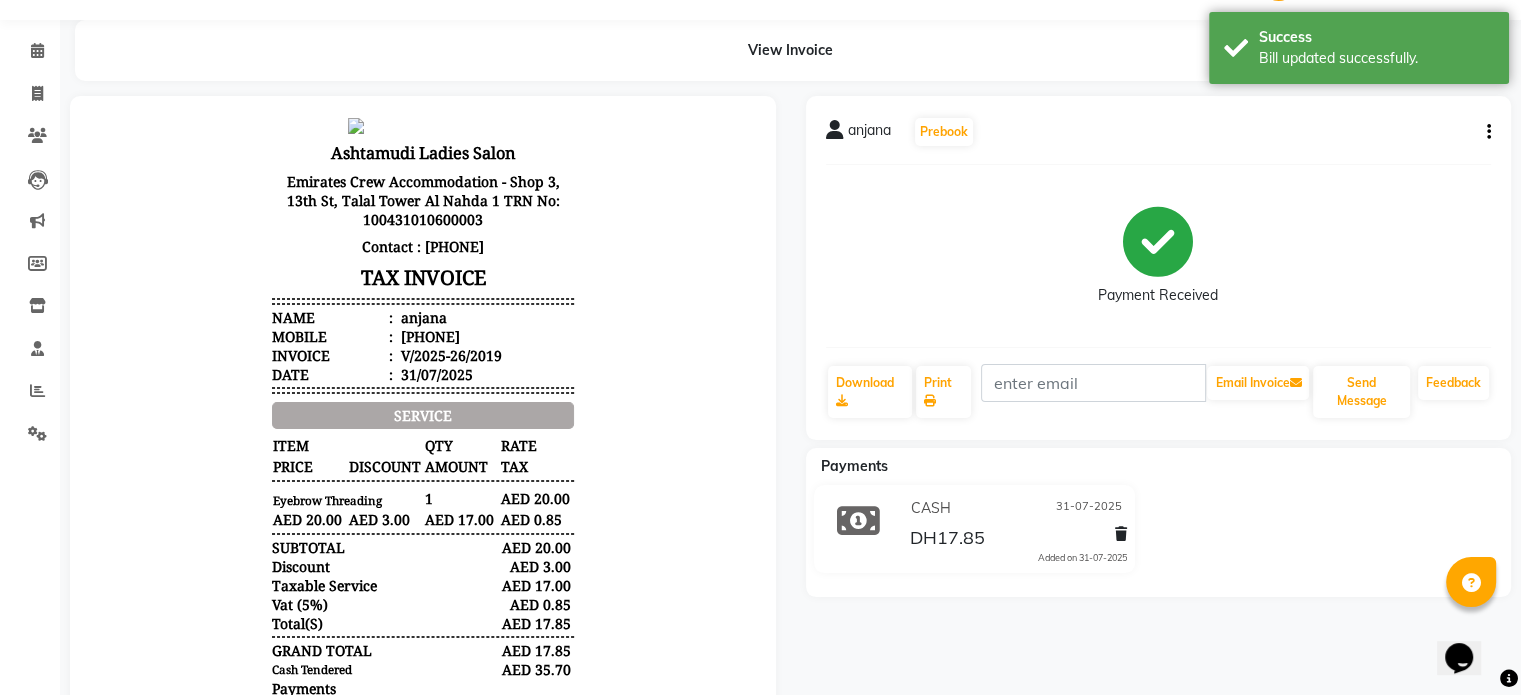 scroll, scrollTop: 100, scrollLeft: 0, axis: vertical 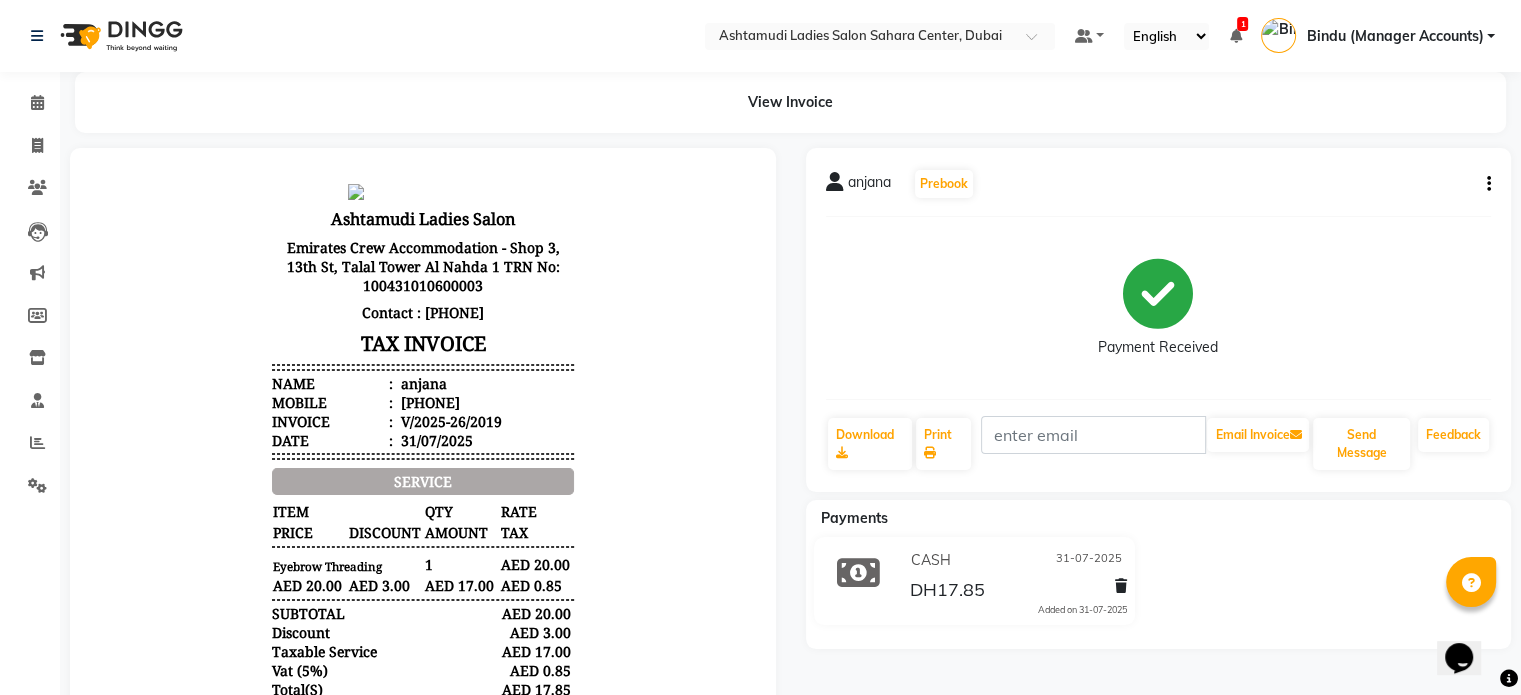 click 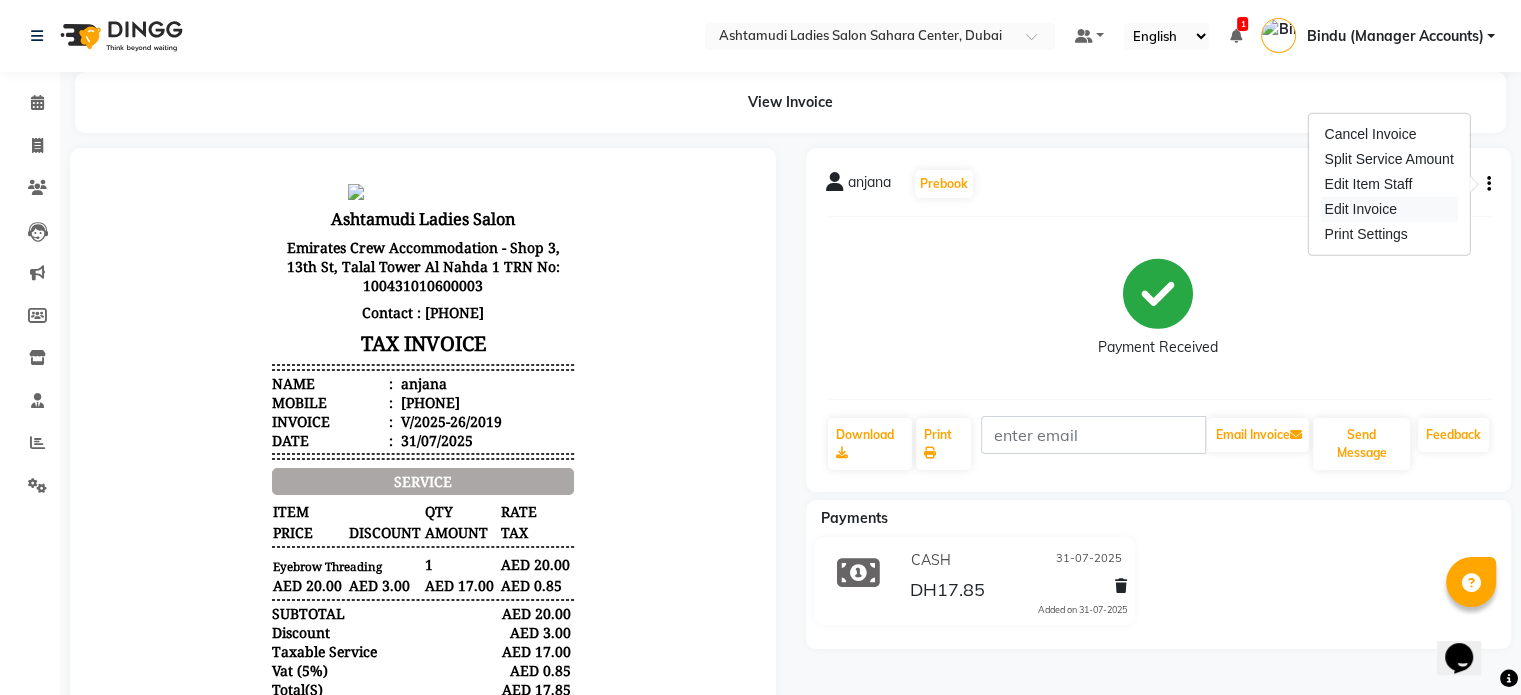 click on "Edit Invoice" at bounding box center (1388, 209) 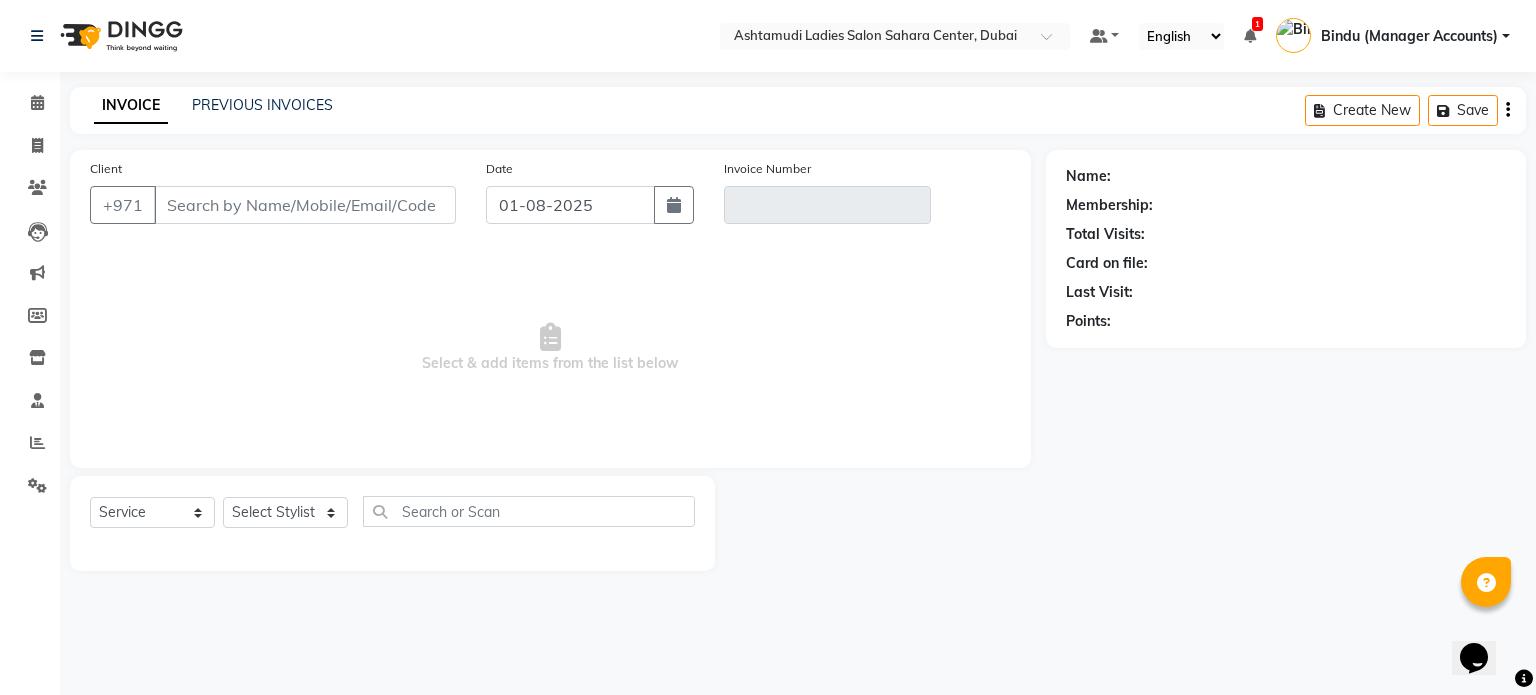type on "[PHONE]" 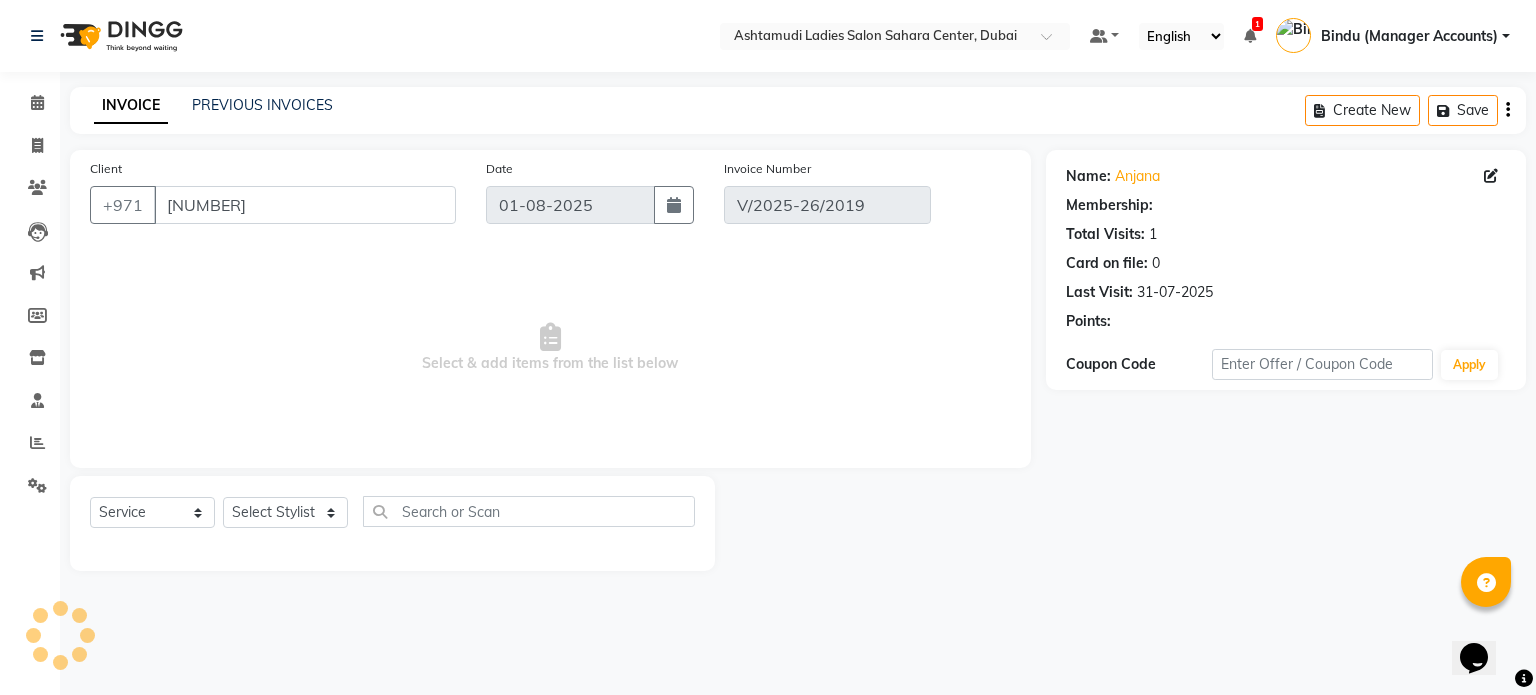 type on "31-07-2025" 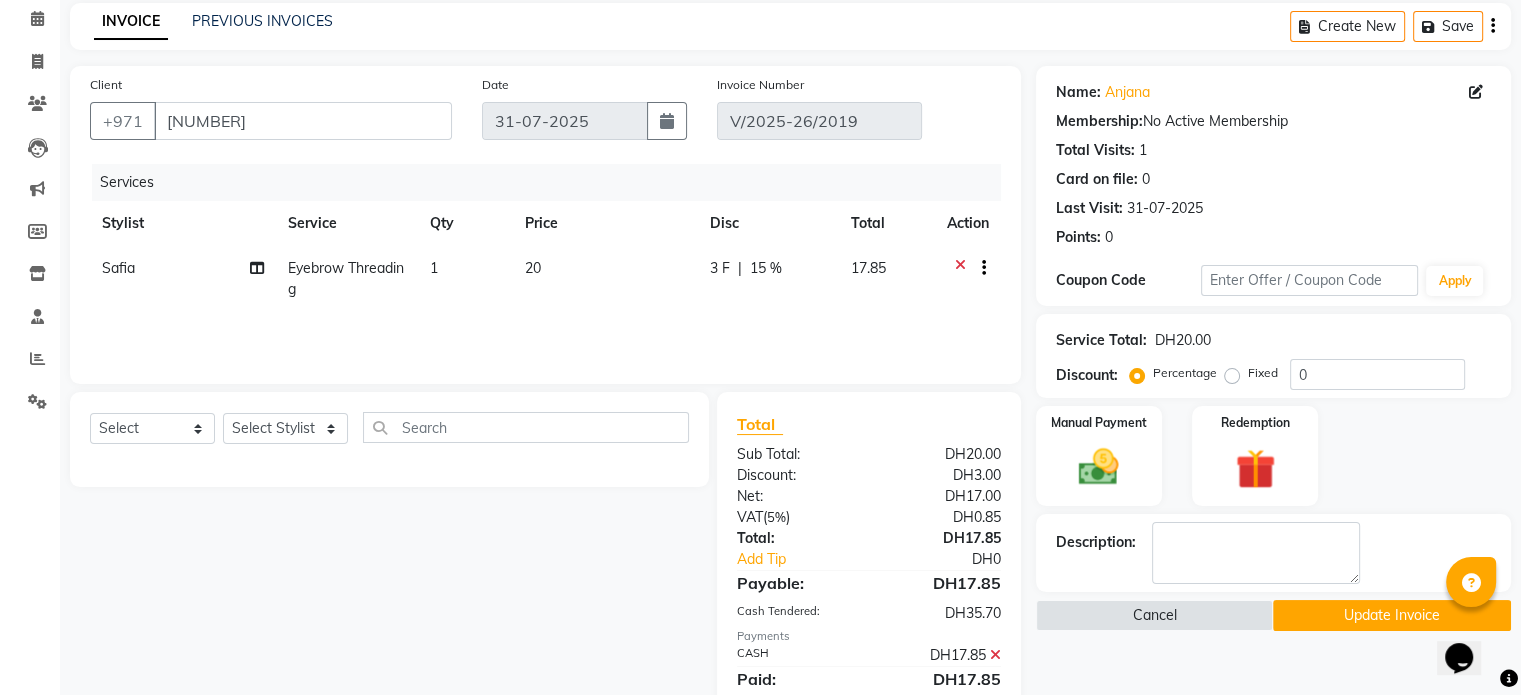 scroll, scrollTop: 196, scrollLeft: 0, axis: vertical 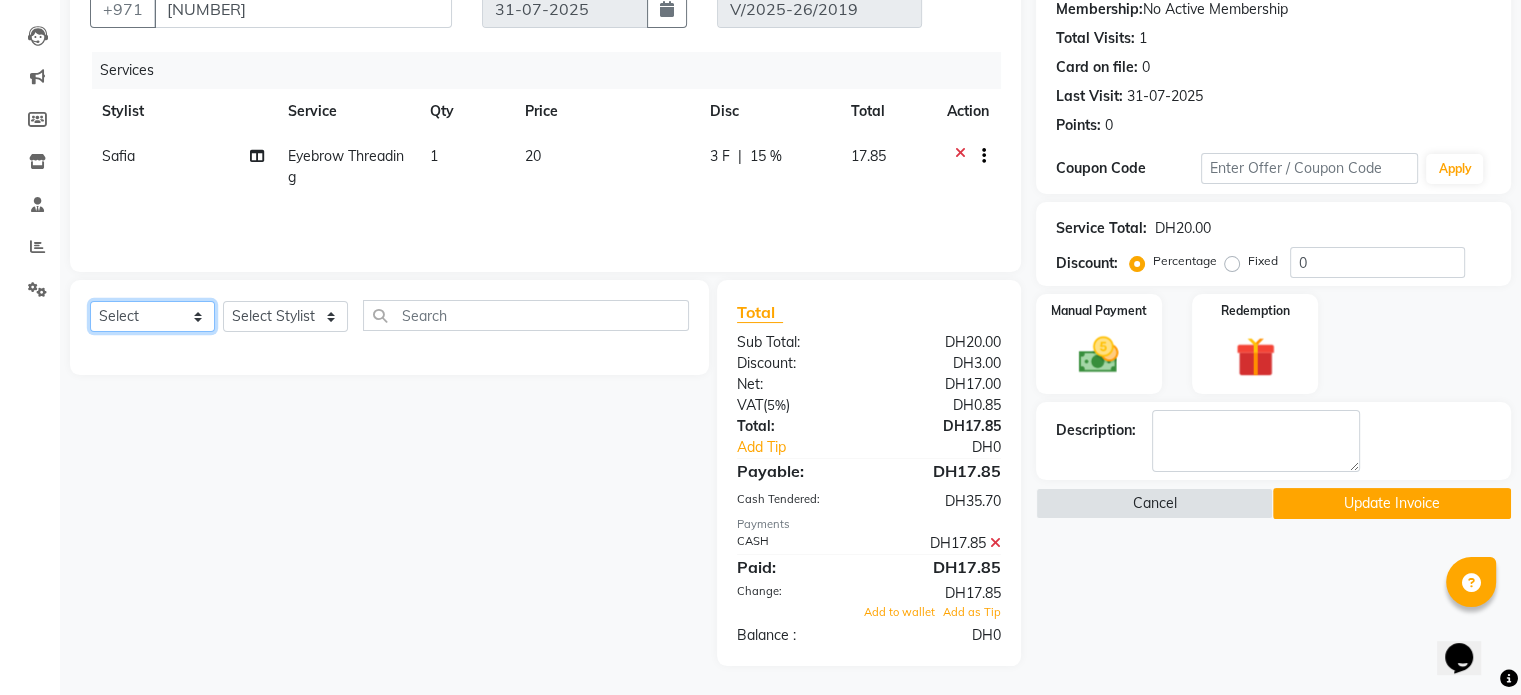 click on "Select  Service  Product  Membership  Package Voucher Prepaid Gift Card" 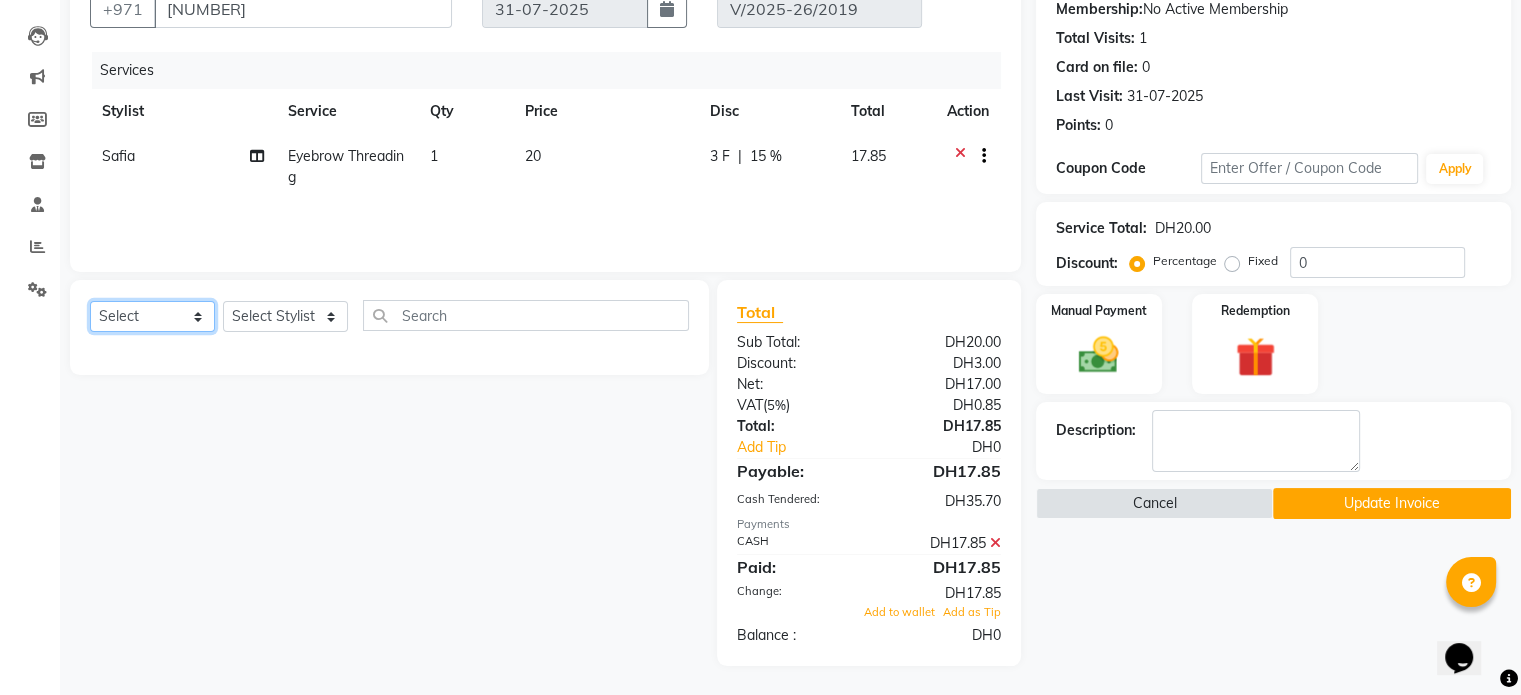 select on "membership" 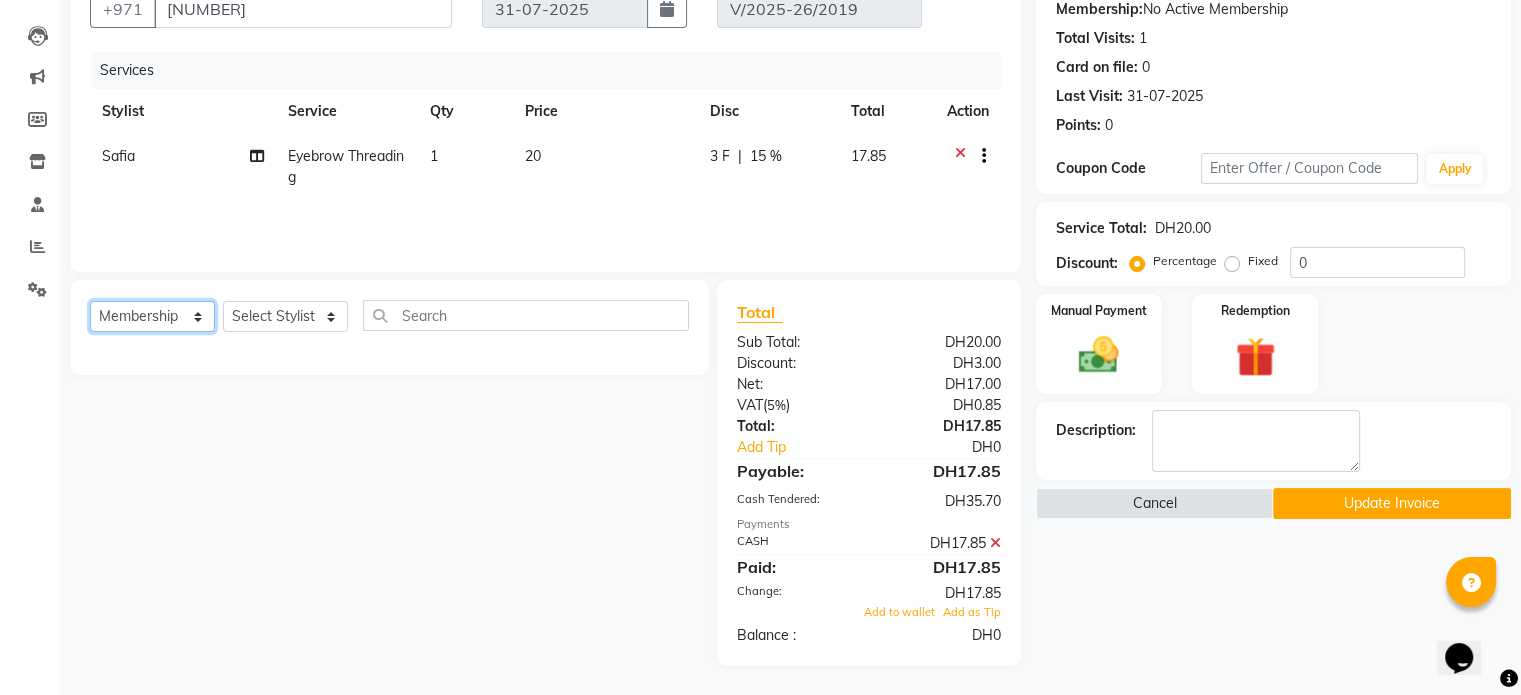 click on "Select  Service  Product  Membership  Package Voucher Prepaid Gift Card" 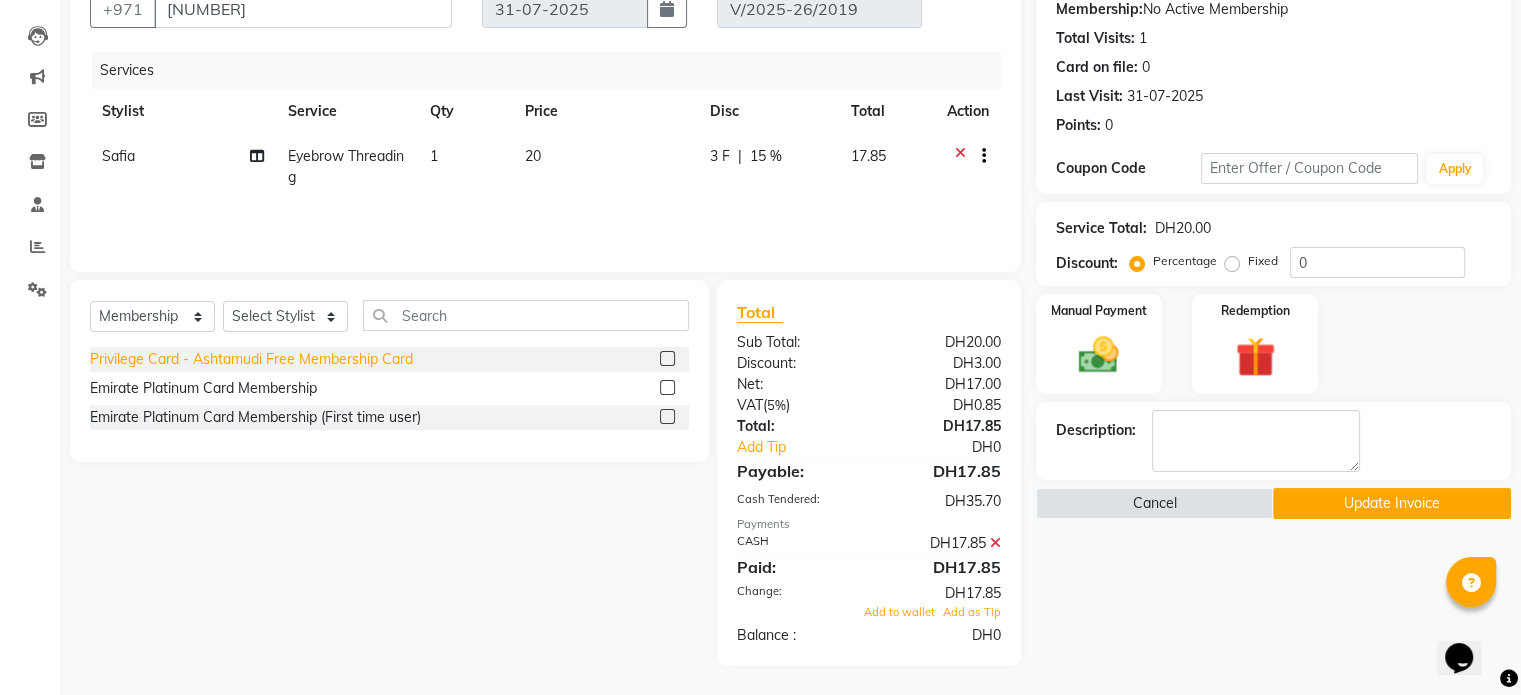 click on "Privilege Card - Ashtamudi Free Membership Card" 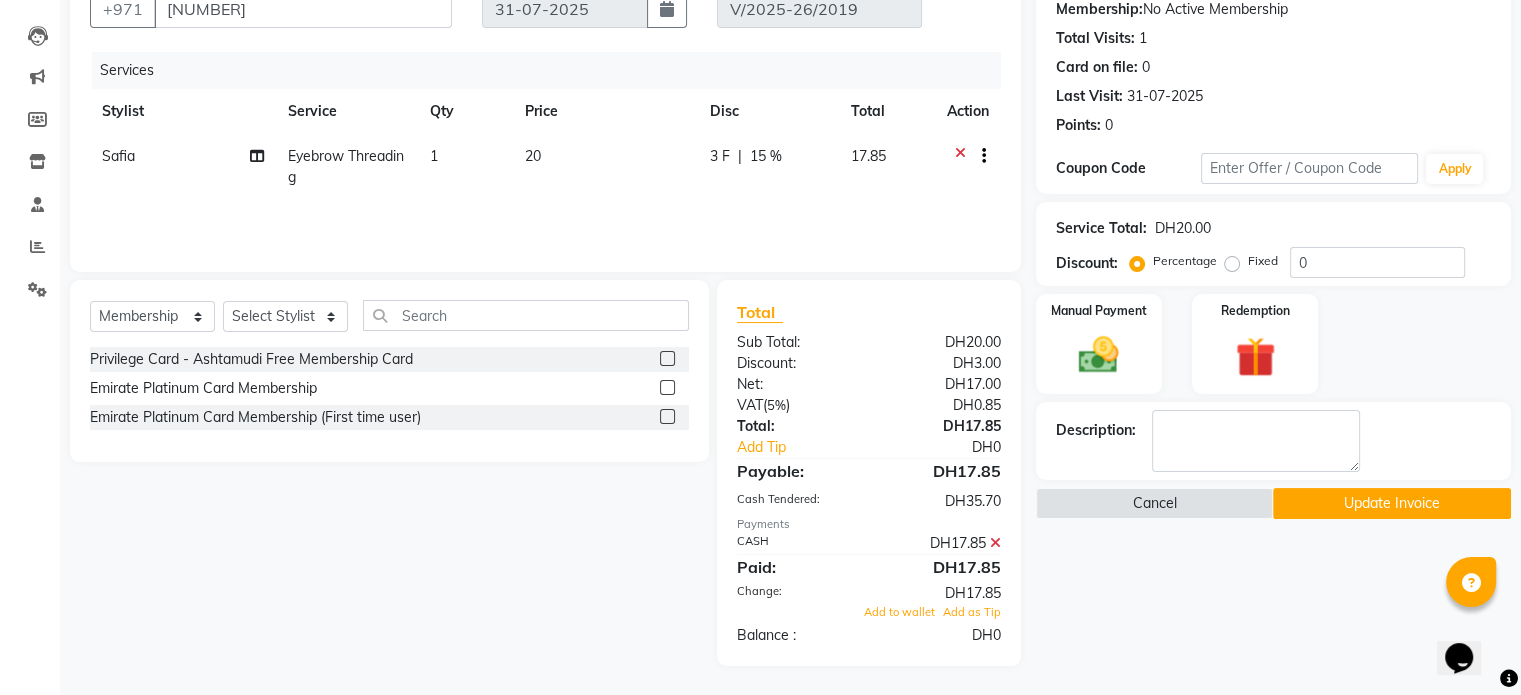 click 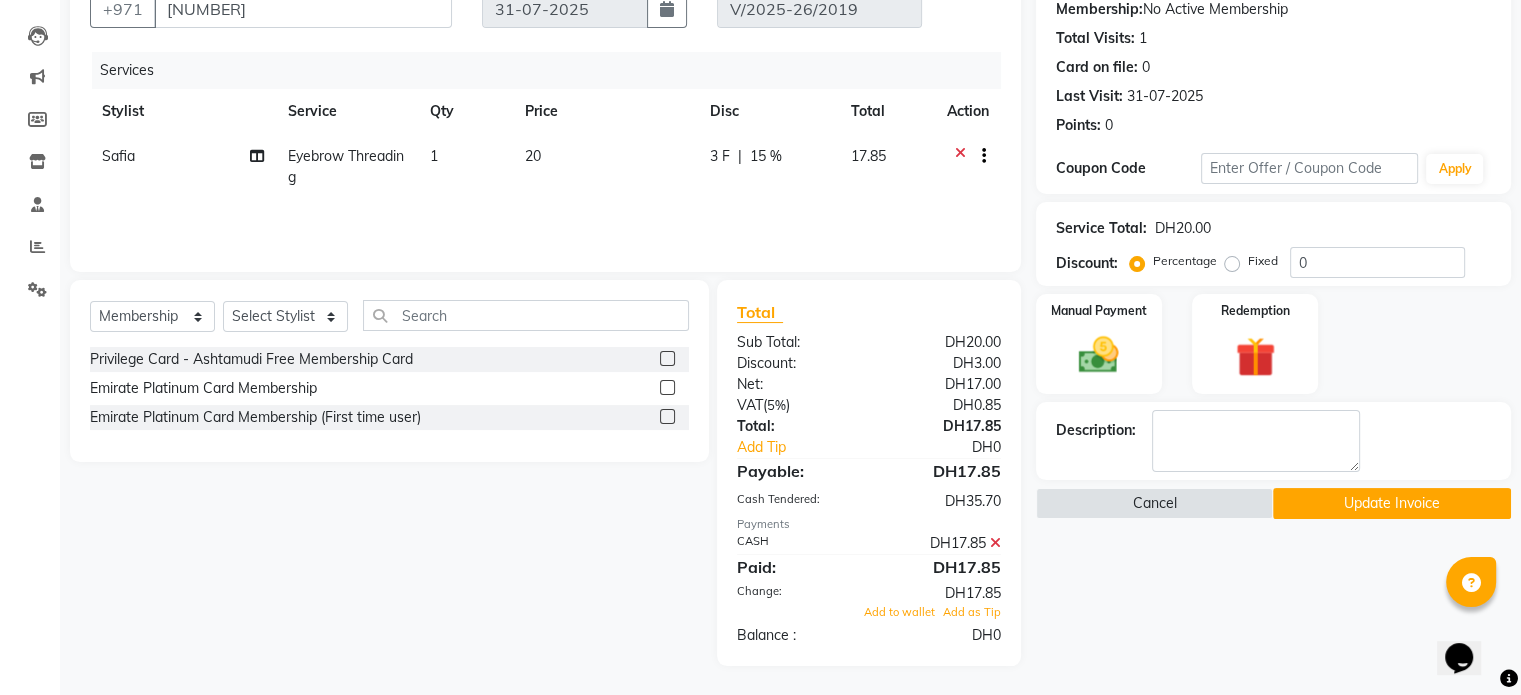 click at bounding box center (666, 359) 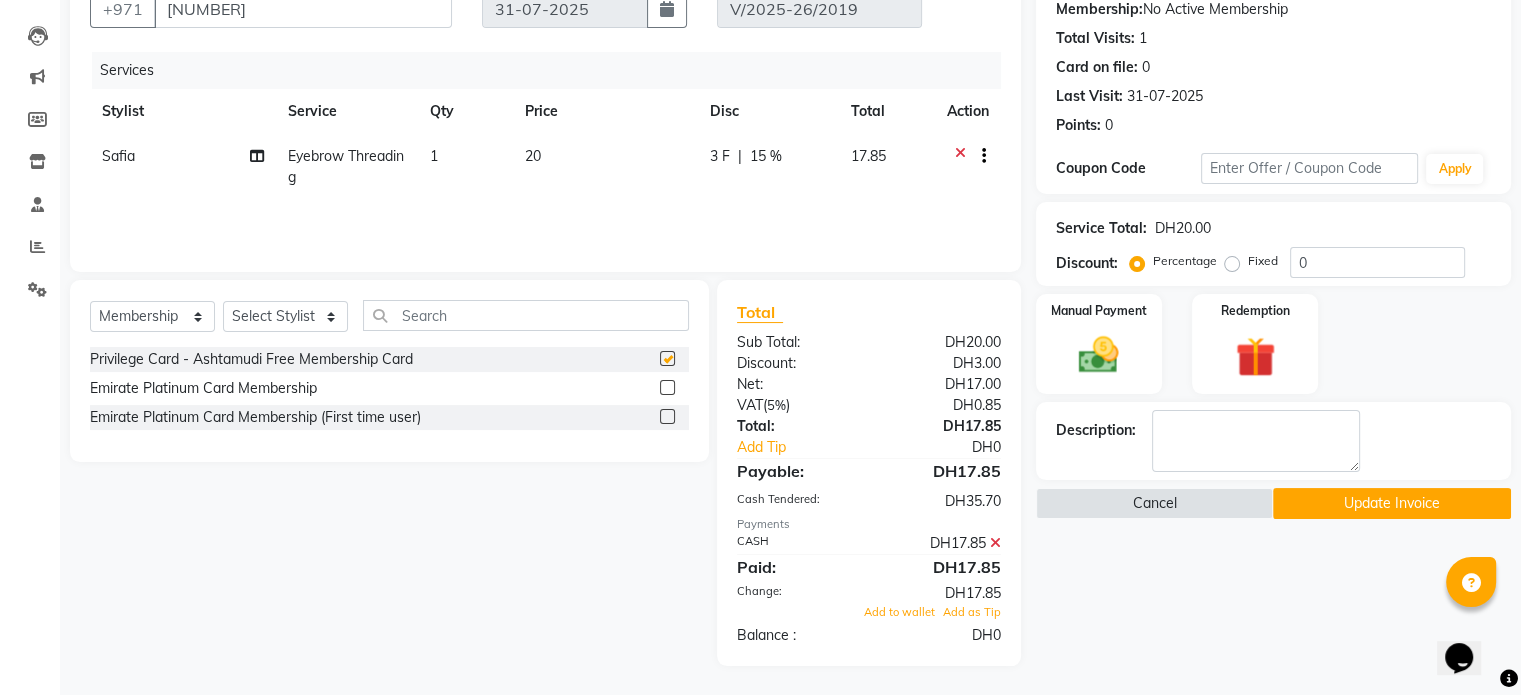 checkbox on "false" 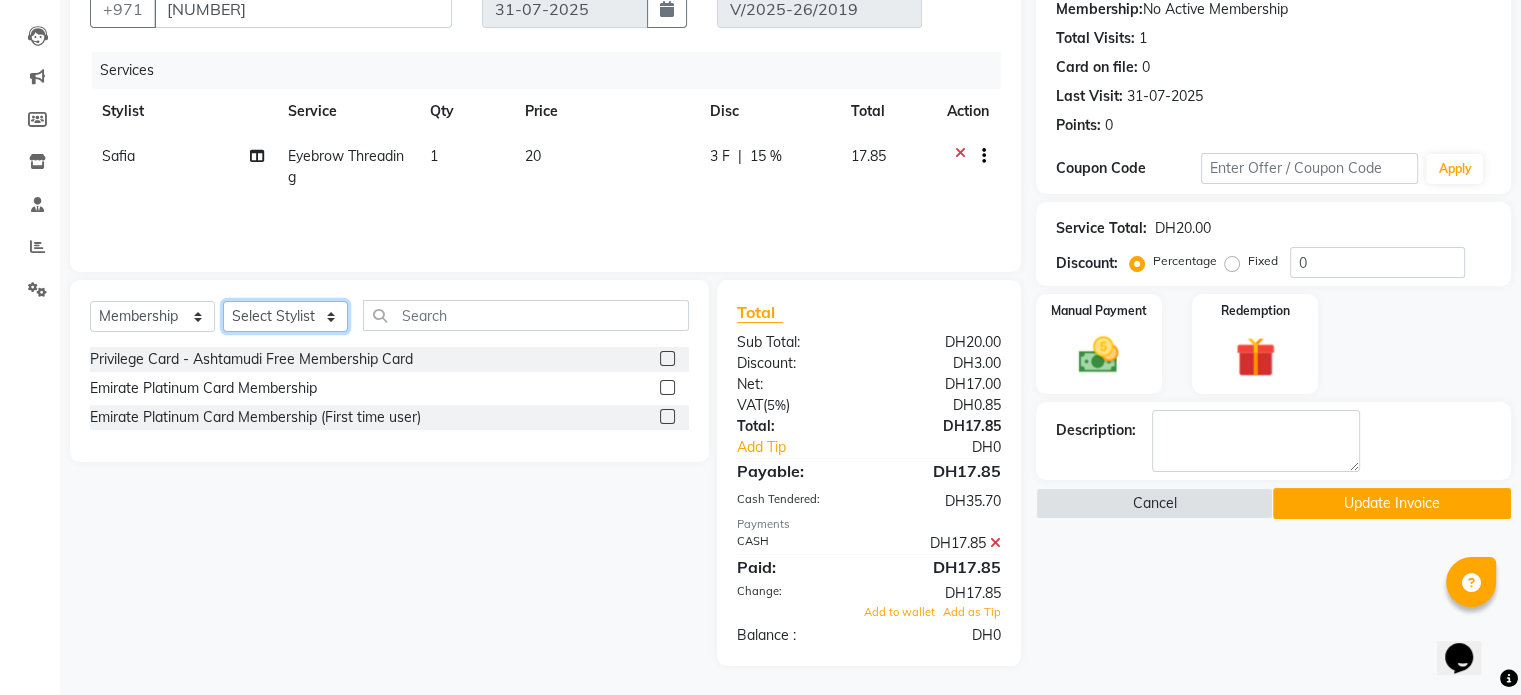 click on "Select Stylist Alnahda 1 front office Amala Aroosa Deepika Rani Dummy Staff Jilmy Nadee Nazia Ngwenyi Emmanuella PRESILA JEMU Safia Shriya Swathy Taleja" 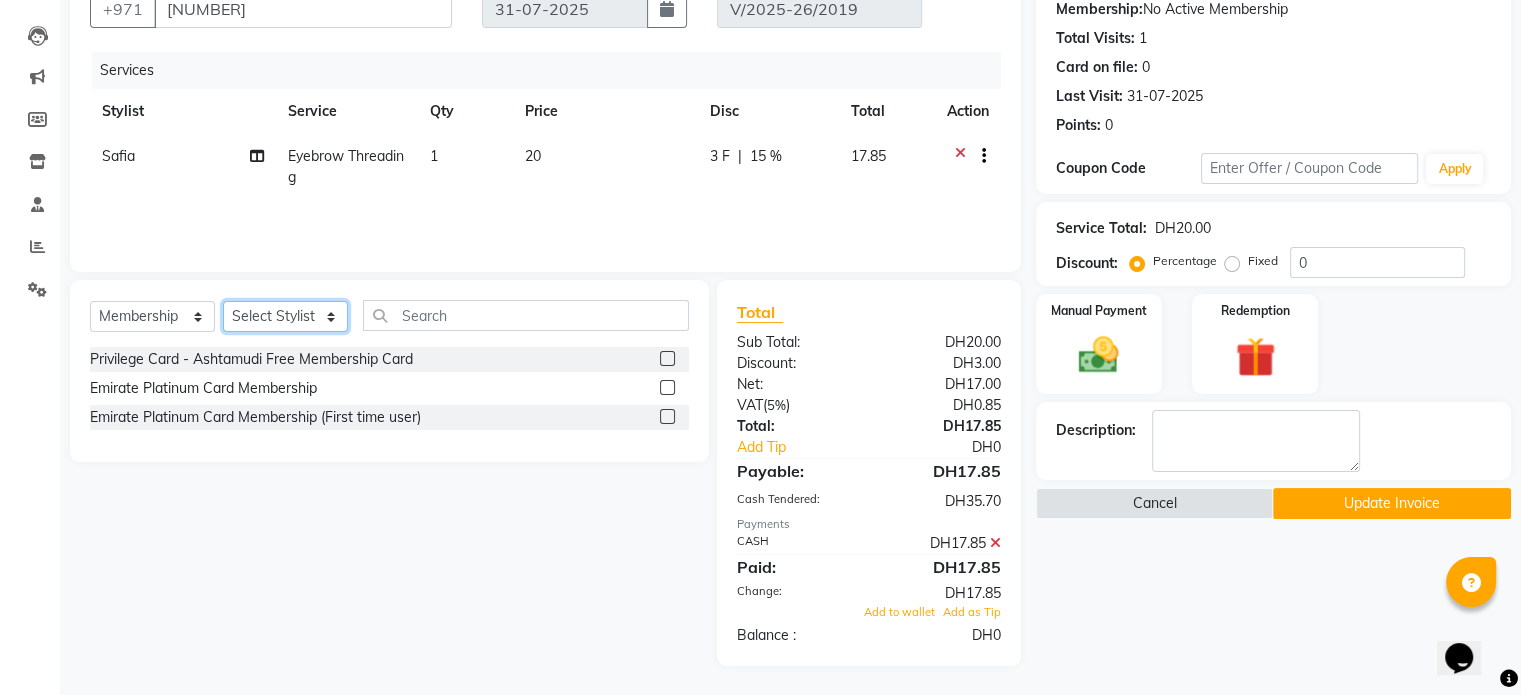 select on "86641" 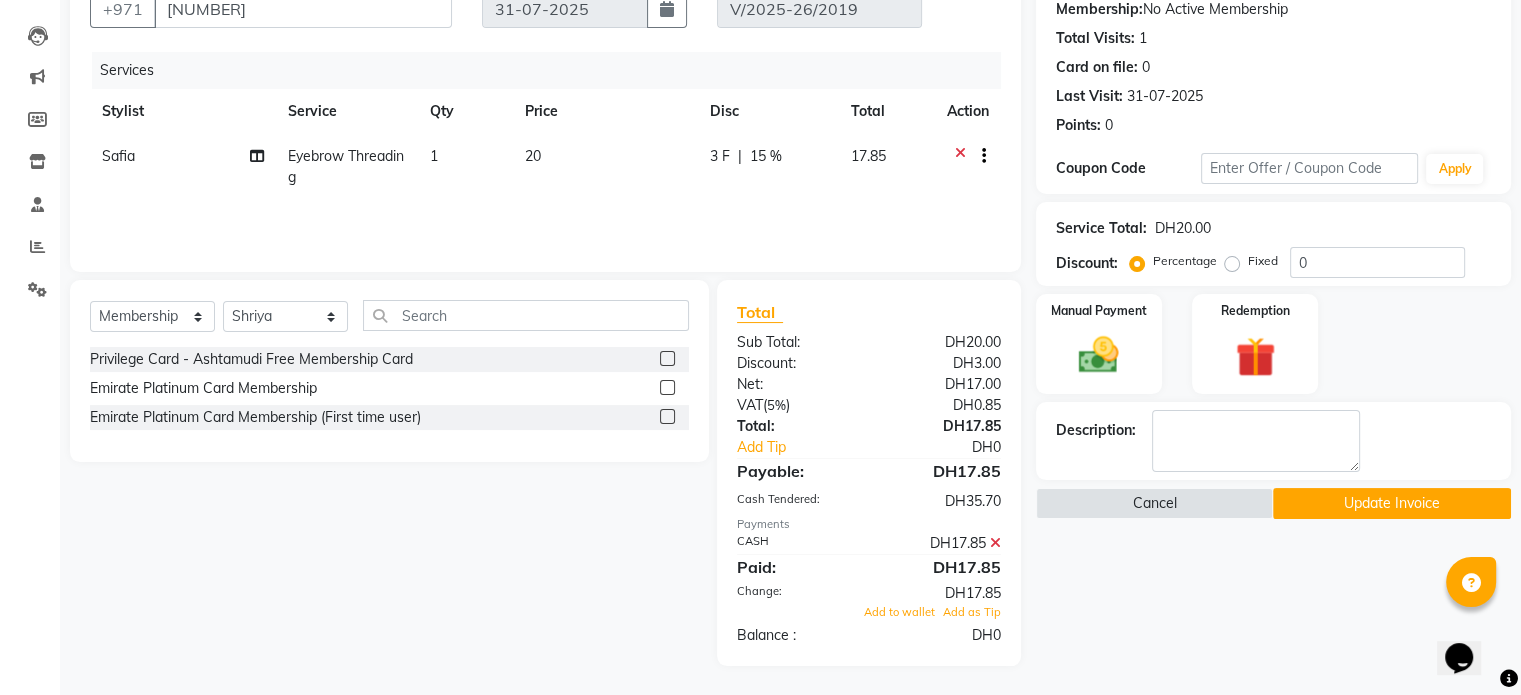 click on "Select  Service  Product  Membership  Package Voucher Prepaid Gift Card  Select Stylist Alnahda 1 front office Amala Aroosa Deepika Rani Dummy Staff Jilmy Nadee Nazia Ngwenyi Emmanuella PRESILA JEMU Safia Shriya Swathy Taleja Privilege Card - Ashtamudi Free Membership Card  Emirate Platinum Card Membership  Emirate Platinum Card Membership (First time user)" 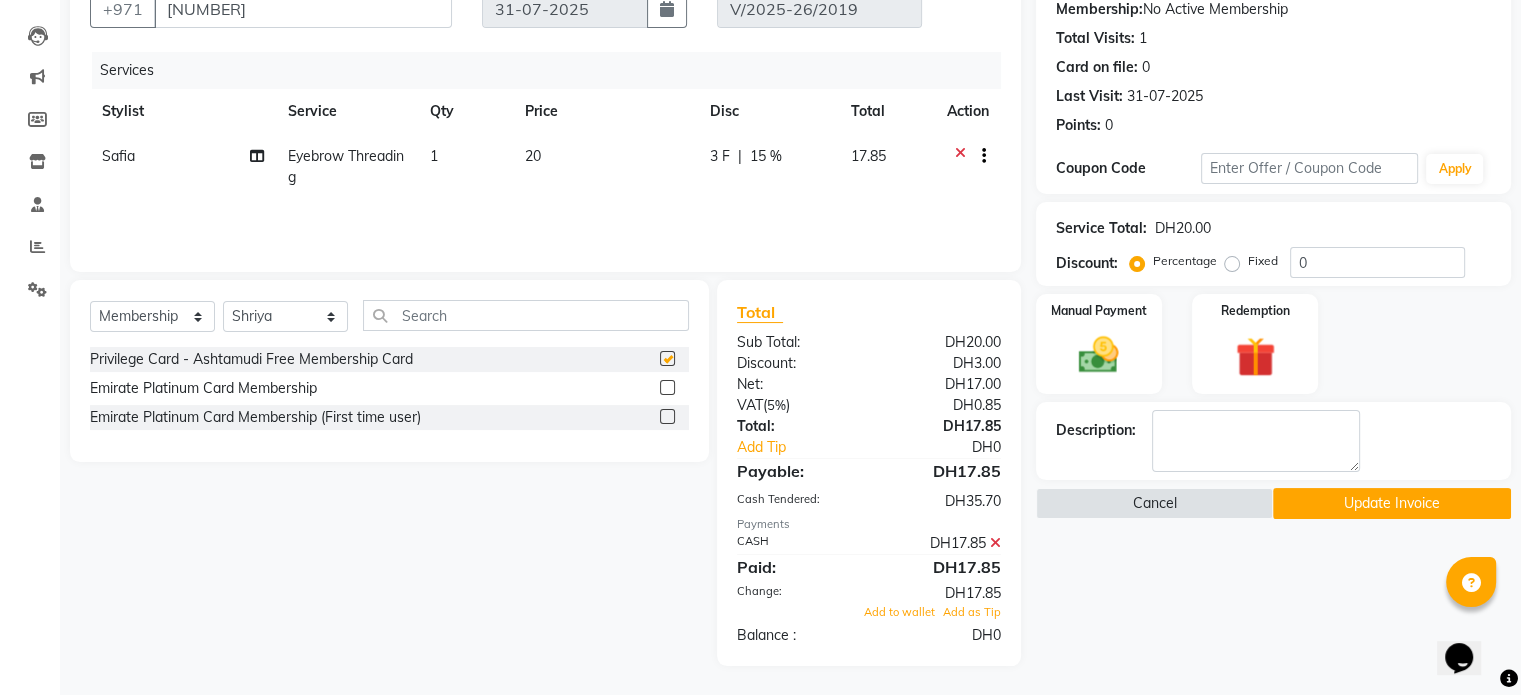 select on "select" 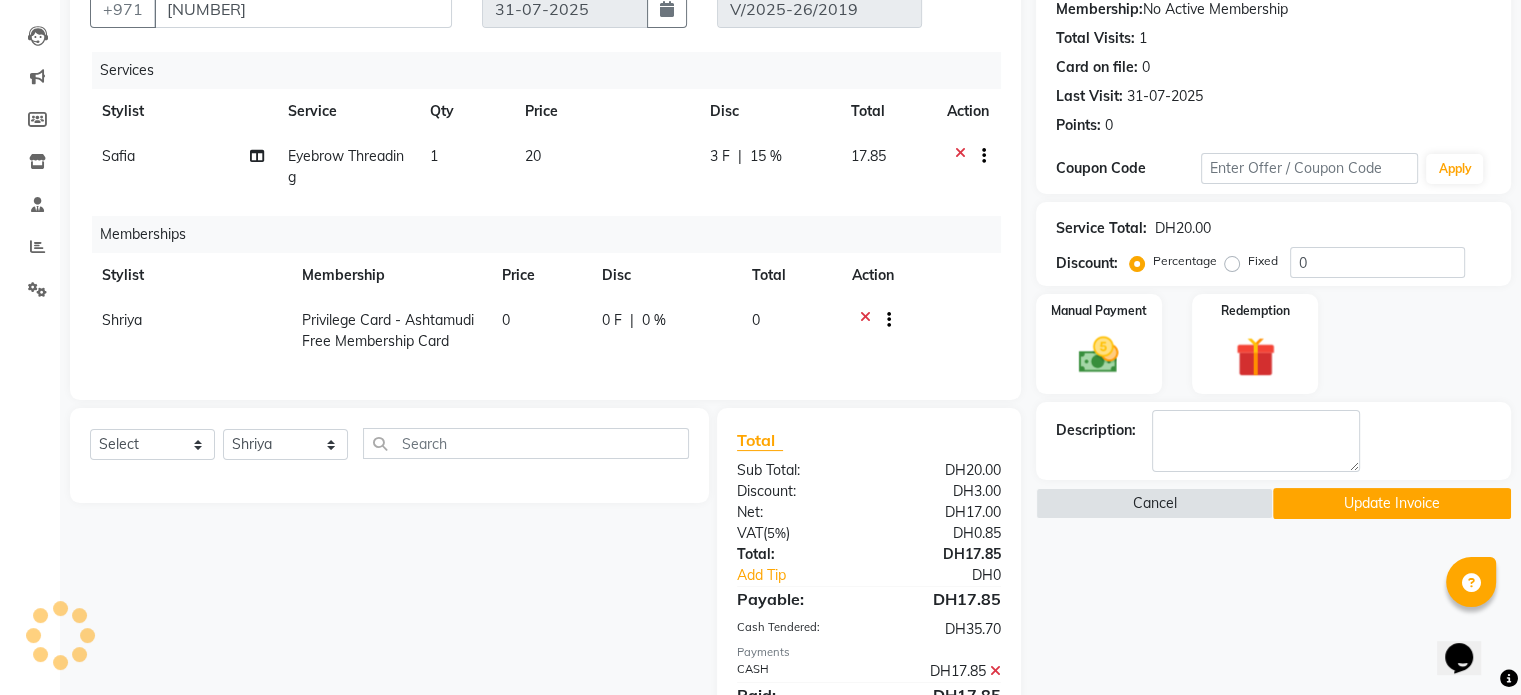 click on "Privilege Card - Ashtamudi Free Membership Card" 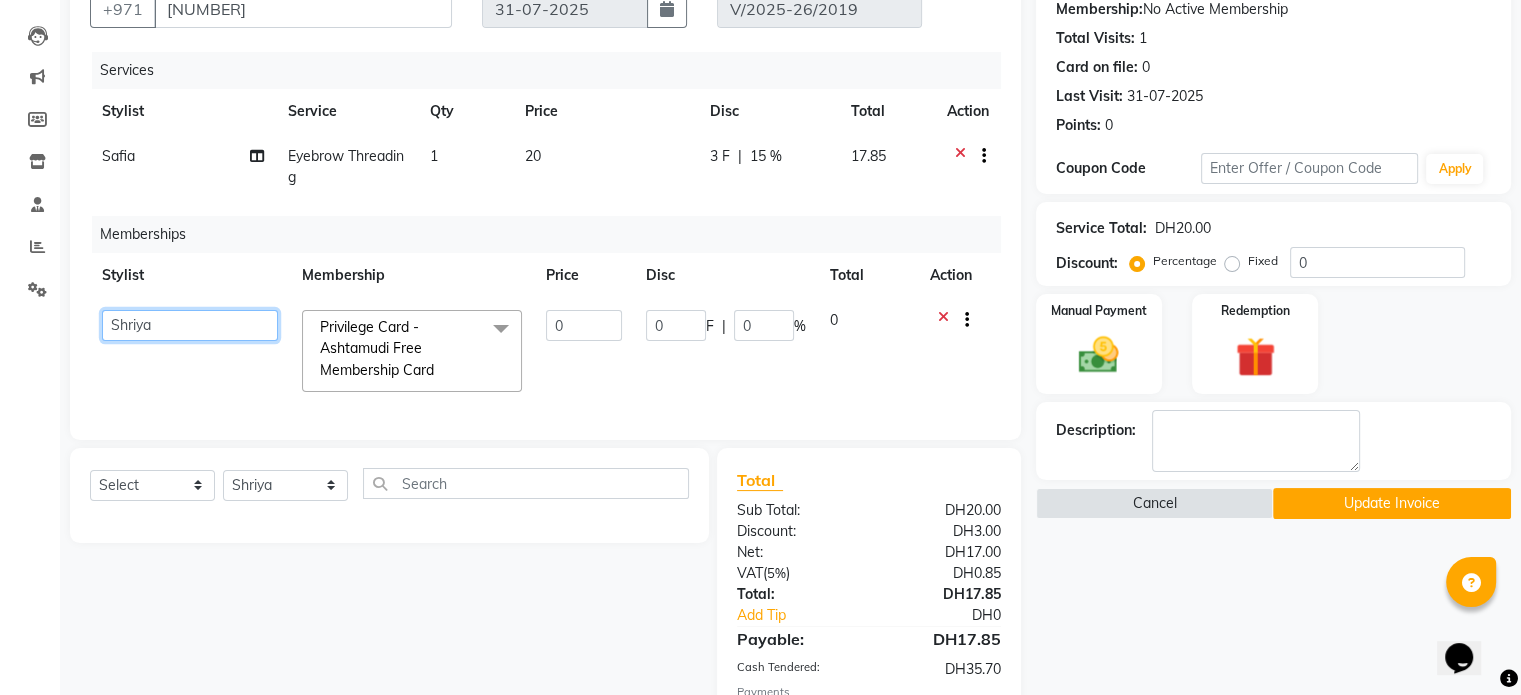 click on "Alnahda 1 front office   Amala   Aroosa   Deepika Rani   Dummy Staff   Jilmy   Nadee   Nazia   Ngwenyi Emmanuella   PRESILA JEMU   Safia   Shriya   Swathy   Taleja" 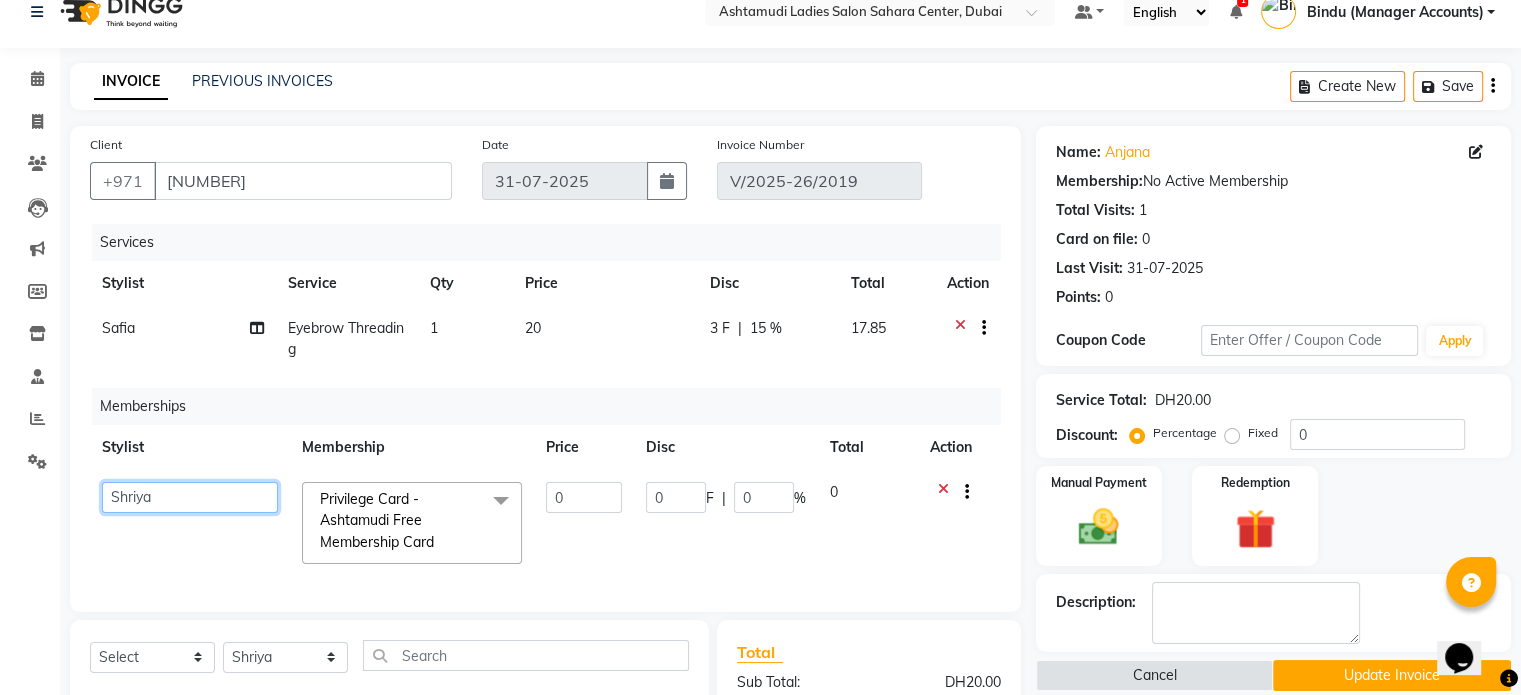 scroll, scrollTop: 200, scrollLeft: 0, axis: vertical 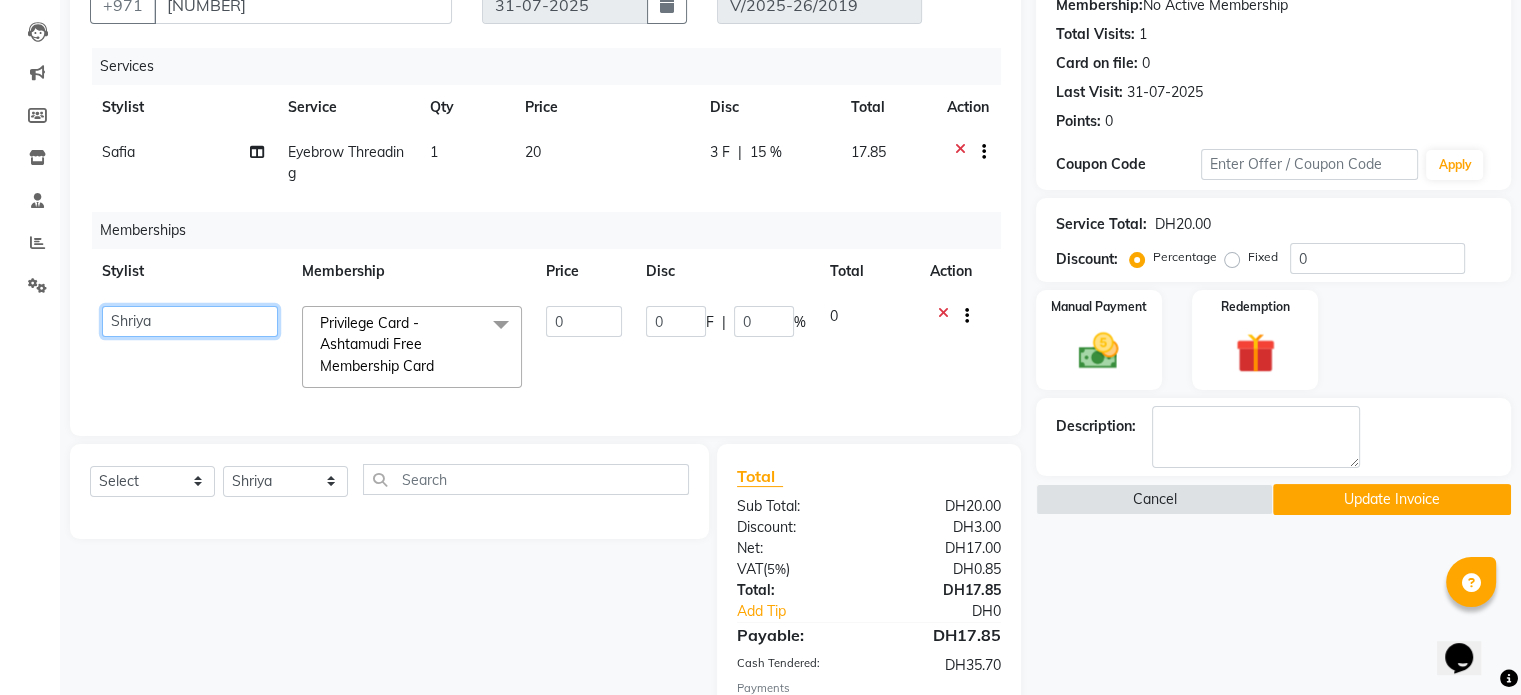 click on "Alnahda 1 front office   Amala   Aroosa   Deepika Rani   Dummy Staff   Jilmy   Nadee   Nazia   Ngwenyi Emmanuella   PRESILA JEMU   Safia   Shriya   Swathy   Taleja" 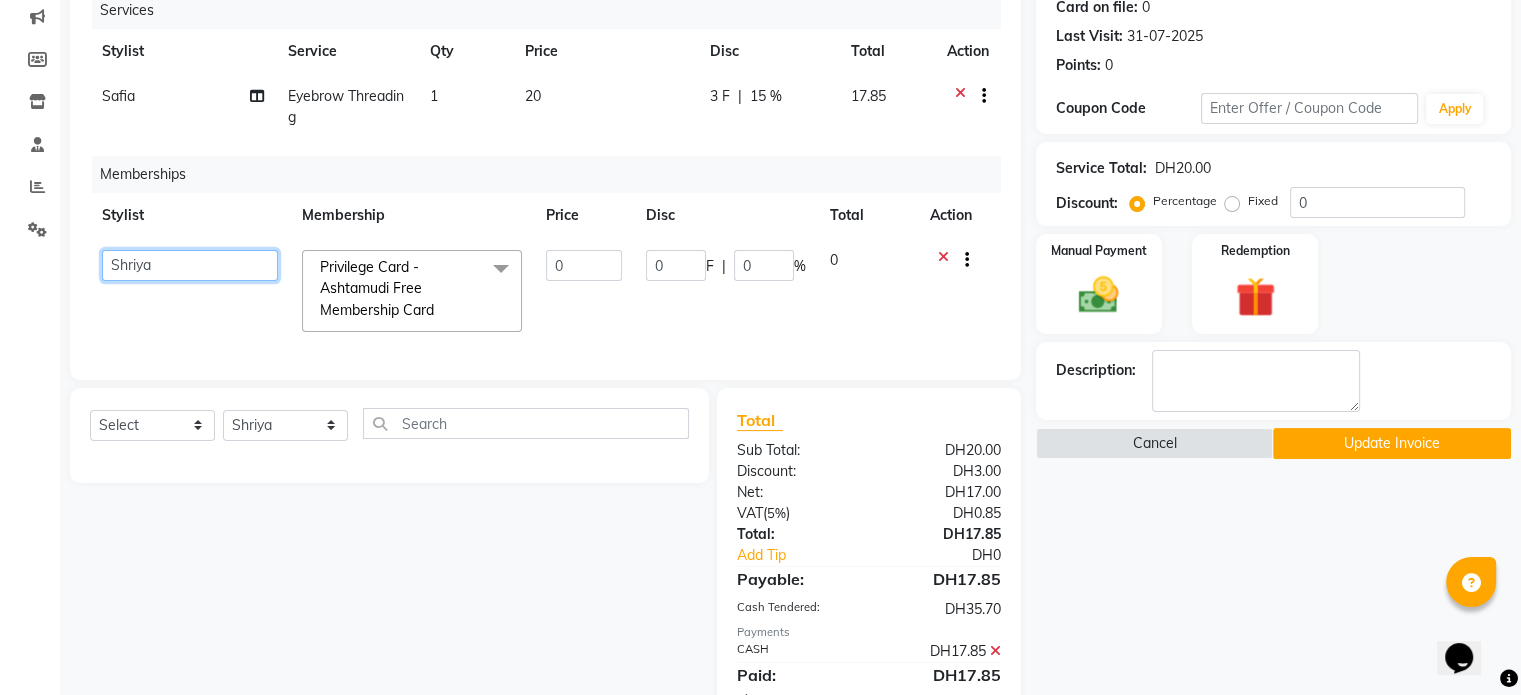 scroll, scrollTop: 300, scrollLeft: 0, axis: vertical 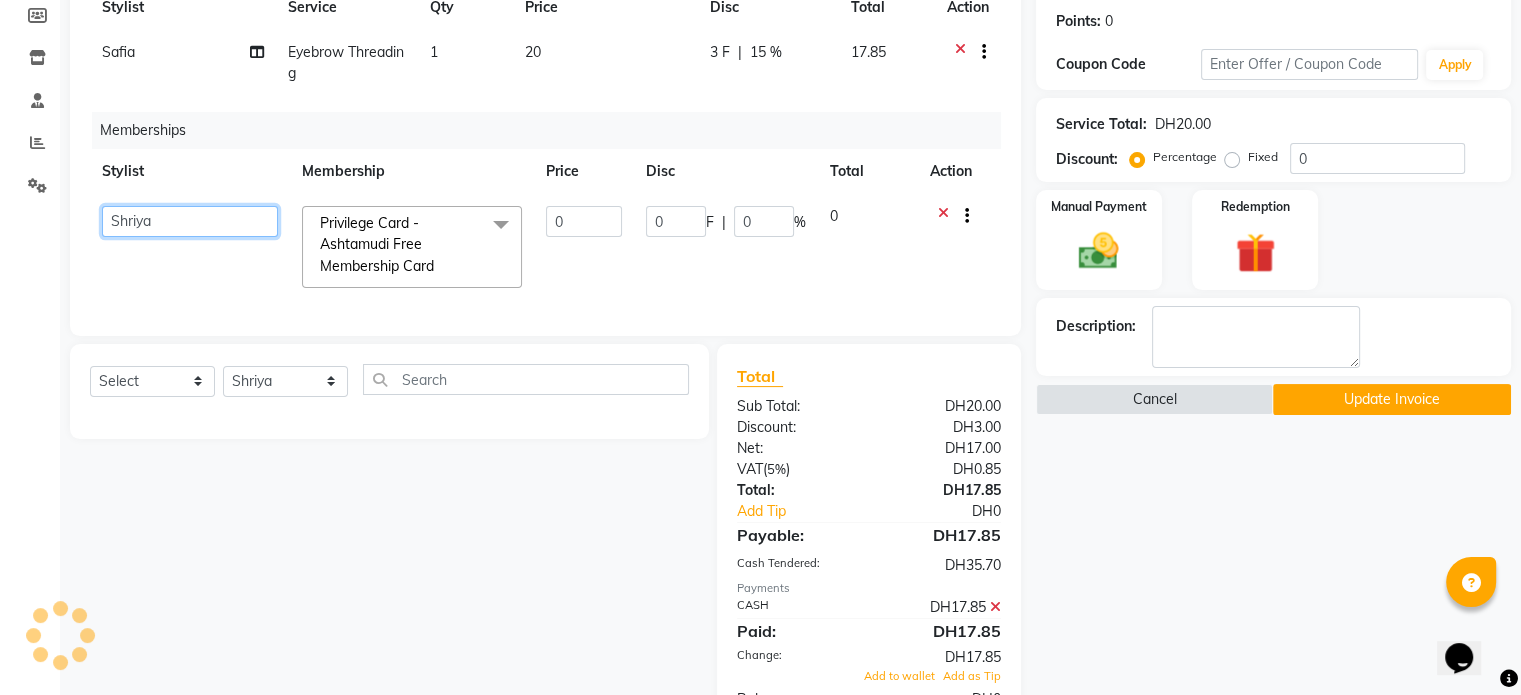 click on "Alnahda 1 front office   Amala   Aroosa   Deepika Rani   Dummy Staff   Jilmy   Nadee   Nazia   Ngwenyi Emmanuella   PRESILA JEMU   Safia   Shriya   Swathy   Taleja" 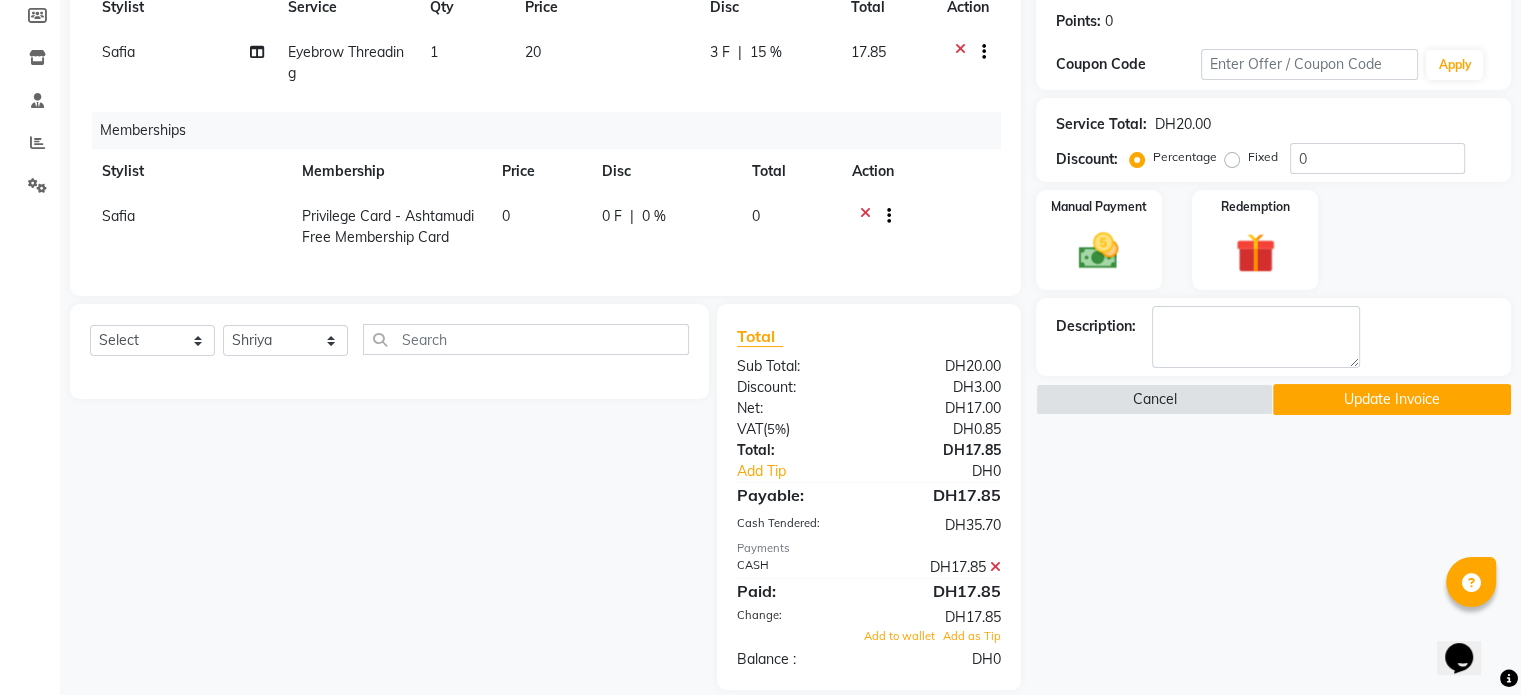 drag, startPoint x: 1397, startPoint y: 399, endPoint x: 1385, endPoint y: 397, distance: 12.165525 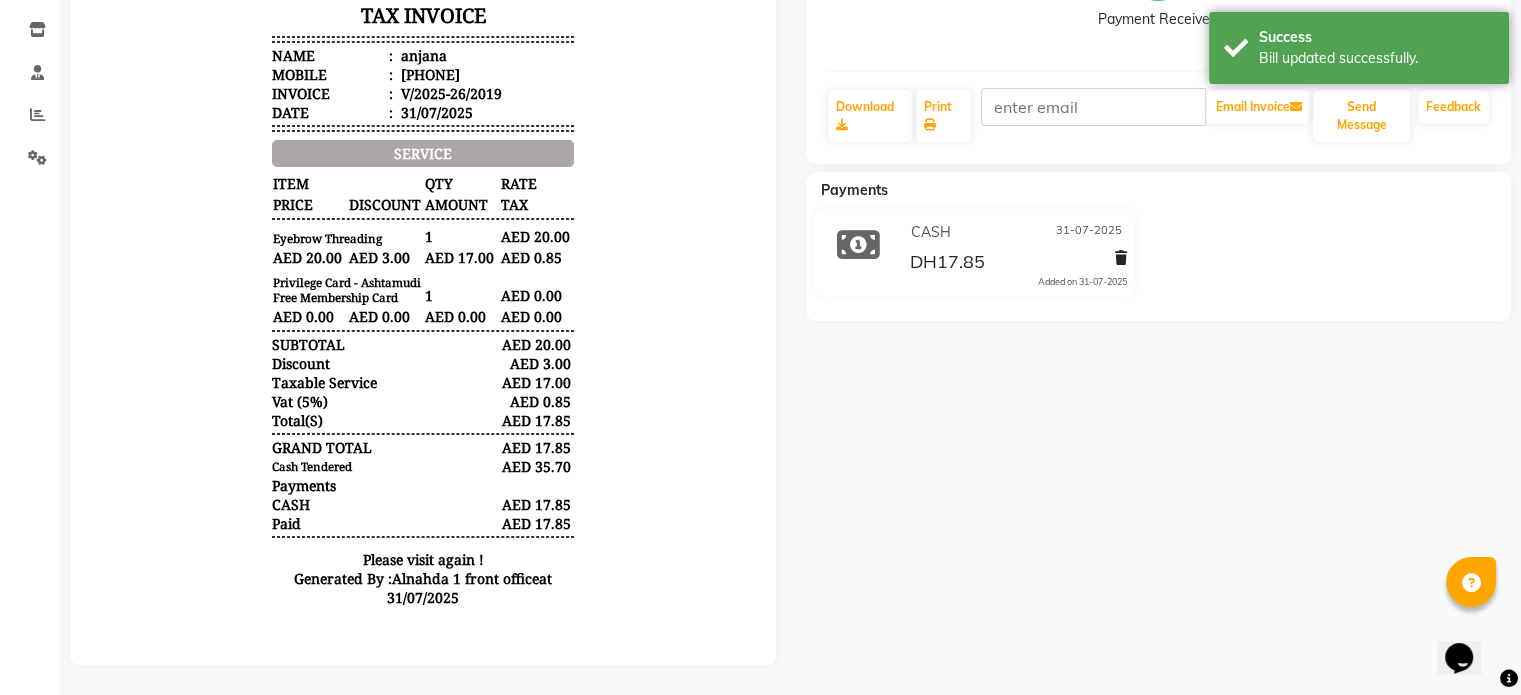 scroll, scrollTop: 0, scrollLeft: 0, axis: both 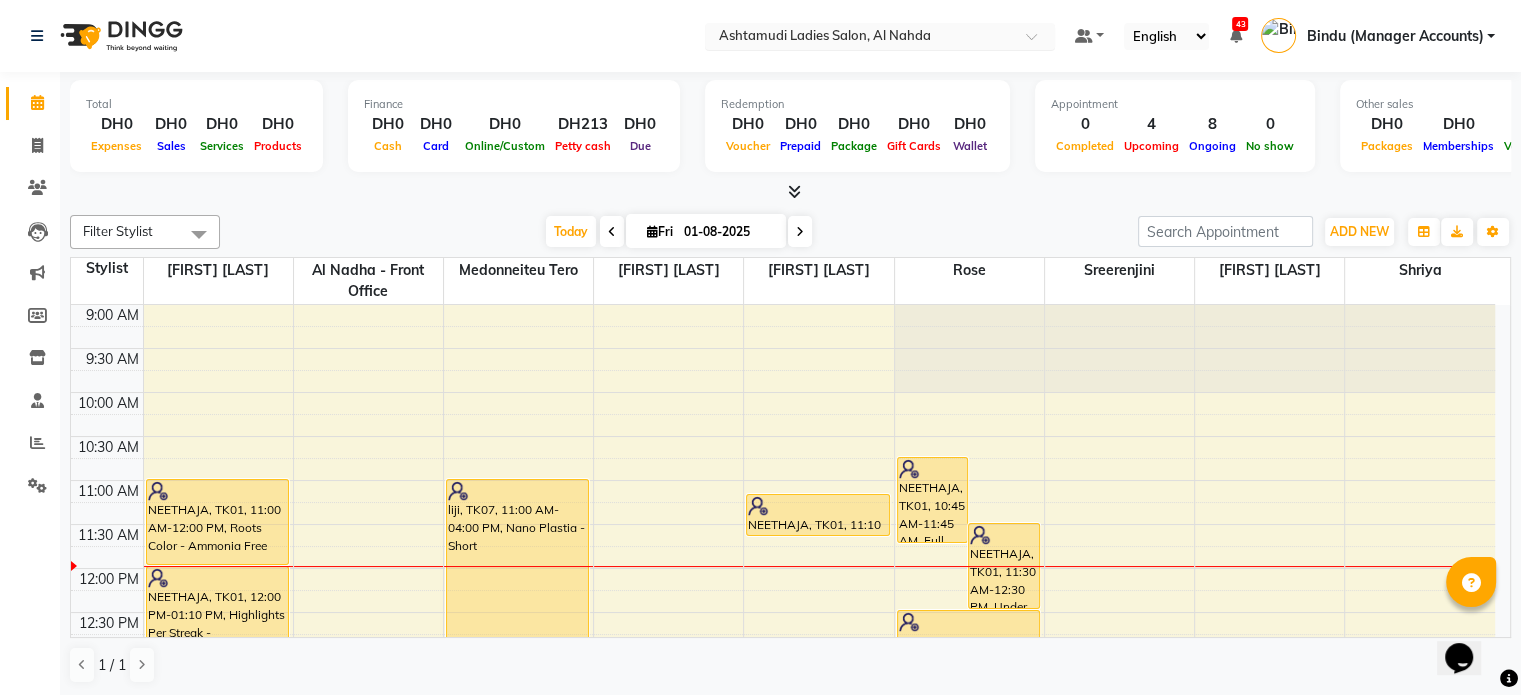 click at bounding box center (860, 38) 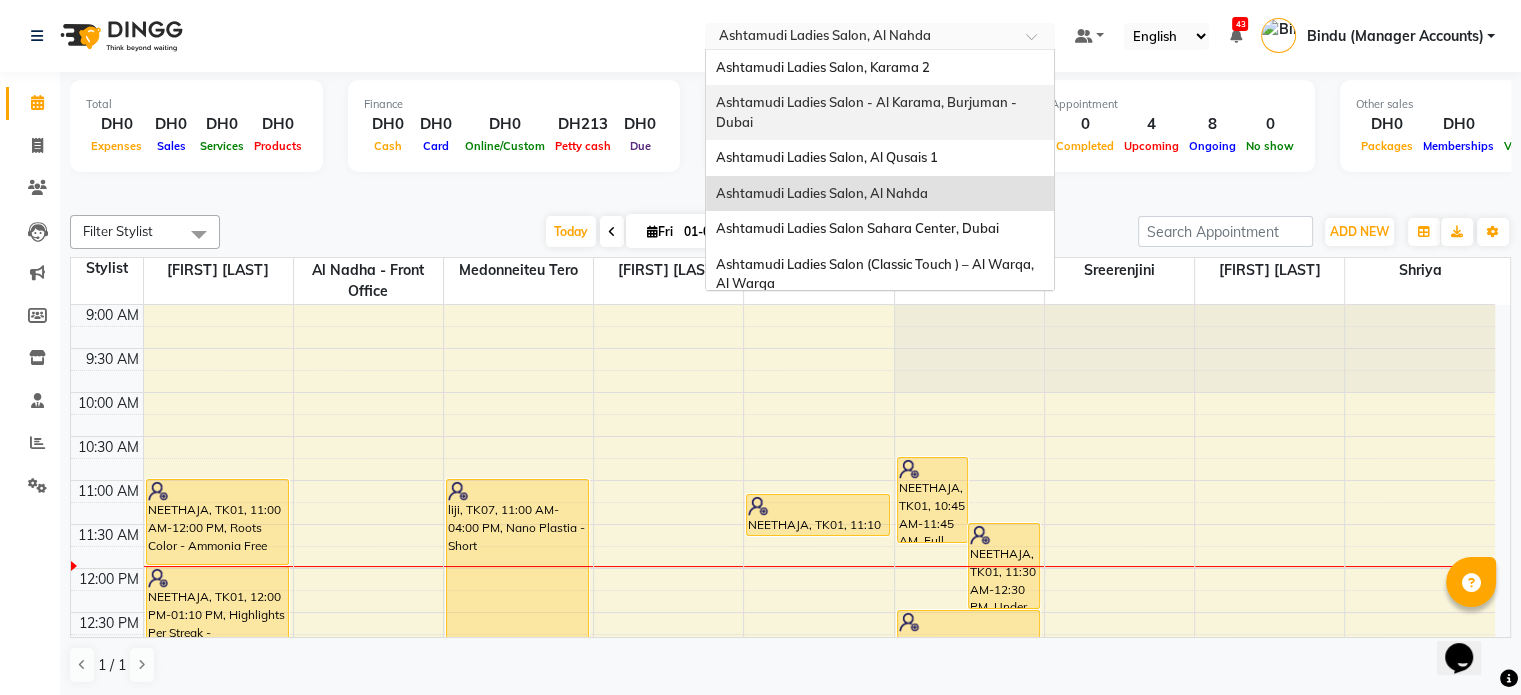 click on "Ashtamudi Ladies Salon - Al Karama, Burjuman -Dubai" at bounding box center (866, 112) 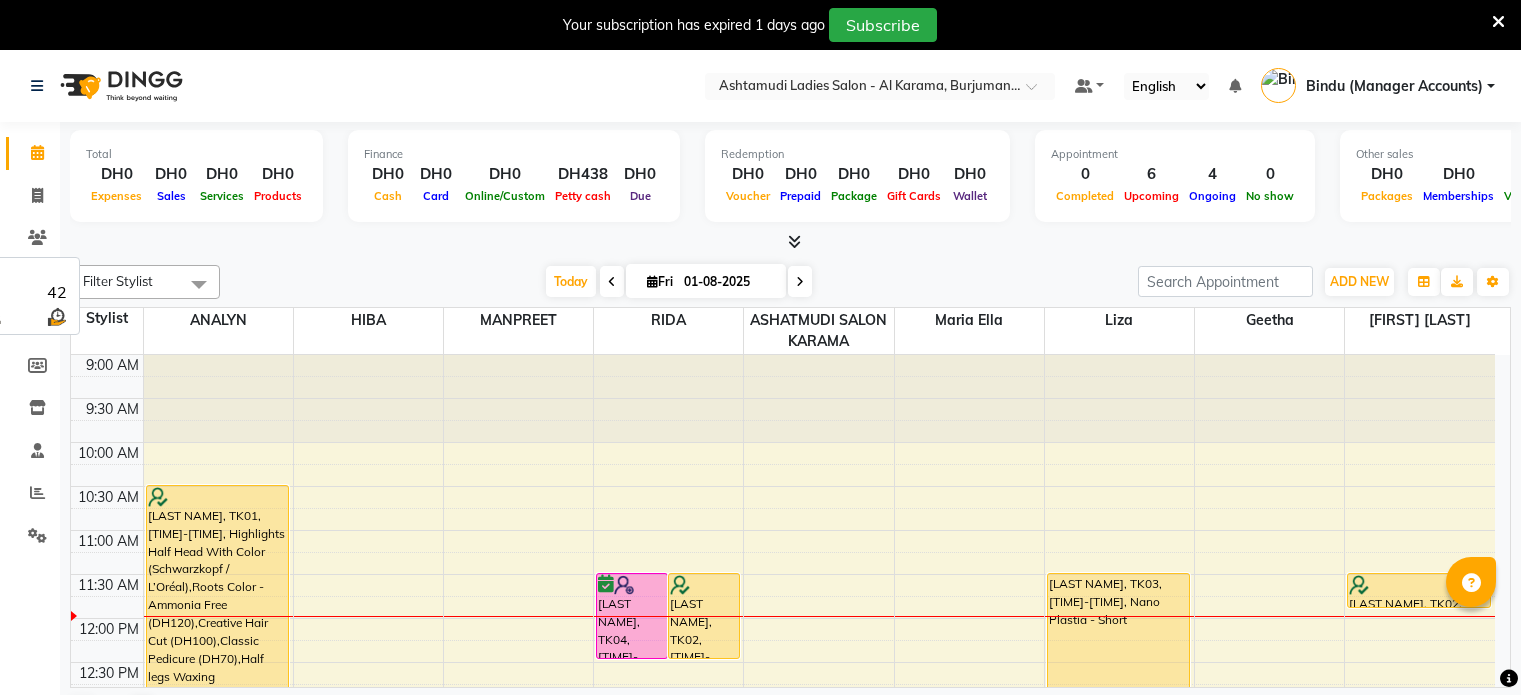 scroll, scrollTop: 0, scrollLeft: 0, axis: both 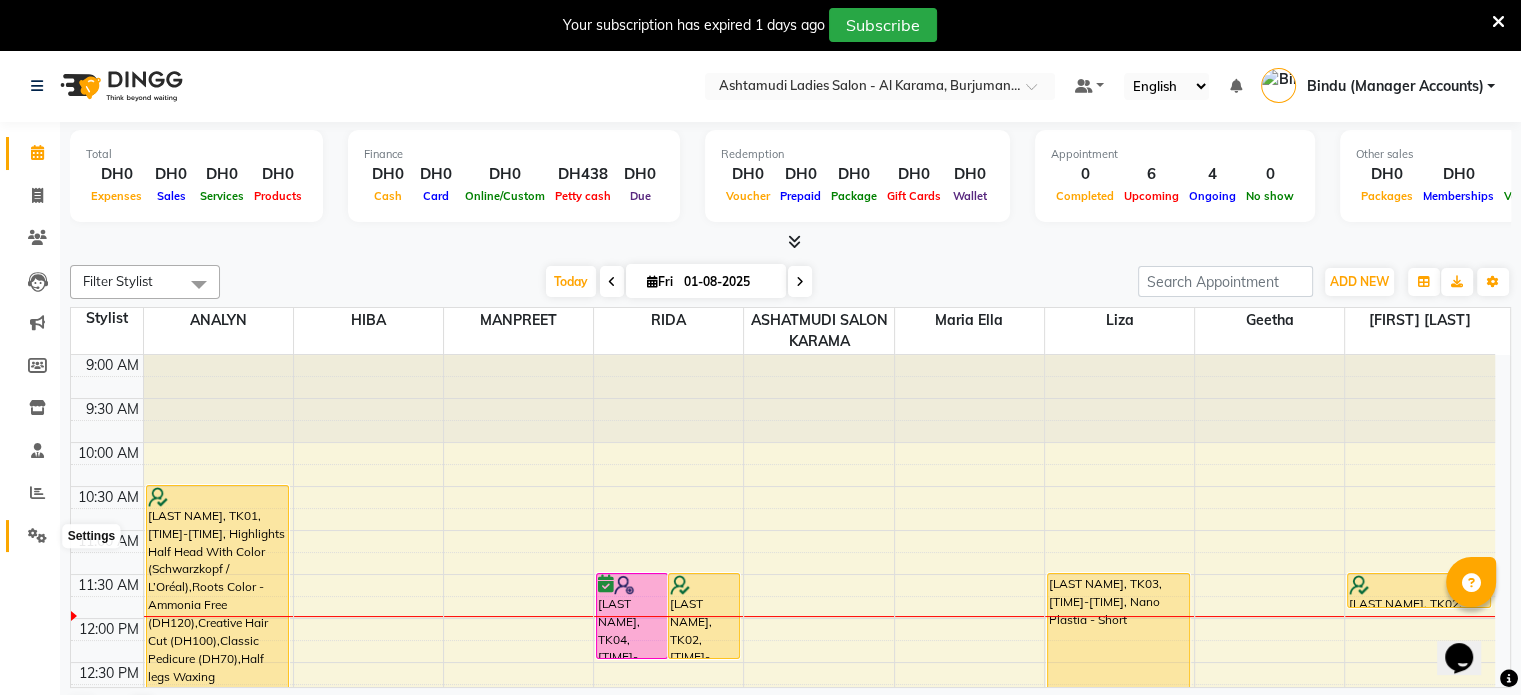 click 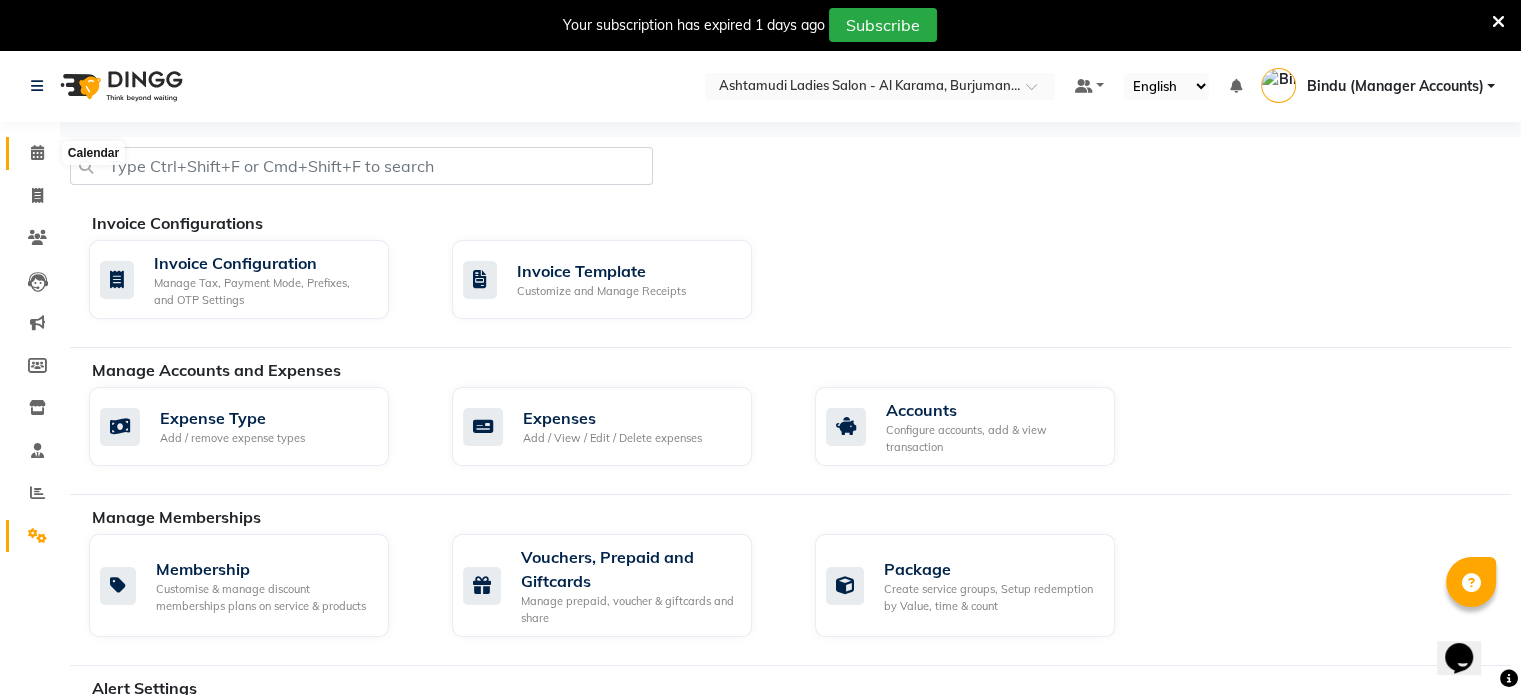 click 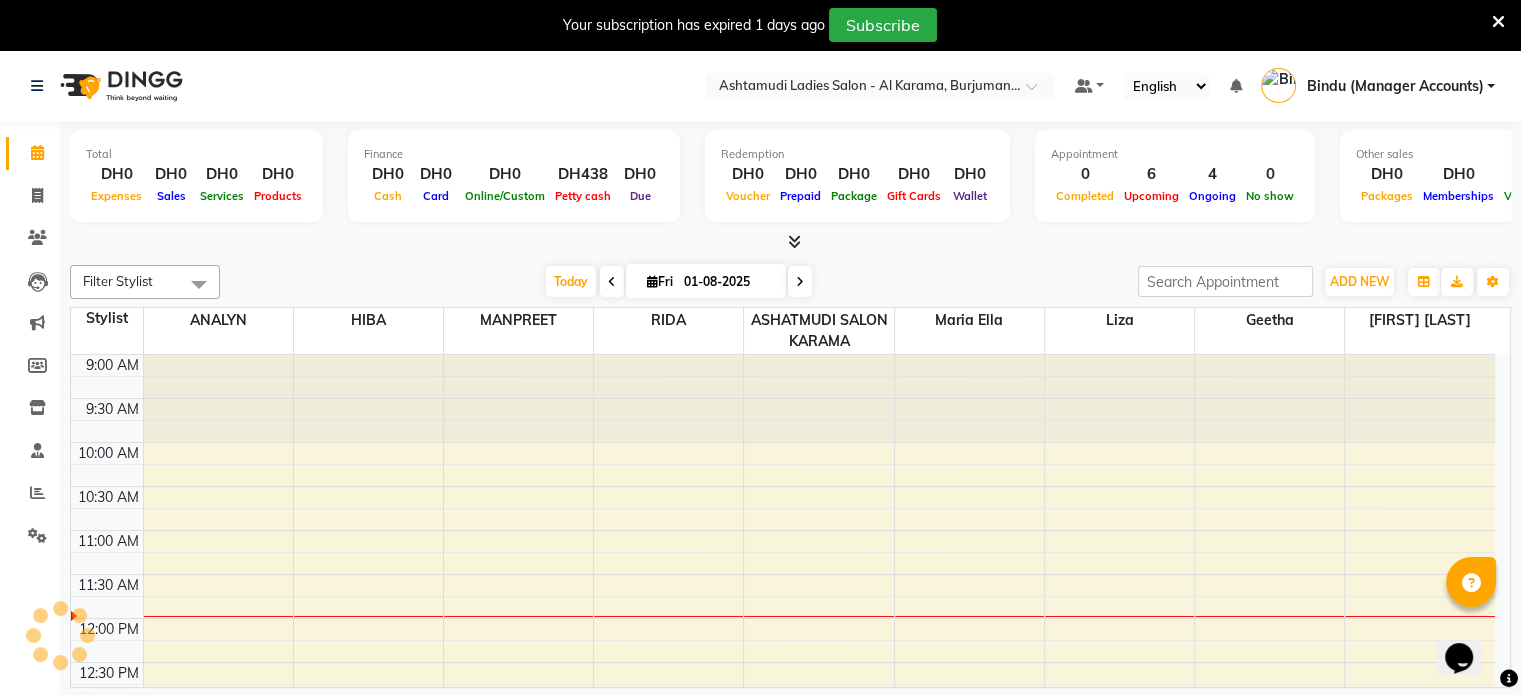 scroll, scrollTop: 263, scrollLeft: 0, axis: vertical 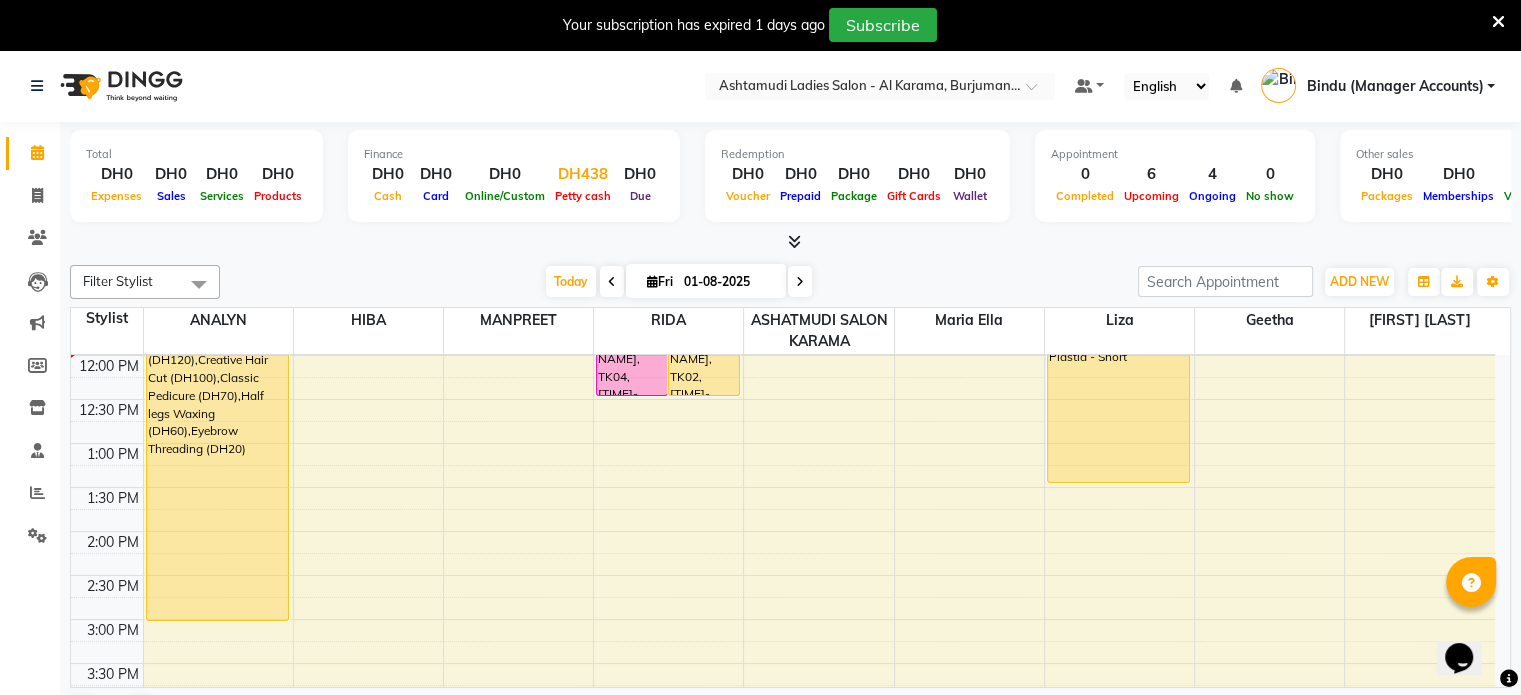 click on "Petty cash" at bounding box center [583, 196] 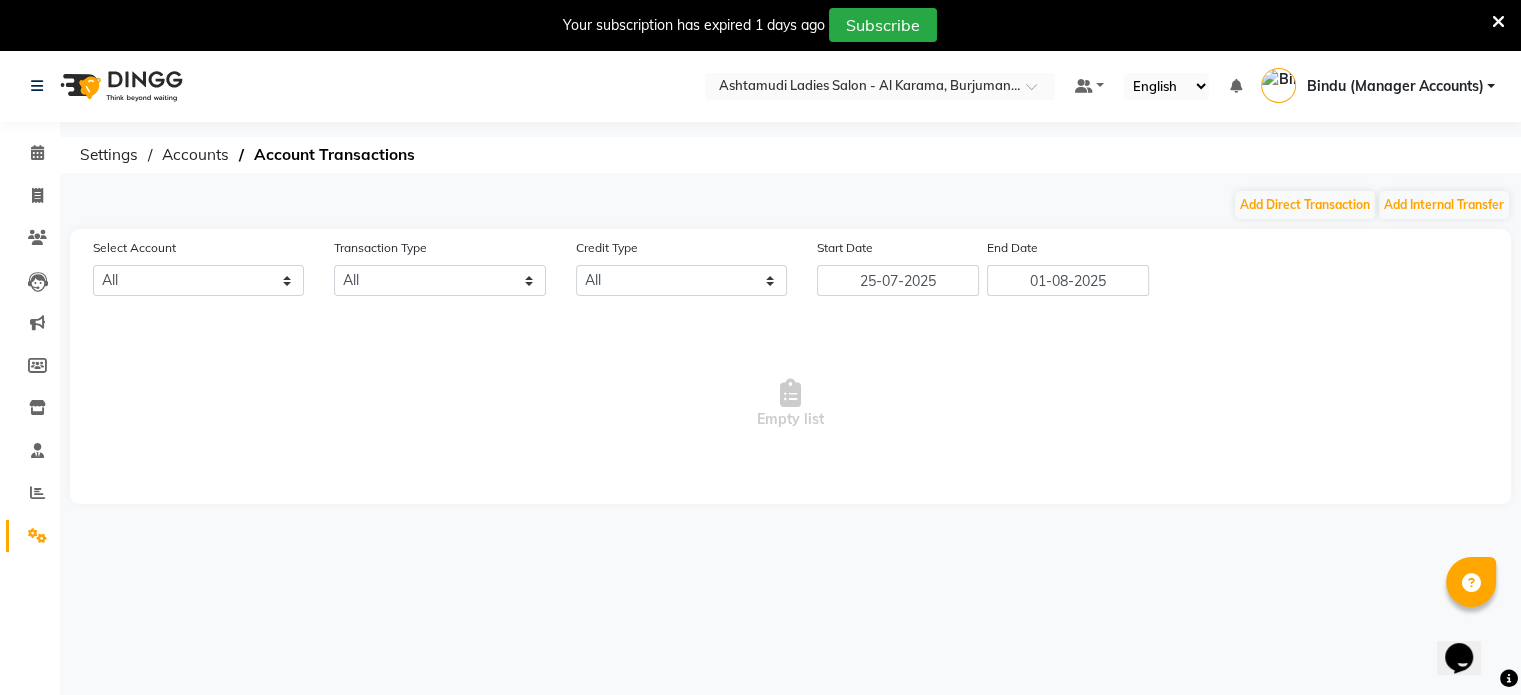 select on "5681" 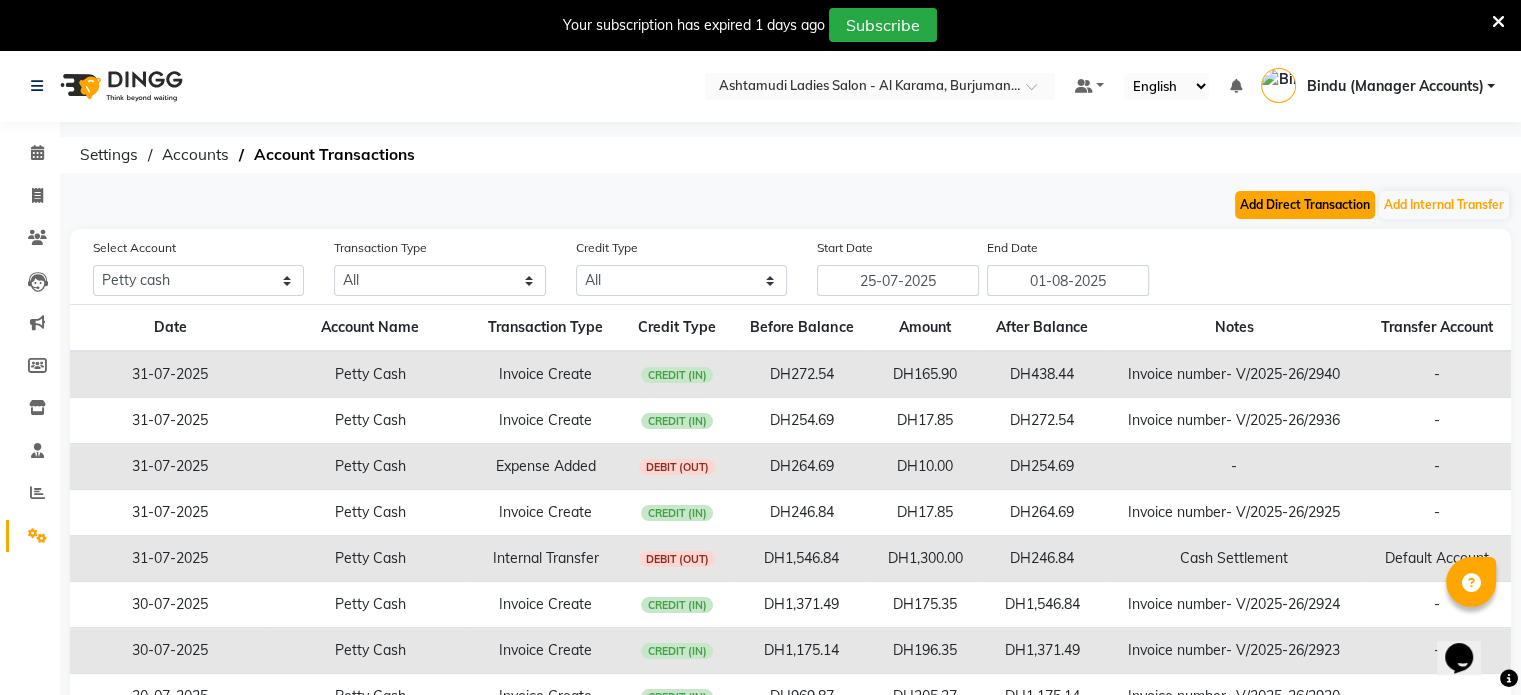 click on "Add Direct Transaction" 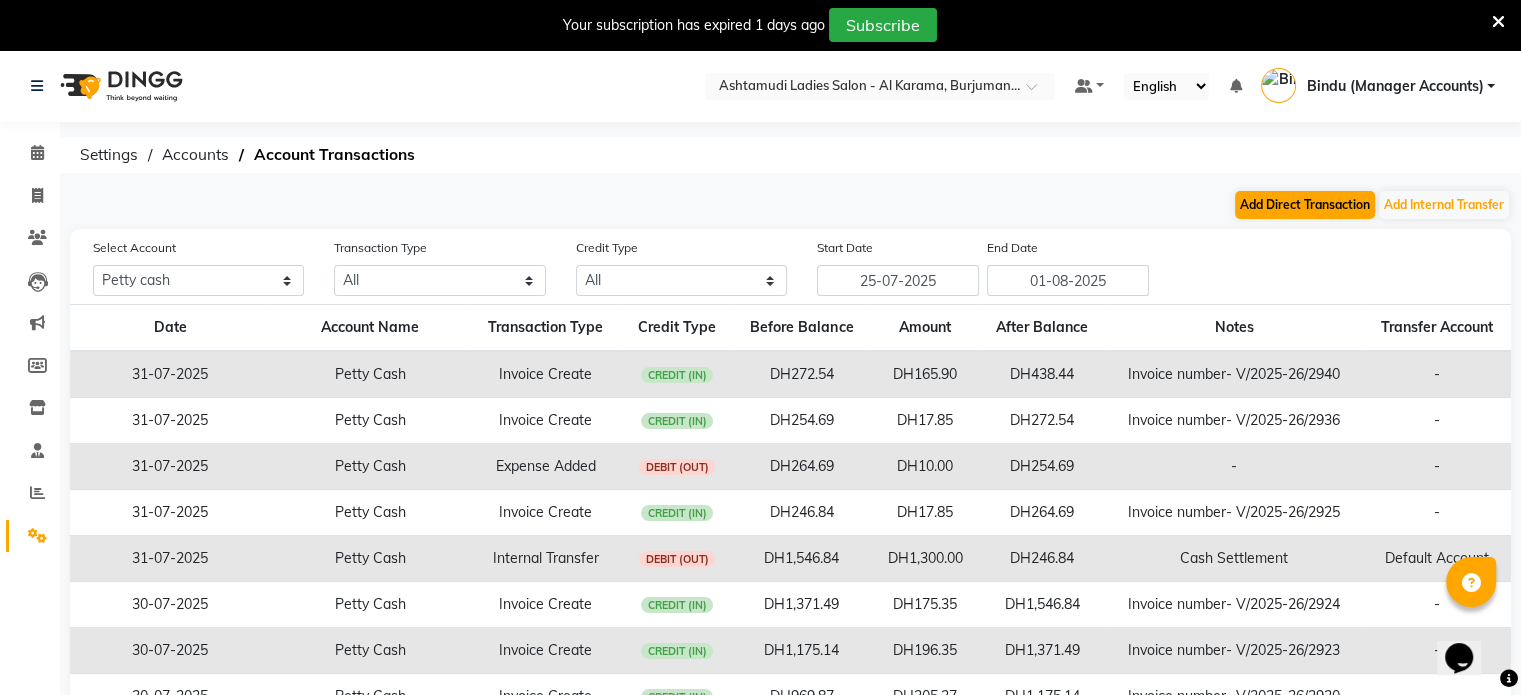 select on "direct" 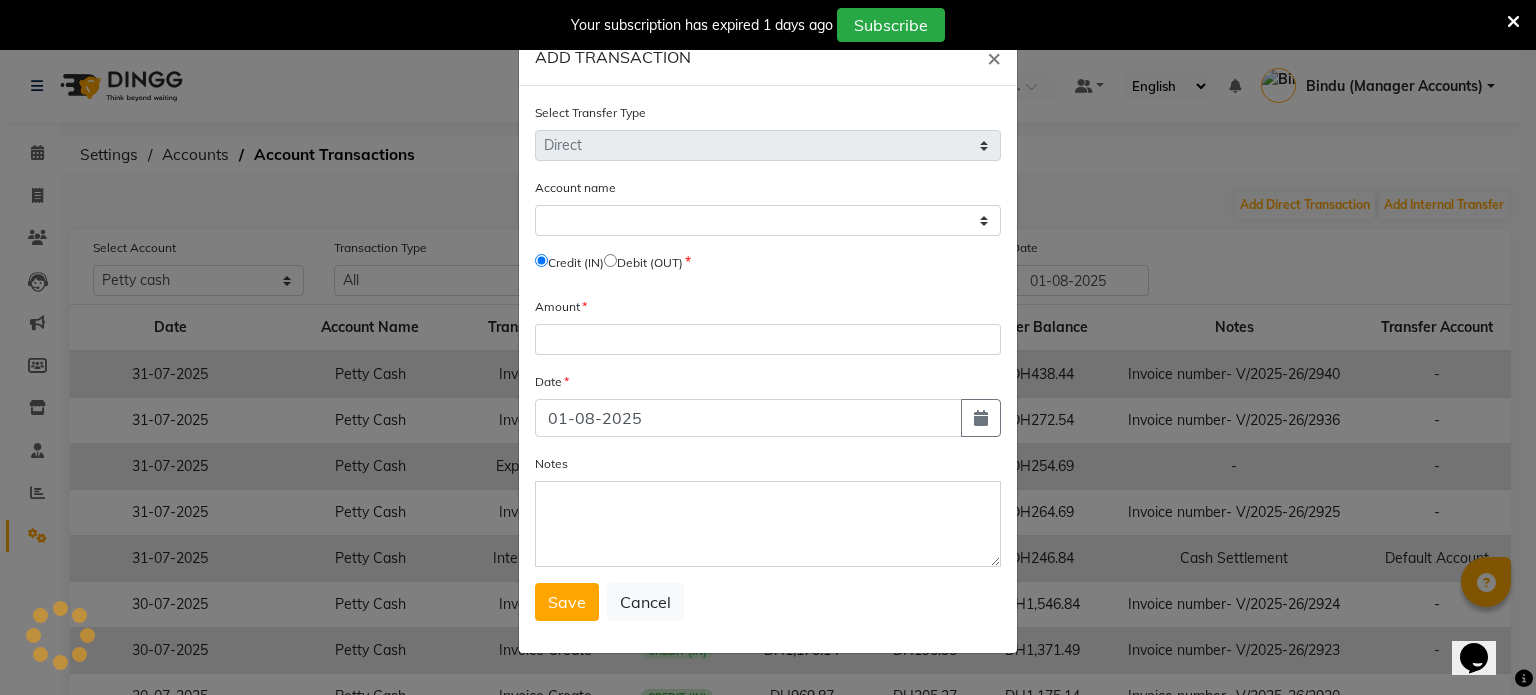 select on "5681" 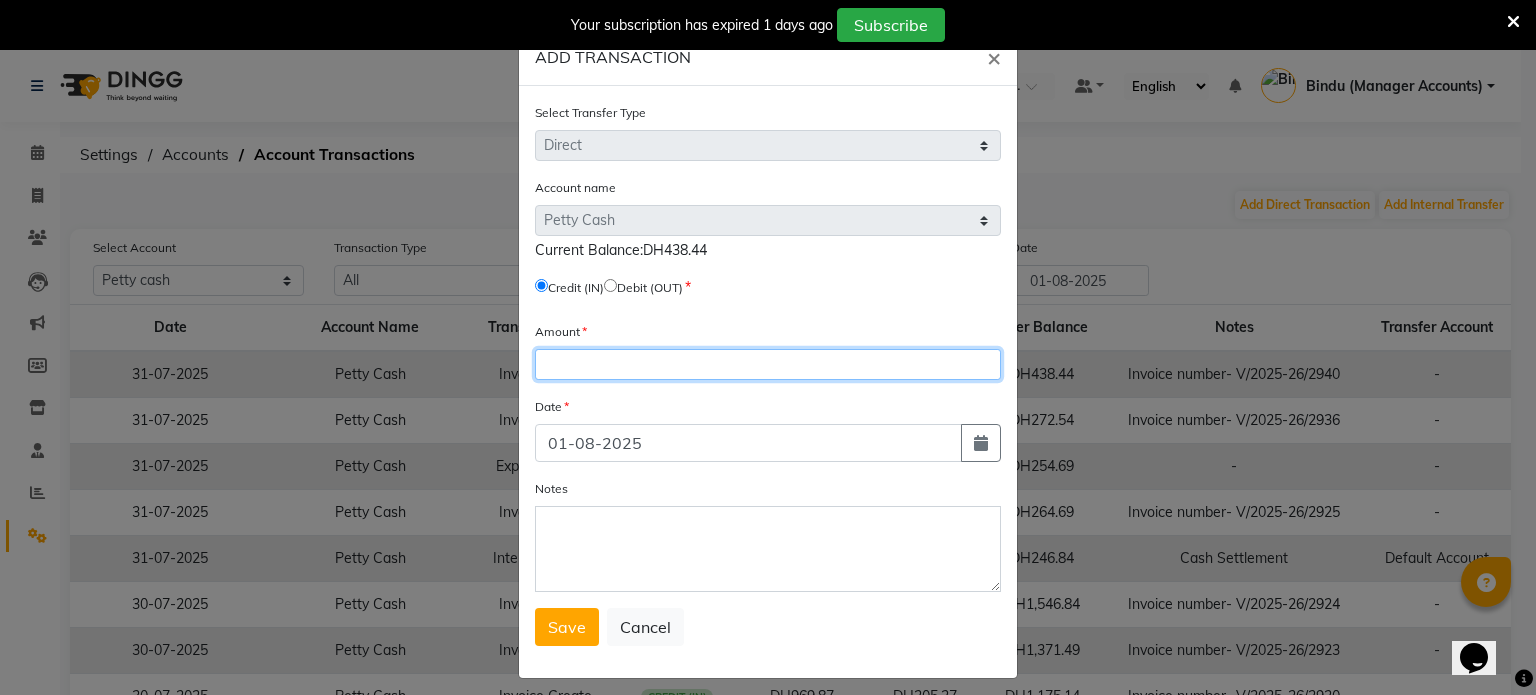 click 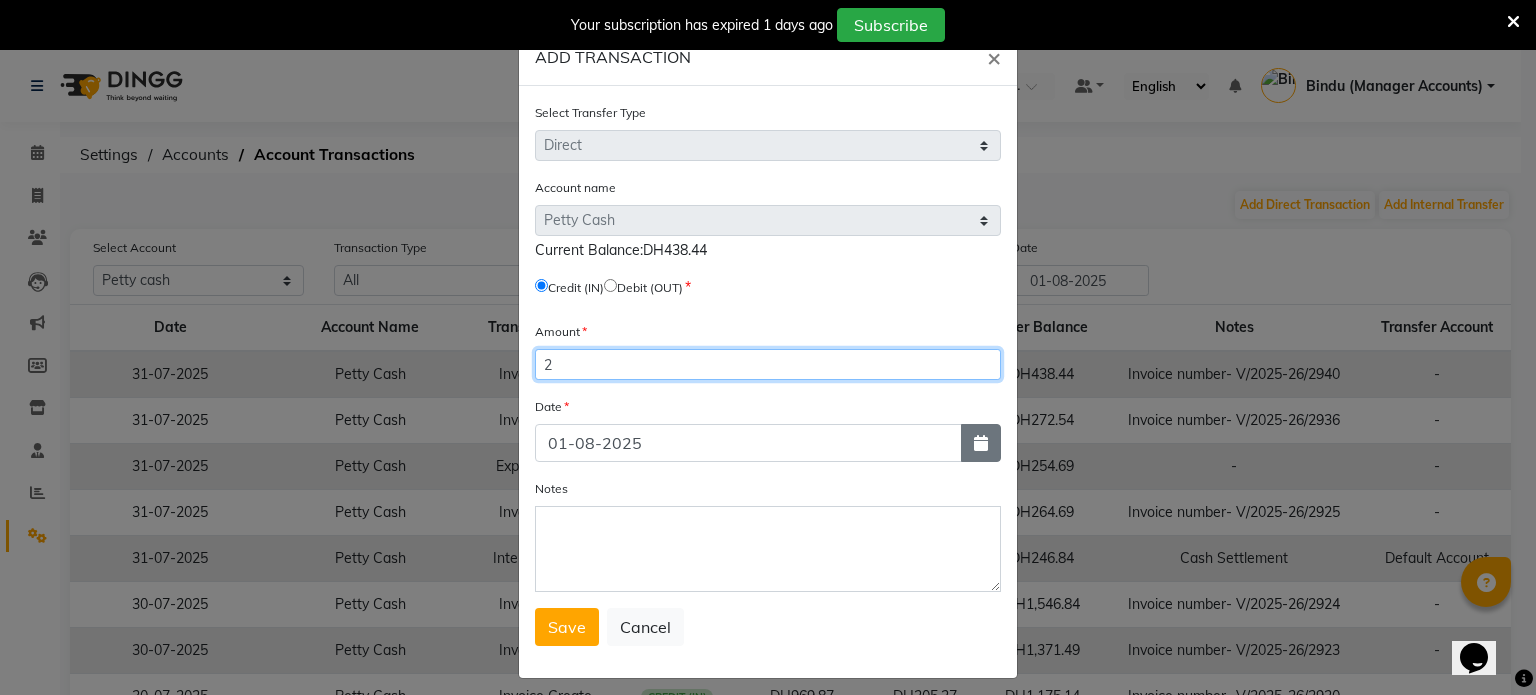 type on "2" 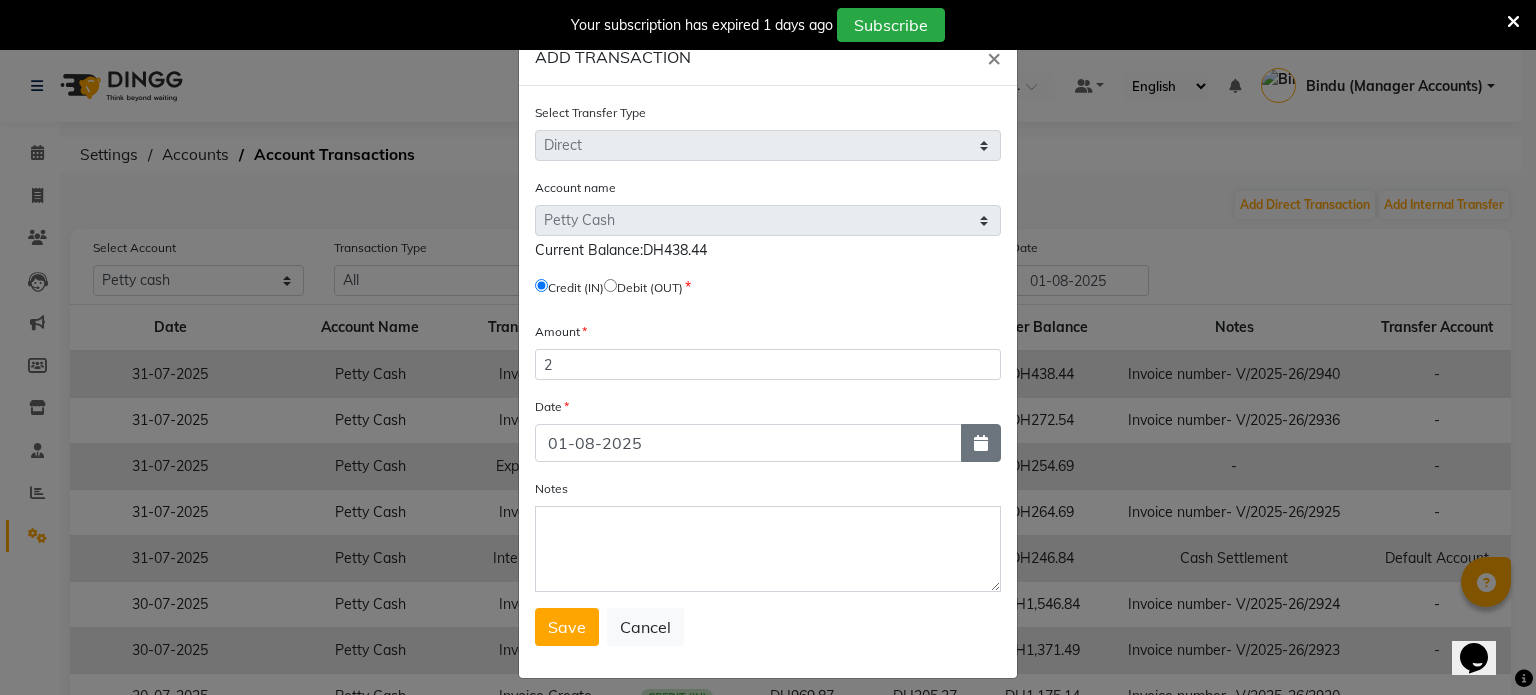 click 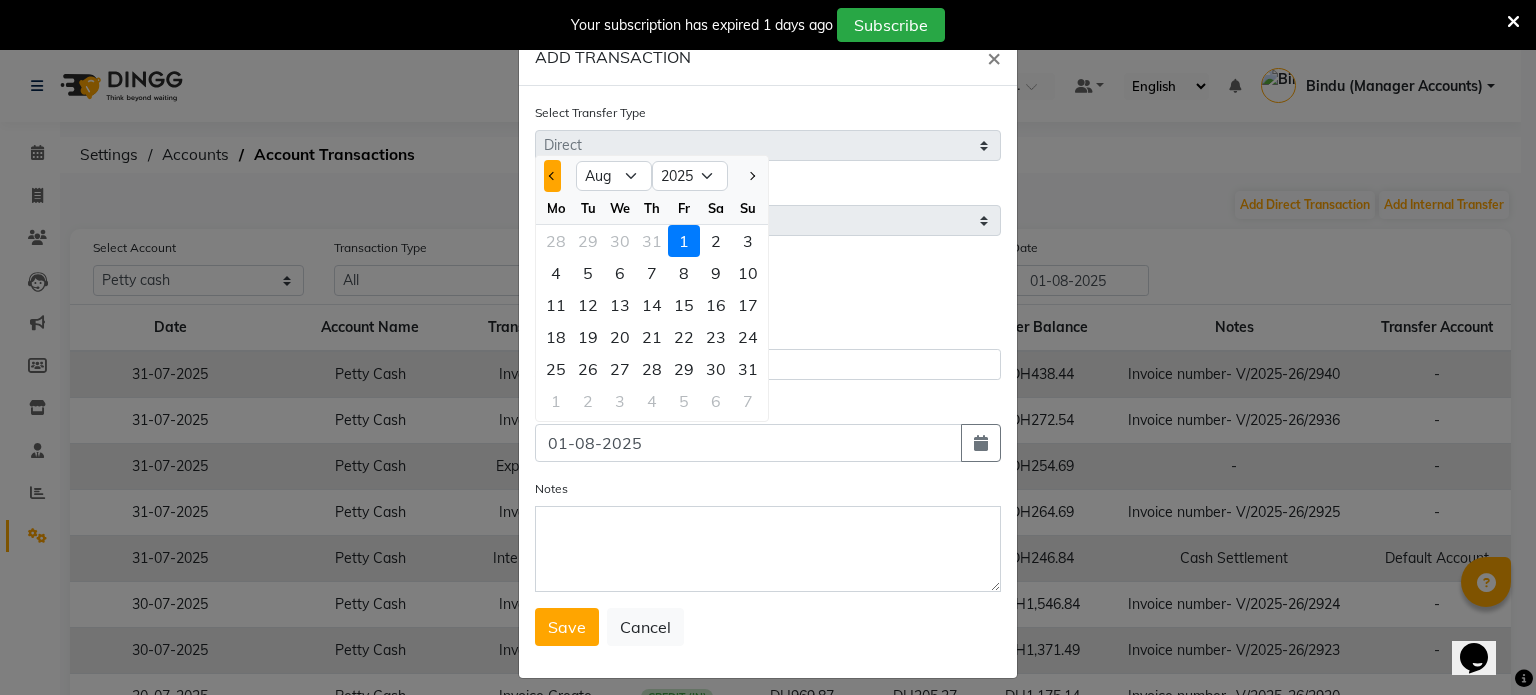click 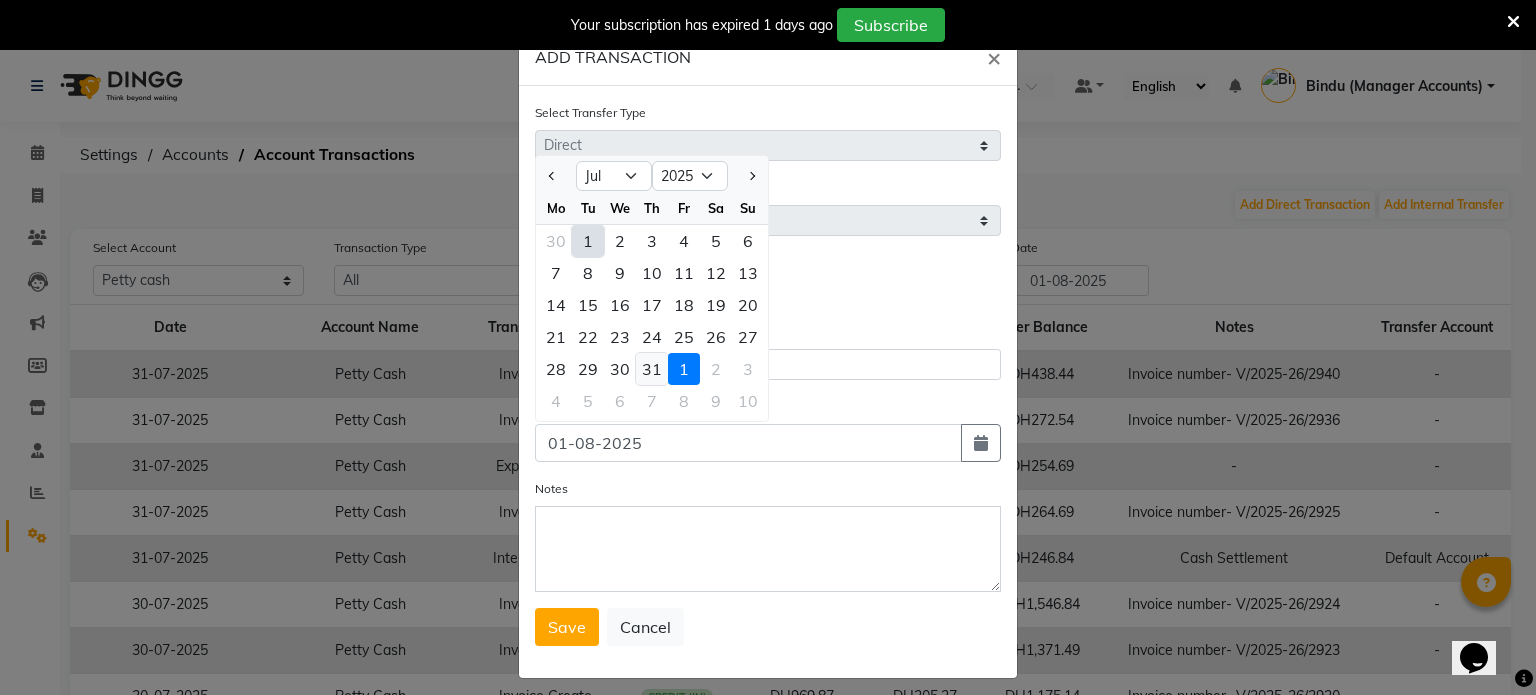 click on "31" 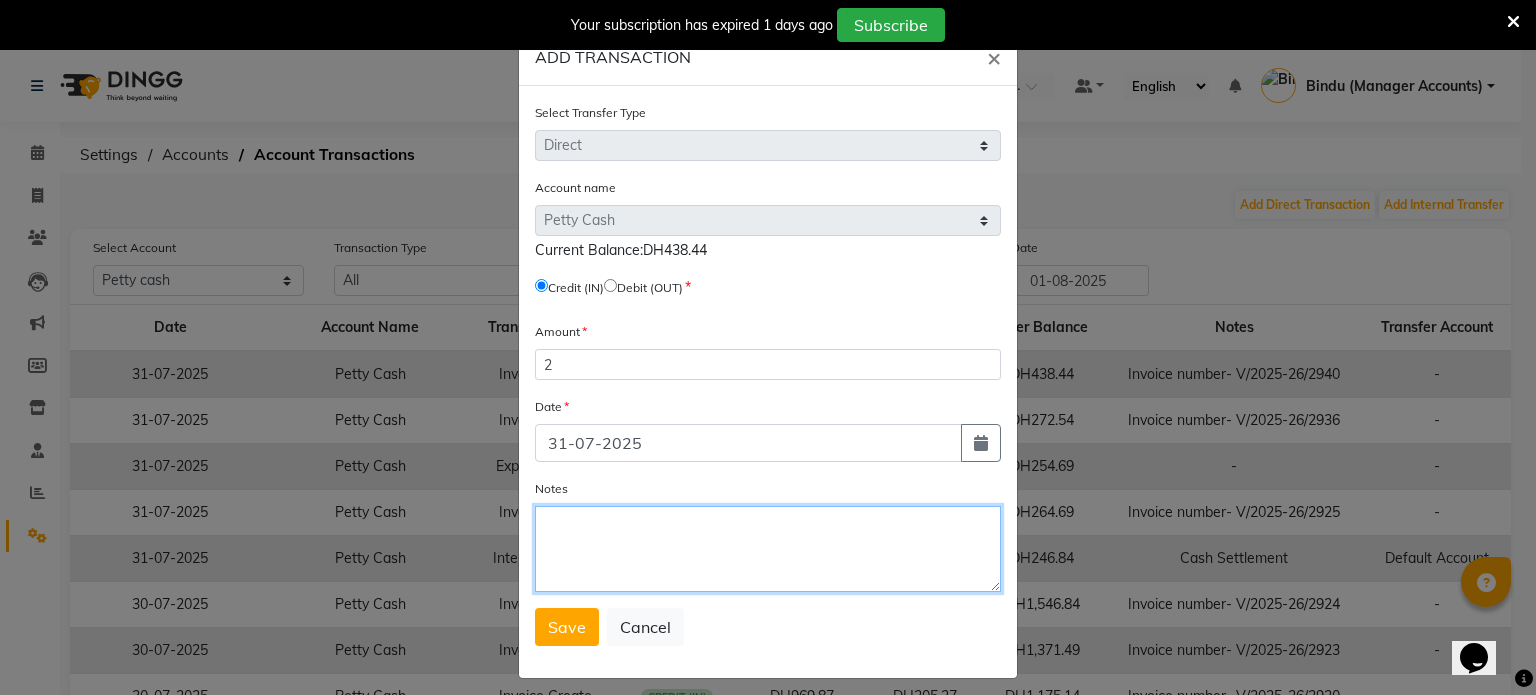 click on "Notes" at bounding box center [768, 549] 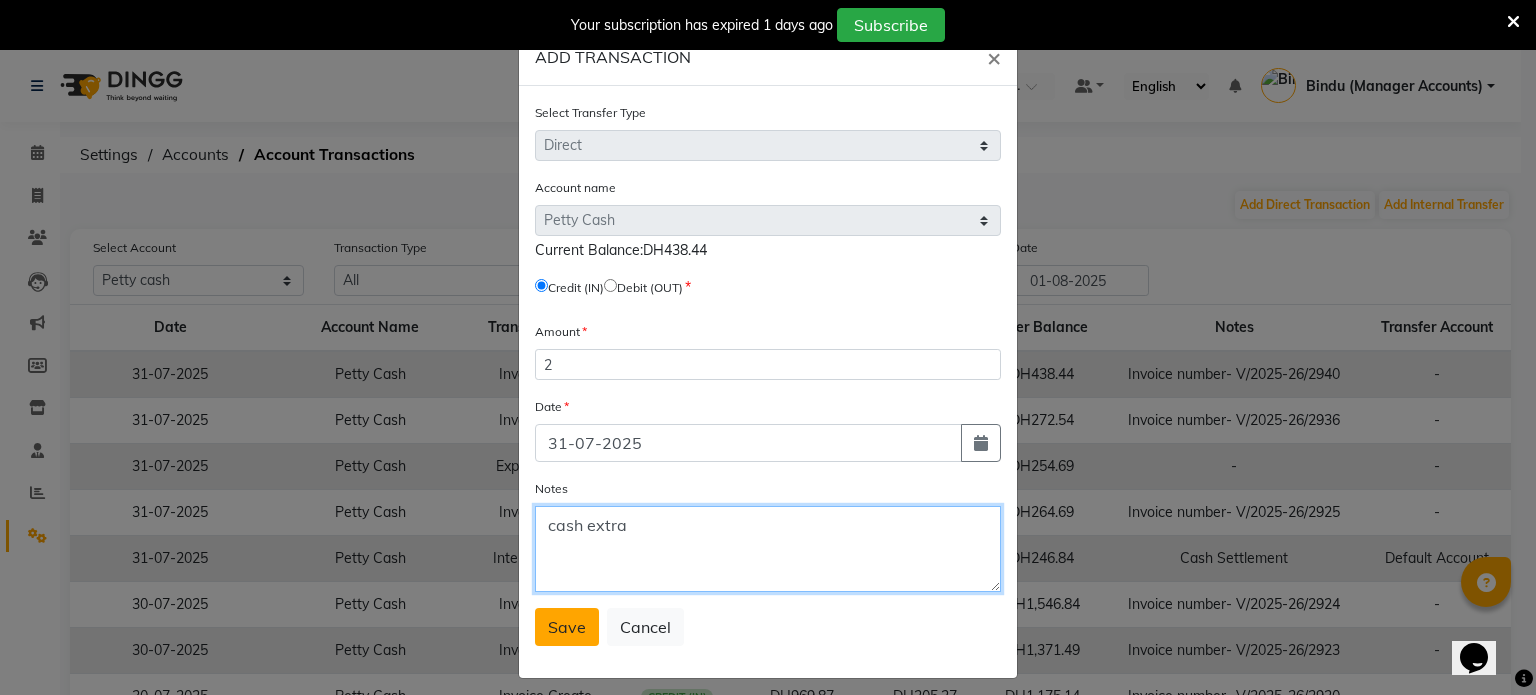 type on "cash extra" 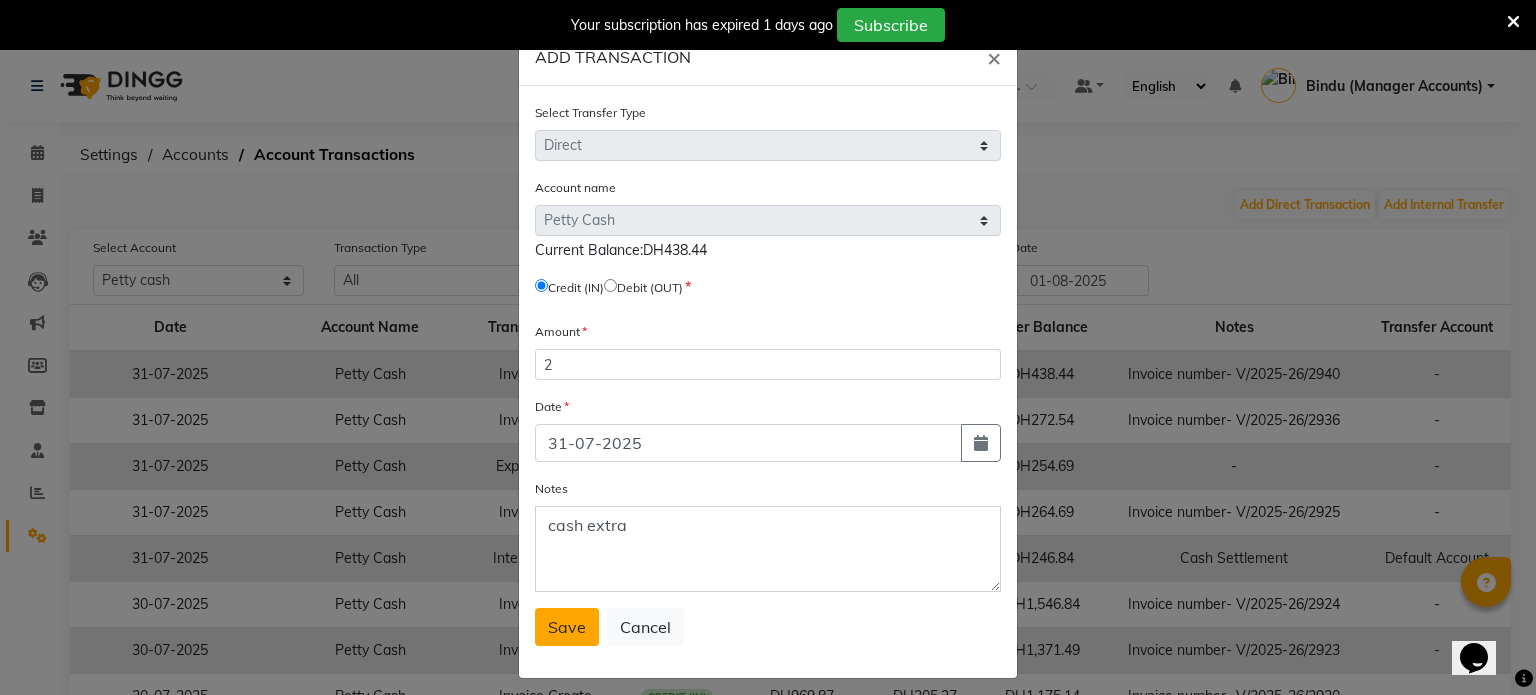 click on "Save" at bounding box center (567, 627) 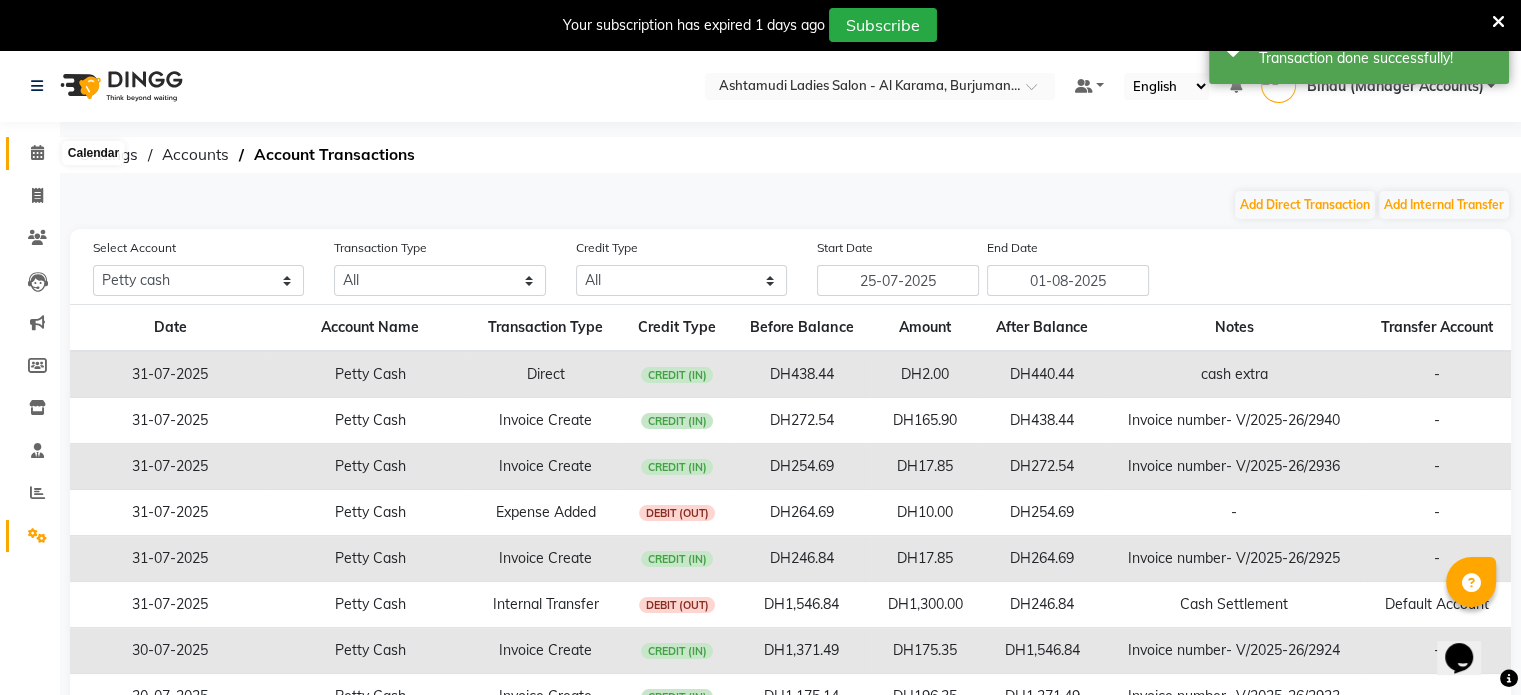 click 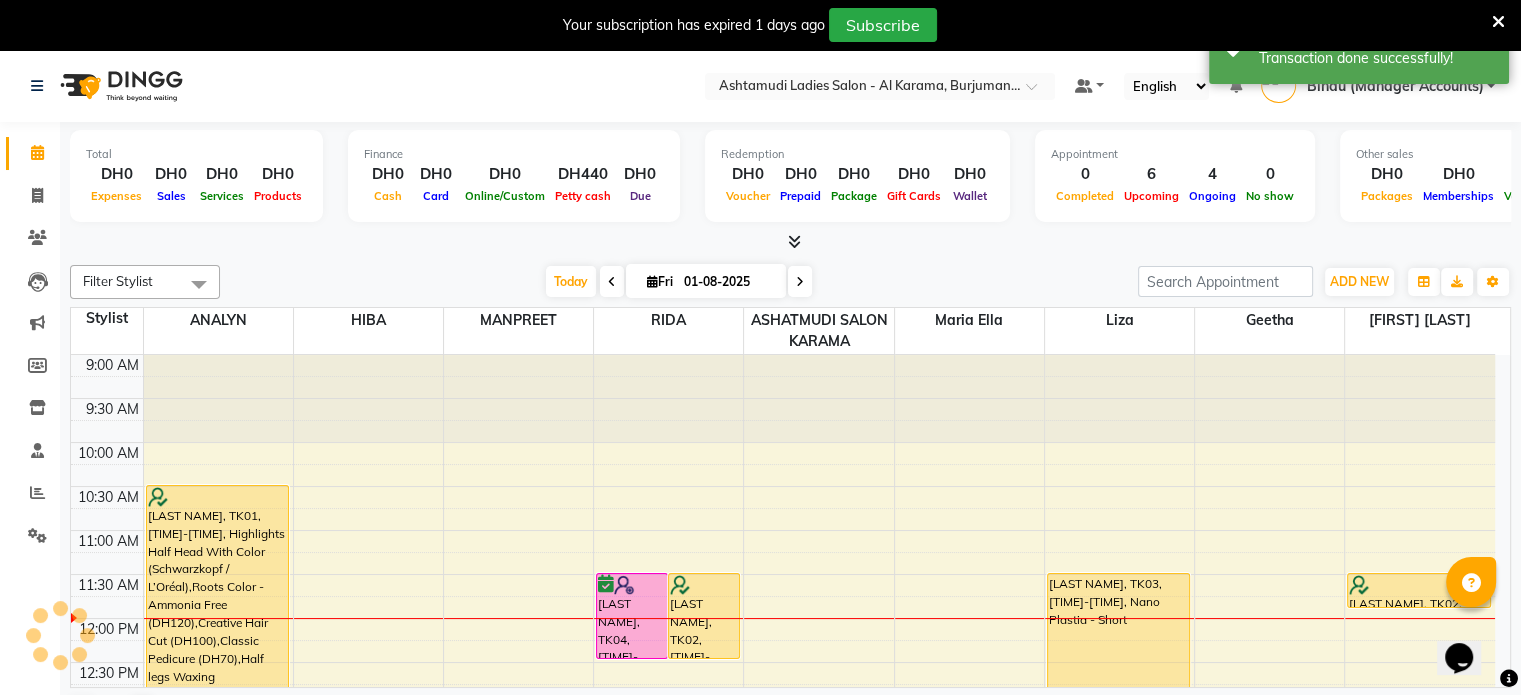 scroll, scrollTop: 0, scrollLeft: 0, axis: both 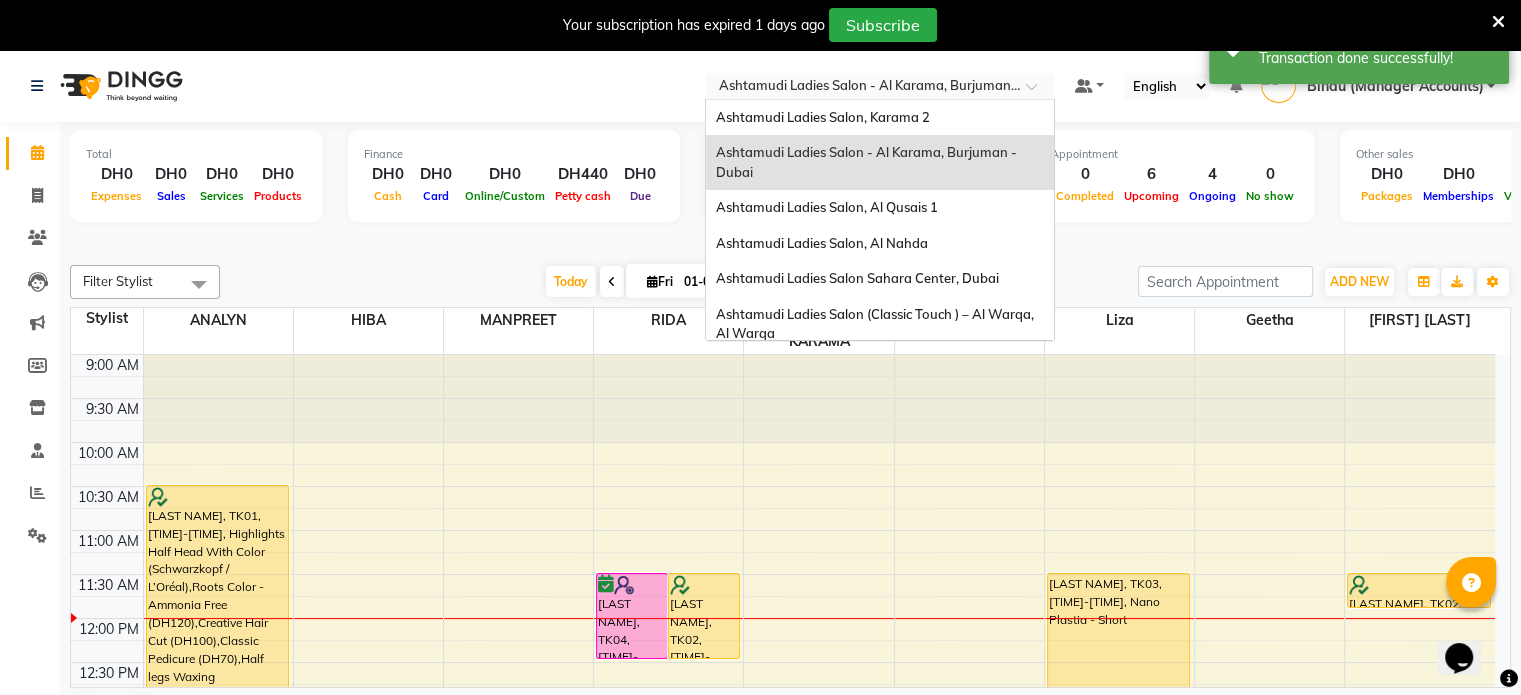 click at bounding box center [880, 88] 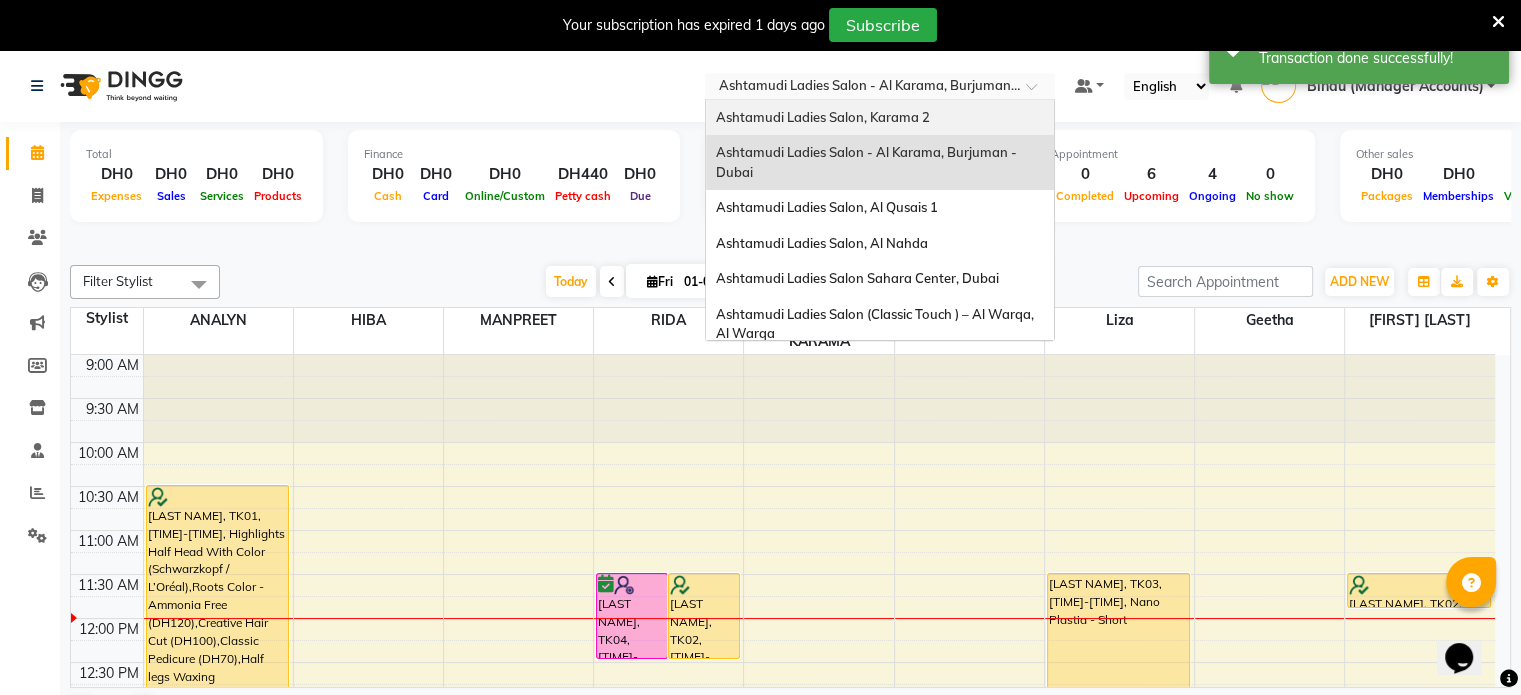 click on "Ashtamudi Ladies Salon, Karama 2" at bounding box center (823, 117) 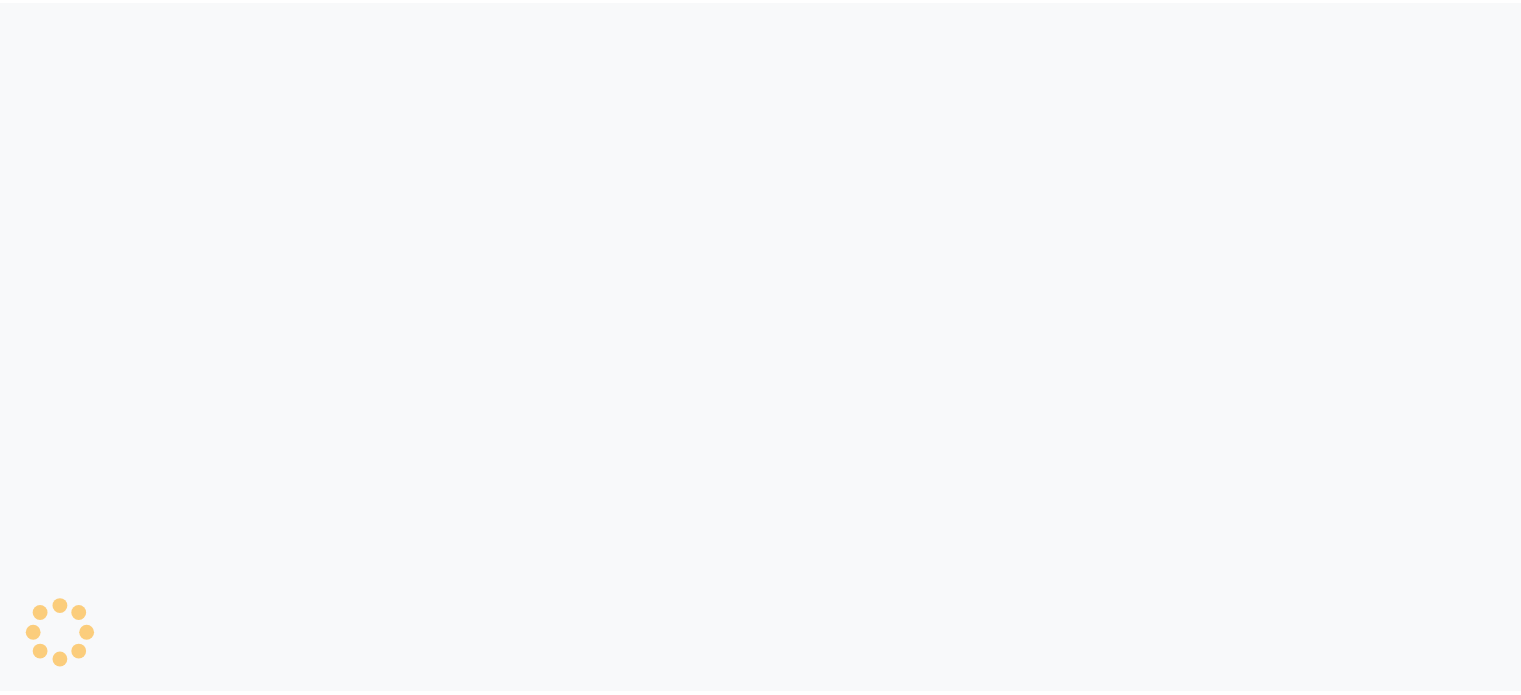 scroll, scrollTop: 0, scrollLeft: 0, axis: both 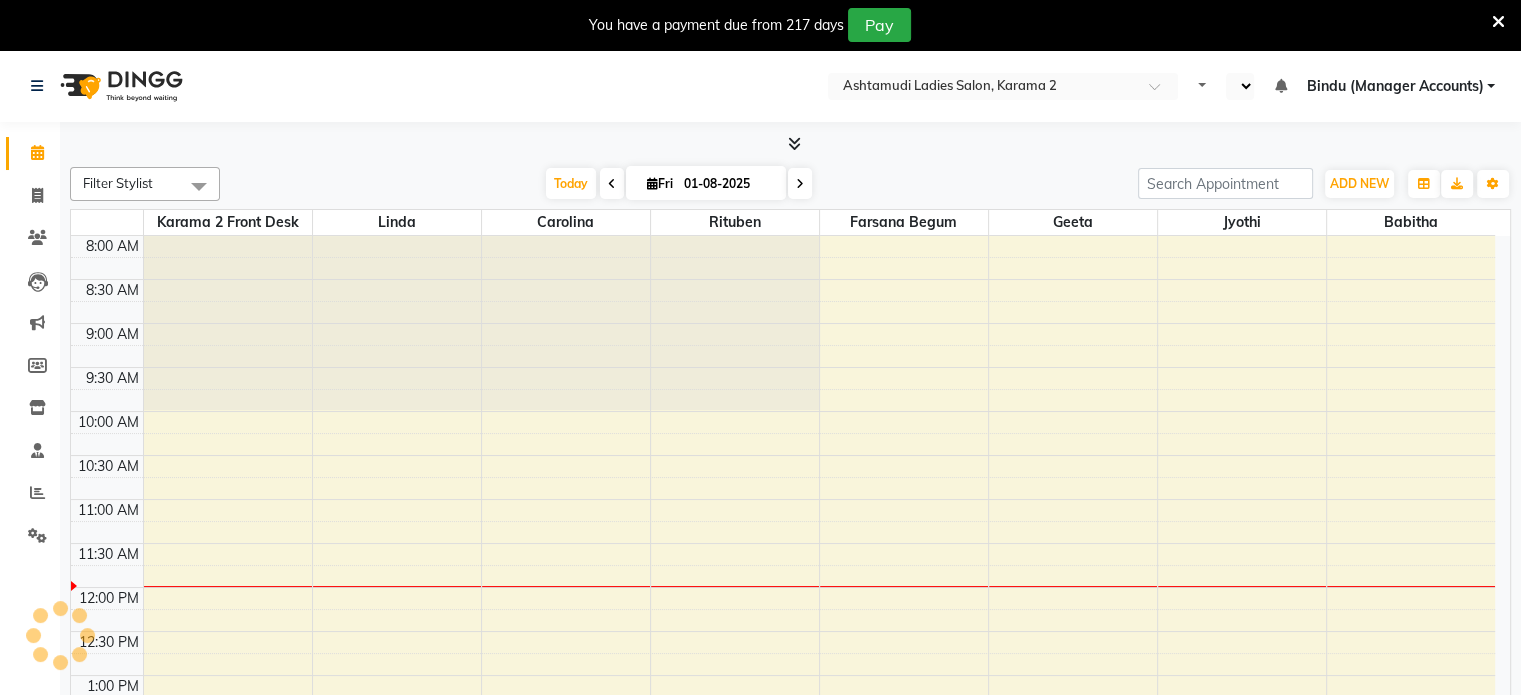 select on "en" 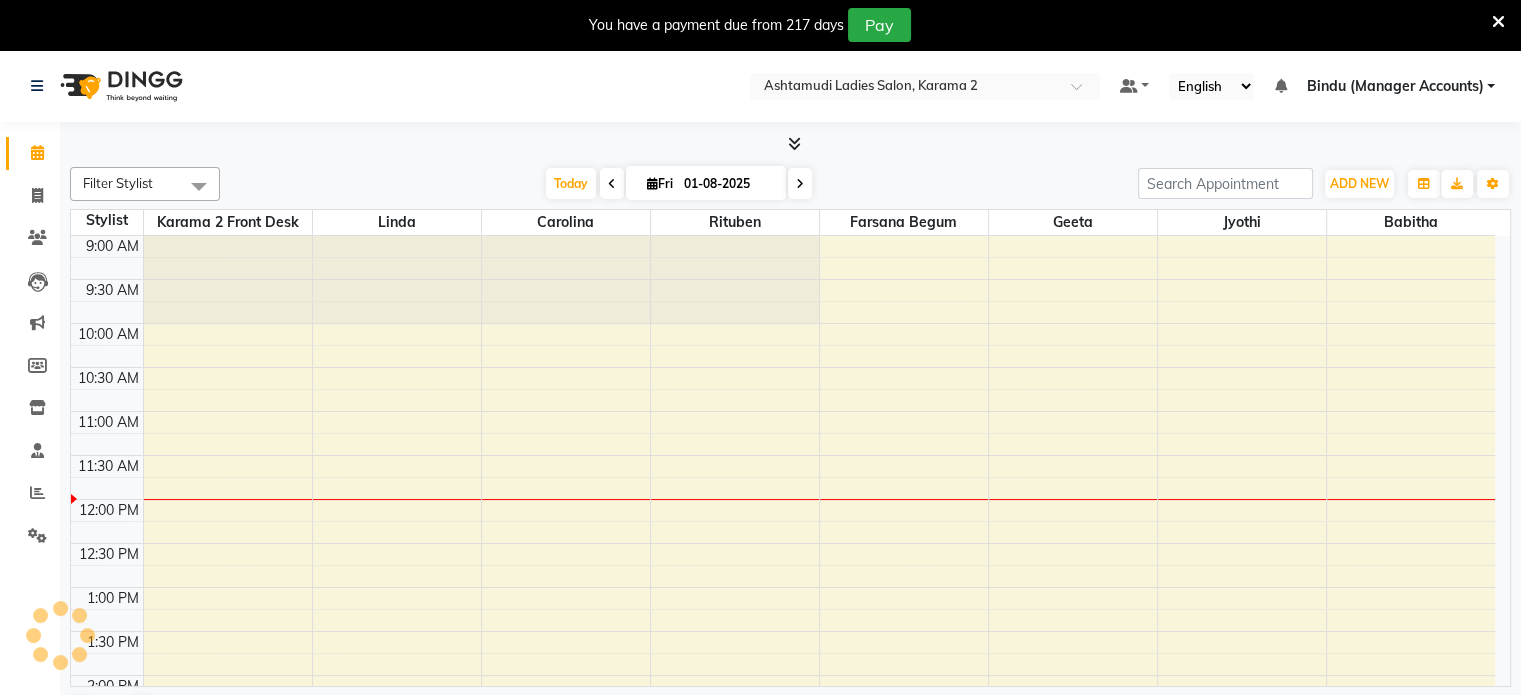 scroll, scrollTop: 0, scrollLeft: 0, axis: both 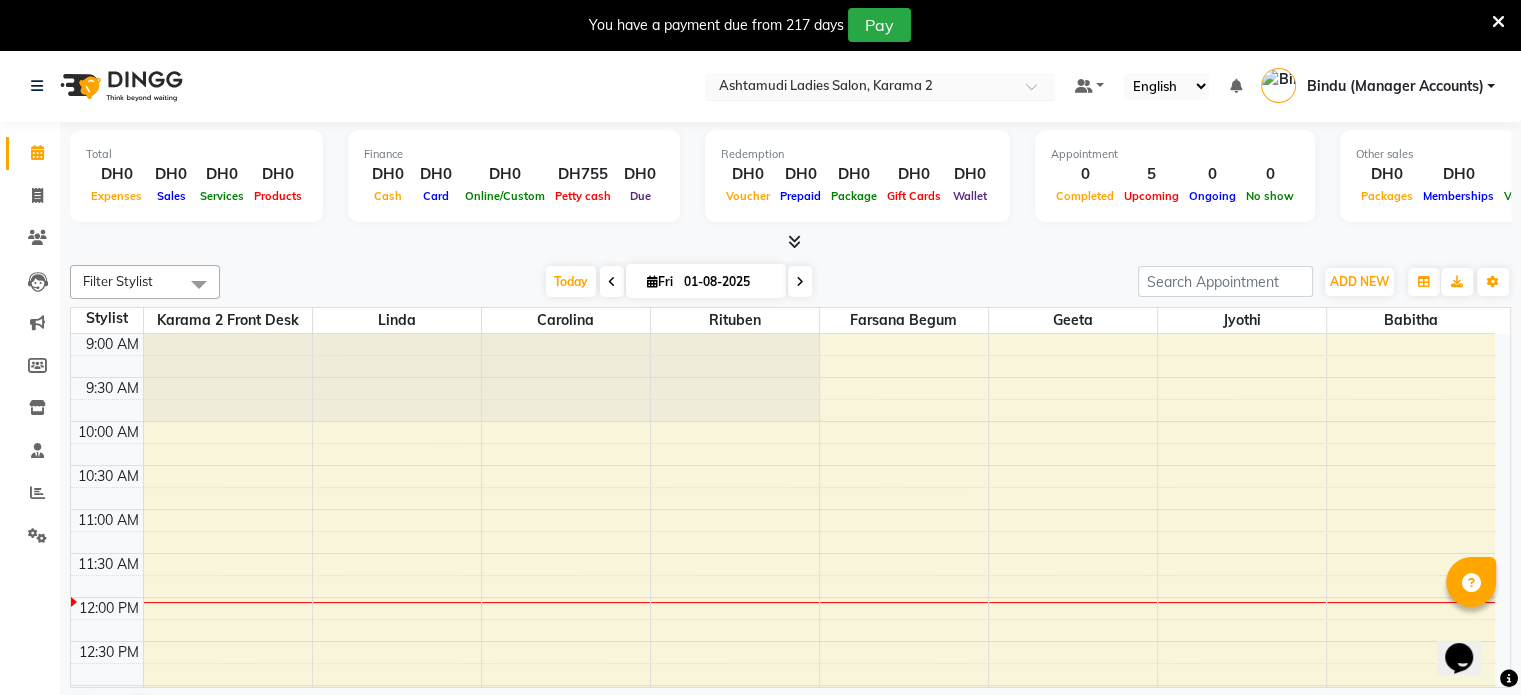 click at bounding box center (860, 88) 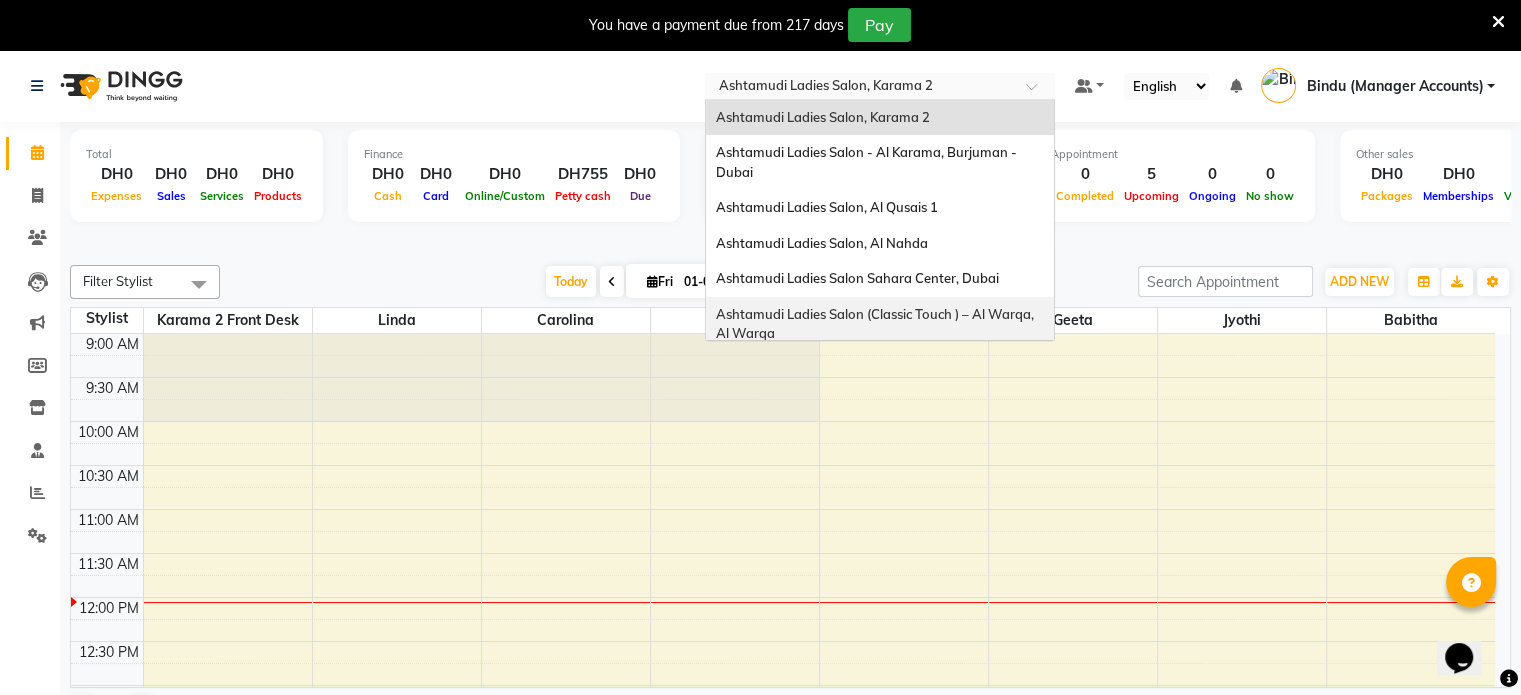 click on "Ashtamudi Ladies Salon (Classic Touch ) – Al Warqa, Al Warqa" at bounding box center (876, 324) 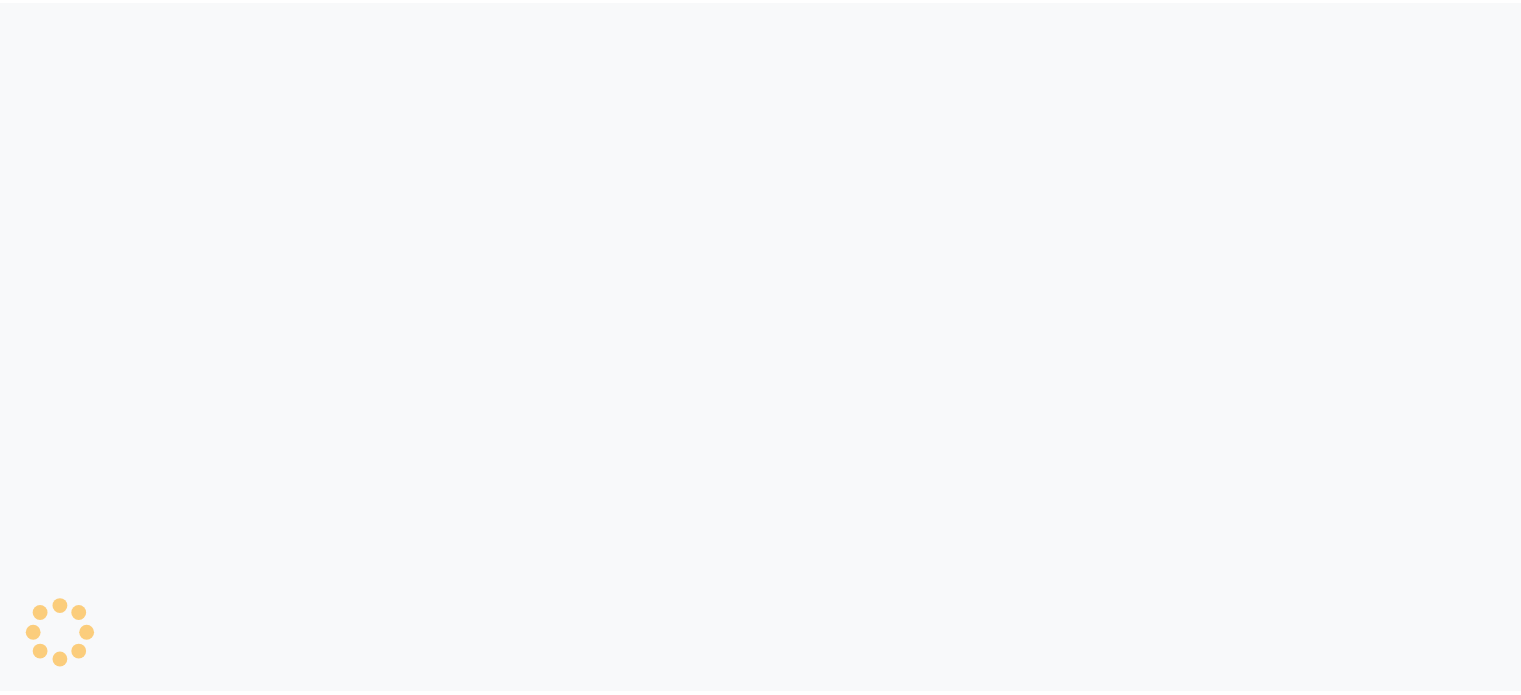 scroll, scrollTop: 0, scrollLeft: 0, axis: both 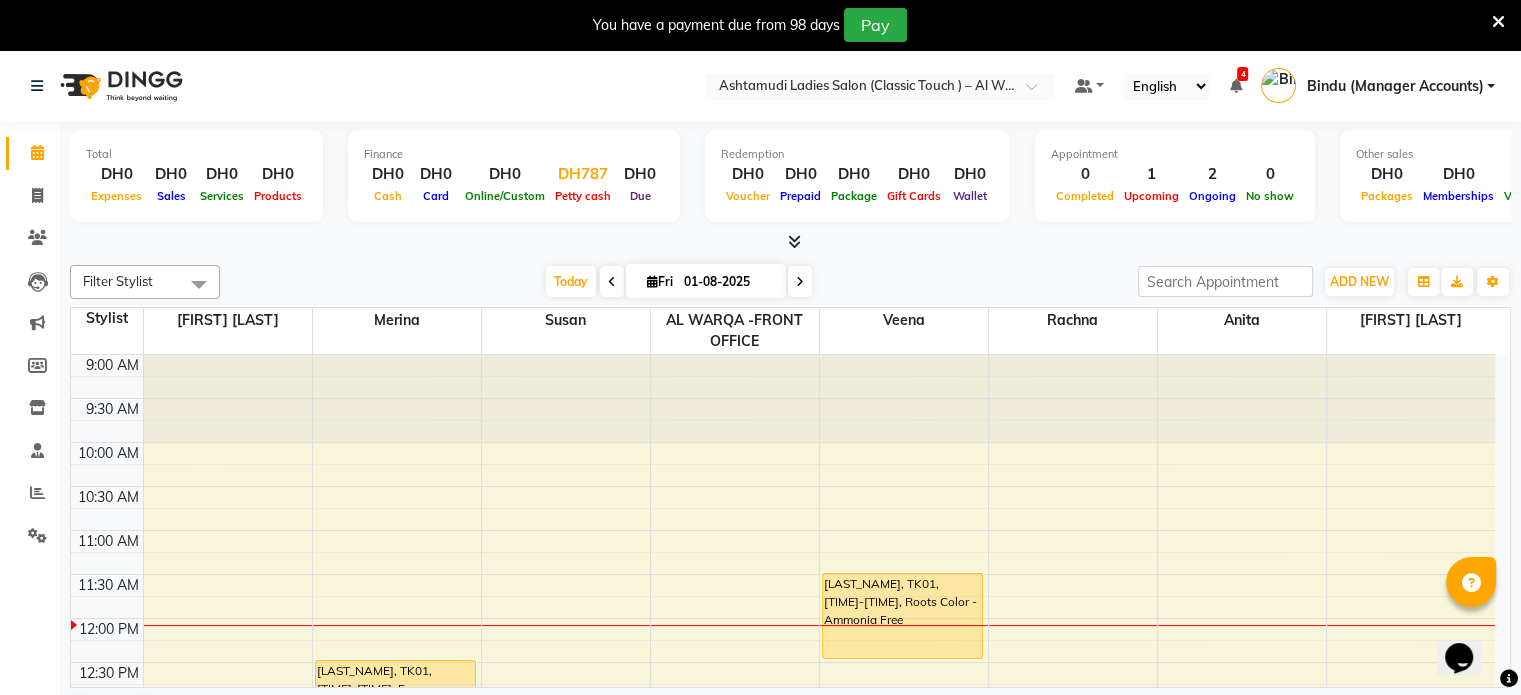 click on "Petty cash" at bounding box center (583, 195) 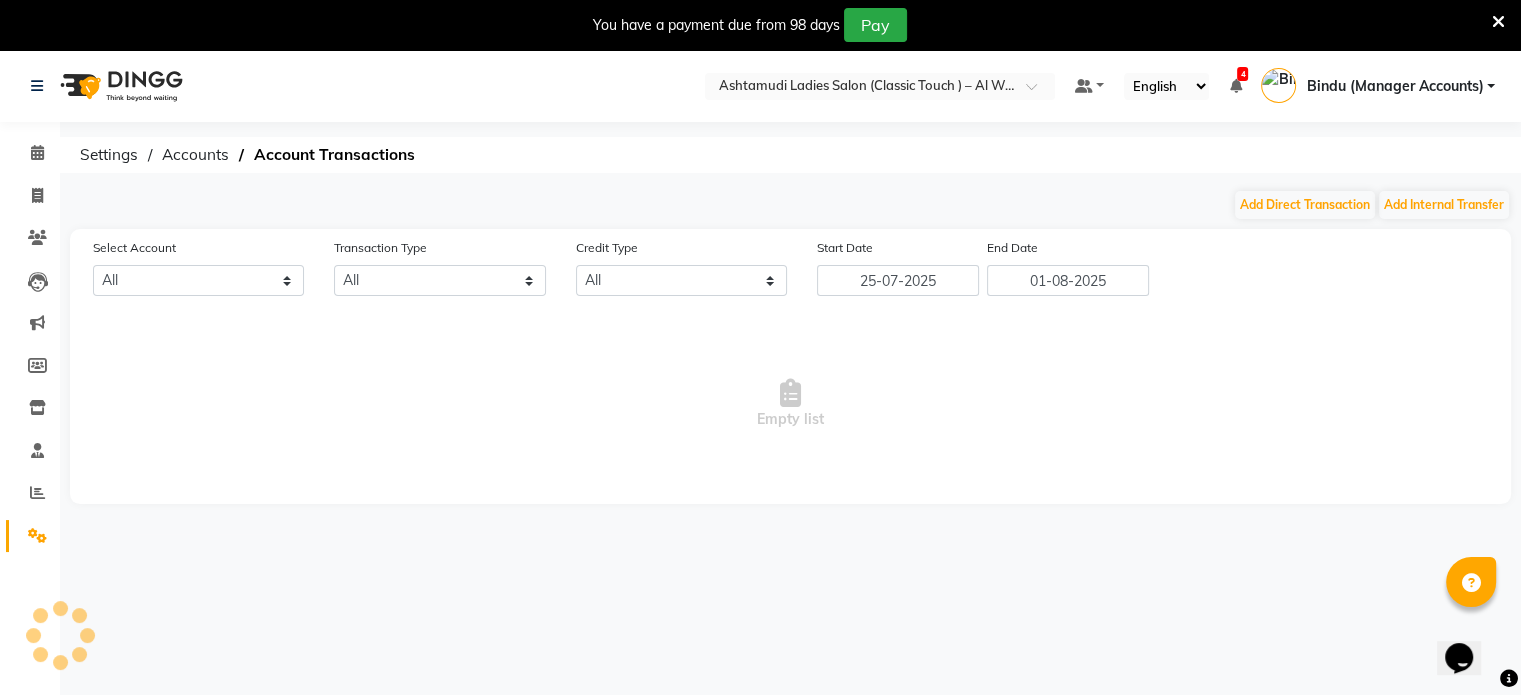 select on "7329" 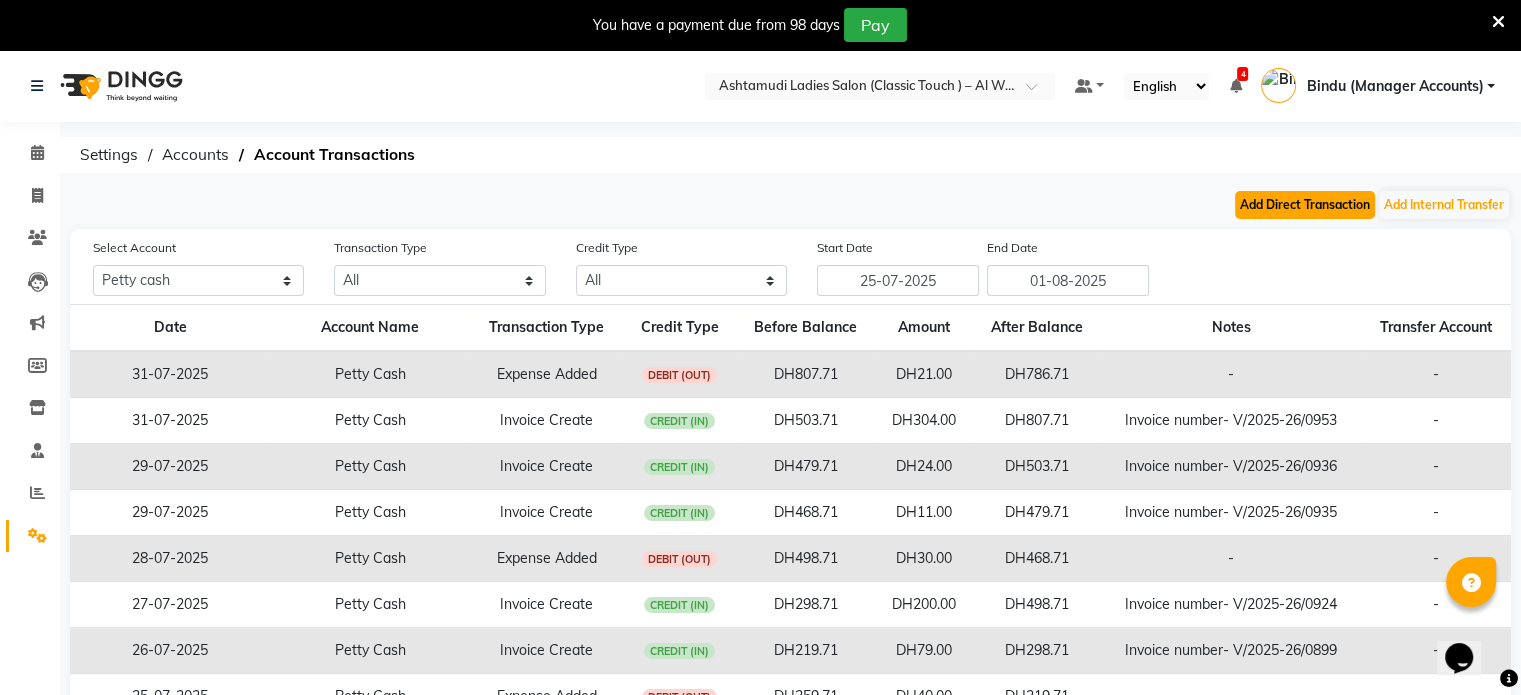 click on "Add Direct Transaction" 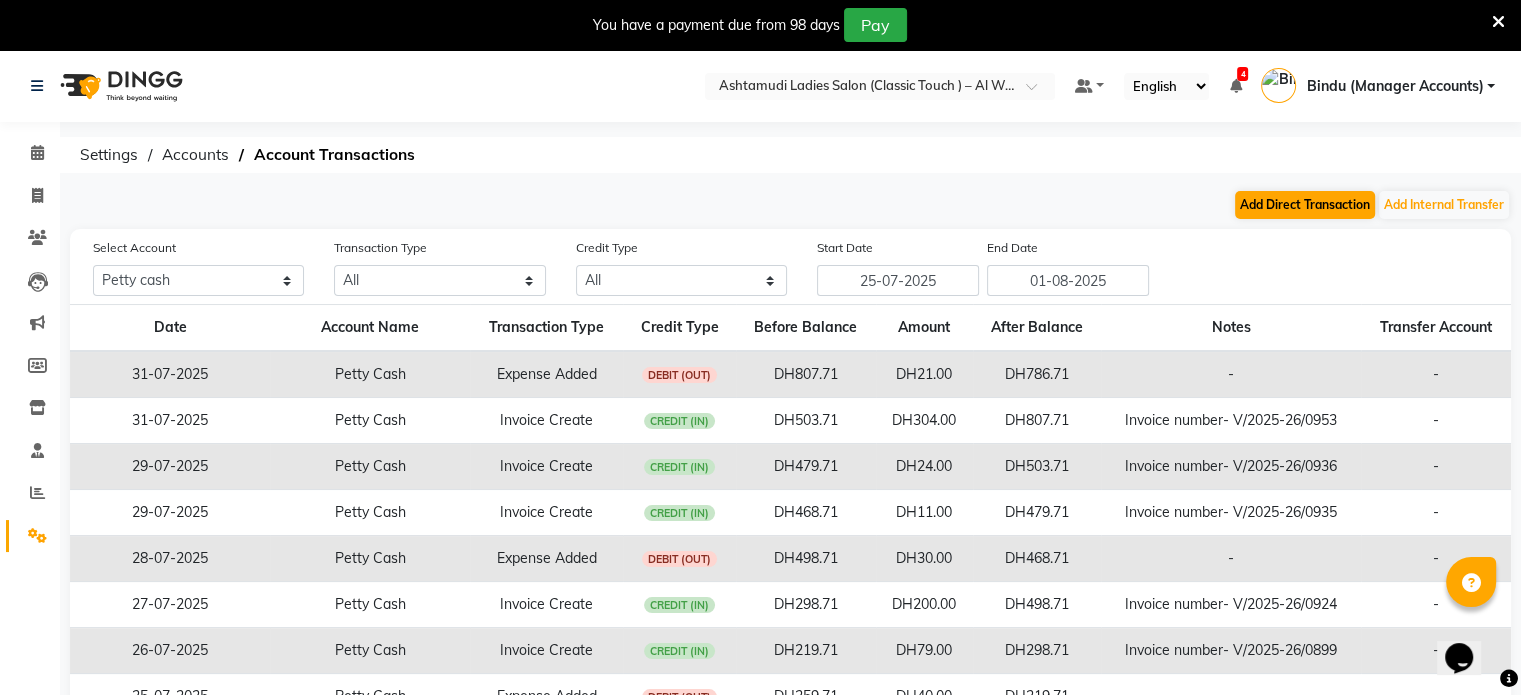 select on "direct" 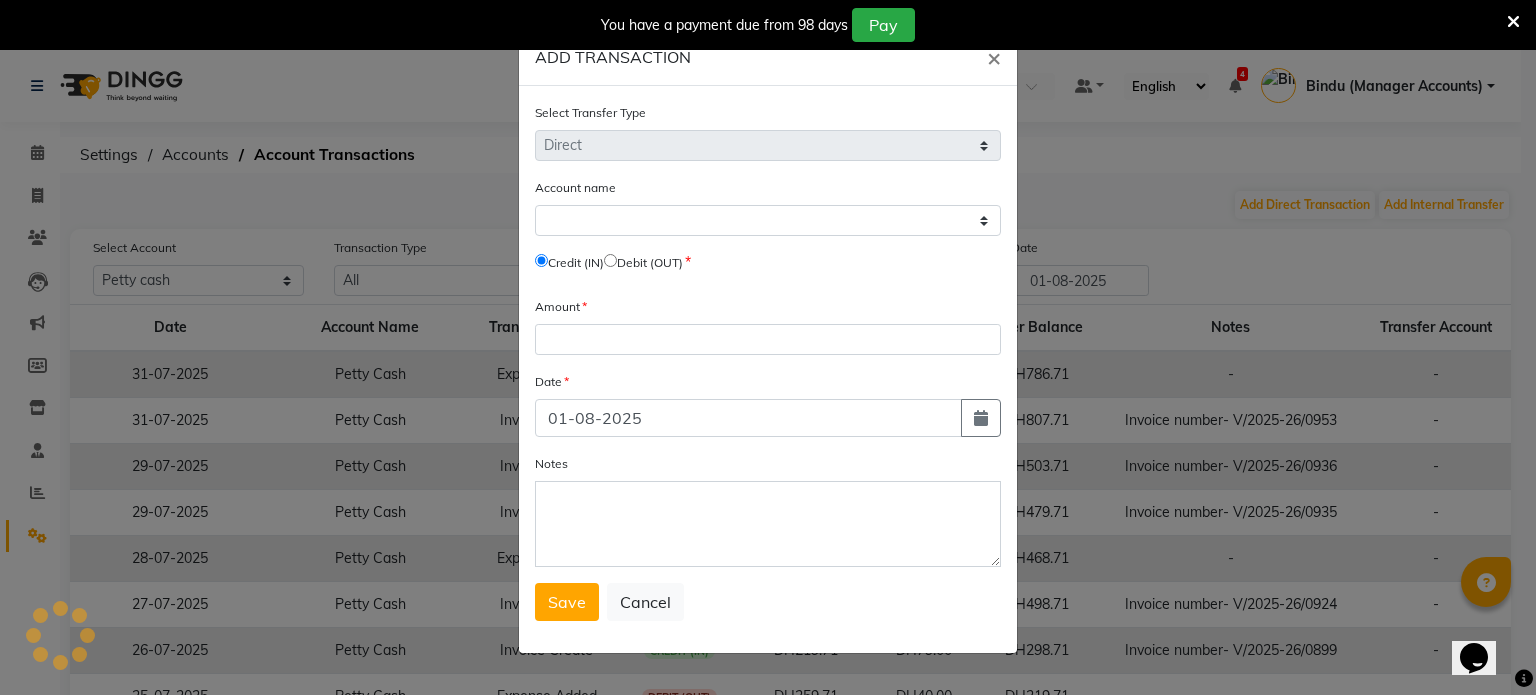 select on "7329" 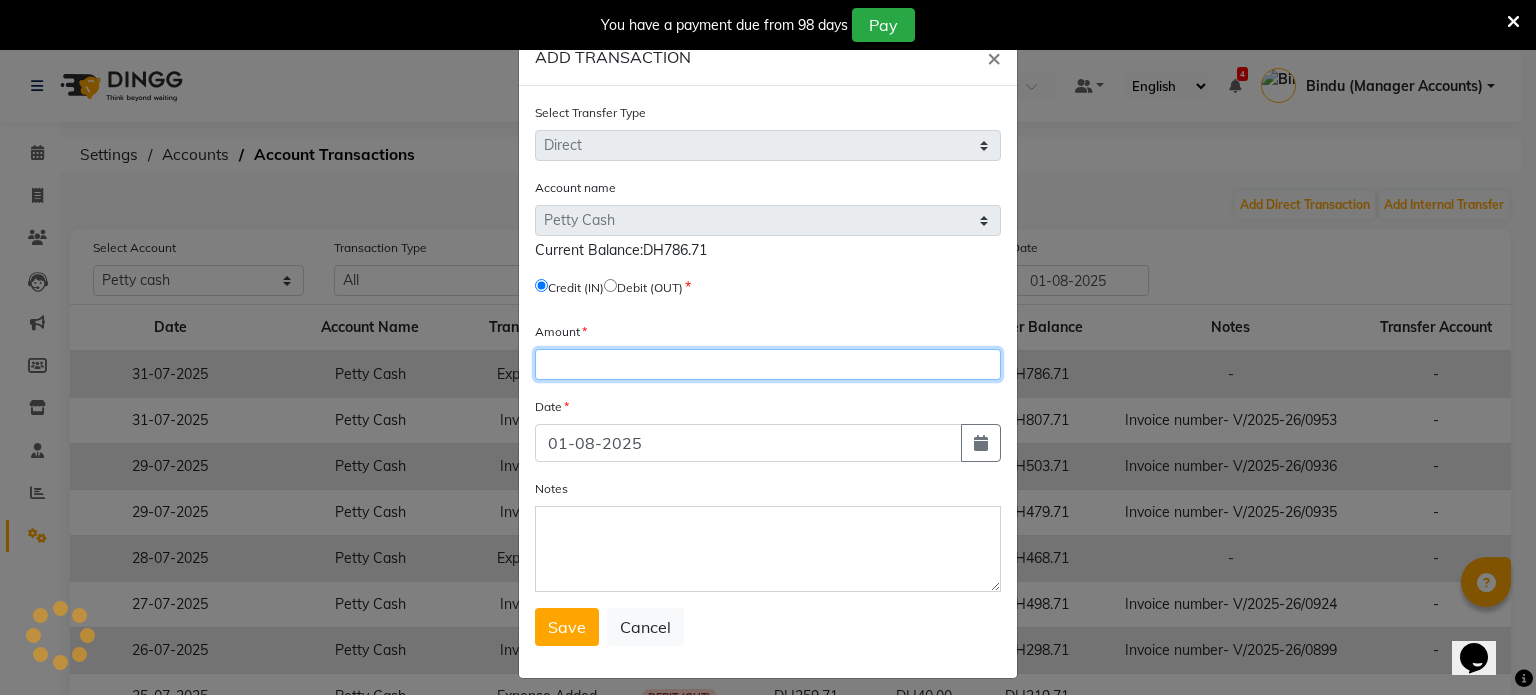 click 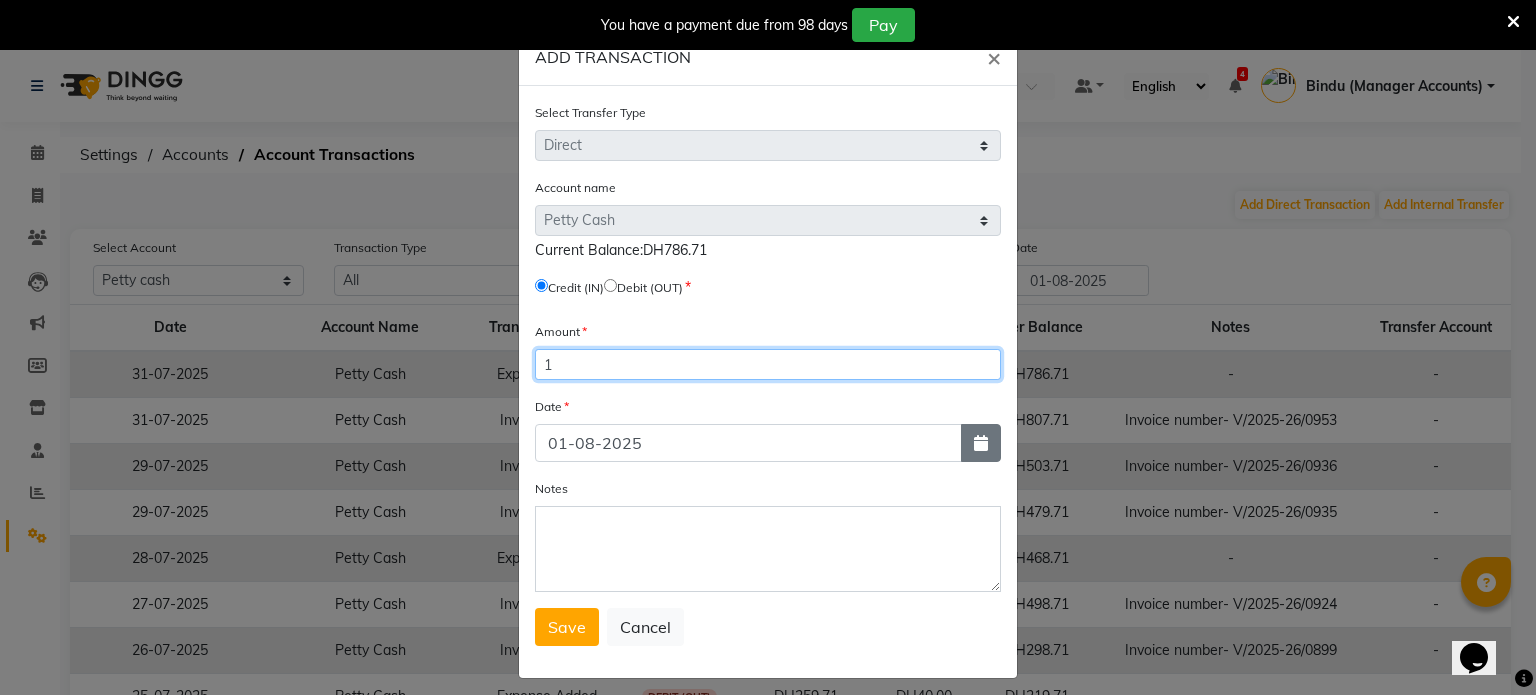 type on "1" 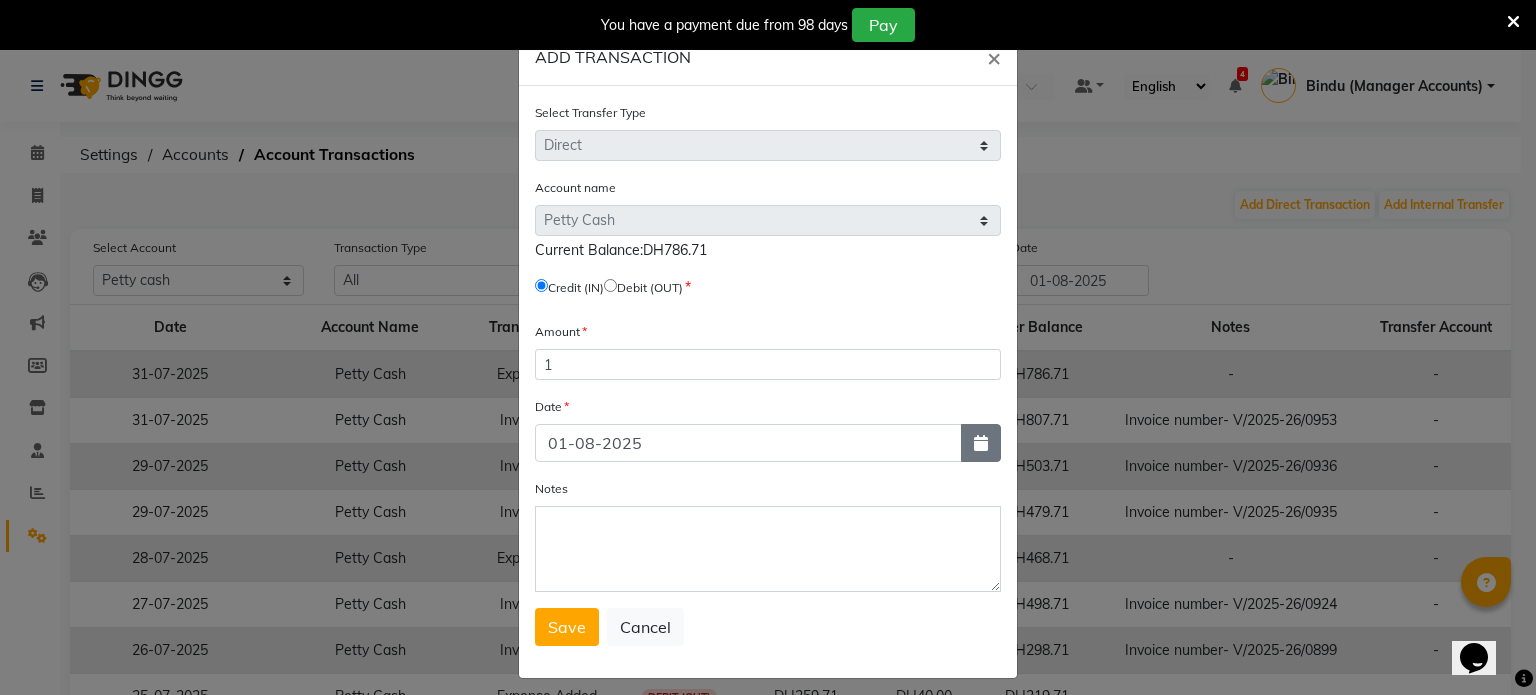 click 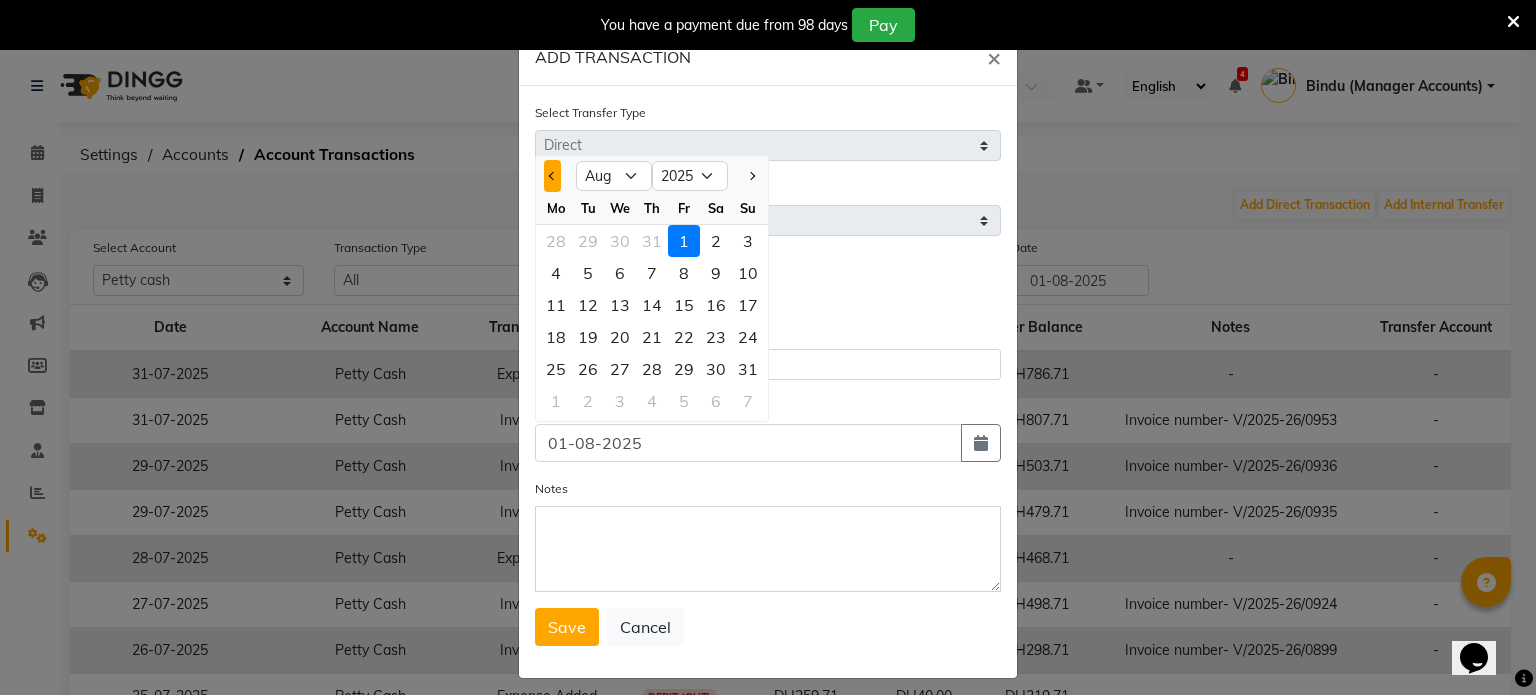 click 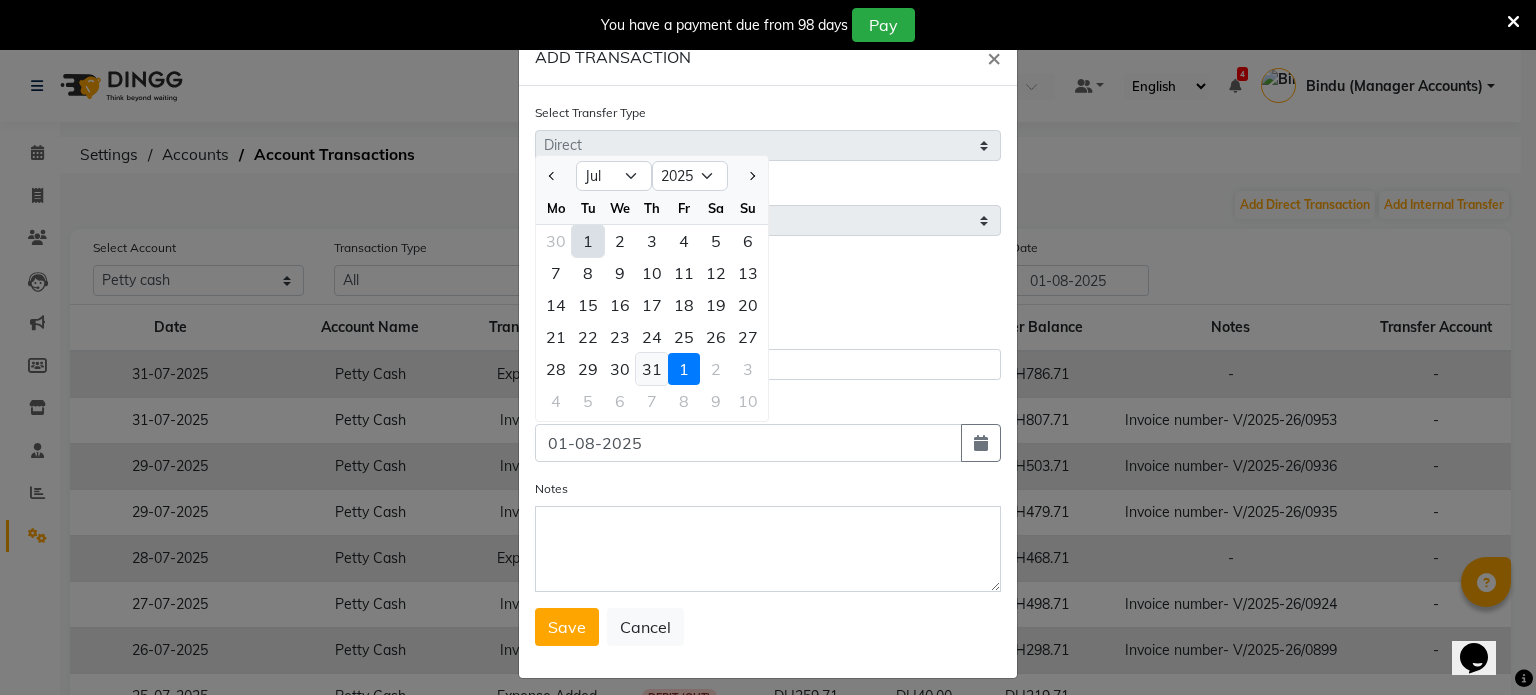 click on "31" 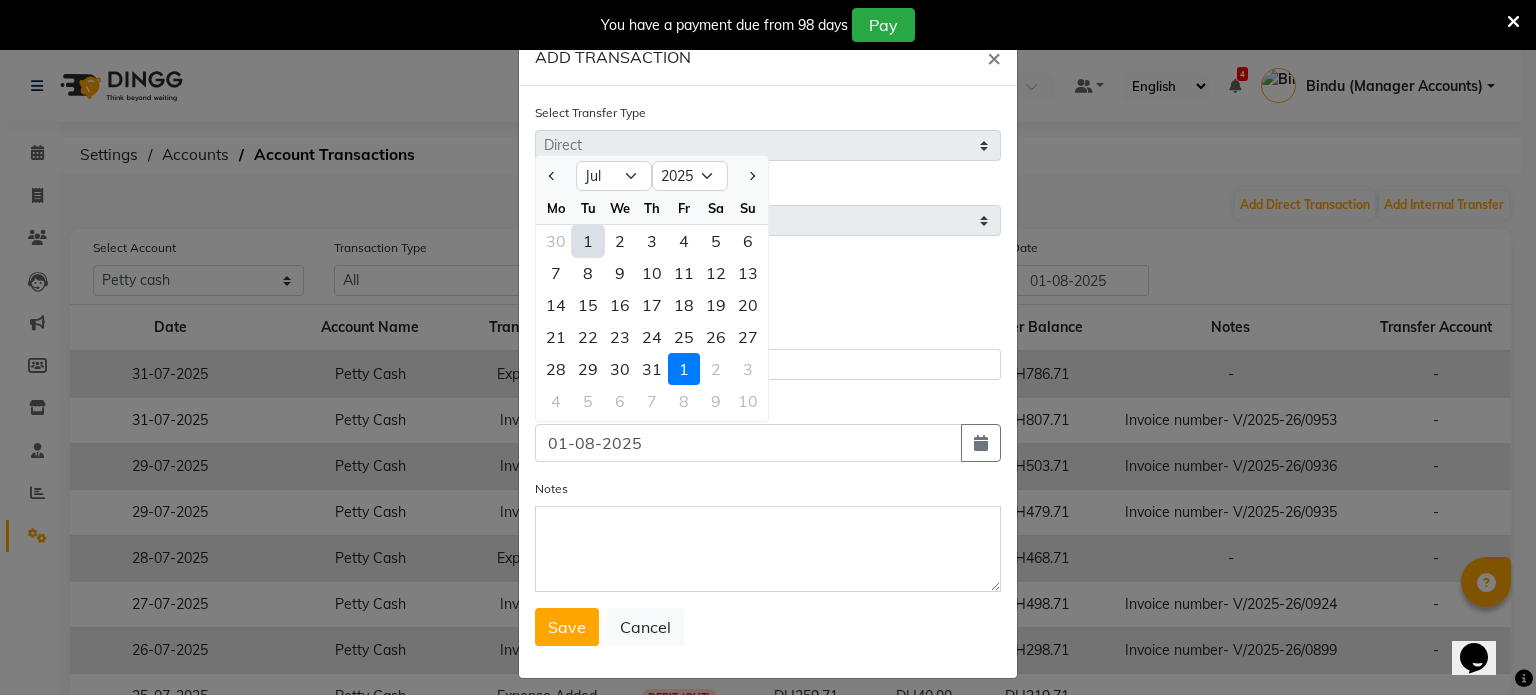 type on "31-07-2025" 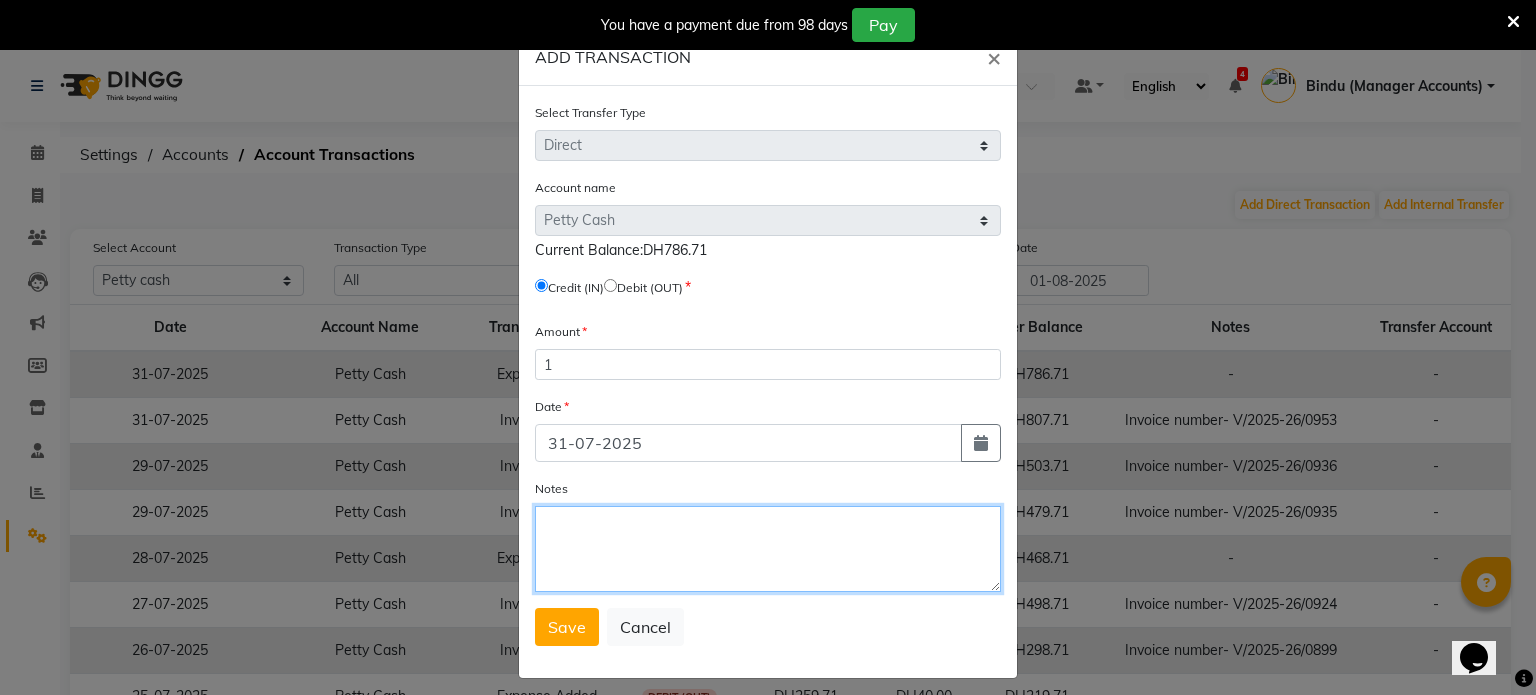 click on "Notes" at bounding box center [768, 549] 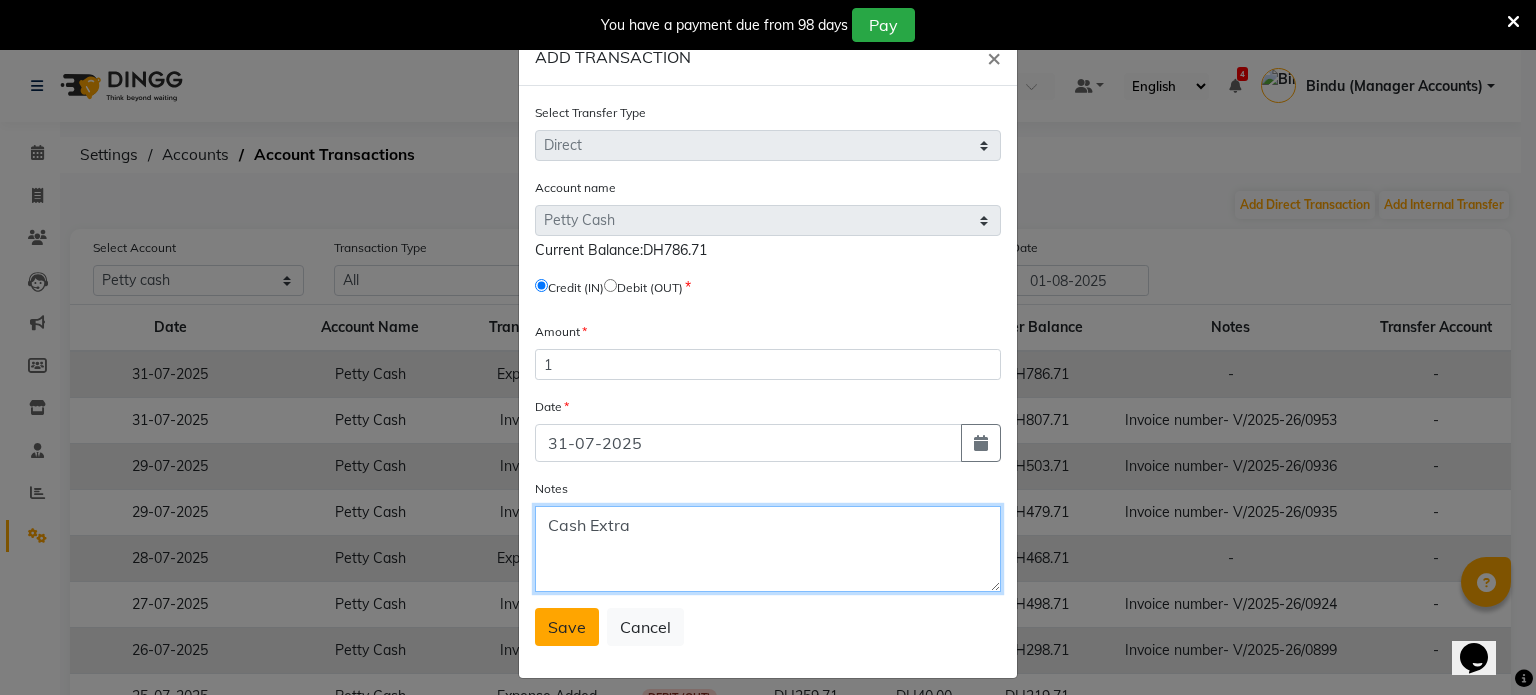 type on "Cash Extra" 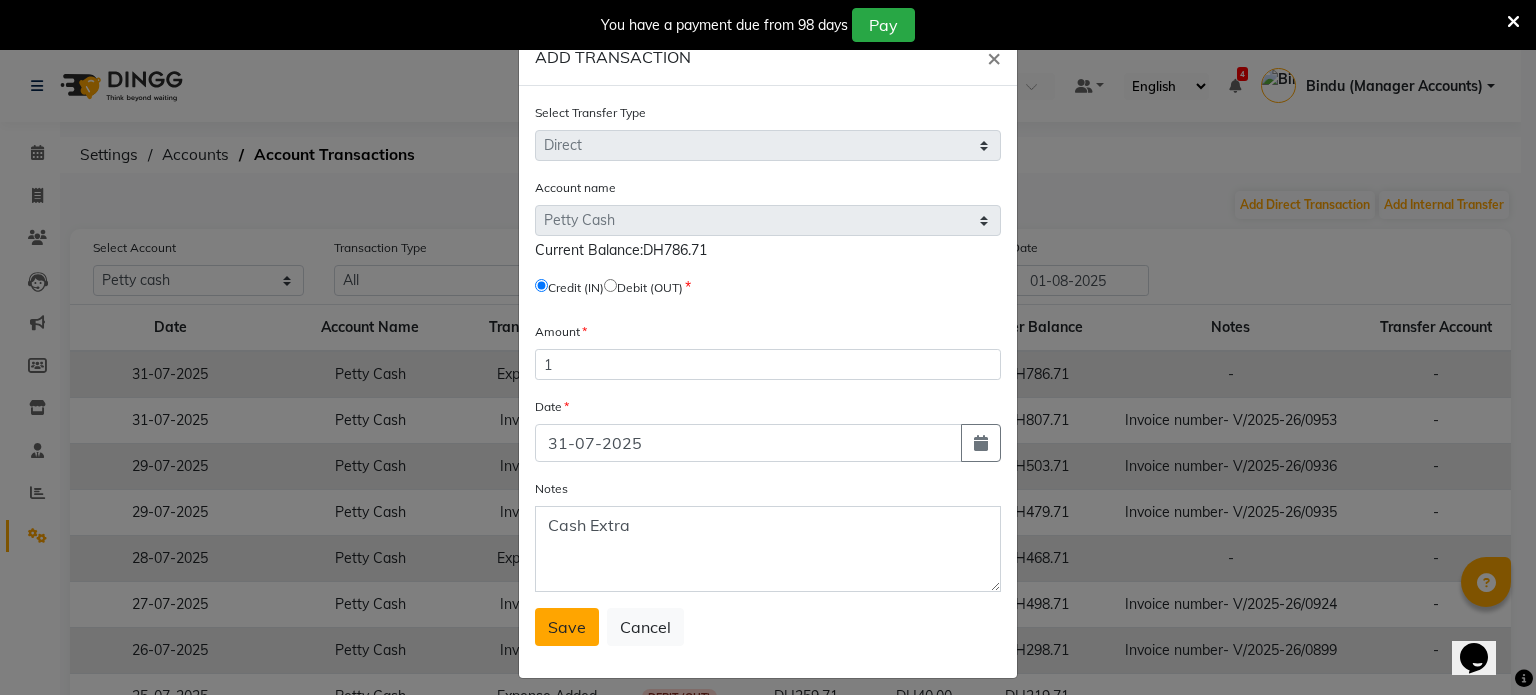 click on "Save" at bounding box center [567, 627] 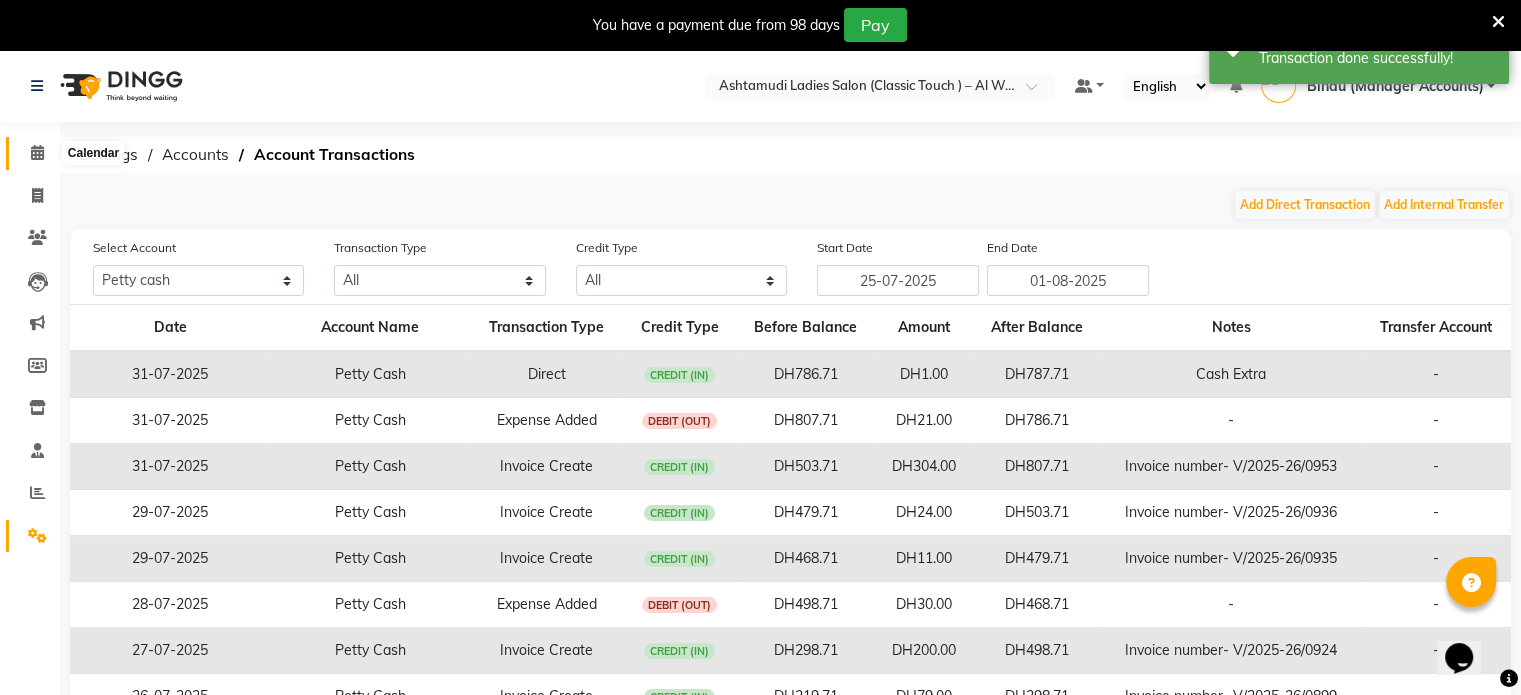 click 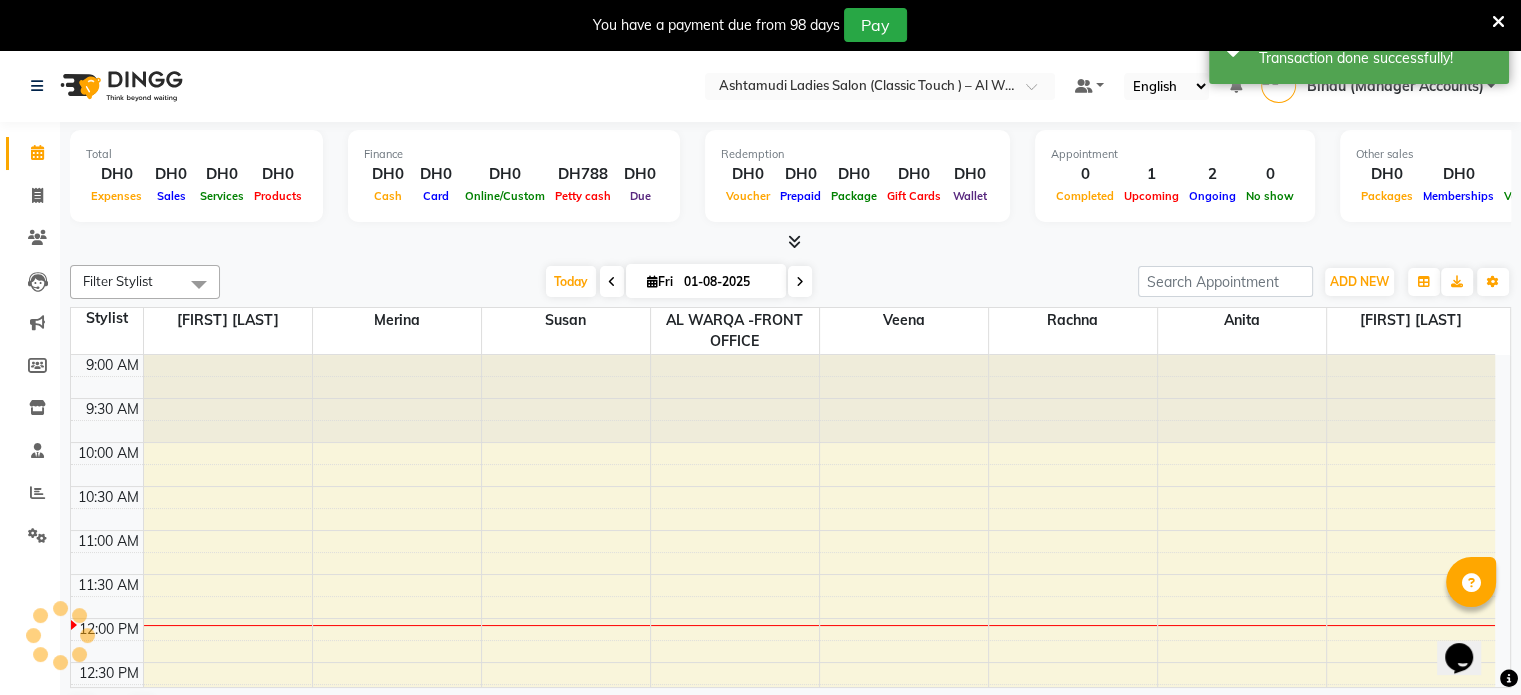 scroll, scrollTop: 0, scrollLeft: 0, axis: both 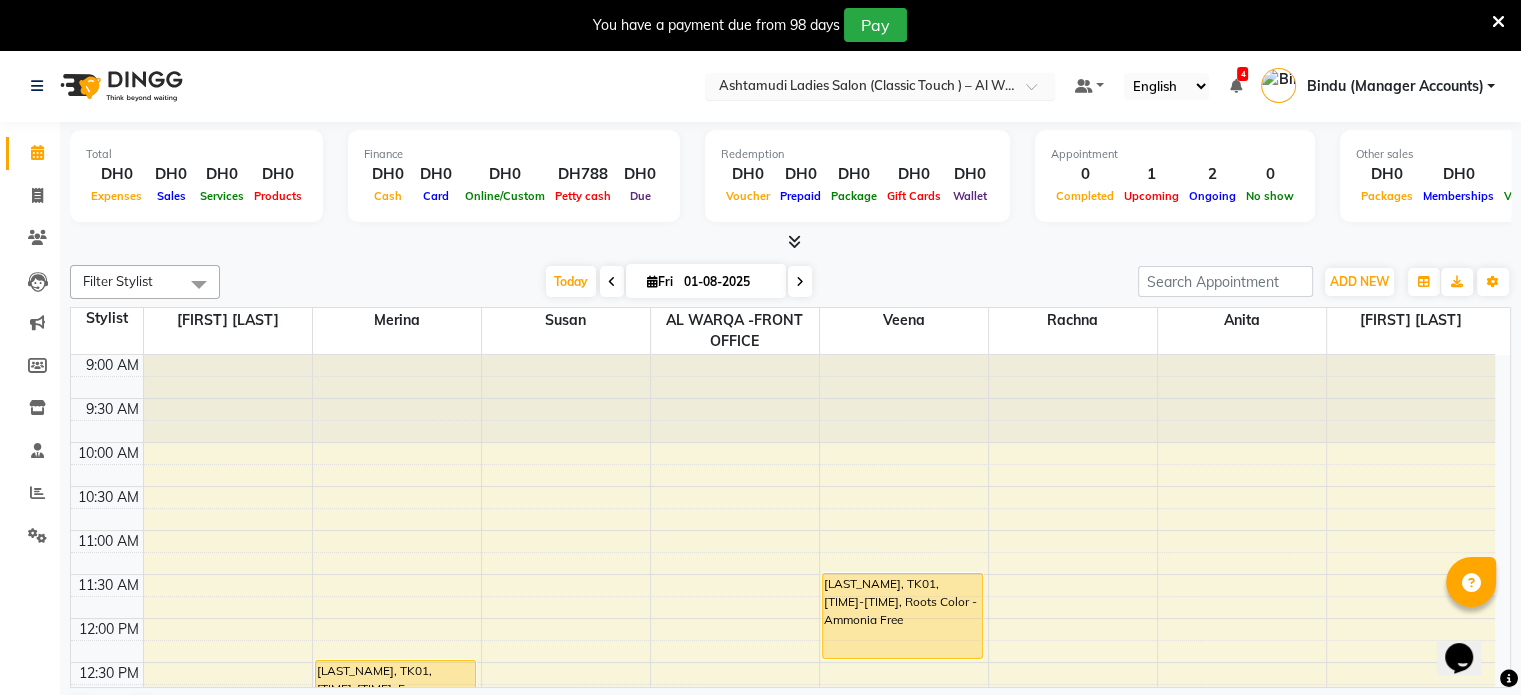 click at bounding box center [860, 88] 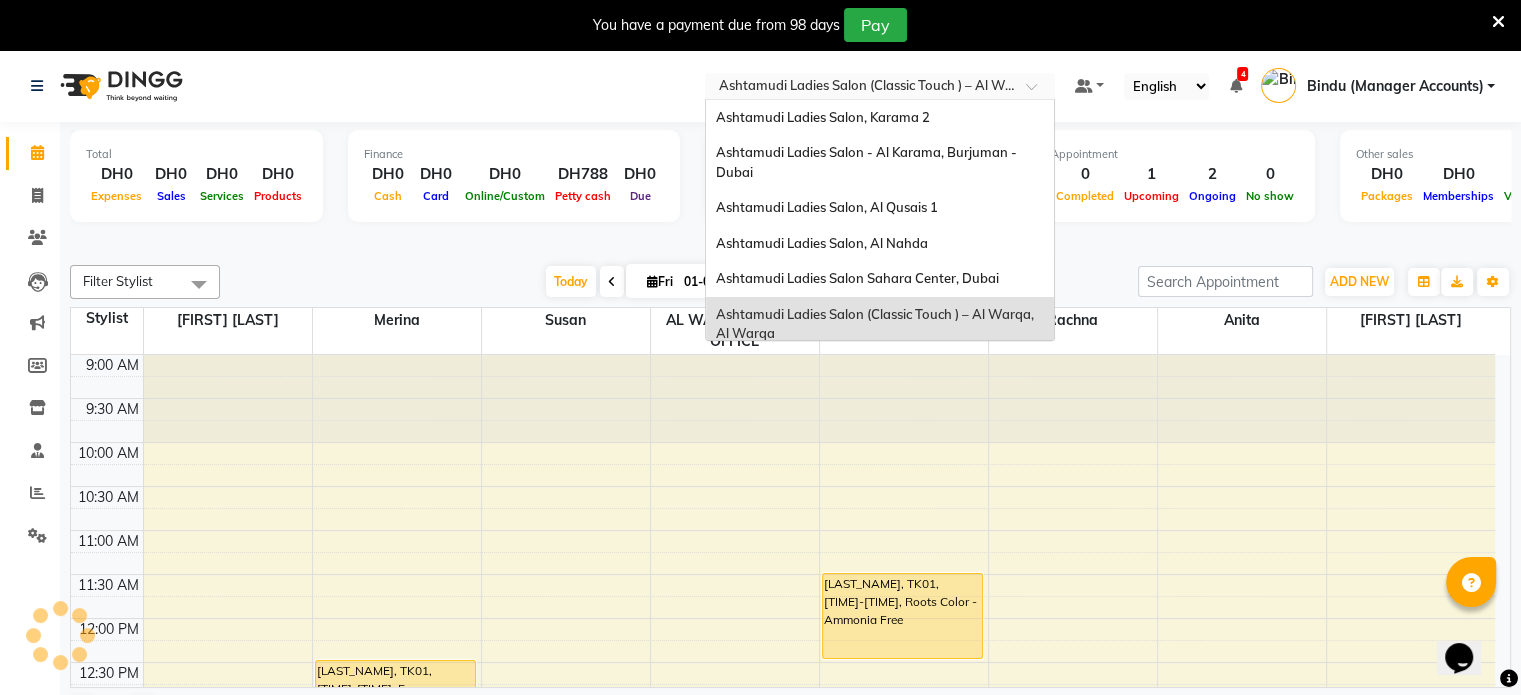 scroll, scrollTop: 12, scrollLeft: 0, axis: vertical 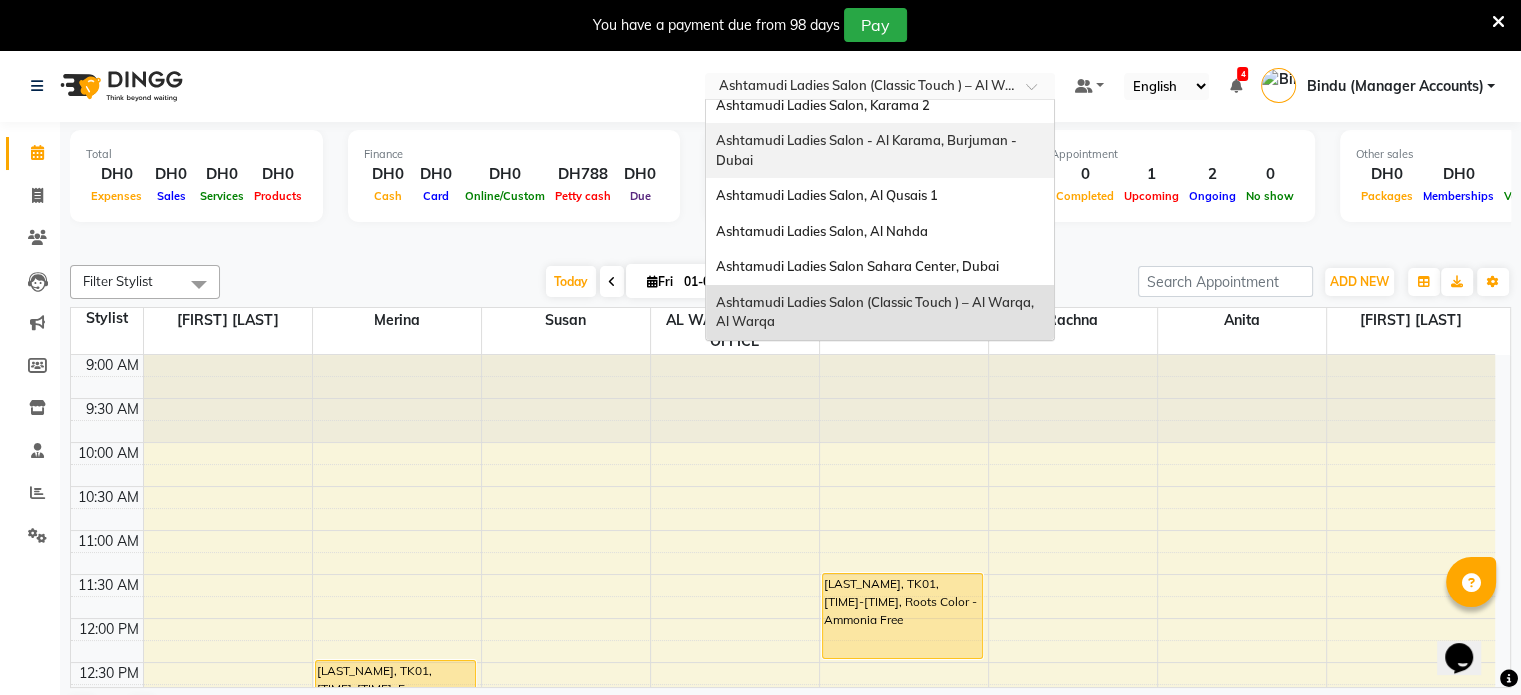 click on "Ashtamudi Ladies Salon - Al Karama, Burjuman -Dubai" at bounding box center [880, 150] 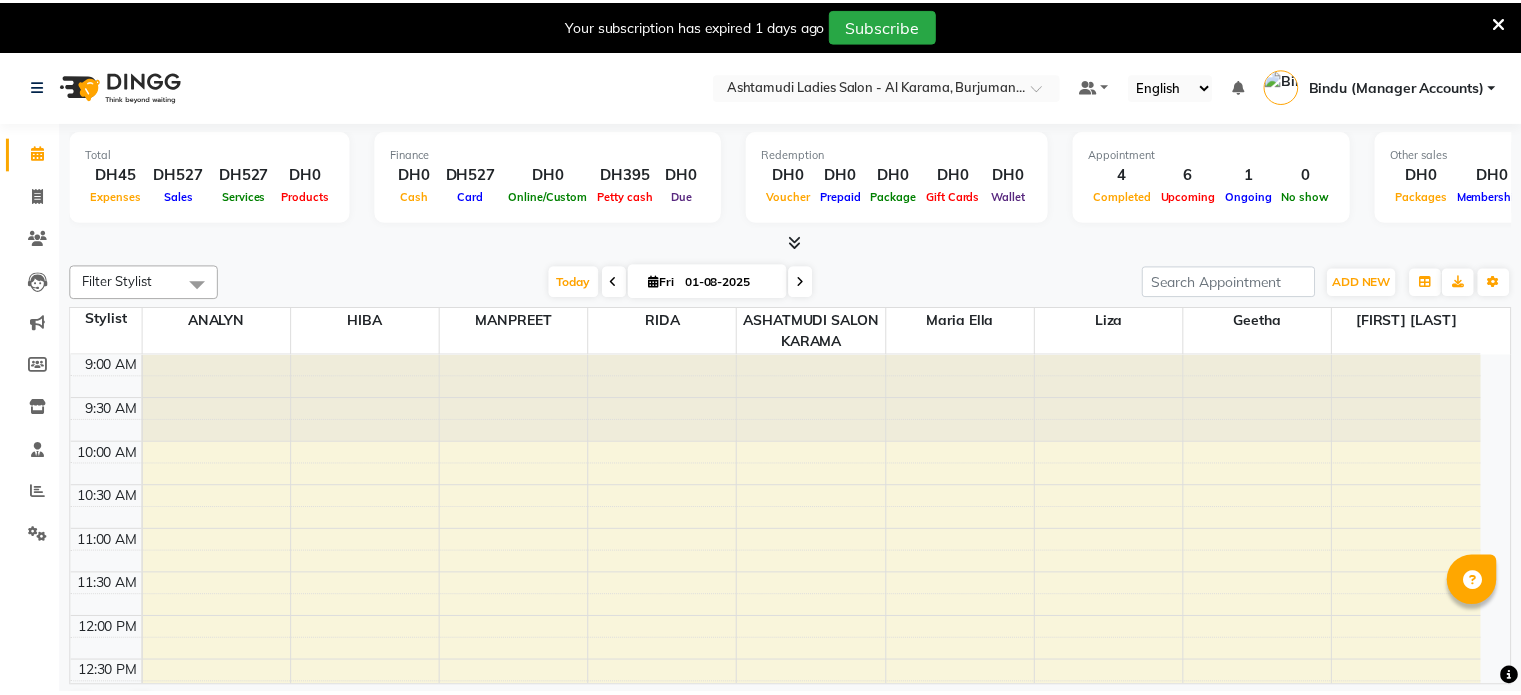 scroll, scrollTop: 0, scrollLeft: 0, axis: both 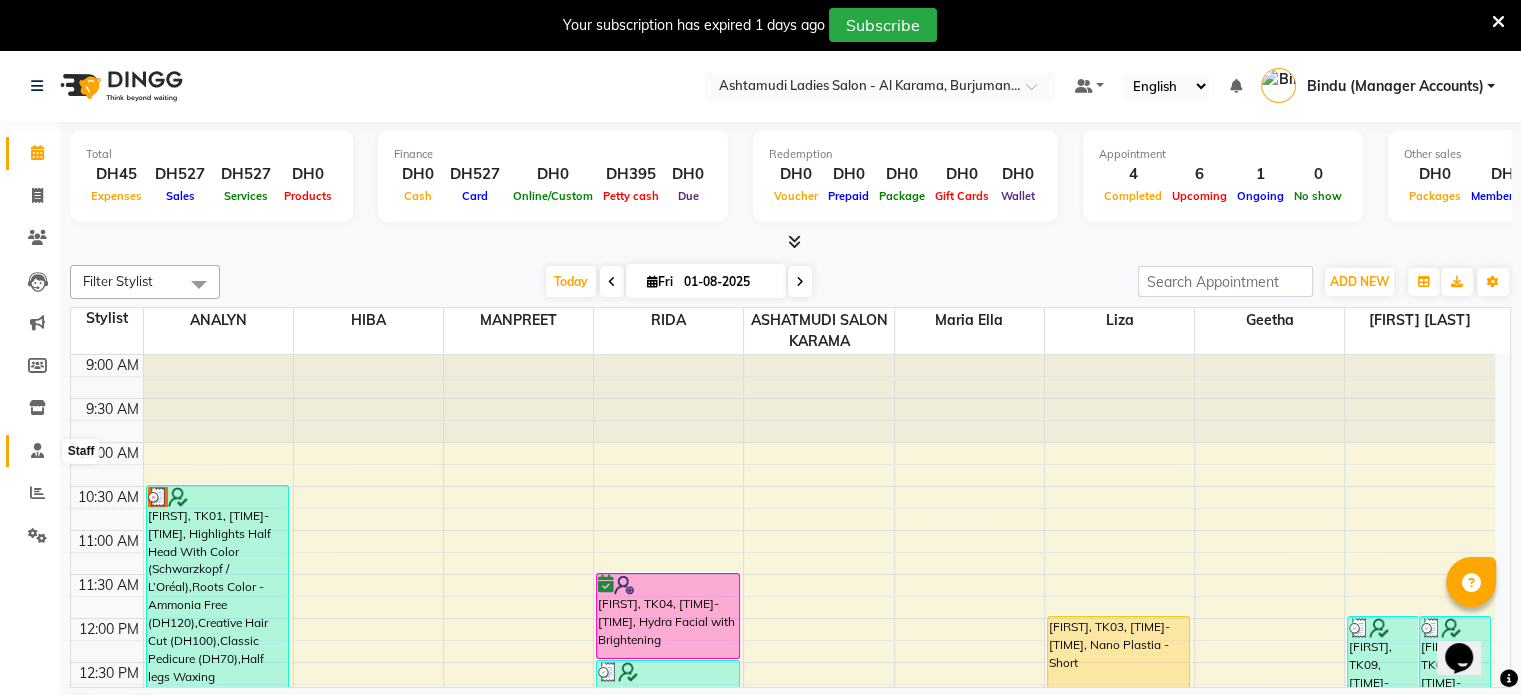 click 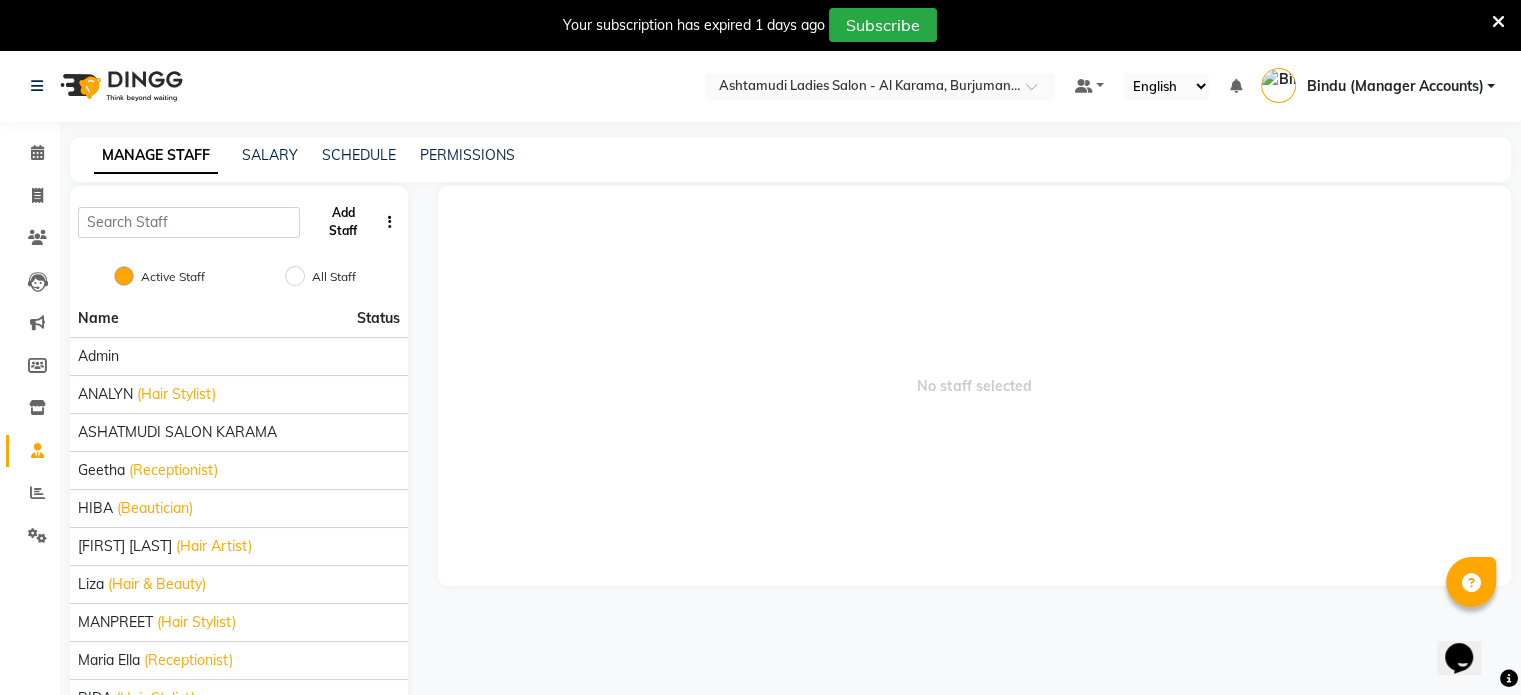 click on "Add Staff" 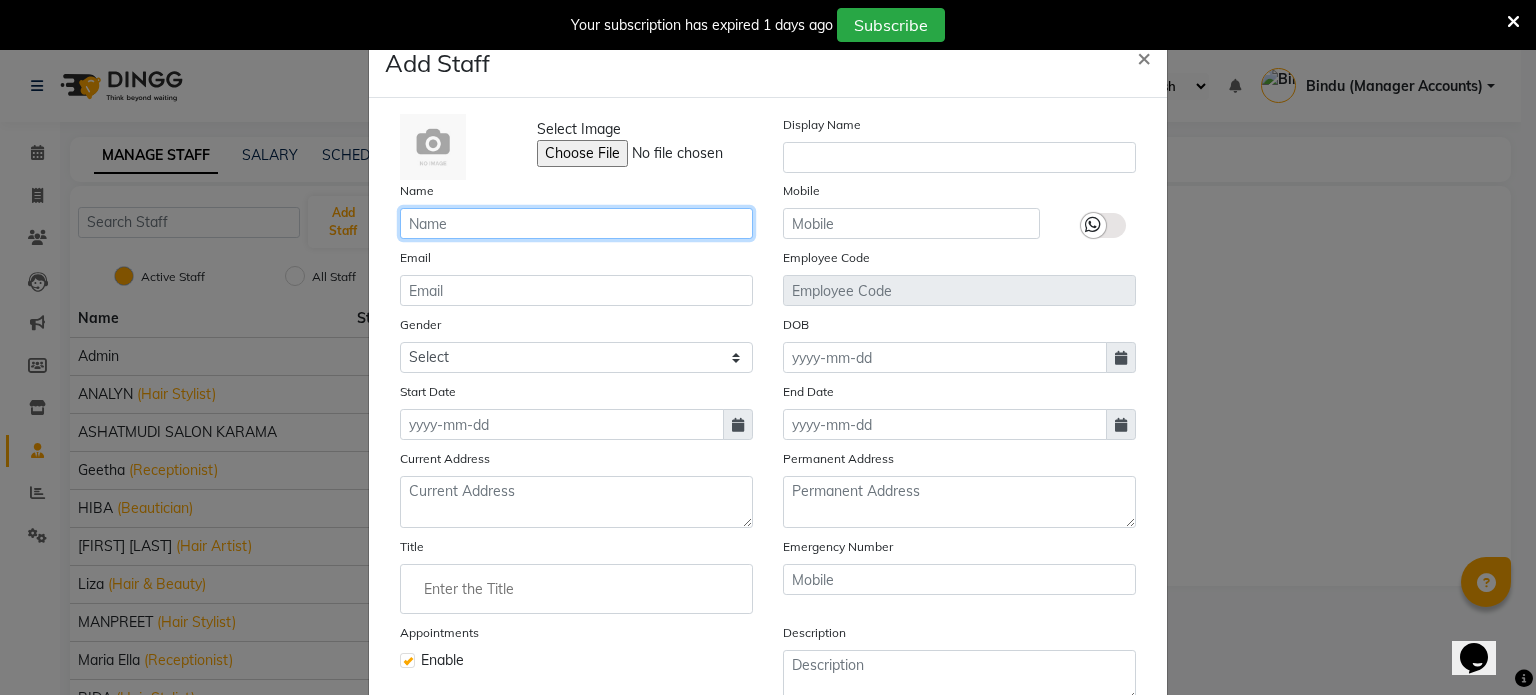 click 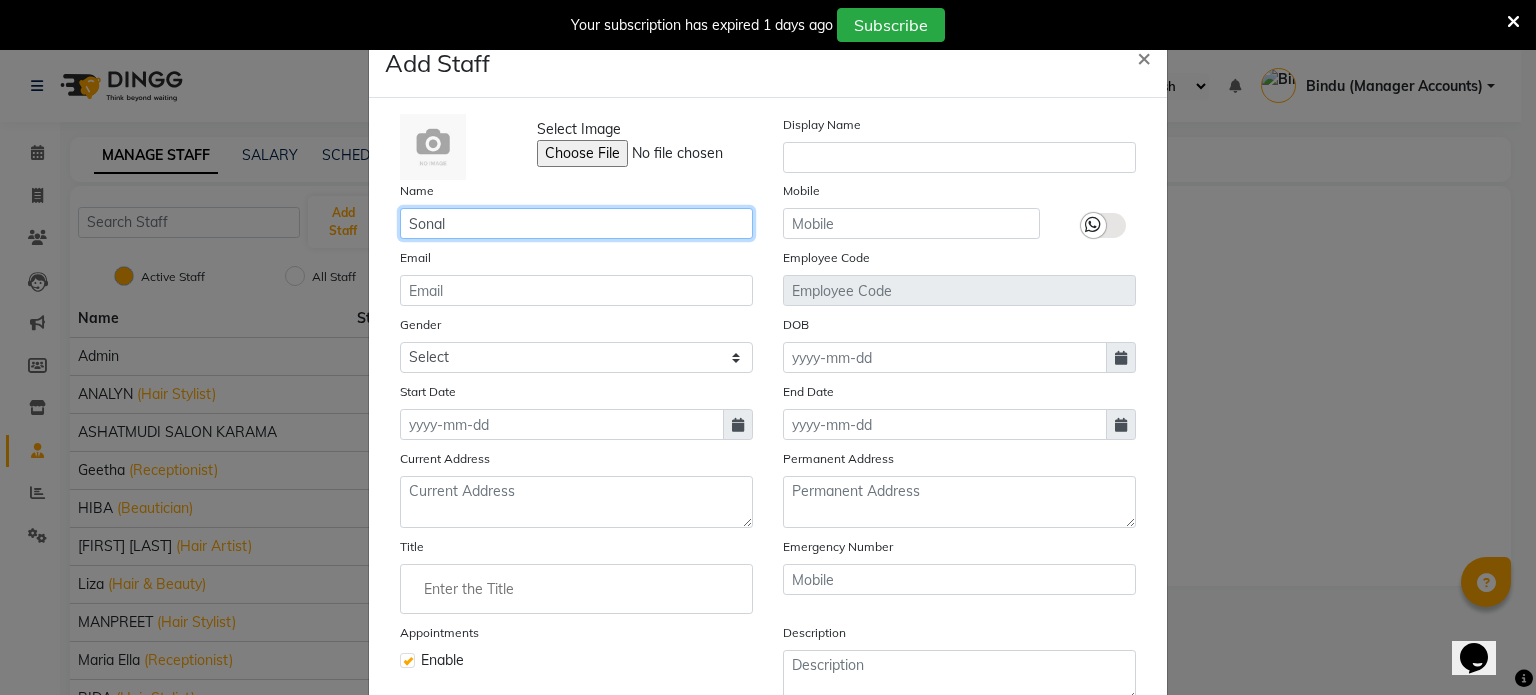 type on "Sonal" 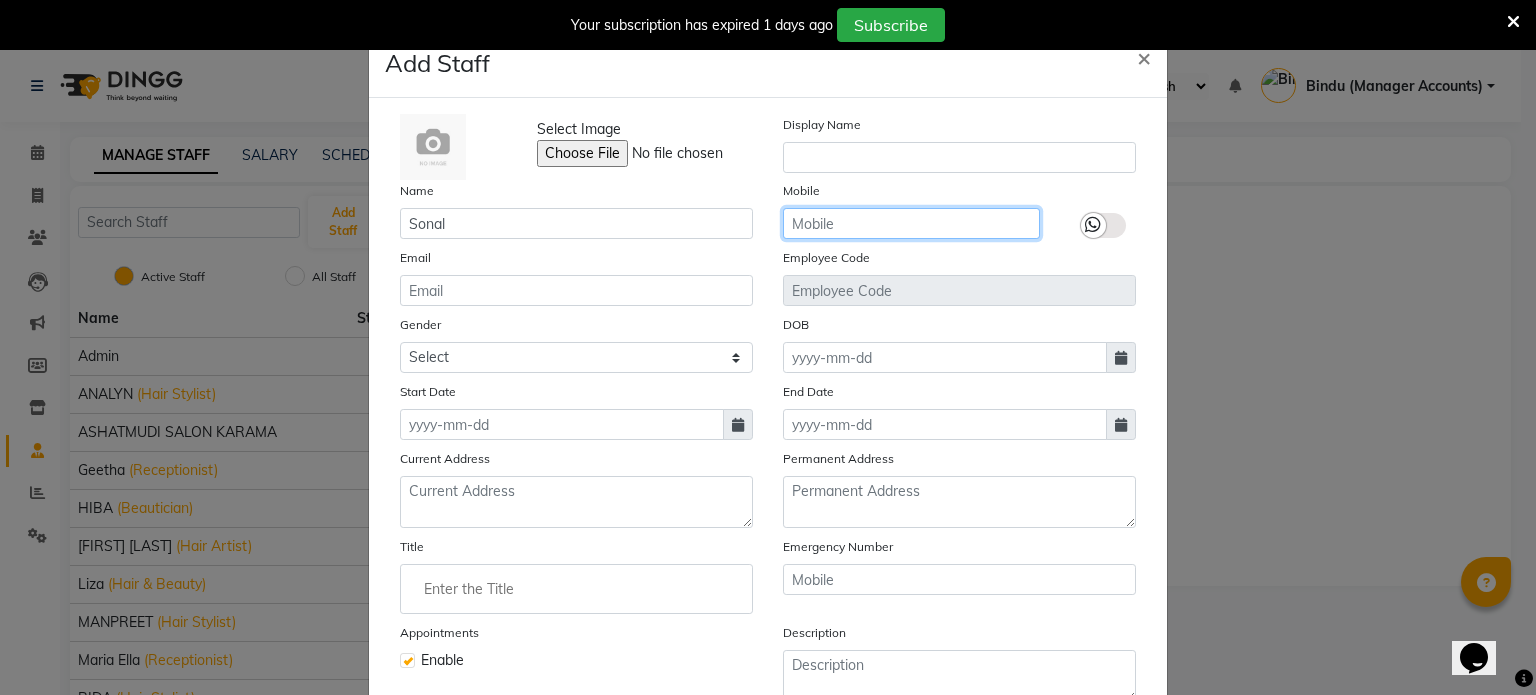 click 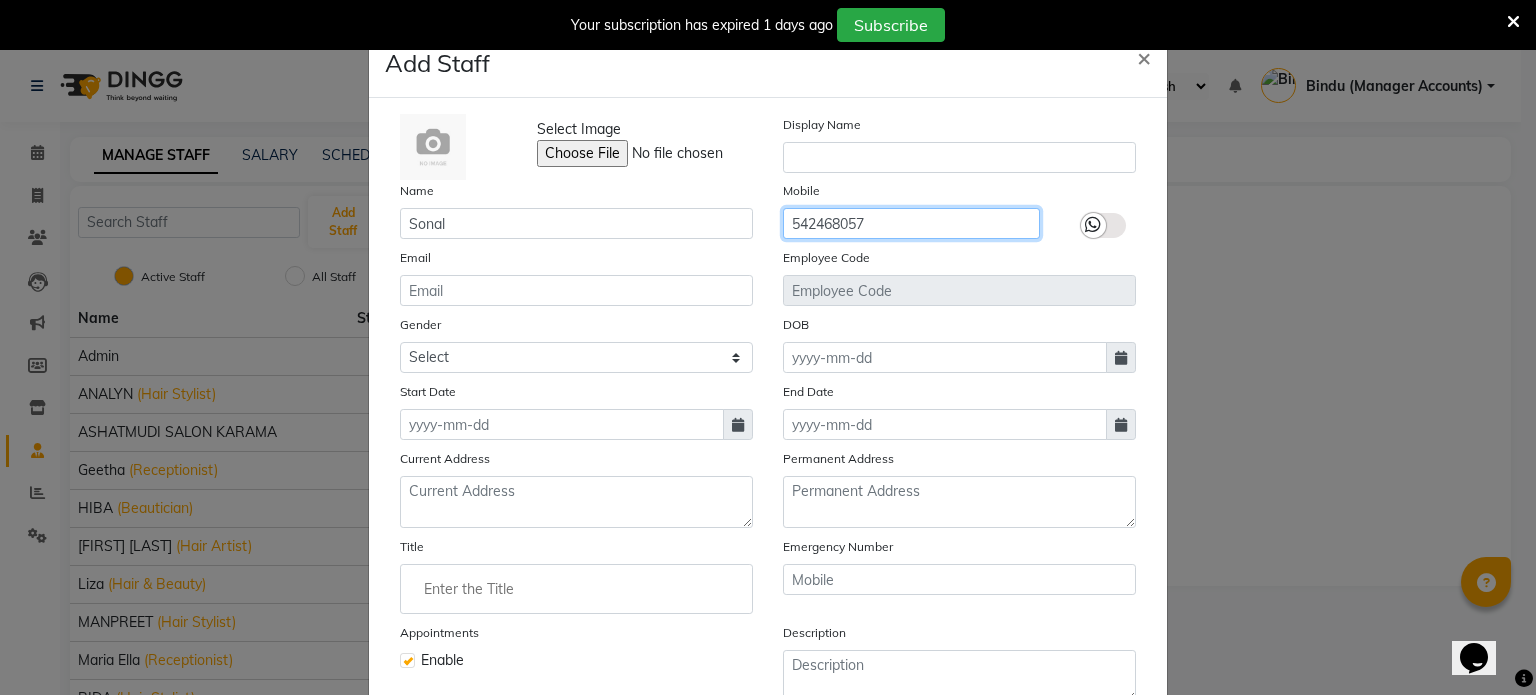 type on "542468057" 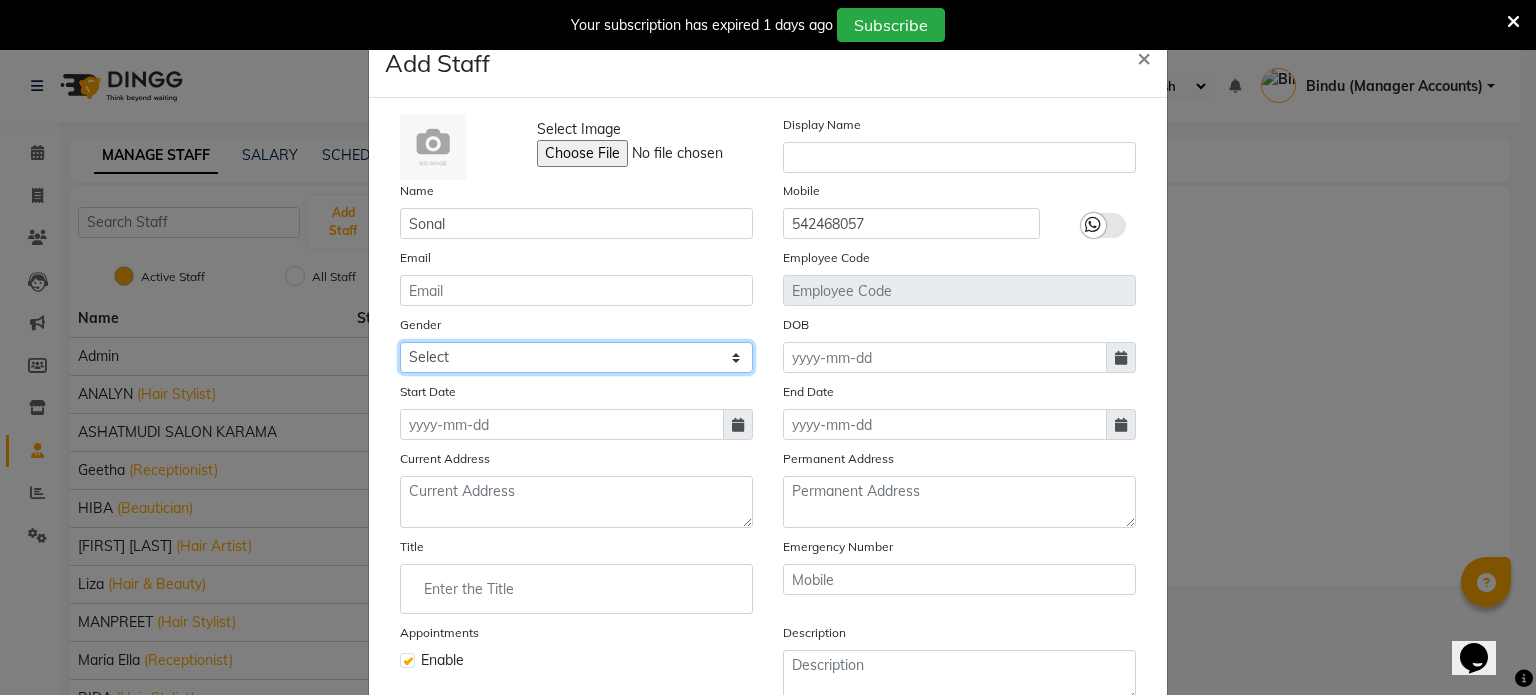 click on "Select Male Female Other Prefer Not To Say" 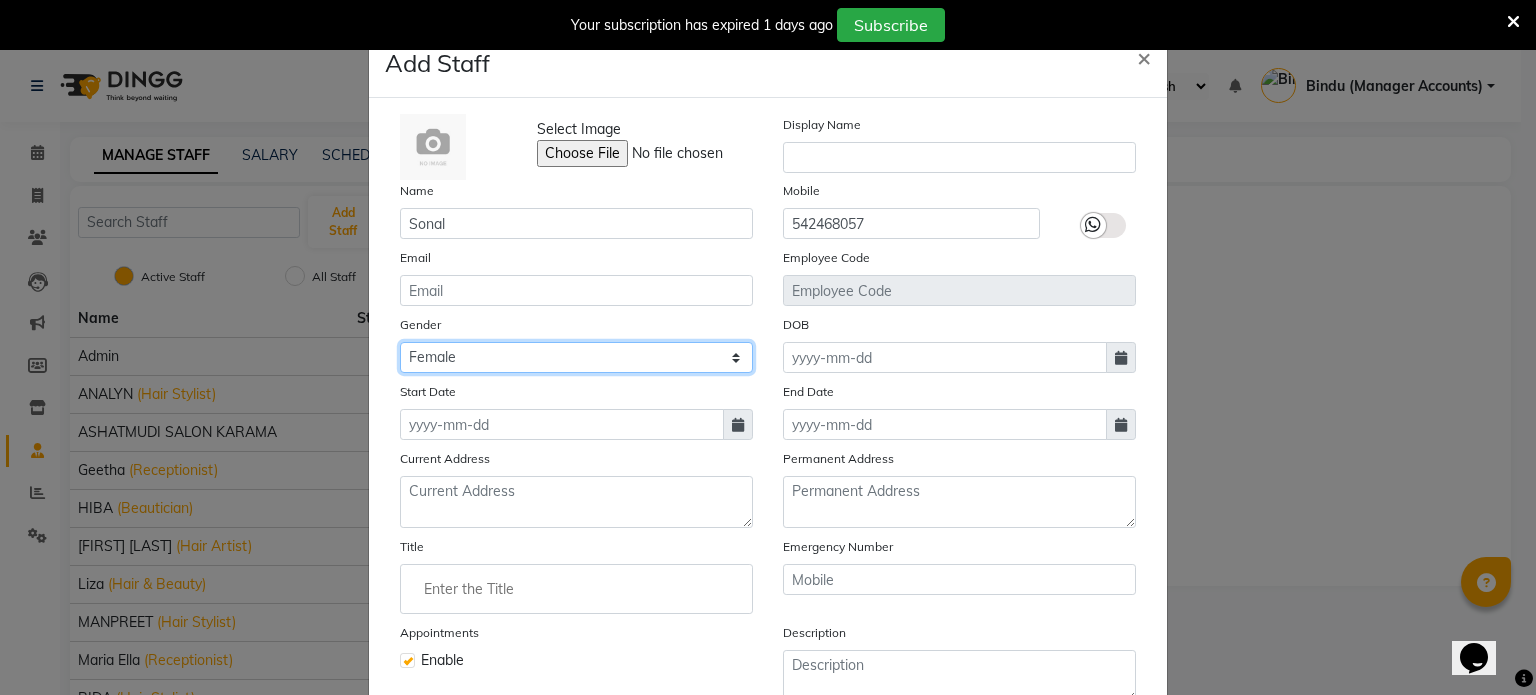 click on "Select Male Female Other Prefer Not To Say" 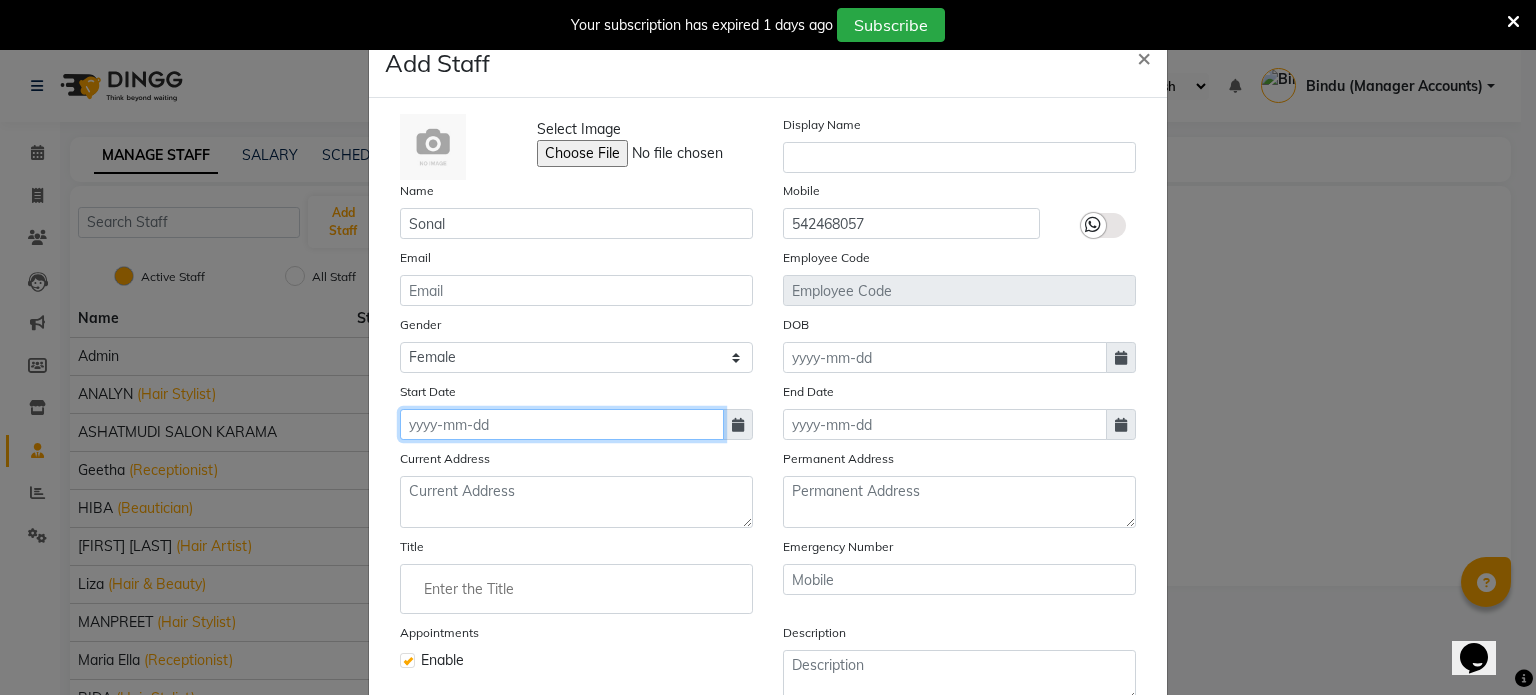 click 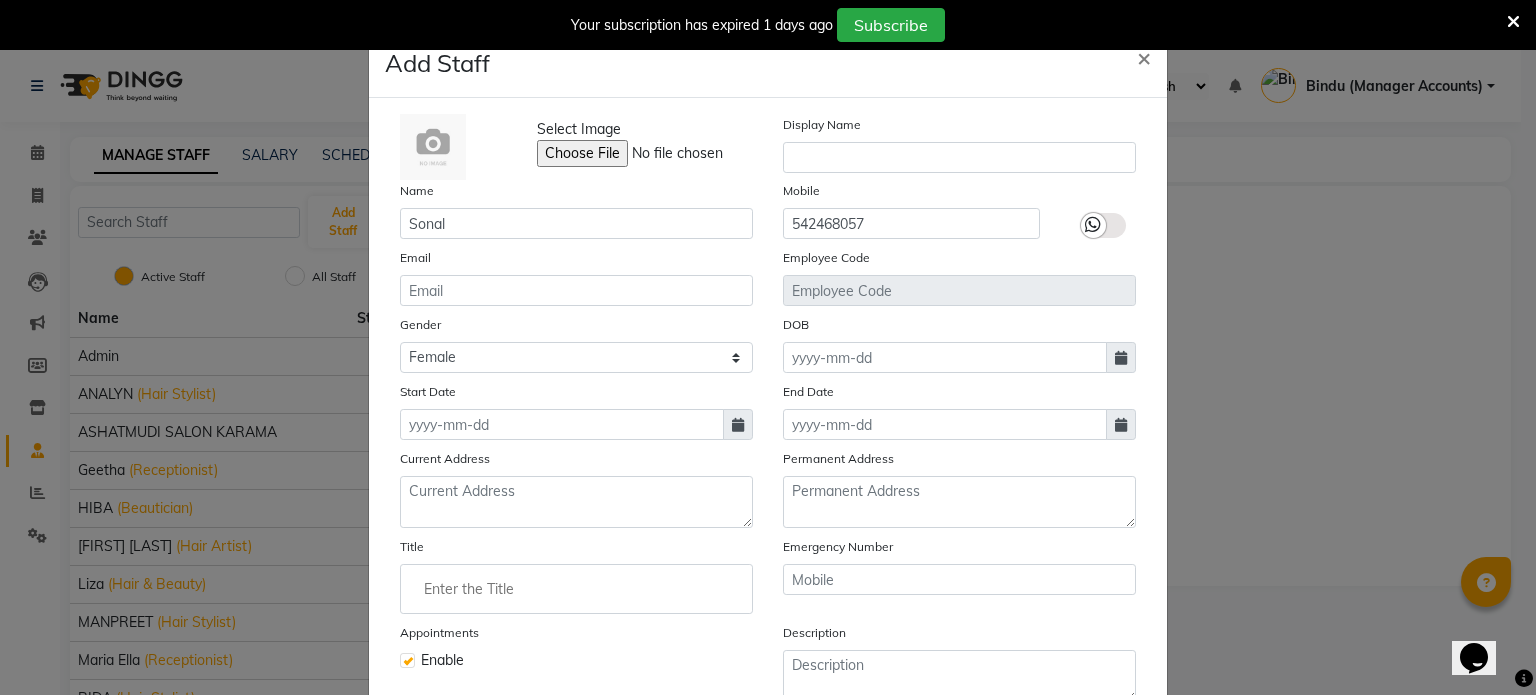 select on "8" 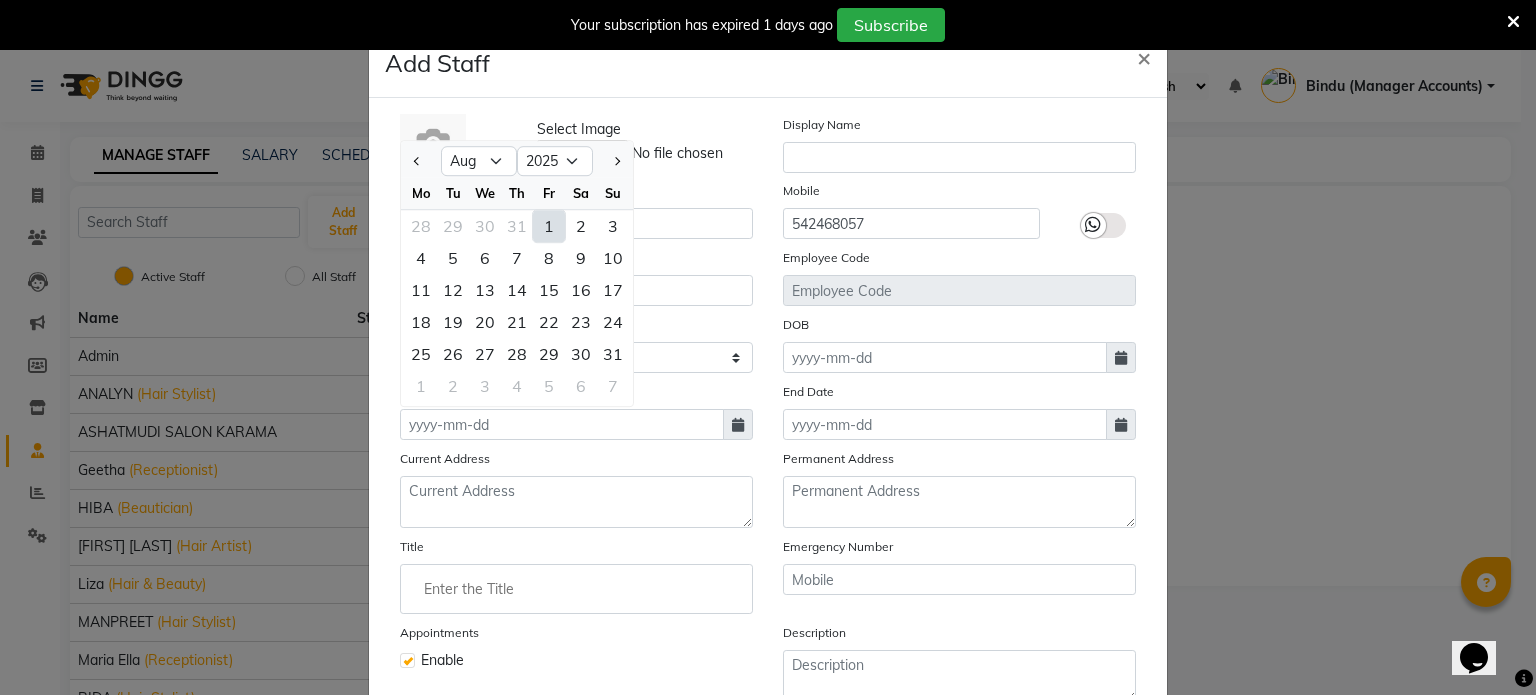 click on "1" 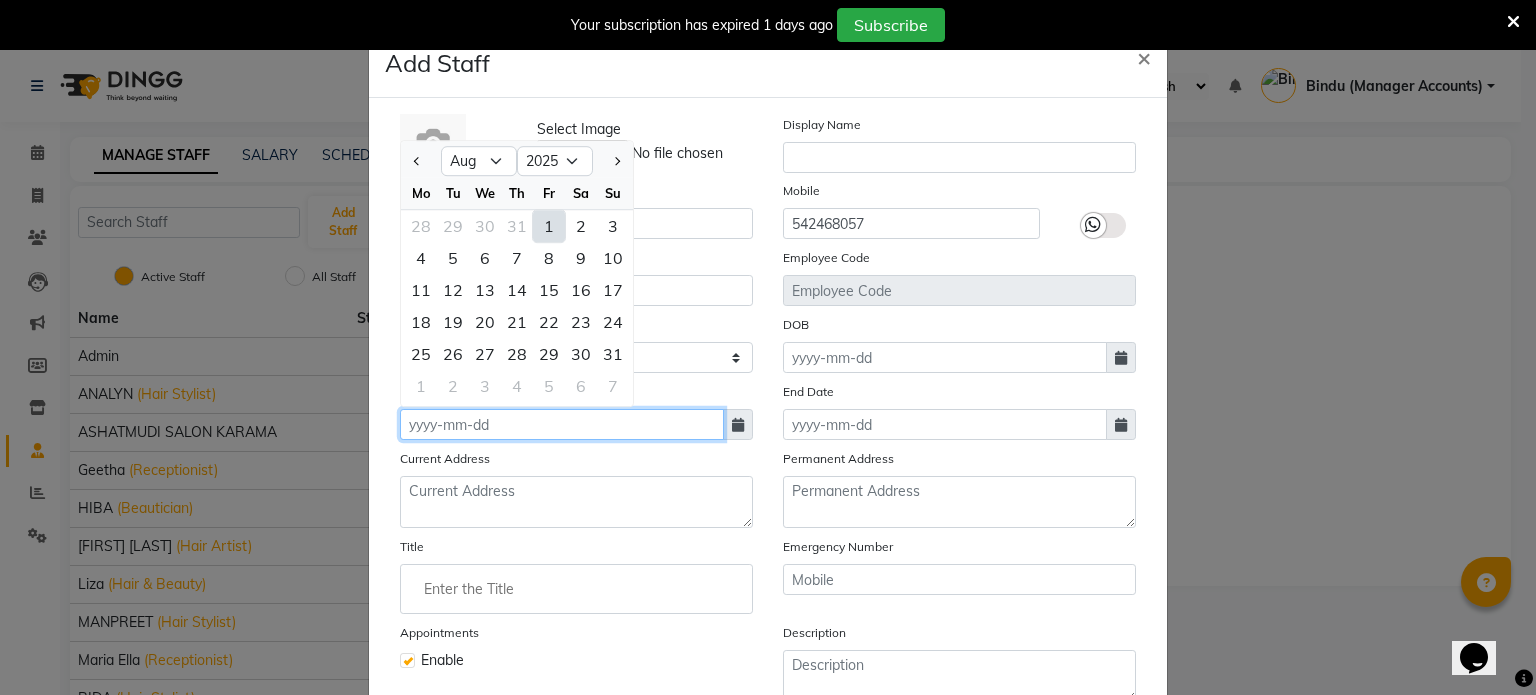 type on "01-08-2025" 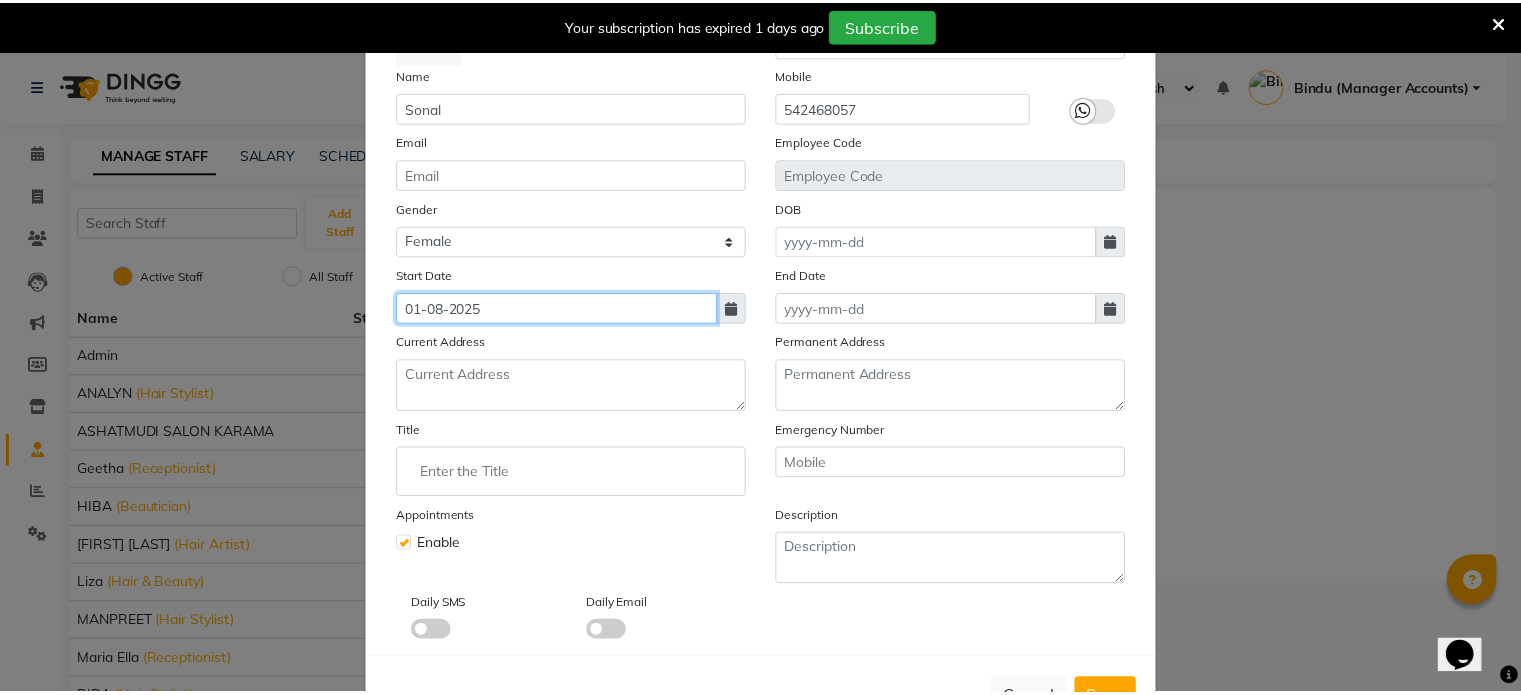 scroll, scrollTop: 194, scrollLeft: 0, axis: vertical 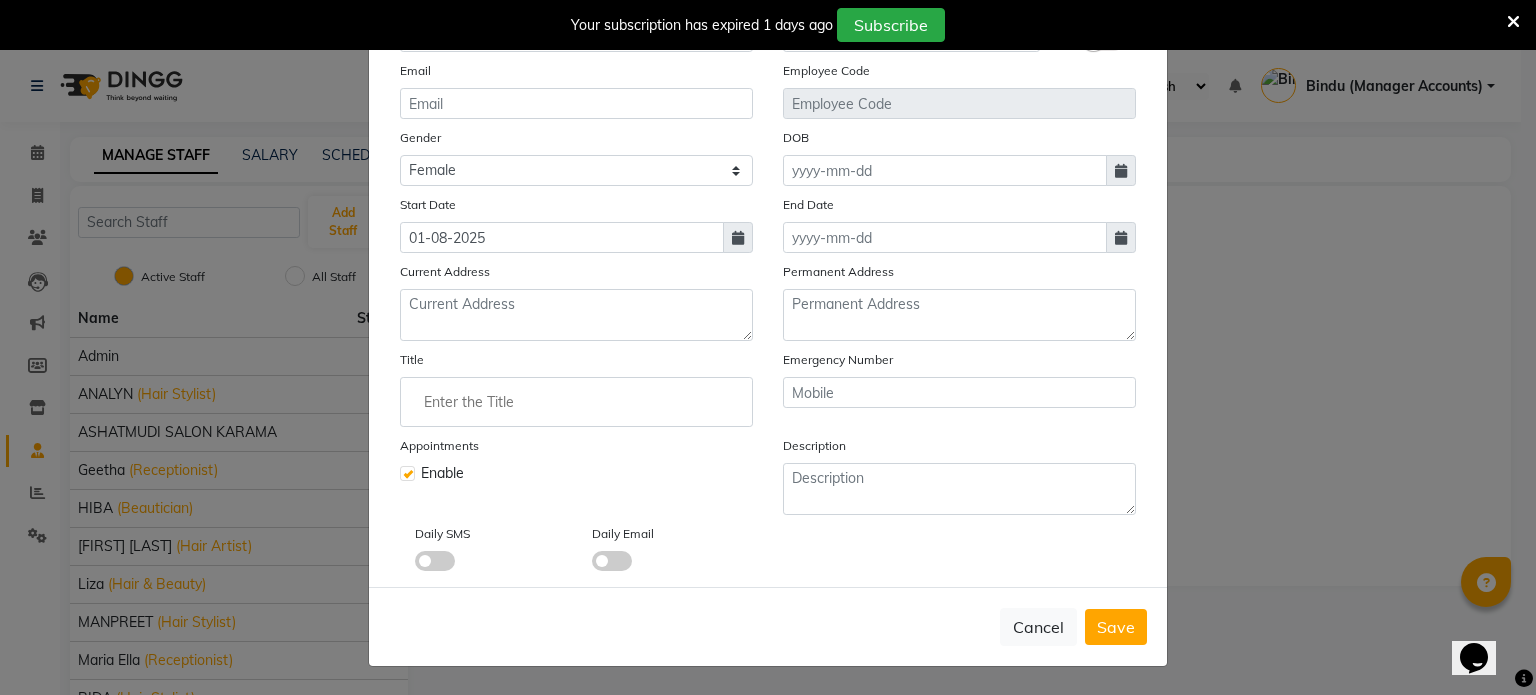click on "Daily Email" 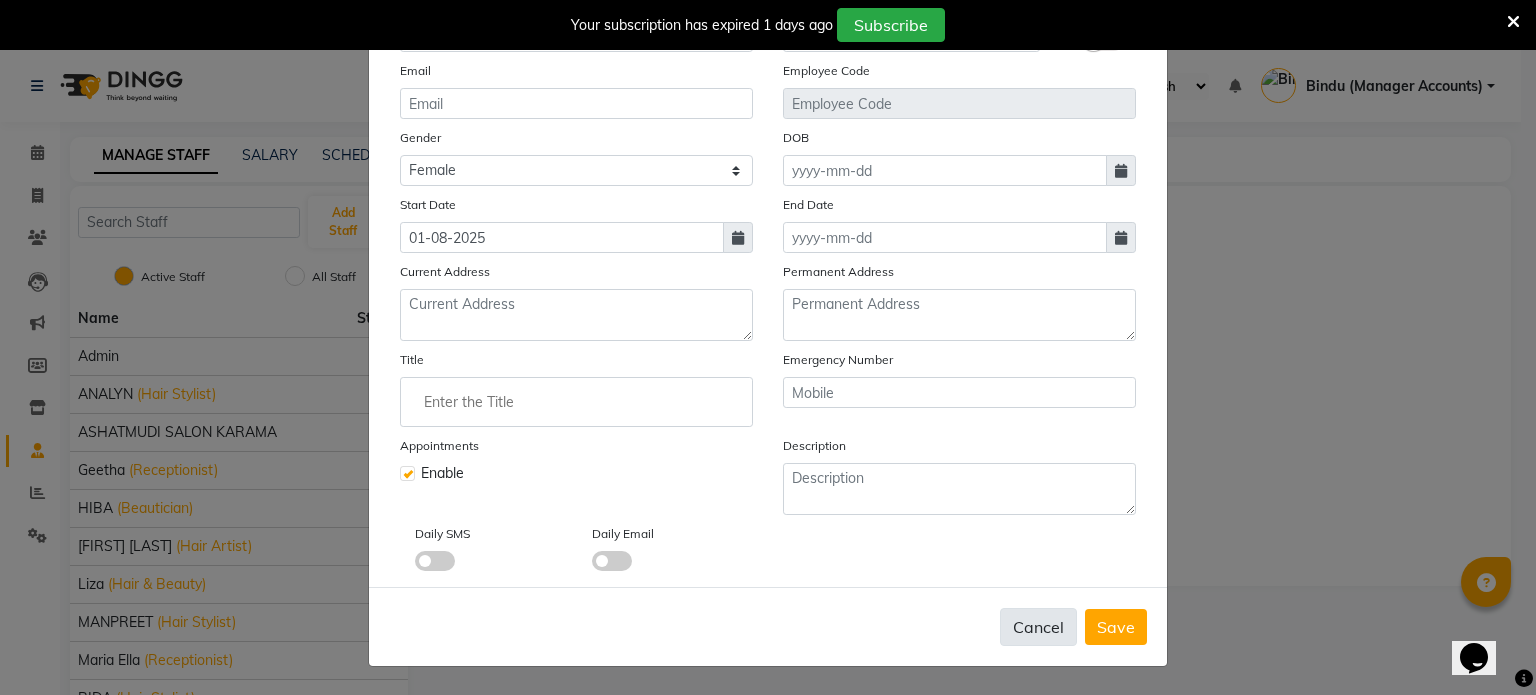 click on "Cancel" 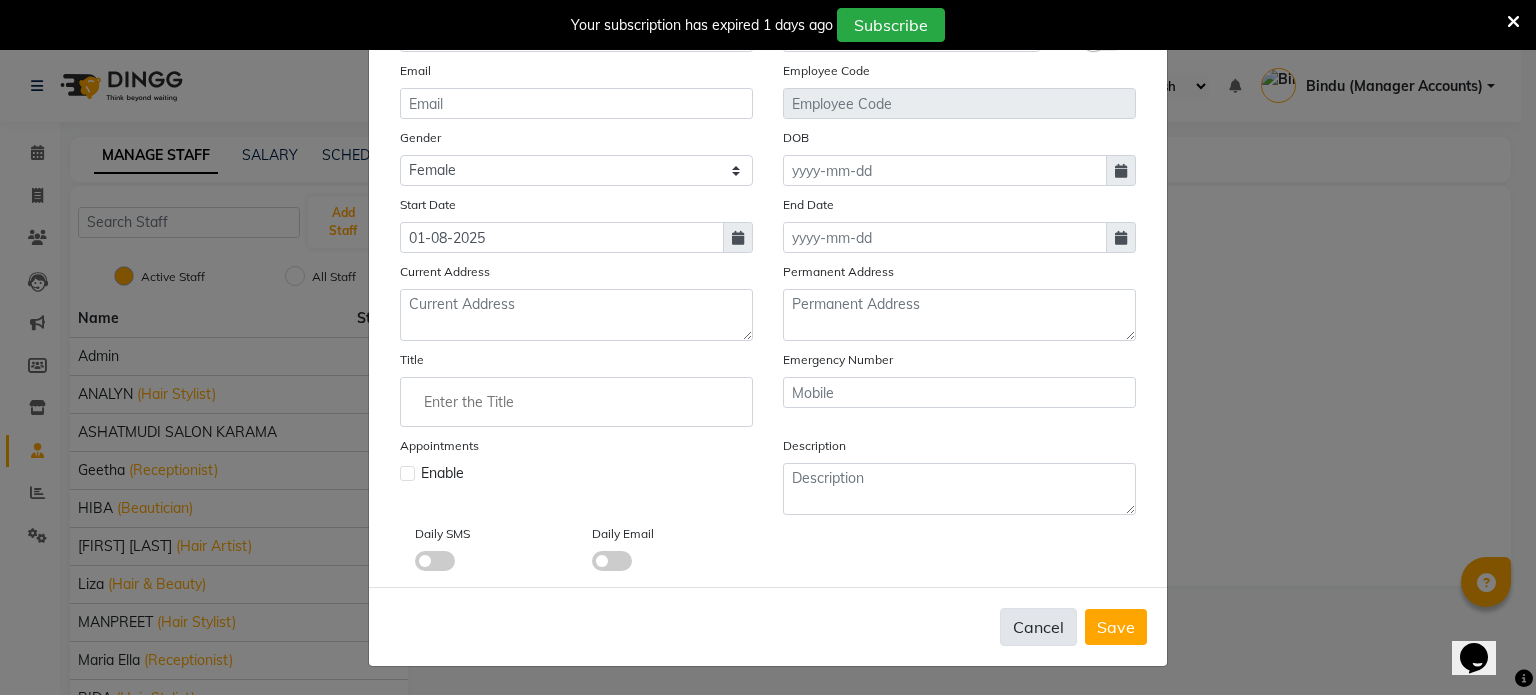 type 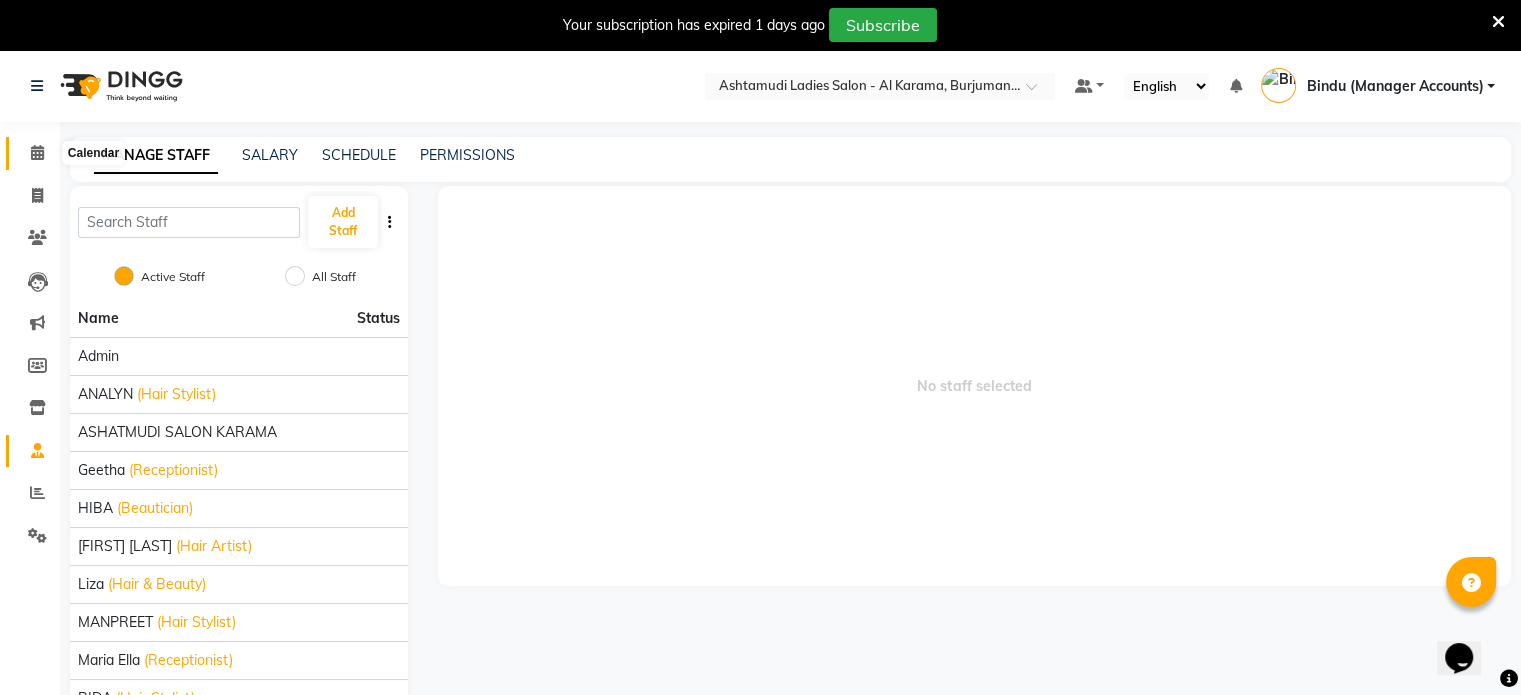 click 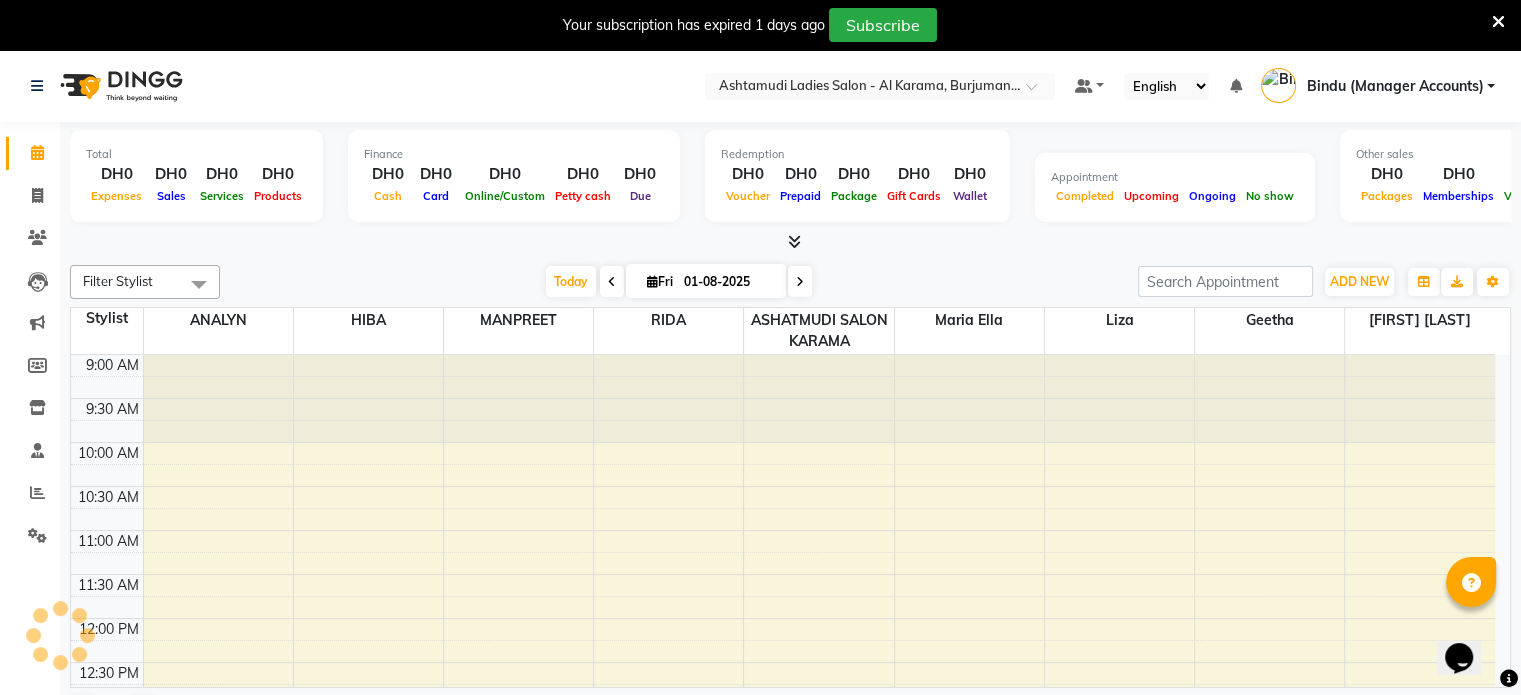 scroll, scrollTop: 0, scrollLeft: 0, axis: both 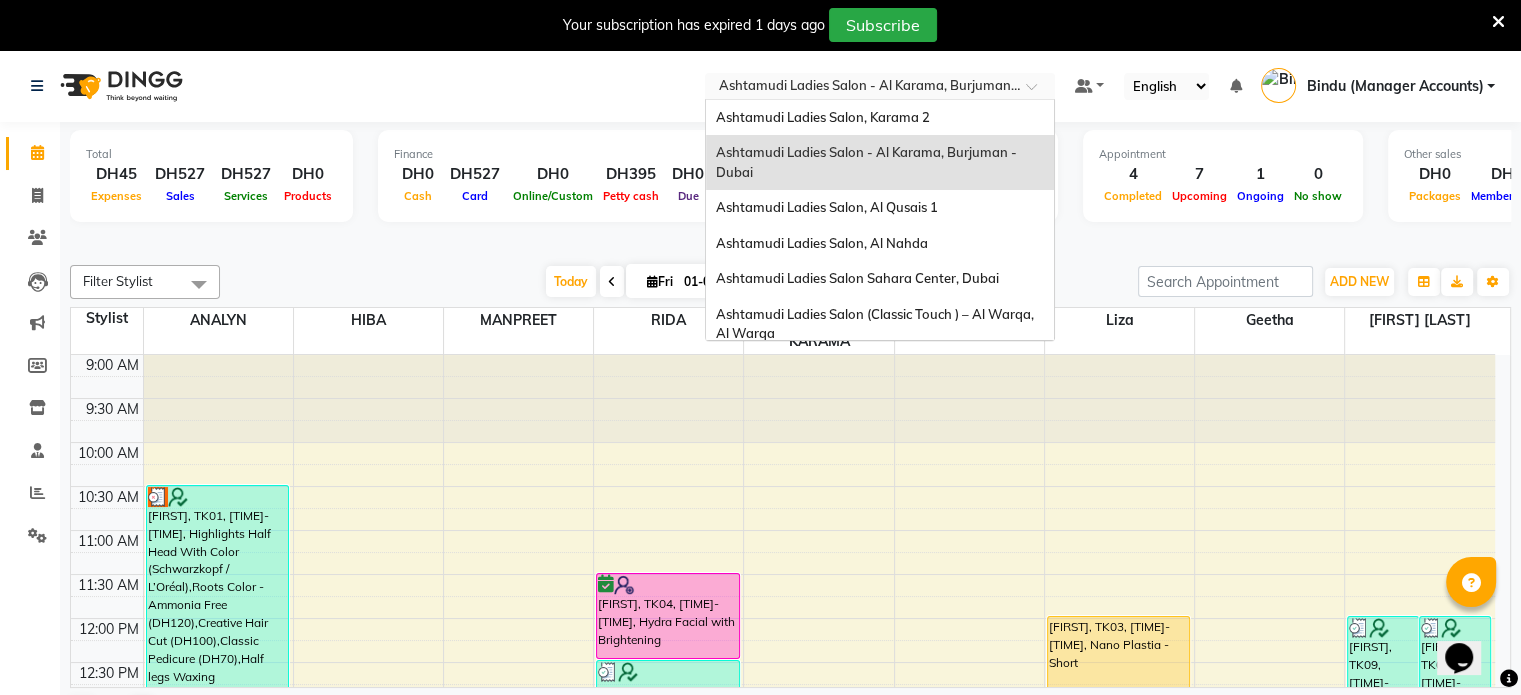 click at bounding box center [860, 88] 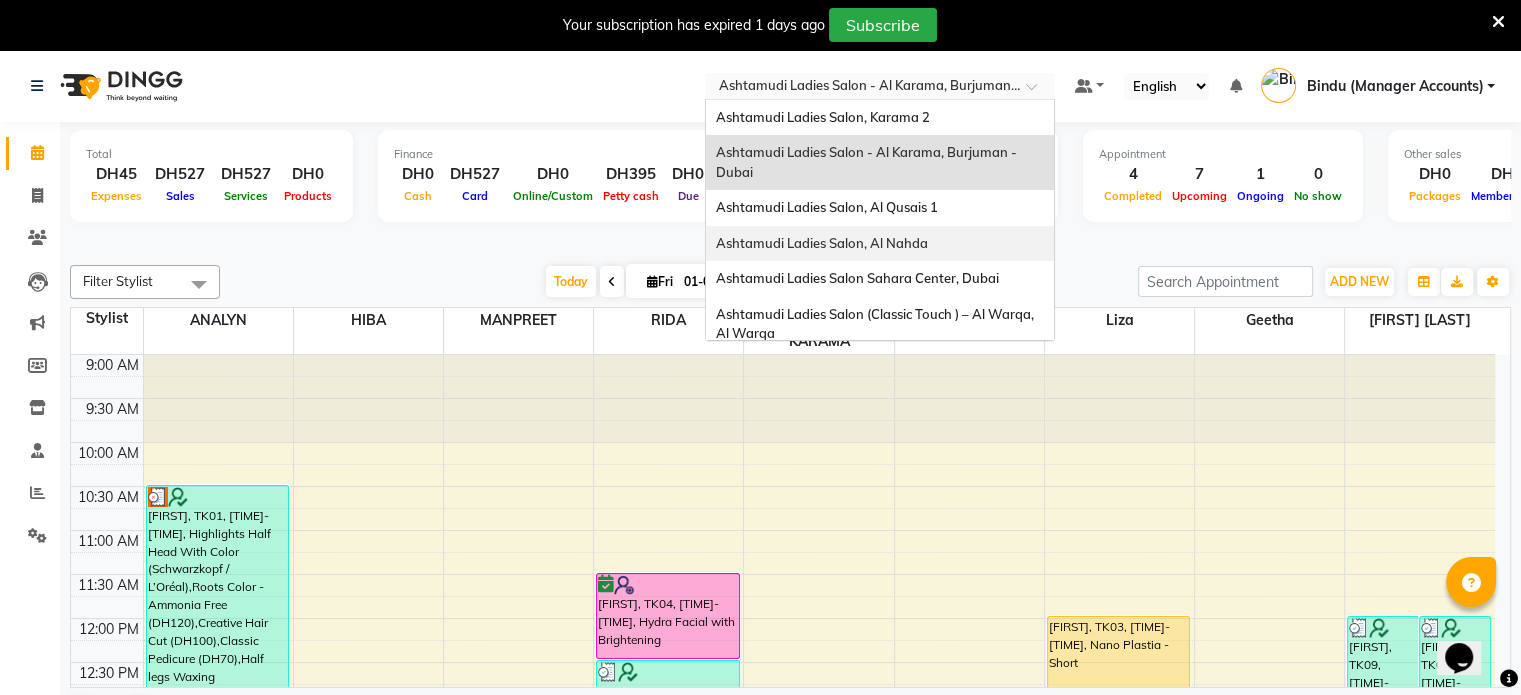 click on "Ashtamudi Ladies Salon, Al Nahda" at bounding box center [822, 243] 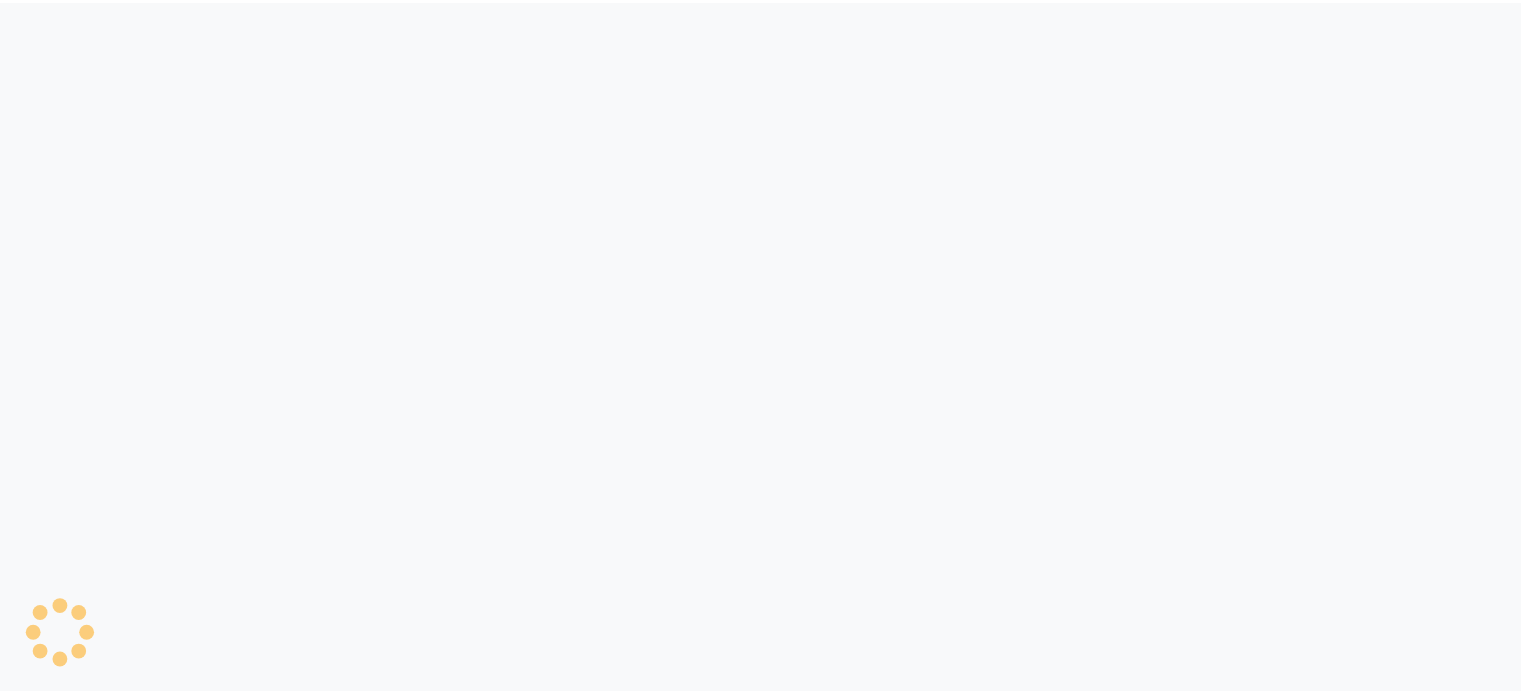 scroll, scrollTop: 0, scrollLeft: 0, axis: both 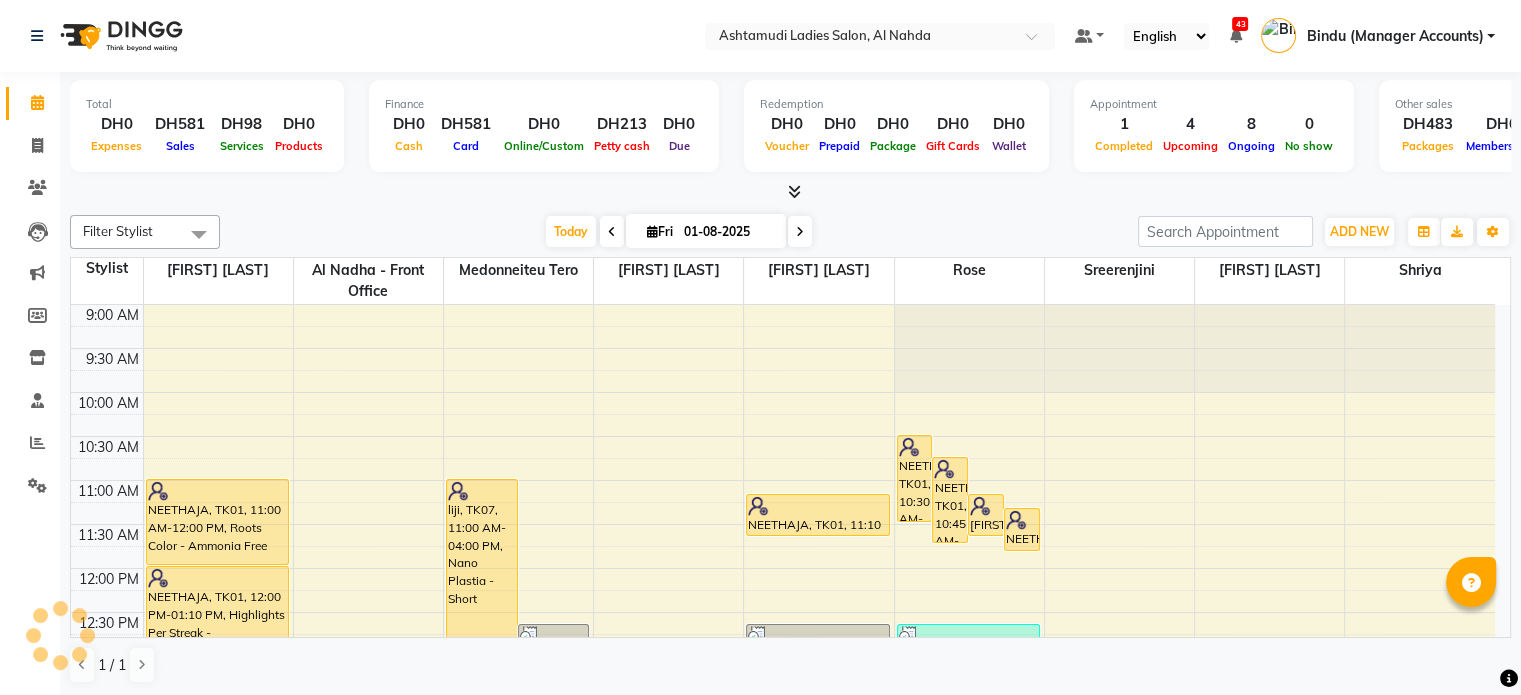 select on "en" 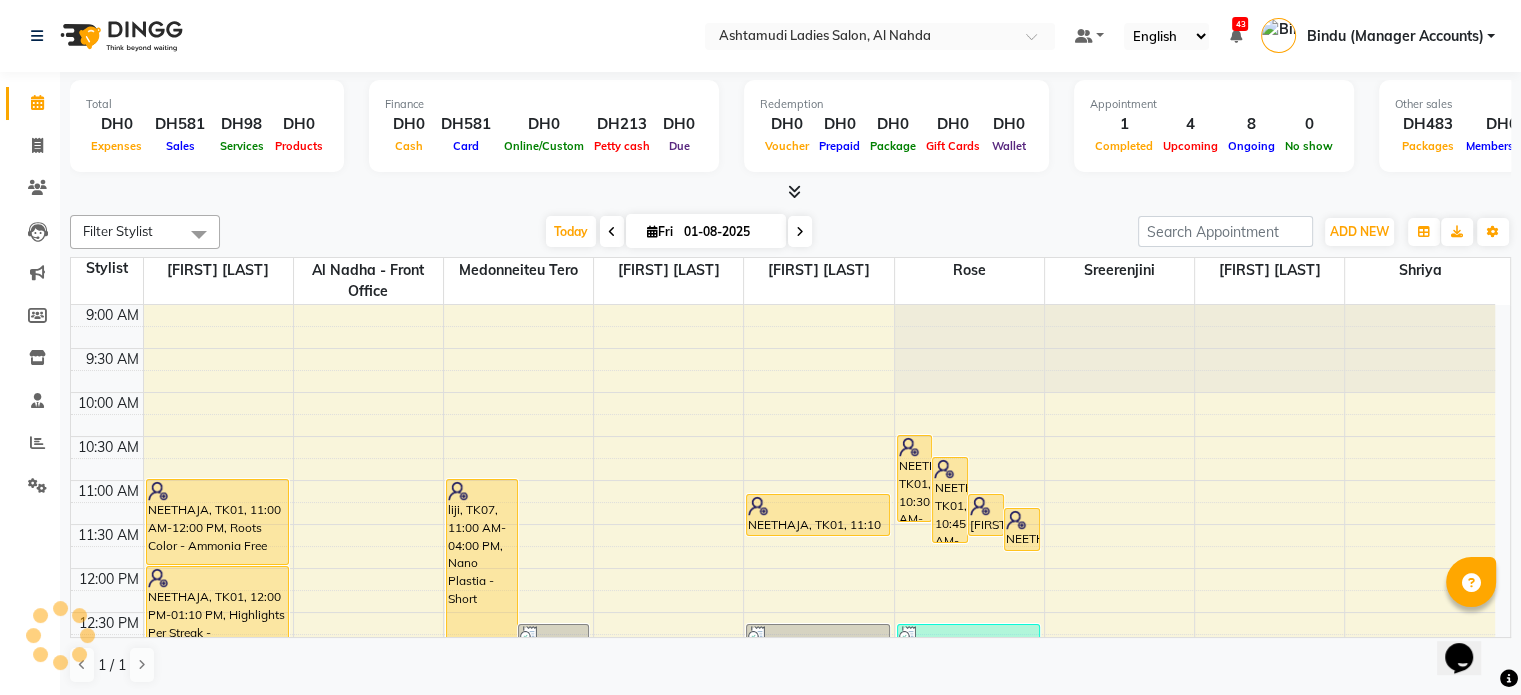 scroll, scrollTop: 0, scrollLeft: 0, axis: both 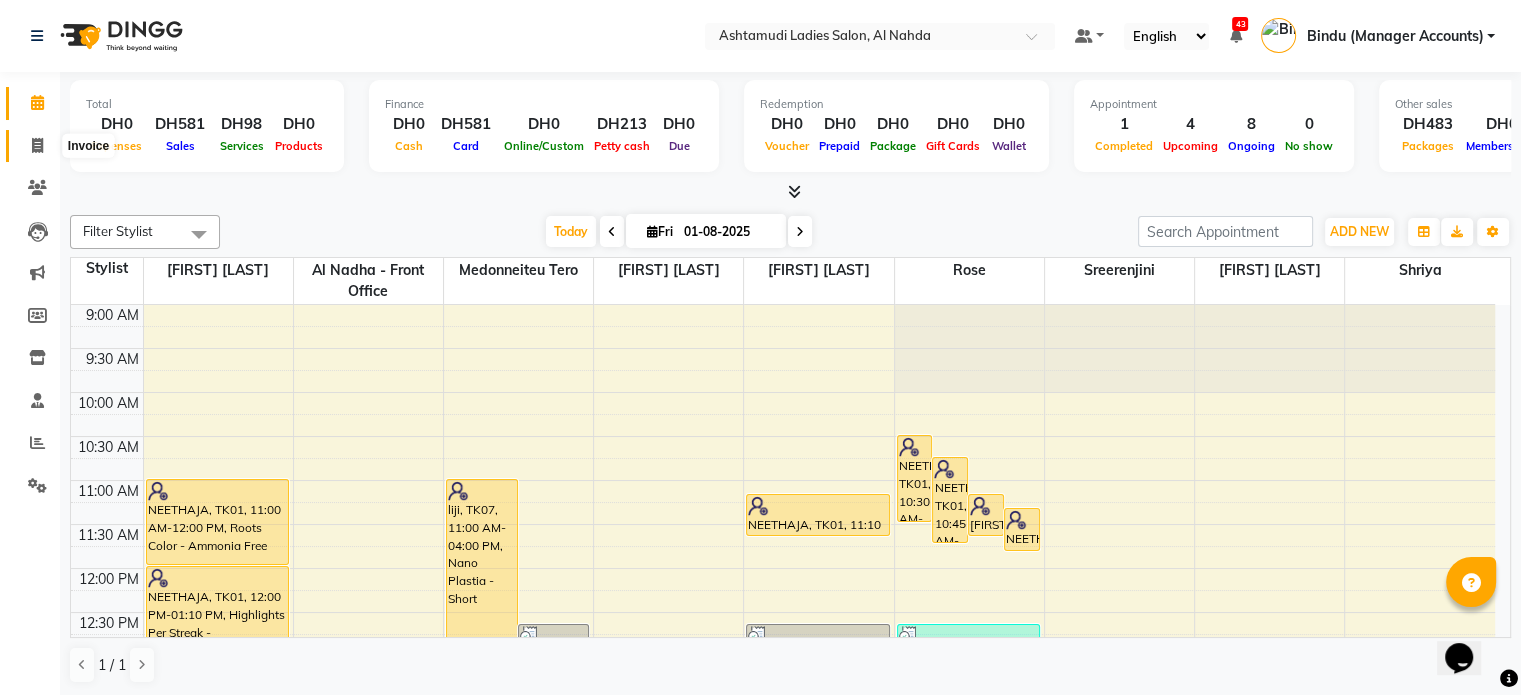 click 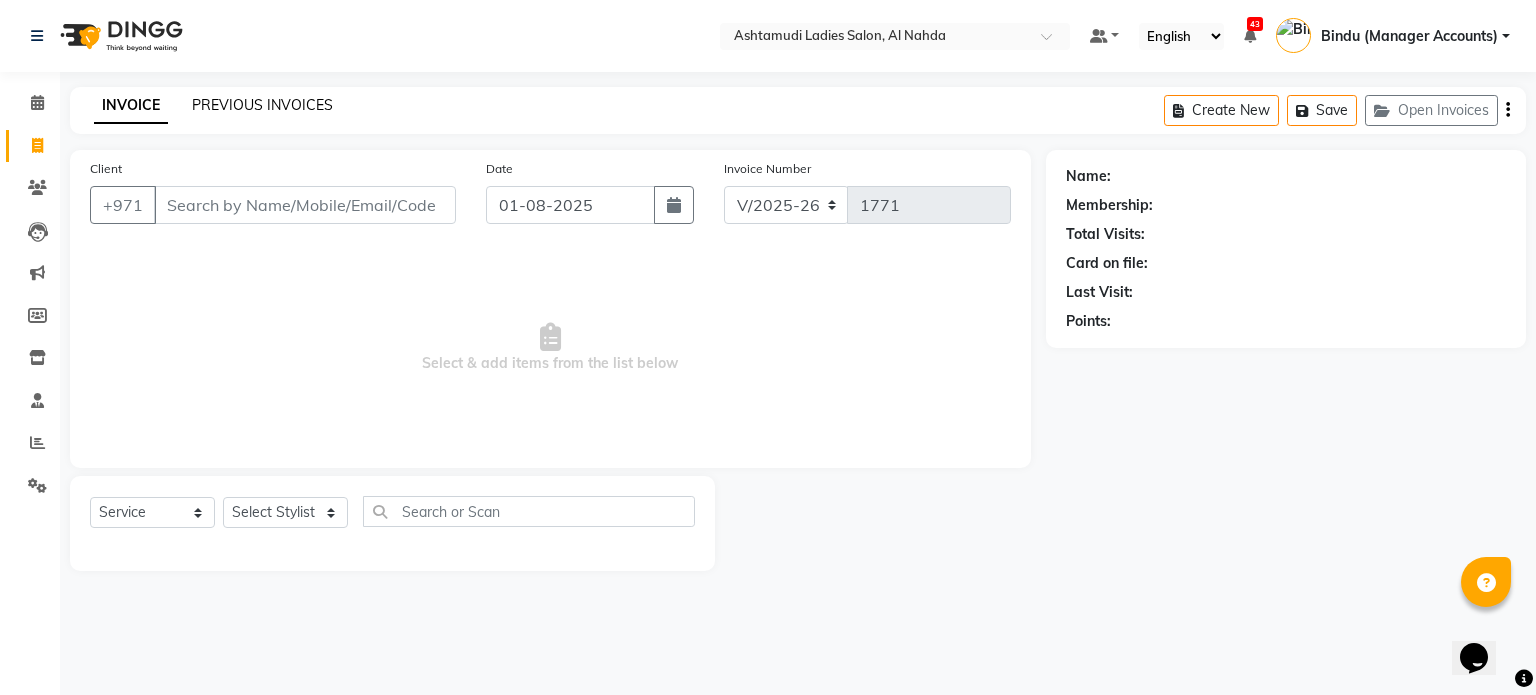 click on "PREVIOUS INVOICES" 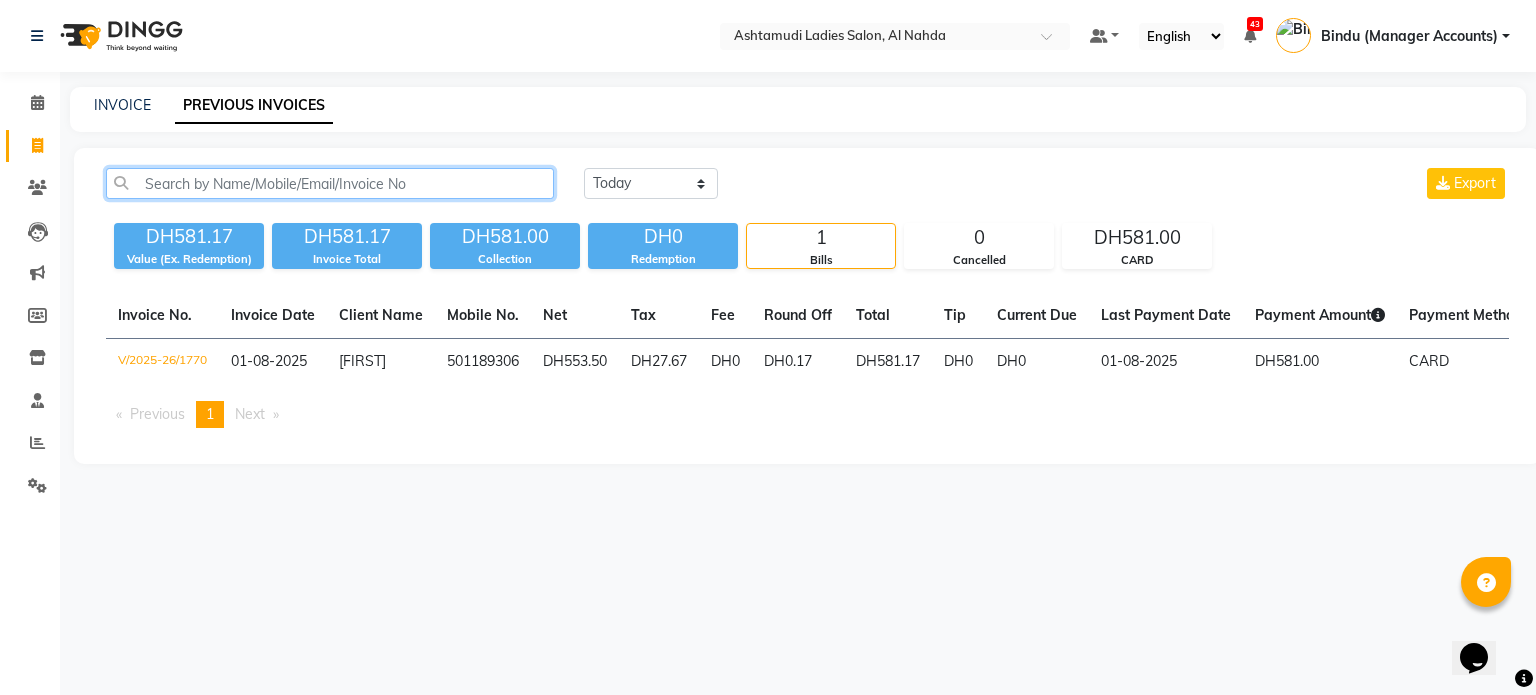 click 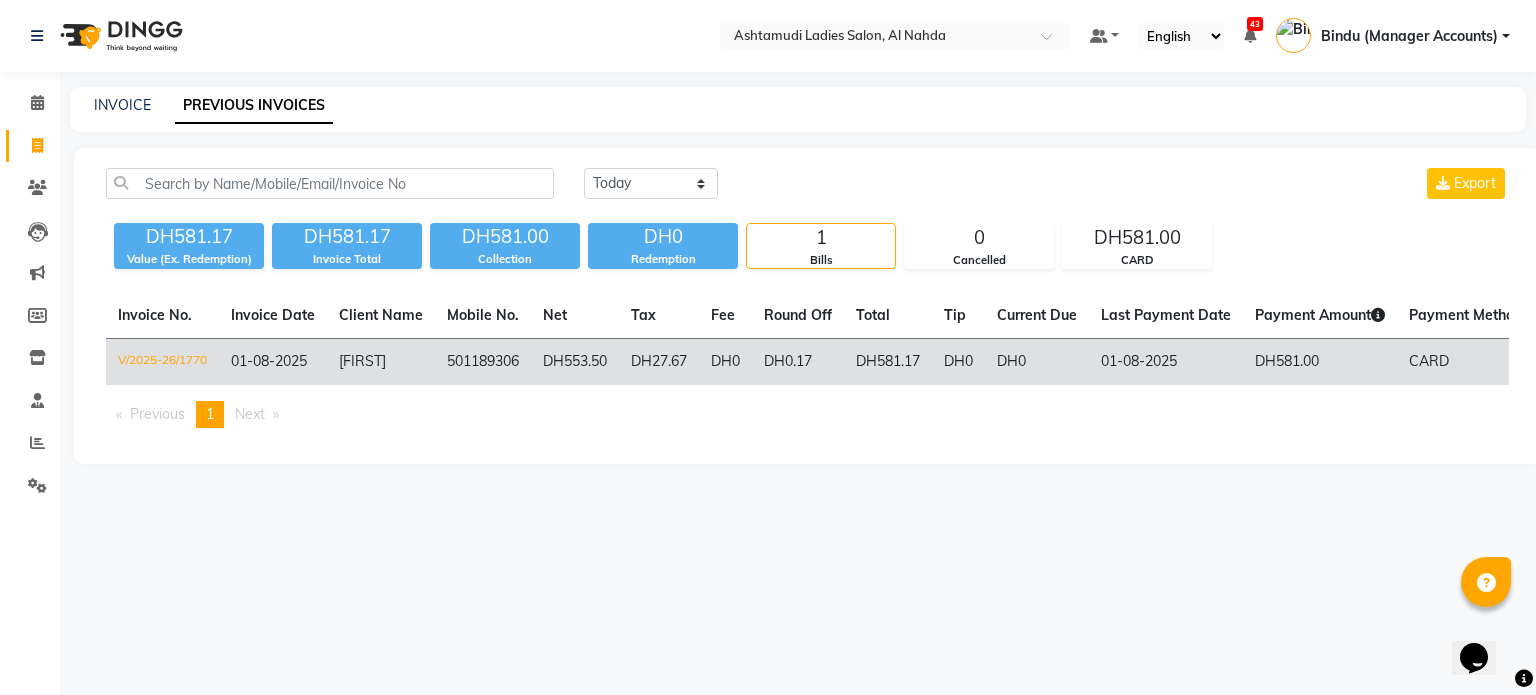 click on "DH27.67" 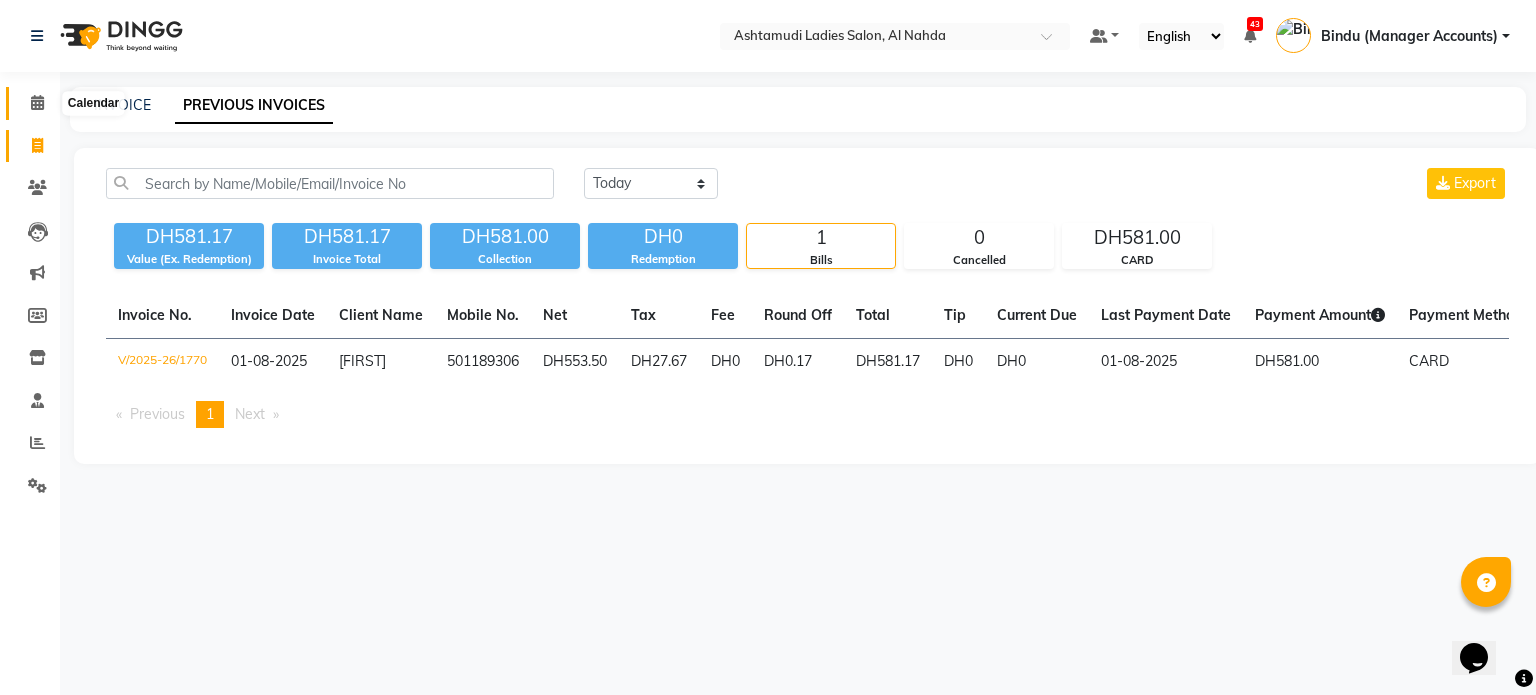 click 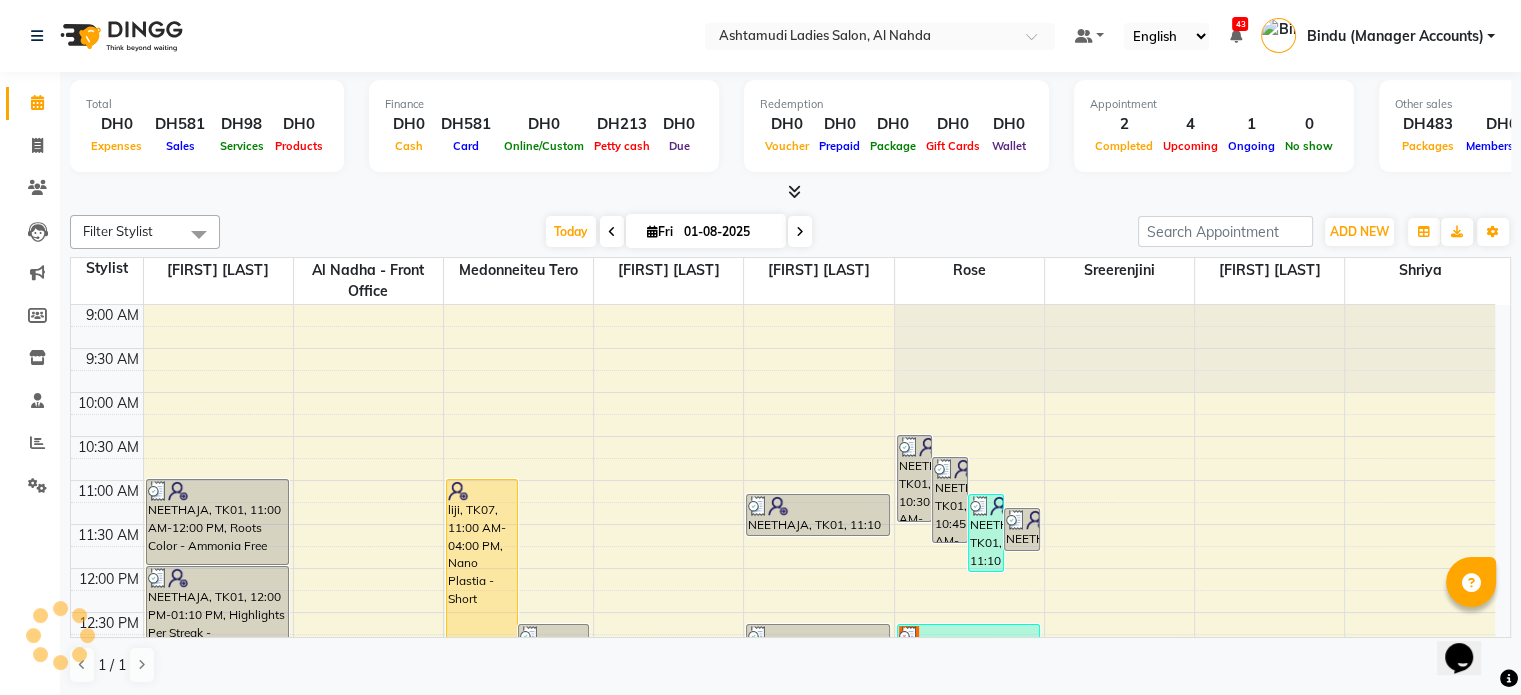 scroll, scrollTop: 0, scrollLeft: 0, axis: both 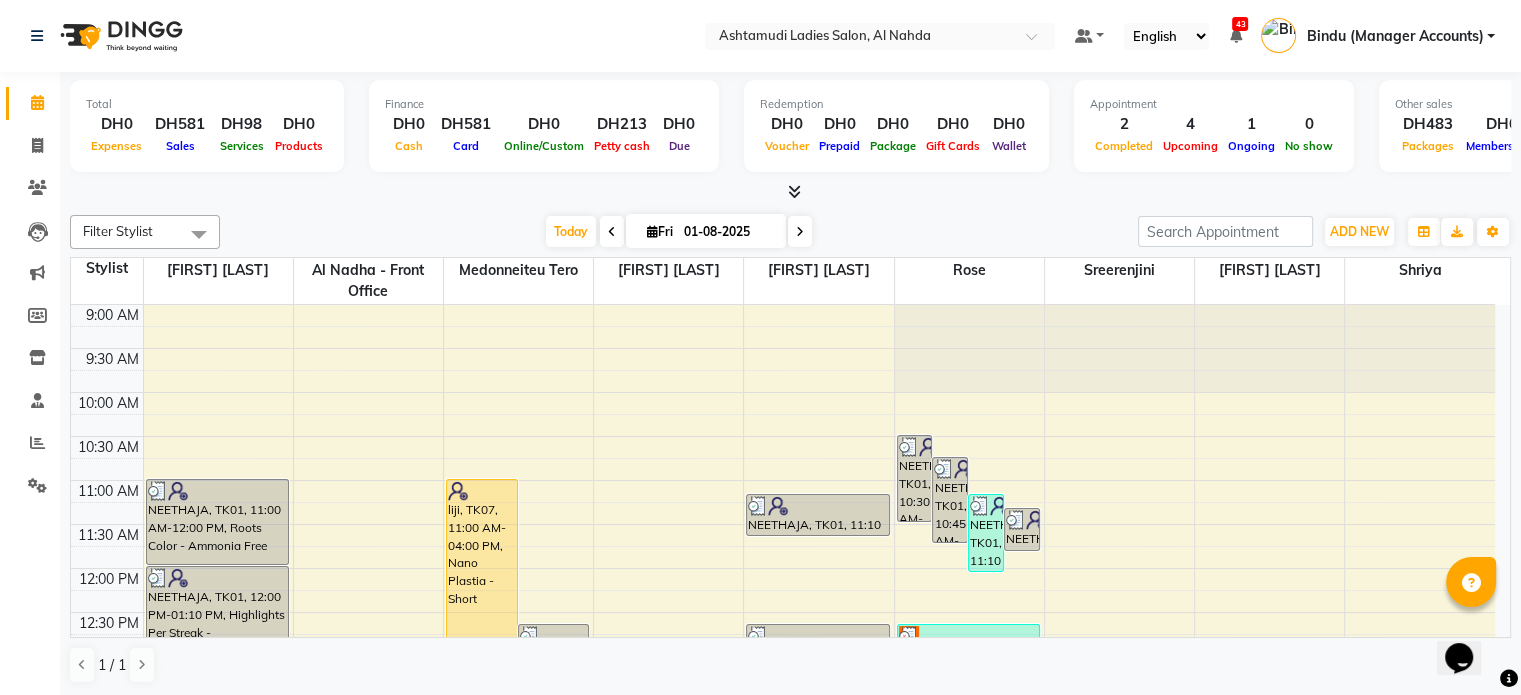 click on "Bindu (Manager Accounts)" at bounding box center [1394, 36] 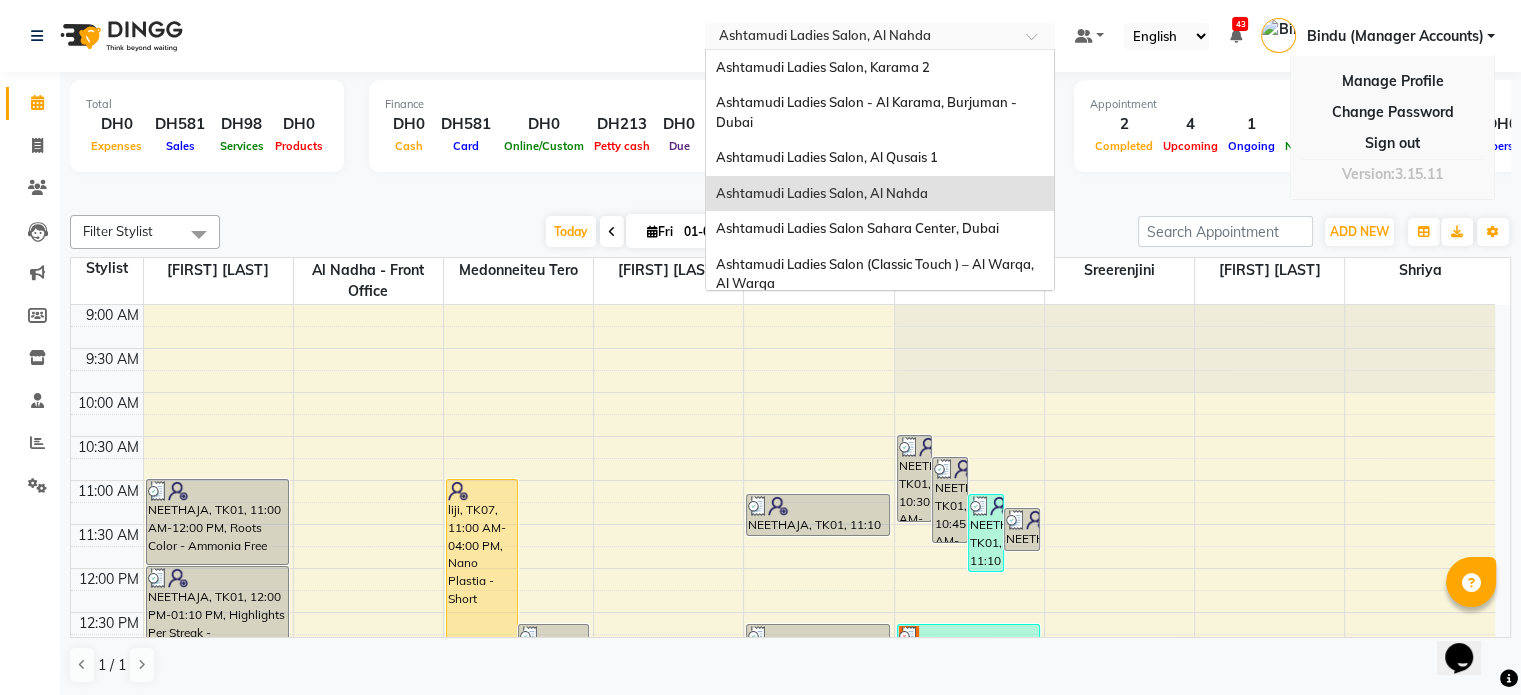 click at bounding box center [860, 38] 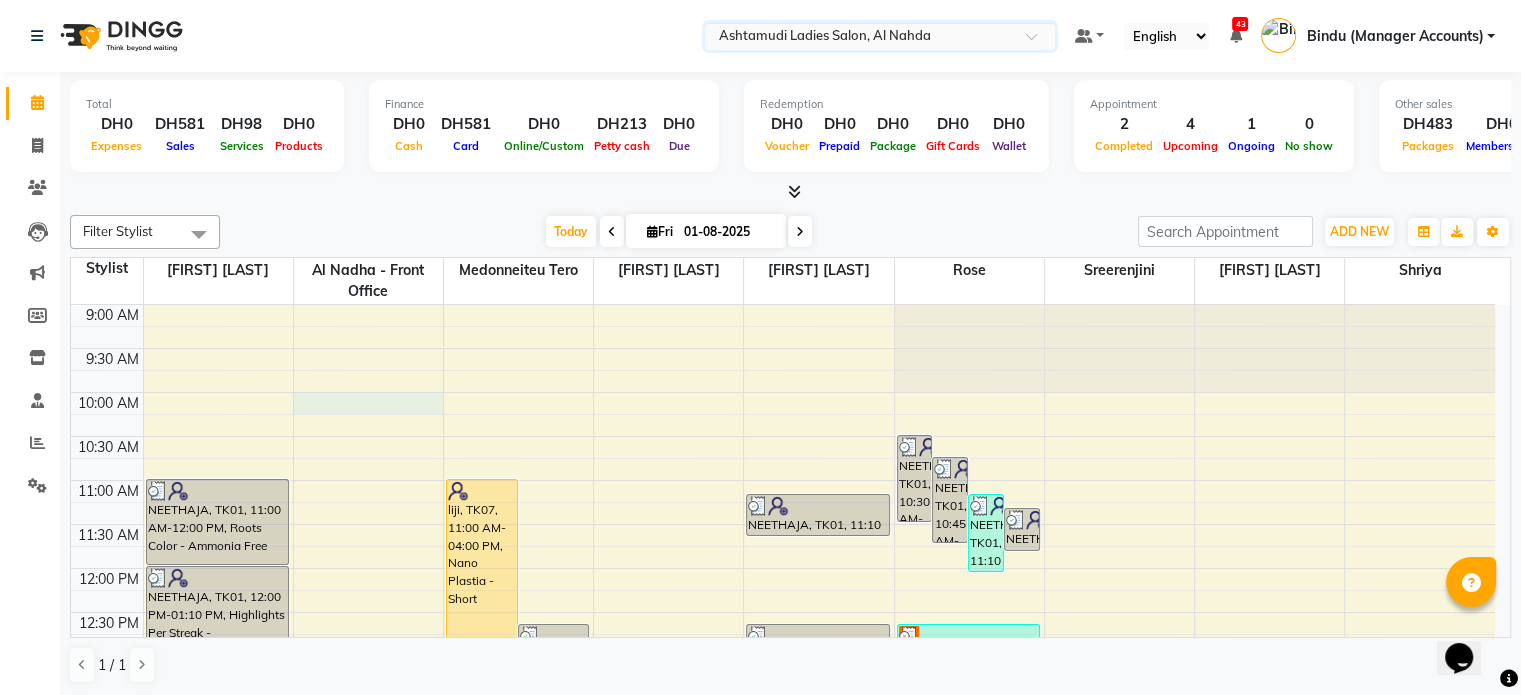 click on "9:00 AM 9:30 AM 10:00 AM 10:30 AM 11:00 AM 11:30 AM 12:00 PM 12:30 PM 1:00 PM 1:30 PM 2:00 PM 2:30 PM 3:00 PM 3:30 PM 4:00 PM 4:30 PM 5:00 PM 5:30 PM 6:00 PM 6:30 PM 7:00 PM 7:30 PM 8:00 PM 8:30 PM 9:00 PM 9:30 PM 10:00 PM 10:30 PM     NEETHAJA, TK01, 11:00 AM-12:00 PM, Roots Color - Ammonia Free     NEETHAJA, TK01, 12:00 PM-01:10 PM, Highlights Per Streak - (Schwarzkopf / L’Oréal)     liji, TK07, 11:00 AM-04:00 PM, Nano Plastia - Short     sreethu, TK08, 12:40 PM-01:40 PM, Roots Color - Ammonia Free             najah, TK04, 04:40 PM-05:40 PM, Creative Hair Cut     Thara, TK06, 07:25 PM-08:25 PM, Roots Color - Ammonia Free             KEZIYA, TK03, 03:00 PM-07:20 PM, Nano Plastia - Short     NEETHAJA, TK01, 11:10 AM-11:40 AM, Classic Pedicure     sreethu, TK08, 12:40 PM-01:40 PM, Acrylic Extension     NEETHAJA, TK01, 10:30 AM-11:30 AM, Under Arms Waxing     NEETHAJA, TK01, 10:45 AM-11:45 AM, Full Arms Waxing     NEETHAJA, TK01, 11:10 AM-12:05 PM, Half legs Waxing,Lycon Under Arms Waxing" at bounding box center [783, 920] 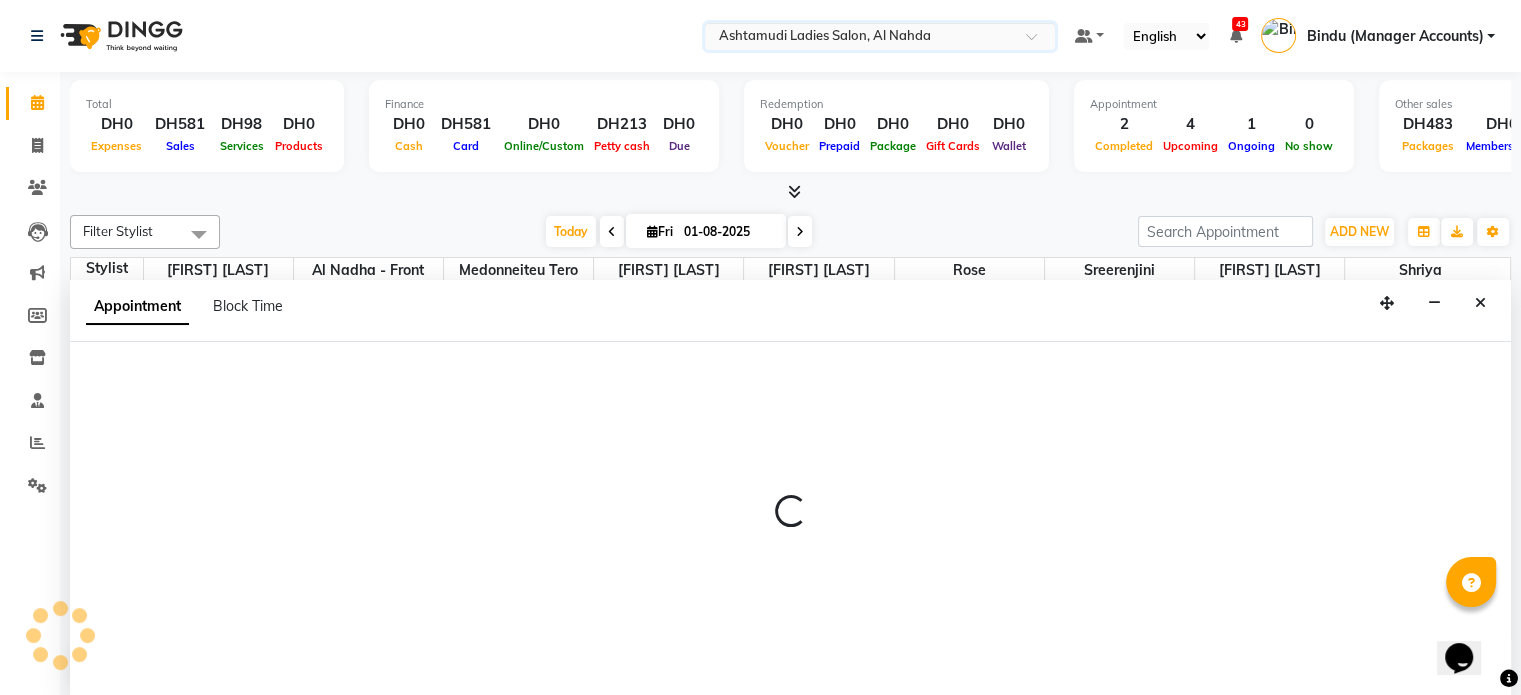 scroll, scrollTop: 0, scrollLeft: 0, axis: both 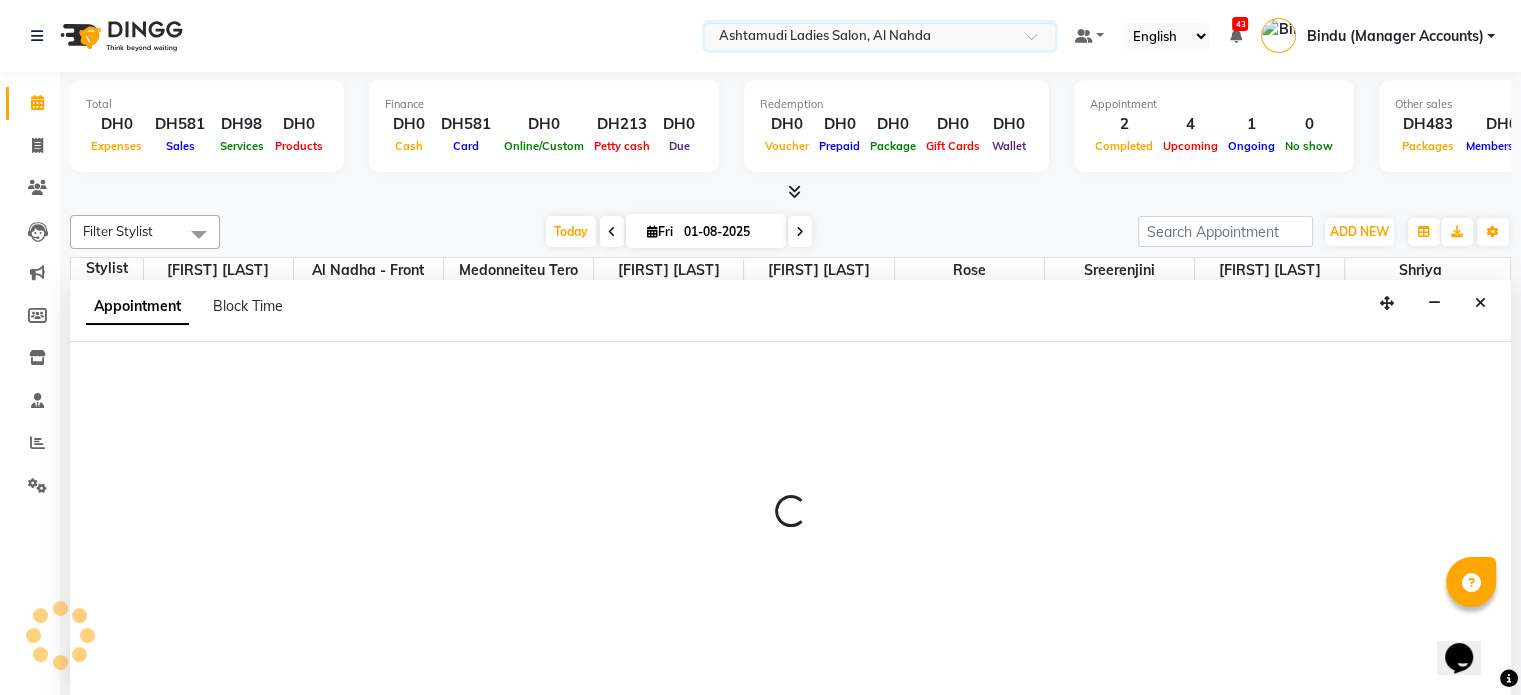 select on "tentative" 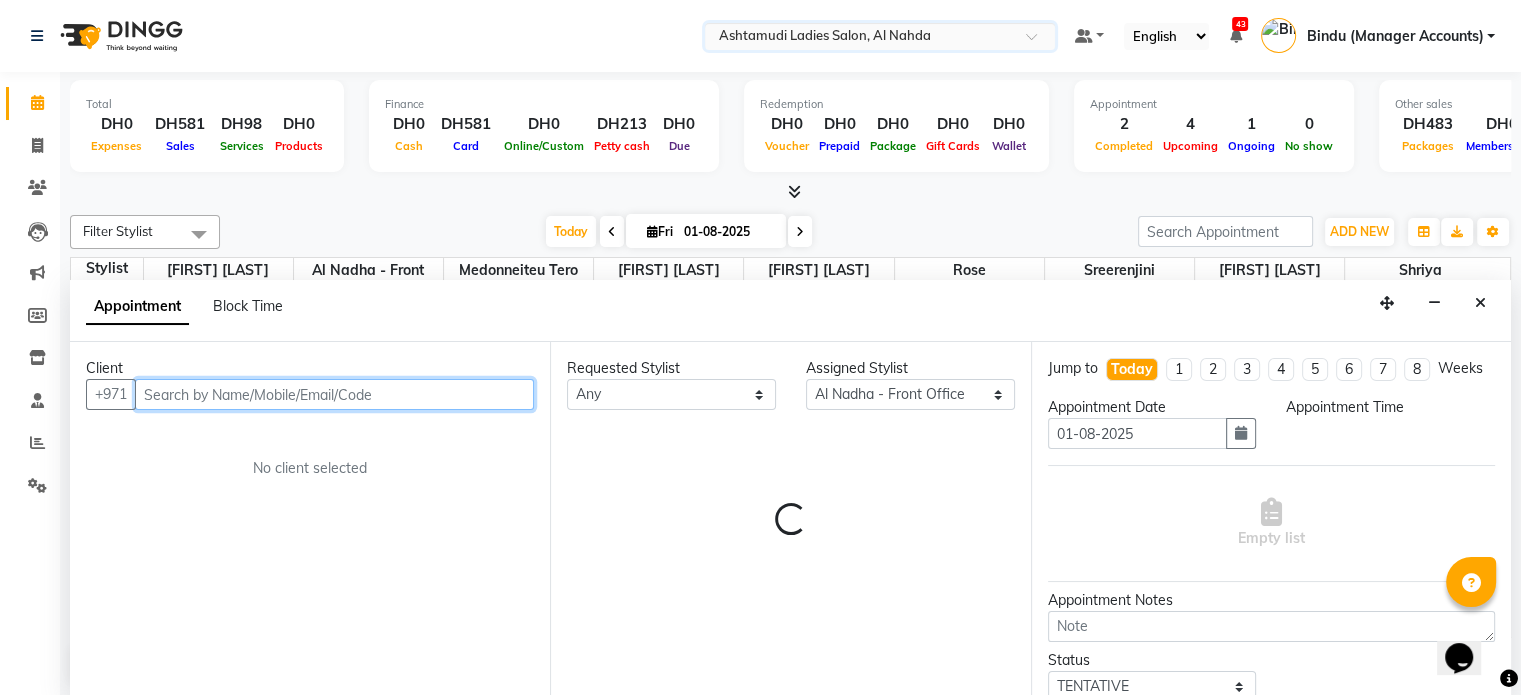 select on "600" 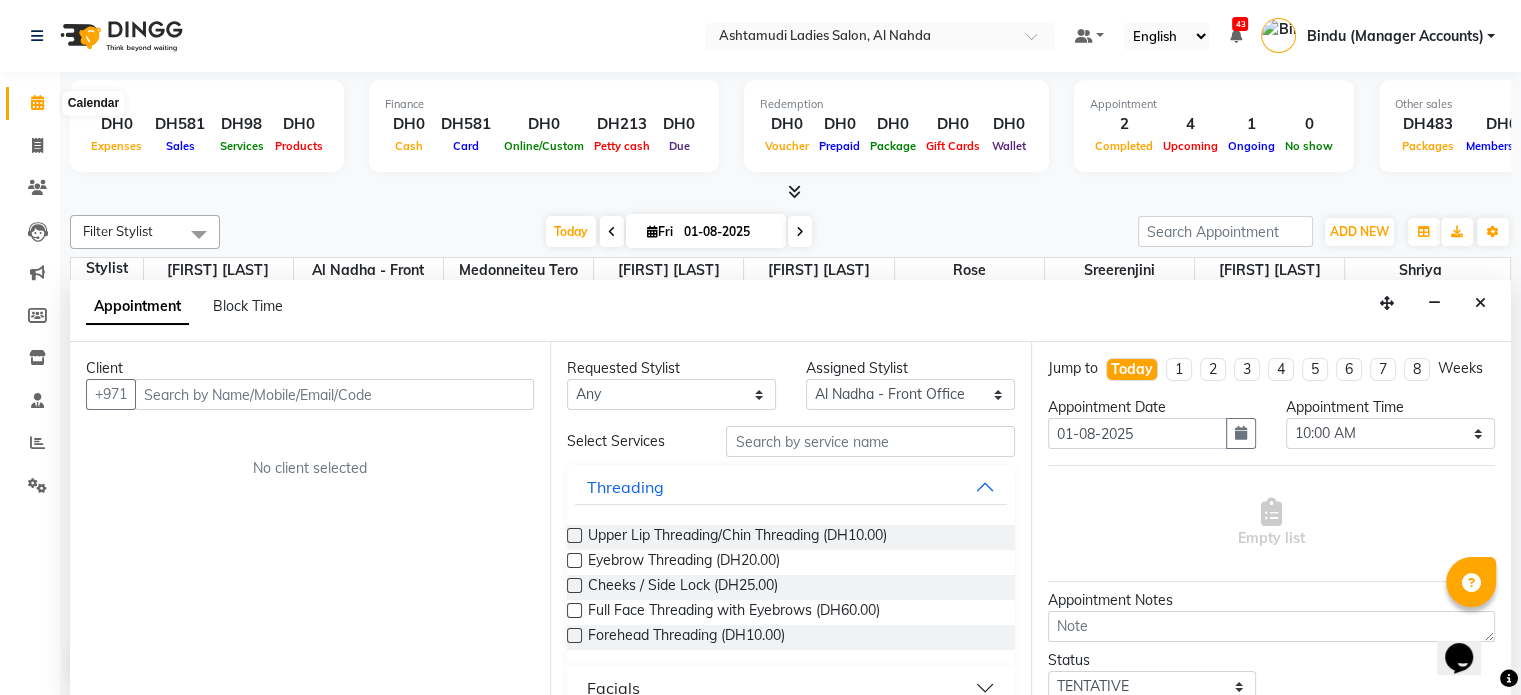 click 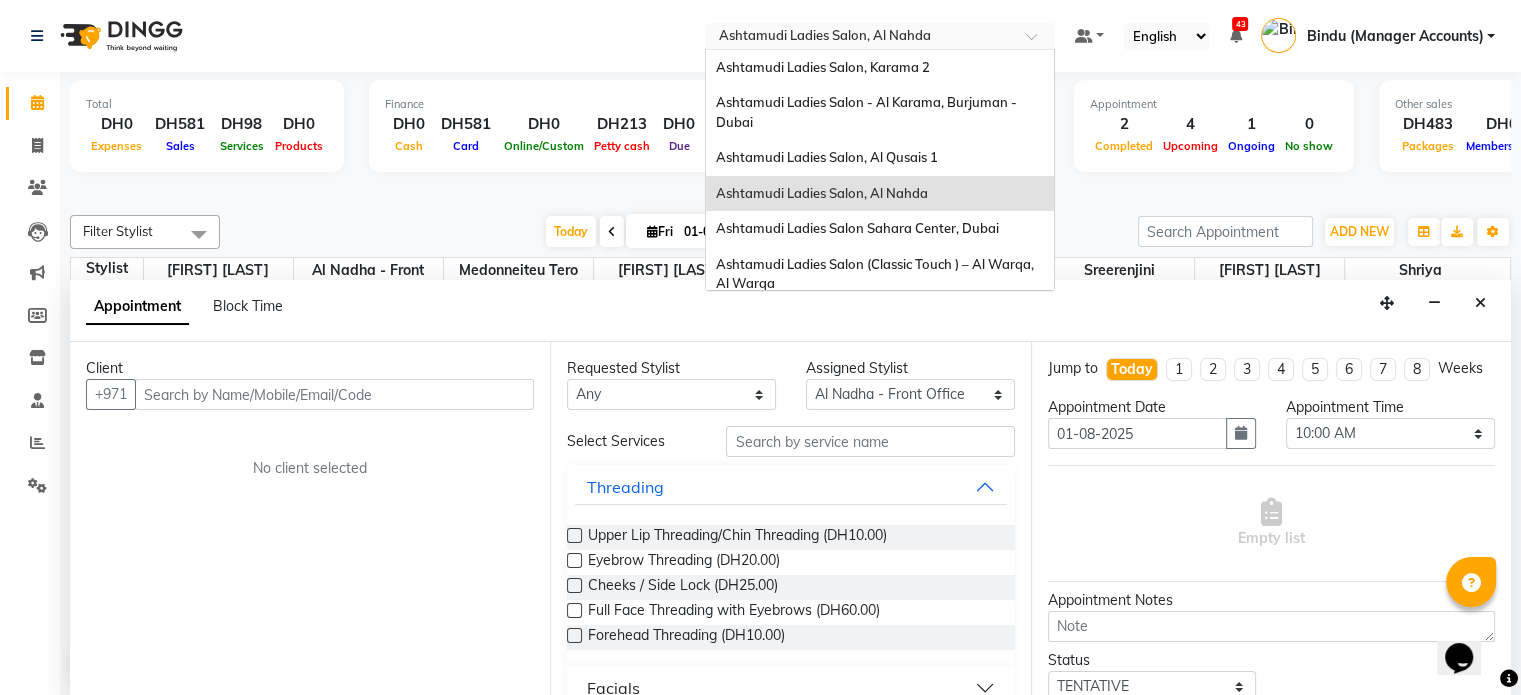 click at bounding box center (860, 38) 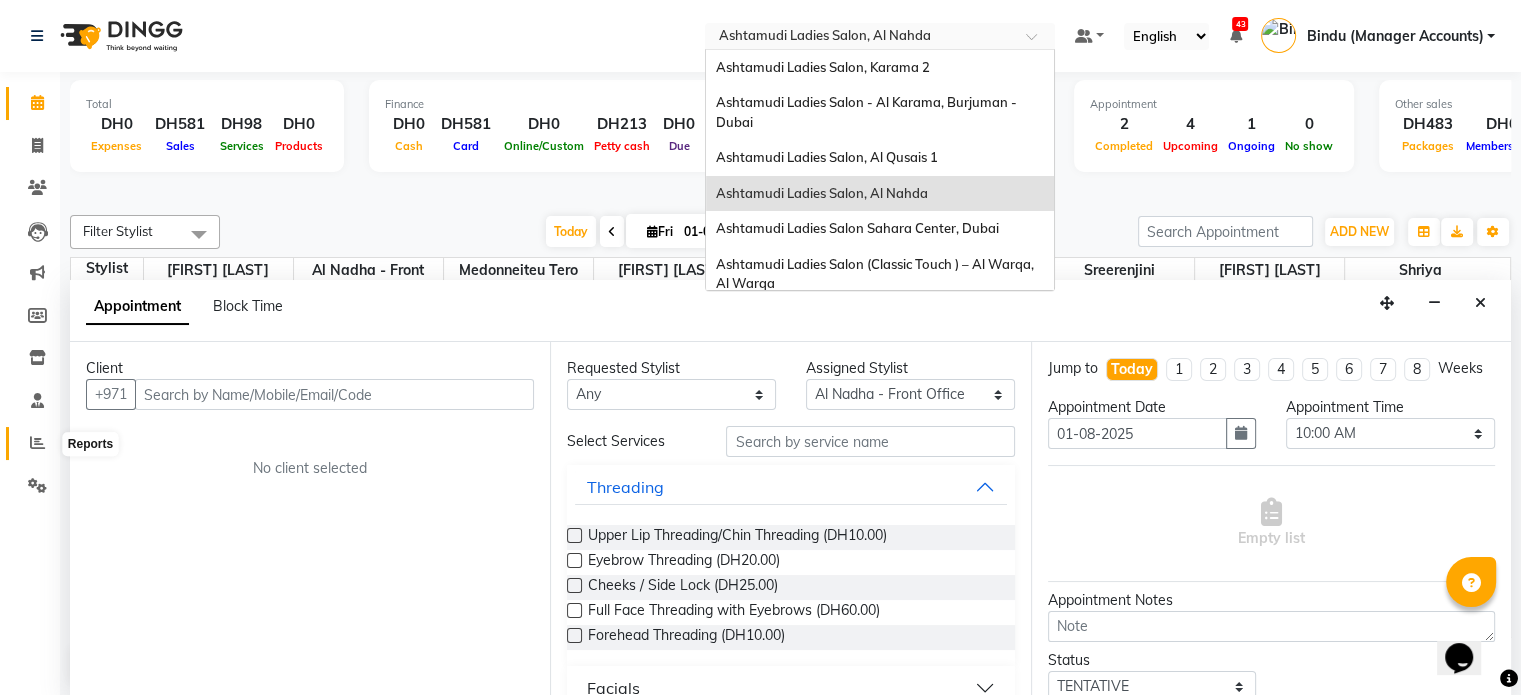 click 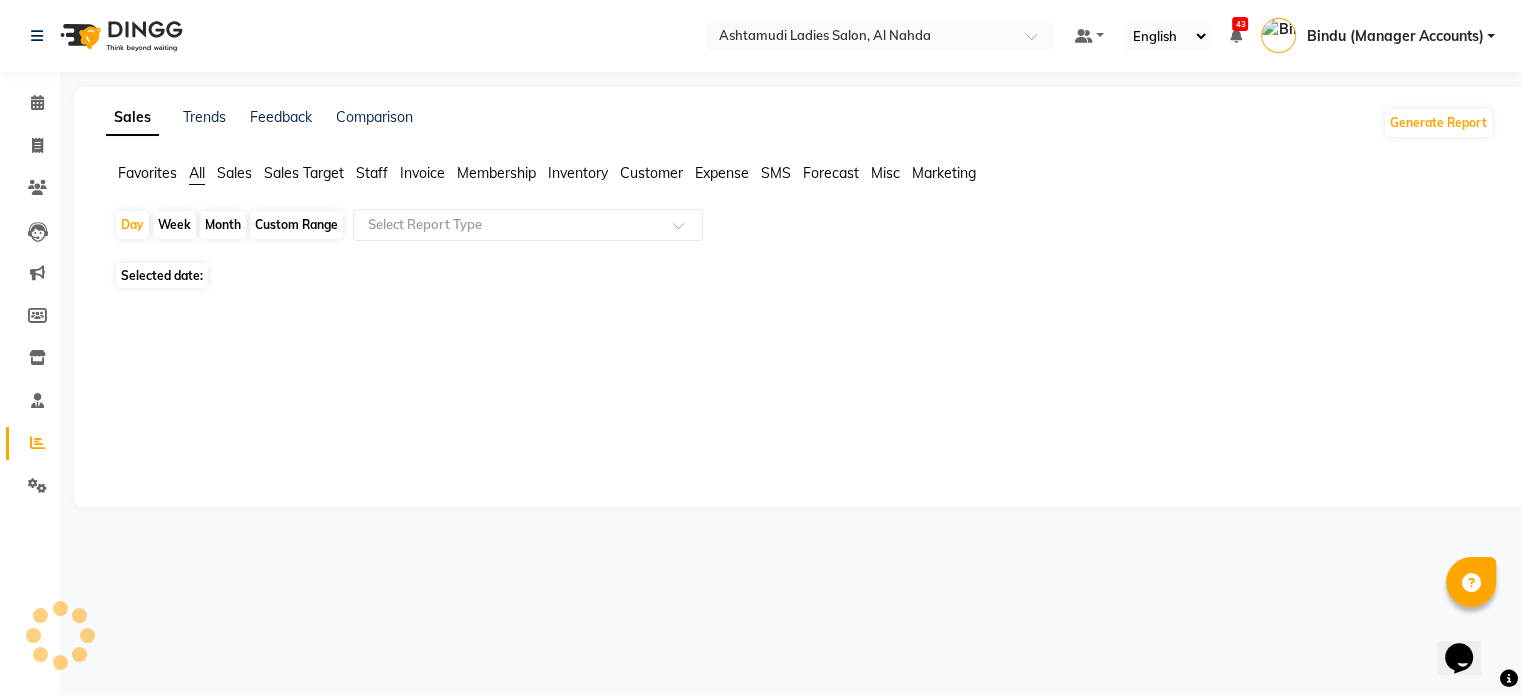 scroll, scrollTop: 0, scrollLeft: 0, axis: both 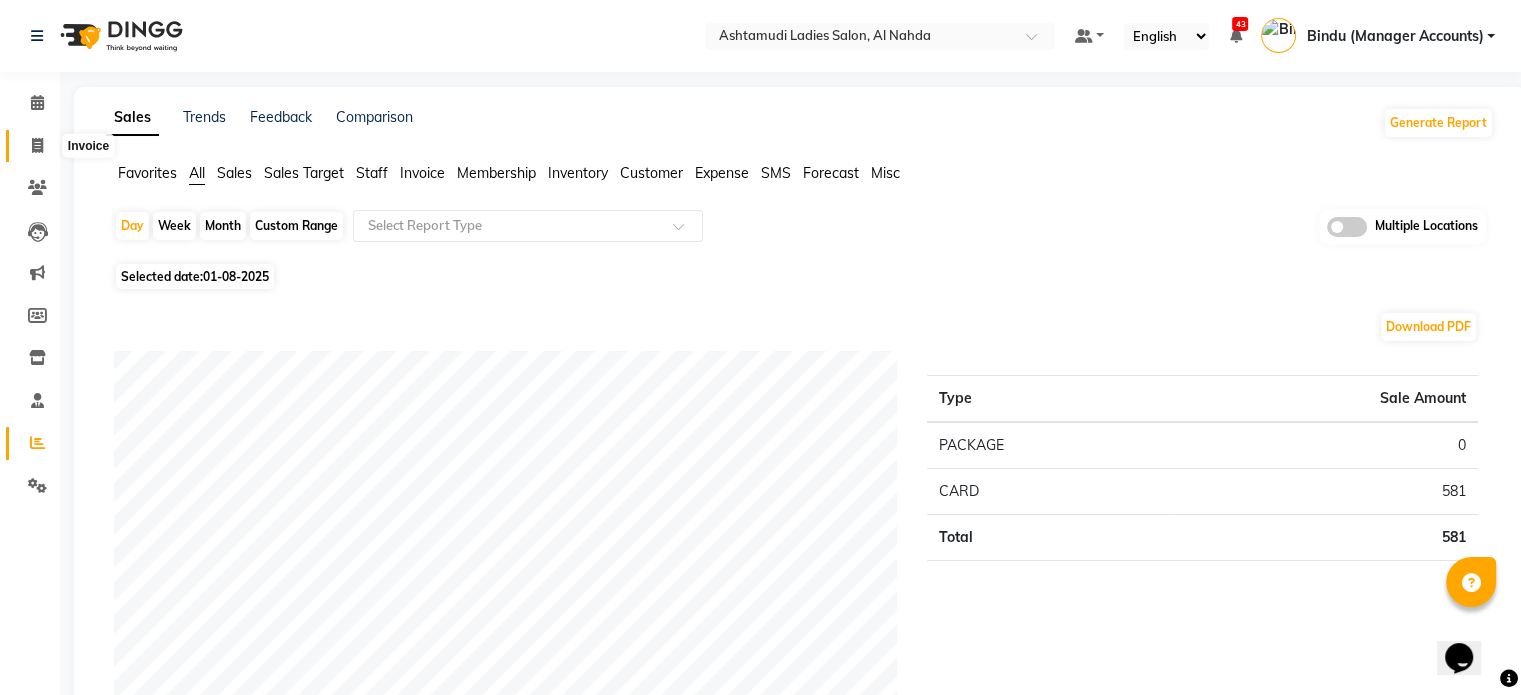 click 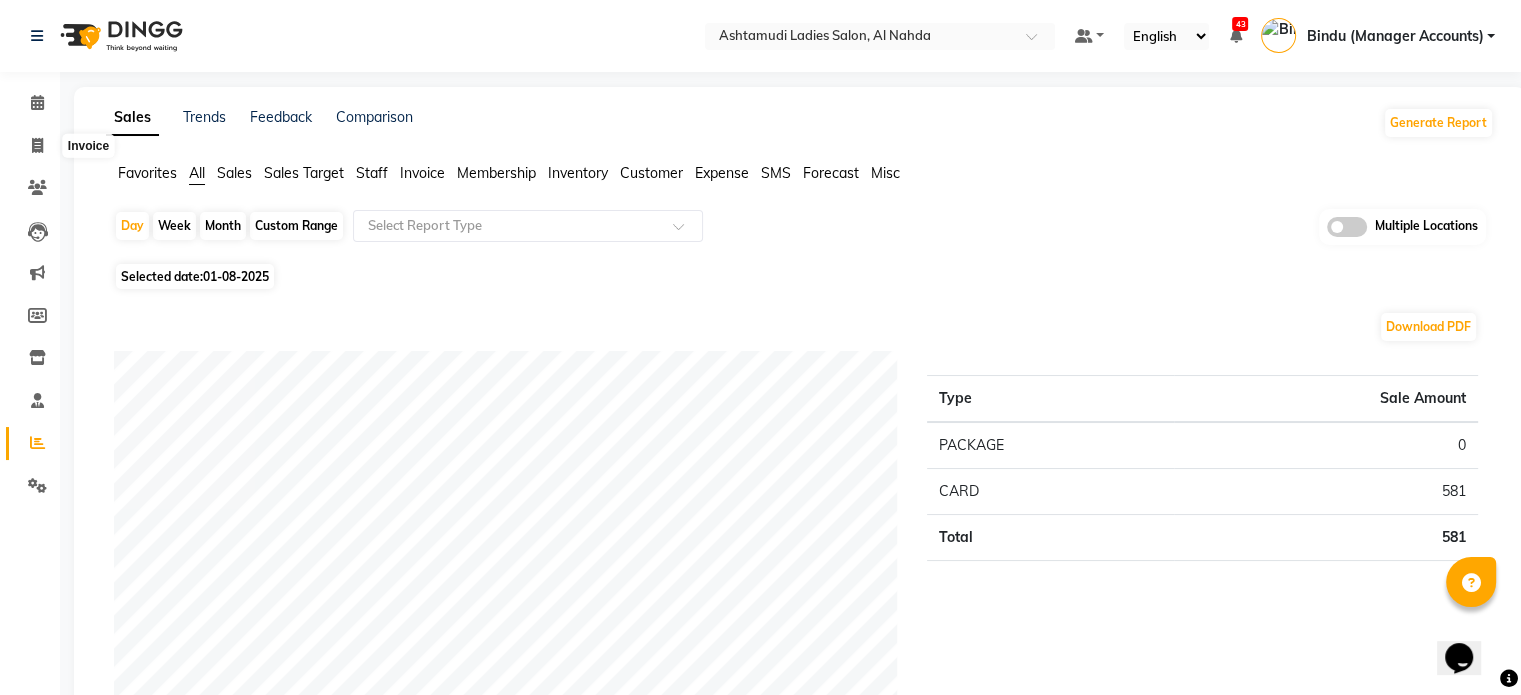 select on "service" 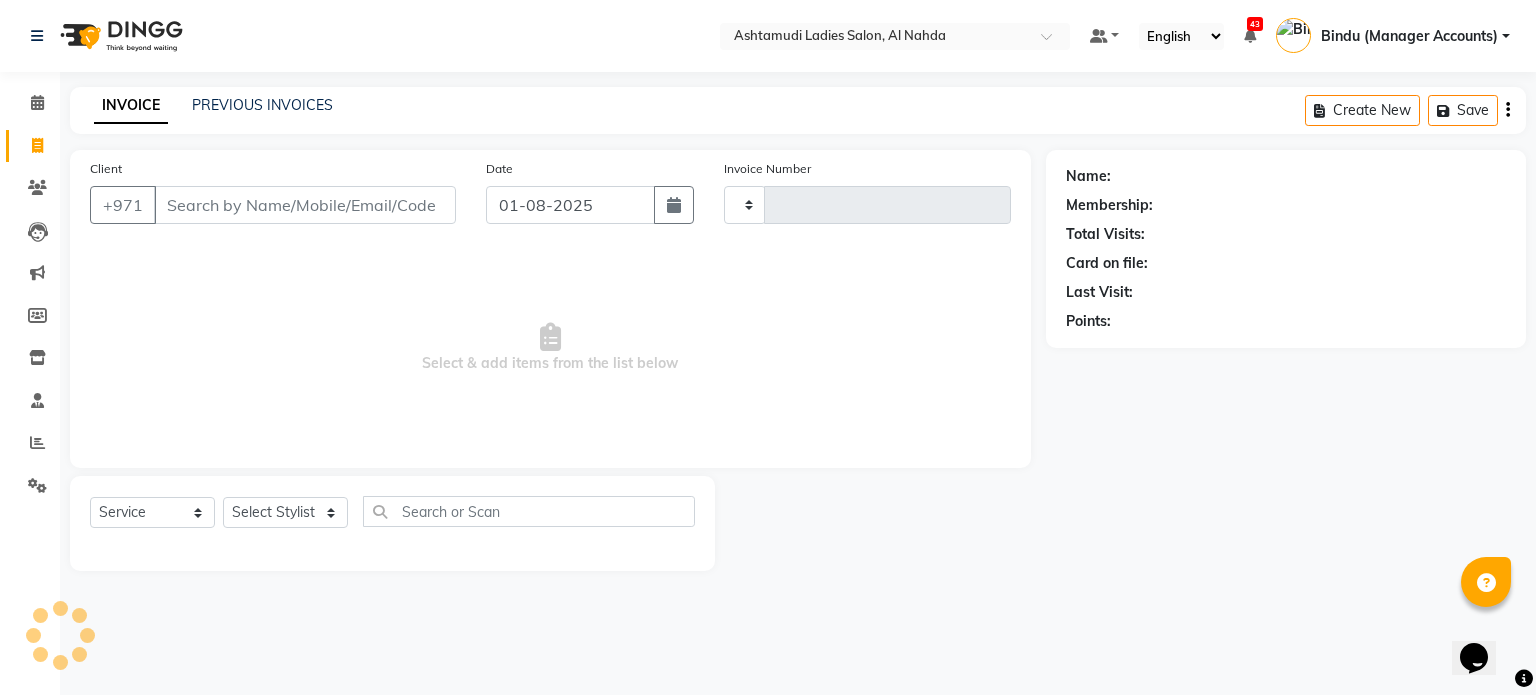 type on "1774" 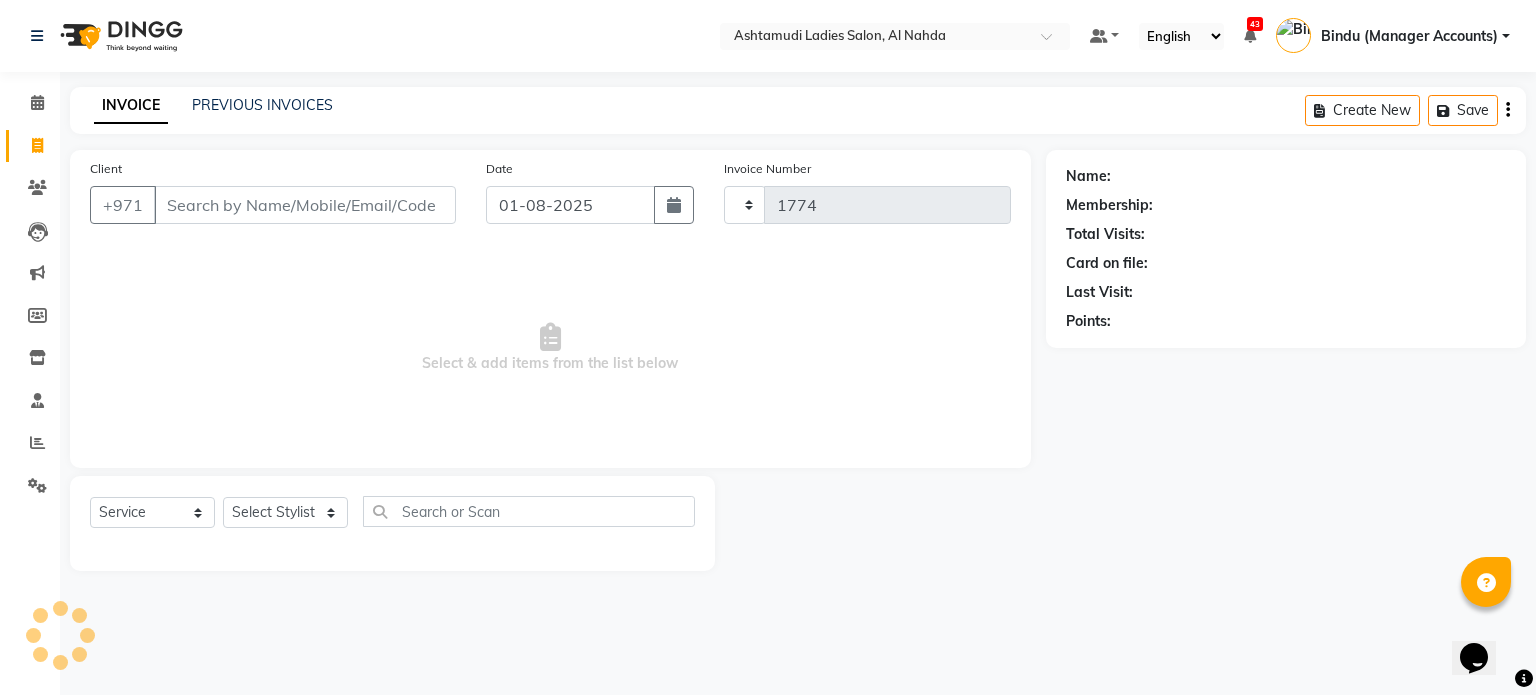 select on "7088" 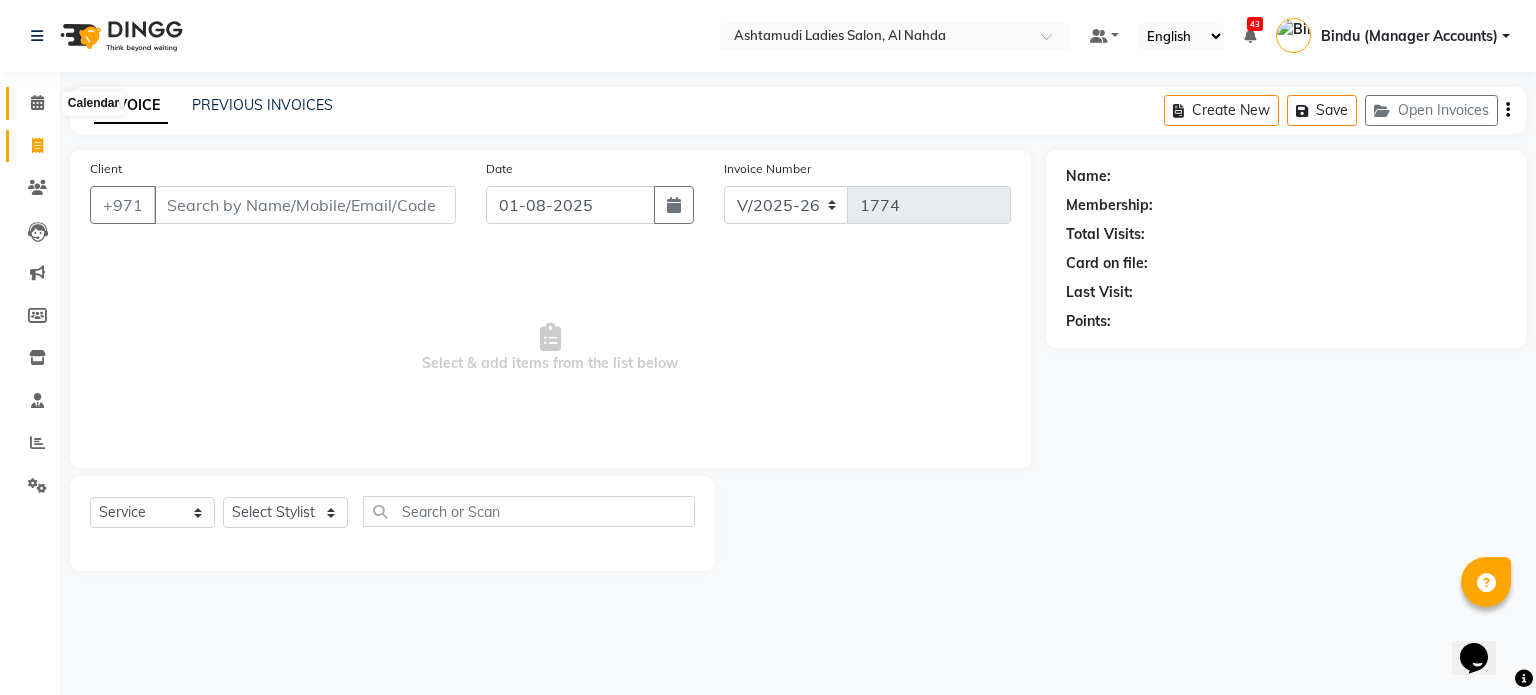 click 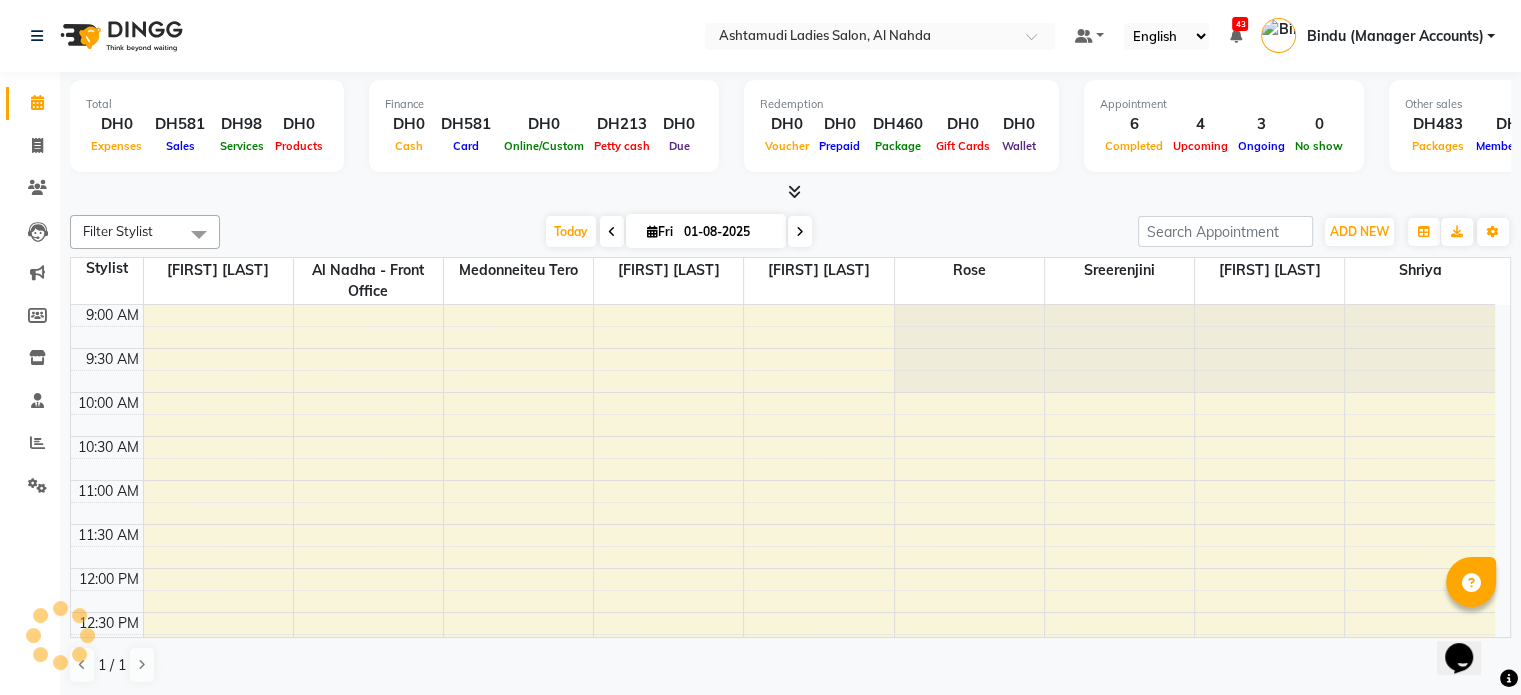 scroll, scrollTop: 0, scrollLeft: 0, axis: both 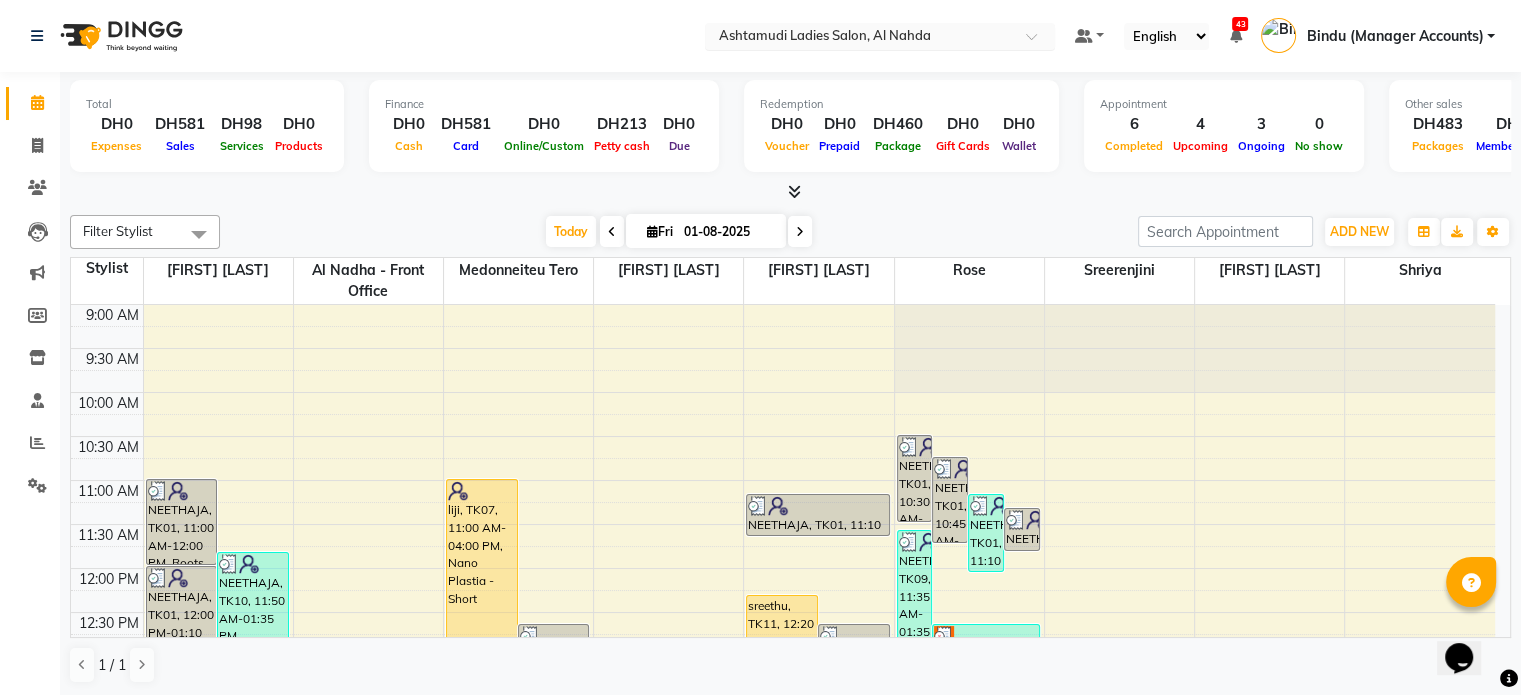 click at bounding box center (860, 38) 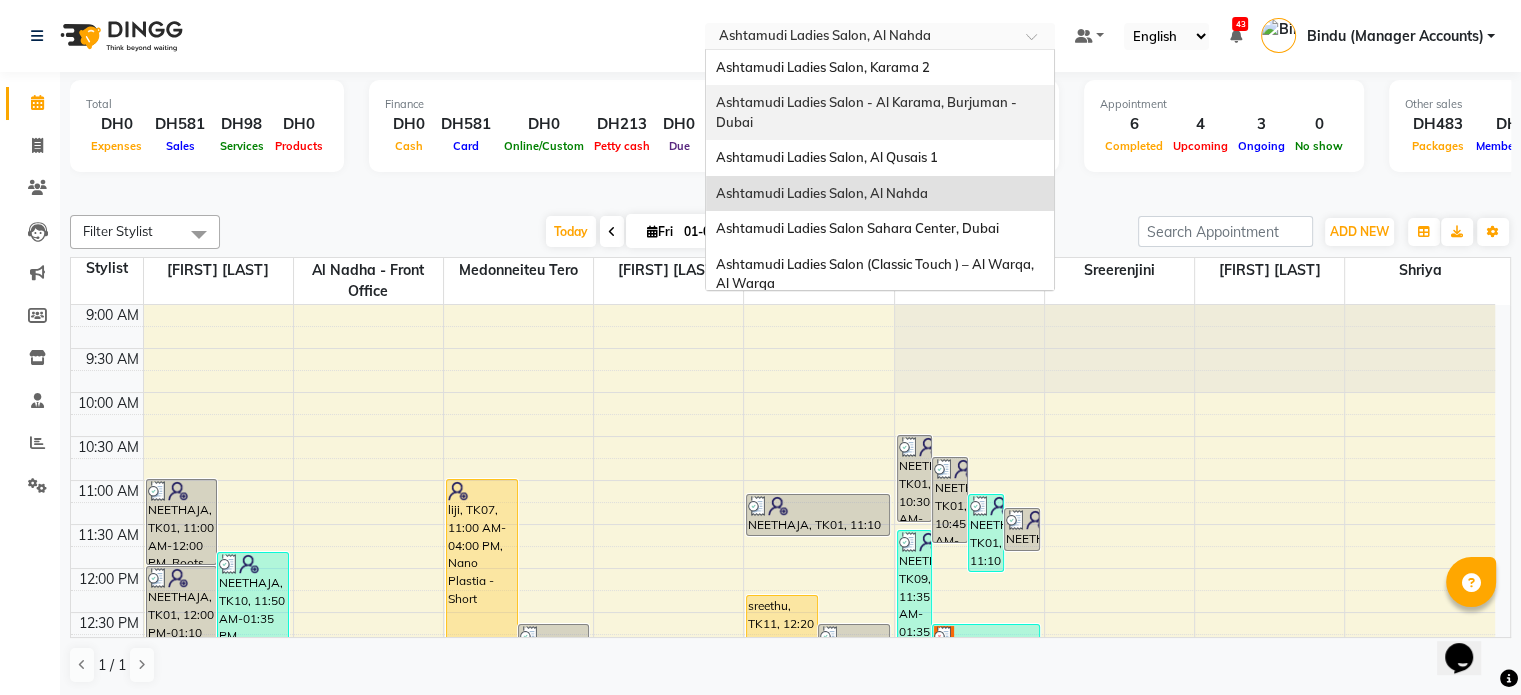 click on "Ashtamudi Ladies Salon - Al Karama, Burjuman -Dubai" at bounding box center (866, 112) 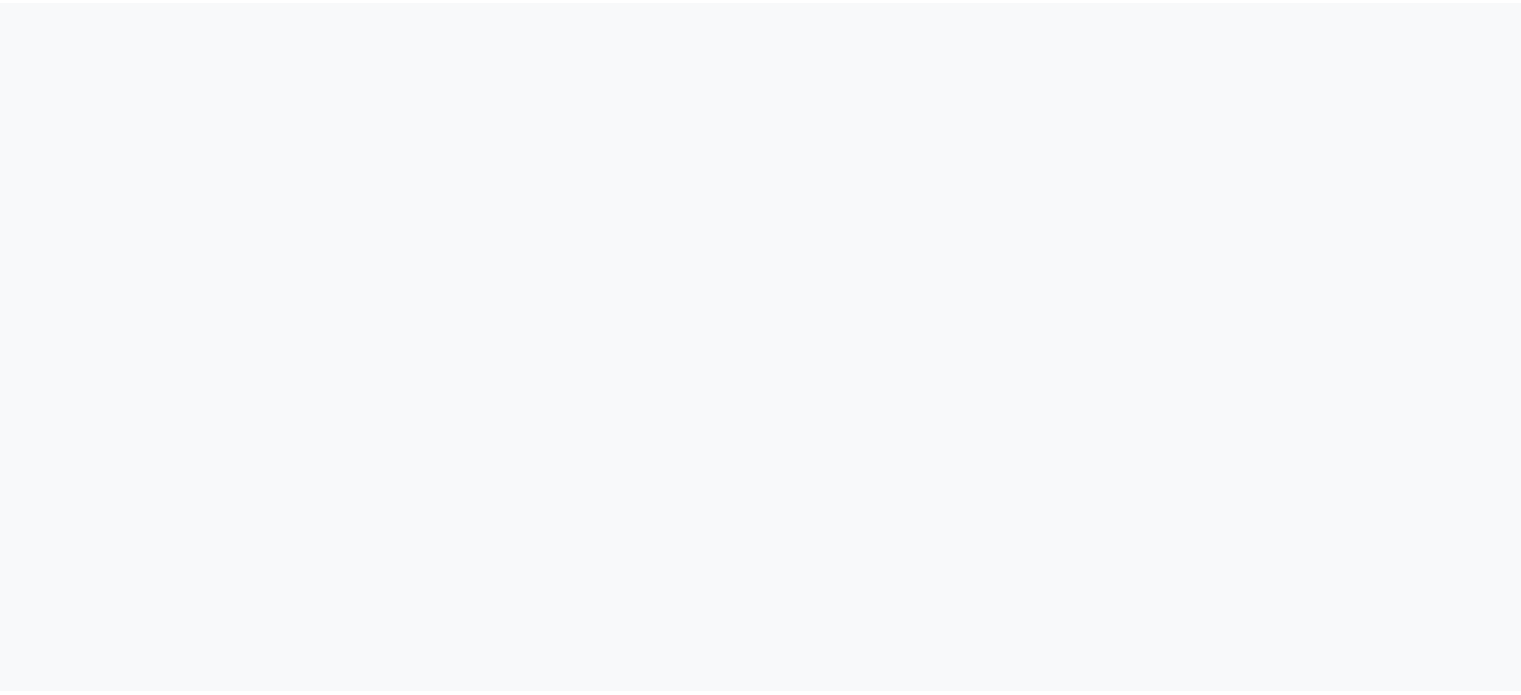 scroll, scrollTop: 0, scrollLeft: 0, axis: both 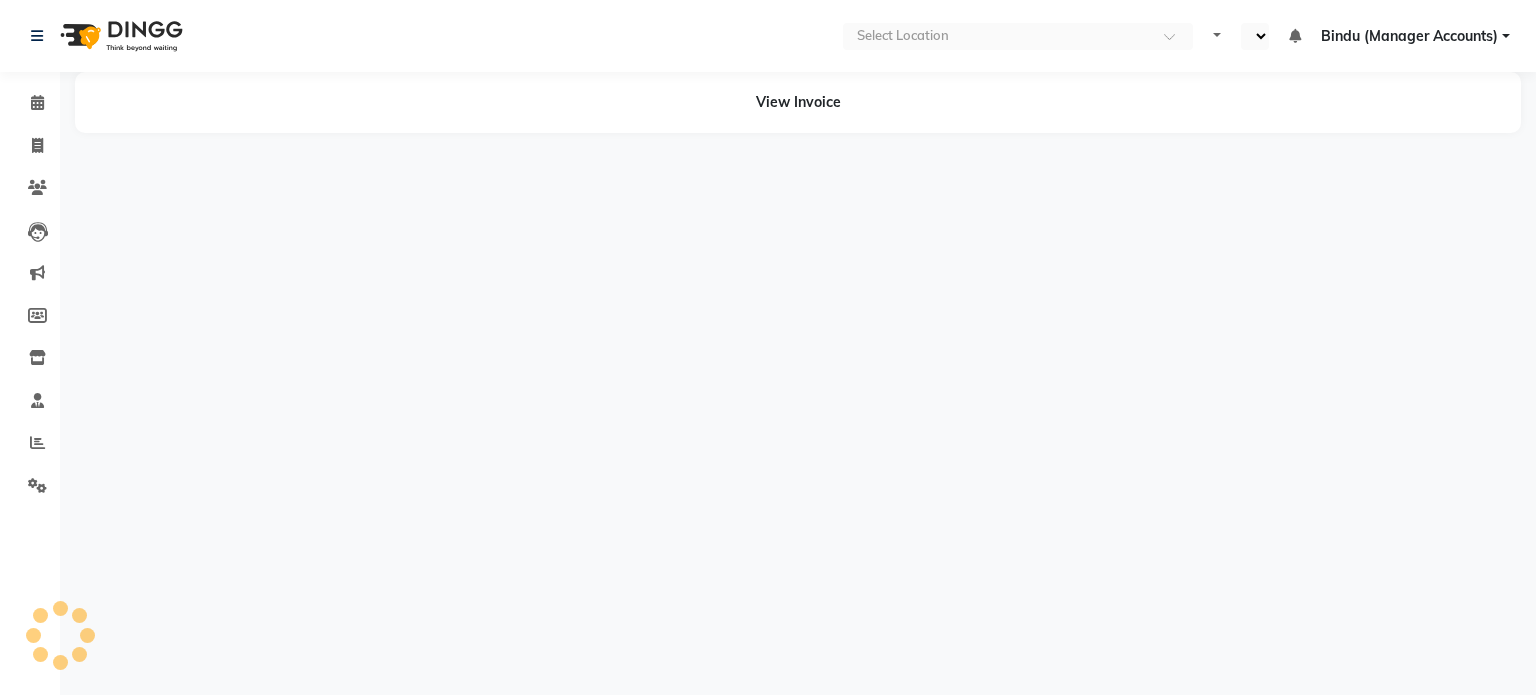 select on "en" 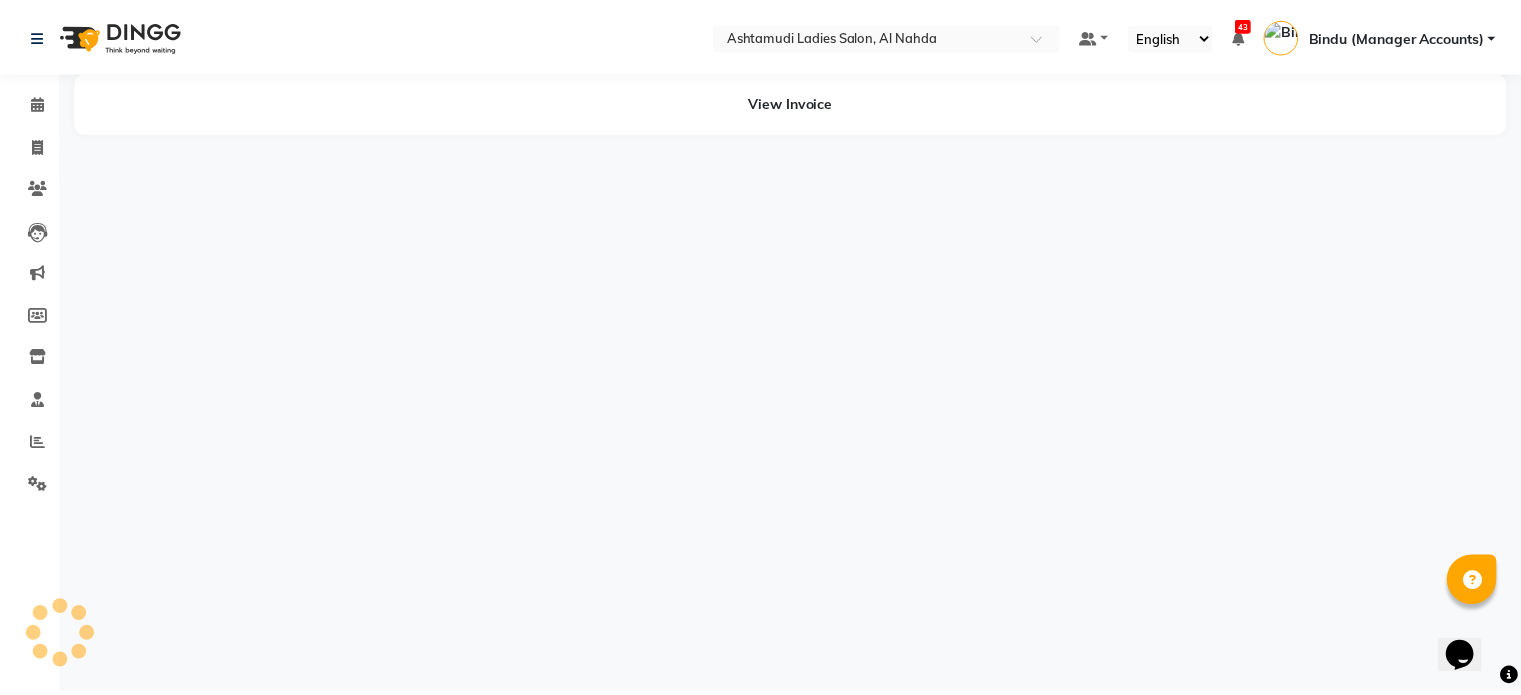 scroll, scrollTop: 0, scrollLeft: 0, axis: both 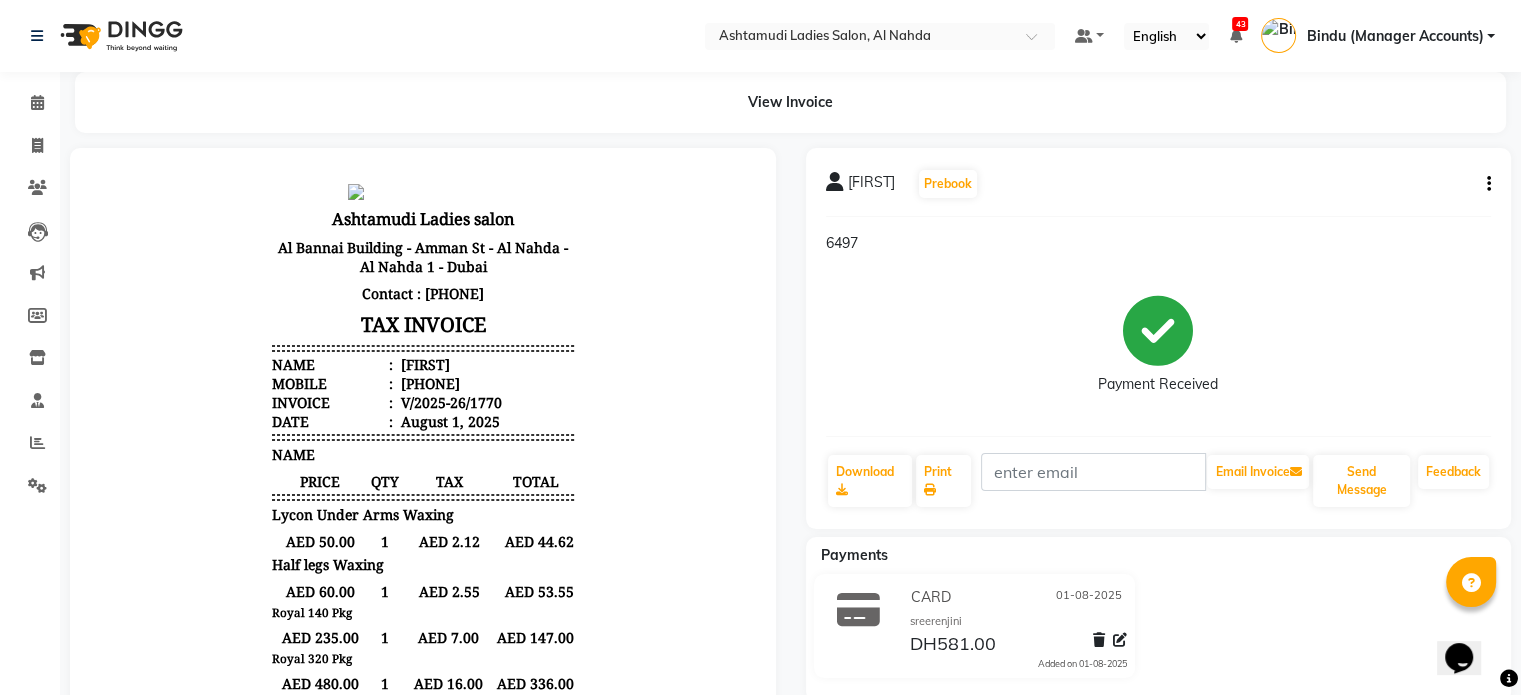 click 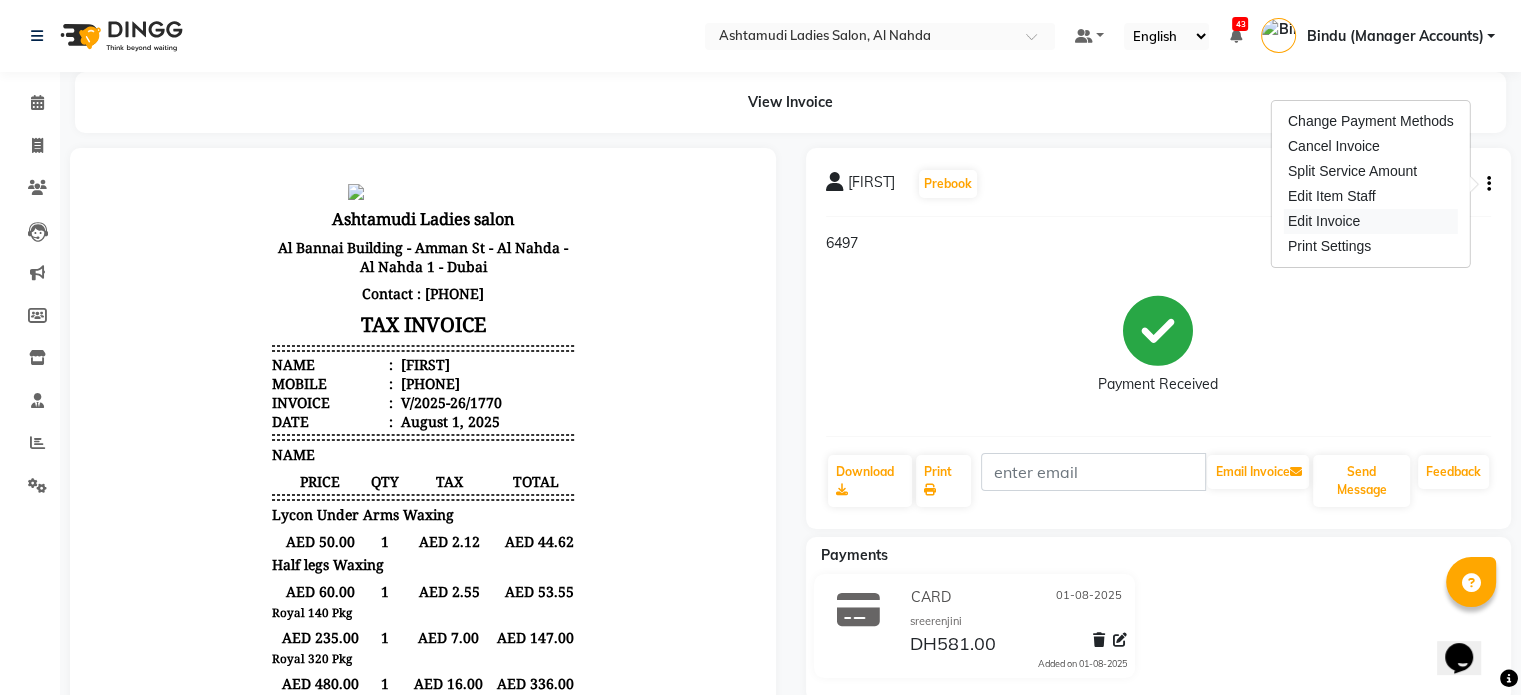 click on "Edit Invoice" at bounding box center (1371, 221) 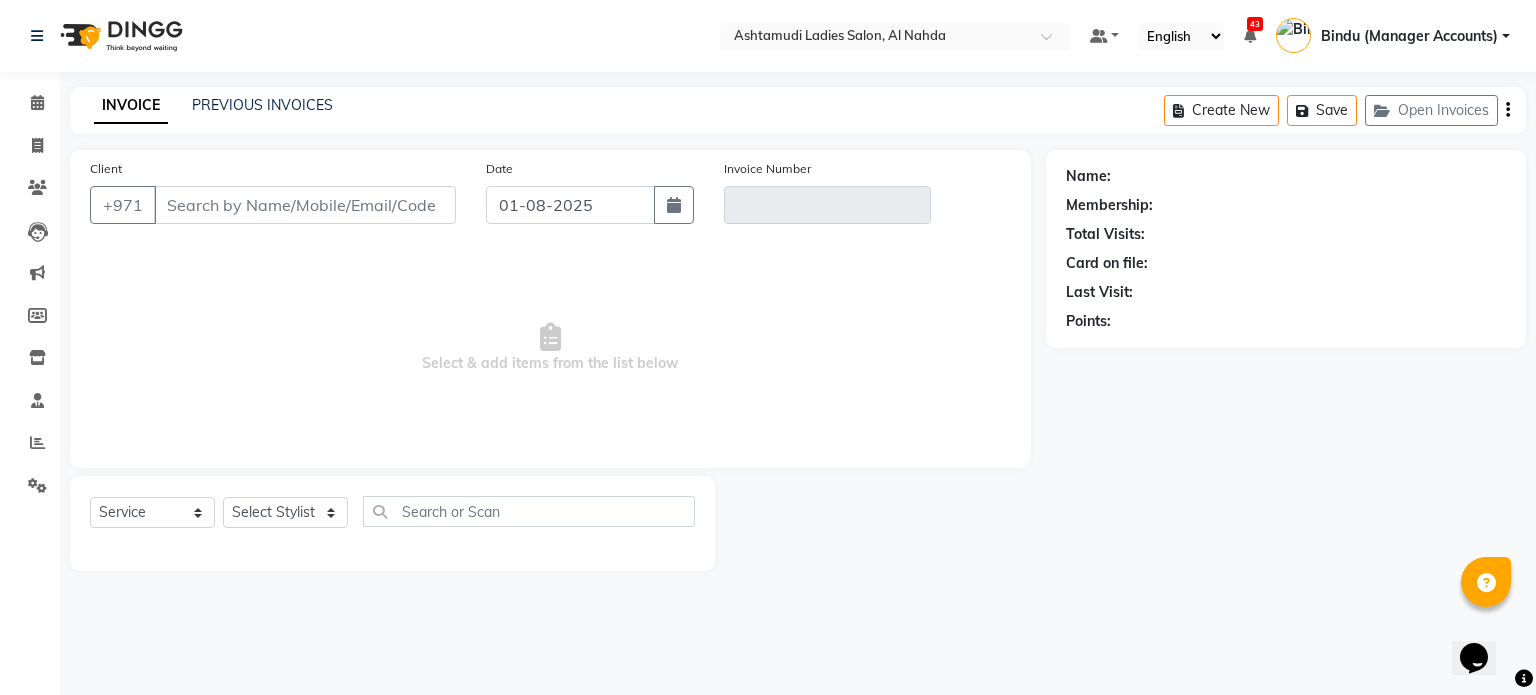 type on "501189306" 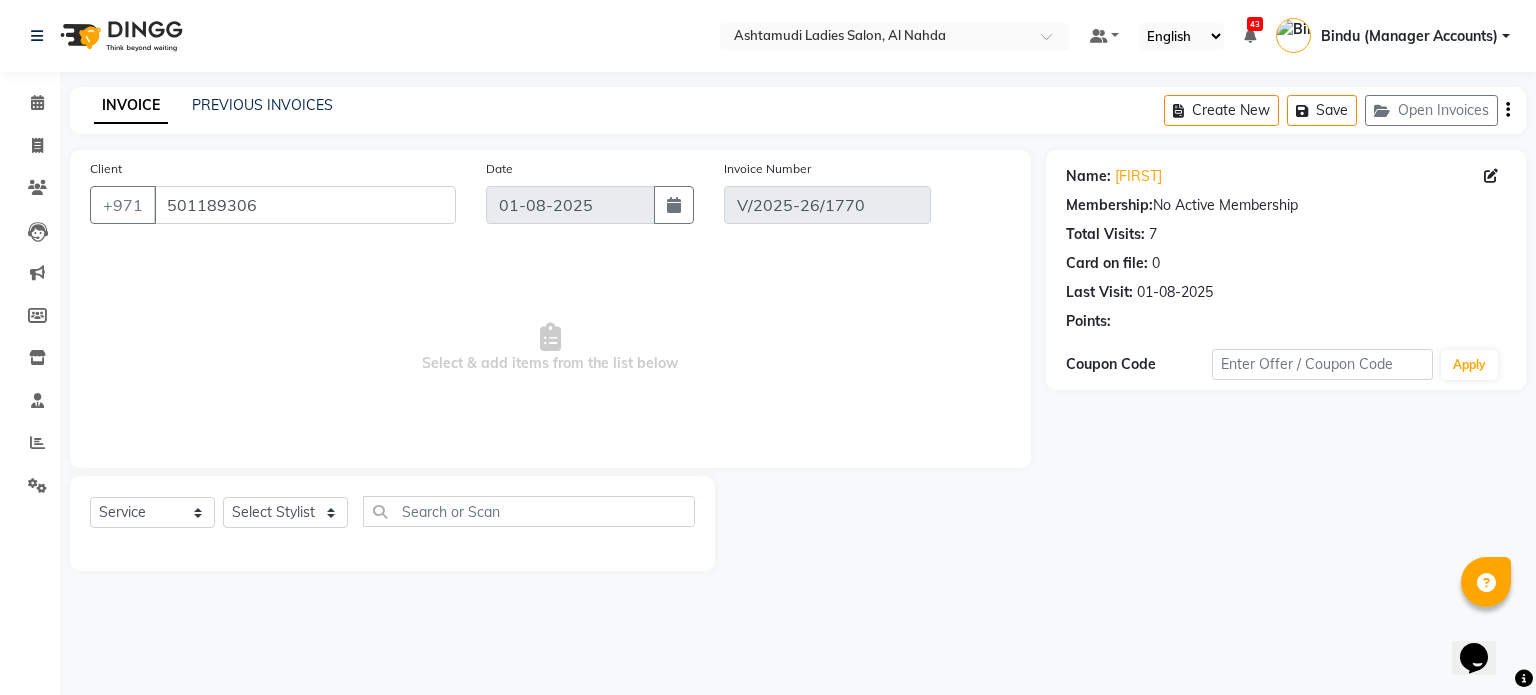 select on "select" 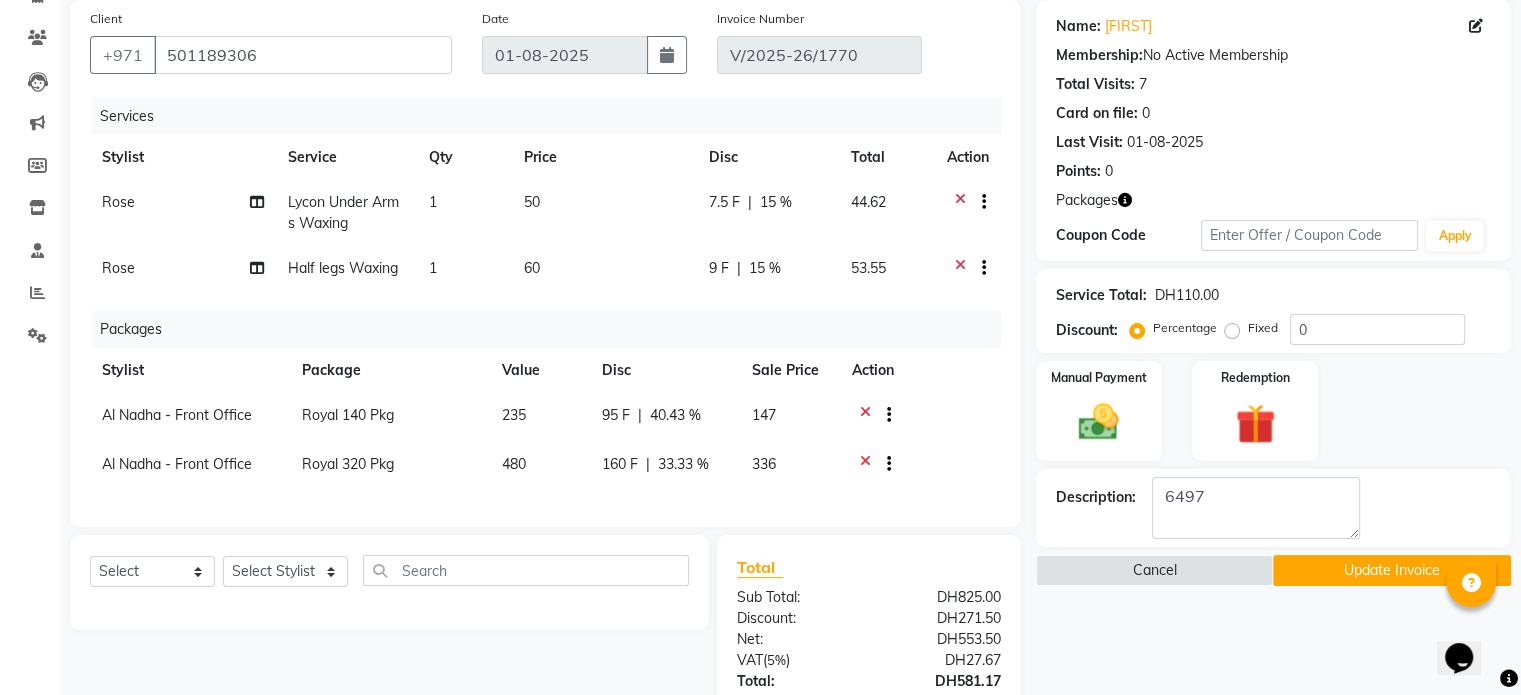 scroll, scrollTop: 0, scrollLeft: 0, axis: both 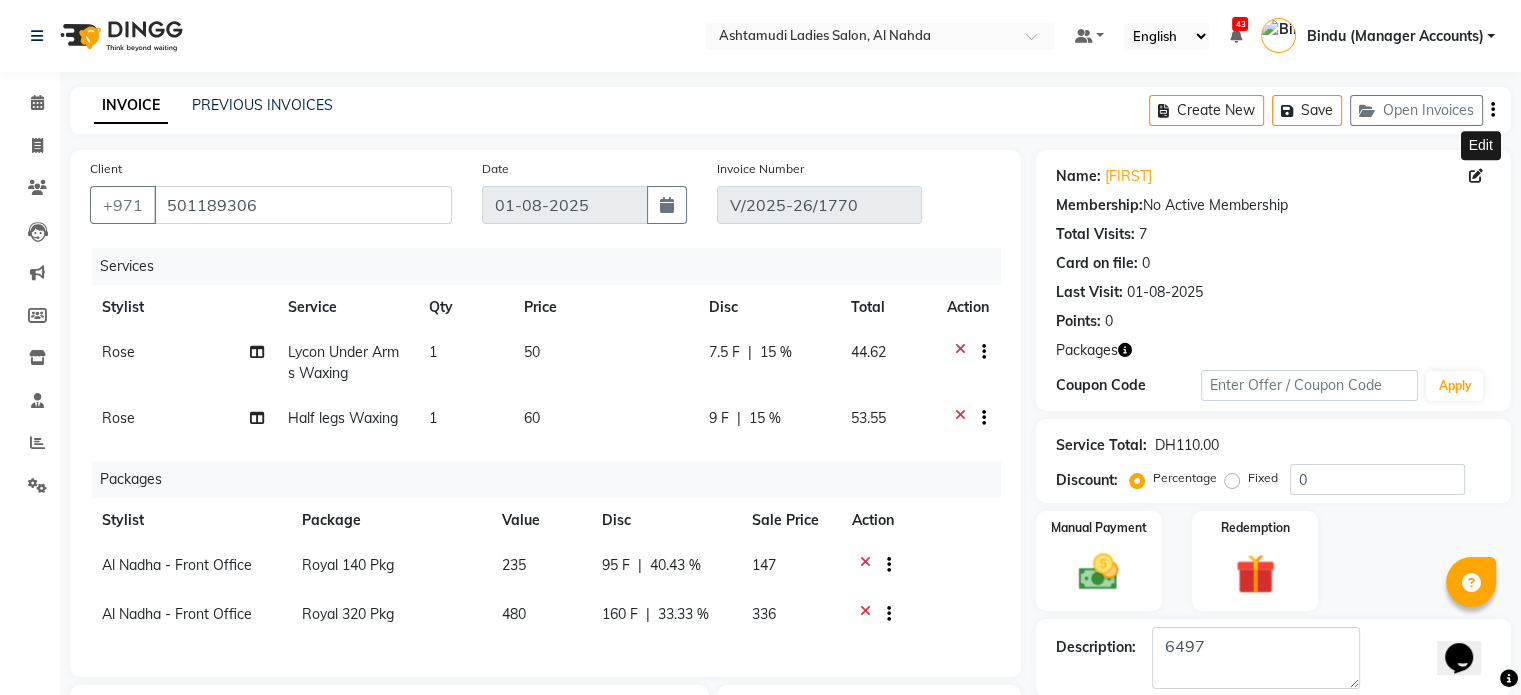 click 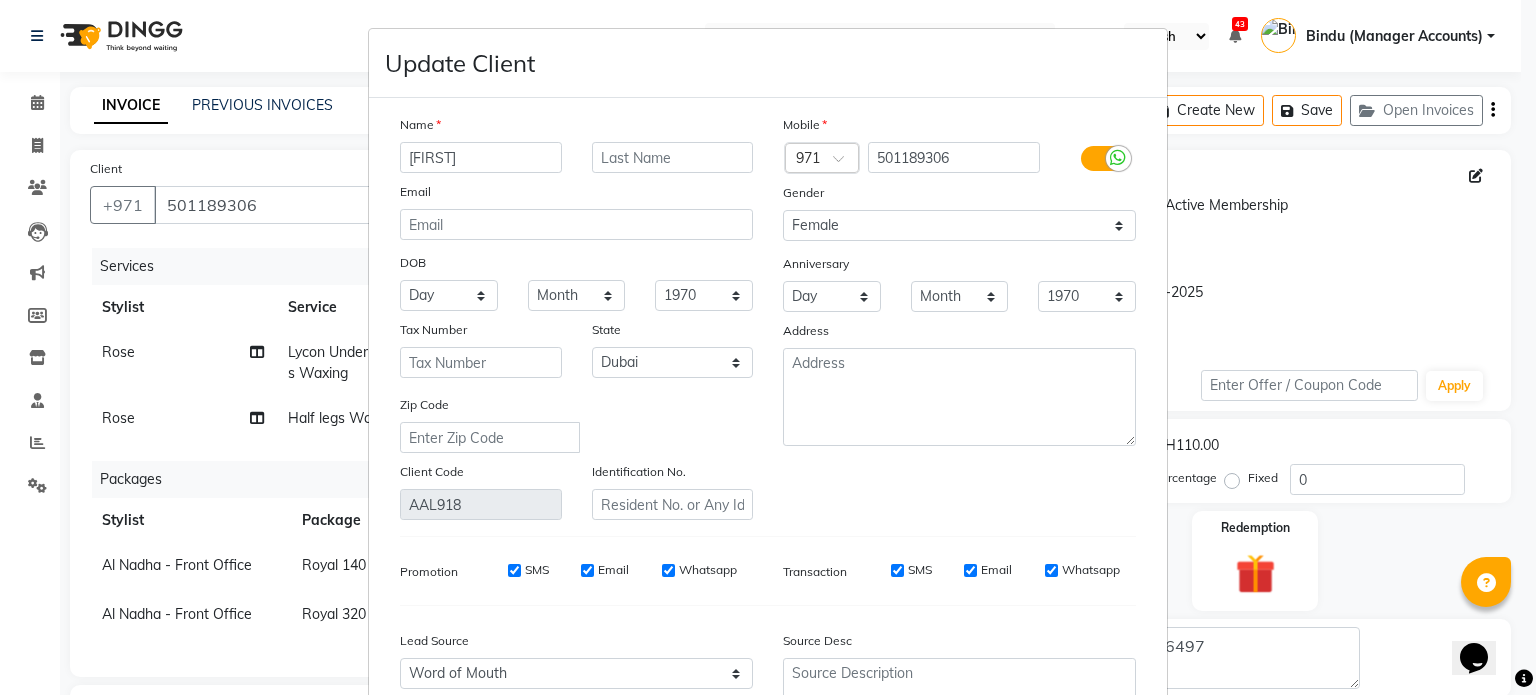drag, startPoint x: 481, startPoint y: 160, endPoint x: 375, endPoint y: 159, distance: 106.004715 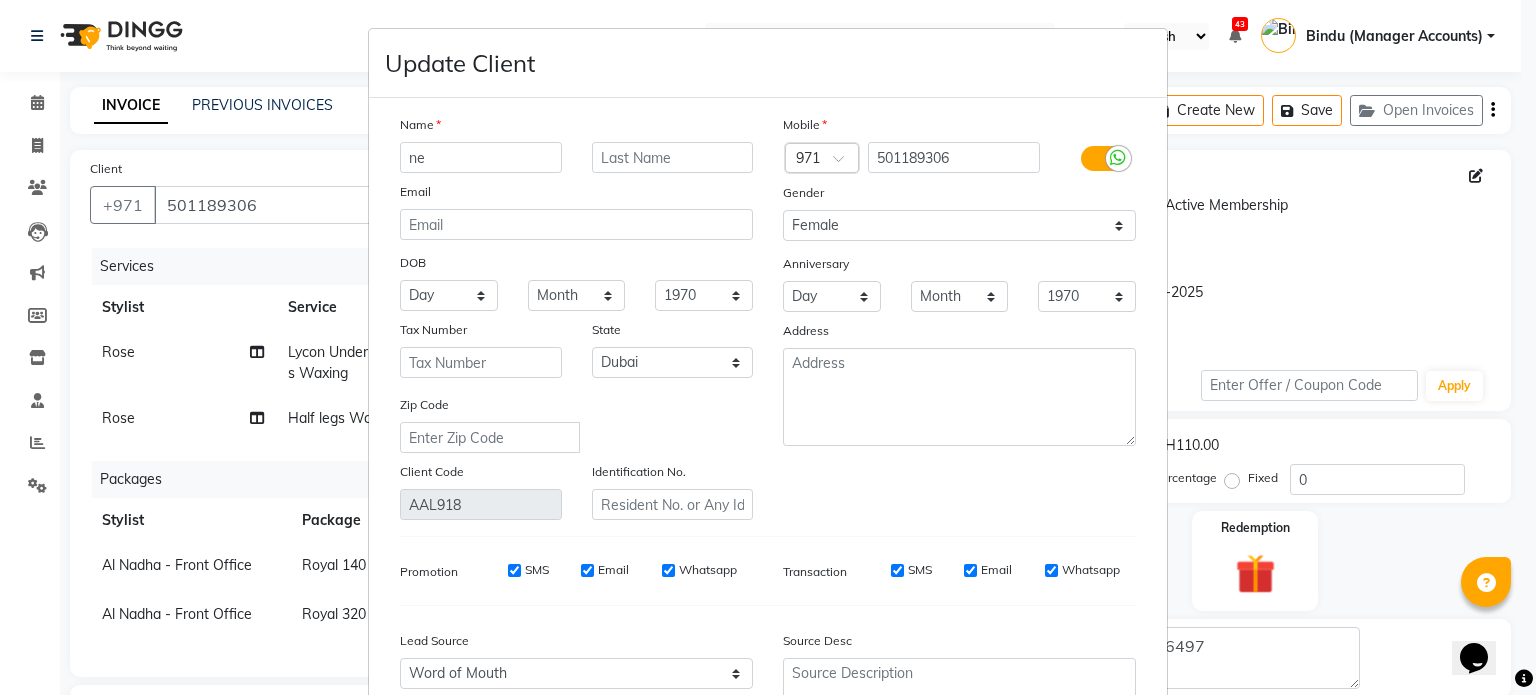 type on "n" 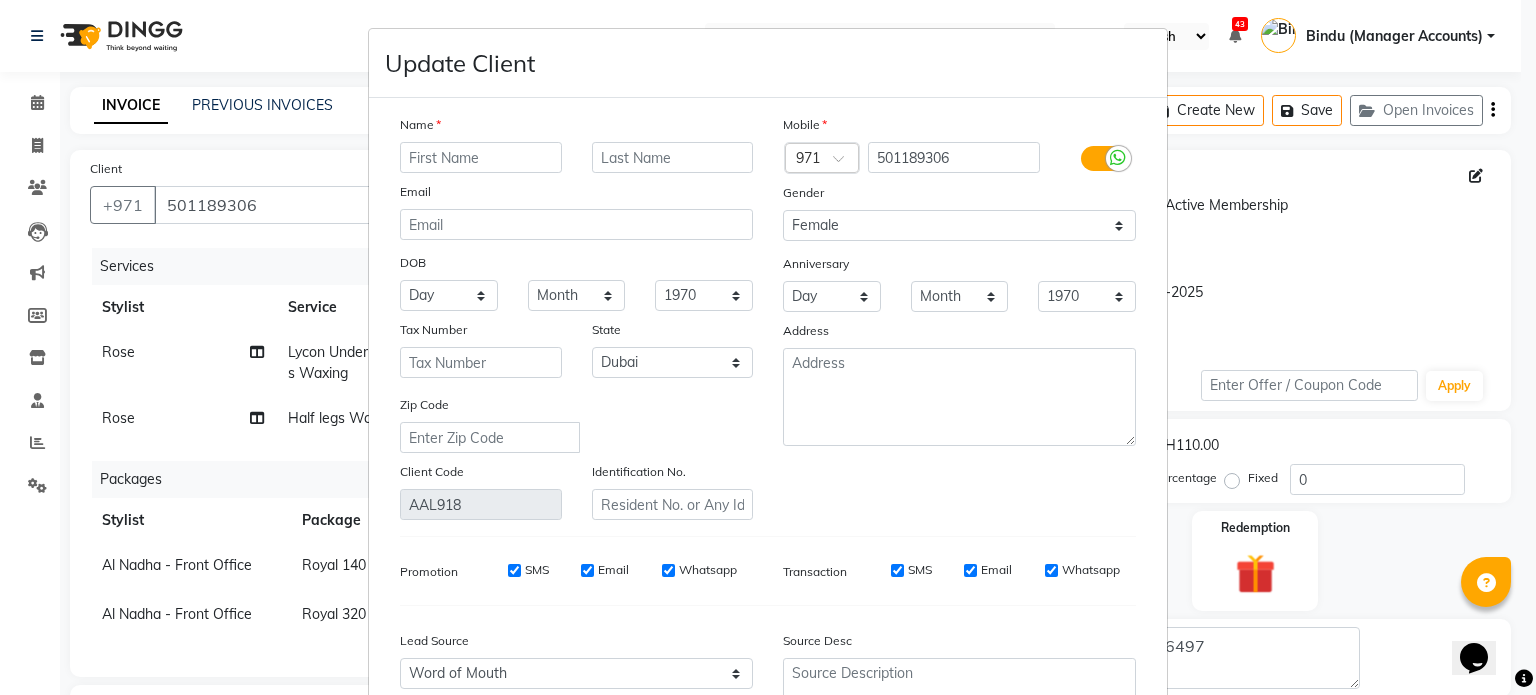 type 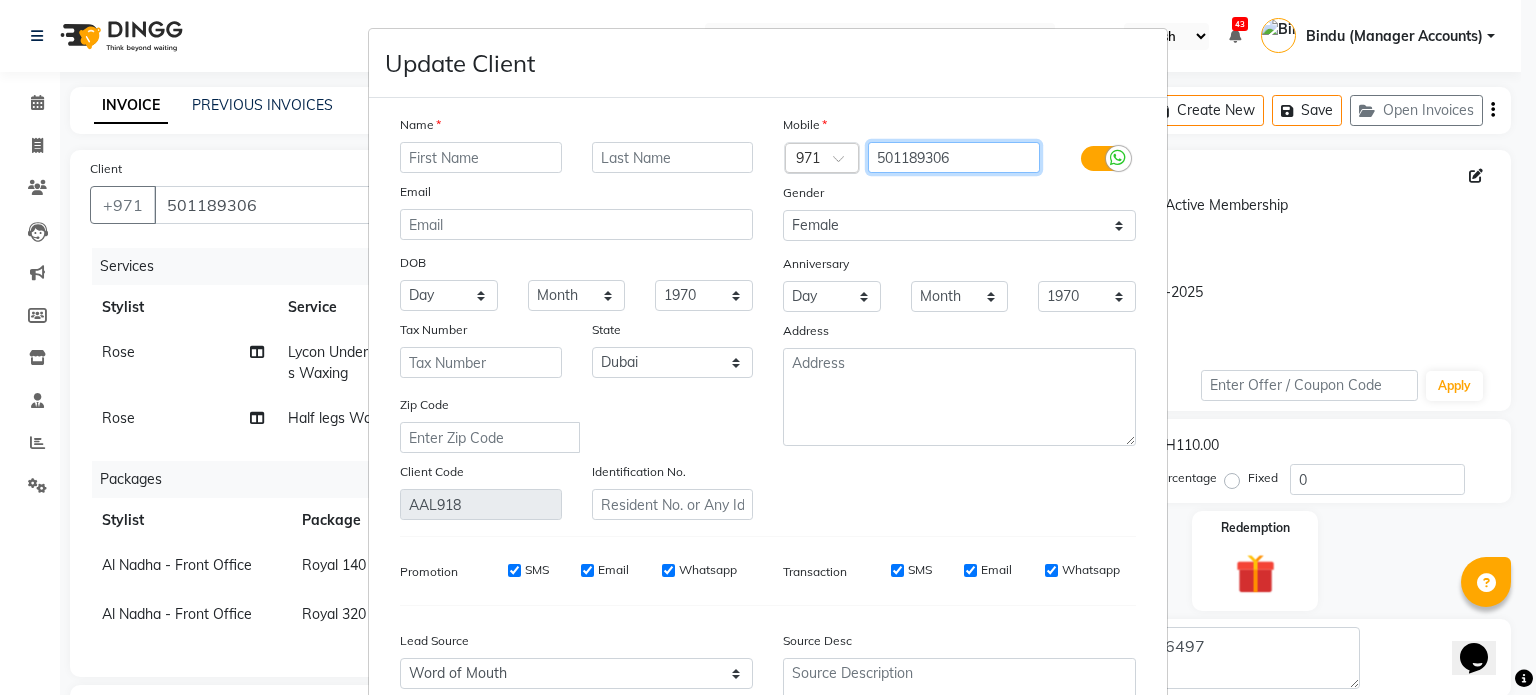 drag, startPoint x: 963, startPoint y: 162, endPoint x: 850, endPoint y: 148, distance: 113.86395 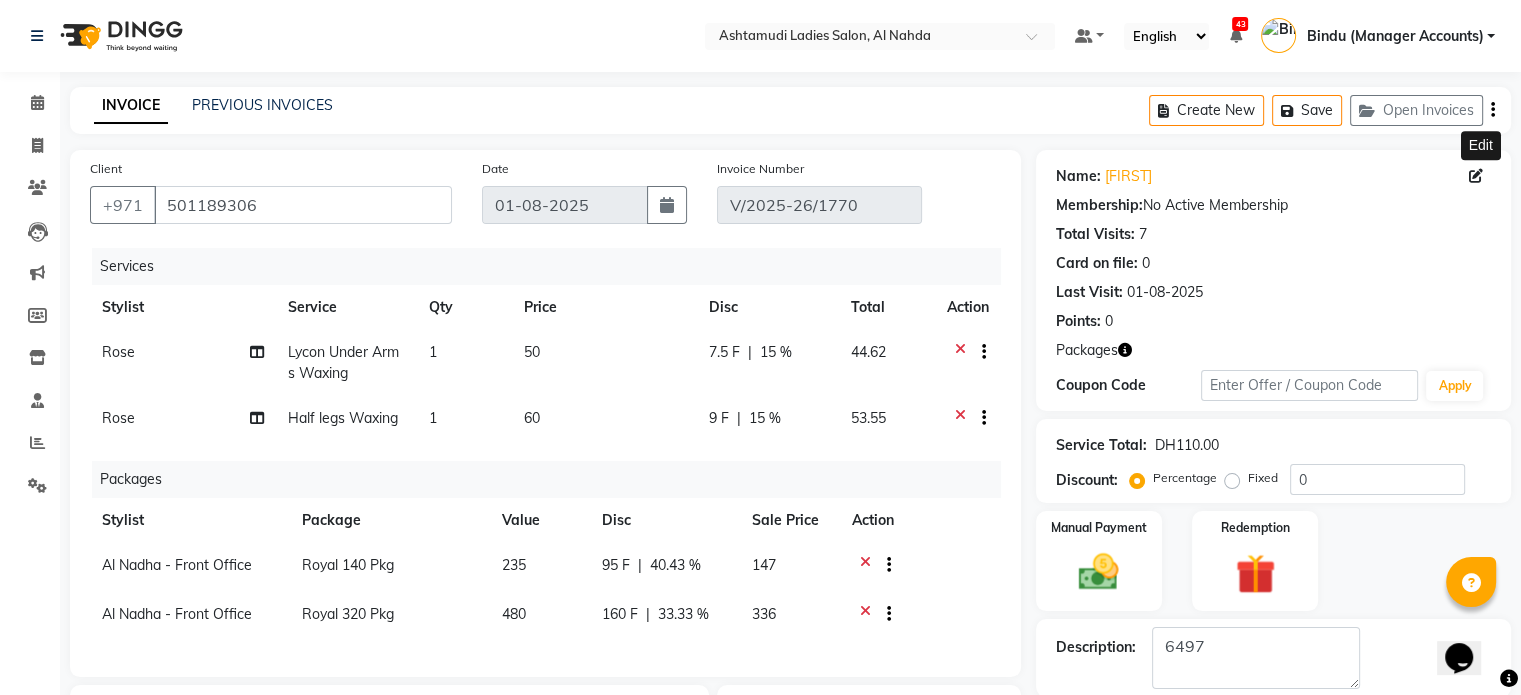 click on "Name: [FIRST]  Edit Membership:  No Active Membership  Total Visits:  7 Card on file:  0 Last Visit:   01-01-2025 Points:   0  Packages Coupon Code Apply" 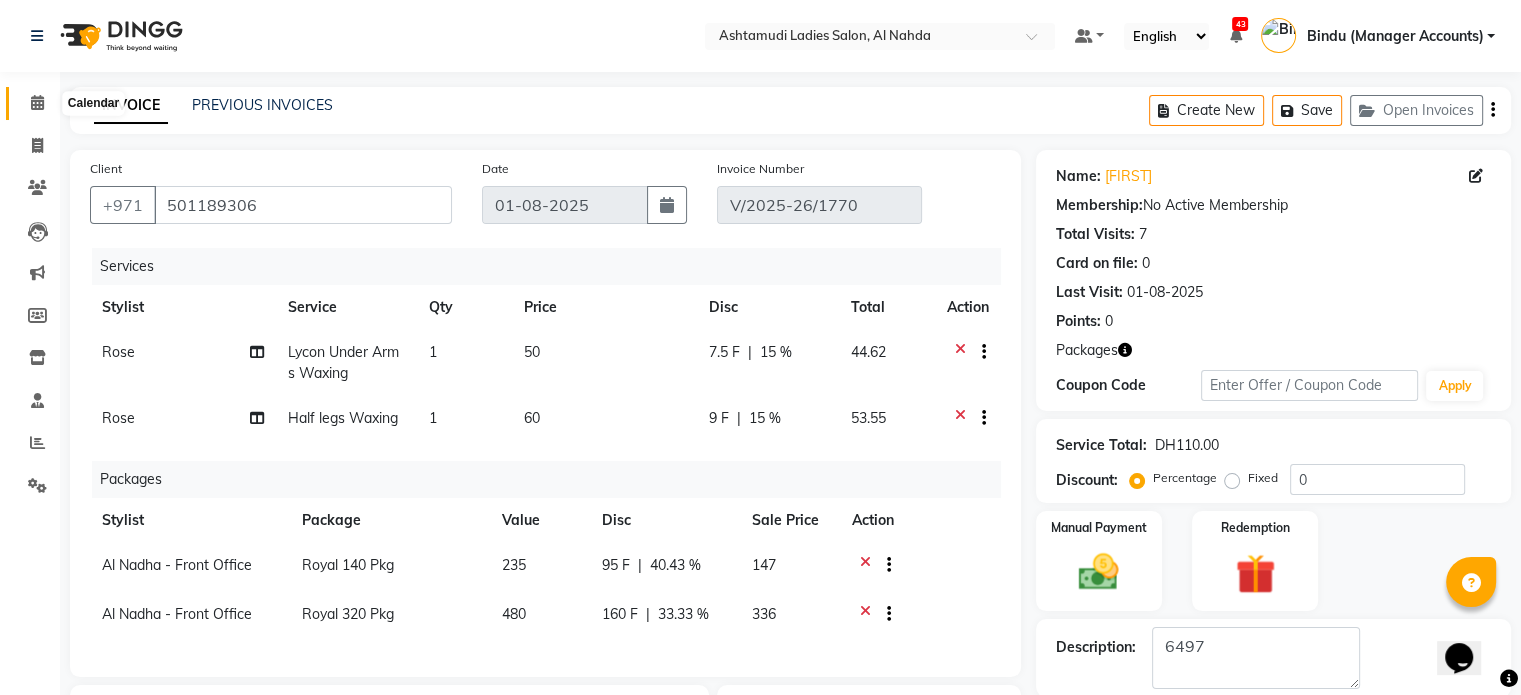 click 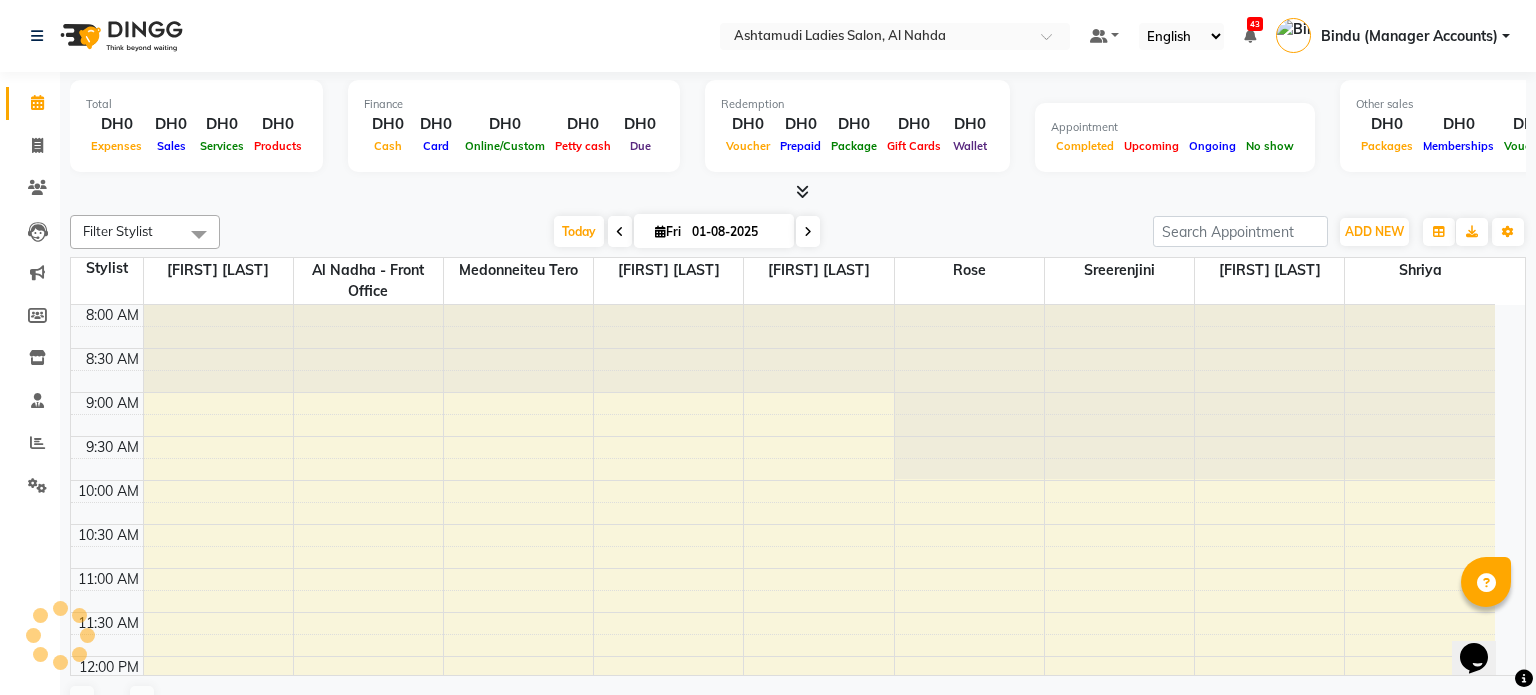 scroll, scrollTop: 0, scrollLeft: 0, axis: both 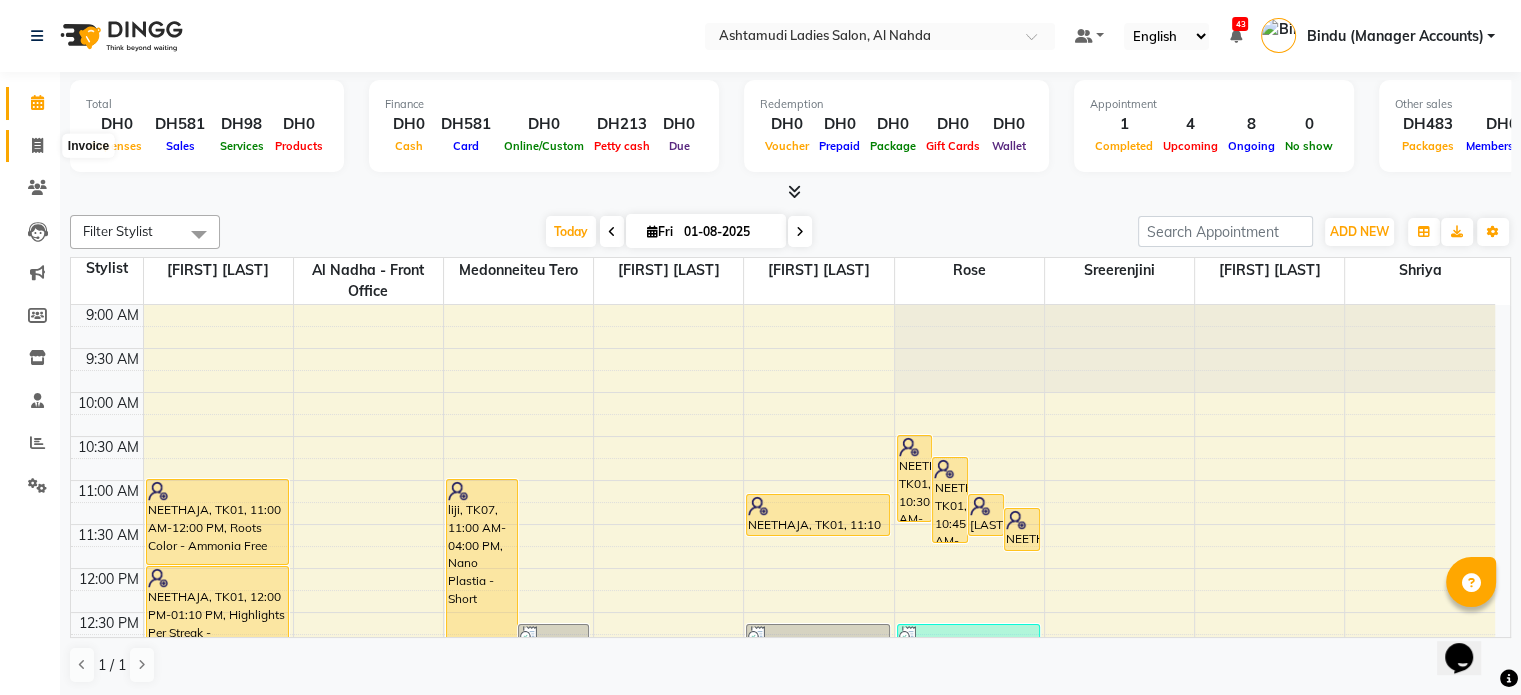 click 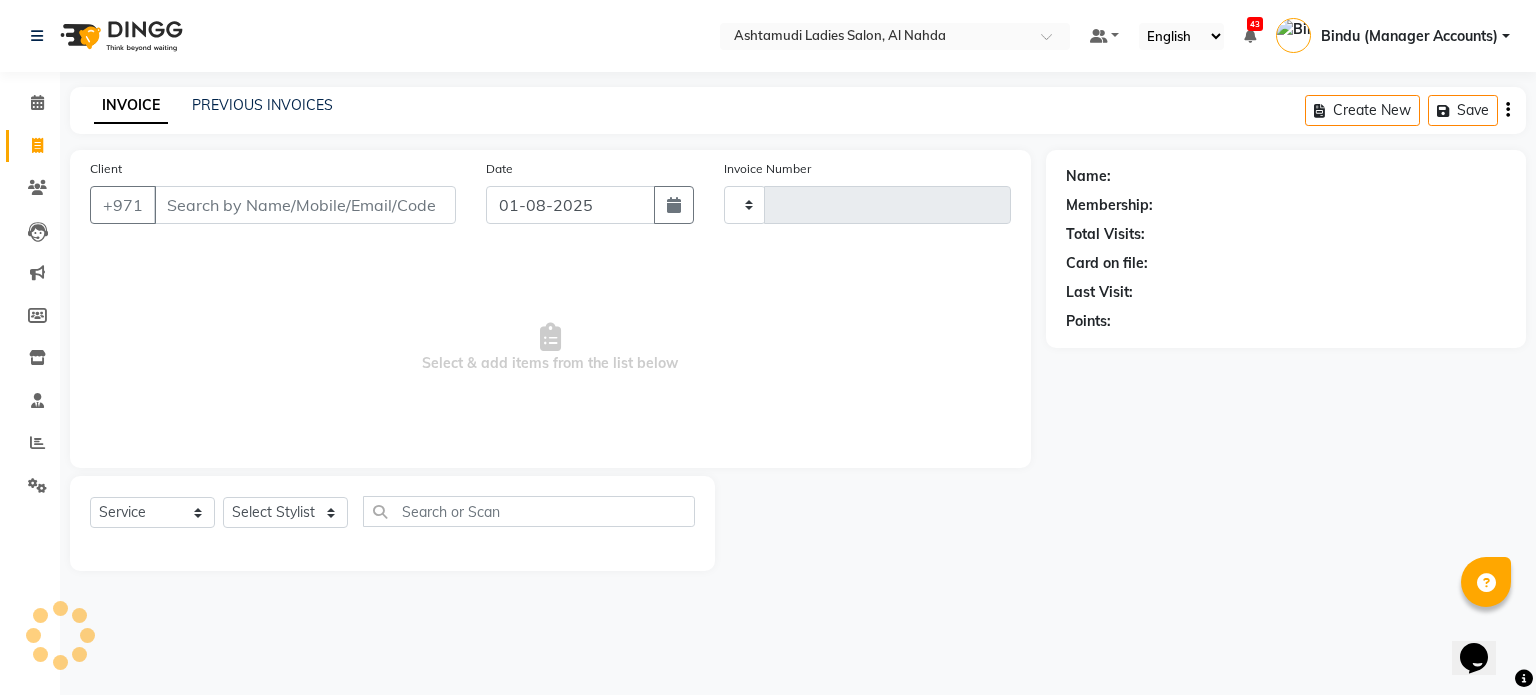 type on "1771" 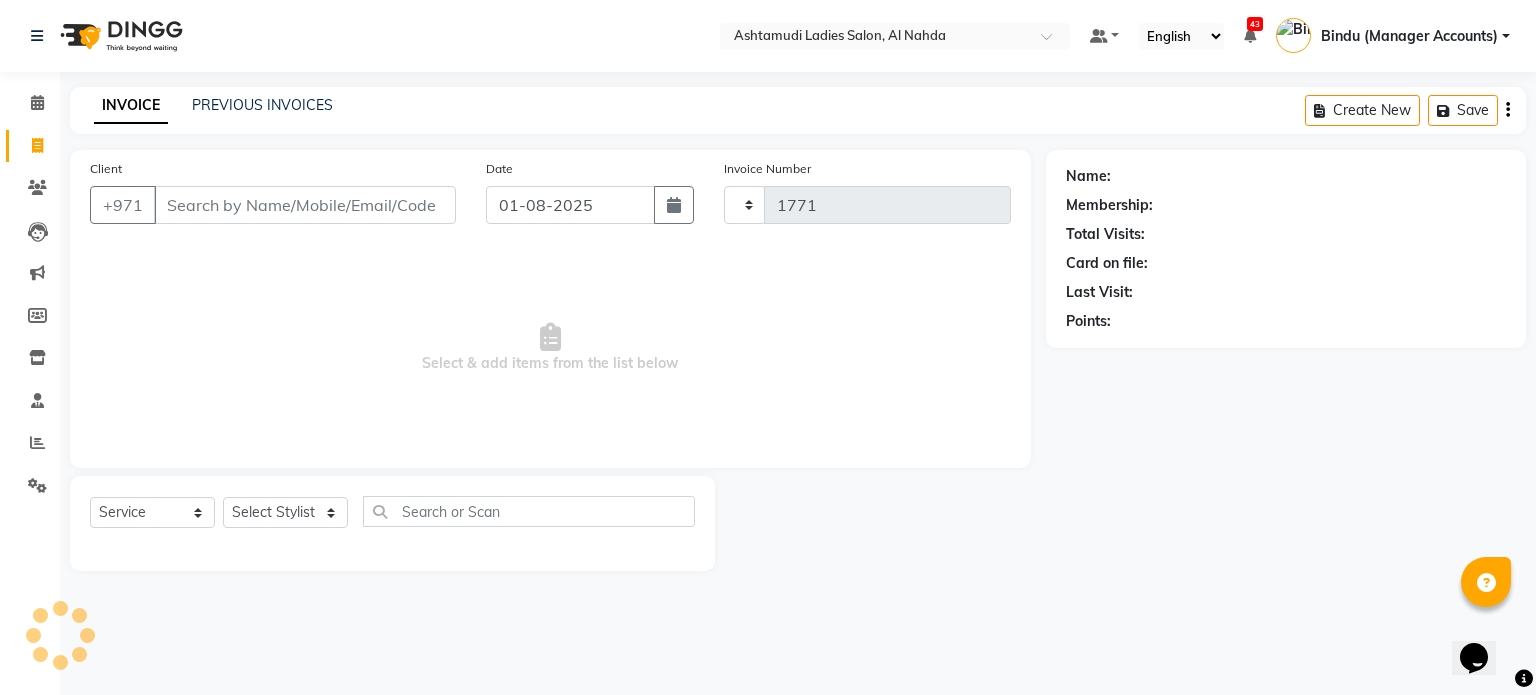 select on "7088" 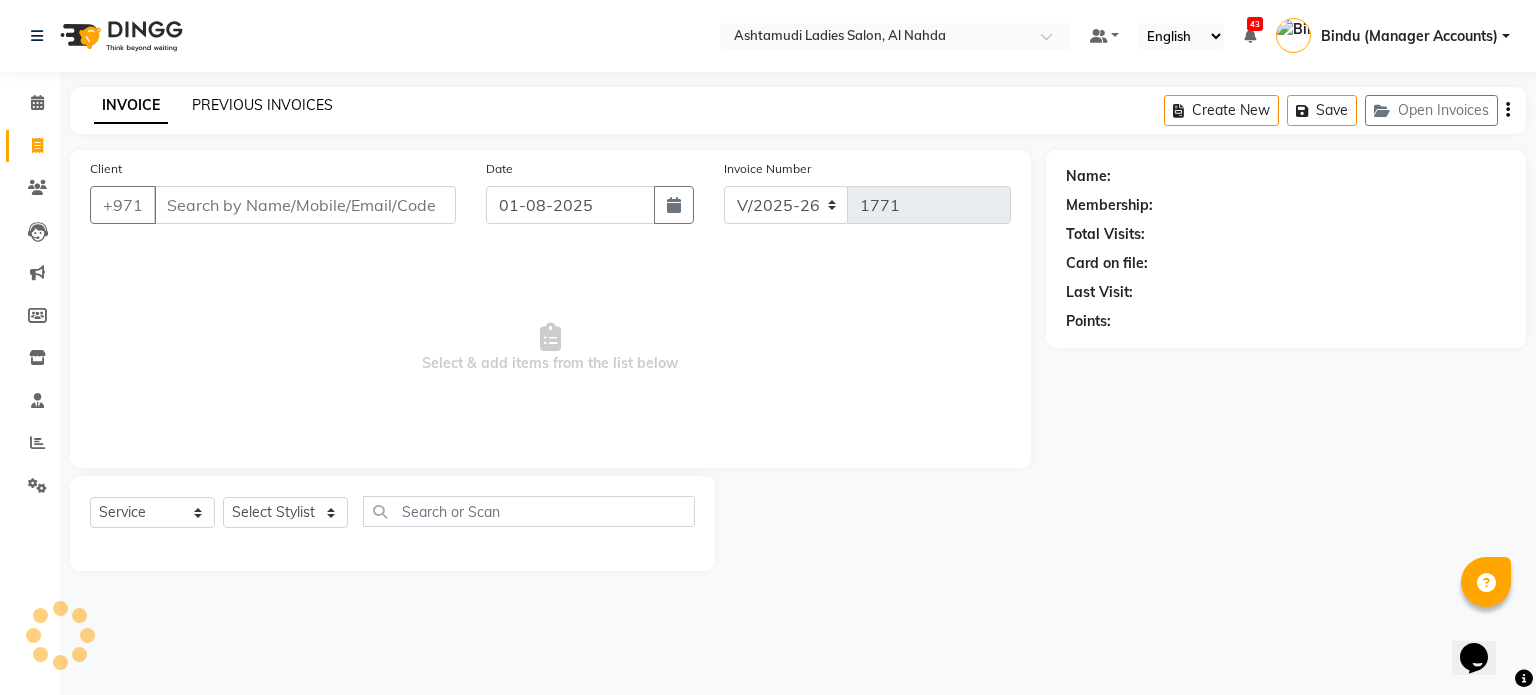 click on "PREVIOUS INVOICES" 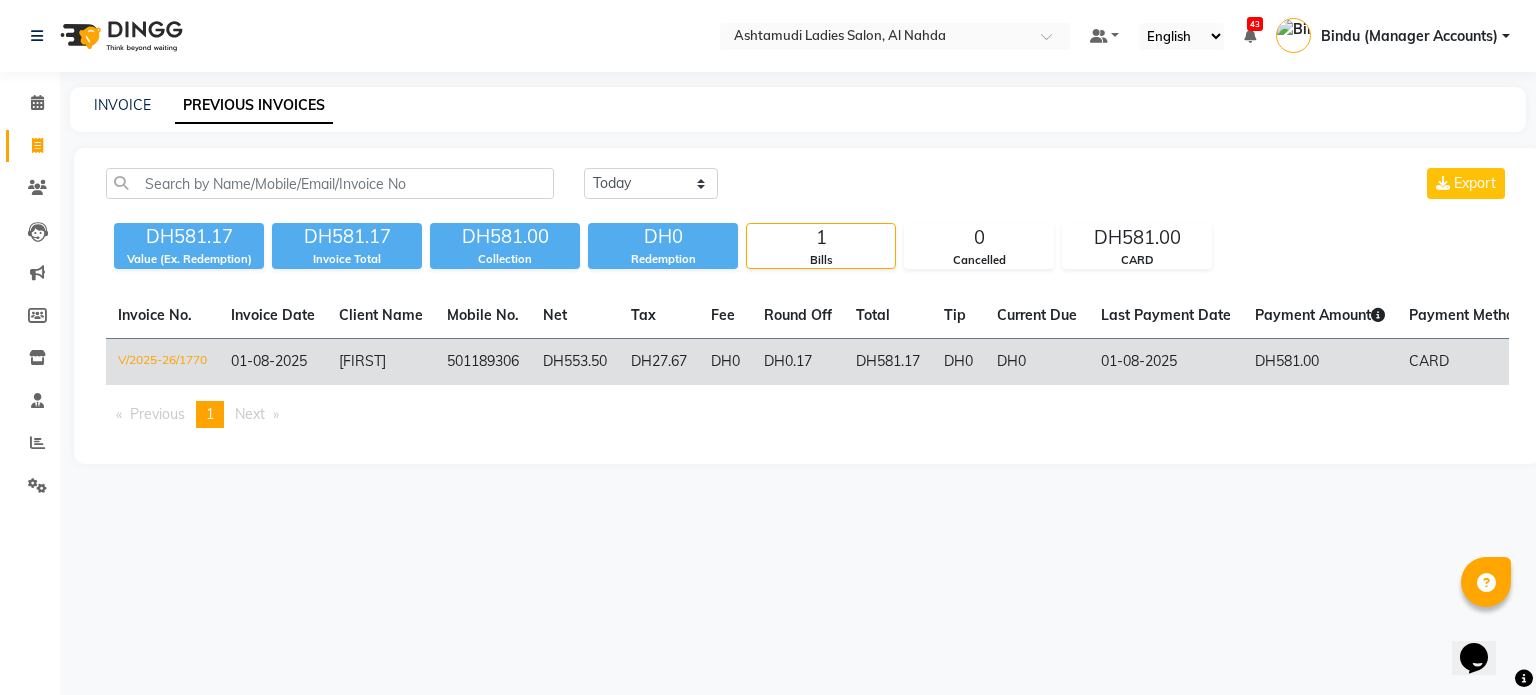 click on "[FIRST]" 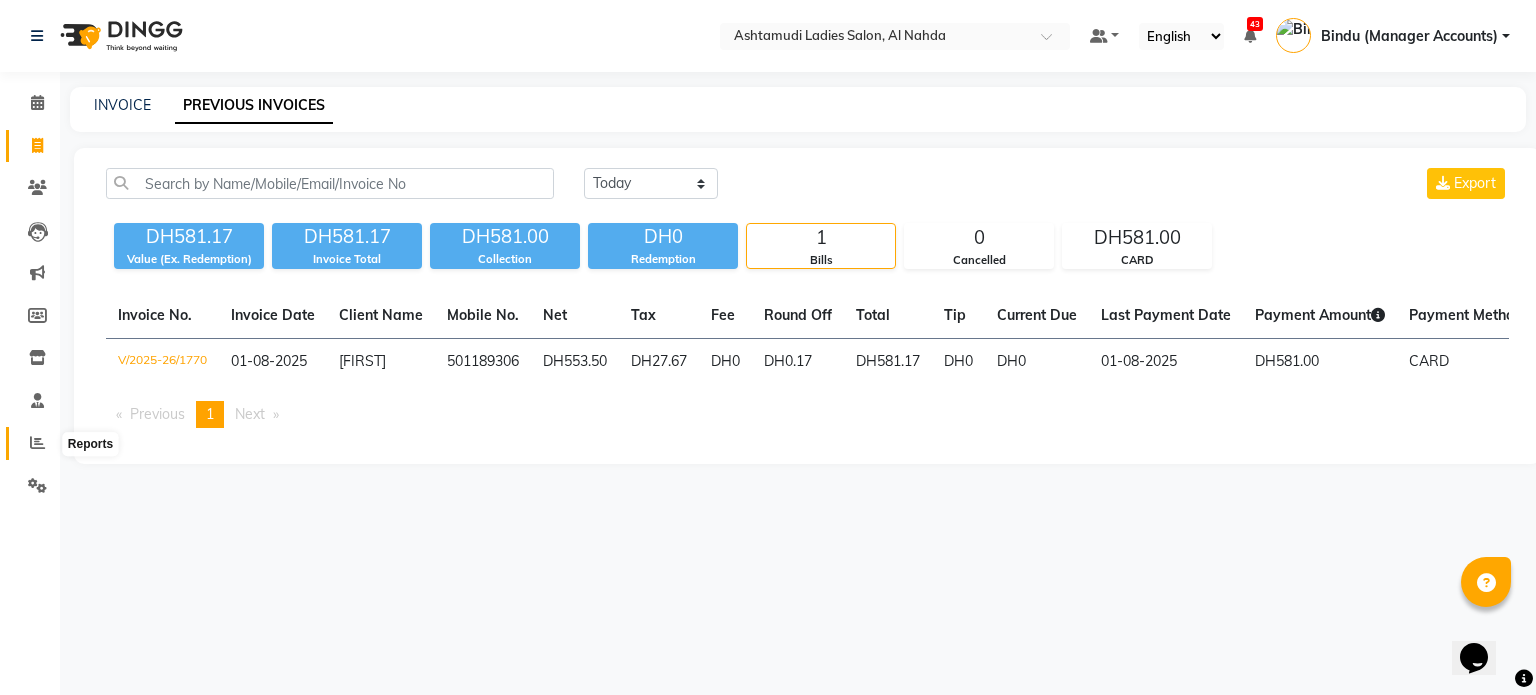 click 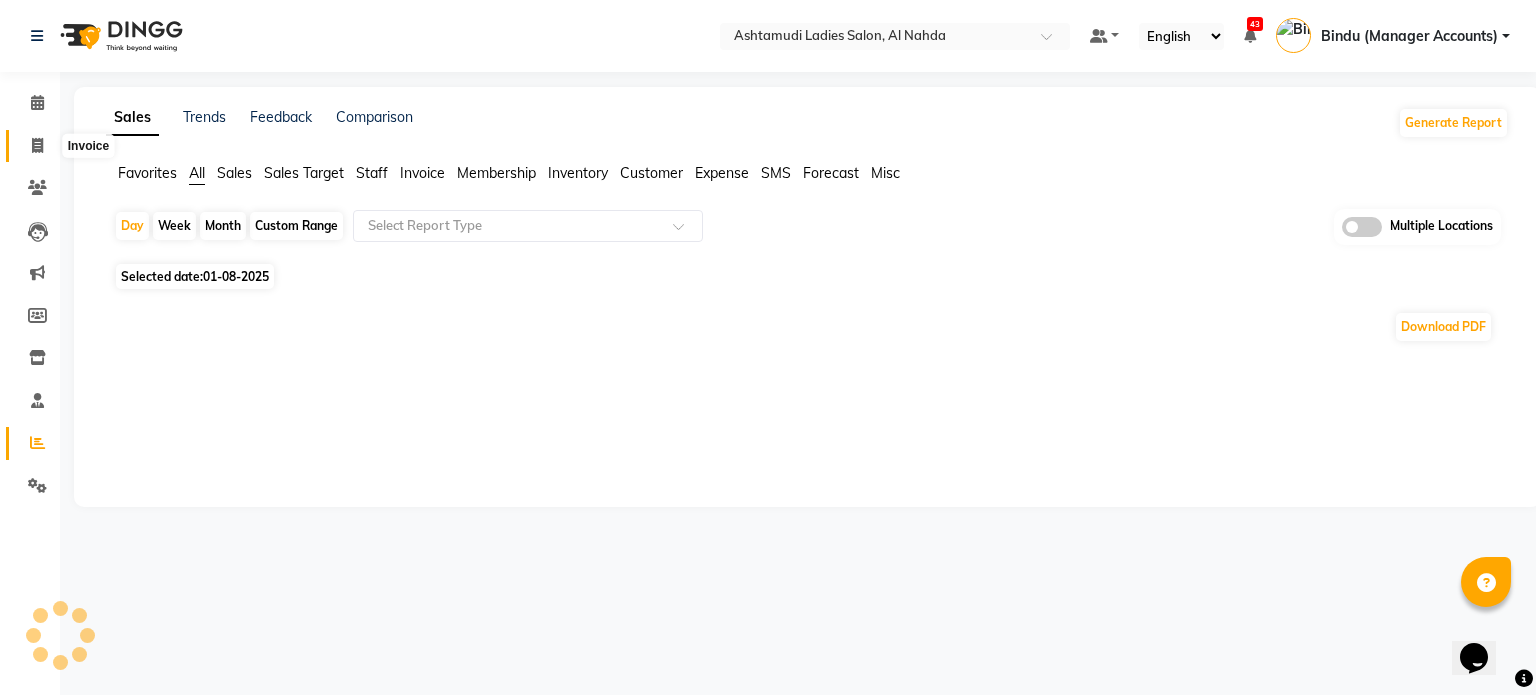 click 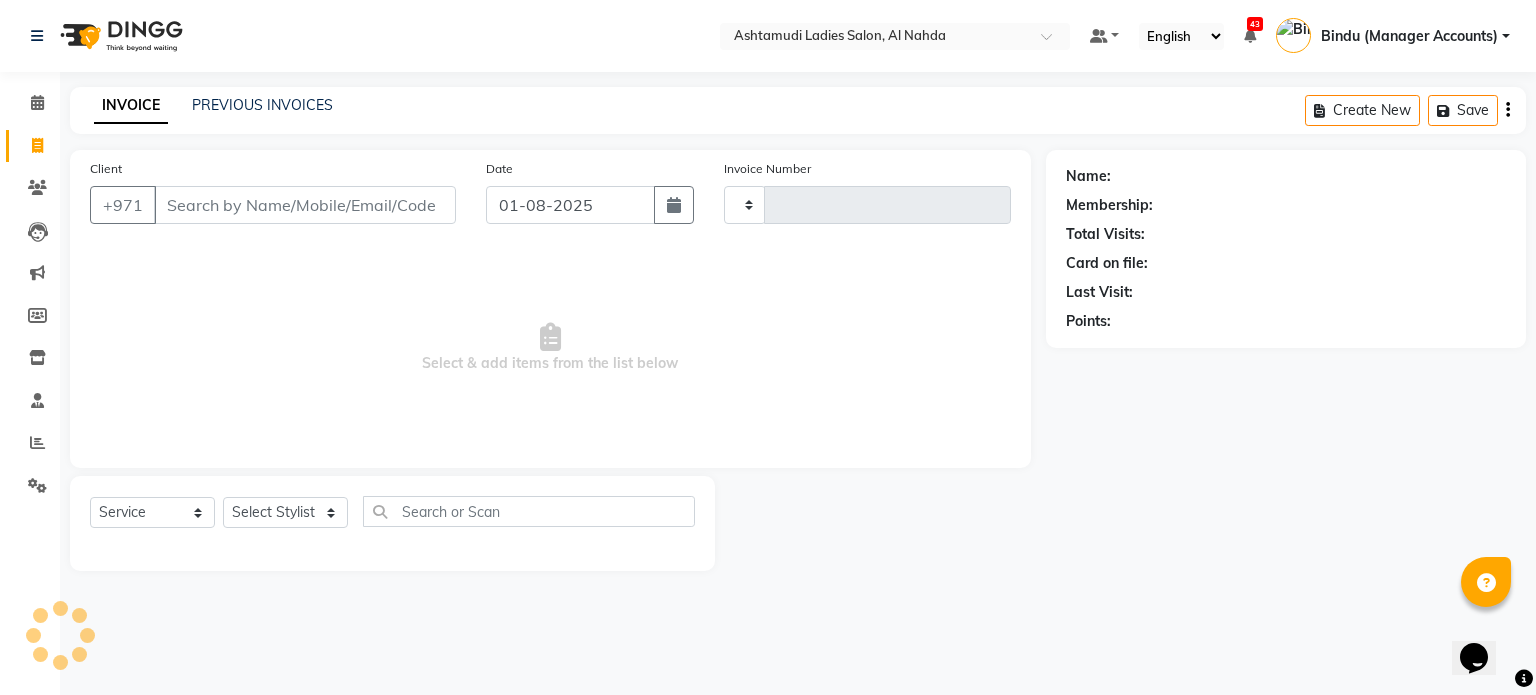 type on "1771" 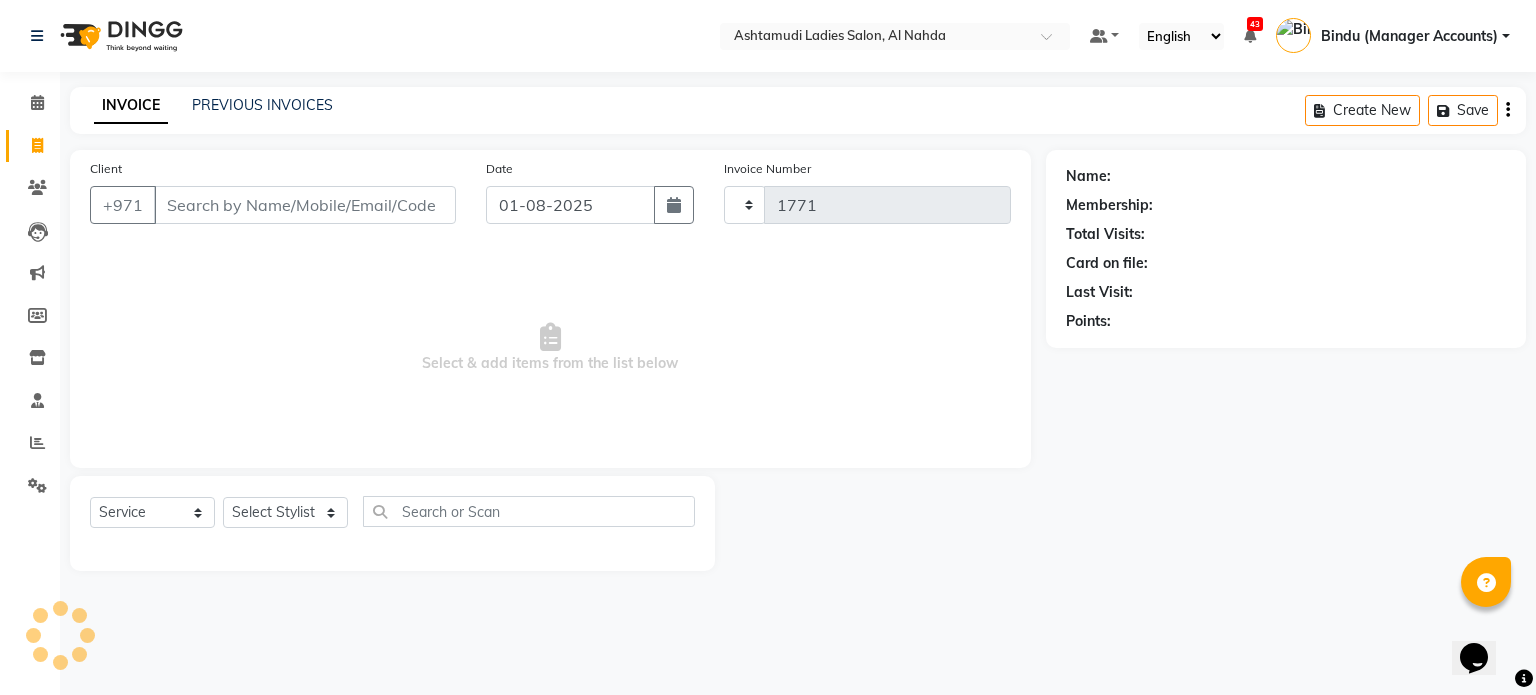 select on "7088" 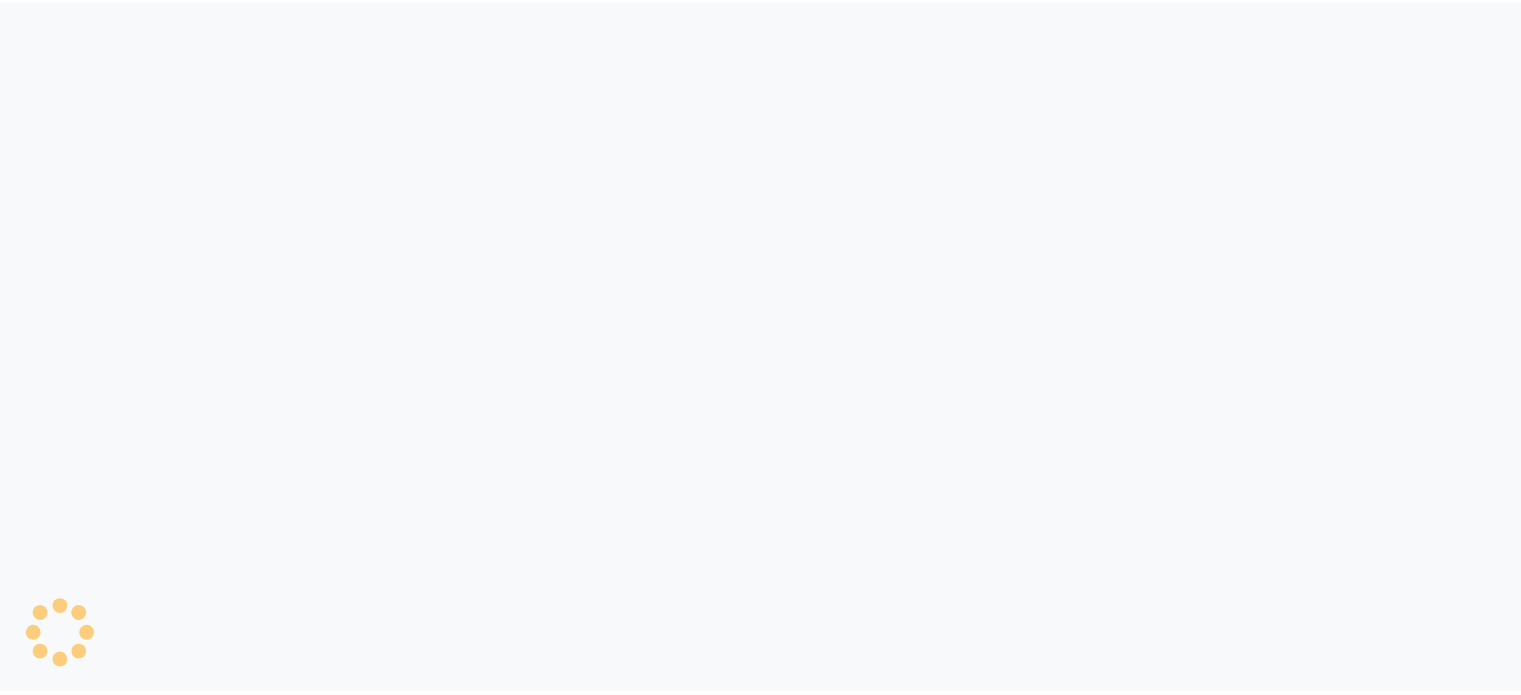 scroll, scrollTop: 0, scrollLeft: 0, axis: both 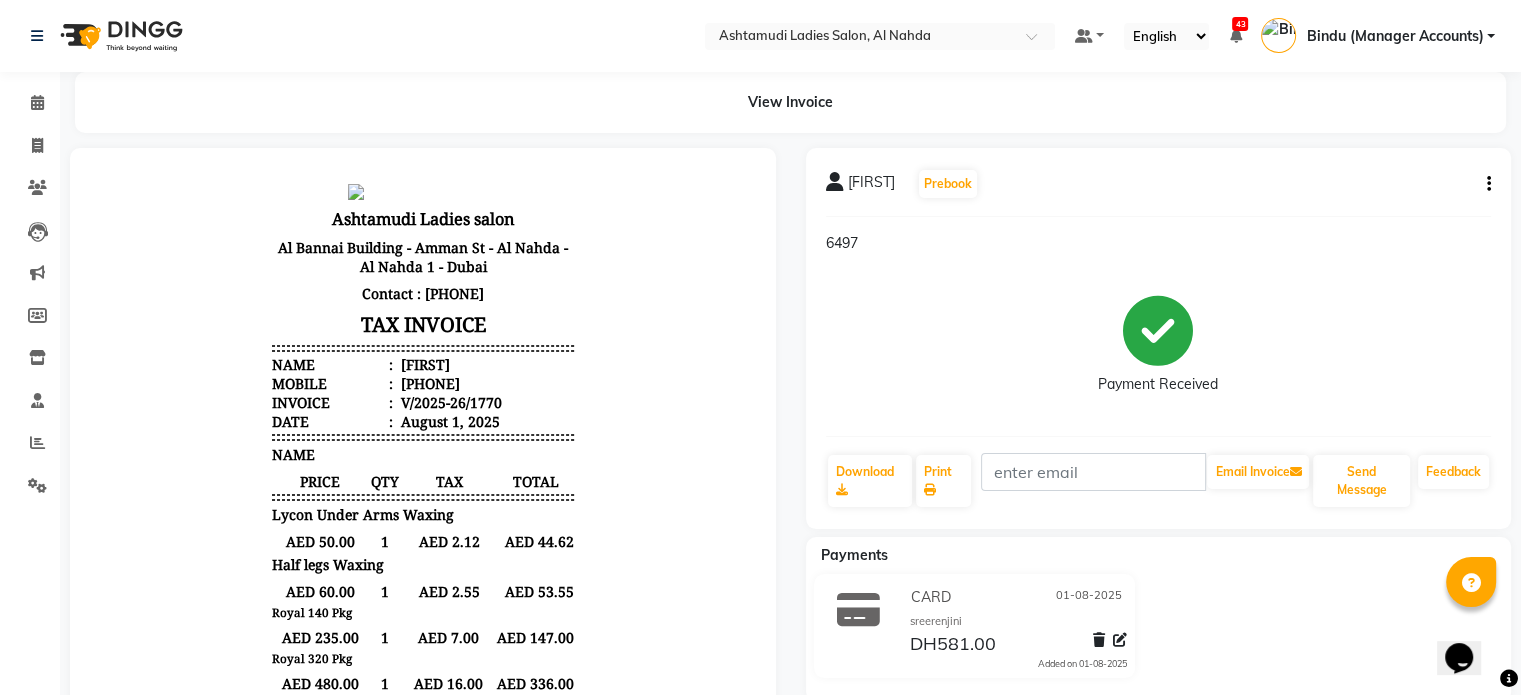 click 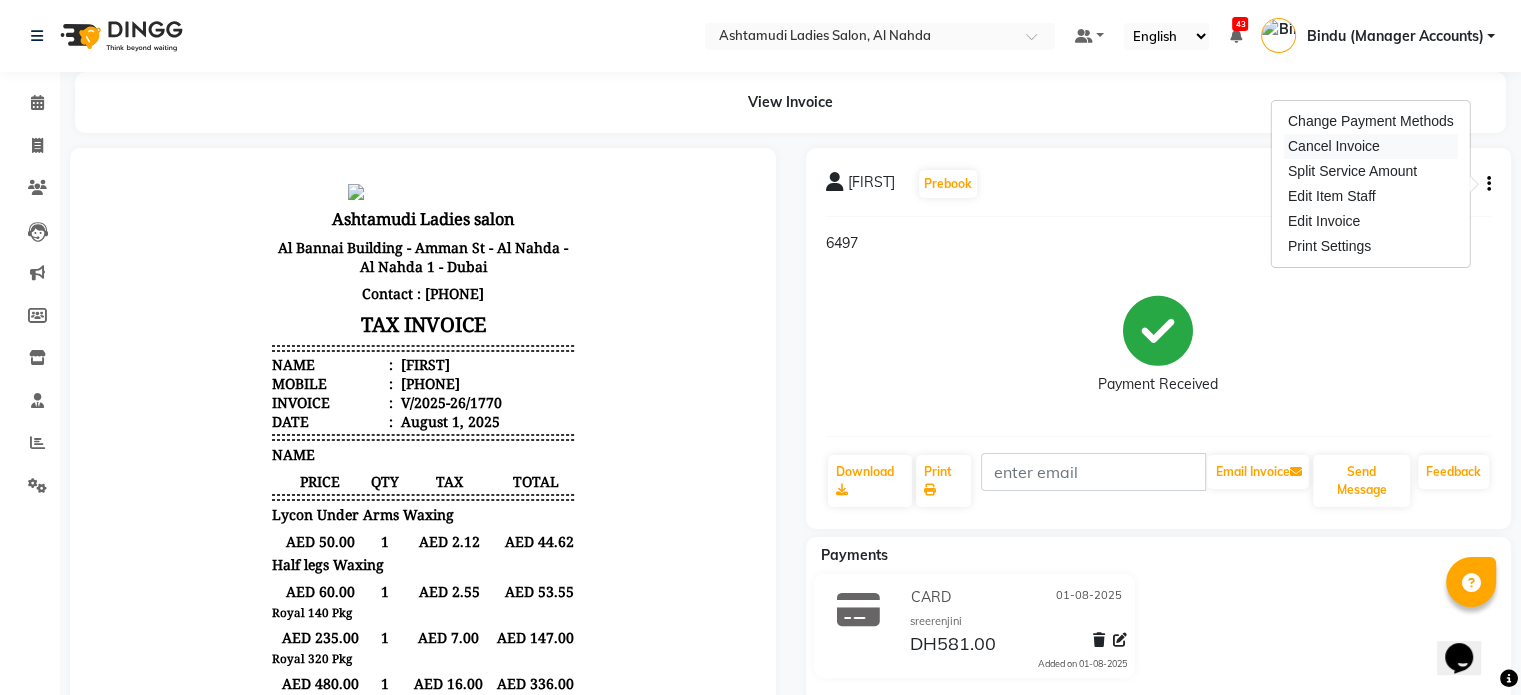 click on "Cancel Invoice" at bounding box center (1371, 146) 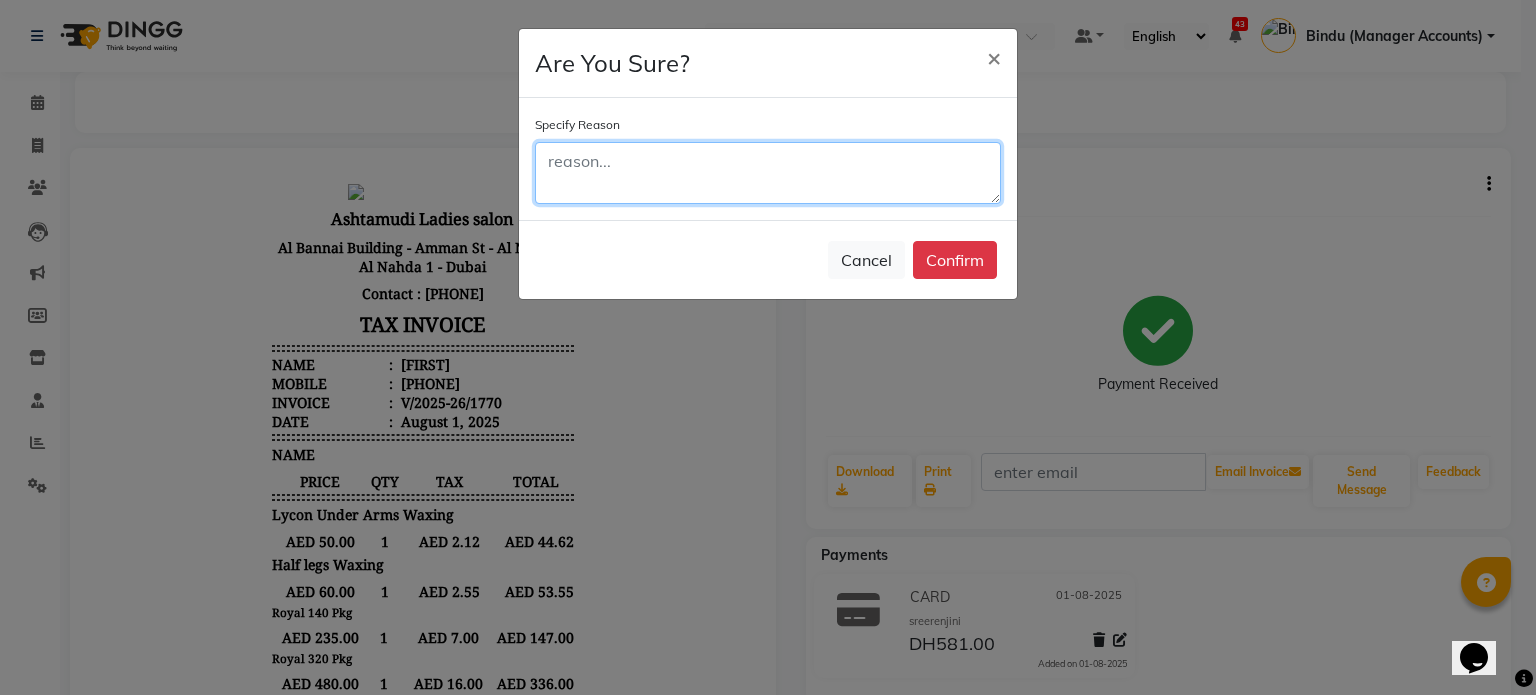 drag, startPoint x: 608, startPoint y: 177, endPoint x: 611, endPoint y: 167, distance: 10.440307 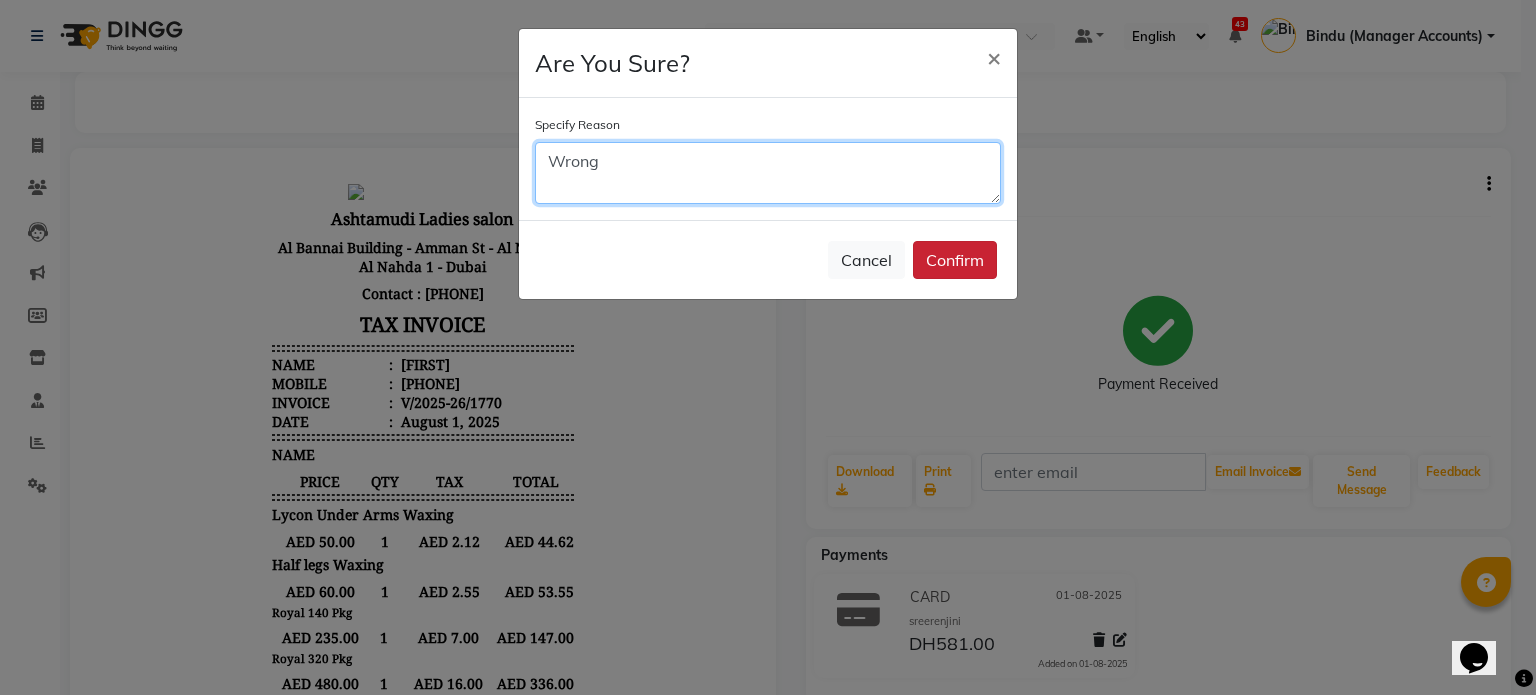 type on "Wrong" 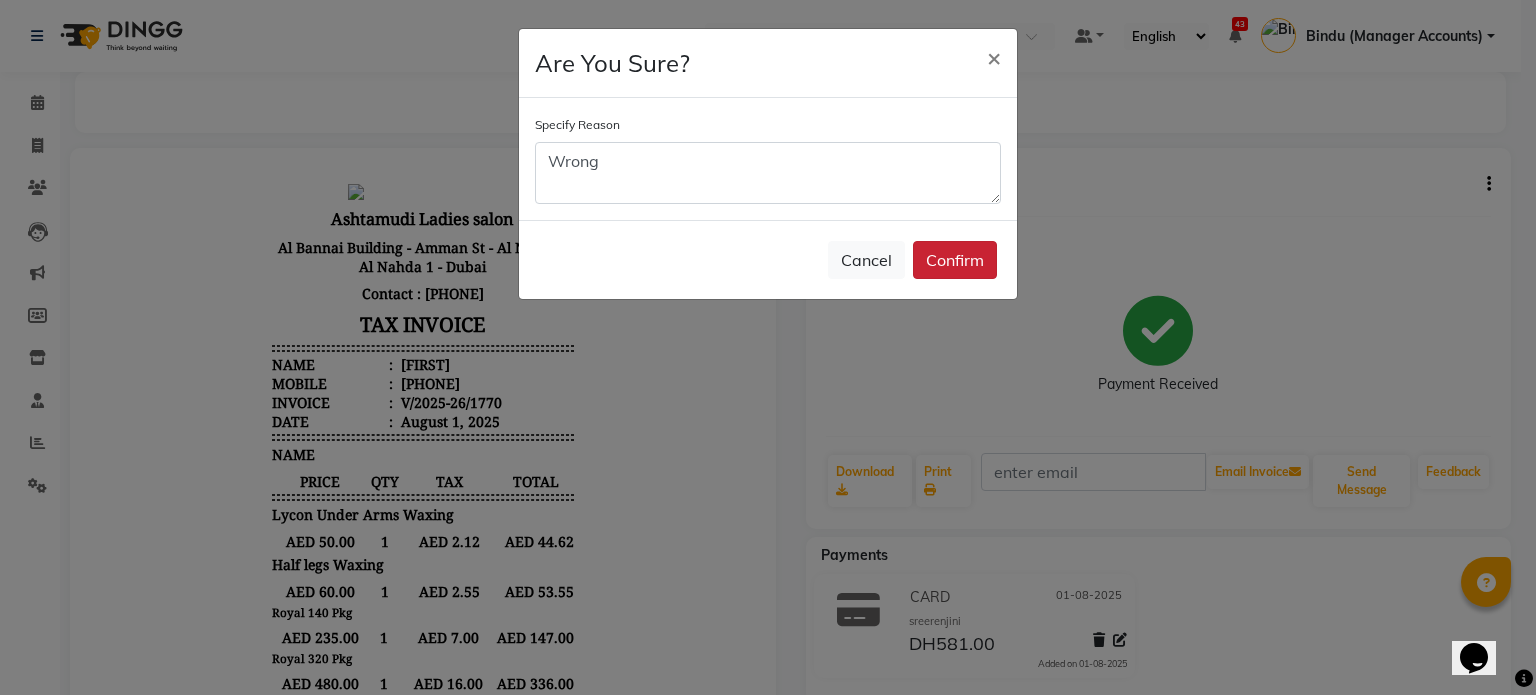 click on "Confirm" 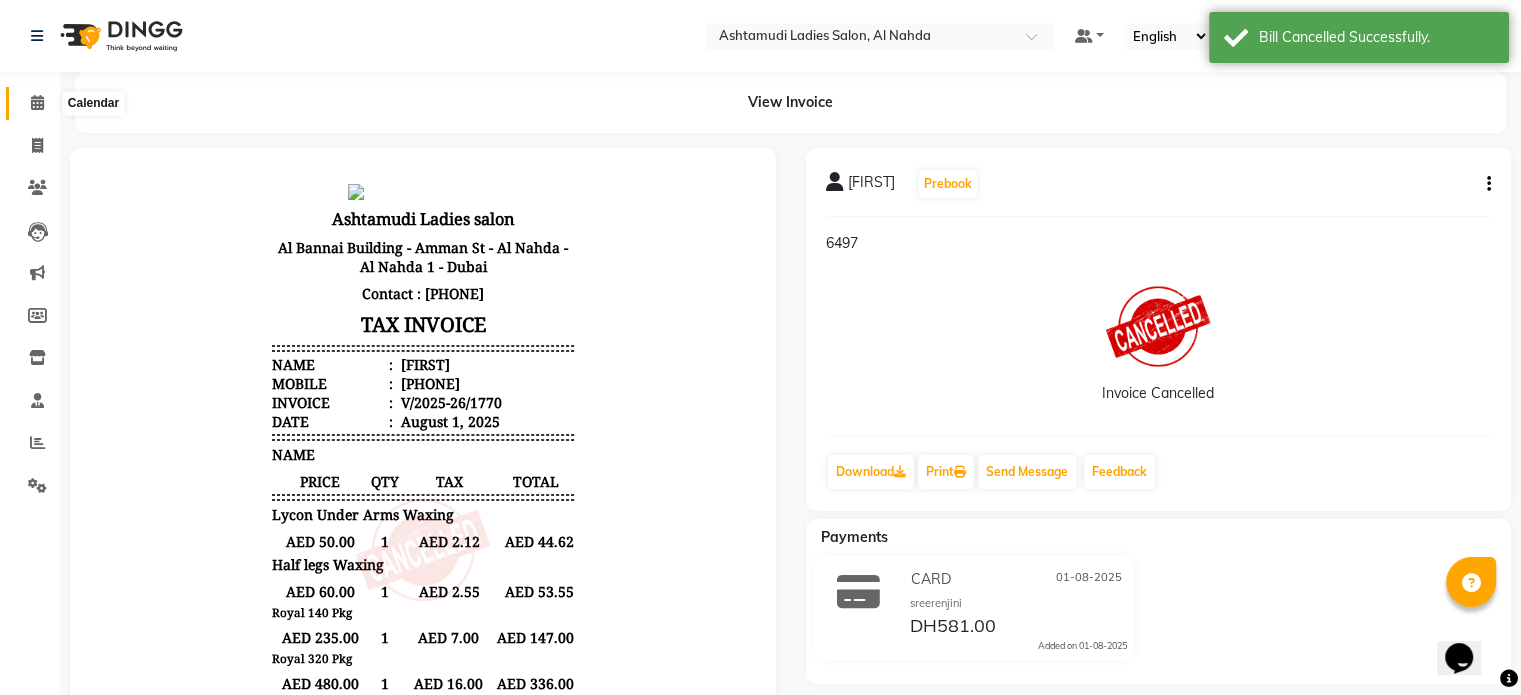 click 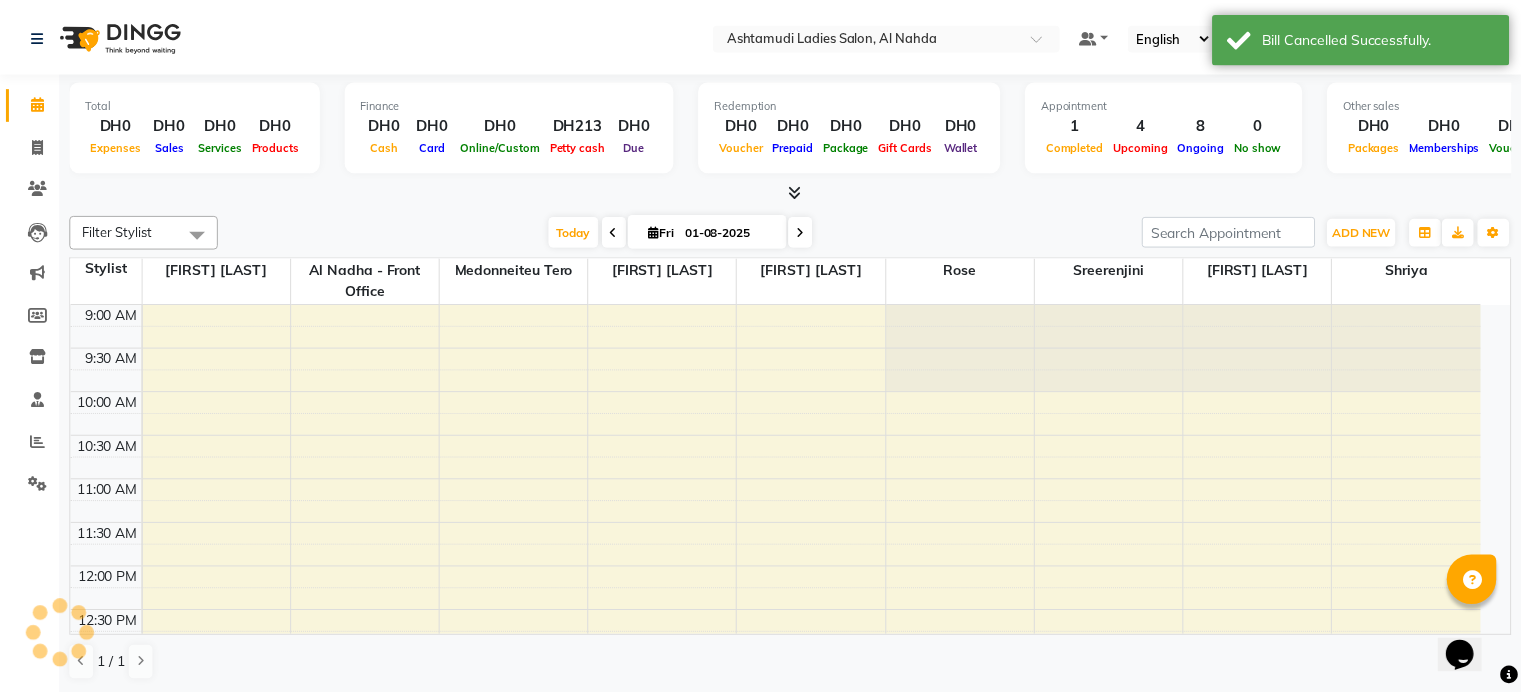 scroll, scrollTop: 0, scrollLeft: 0, axis: both 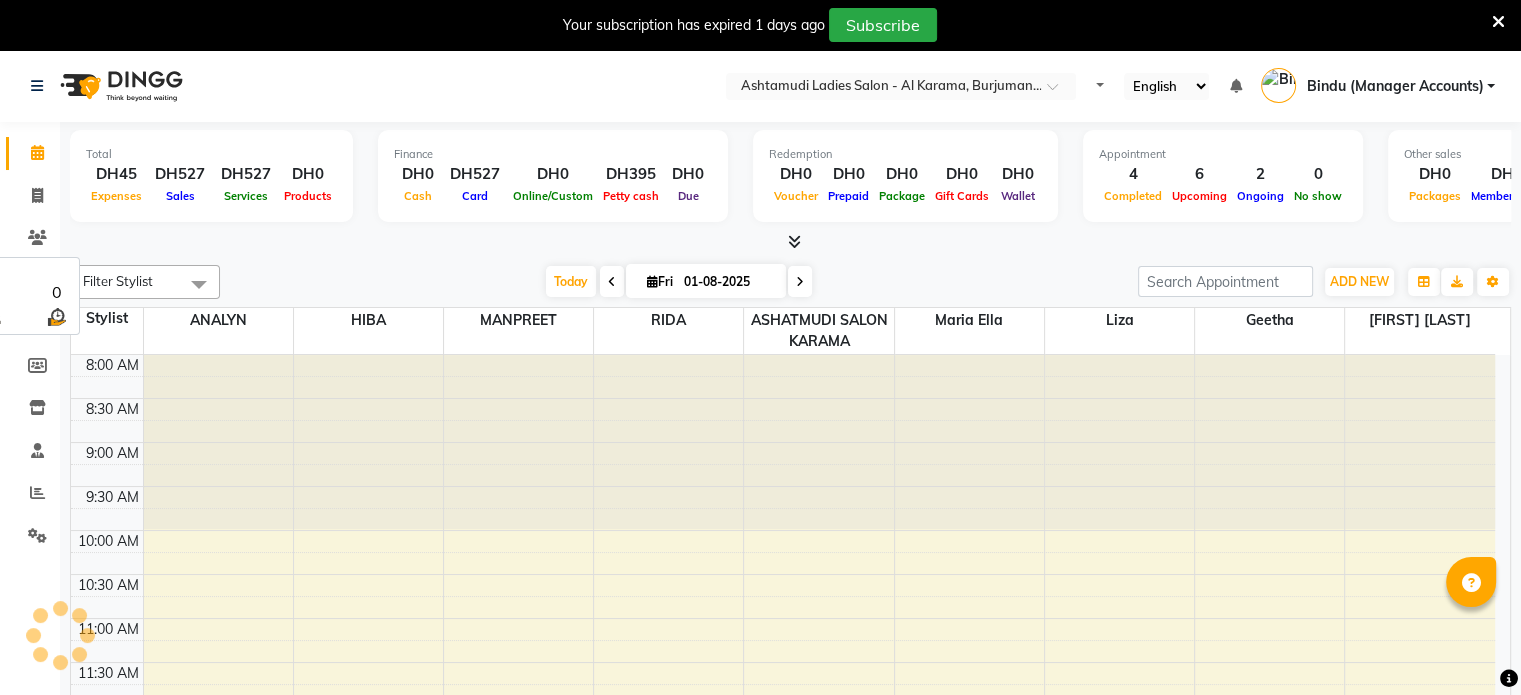 select on "en" 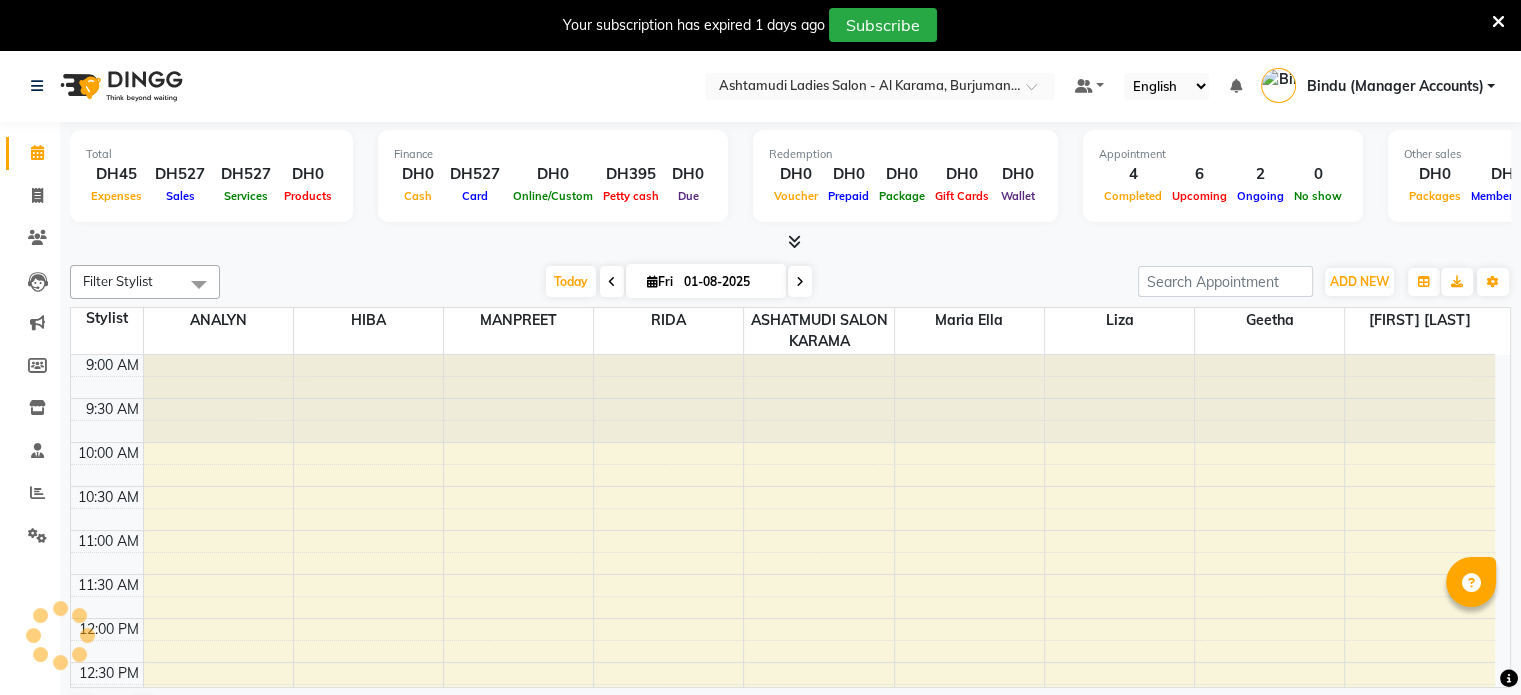 scroll, scrollTop: 0, scrollLeft: 0, axis: both 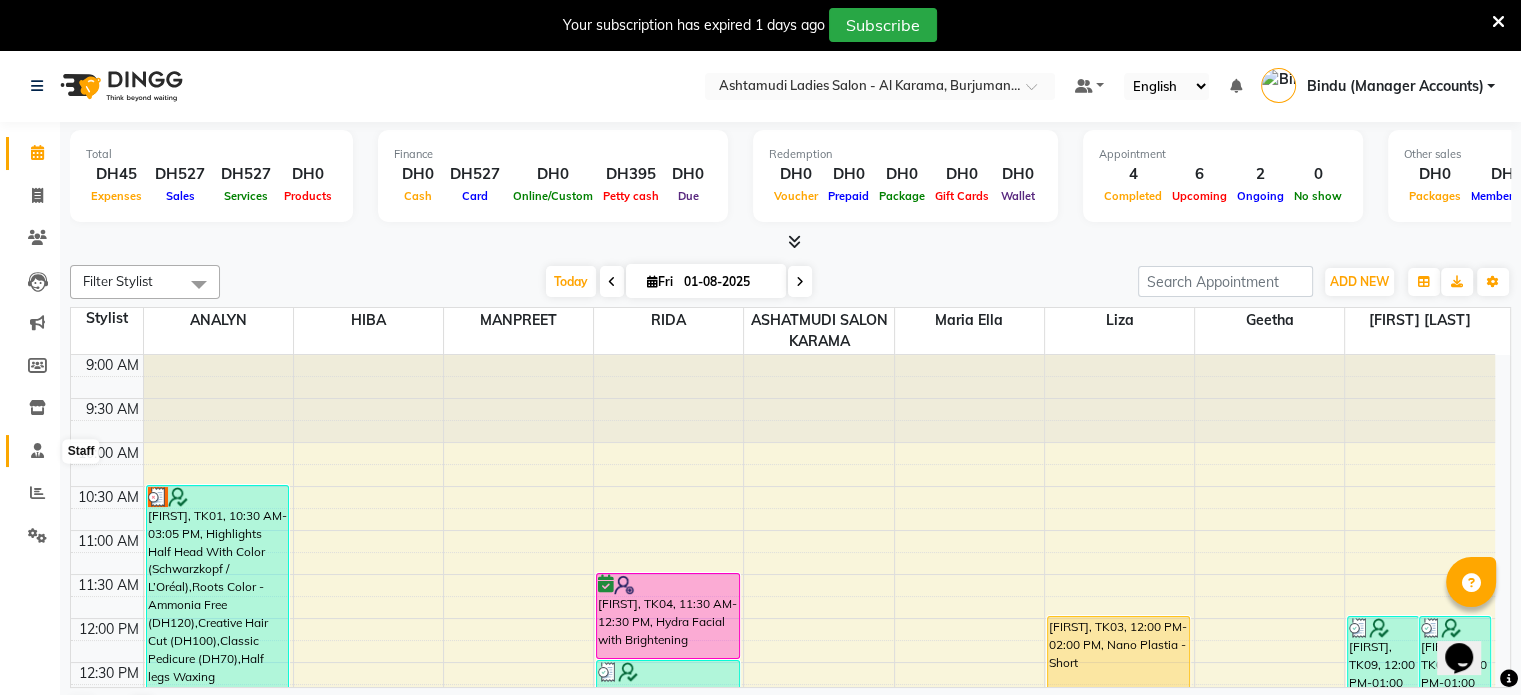 click 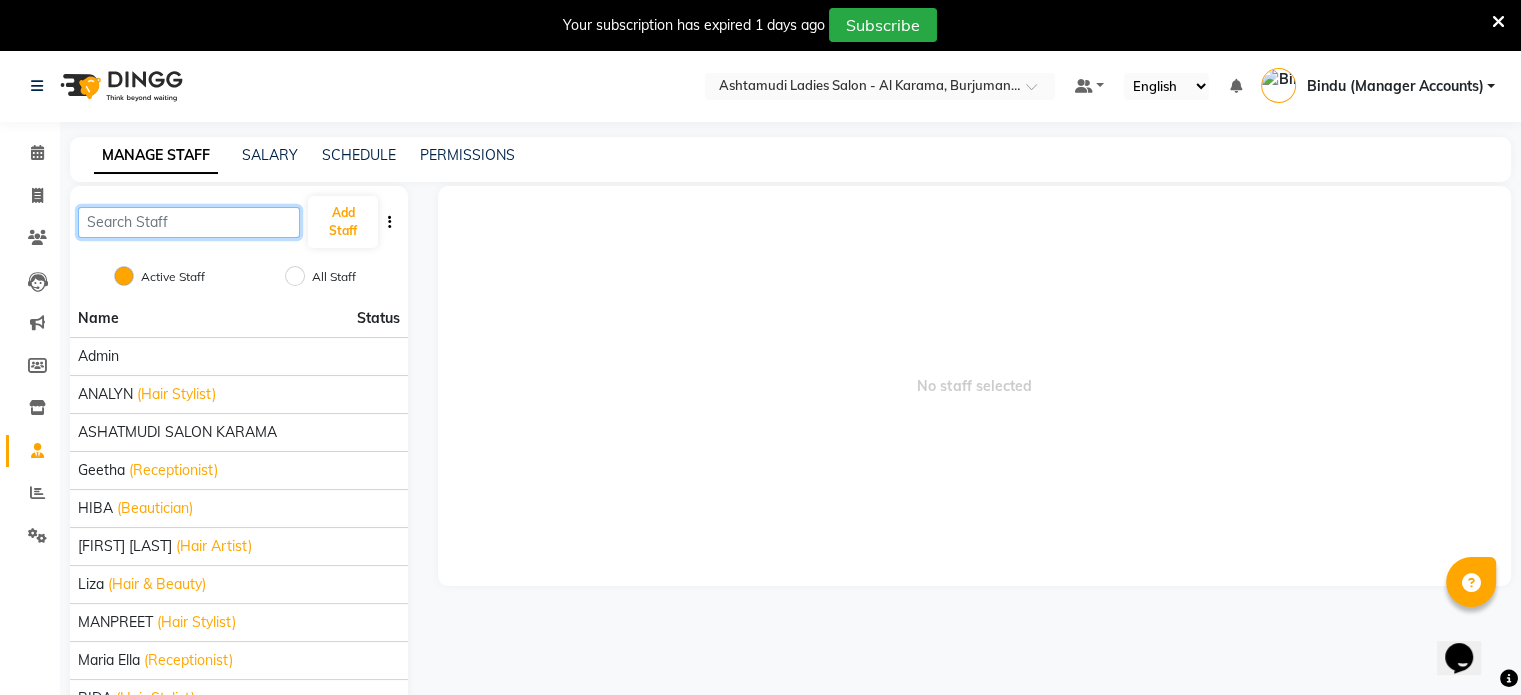 click 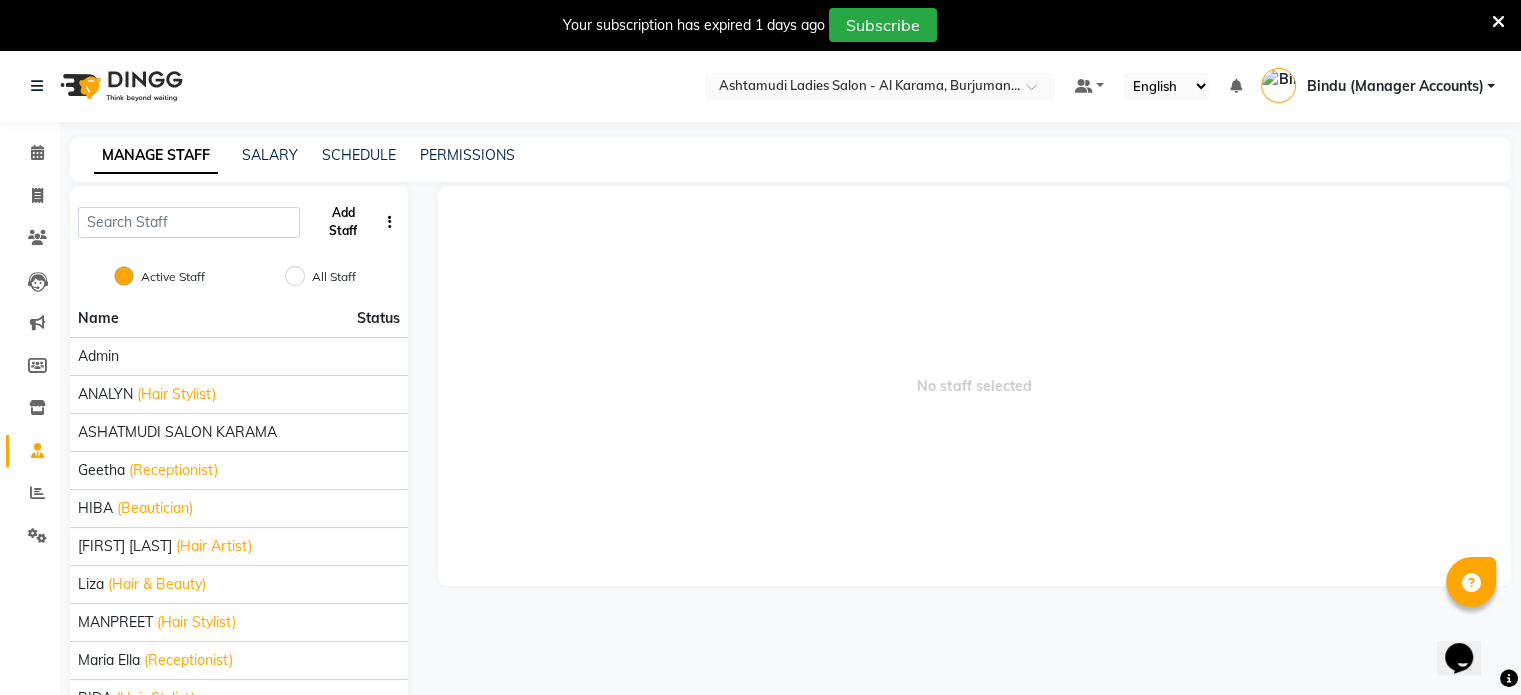 click on "Add Staff" 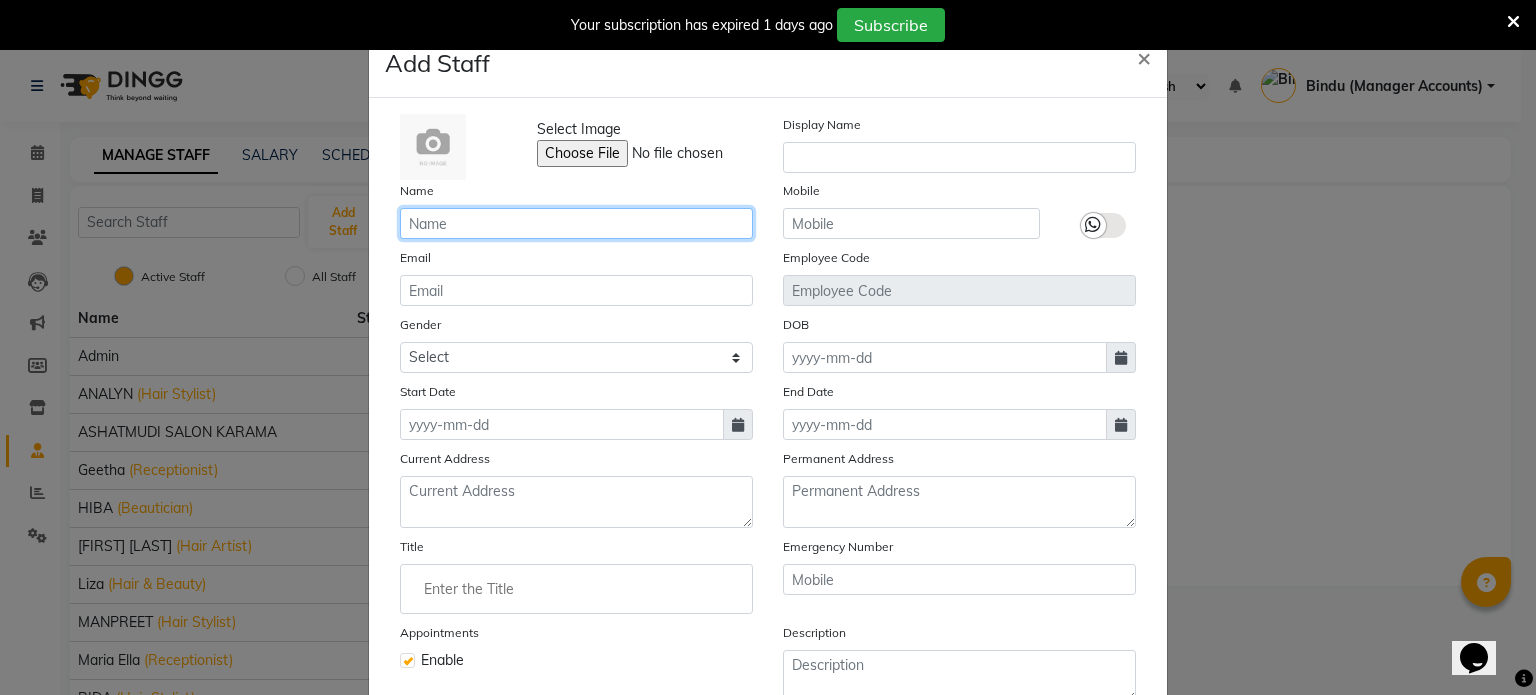 click 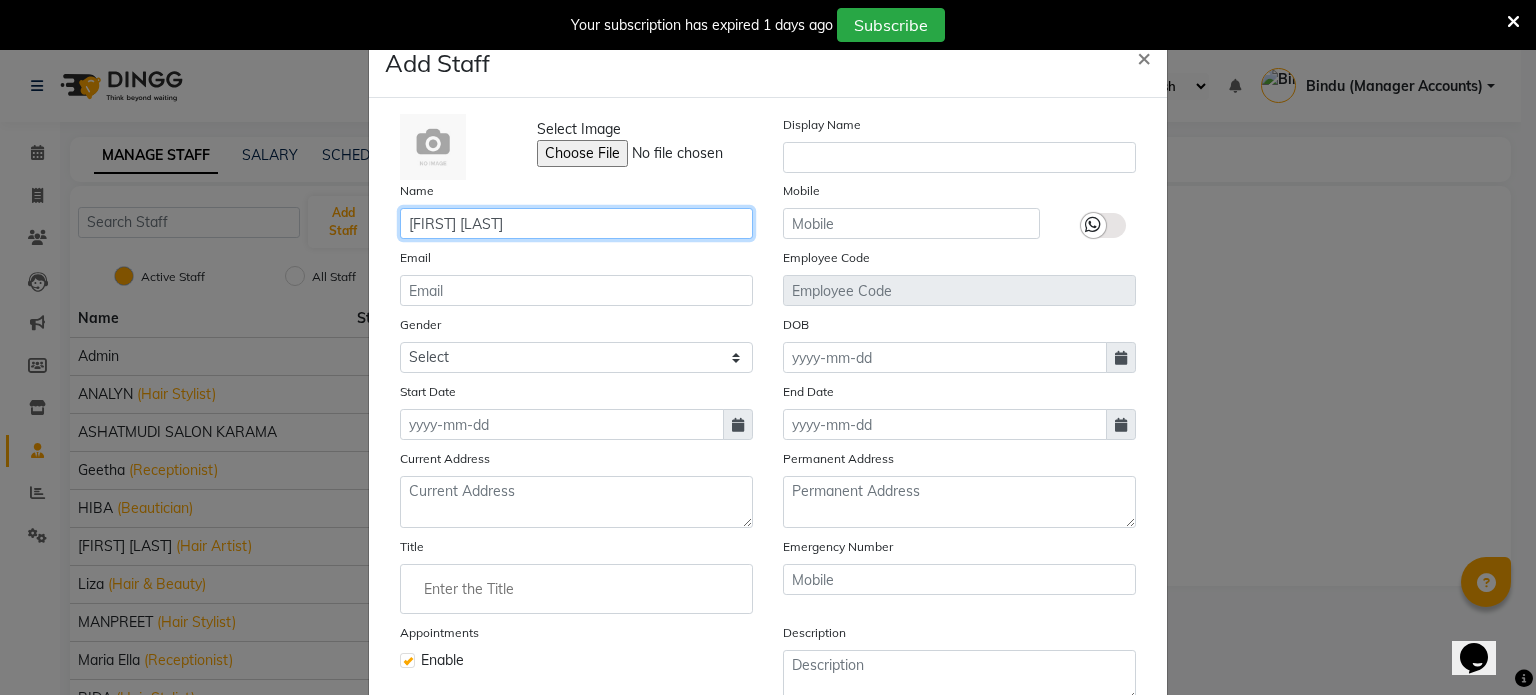 type on "Sonal  Khade" 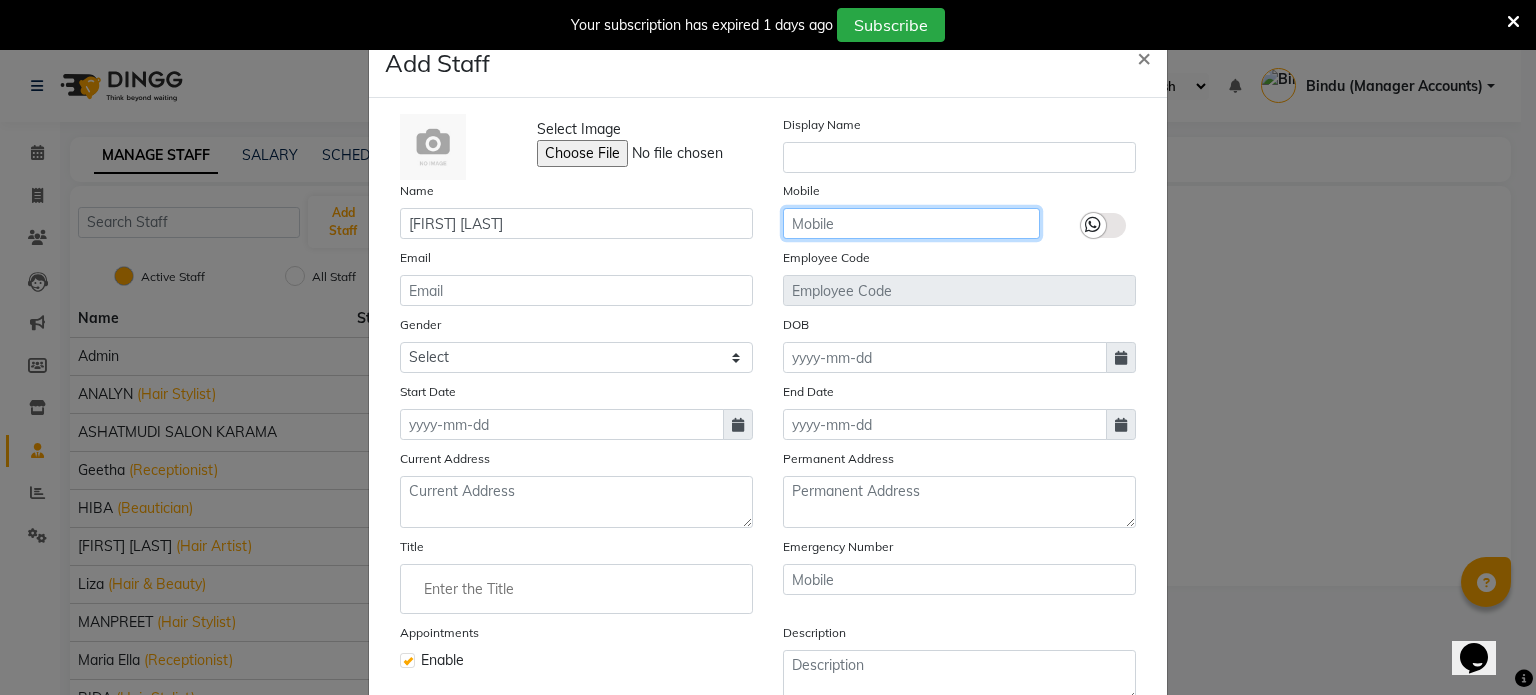 click 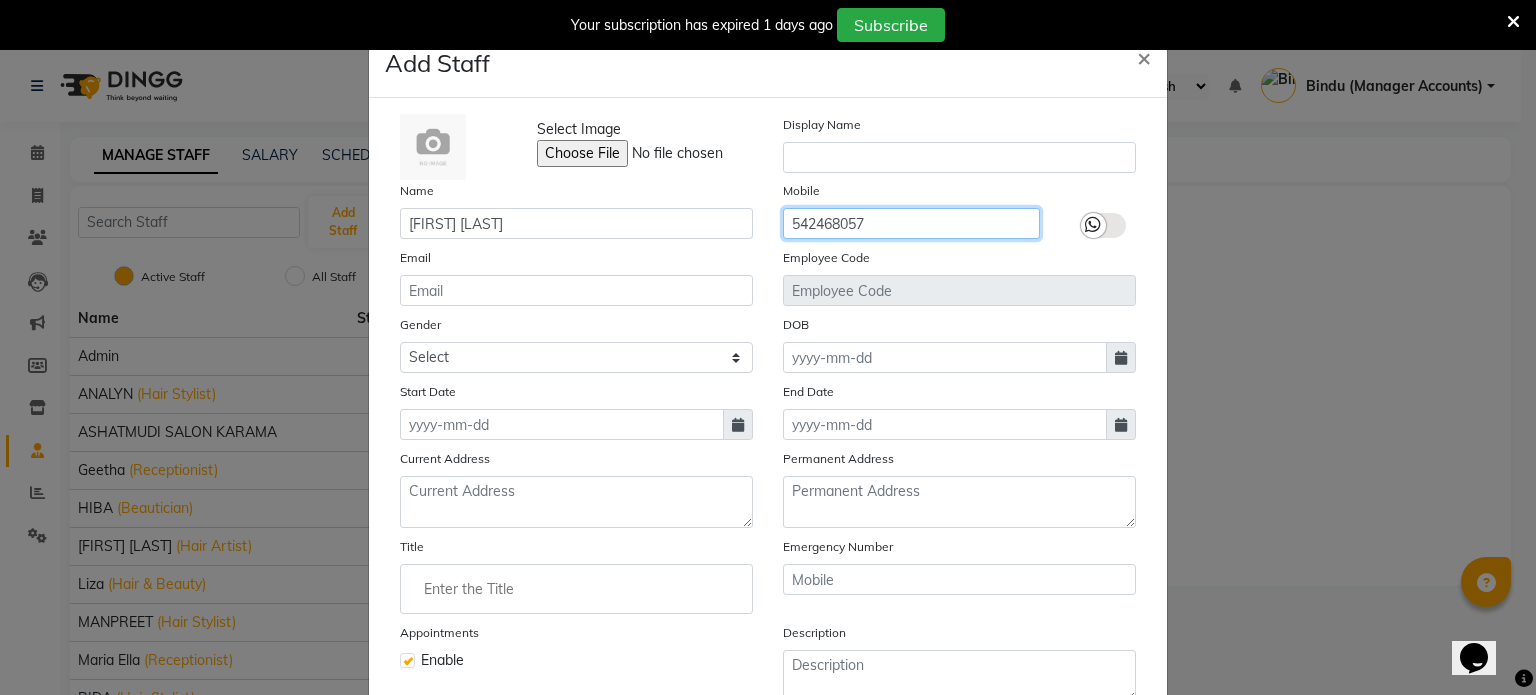 type on "542468057" 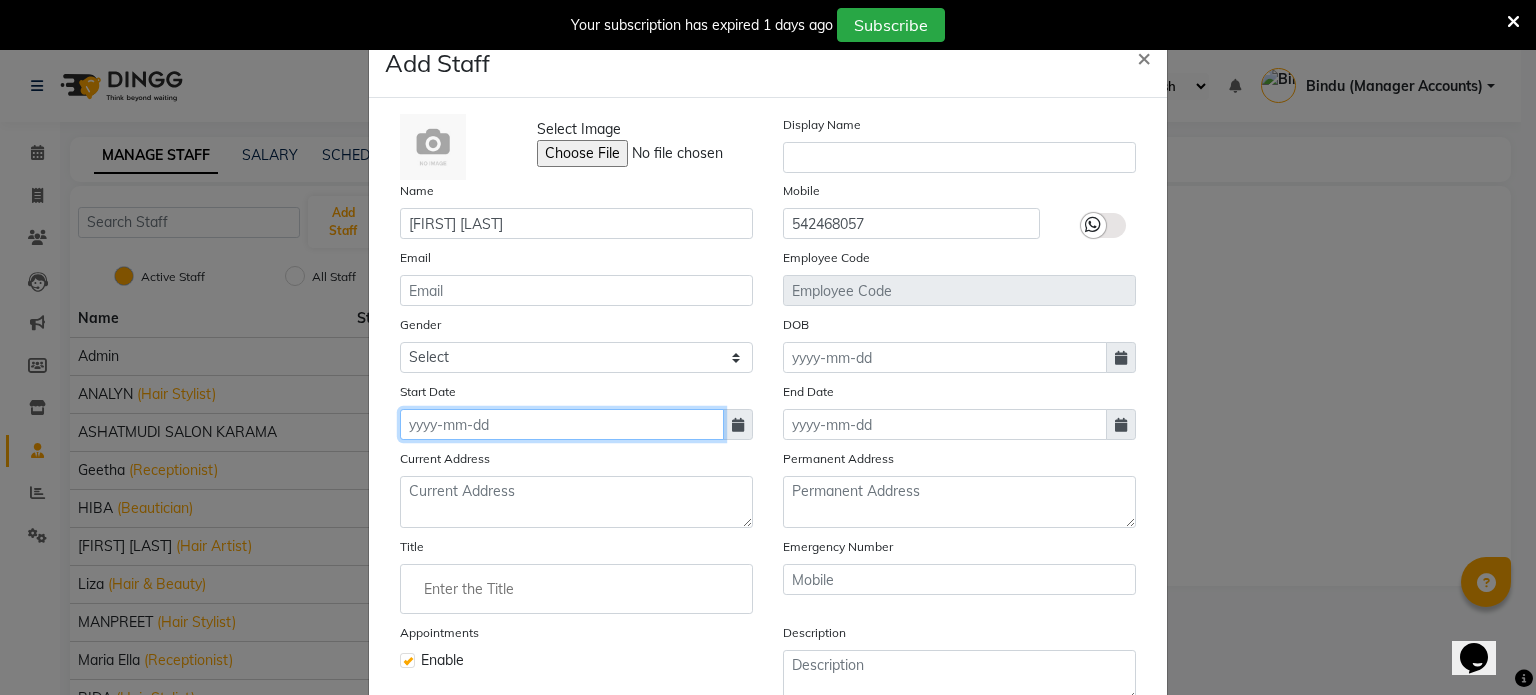 click 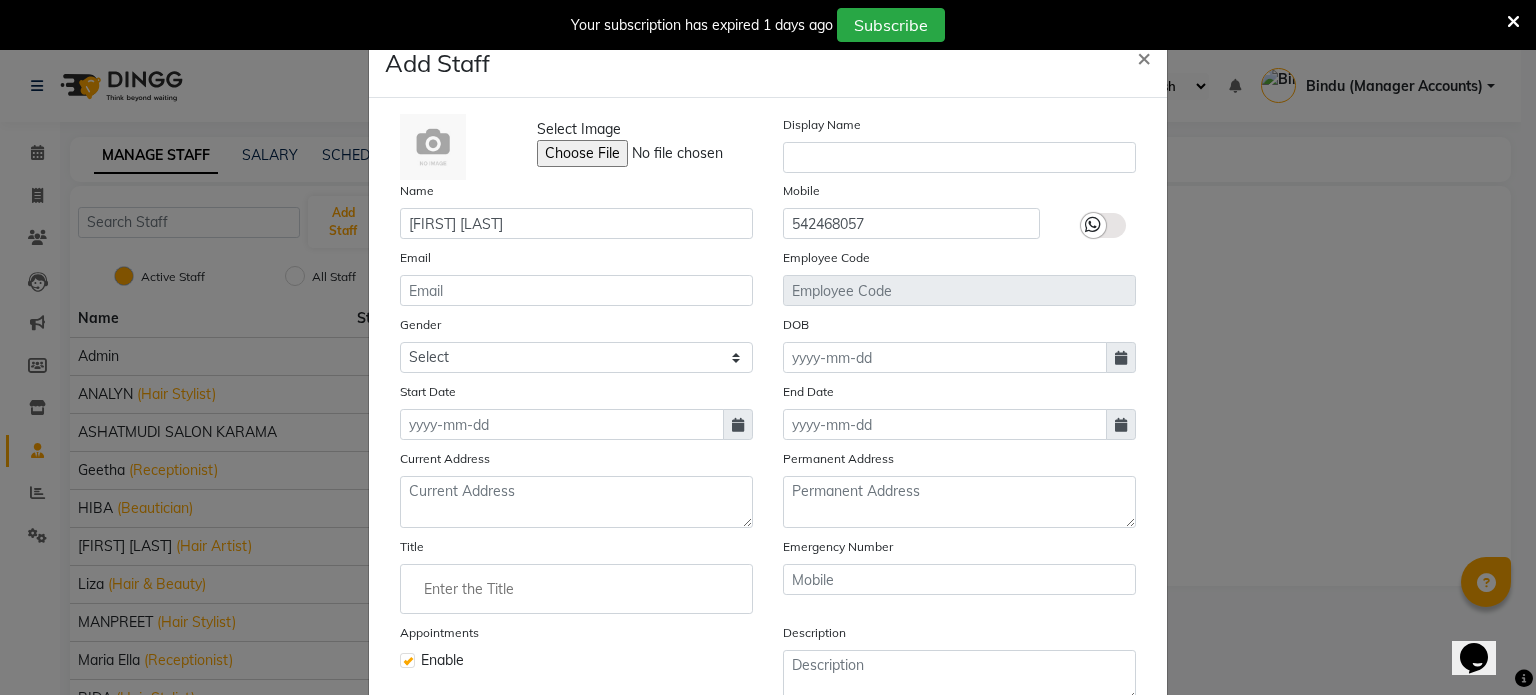 select on "8" 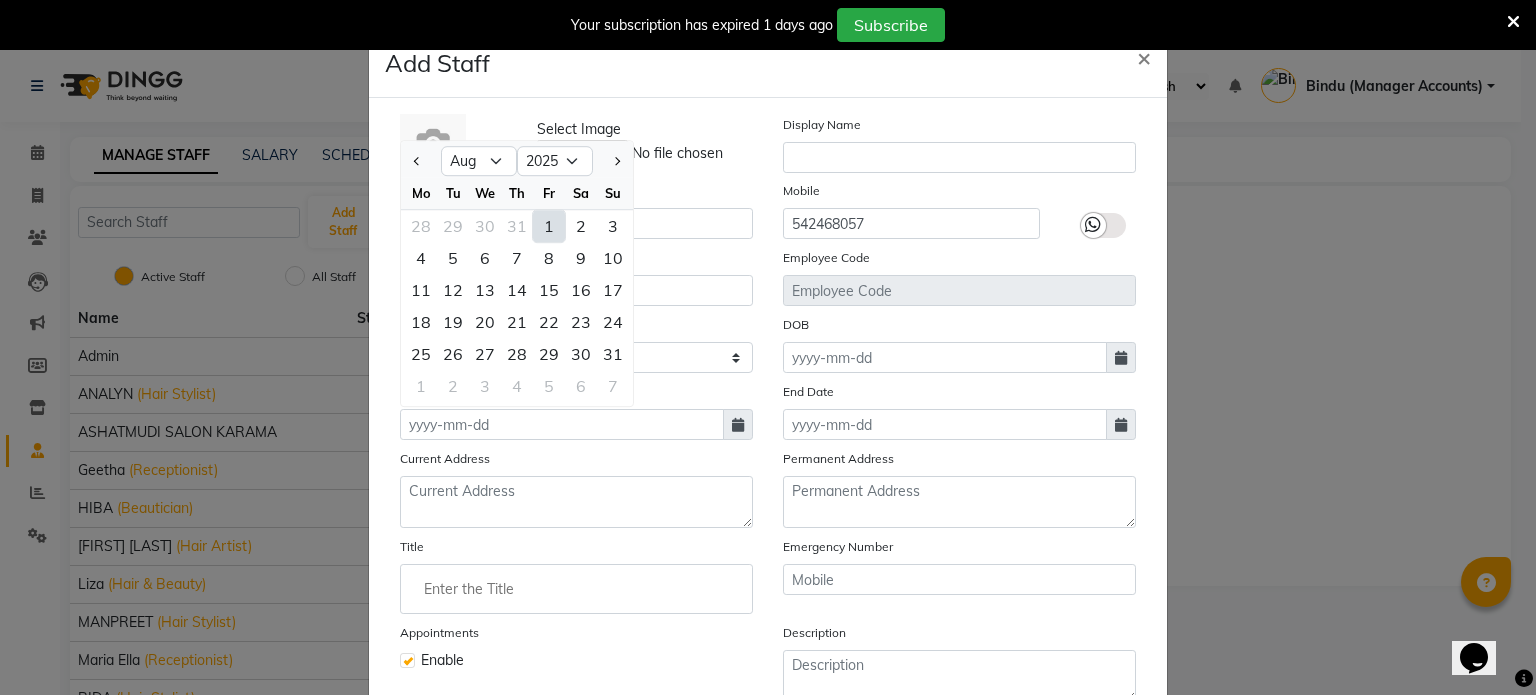 click on "1" 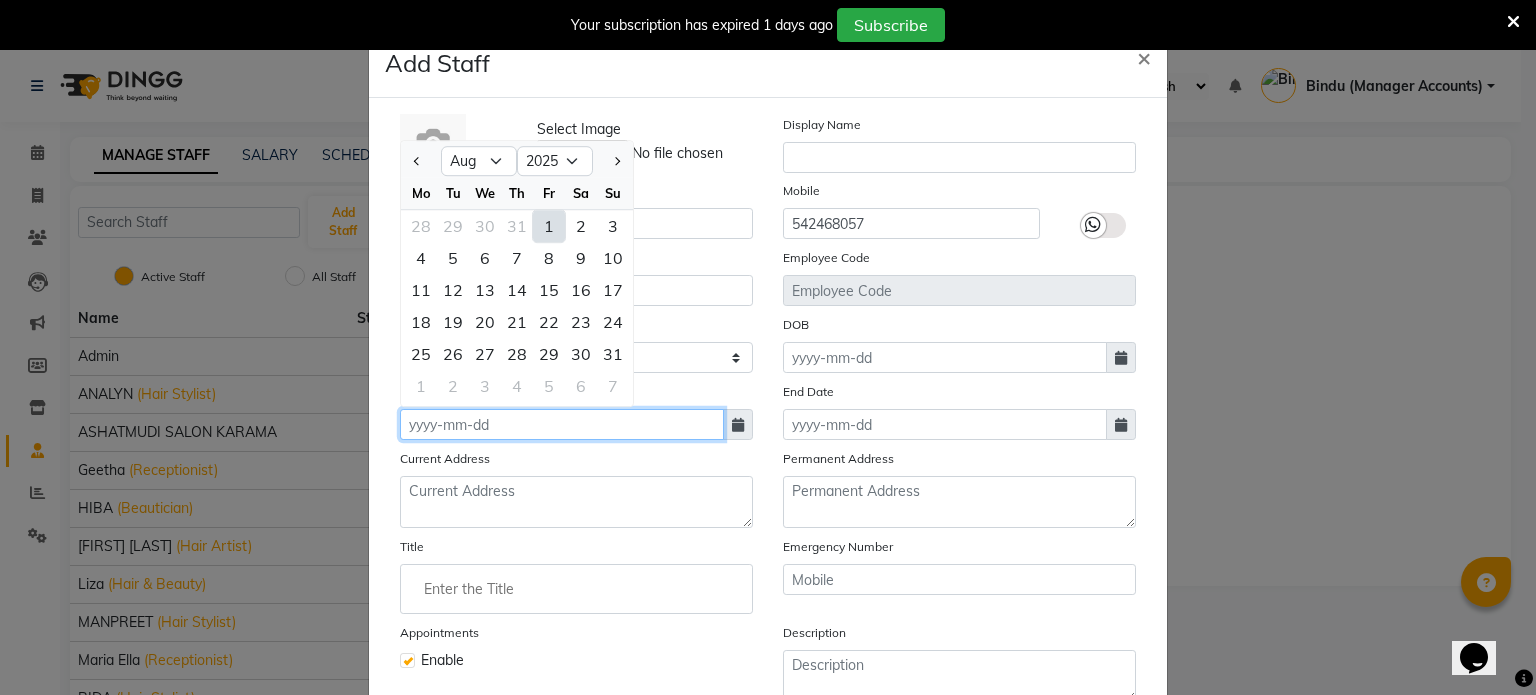 type on "01-08-2025" 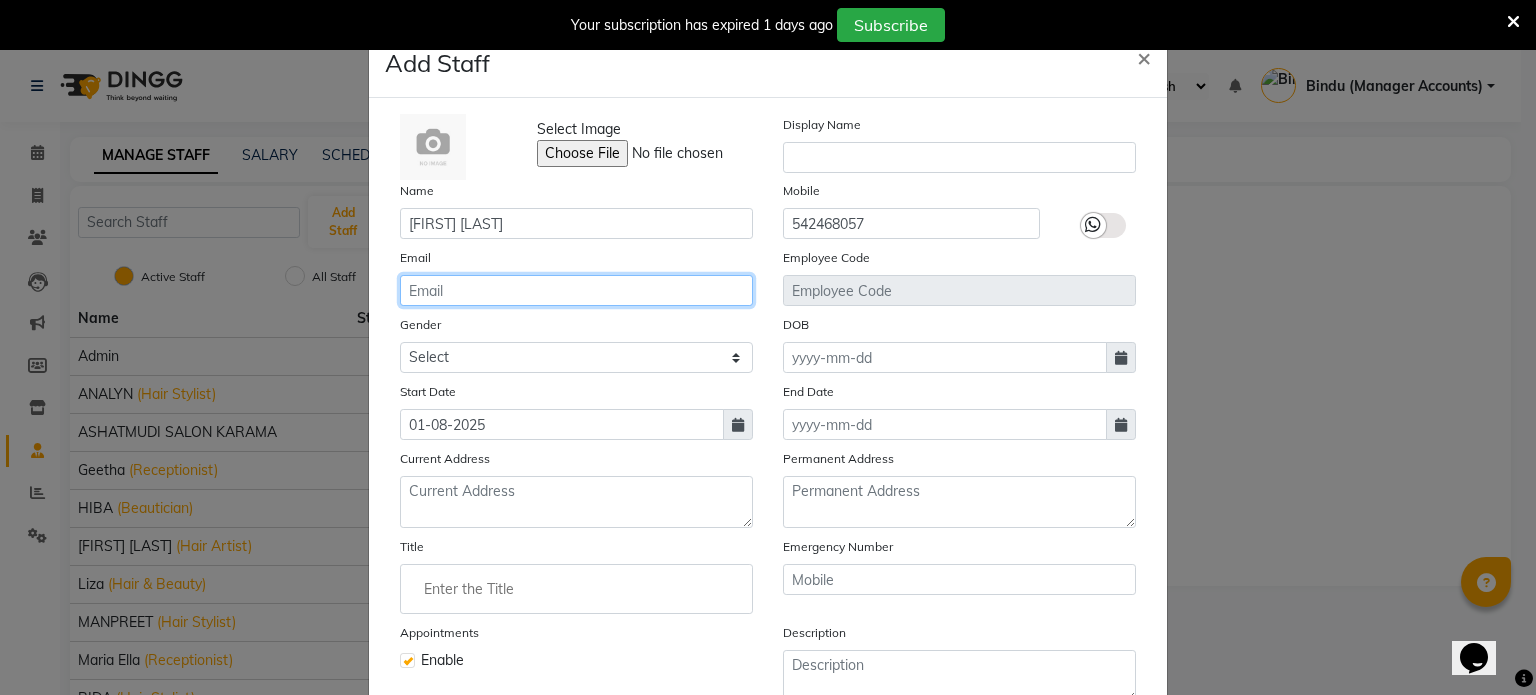 click 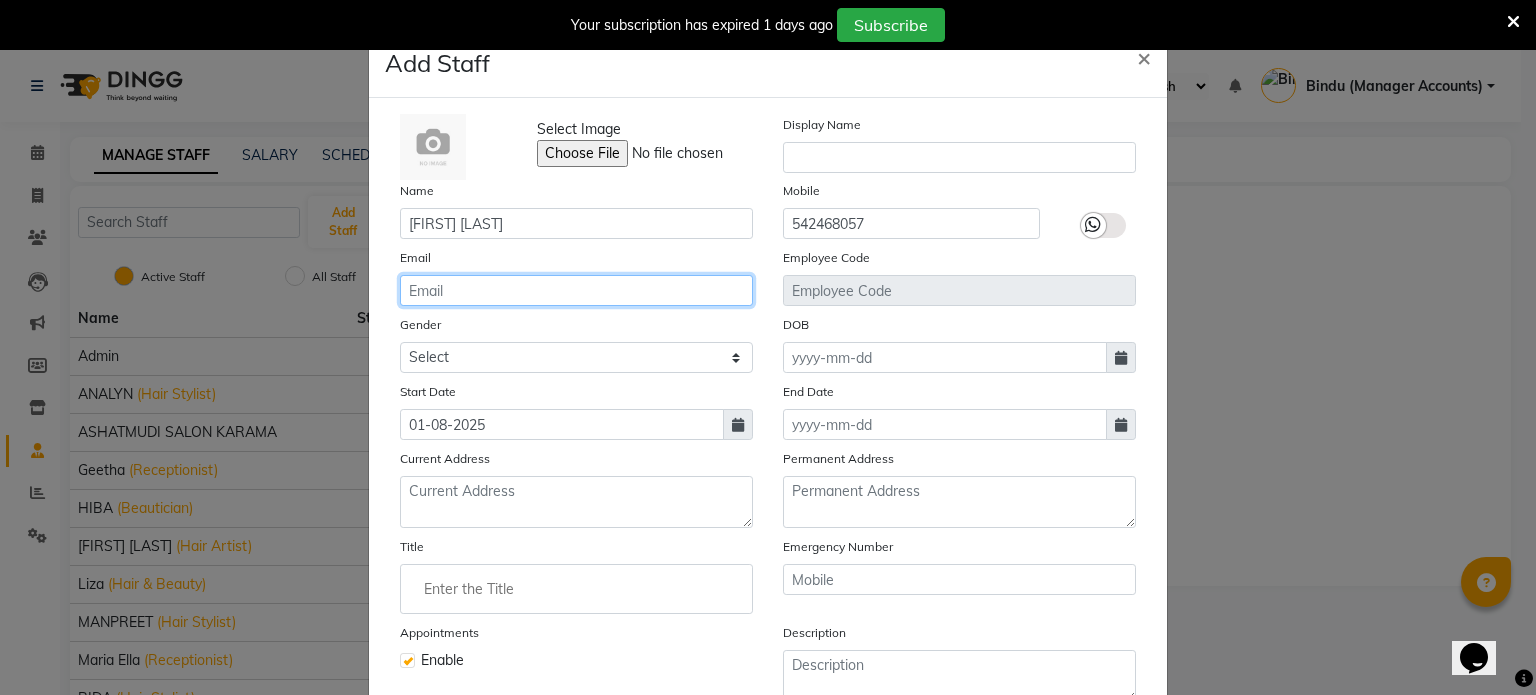 paste on "khadesonal125@gmail.com" 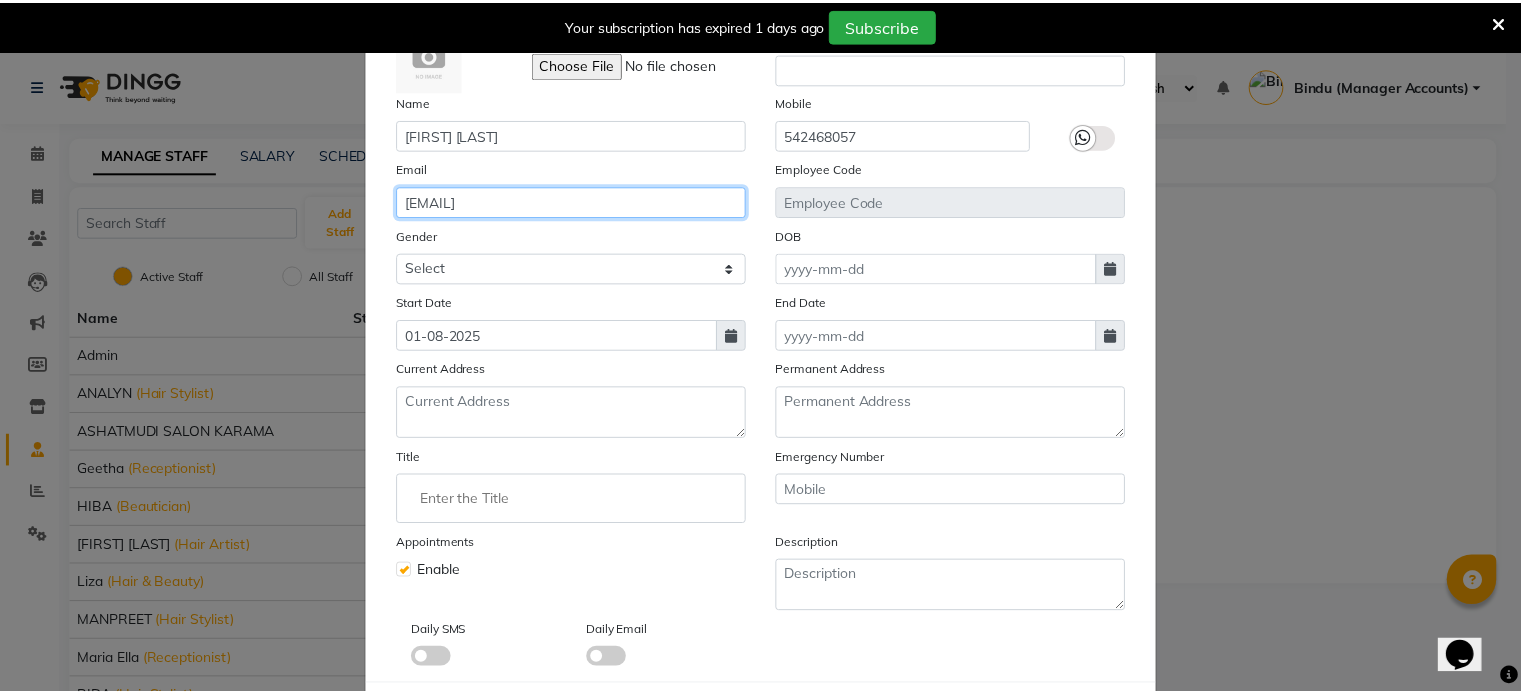 scroll, scrollTop: 194, scrollLeft: 0, axis: vertical 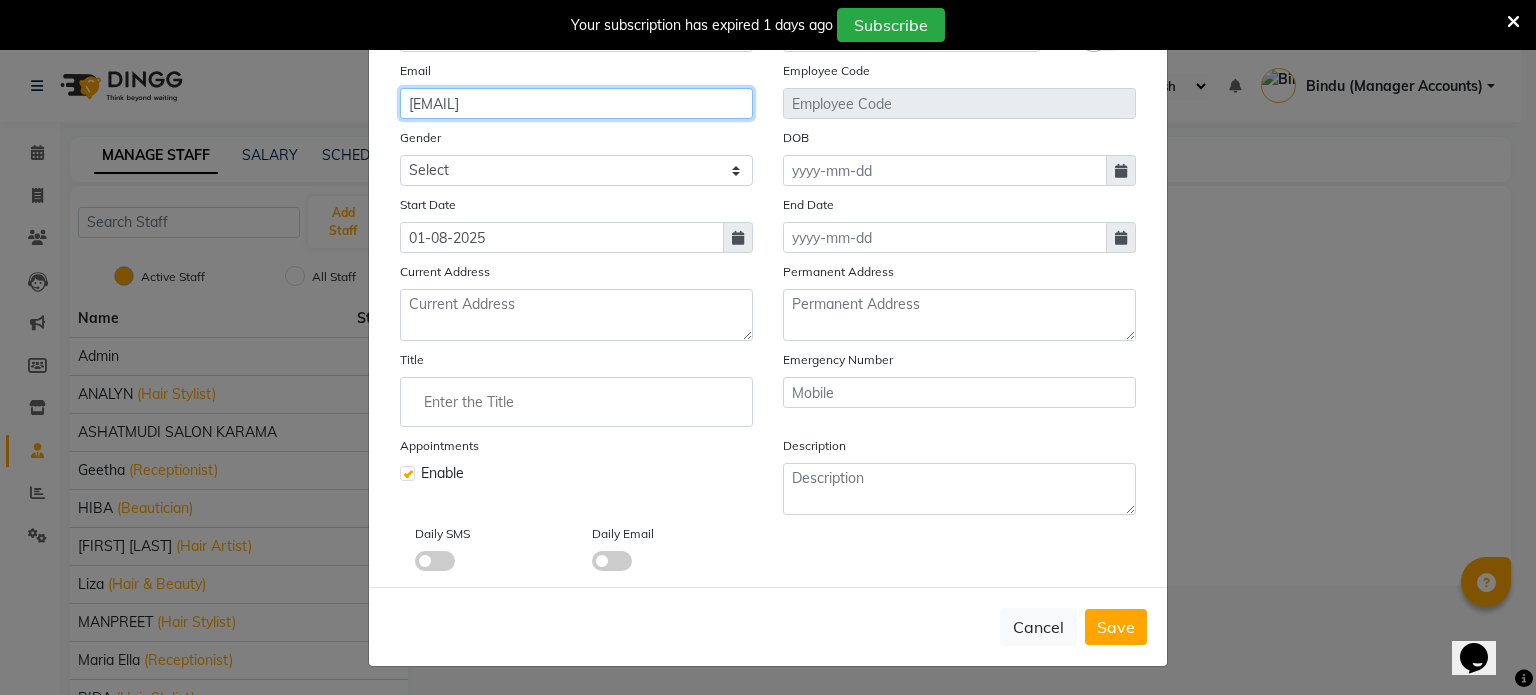 type on "khadesonal125@gmail.com" 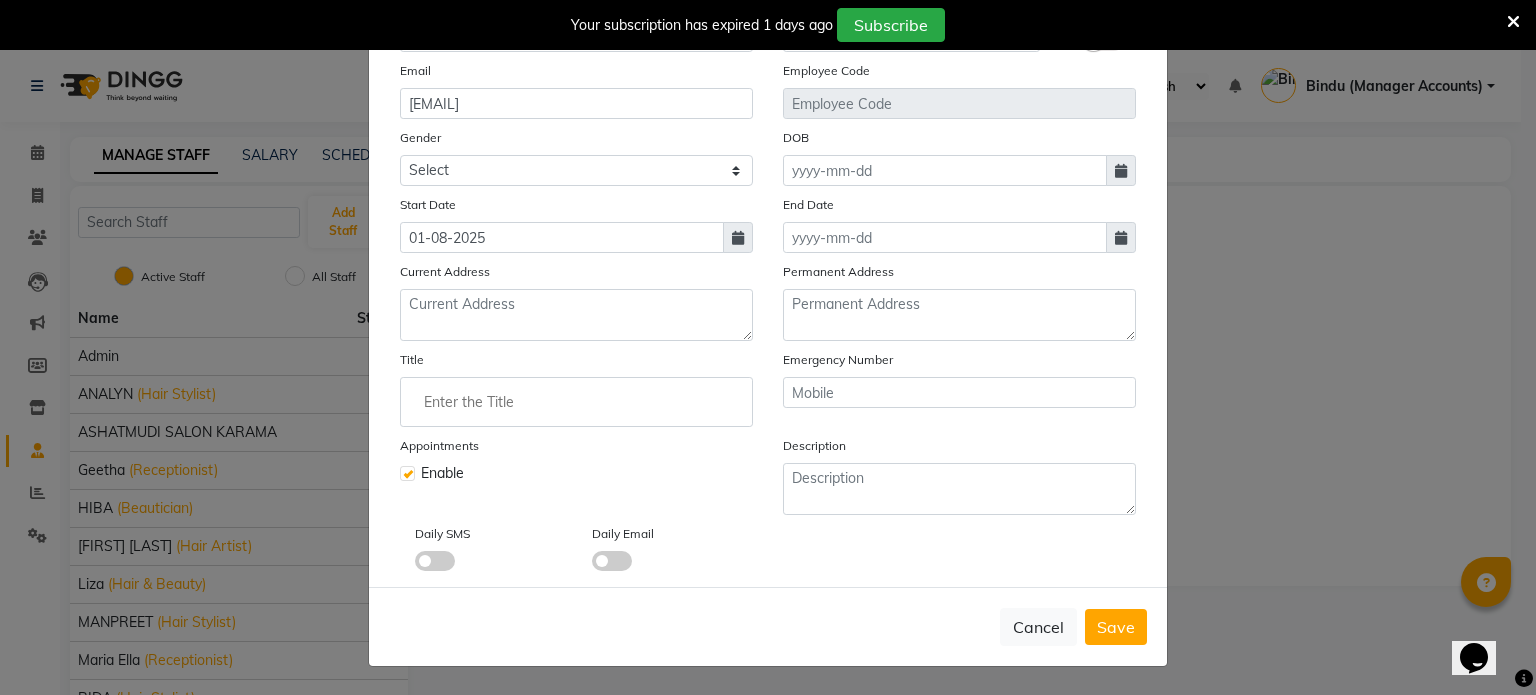 click 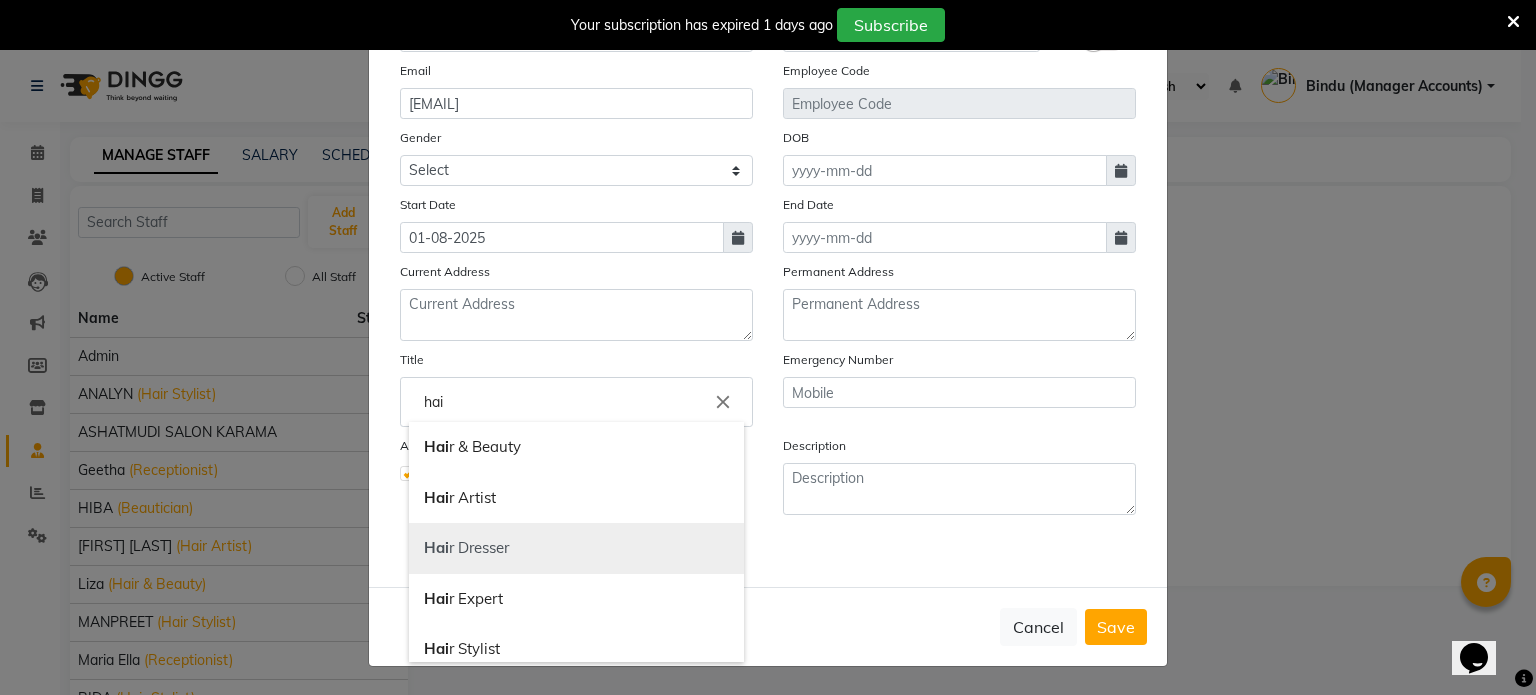 click on "Hai r Dresser" at bounding box center [576, 548] 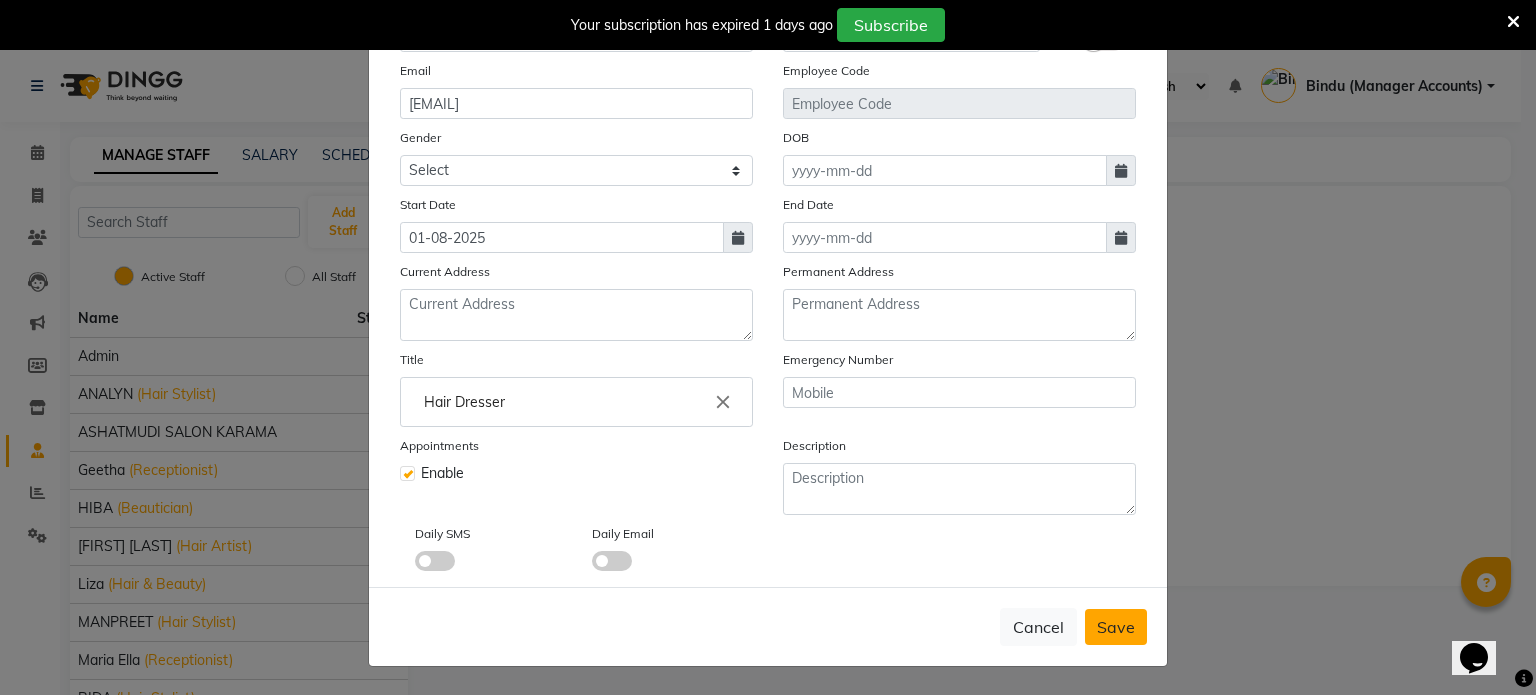 click on "Save" at bounding box center (1116, 627) 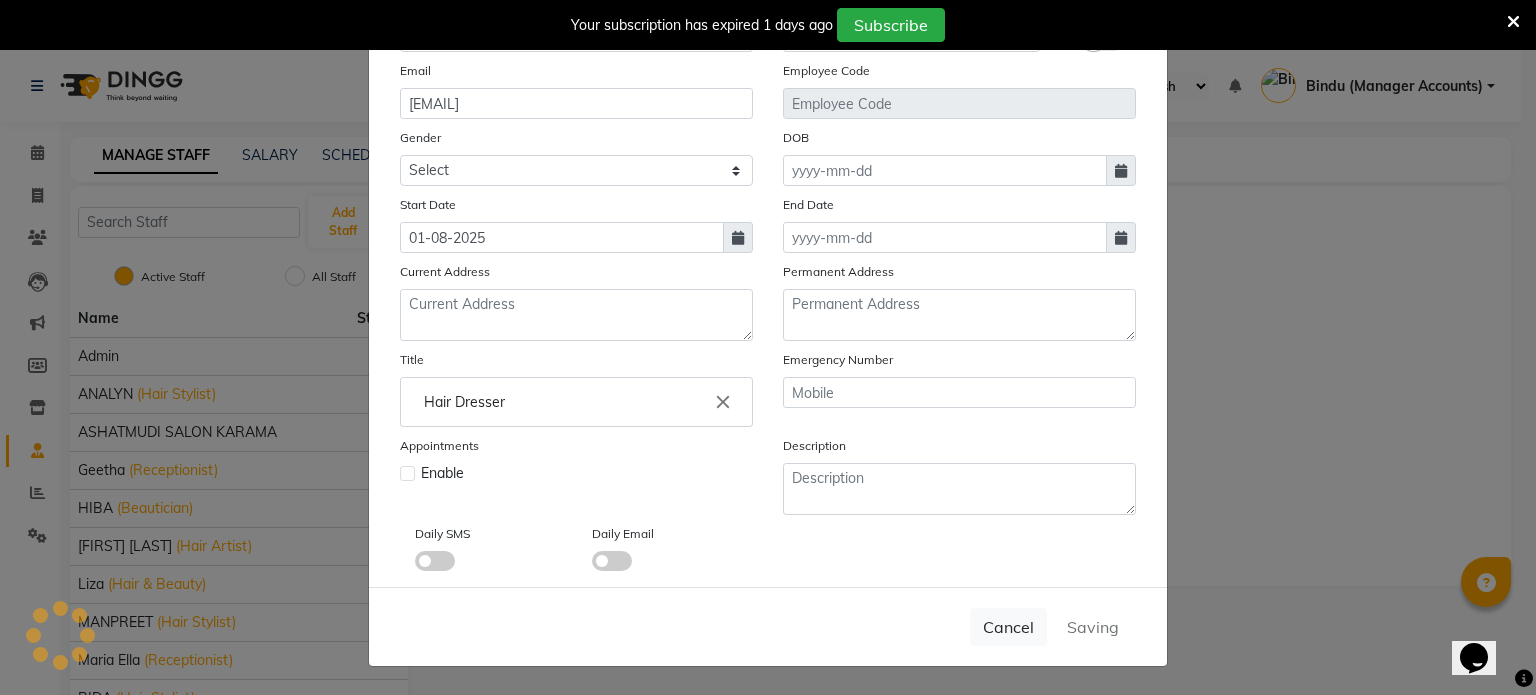 type 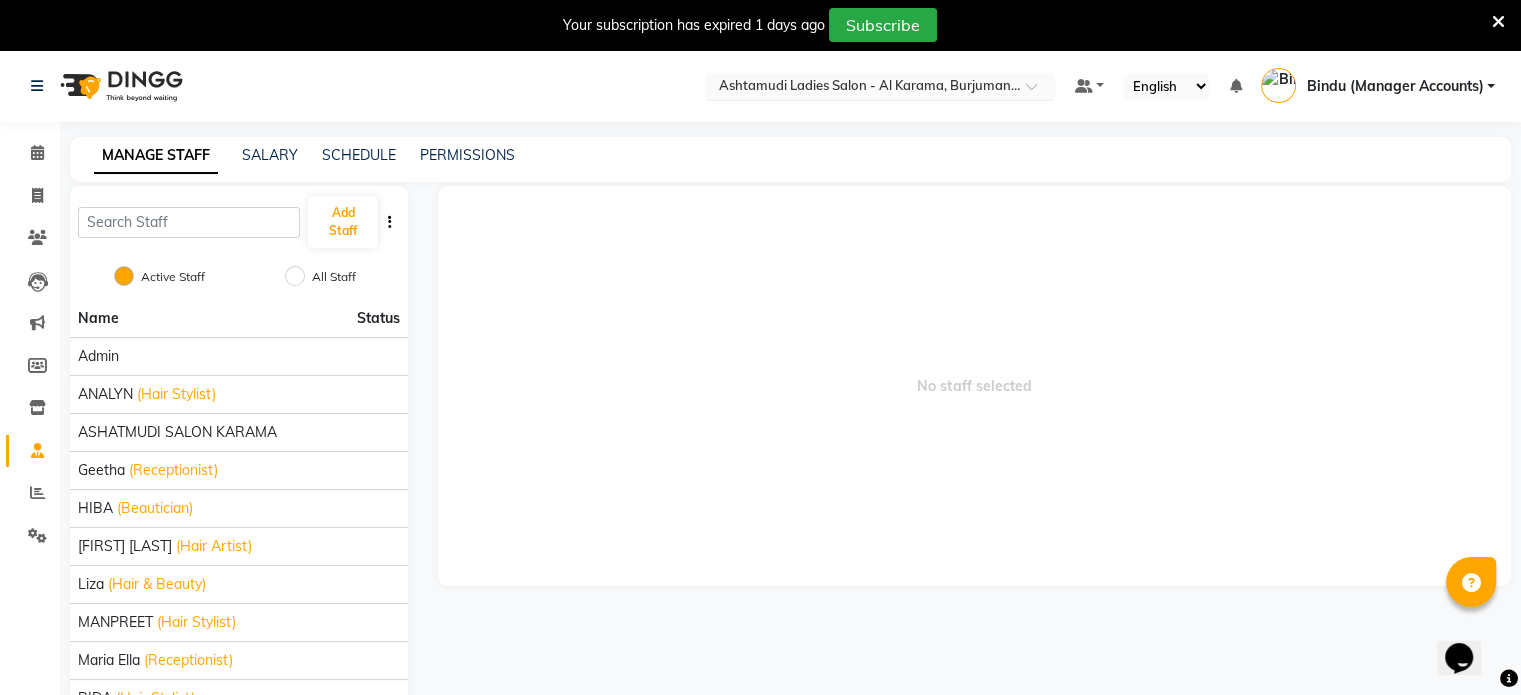 click at bounding box center [860, 88] 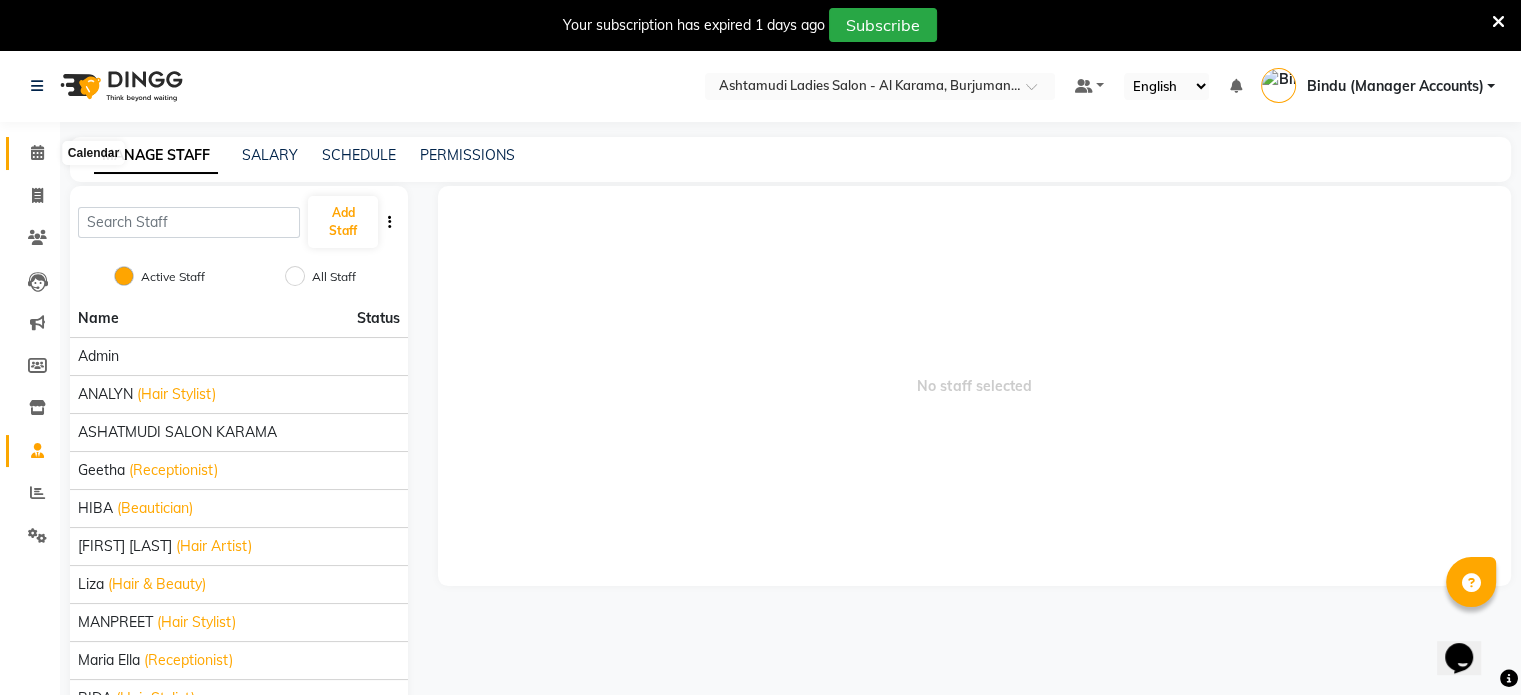 drag, startPoint x: 35, startPoint y: 148, endPoint x: 54, endPoint y: 136, distance: 22.472204 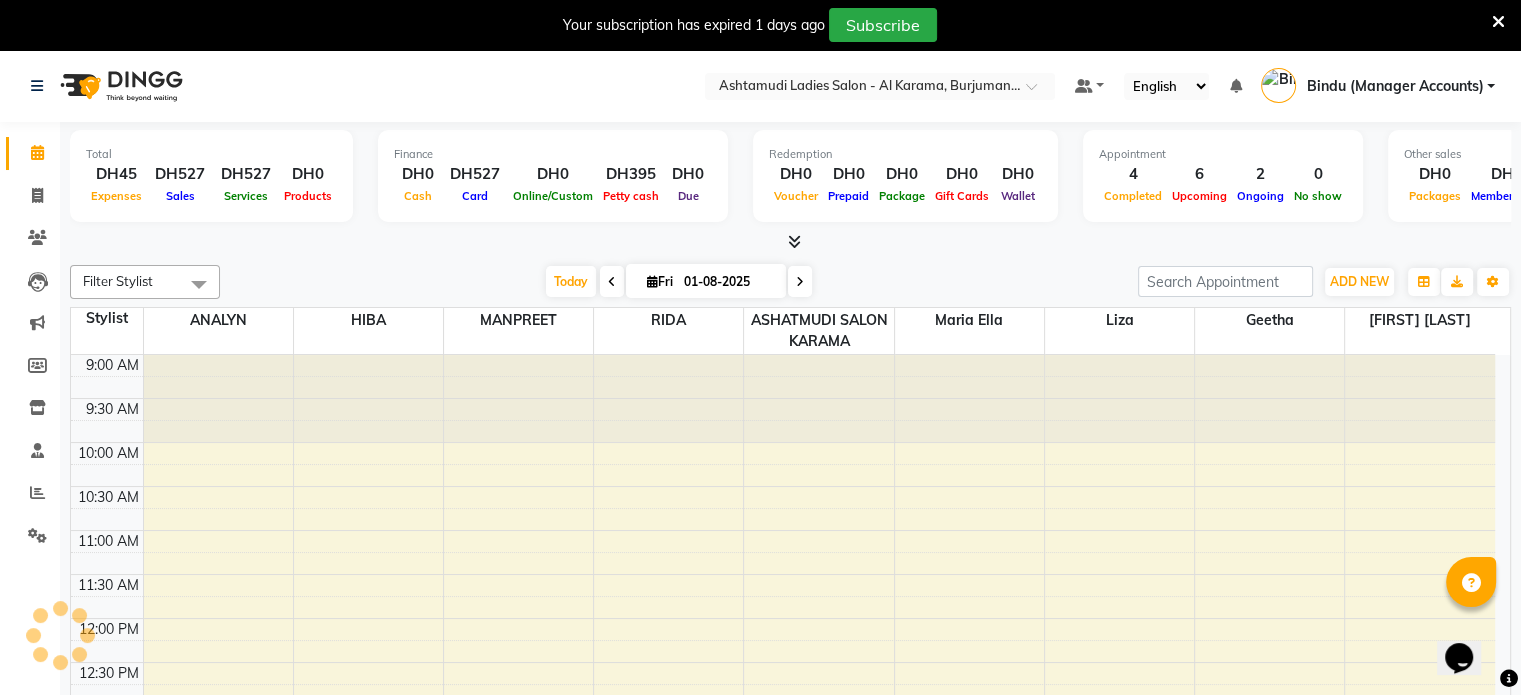 scroll, scrollTop: 350, scrollLeft: 0, axis: vertical 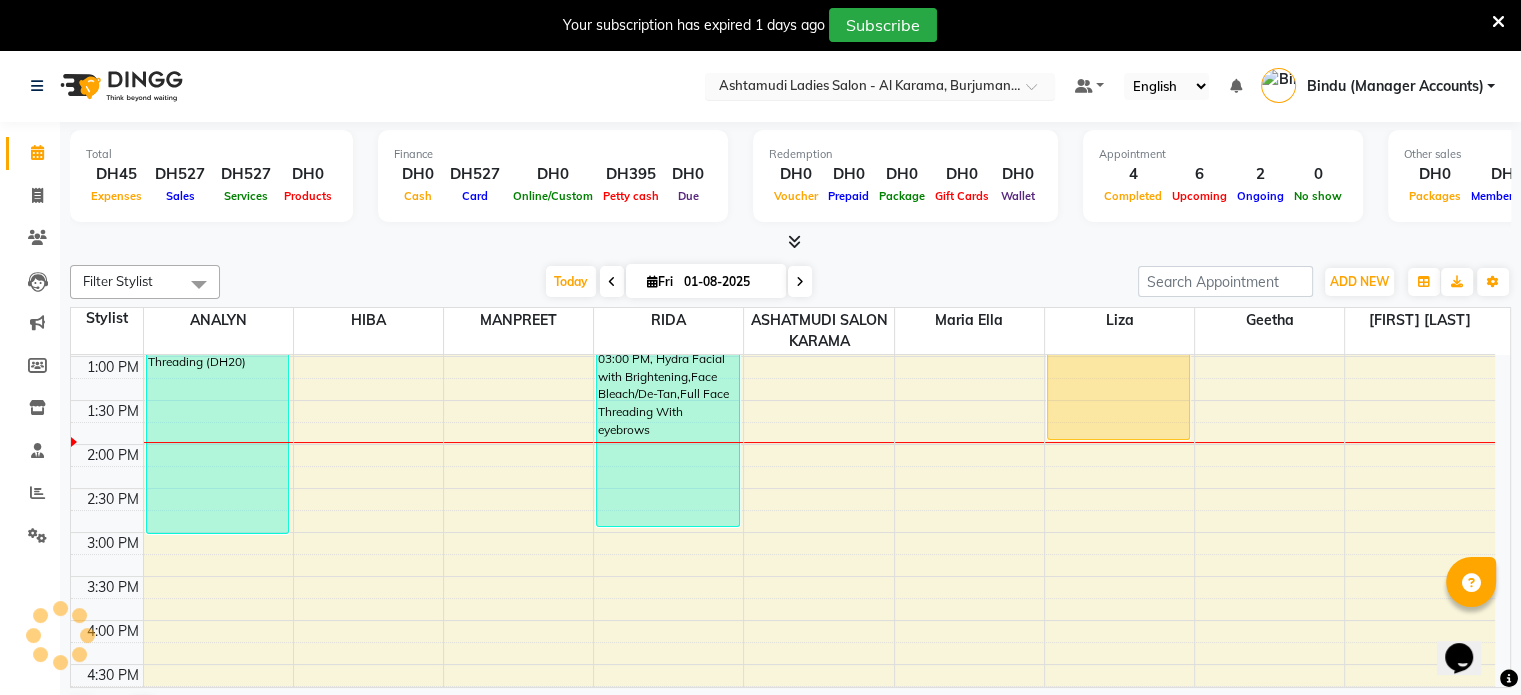 click at bounding box center (860, 88) 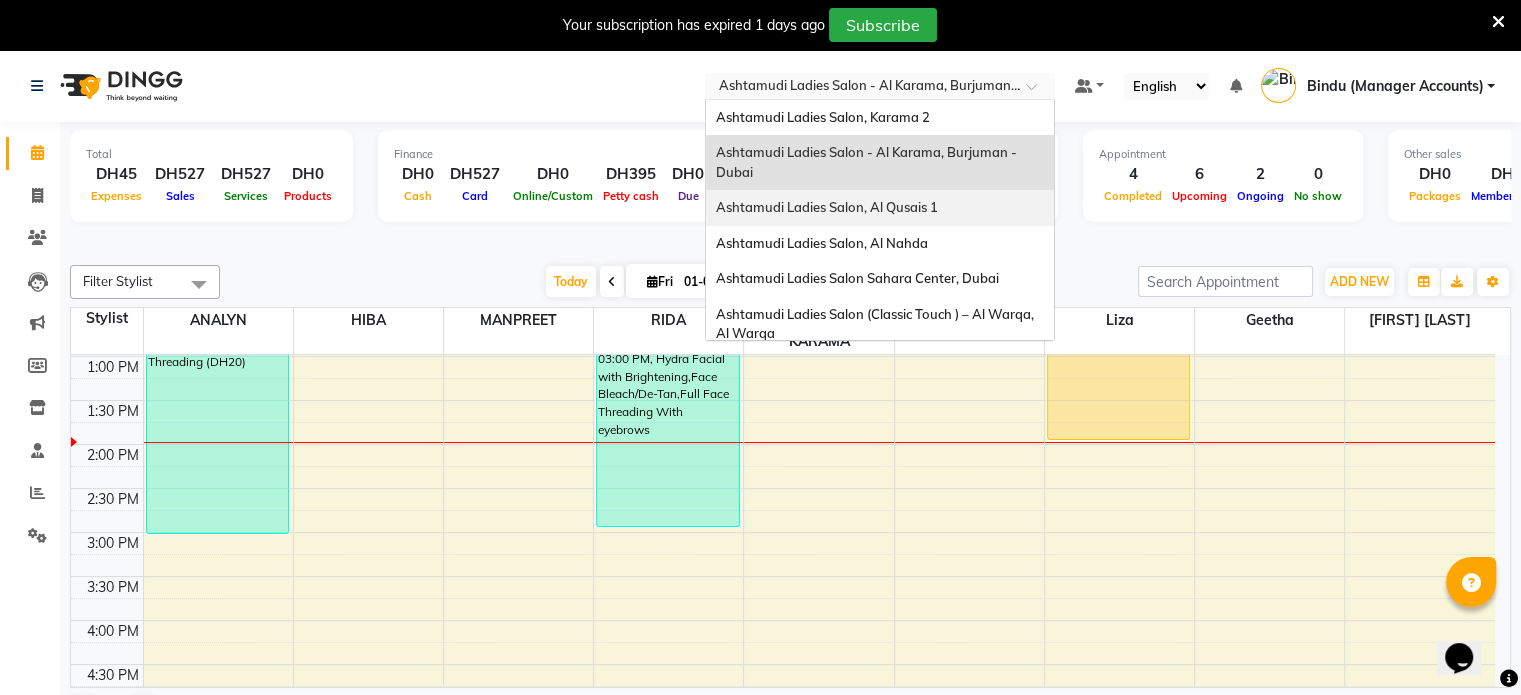 drag, startPoint x: 909, startPoint y: 209, endPoint x: 875, endPoint y: 201, distance: 34.928497 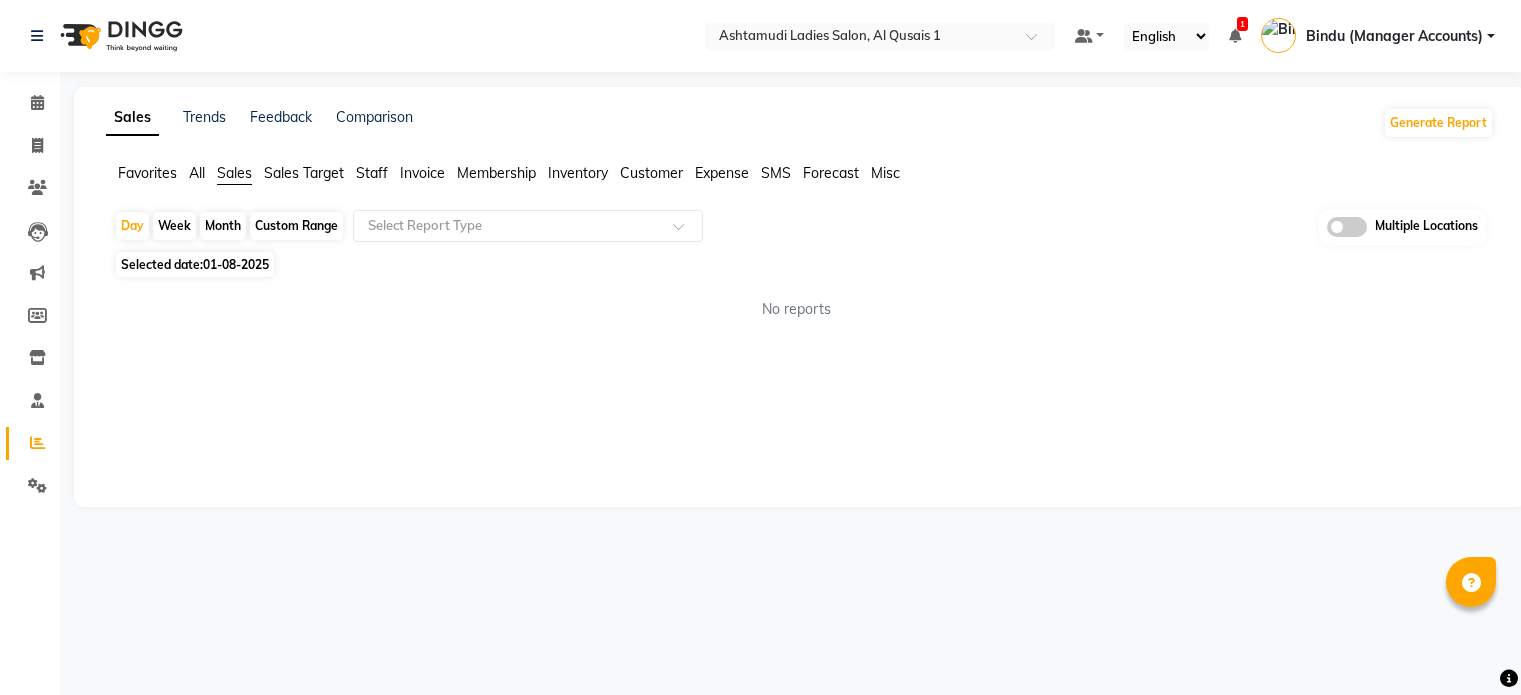 scroll, scrollTop: 0, scrollLeft: 0, axis: both 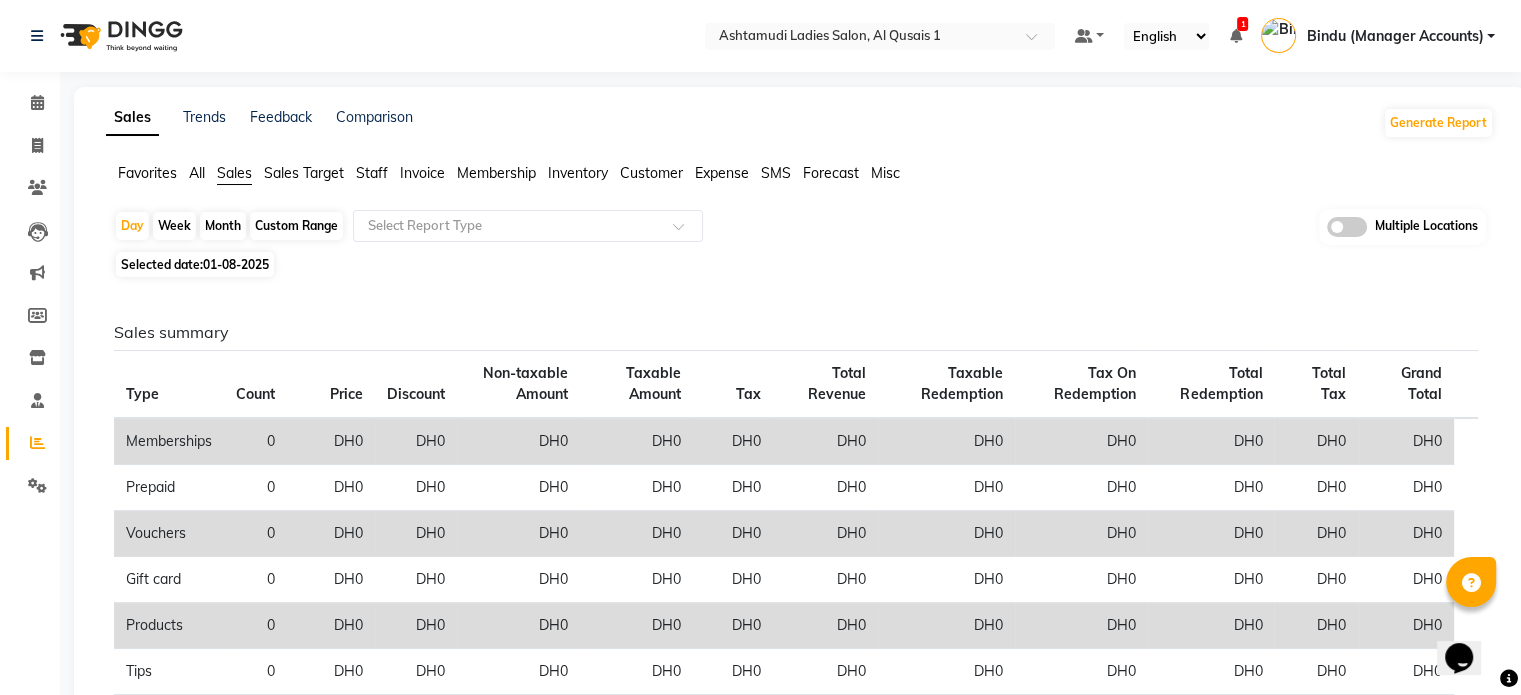 click on "01-08-2025" 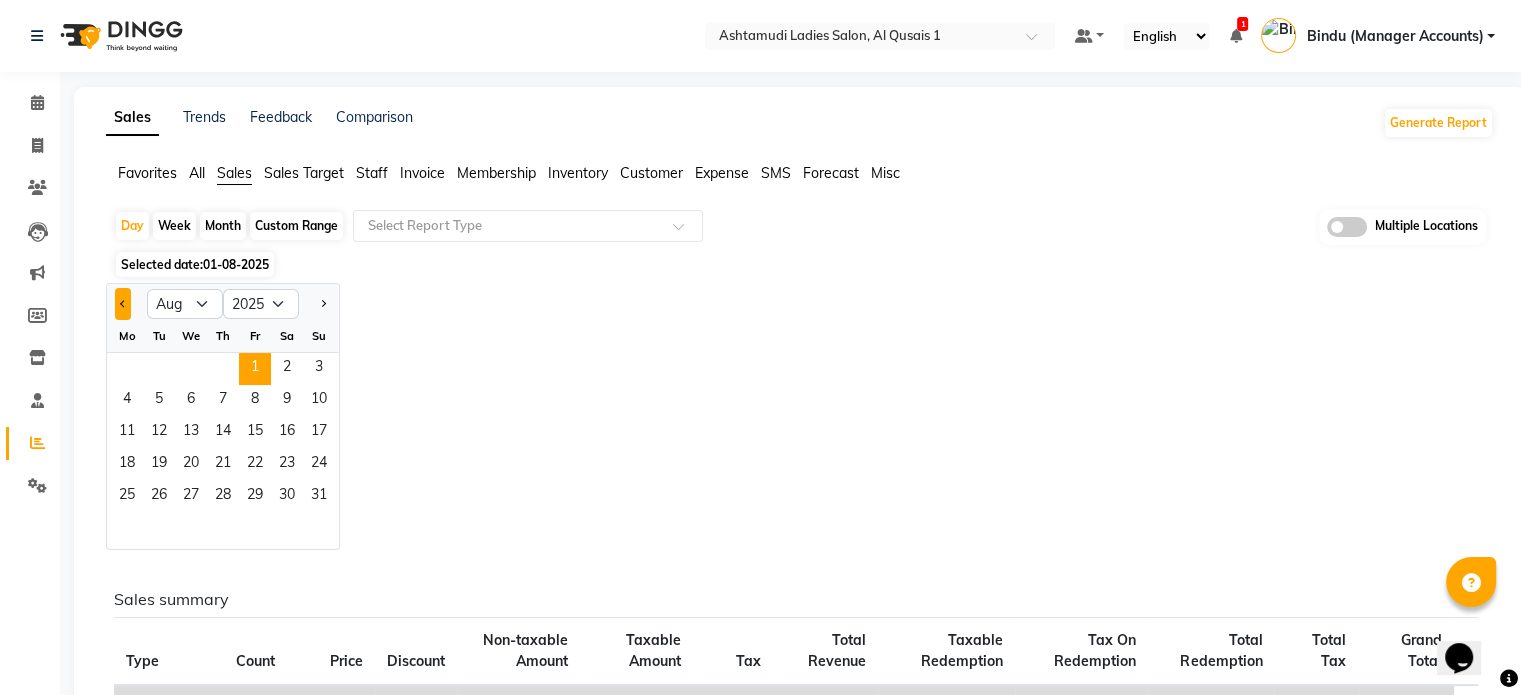 click 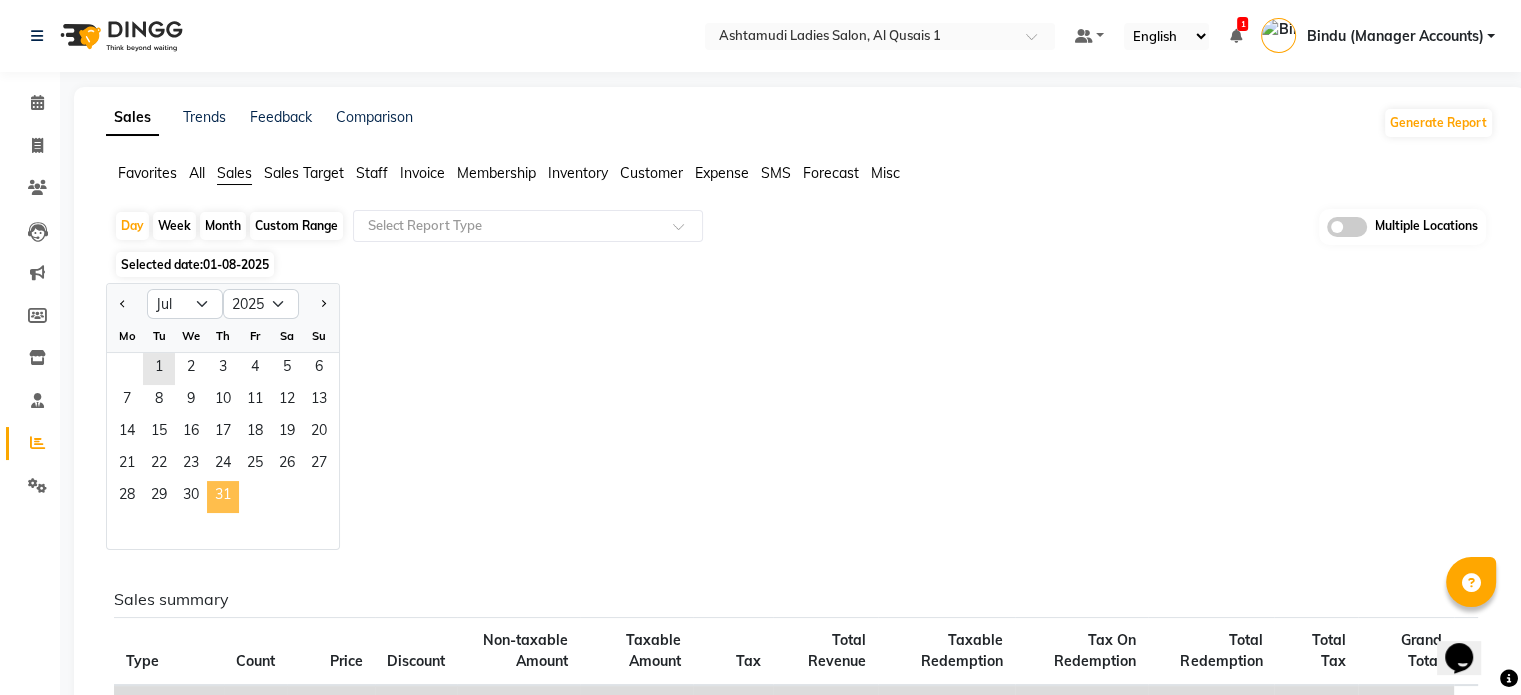 click on "31" 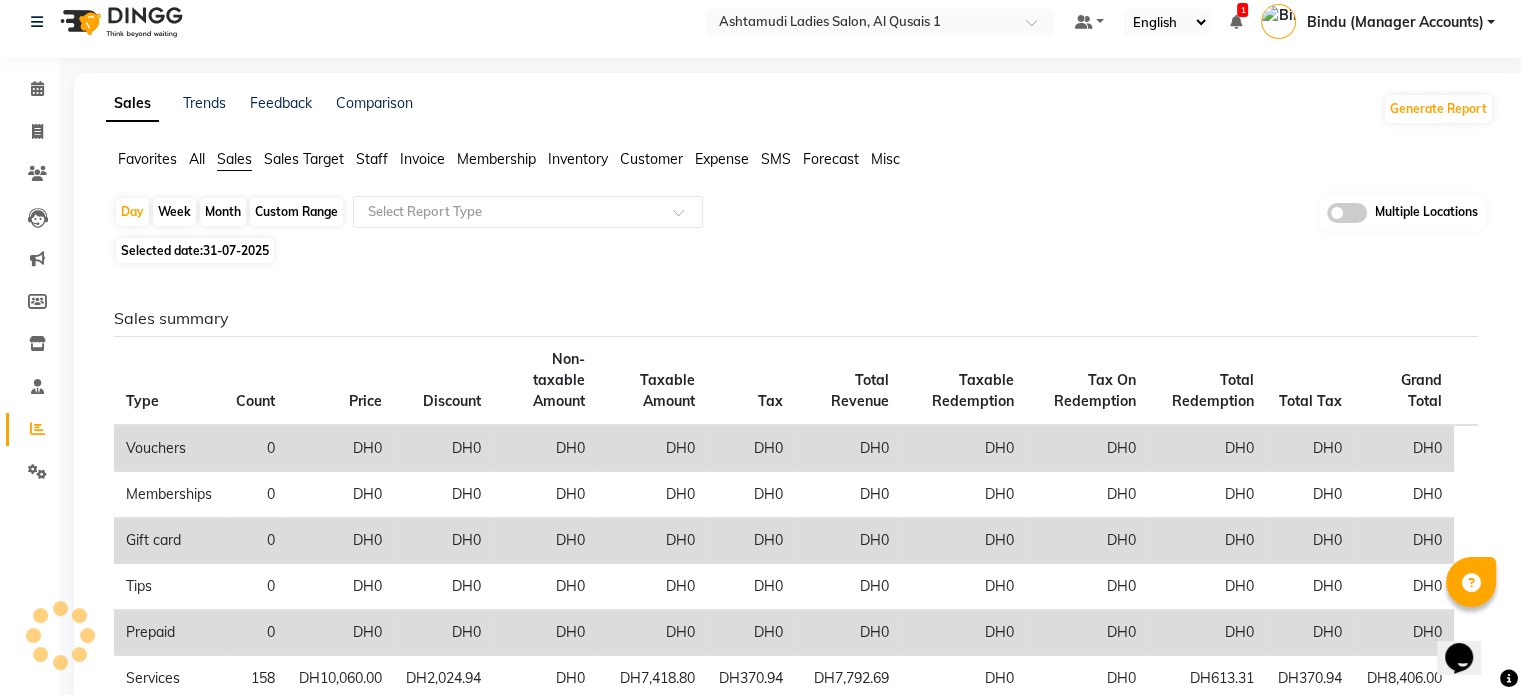 scroll, scrollTop: 0, scrollLeft: 0, axis: both 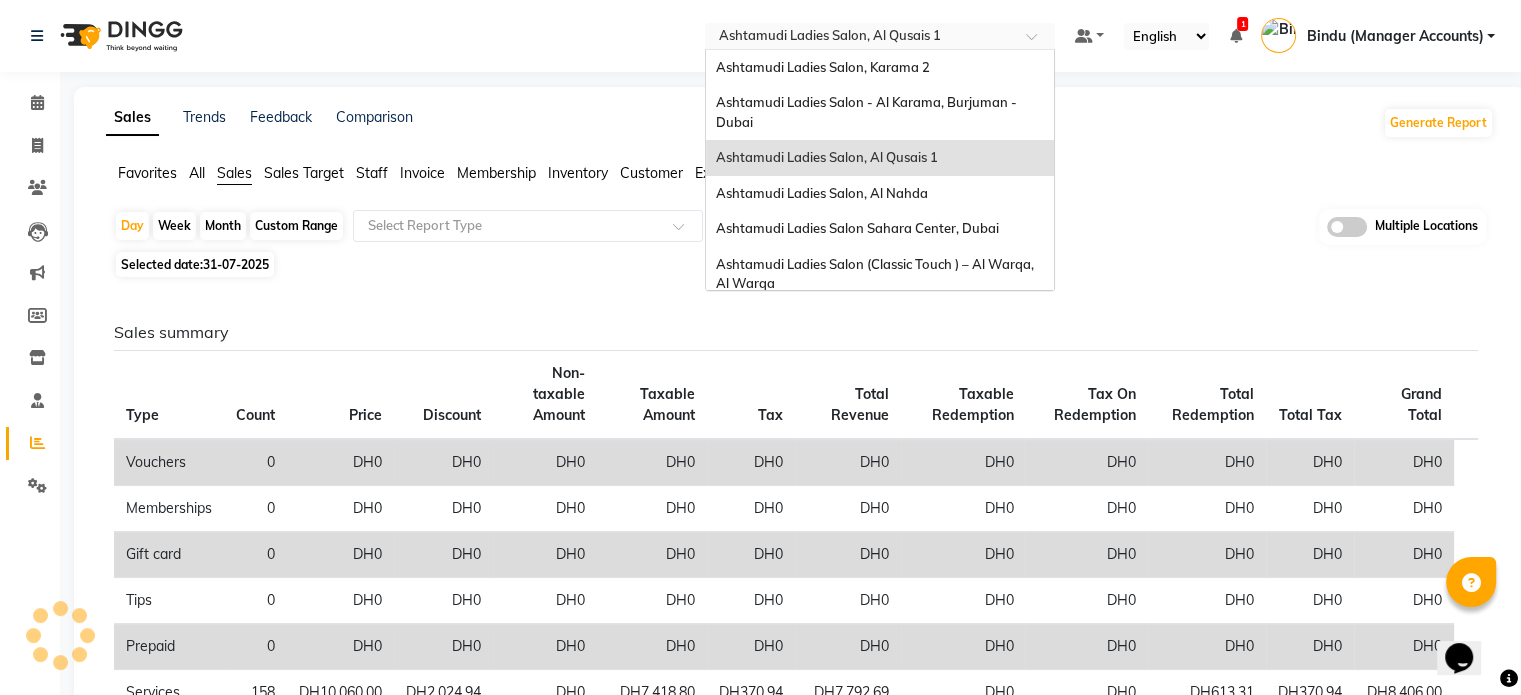 click at bounding box center (860, 38) 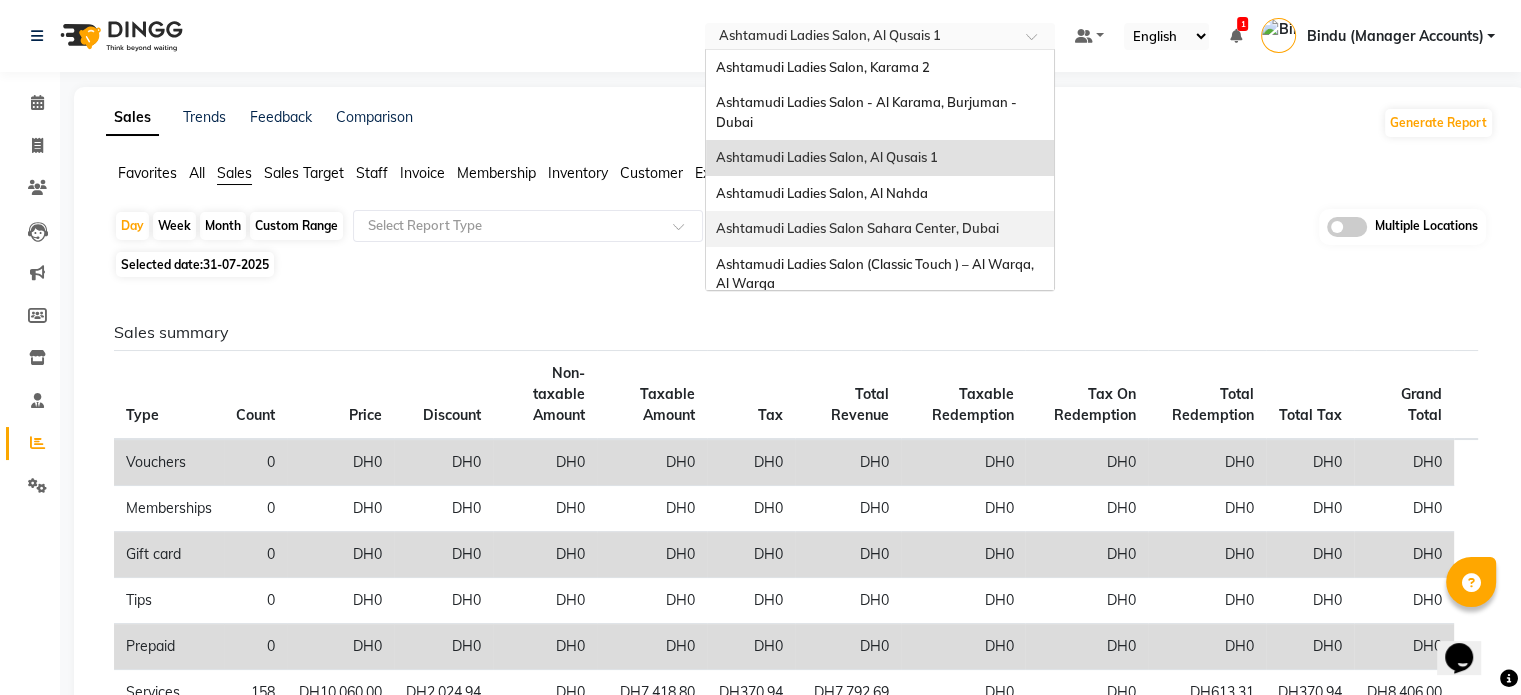 click on "Ashtamudi Ladies Salon Sahara Center, Dubai" at bounding box center [857, 228] 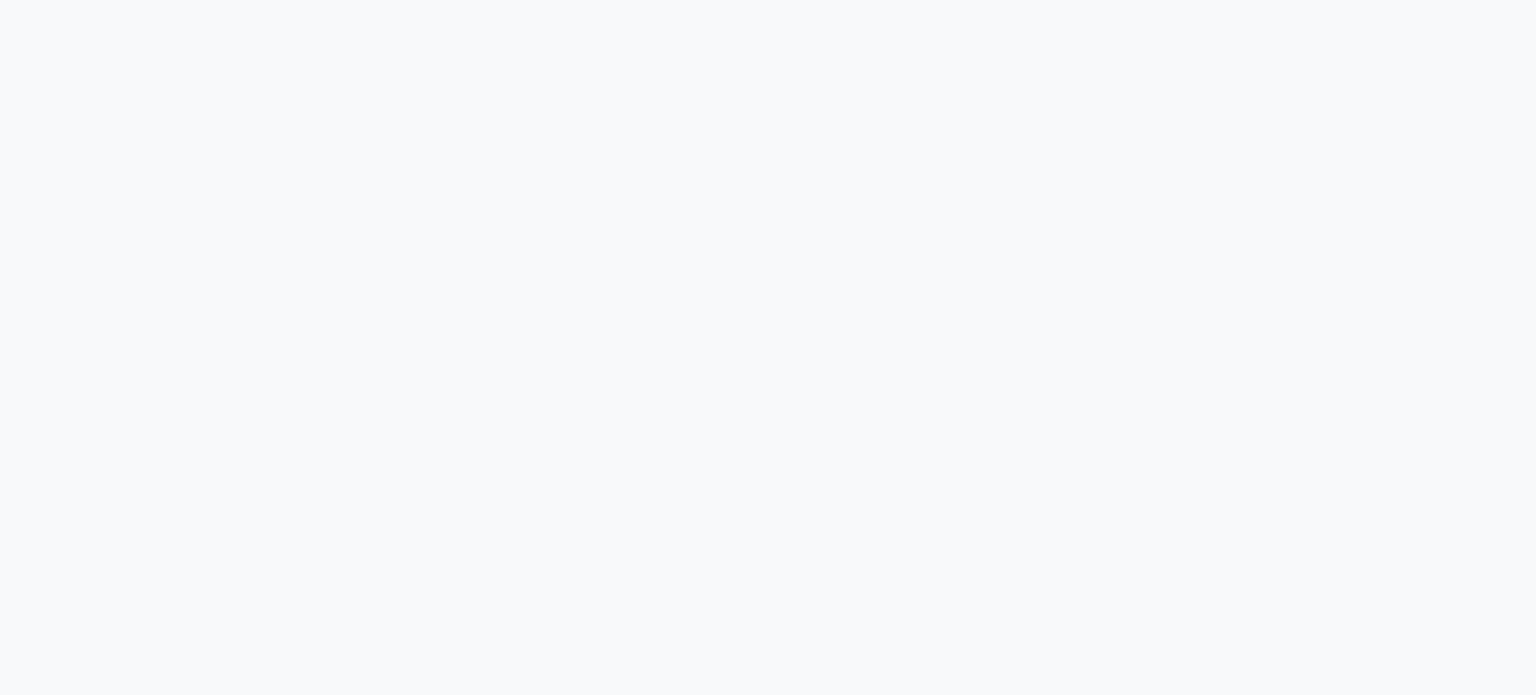 scroll, scrollTop: 0, scrollLeft: 0, axis: both 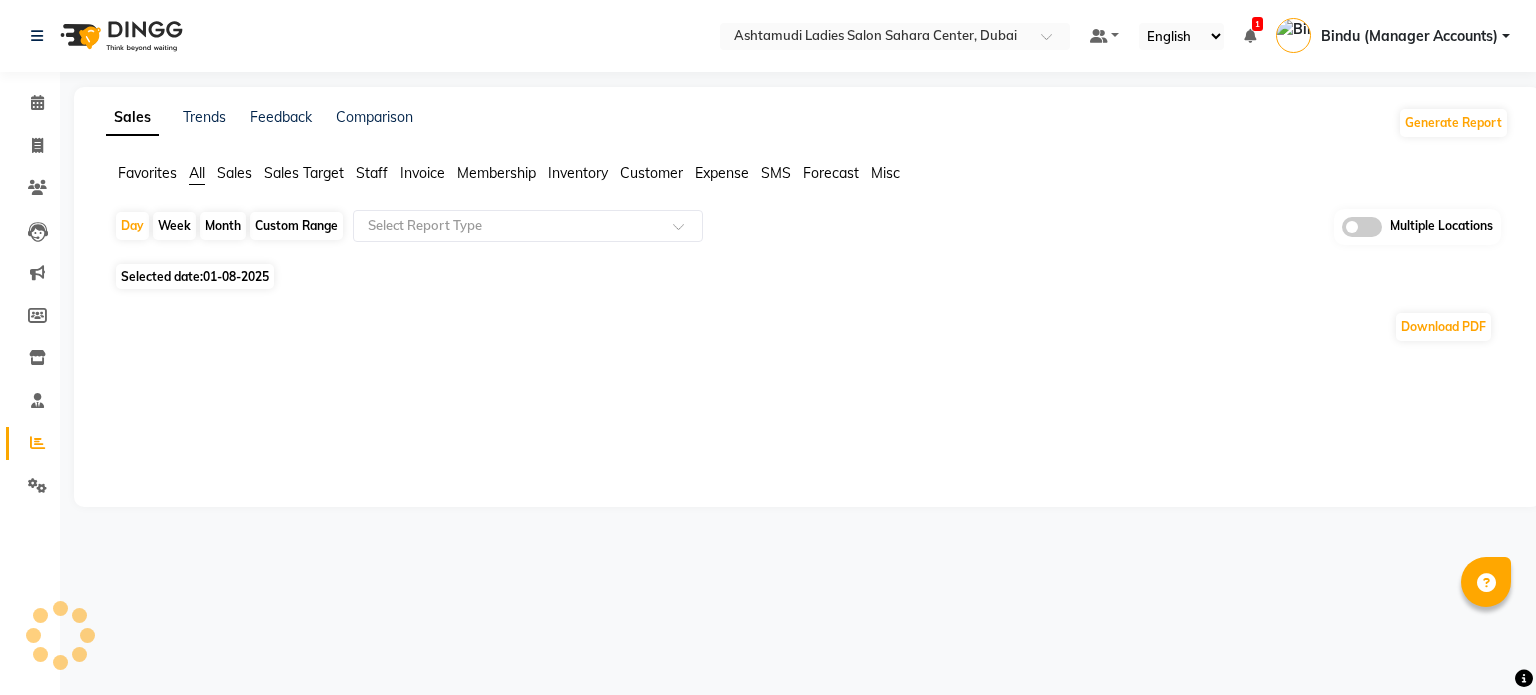 select on "en" 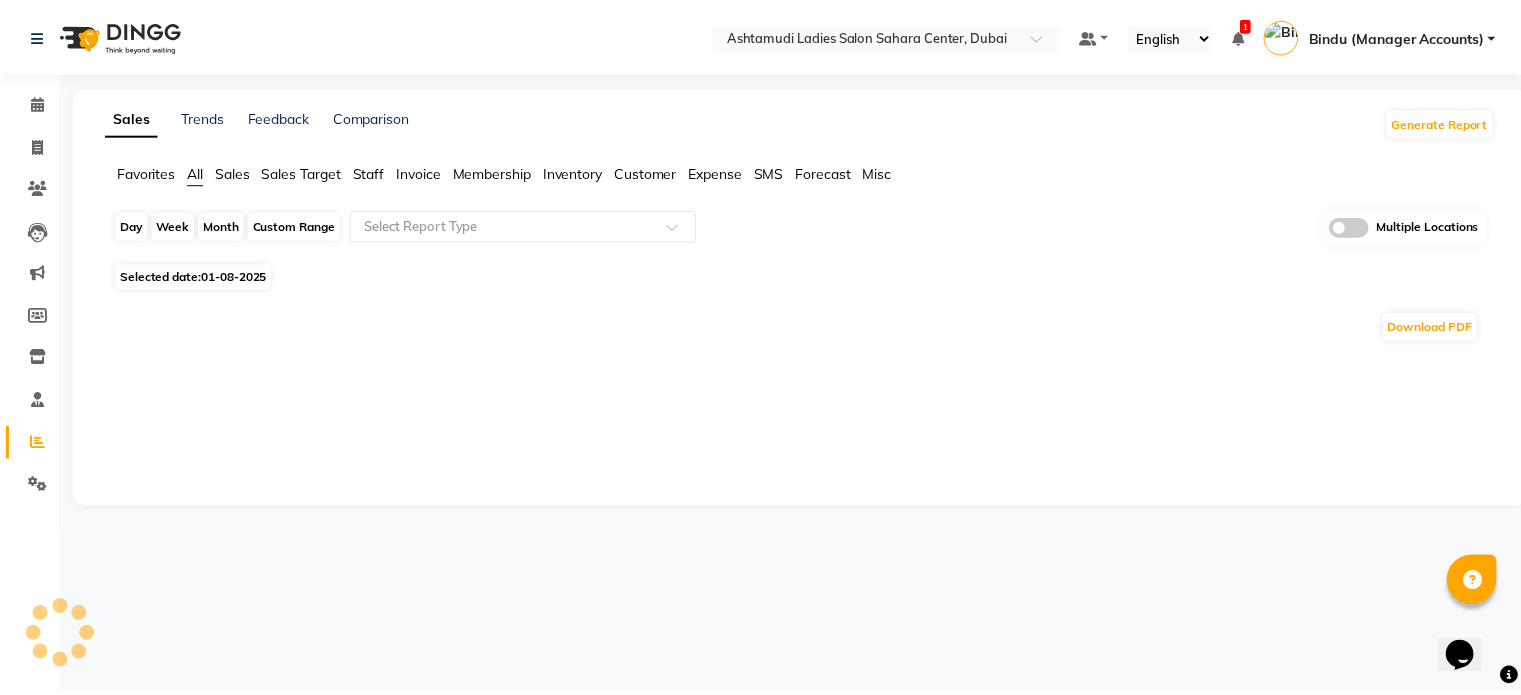 scroll, scrollTop: 0, scrollLeft: 0, axis: both 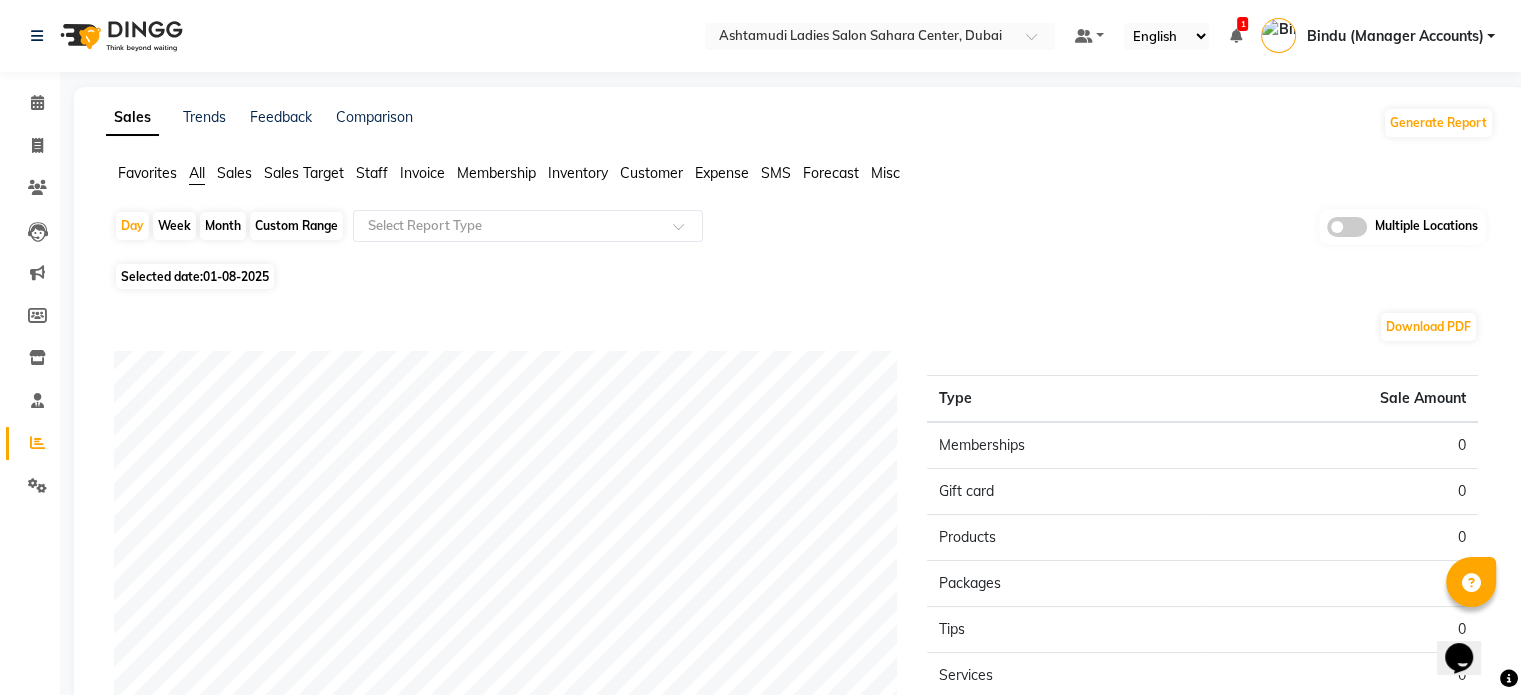 click on "01-08-2025" 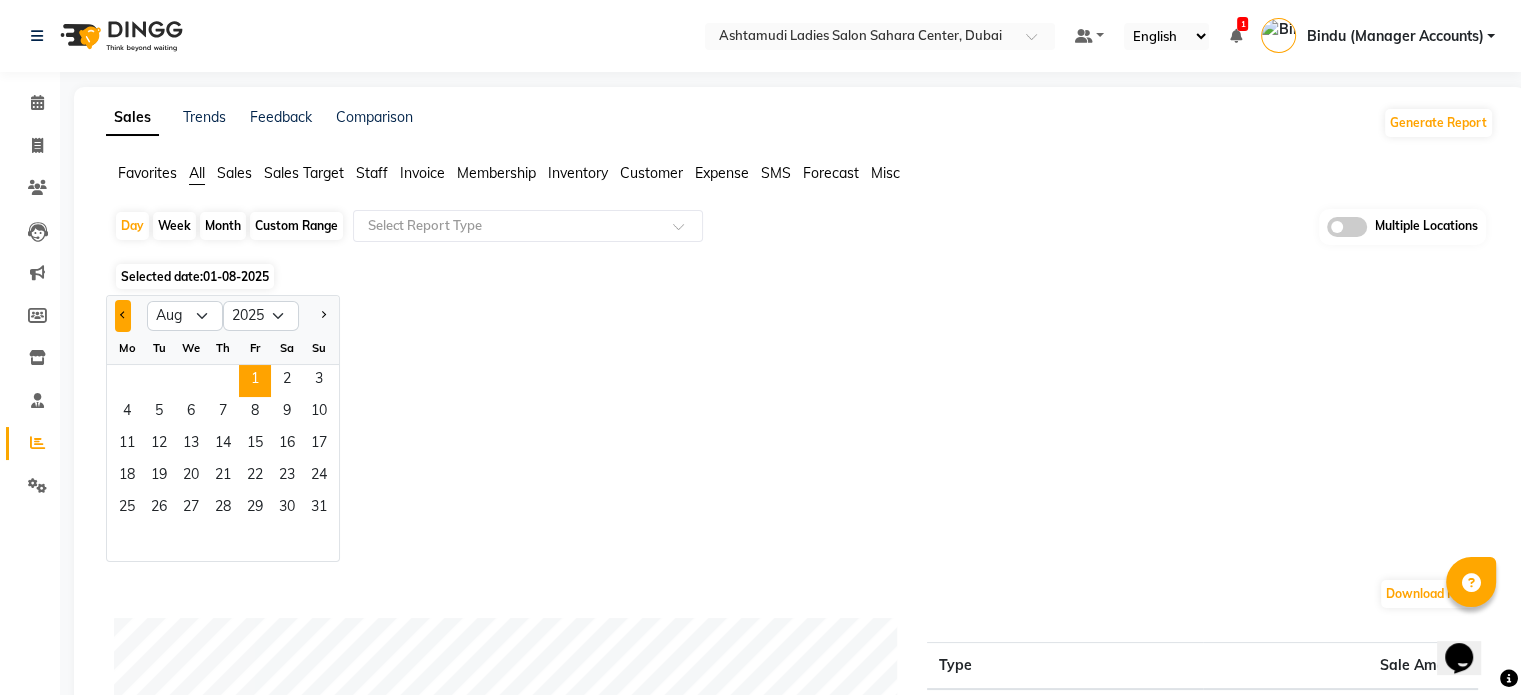 click 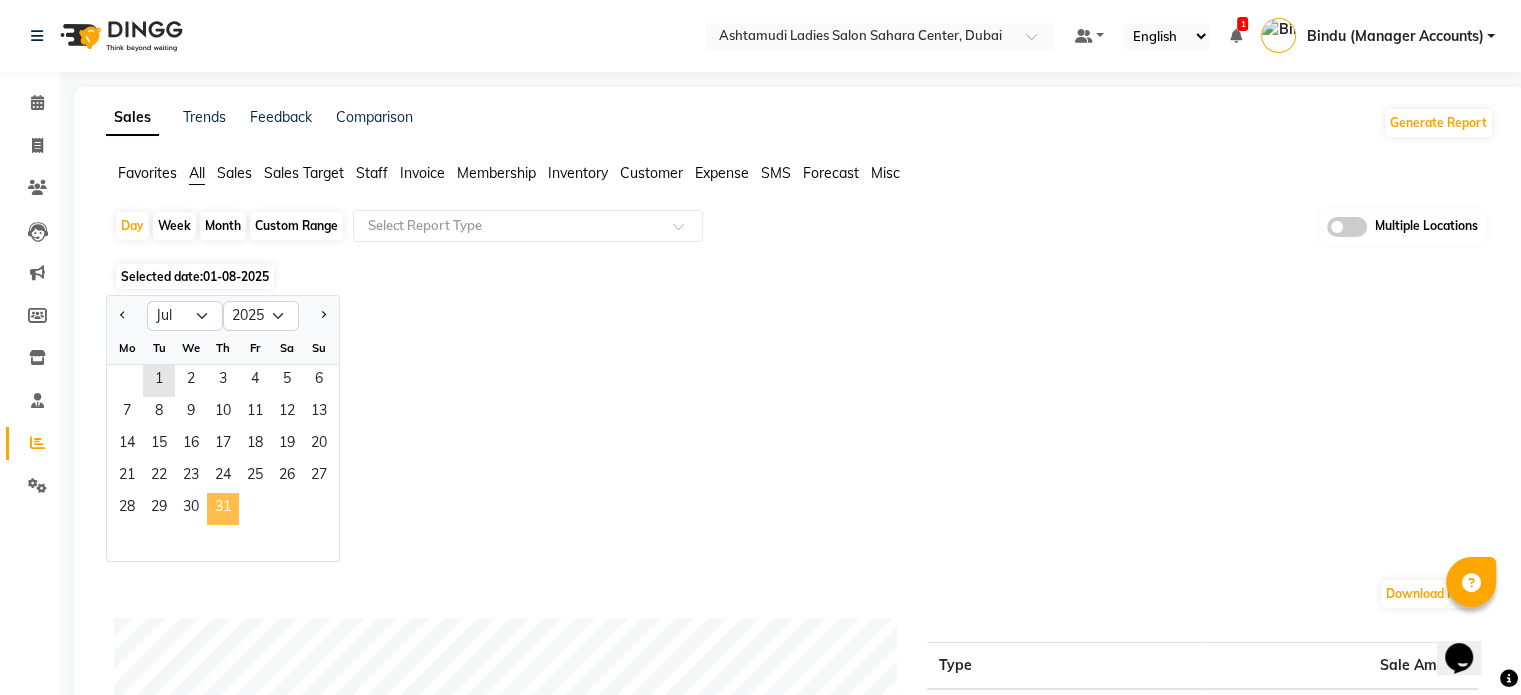 click on "31" 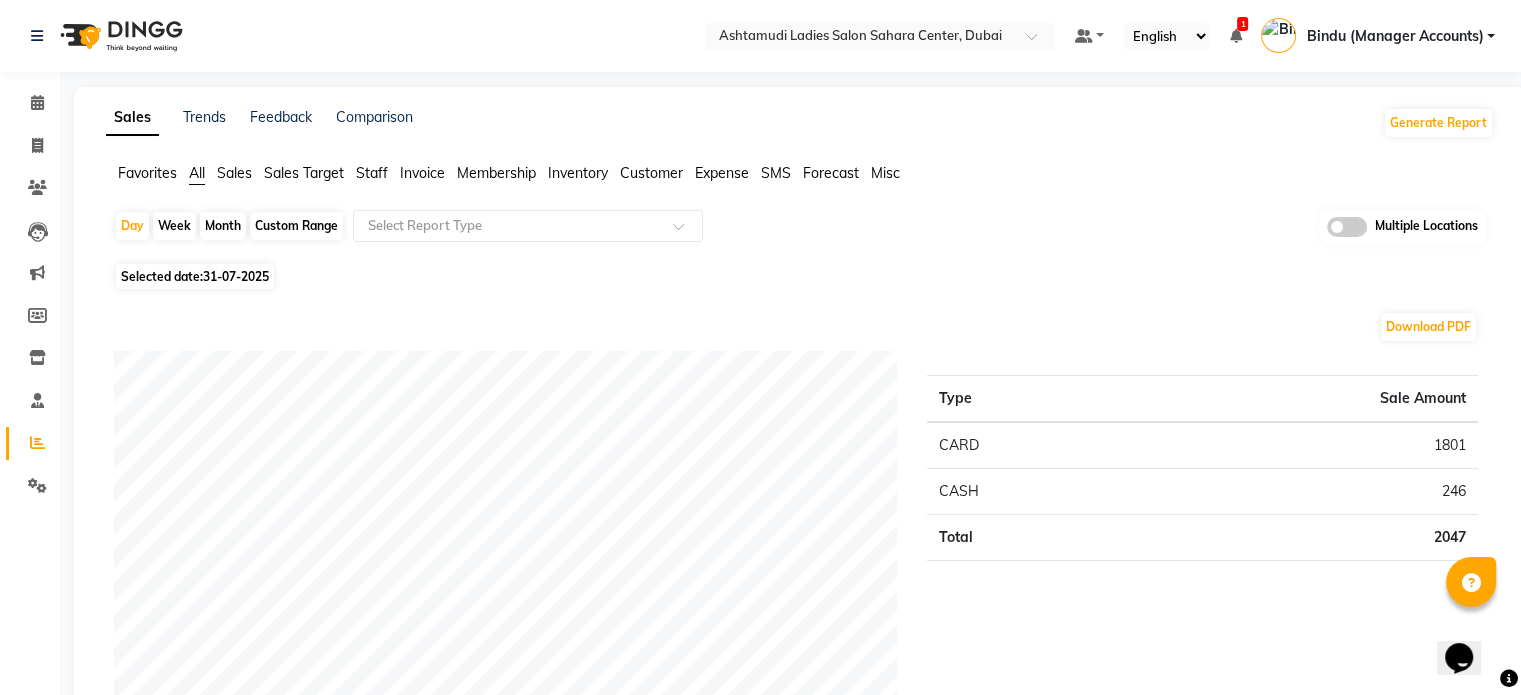 click on "Sales" 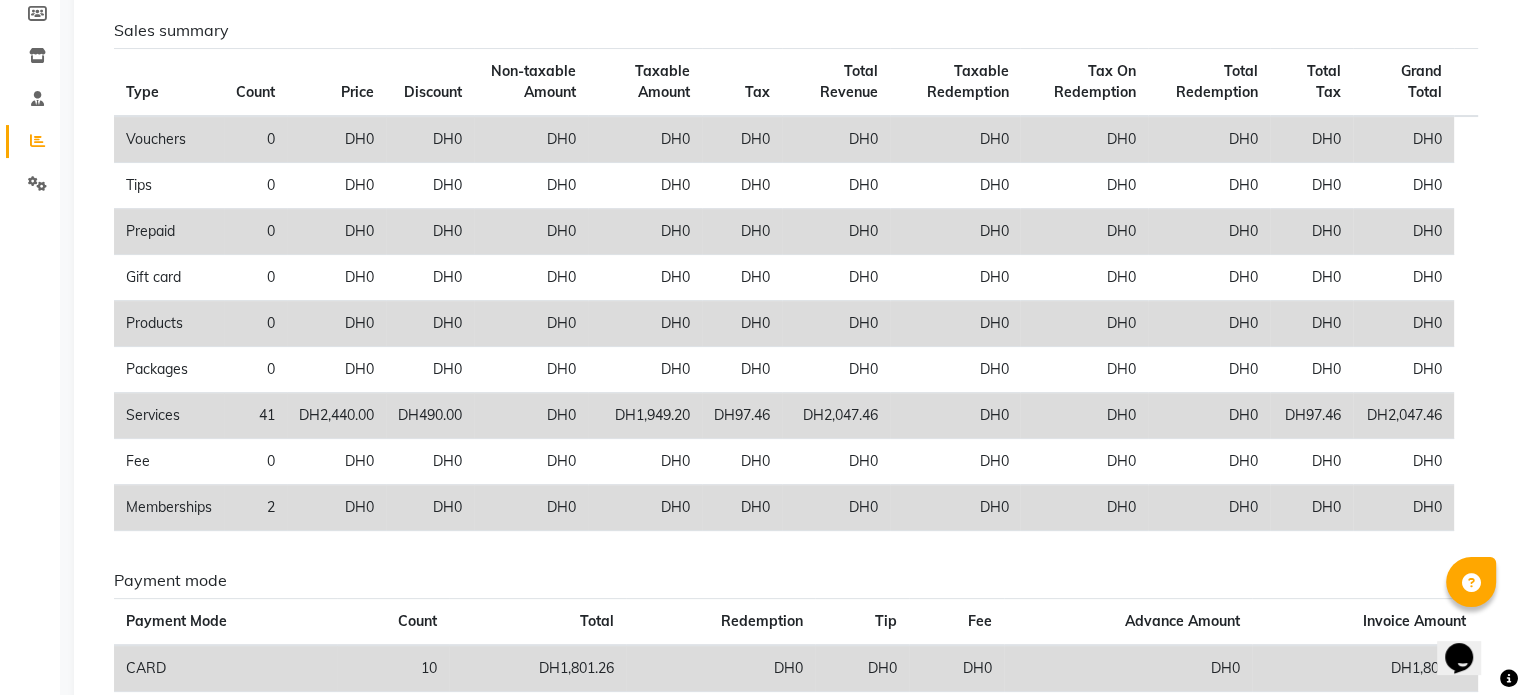 scroll, scrollTop: 448, scrollLeft: 0, axis: vertical 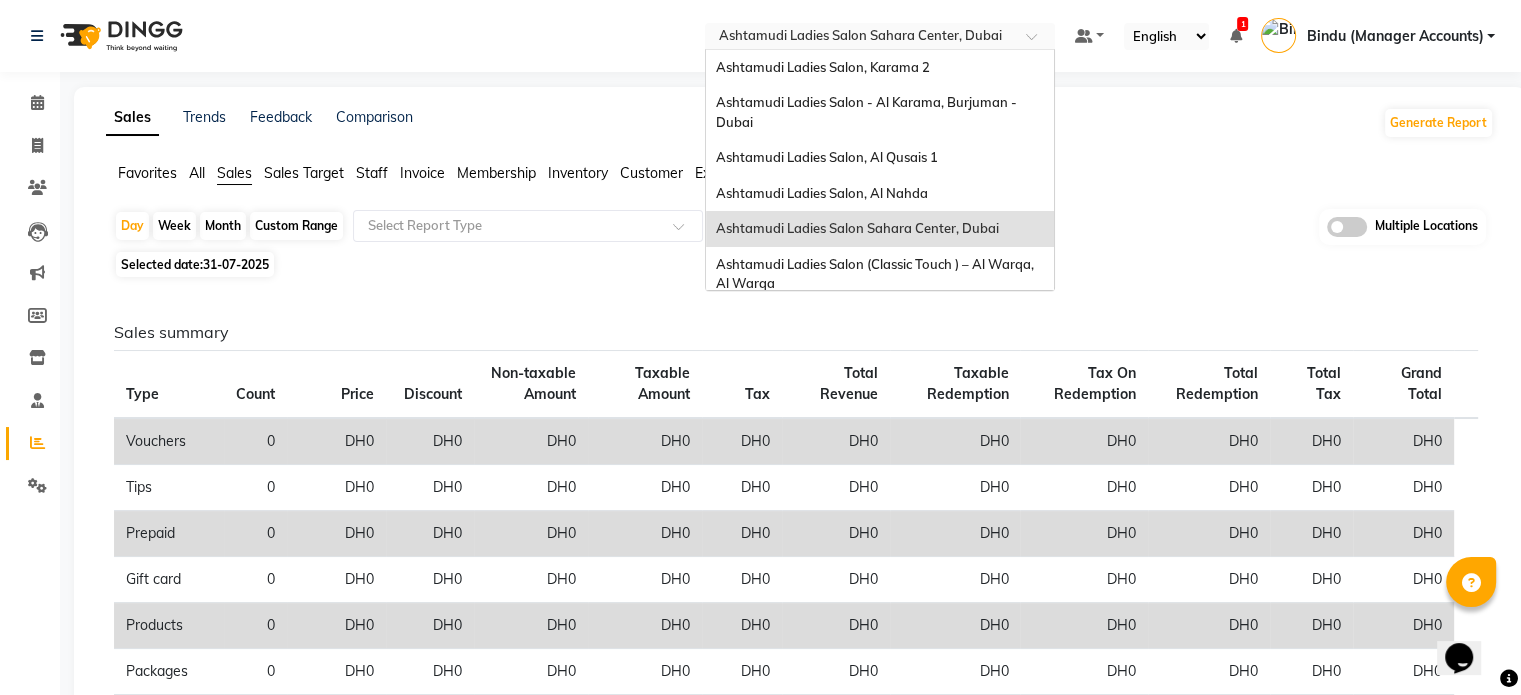 click at bounding box center (860, 38) 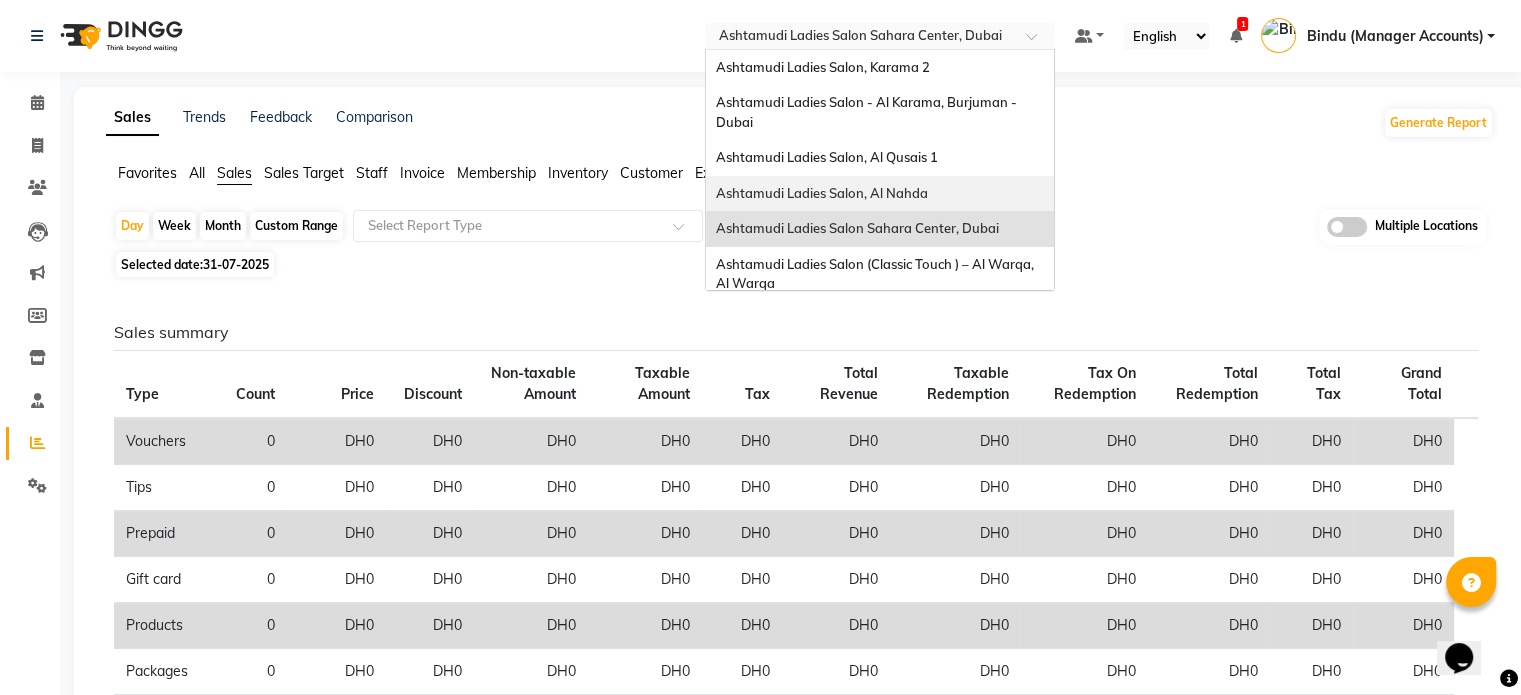 click on "Ashtamudi Ladies Salon, Al Nahda" at bounding box center [822, 193] 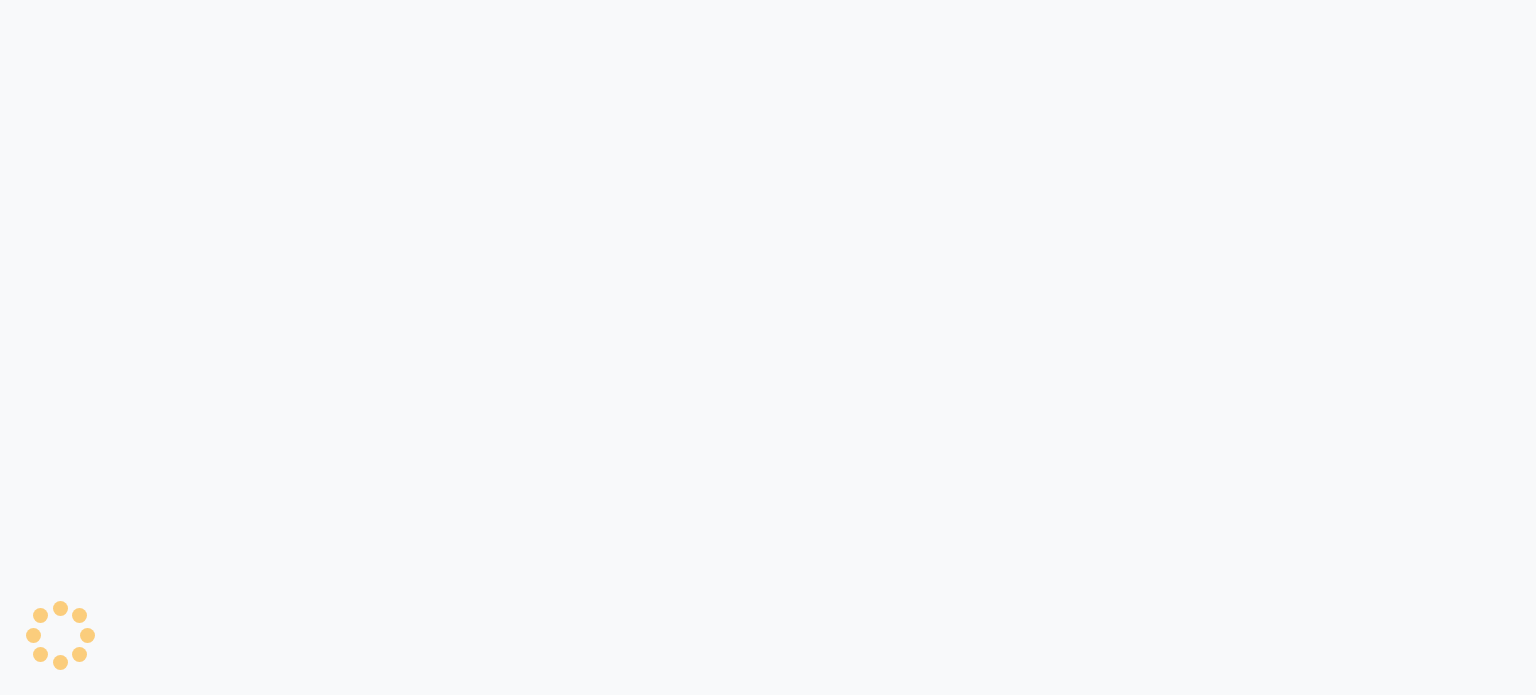 scroll, scrollTop: 0, scrollLeft: 0, axis: both 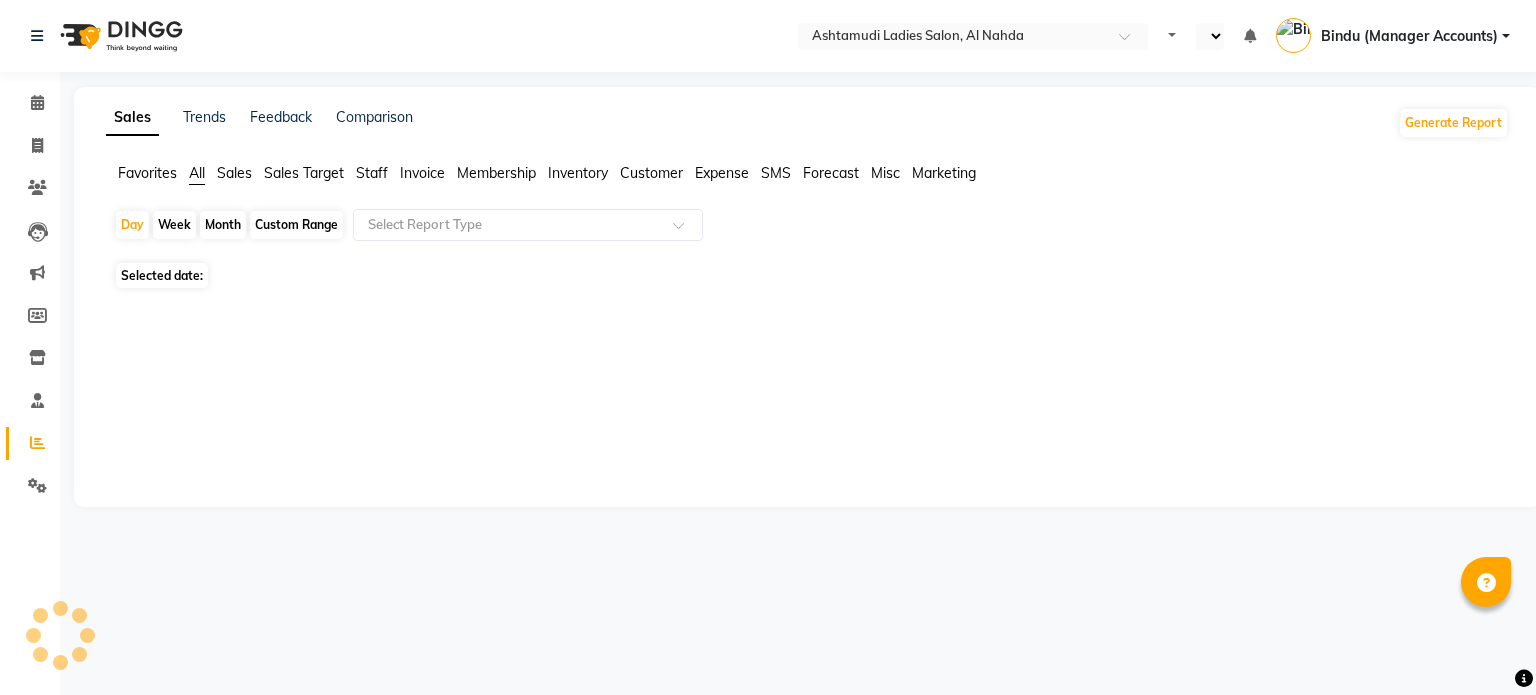 select on "en" 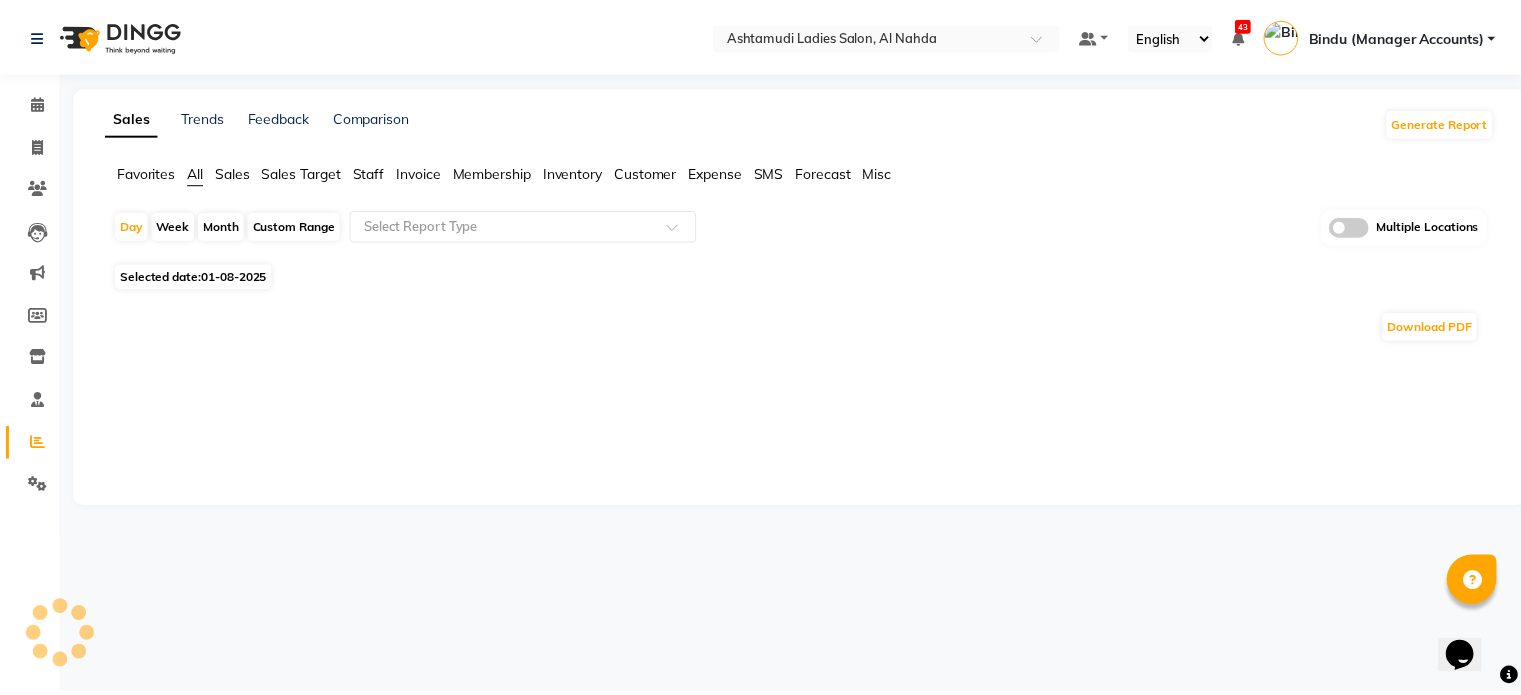 scroll, scrollTop: 0, scrollLeft: 0, axis: both 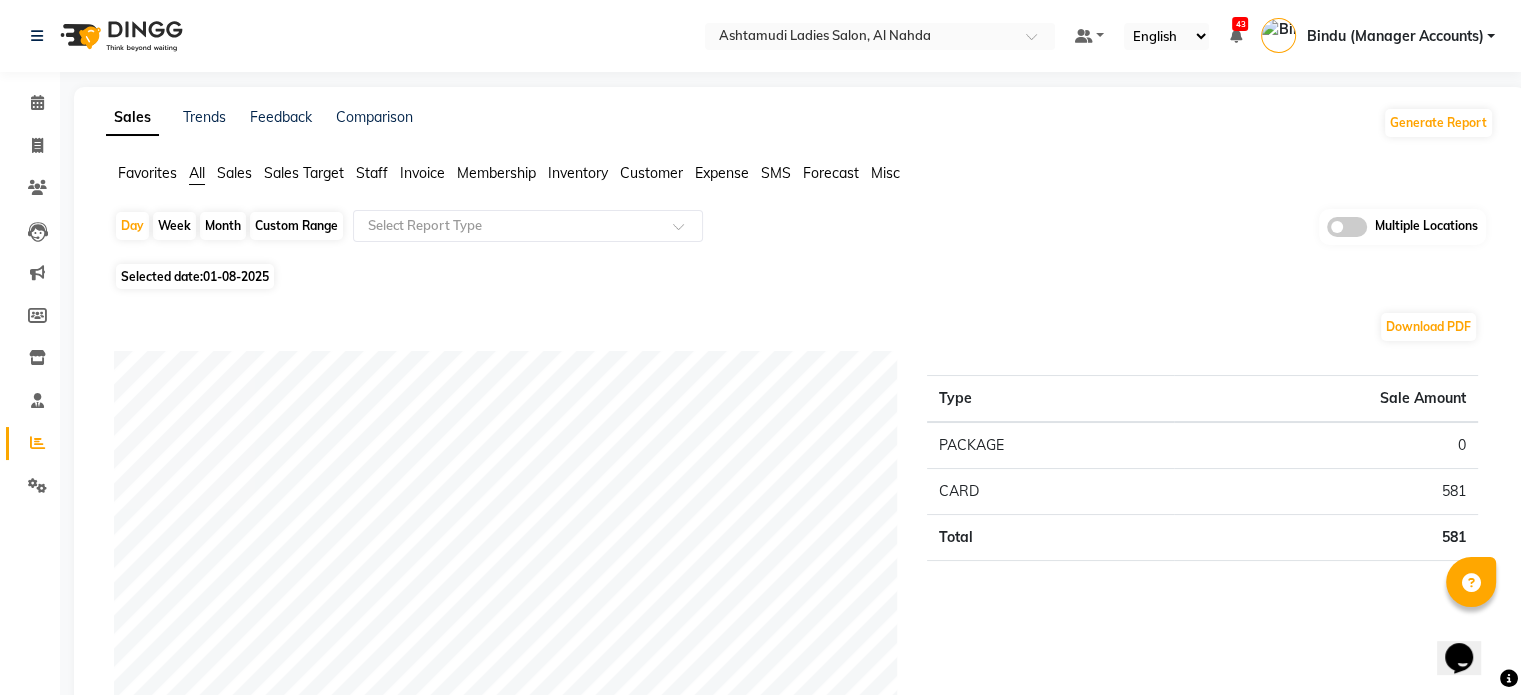 click on "01-08-2025" 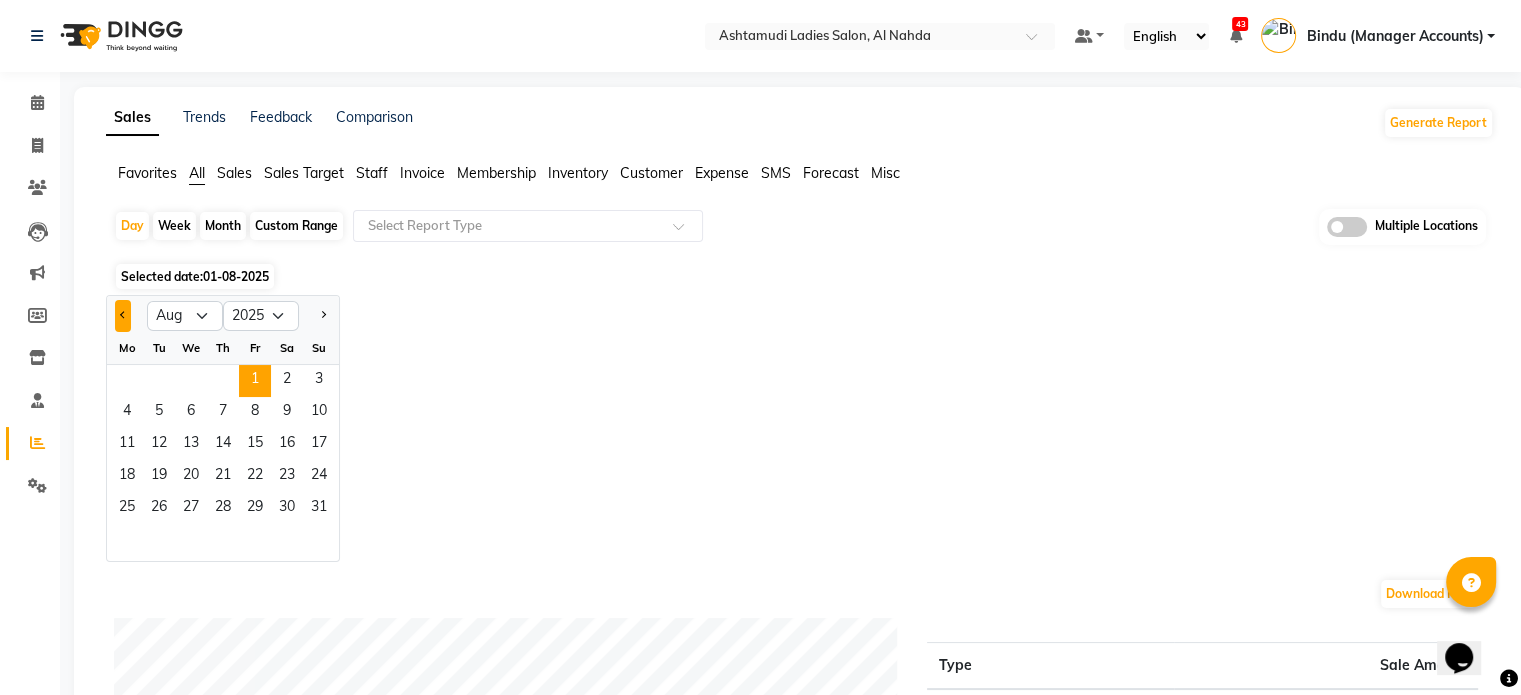 click 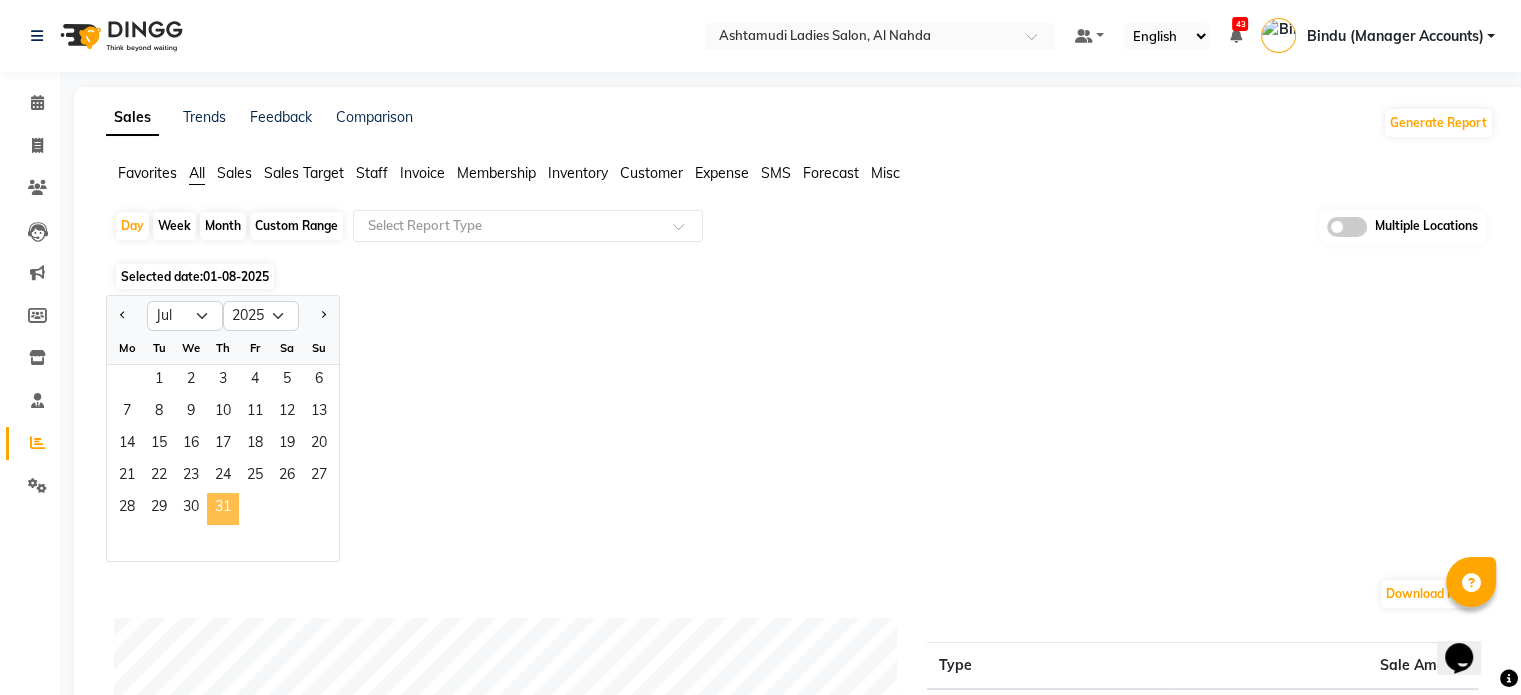click on "31" 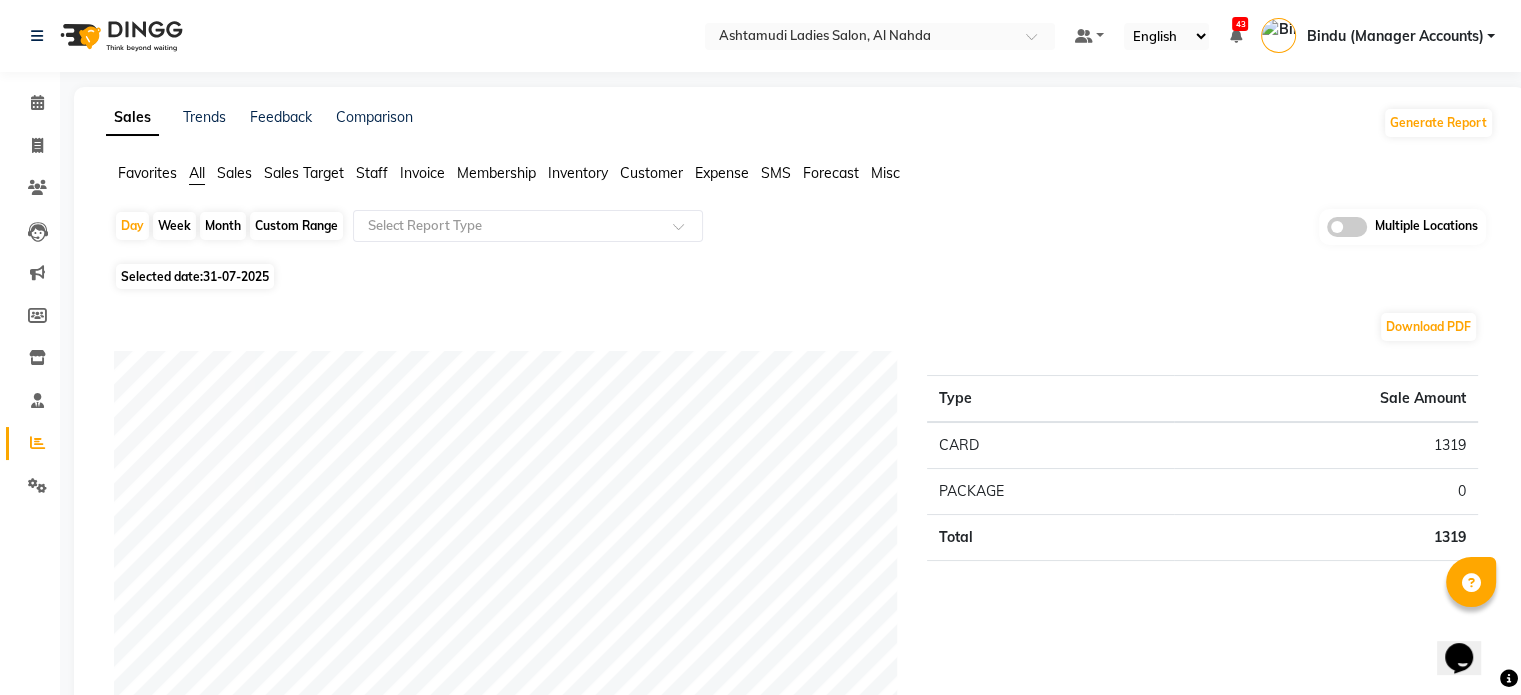 click on "Sales" 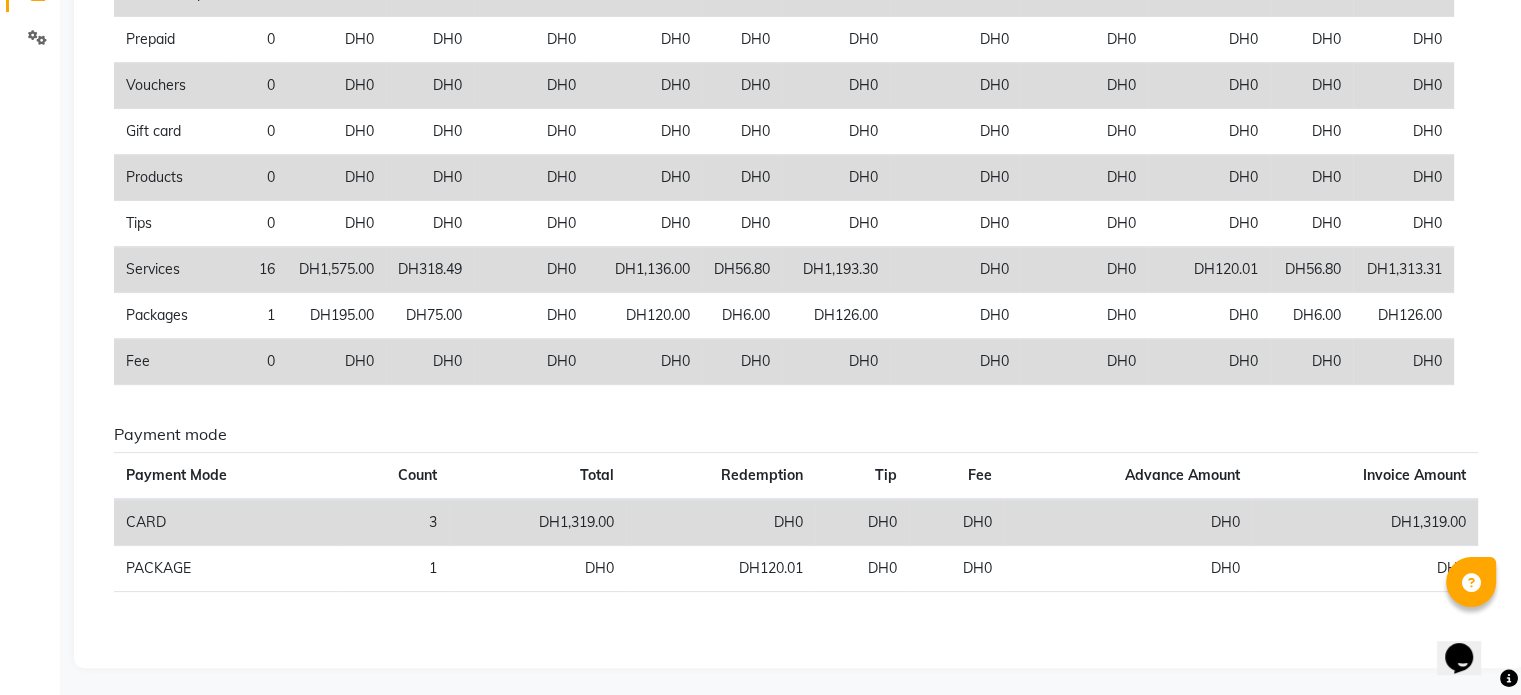 scroll, scrollTop: 0, scrollLeft: 0, axis: both 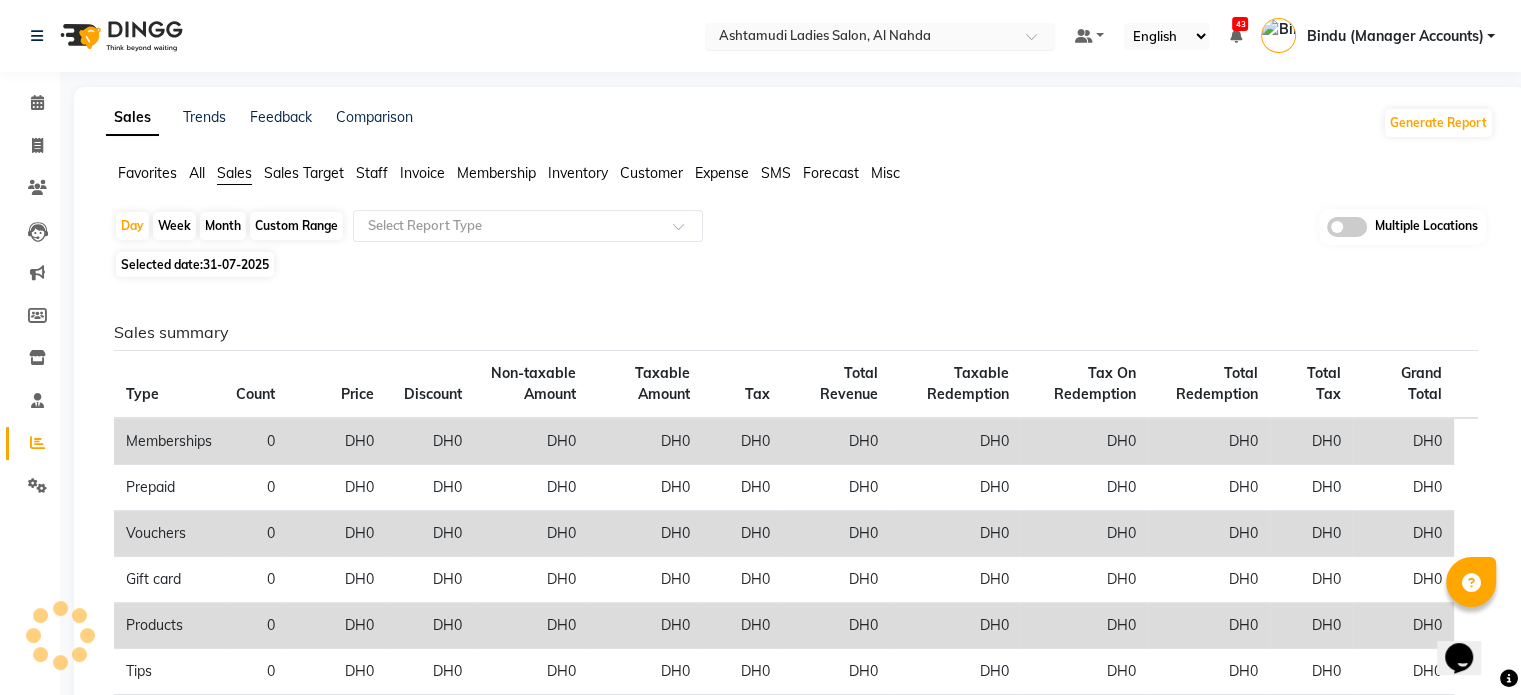 click at bounding box center (860, 38) 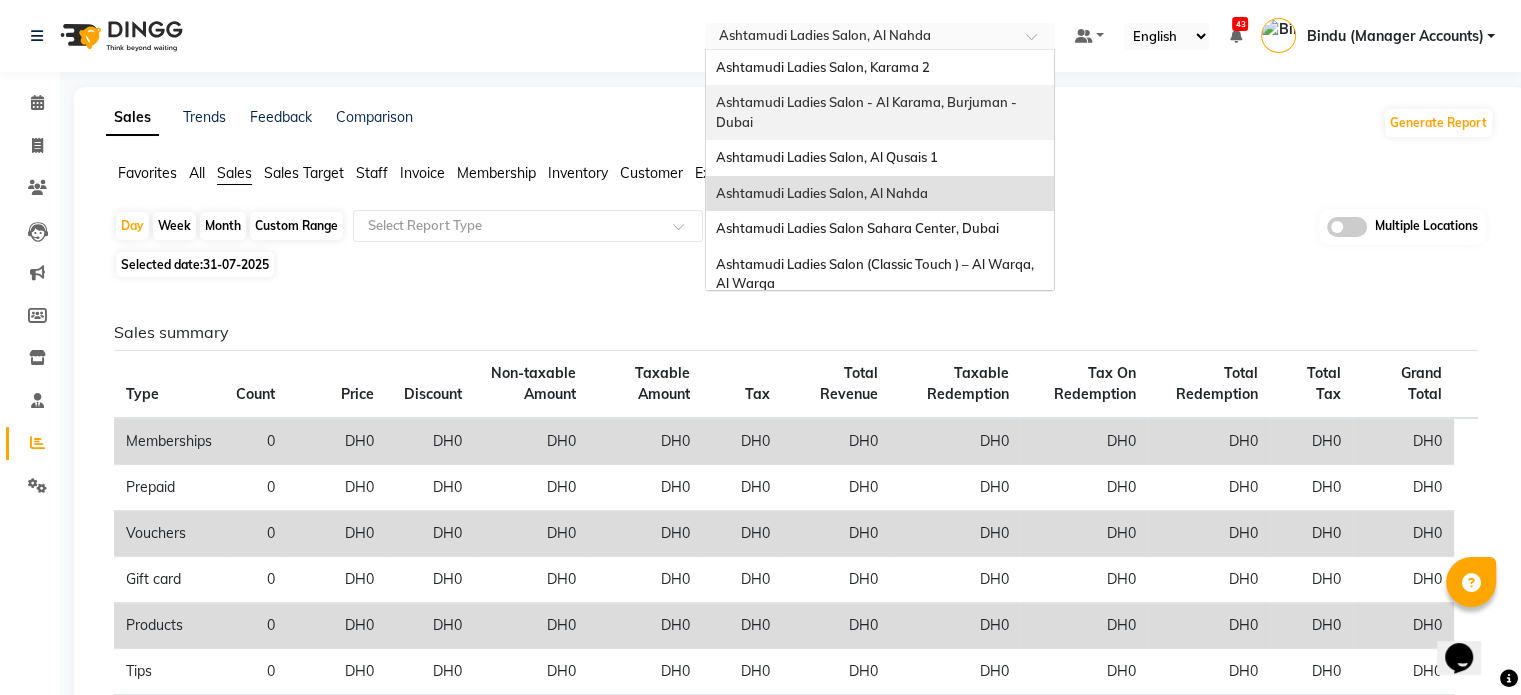 click on "Ashtamudi Ladies Salon - Al Karama, Burjuman -Dubai" at bounding box center (866, 112) 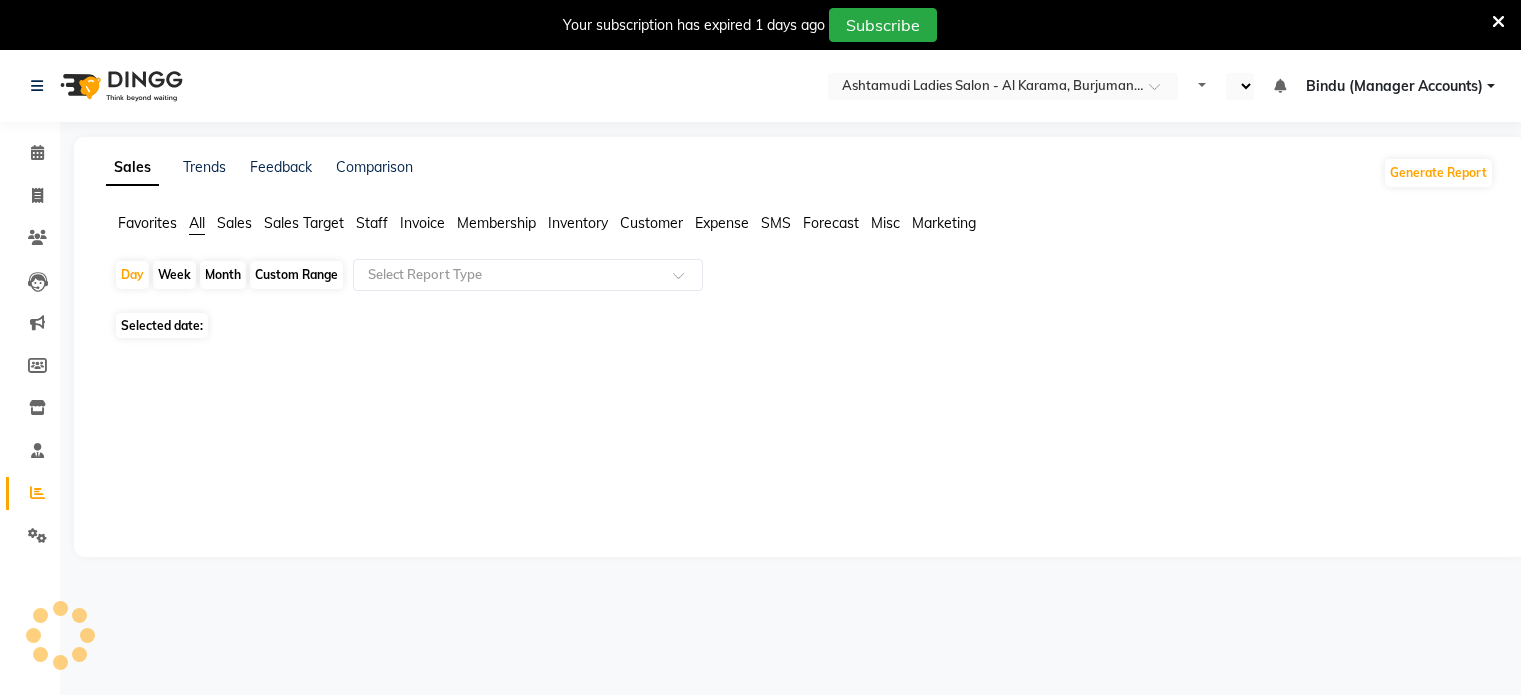 scroll, scrollTop: 0, scrollLeft: 0, axis: both 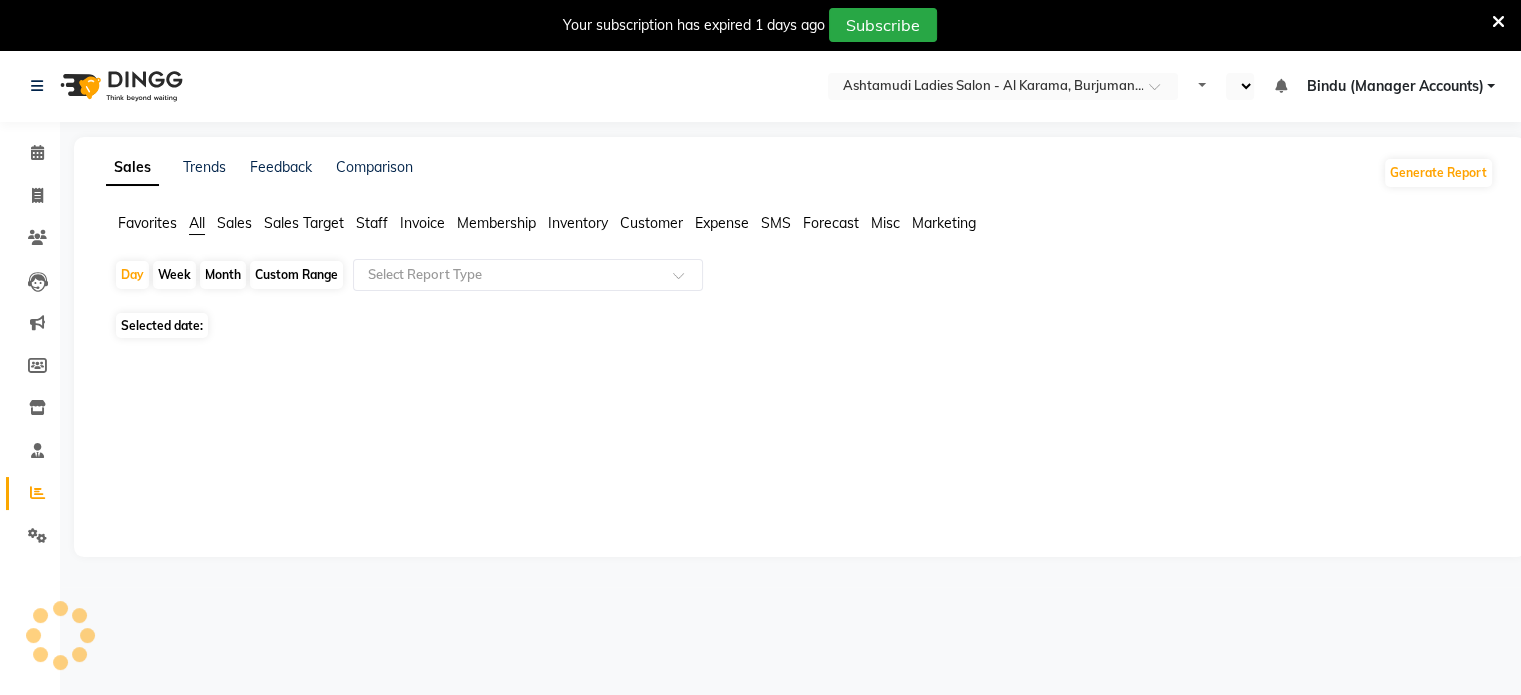 select on "en" 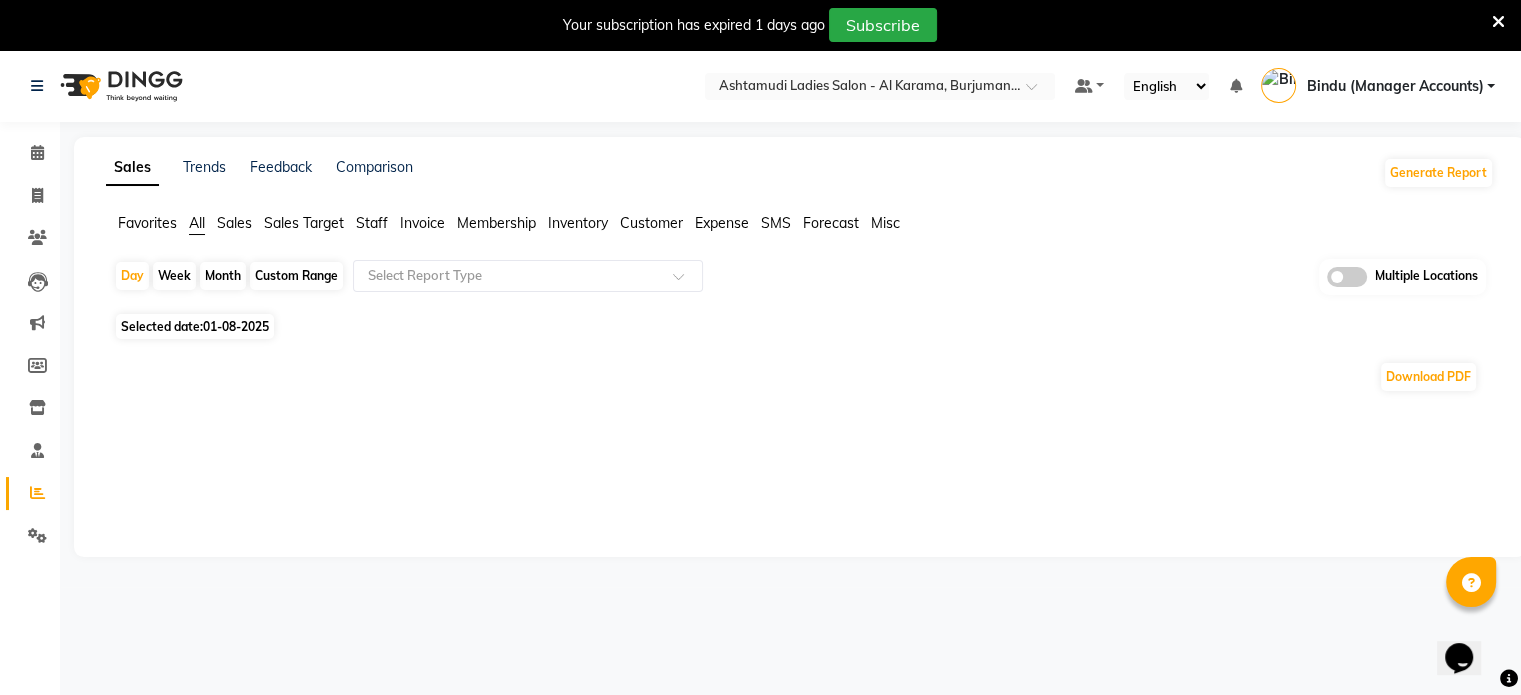scroll, scrollTop: 0, scrollLeft: 0, axis: both 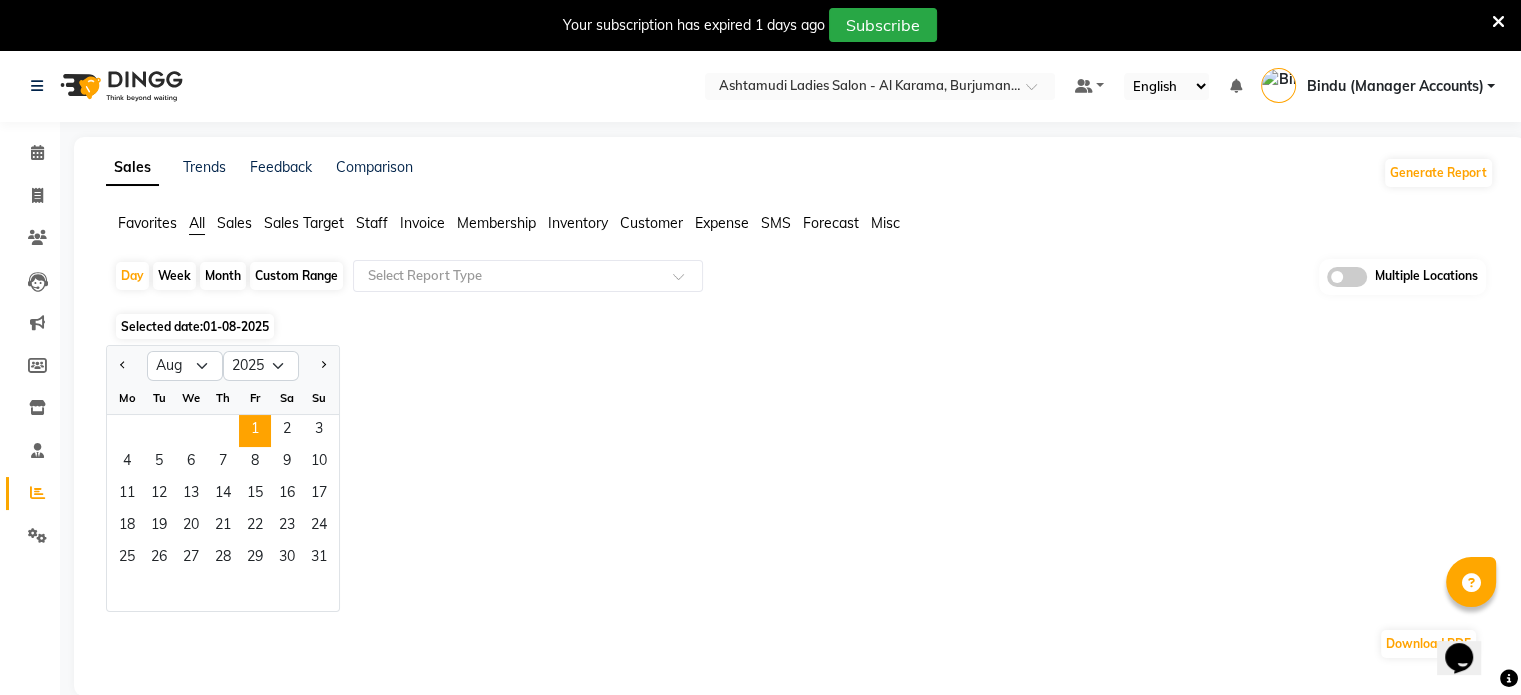 drag, startPoint x: 118, startPoint y: 364, endPoint x: 153, endPoint y: 369, distance: 35.35534 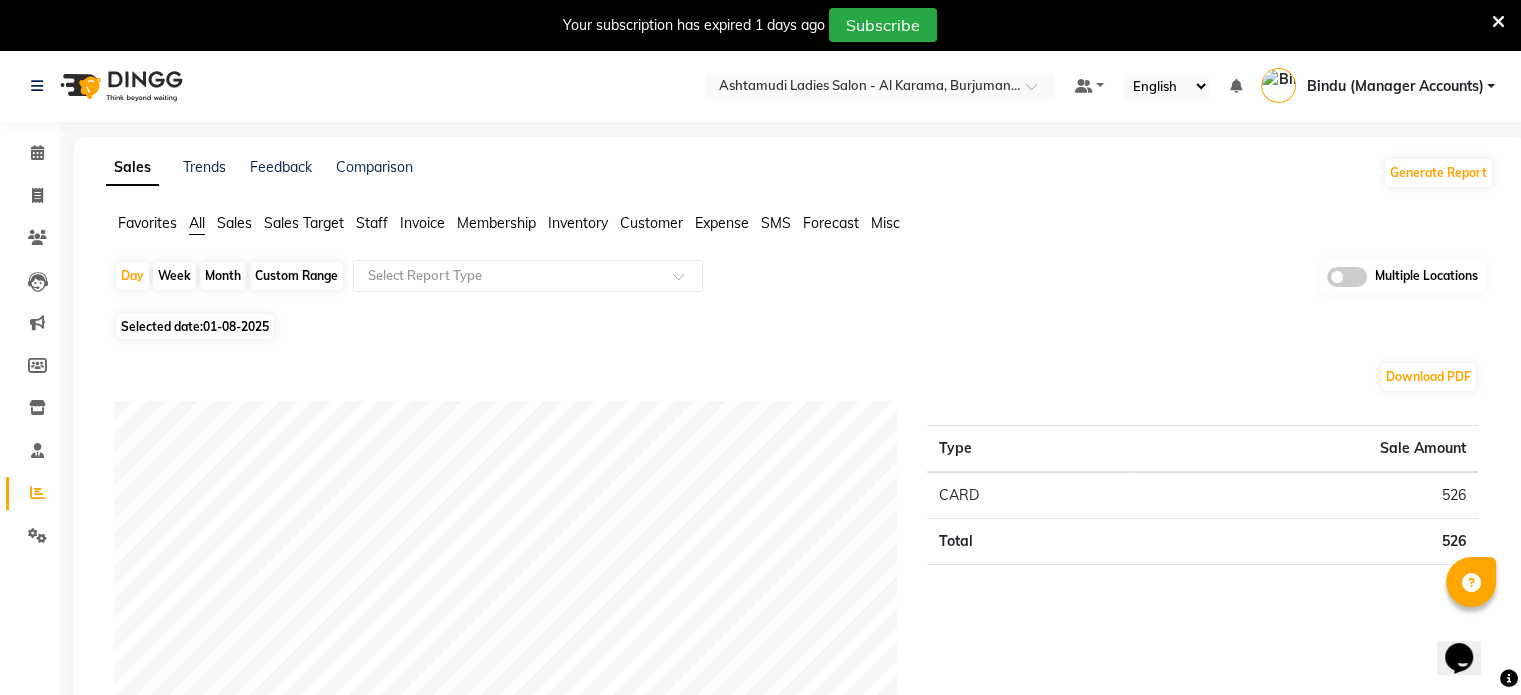 click on "01-08-2025" 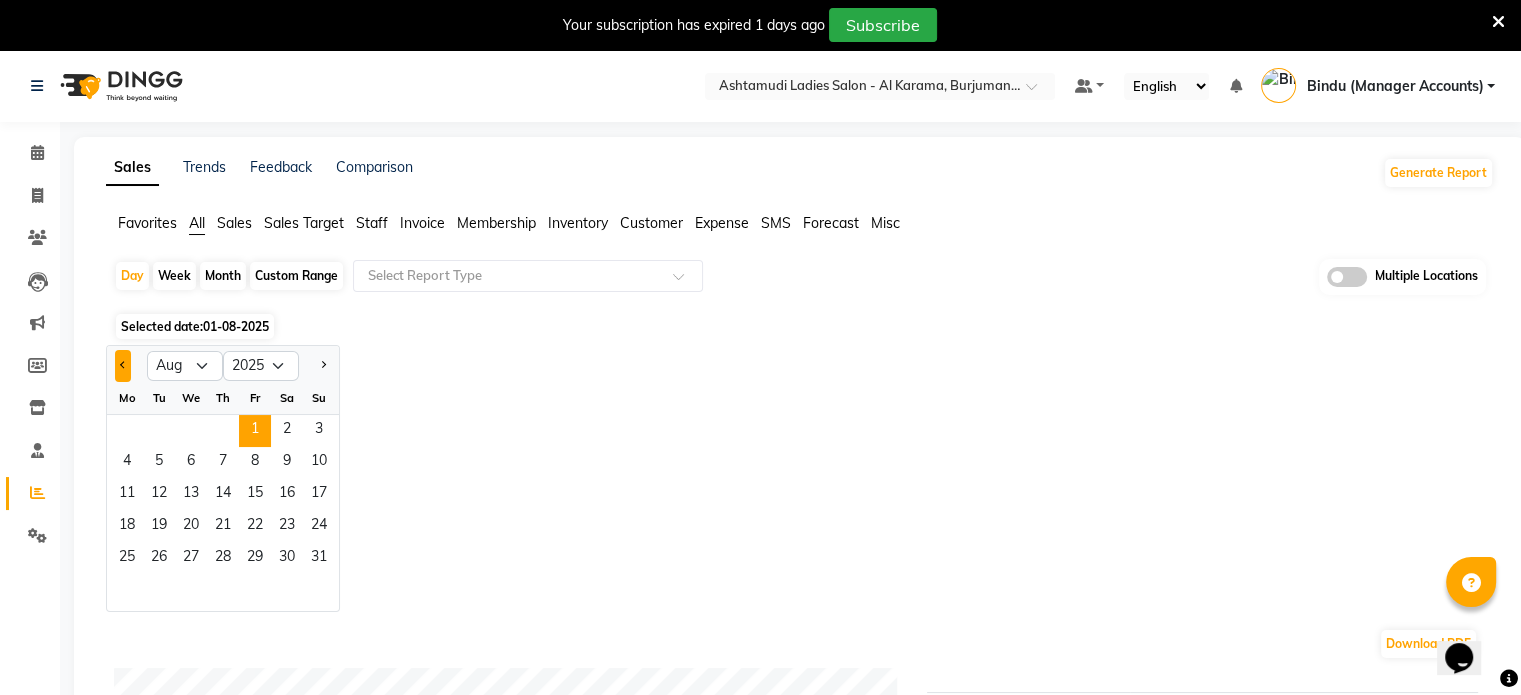 click 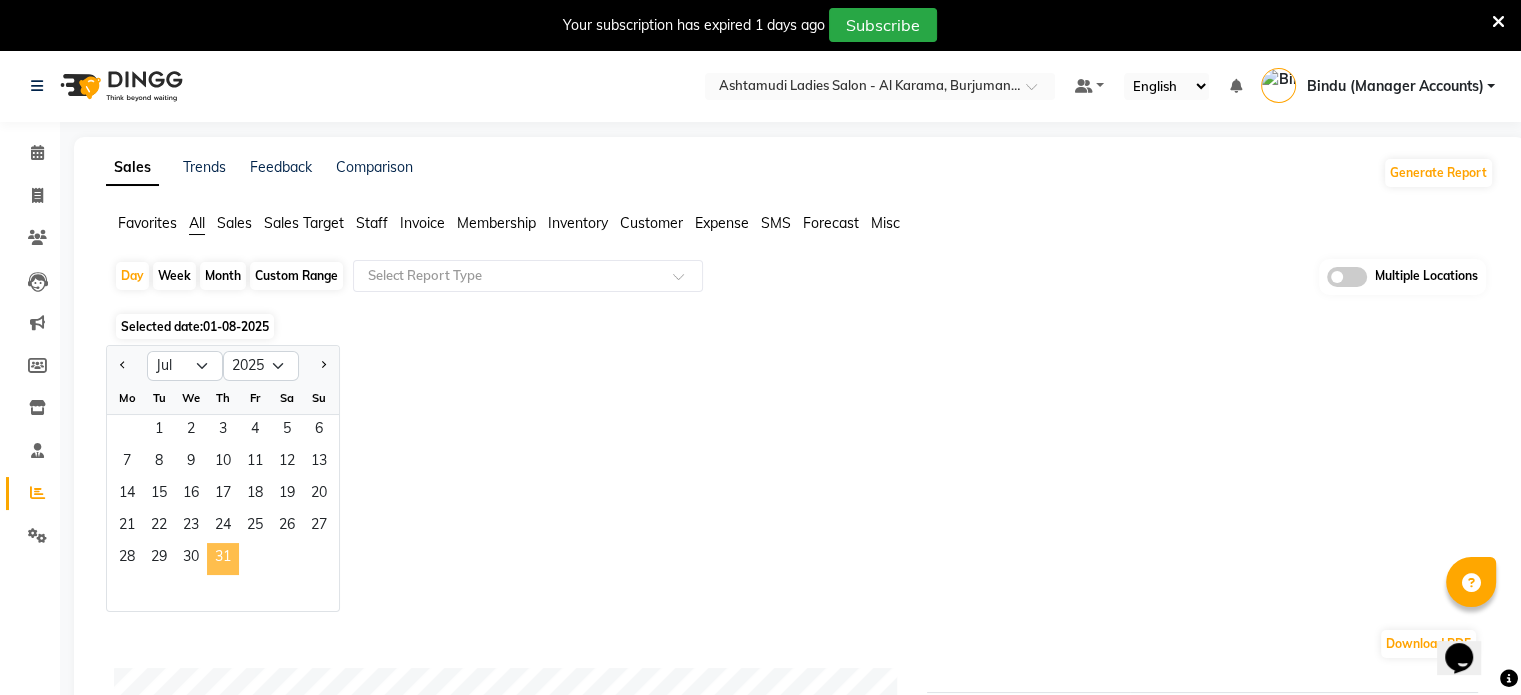 click on "31" 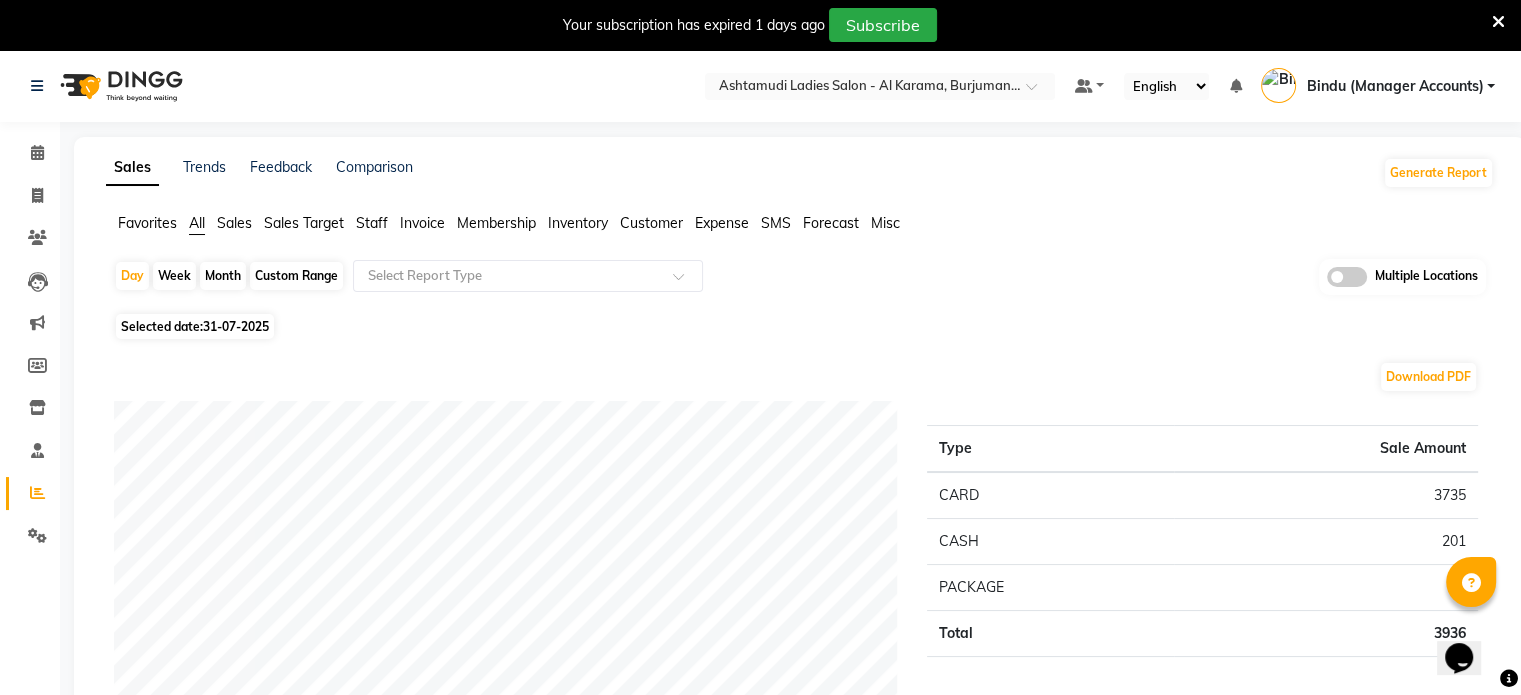 click on "Sales" 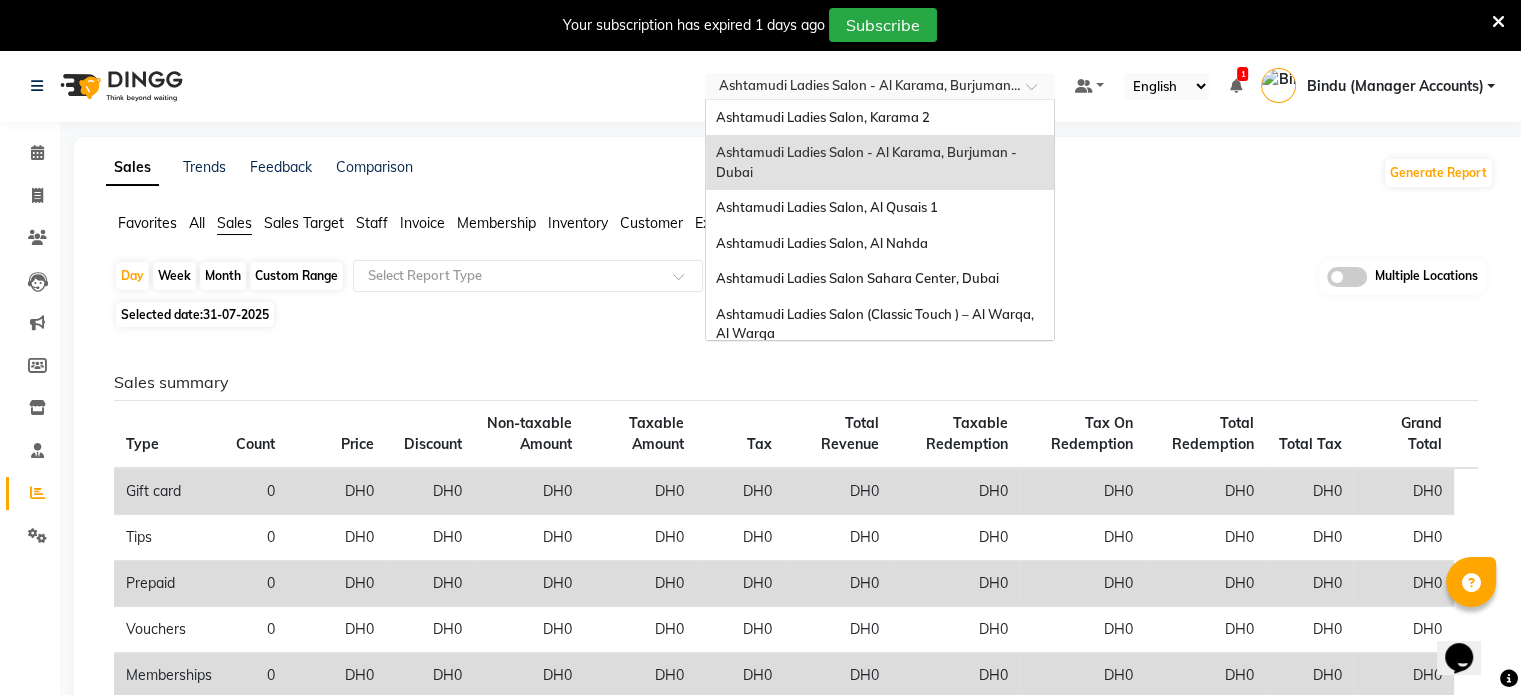 click at bounding box center (860, 88) 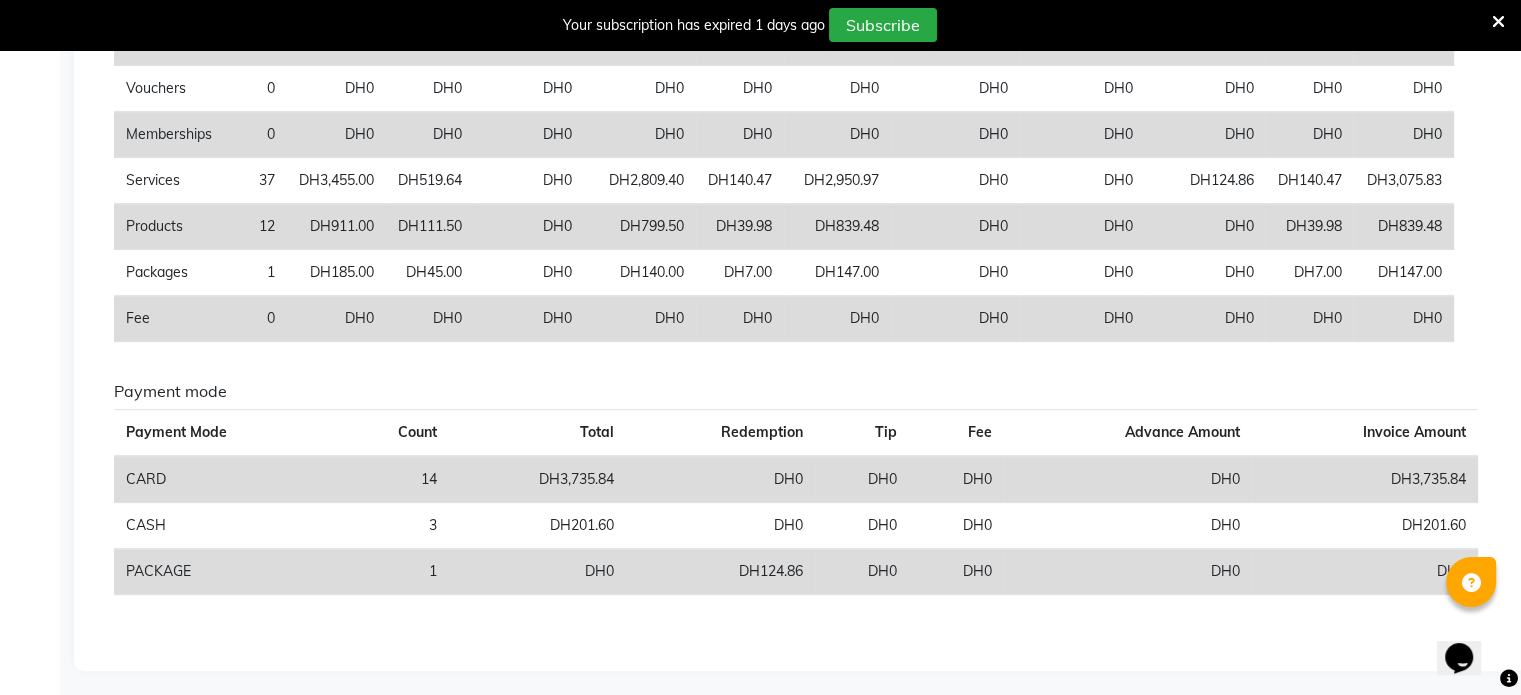 scroll, scrollTop: 564, scrollLeft: 0, axis: vertical 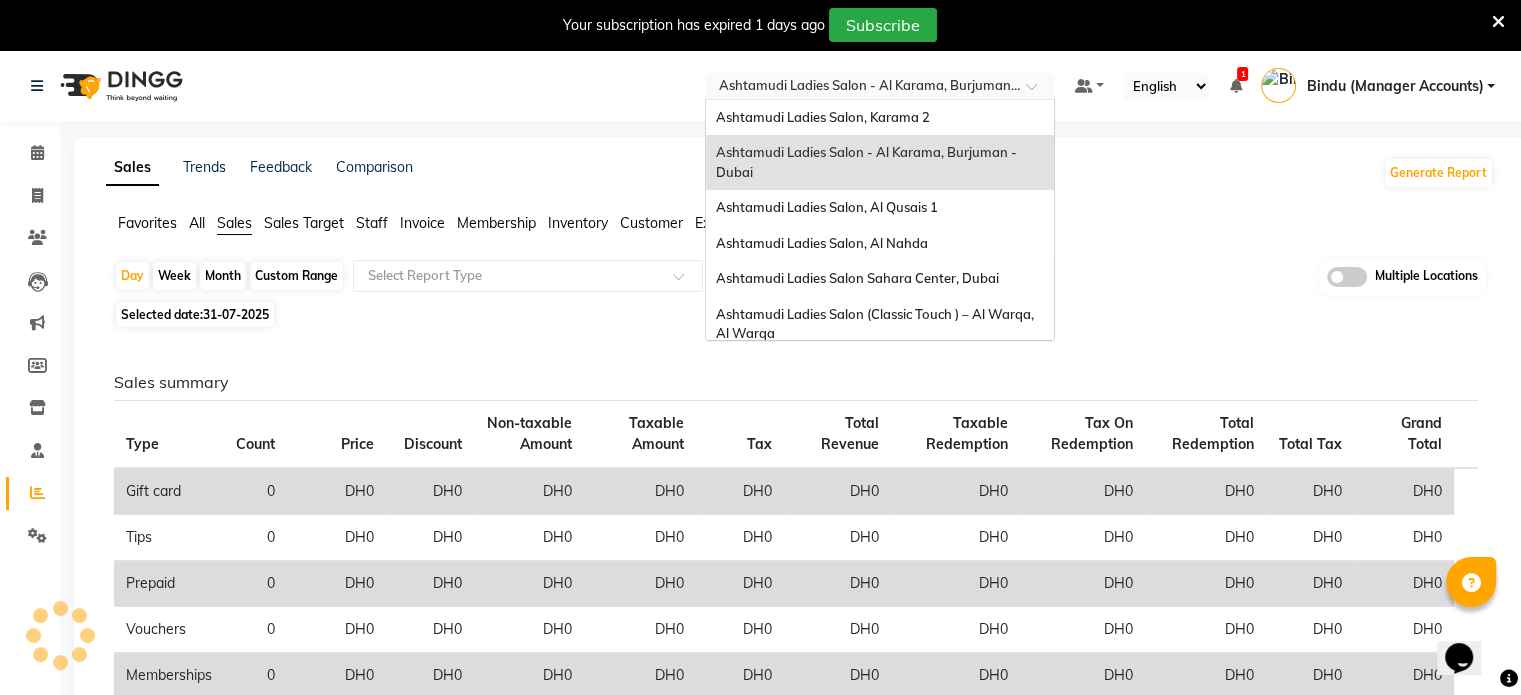 click at bounding box center [860, 88] 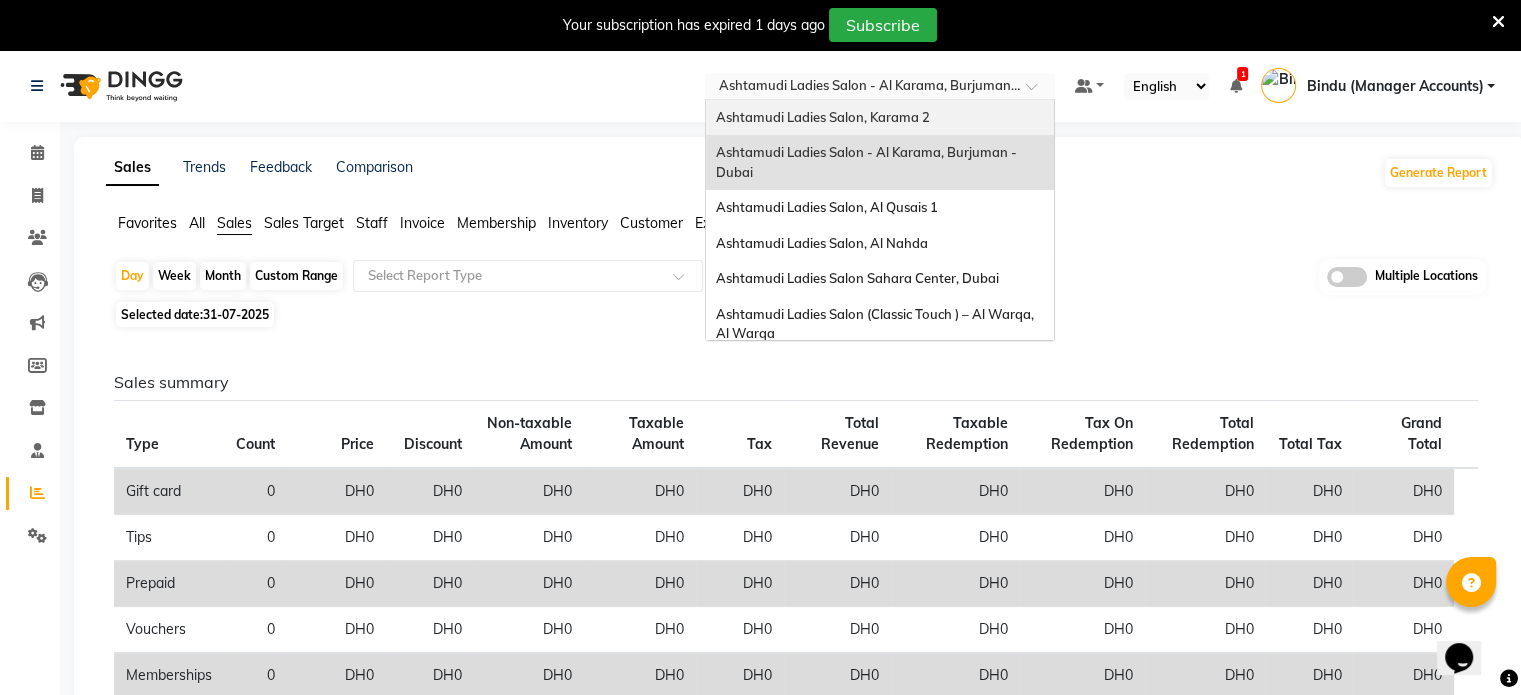 click on "Ashtamudi Ladies Salon, Karama 2" at bounding box center [823, 117] 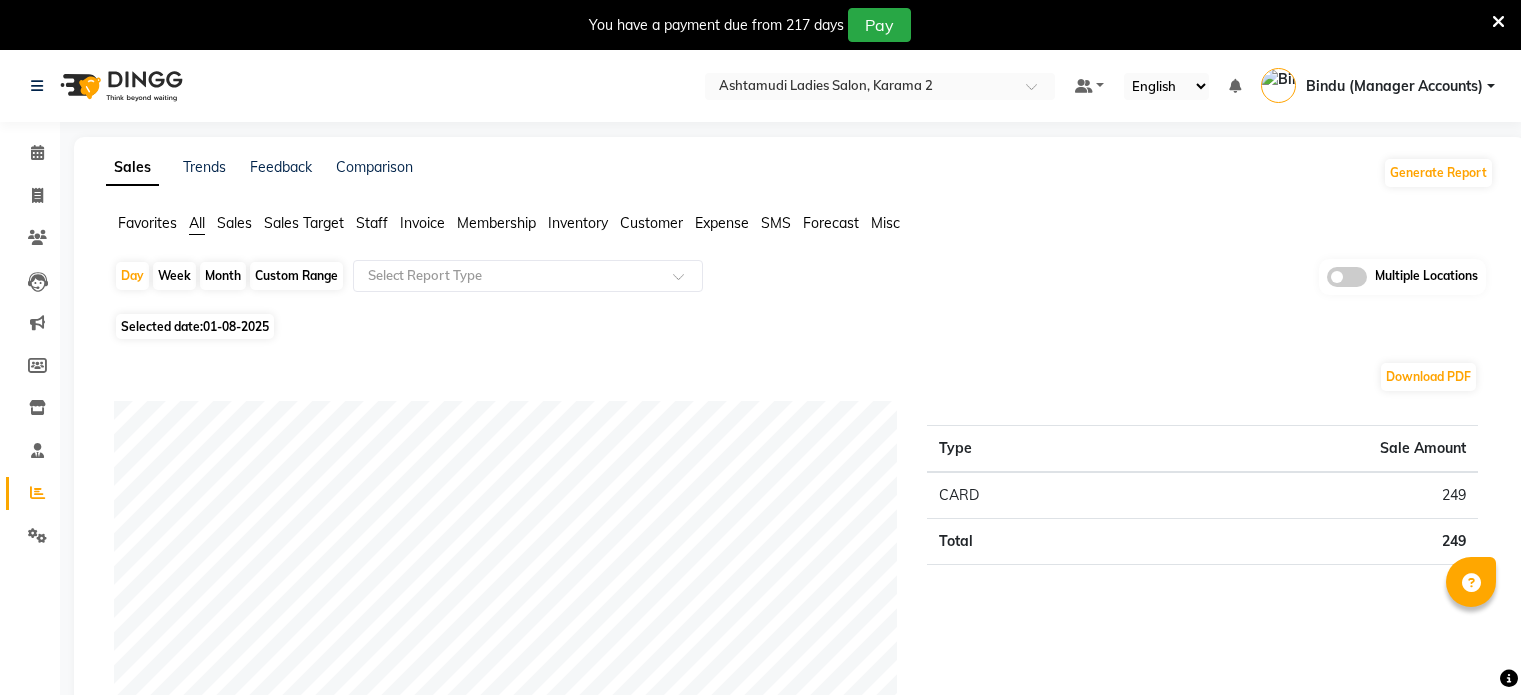 scroll, scrollTop: 0, scrollLeft: 0, axis: both 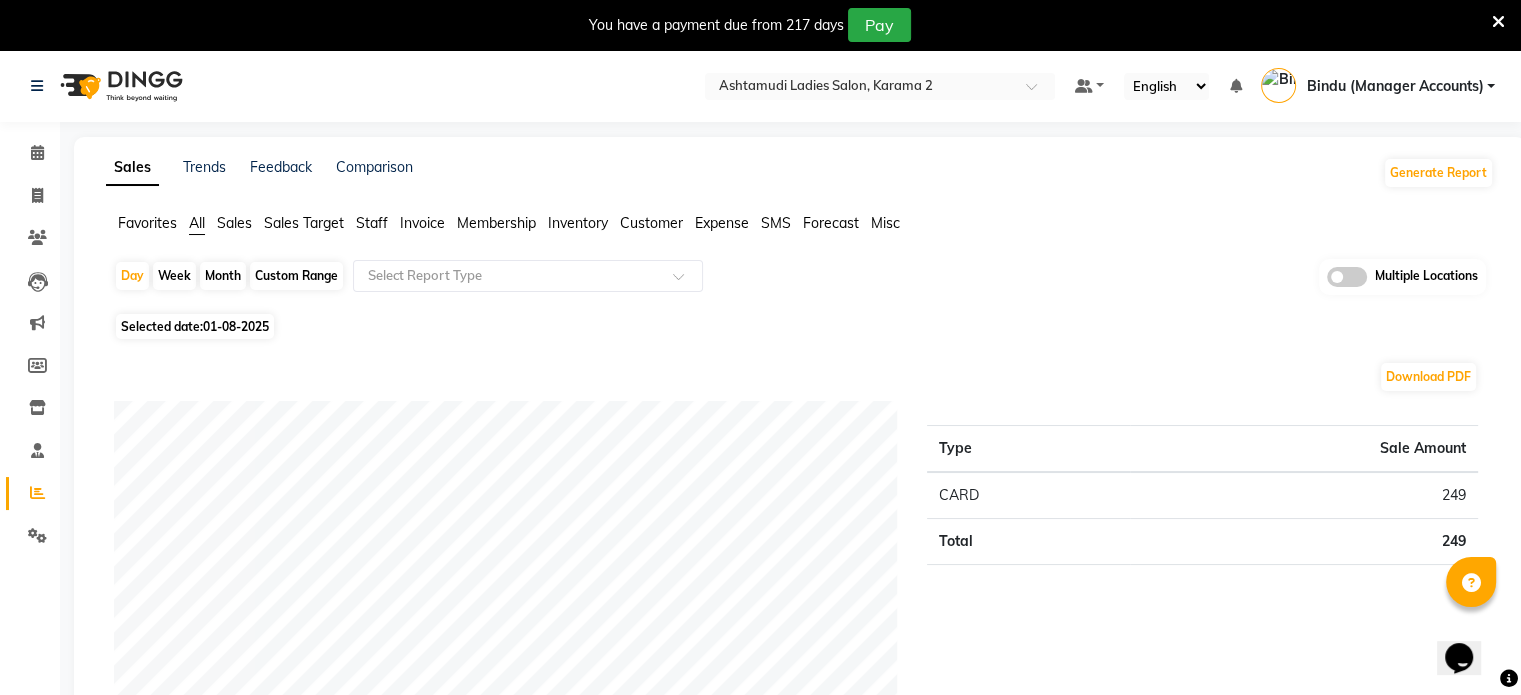 click on "Sales" 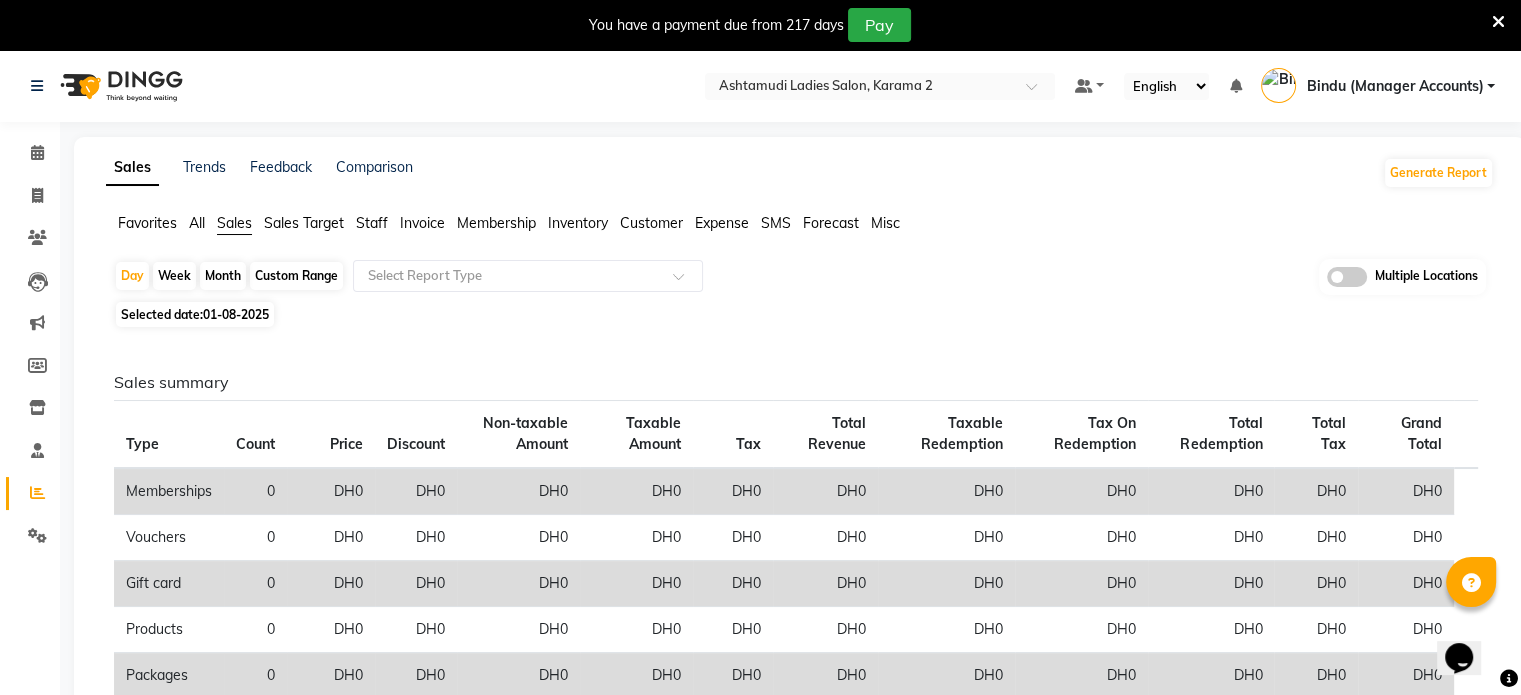 click on "01-08-2025" 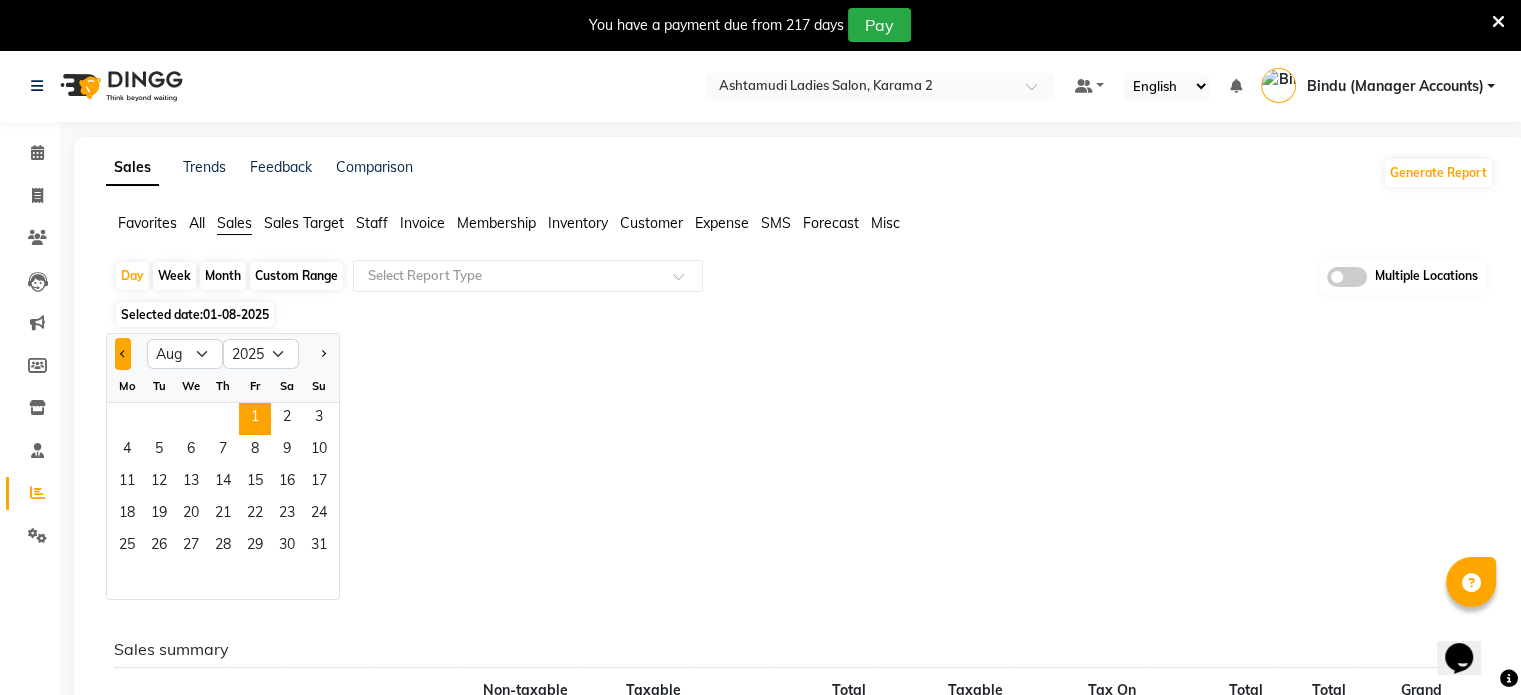 click 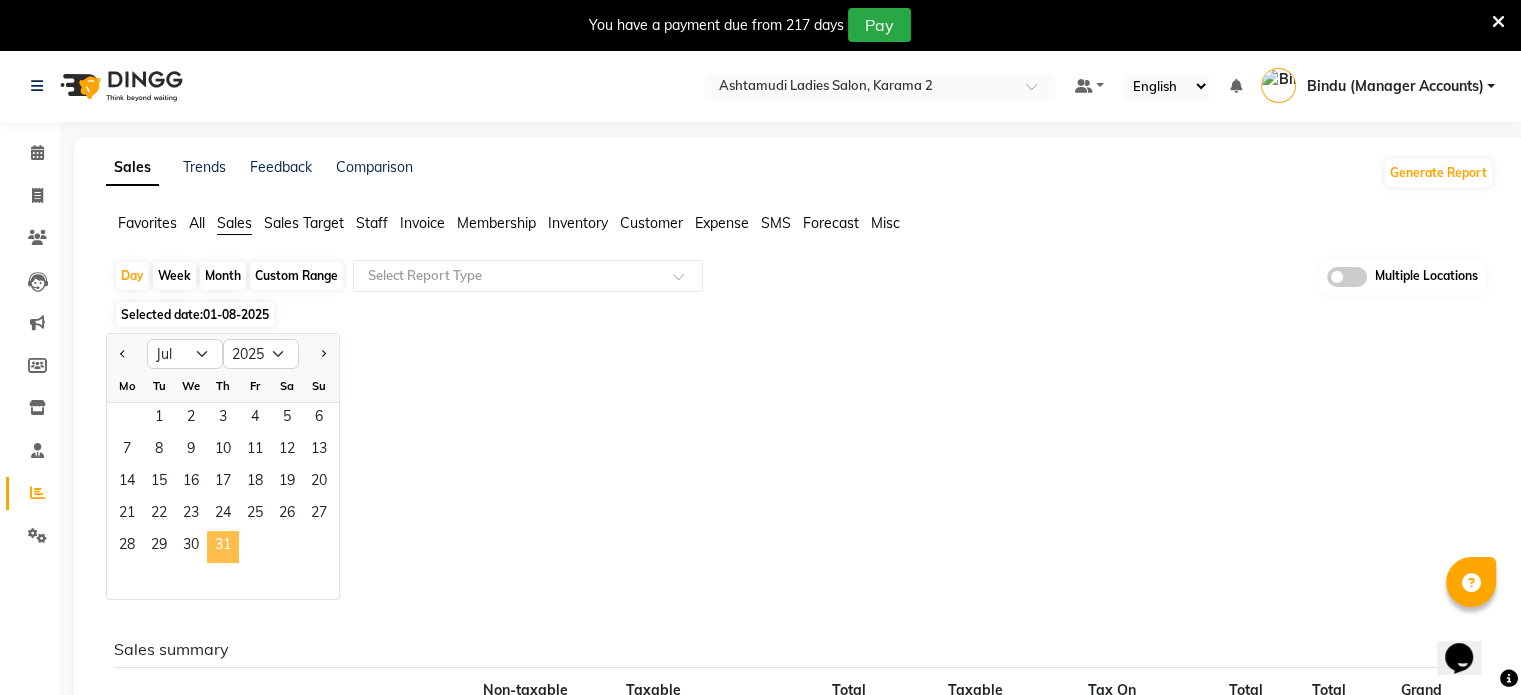 click on "31" 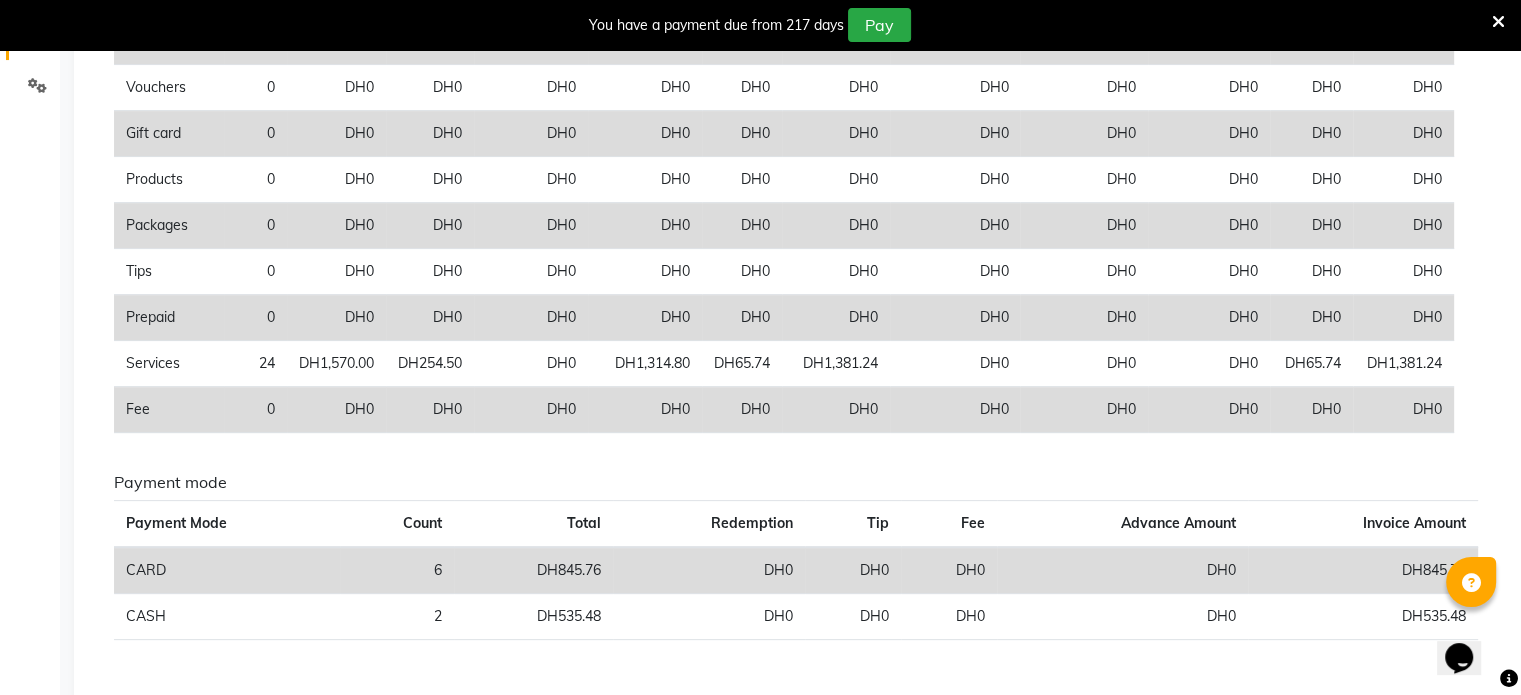 scroll, scrollTop: 497, scrollLeft: 0, axis: vertical 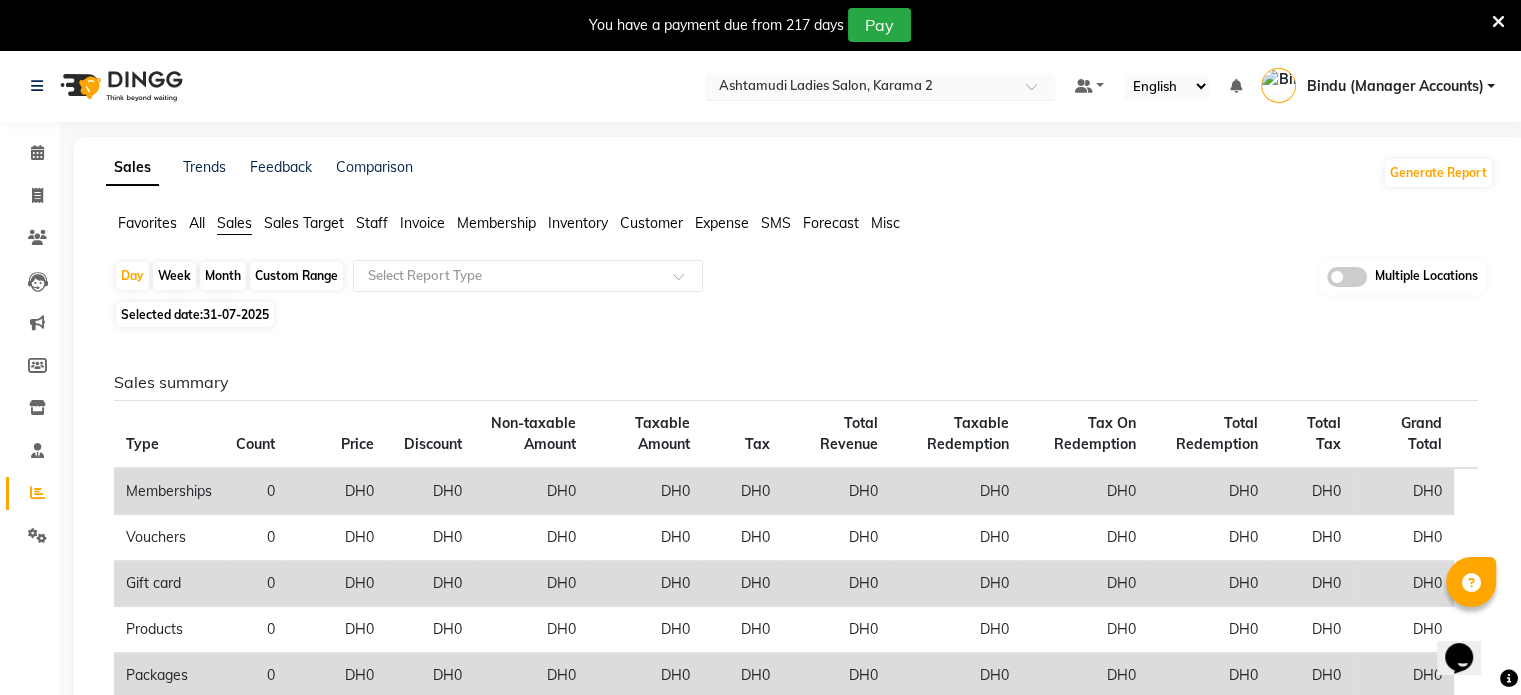 click at bounding box center [860, 88] 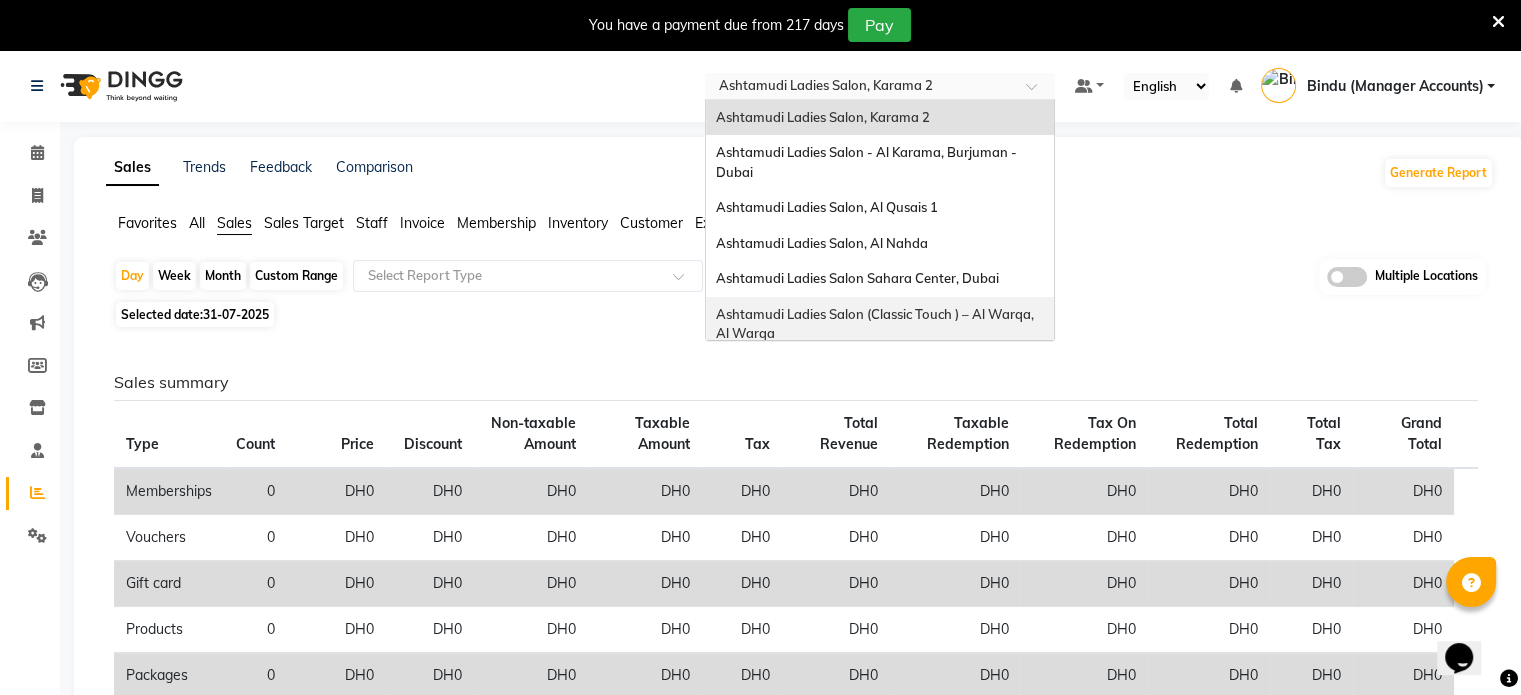 click on "Ashtamudi Ladies Salon (Classic Touch ) – Al Warqa, Al Warqa" at bounding box center [876, 324] 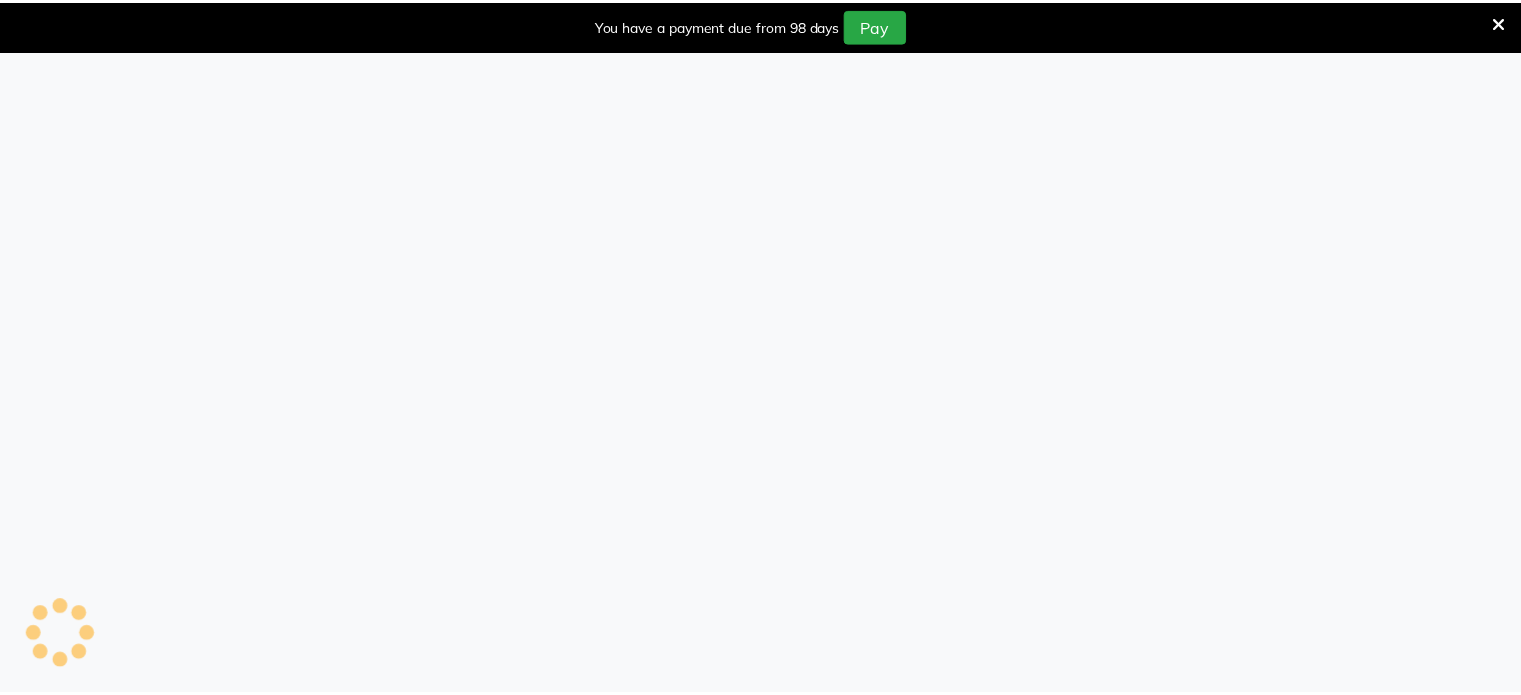 scroll, scrollTop: 0, scrollLeft: 0, axis: both 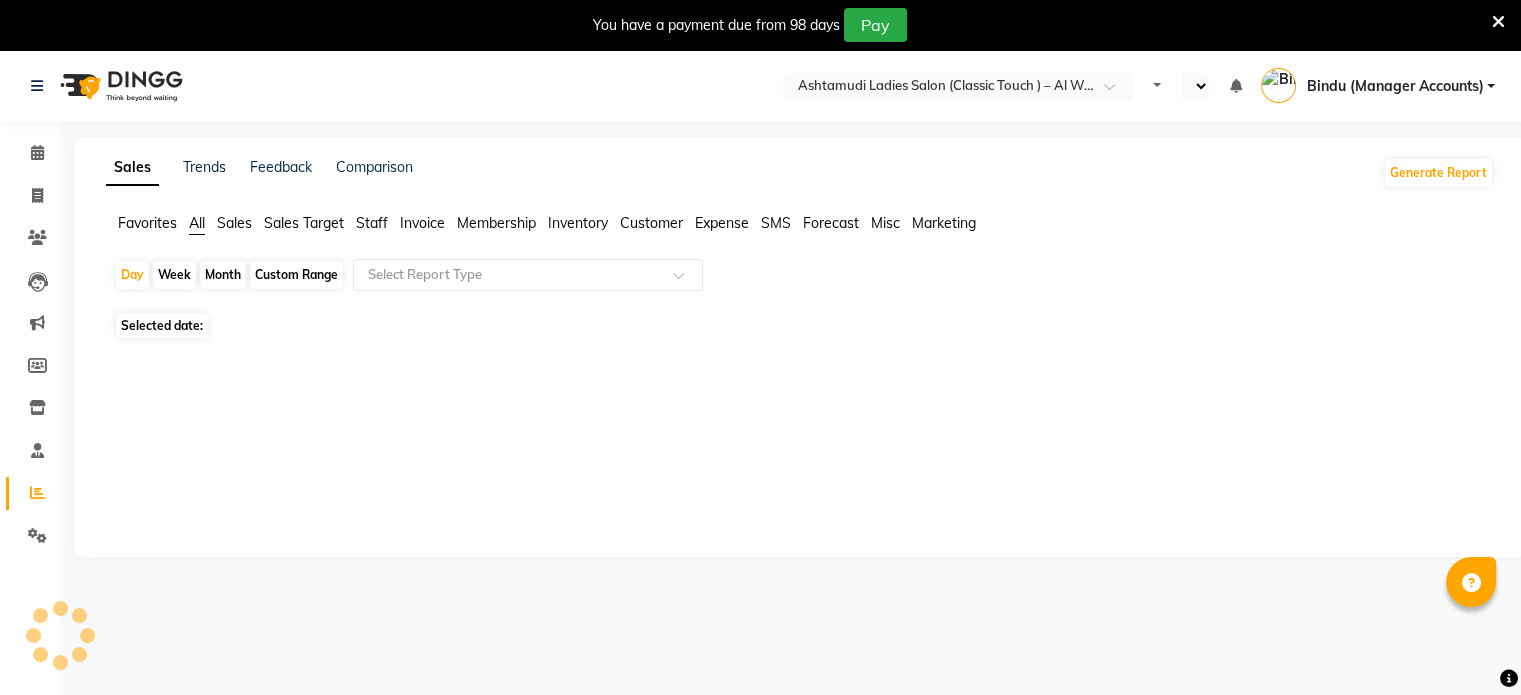 select on "en" 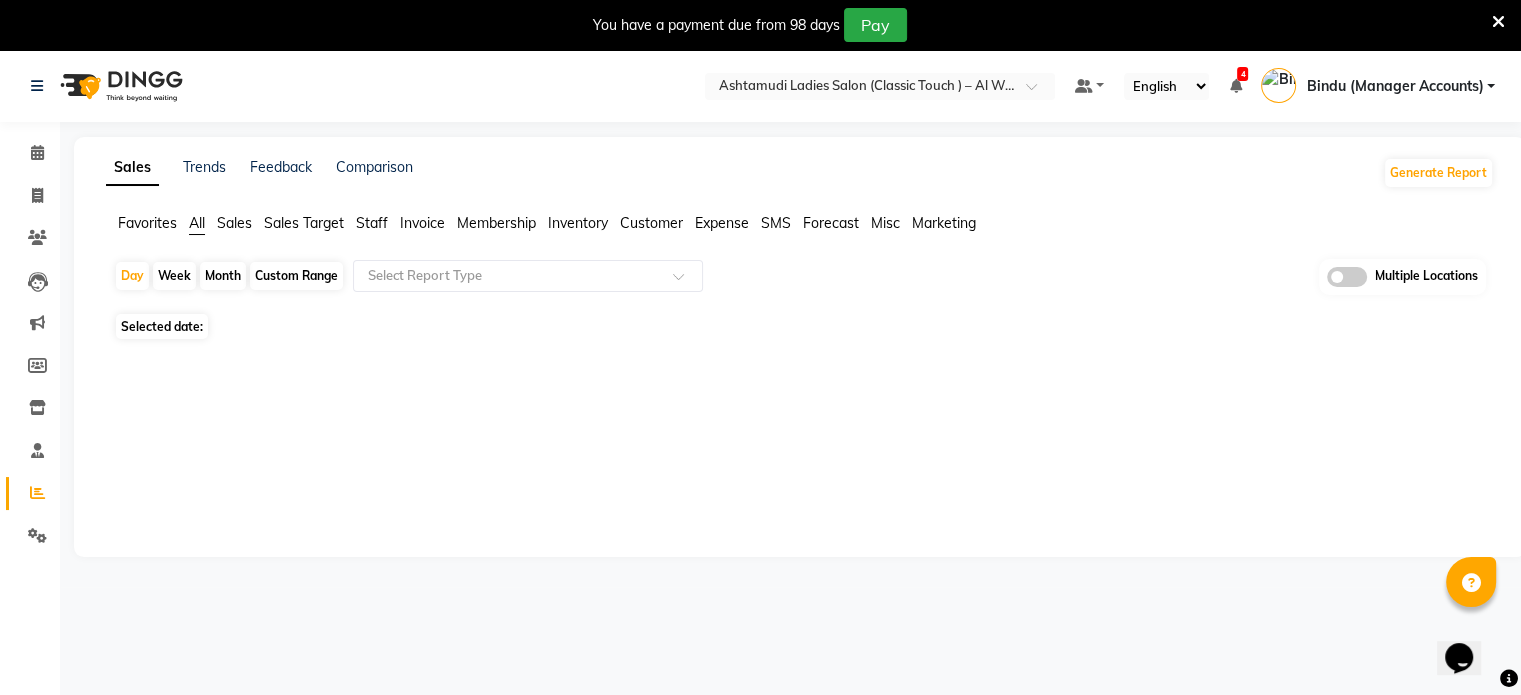 scroll, scrollTop: 0, scrollLeft: 0, axis: both 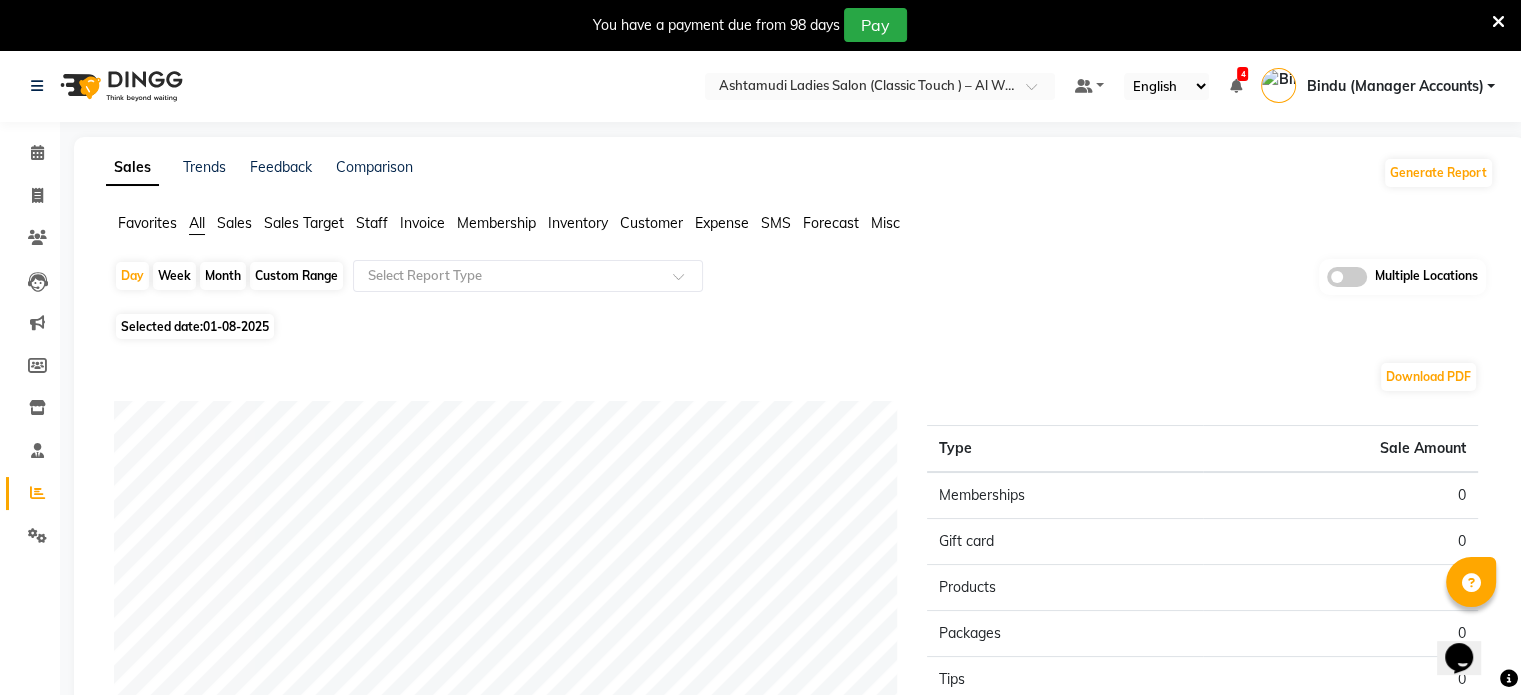click on "Sales" 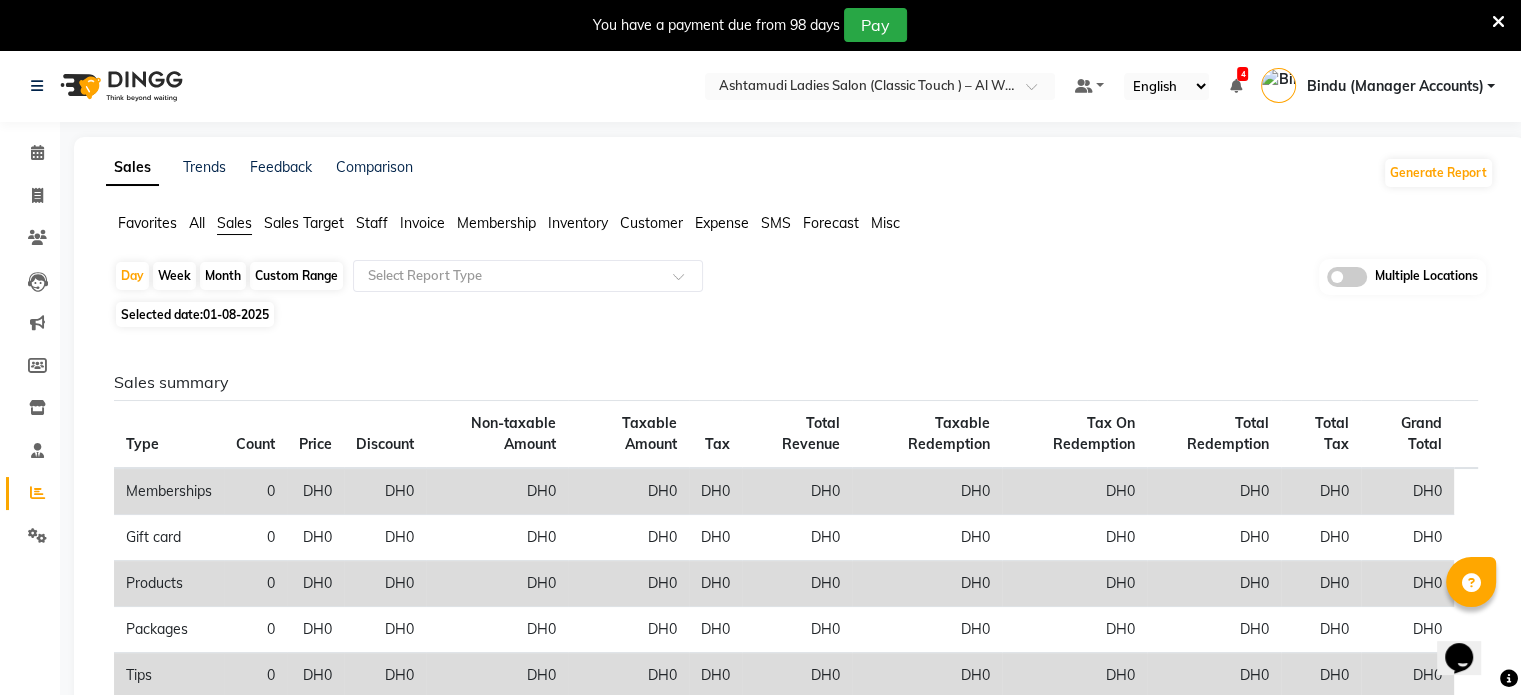 click on "01-08-2025" 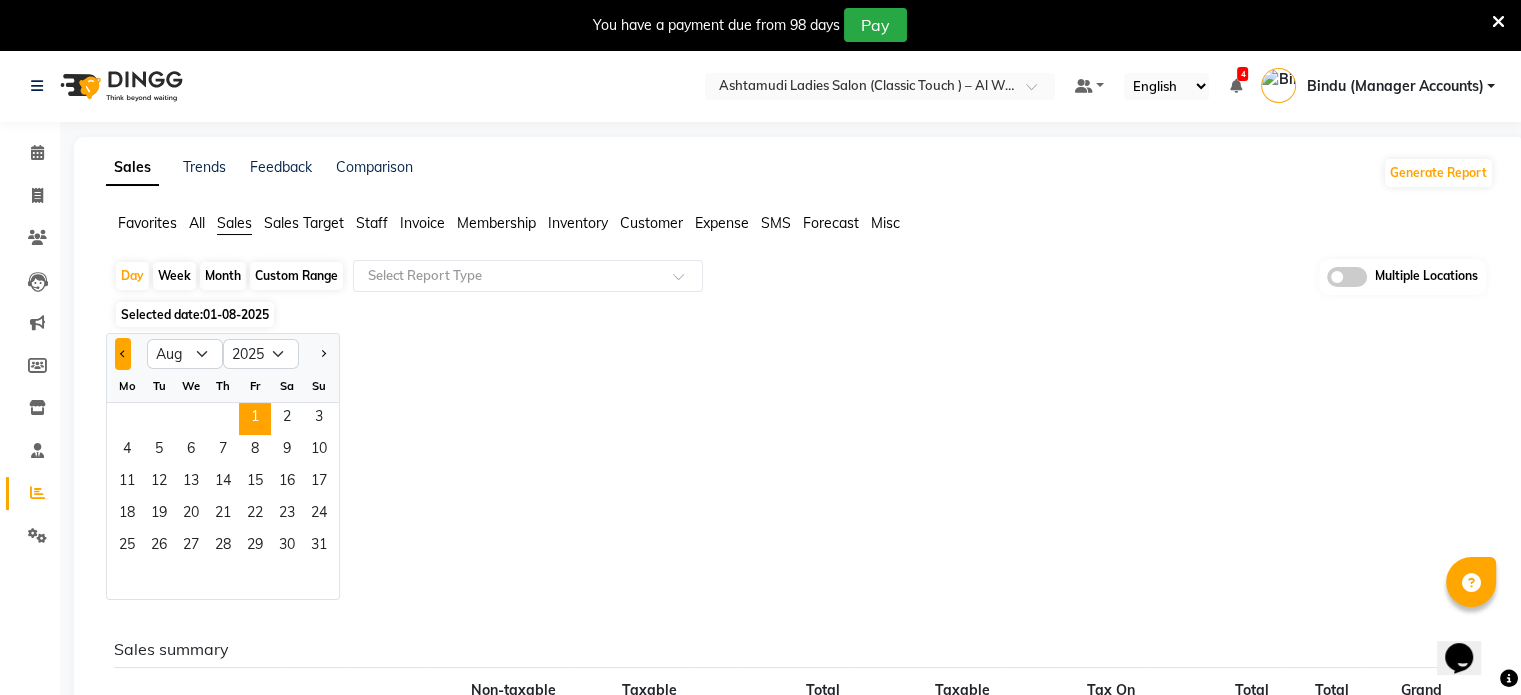 click 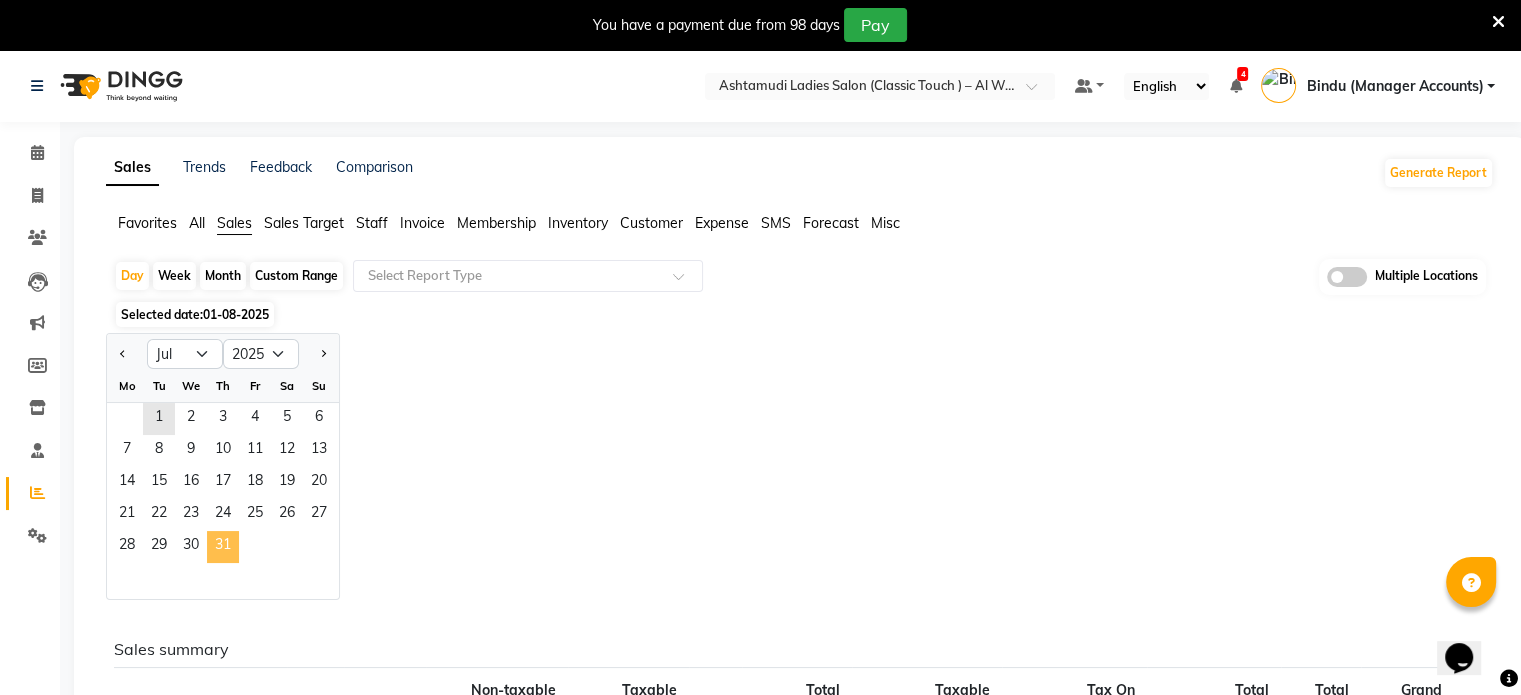 click on "31" 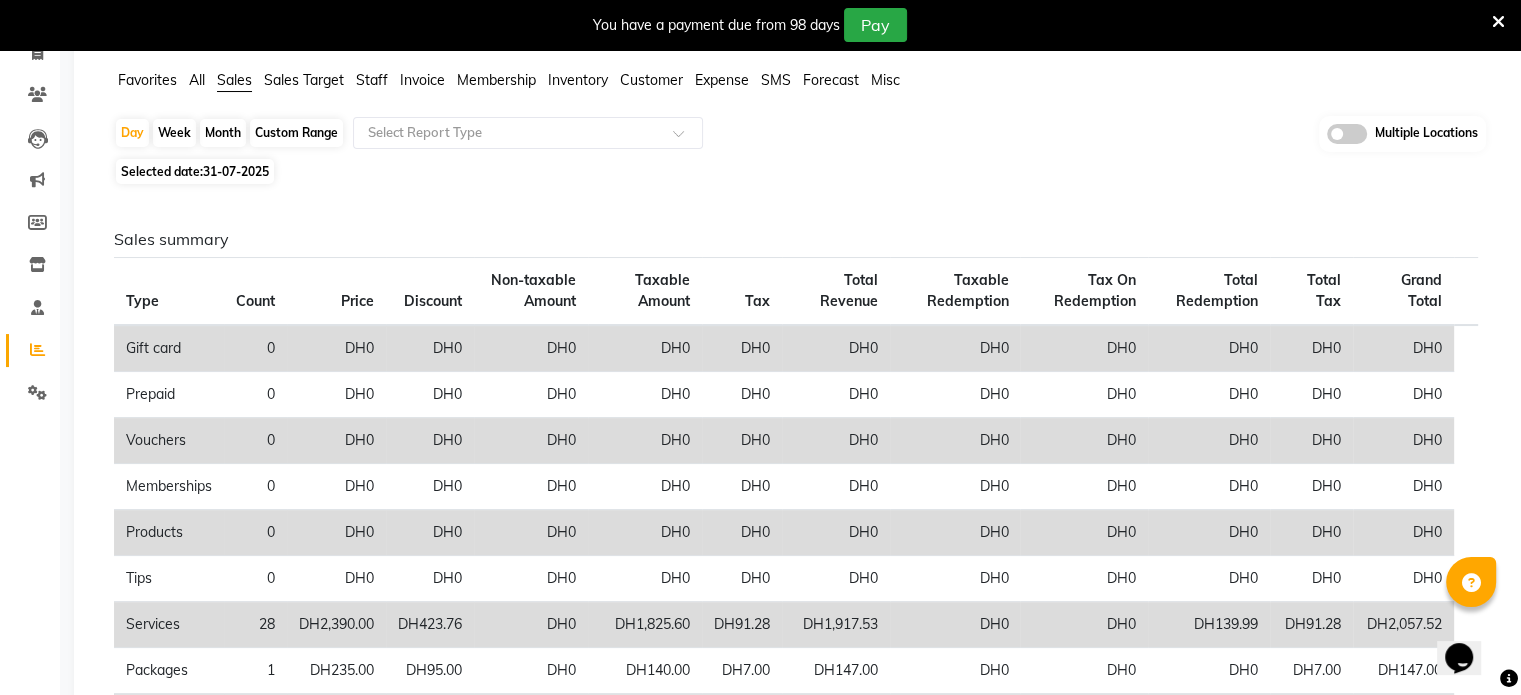 scroll, scrollTop: 0, scrollLeft: 0, axis: both 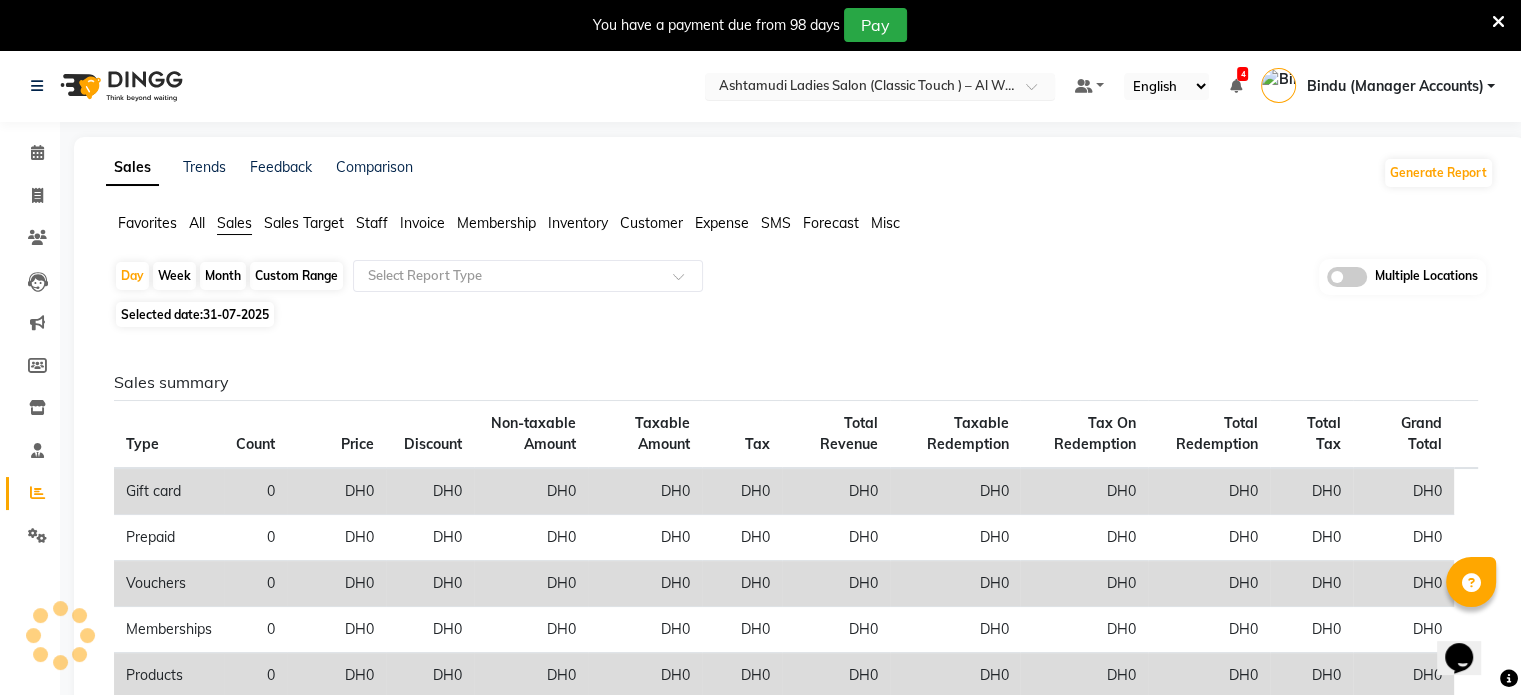click at bounding box center [860, 88] 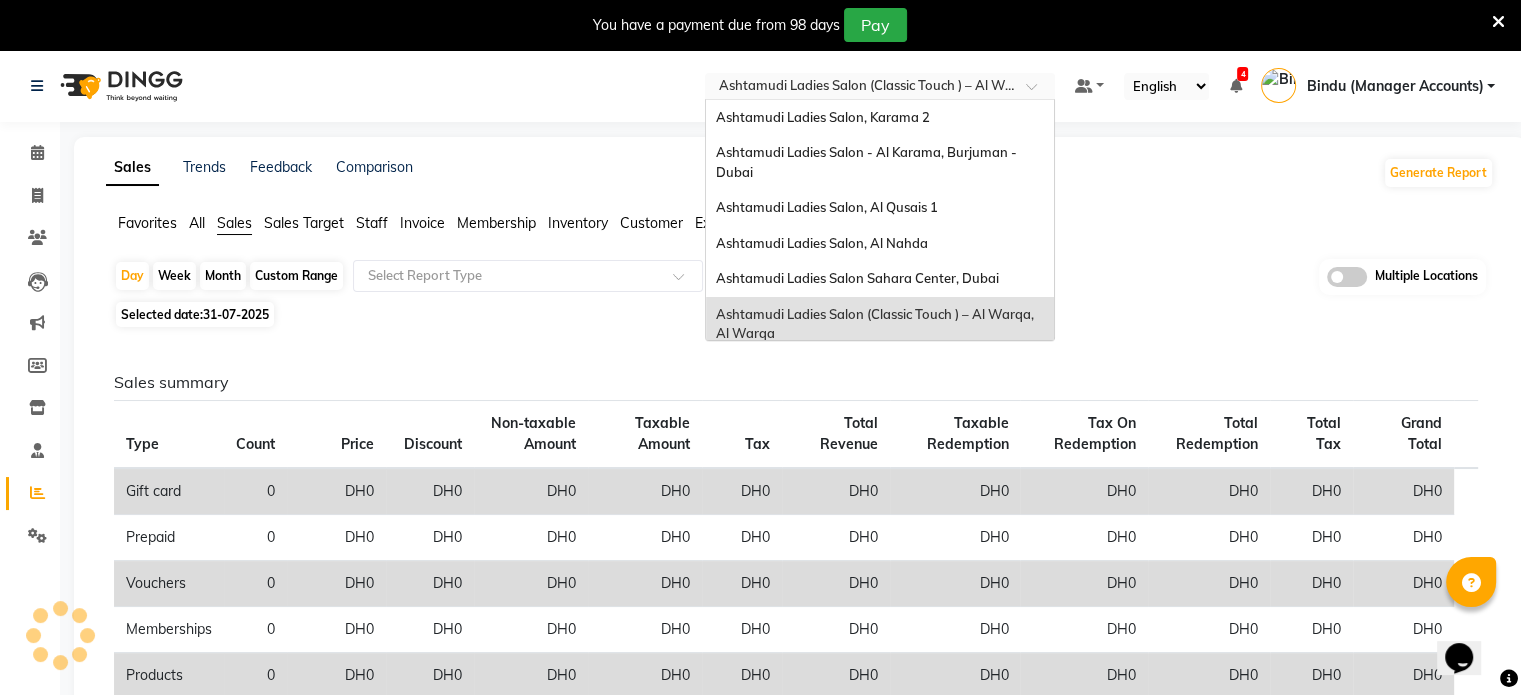 scroll, scrollTop: 12, scrollLeft: 0, axis: vertical 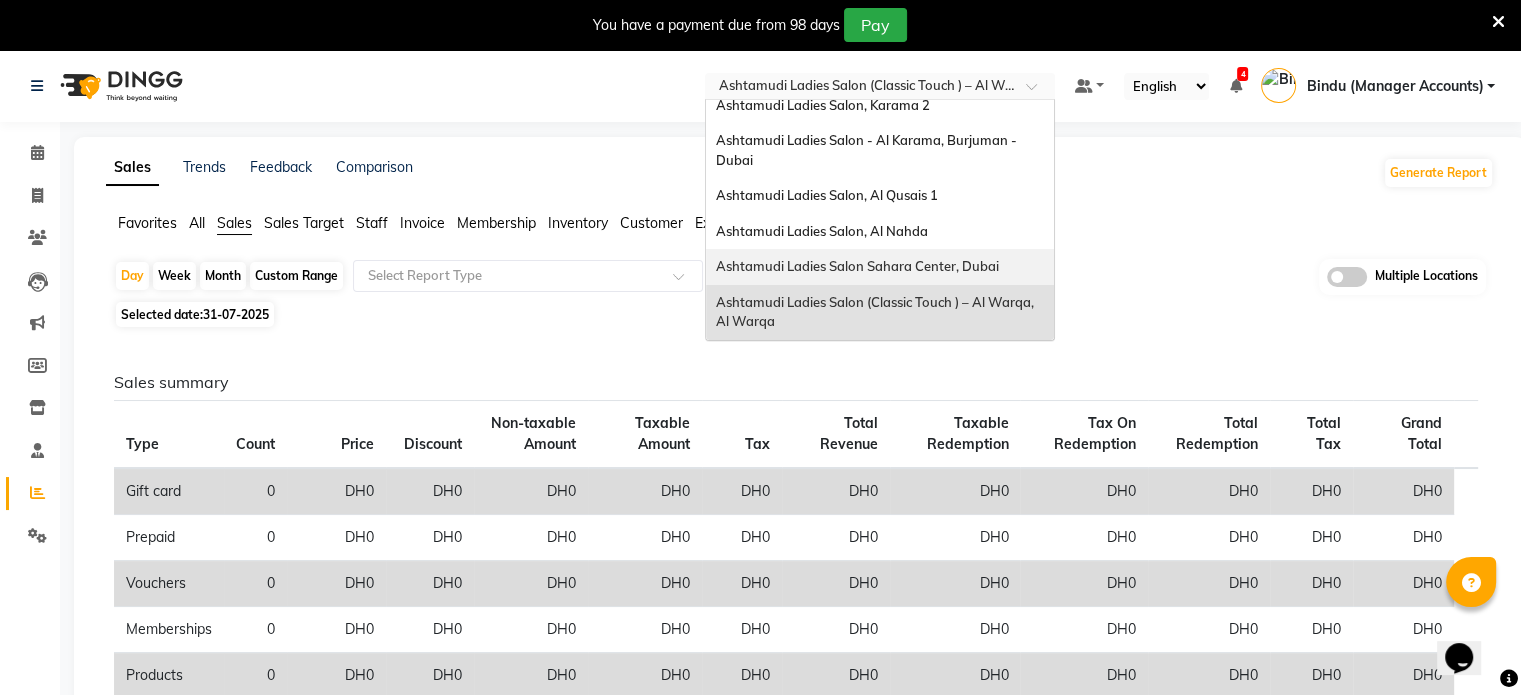 click on "Ashtamudi Ladies Salon Sahara Center, Dubai" at bounding box center [857, 266] 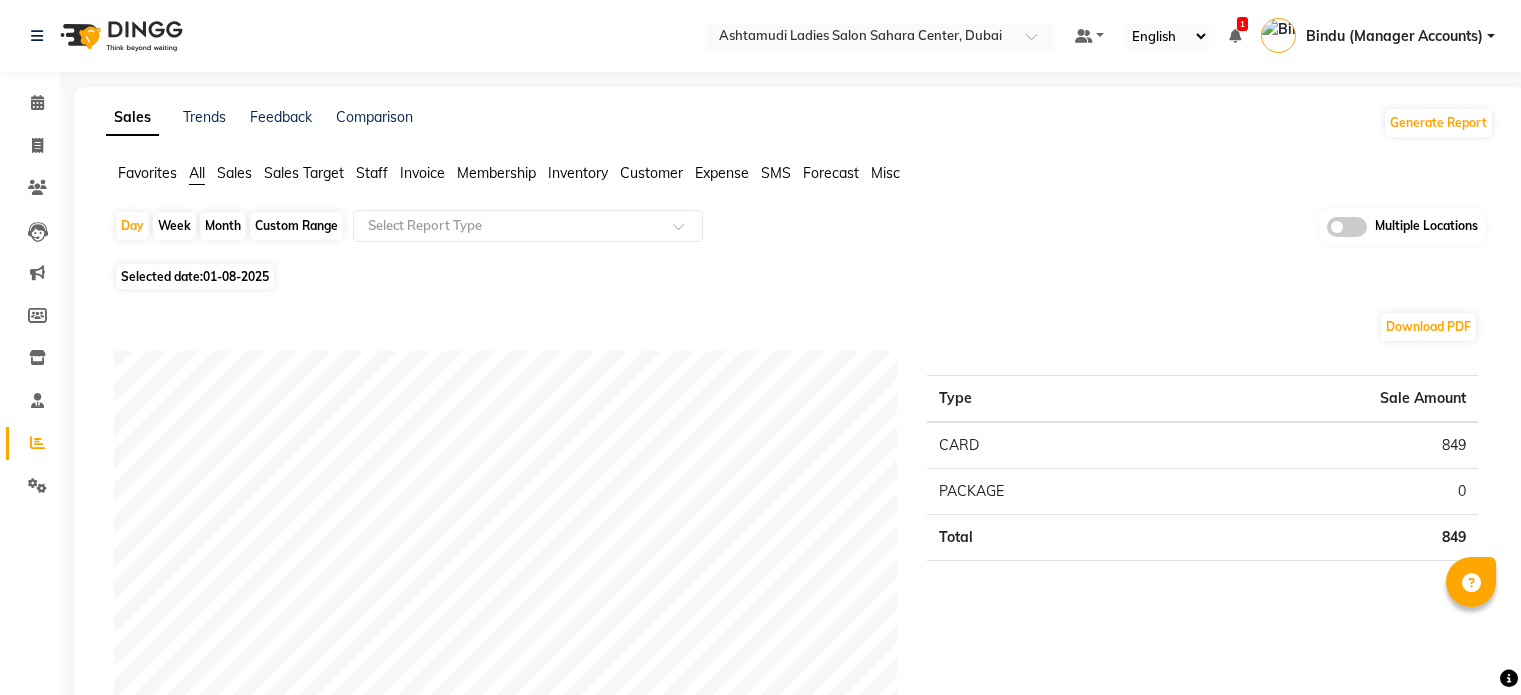 scroll, scrollTop: 600, scrollLeft: 0, axis: vertical 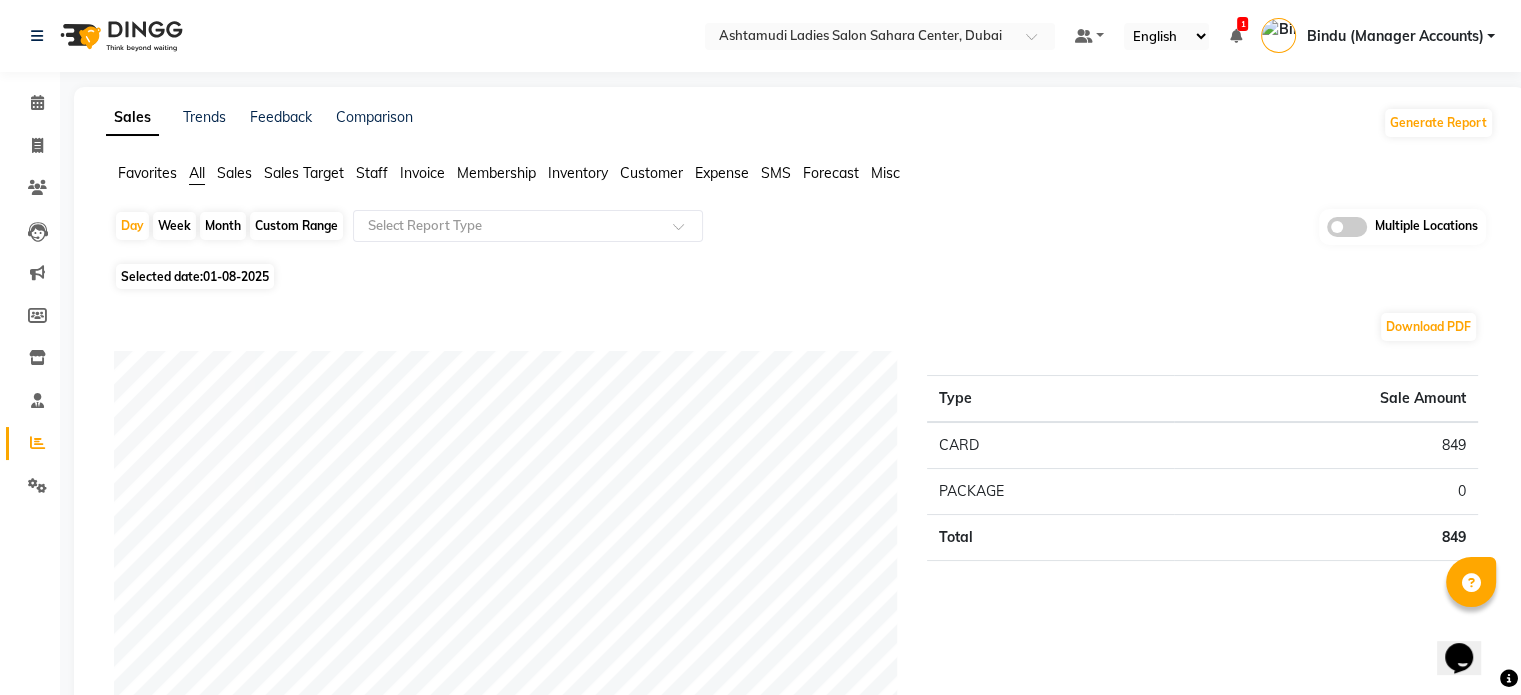 click on "Selected date:  01-08-2025" 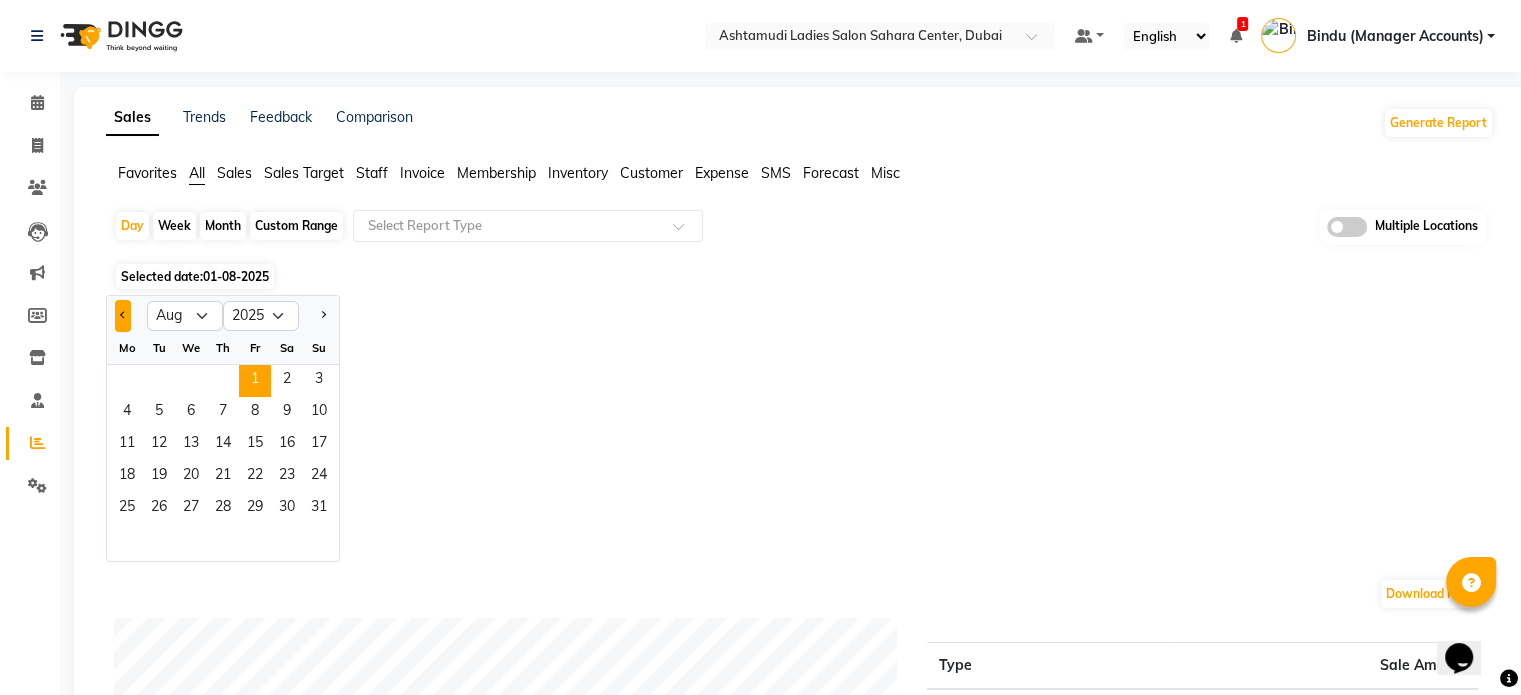 click 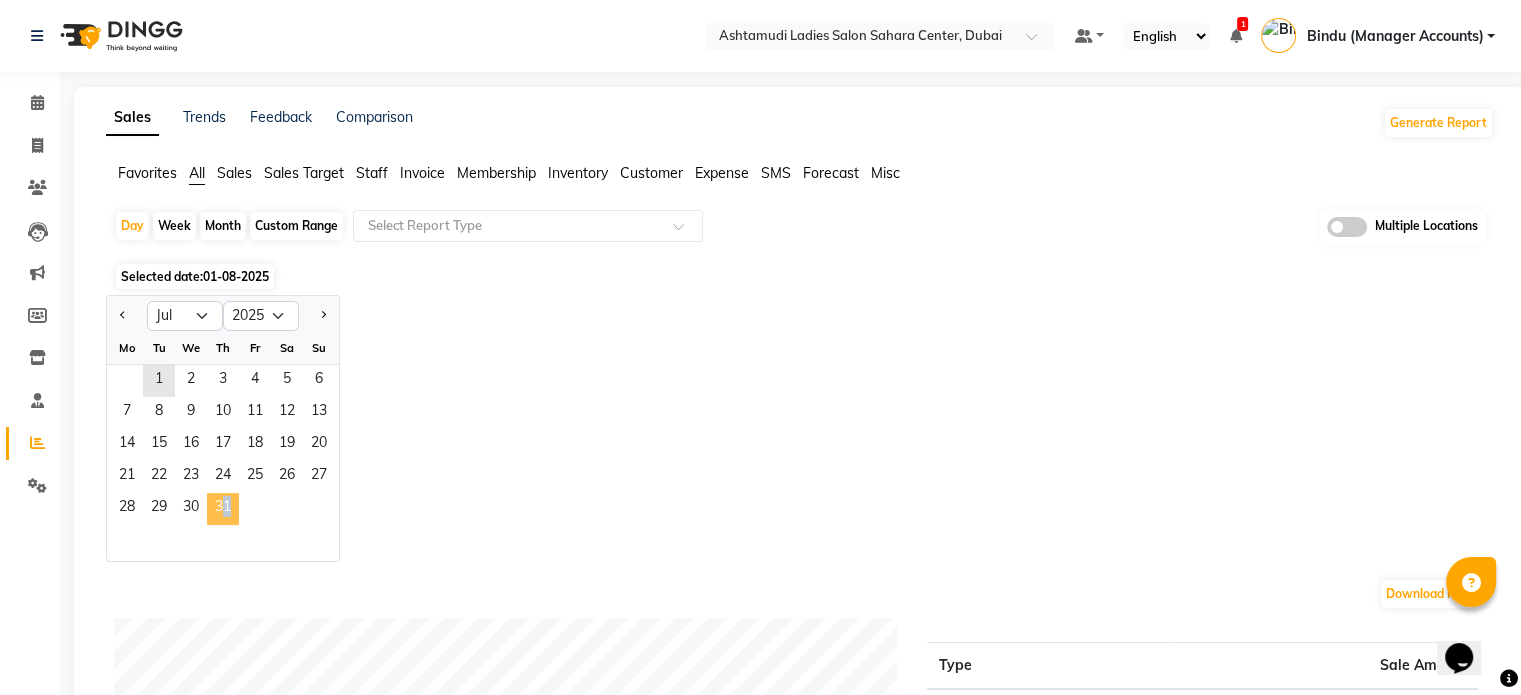 click on "31" 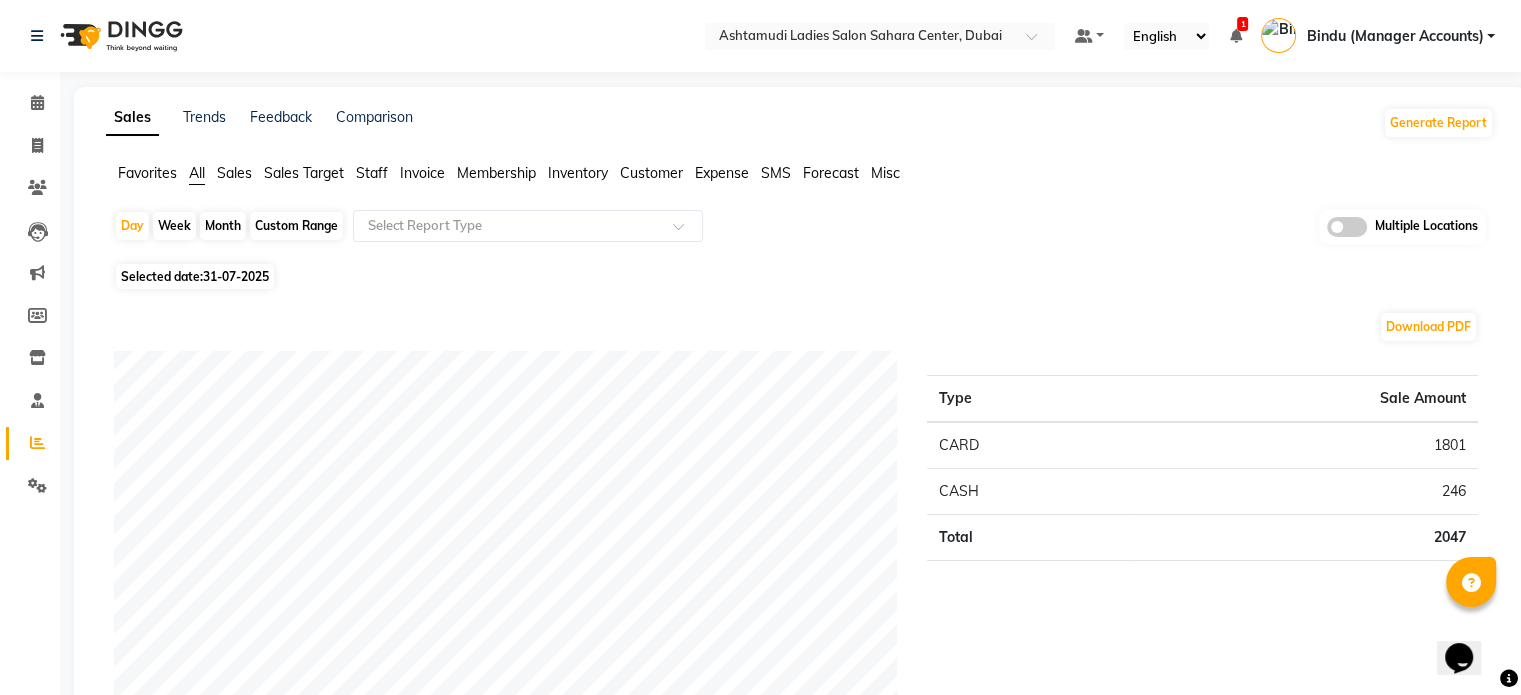 click on "Sales" 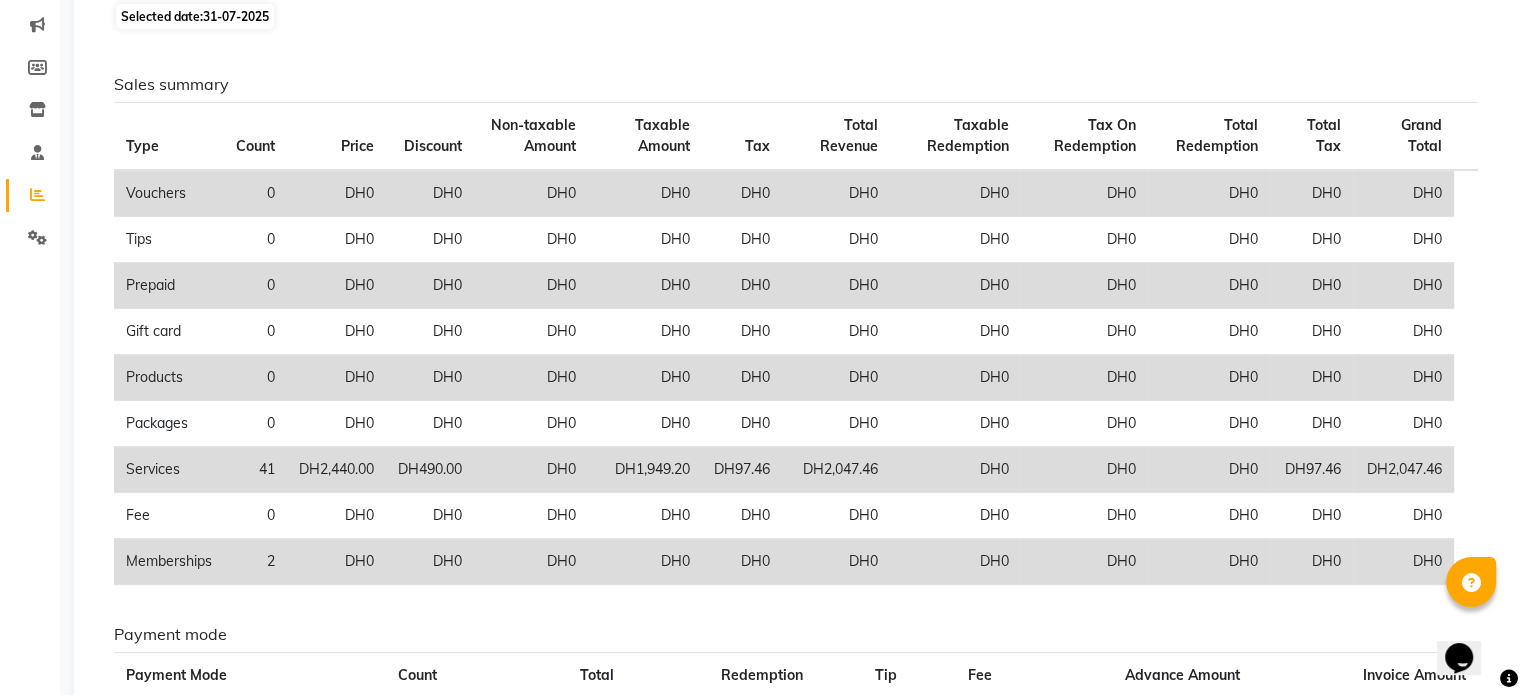 scroll, scrollTop: 348, scrollLeft: 0, axis: vertical 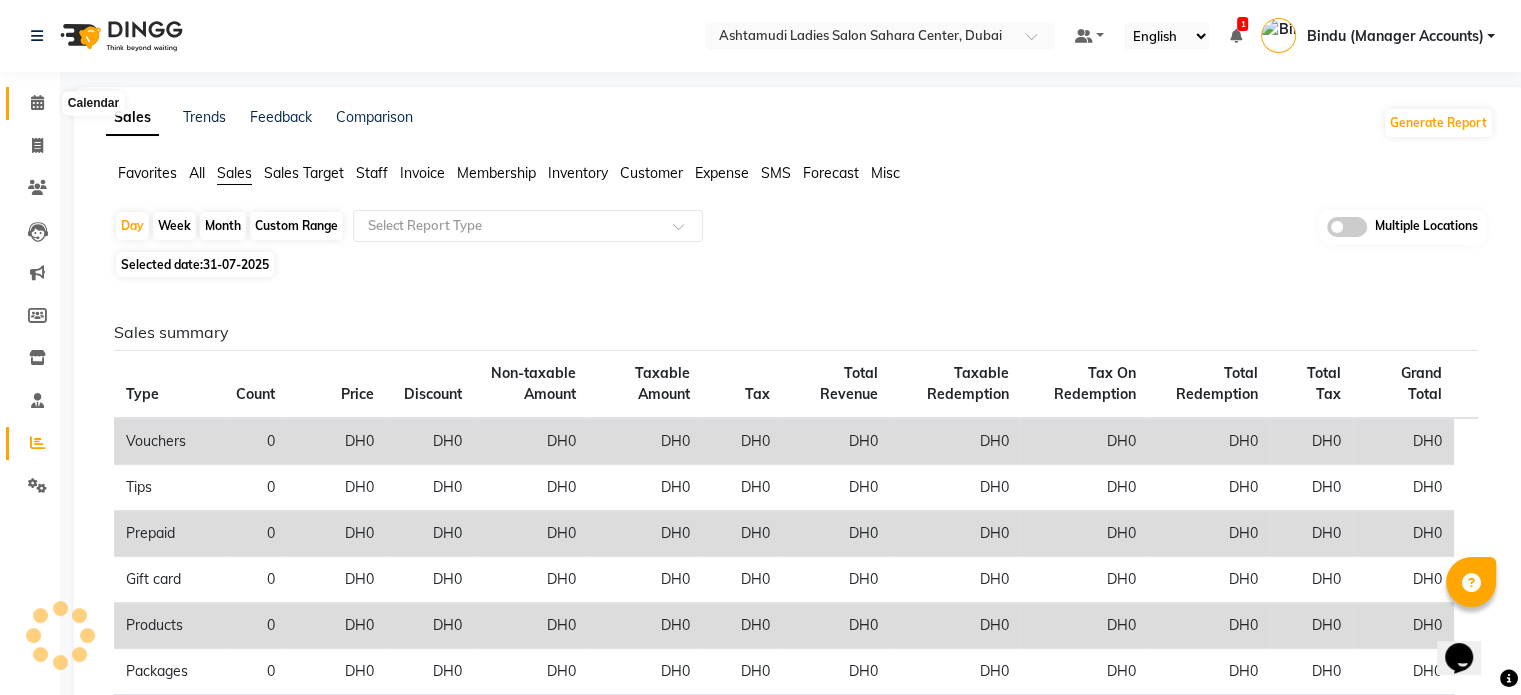 click 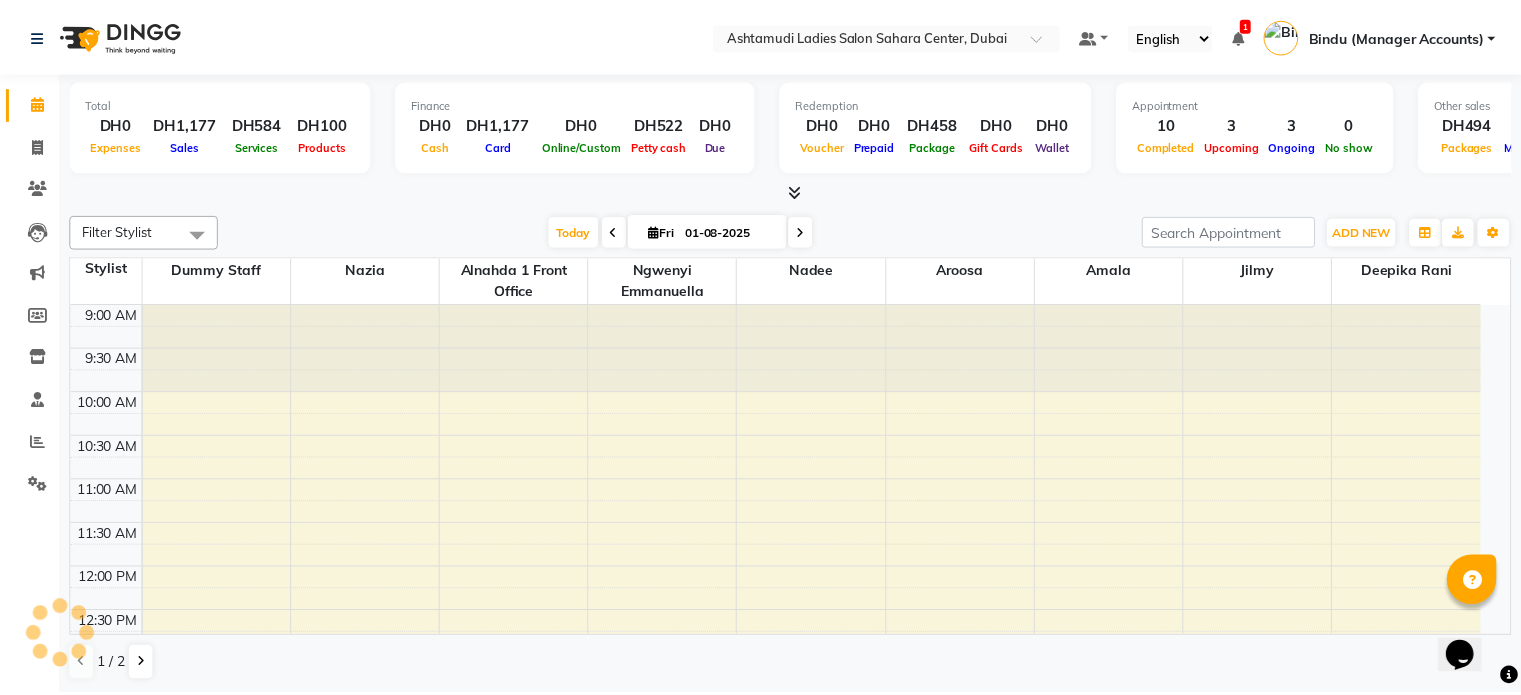 scroll, scrollTop: 524, scrollLeft: 0, axis: vertical 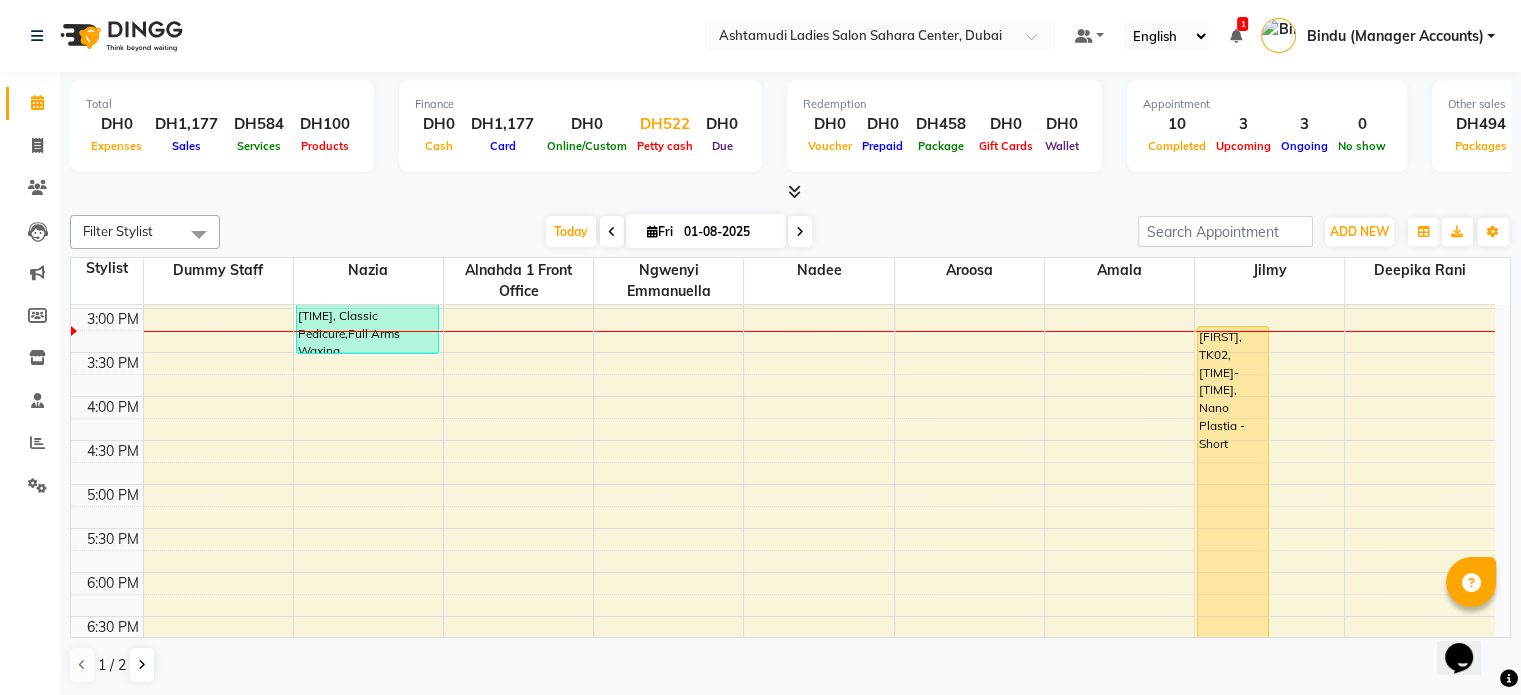click on "DH522" at bounding box center (665, 124) 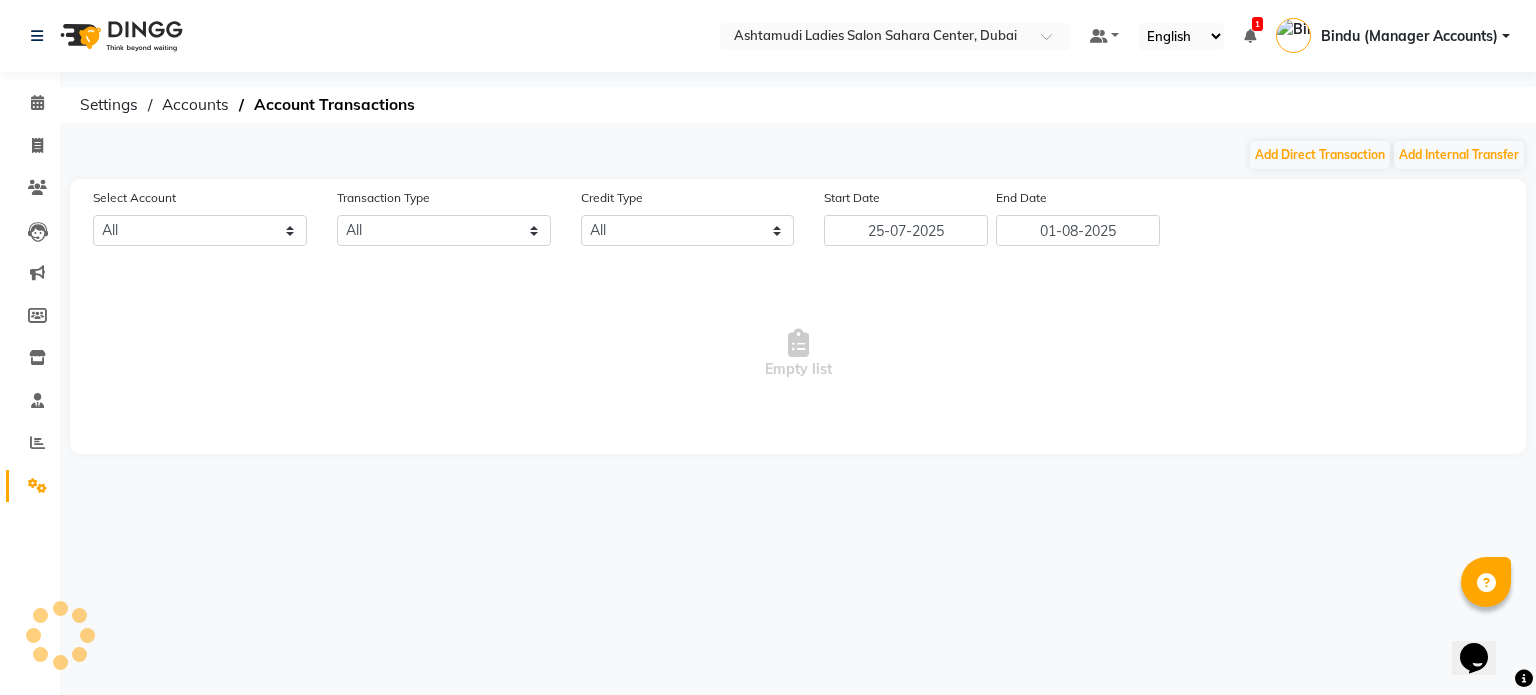 select on "6330" 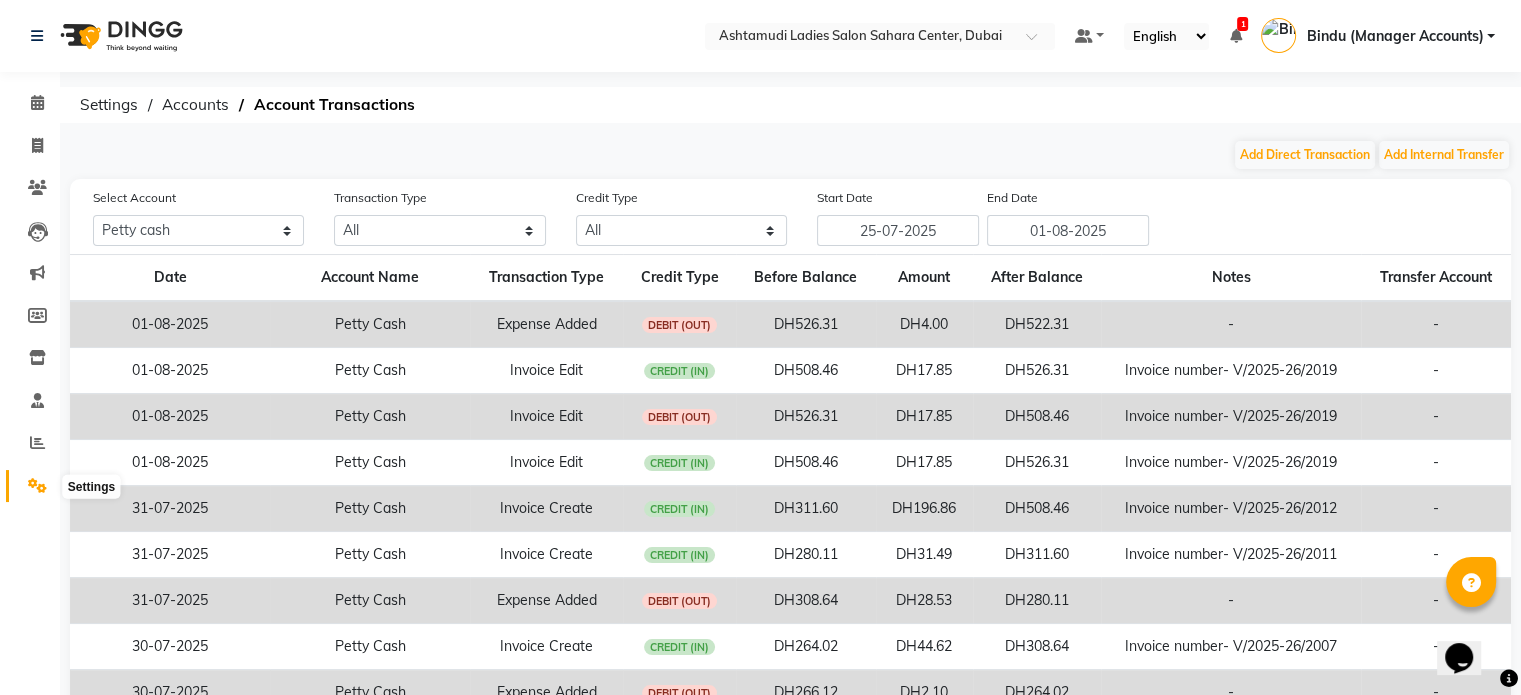 click 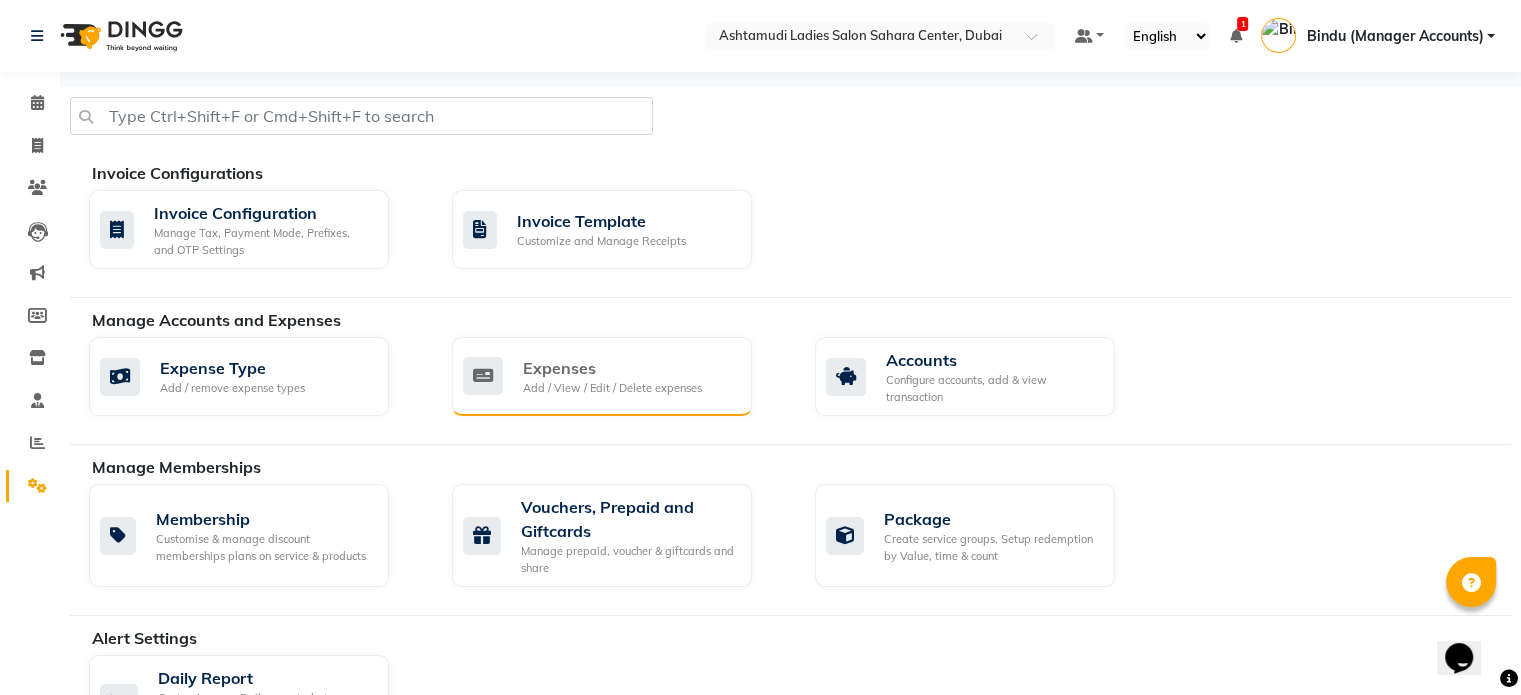 click on "Add / View / Edit / Delete expenses" 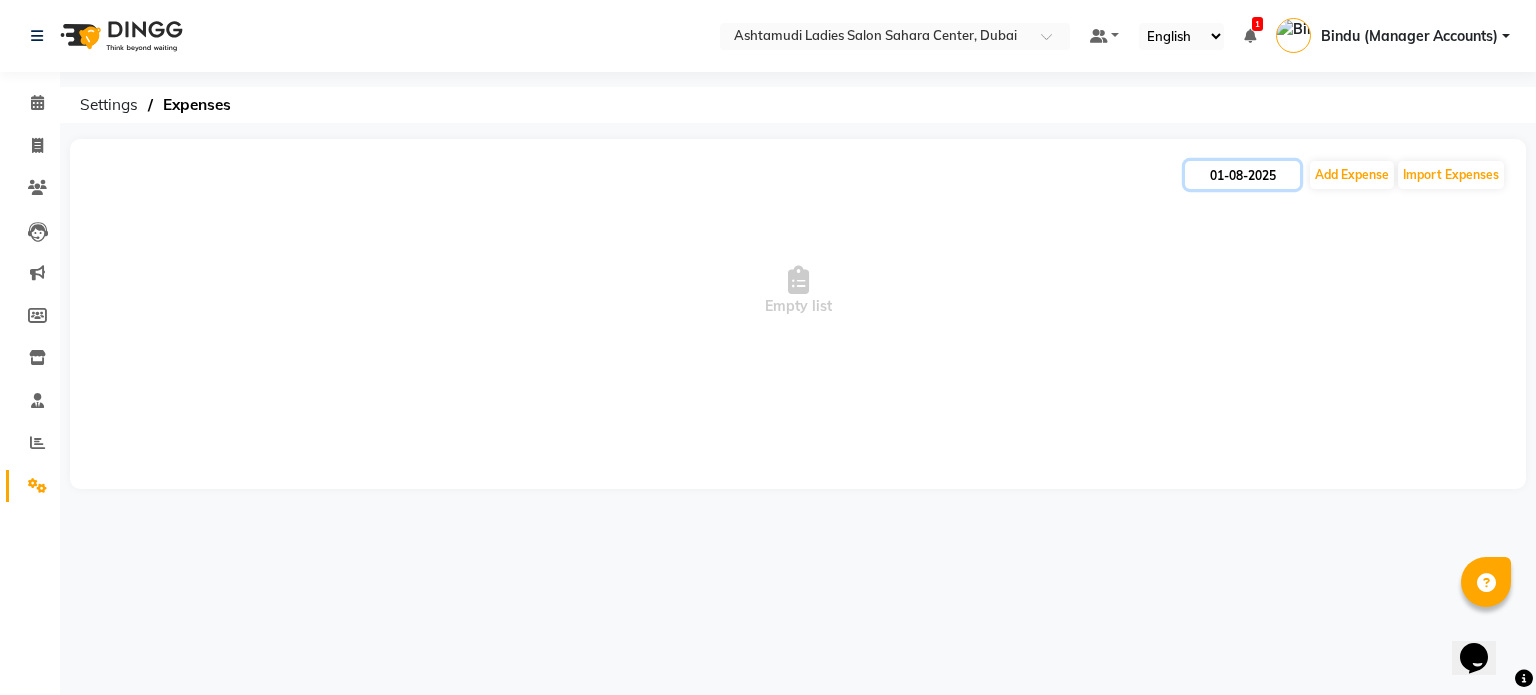 click on "01-08-2025" 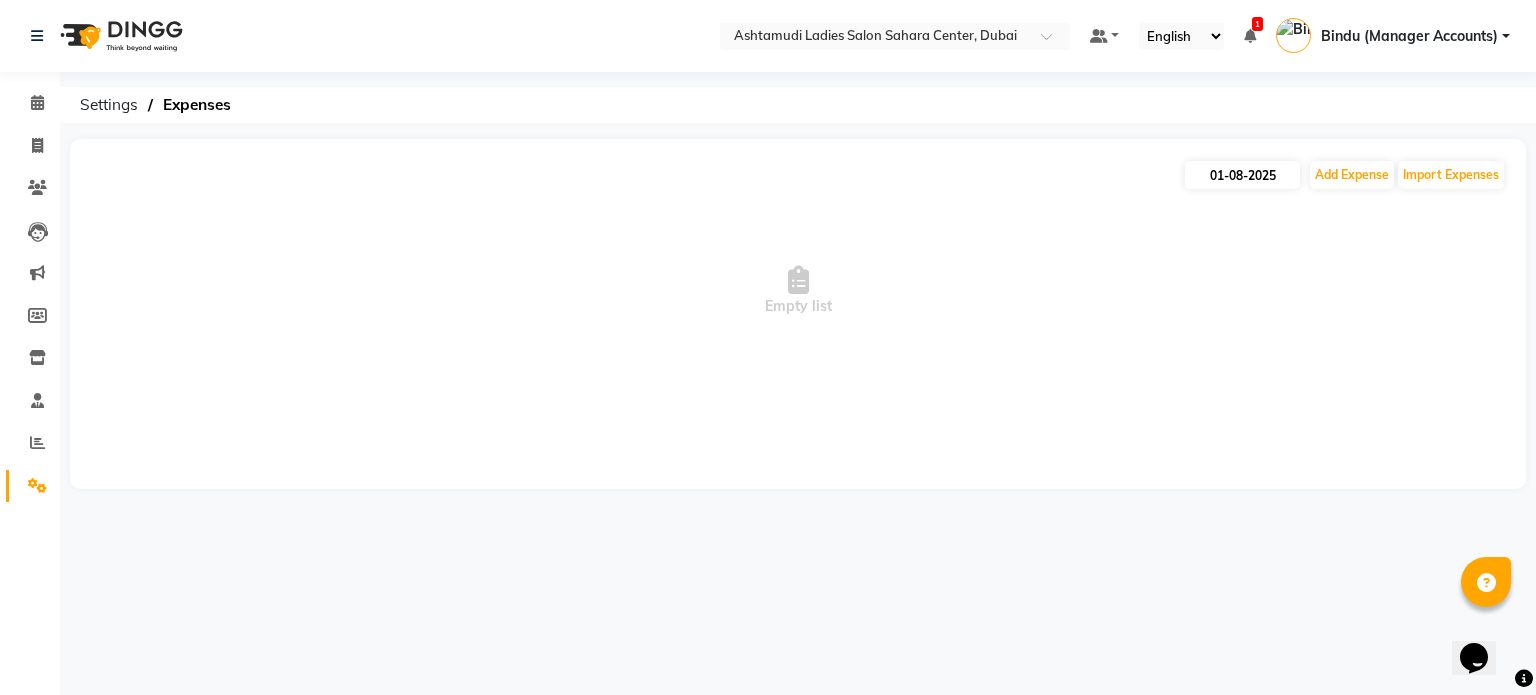 select on "8" 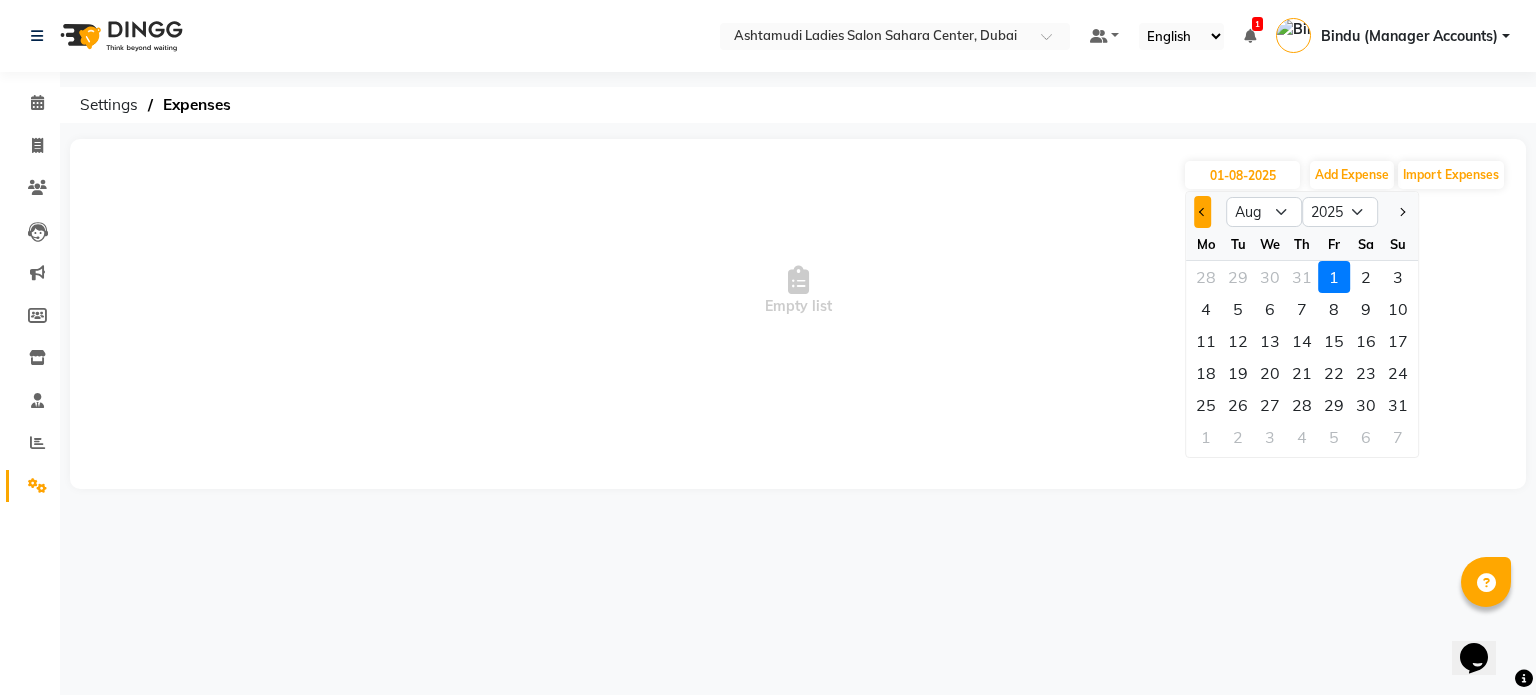 click 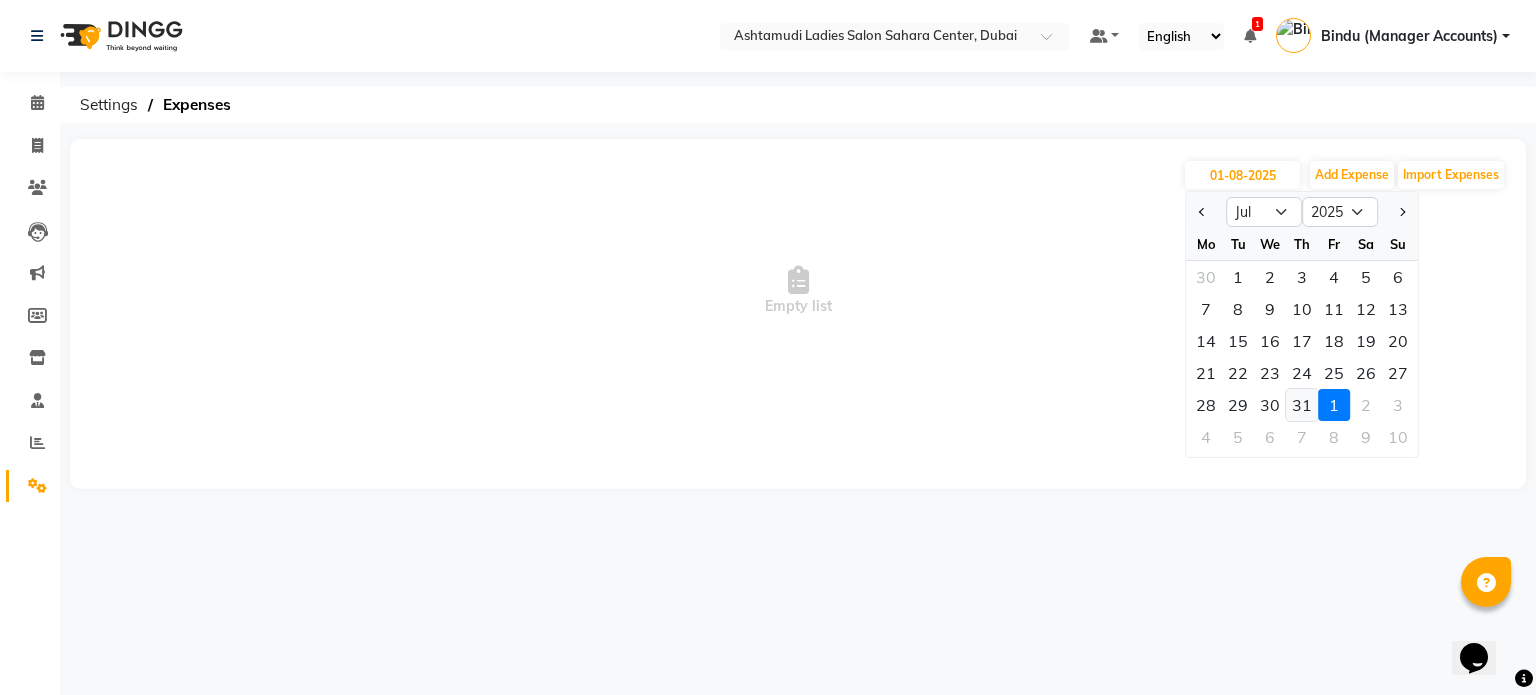 click on "31" 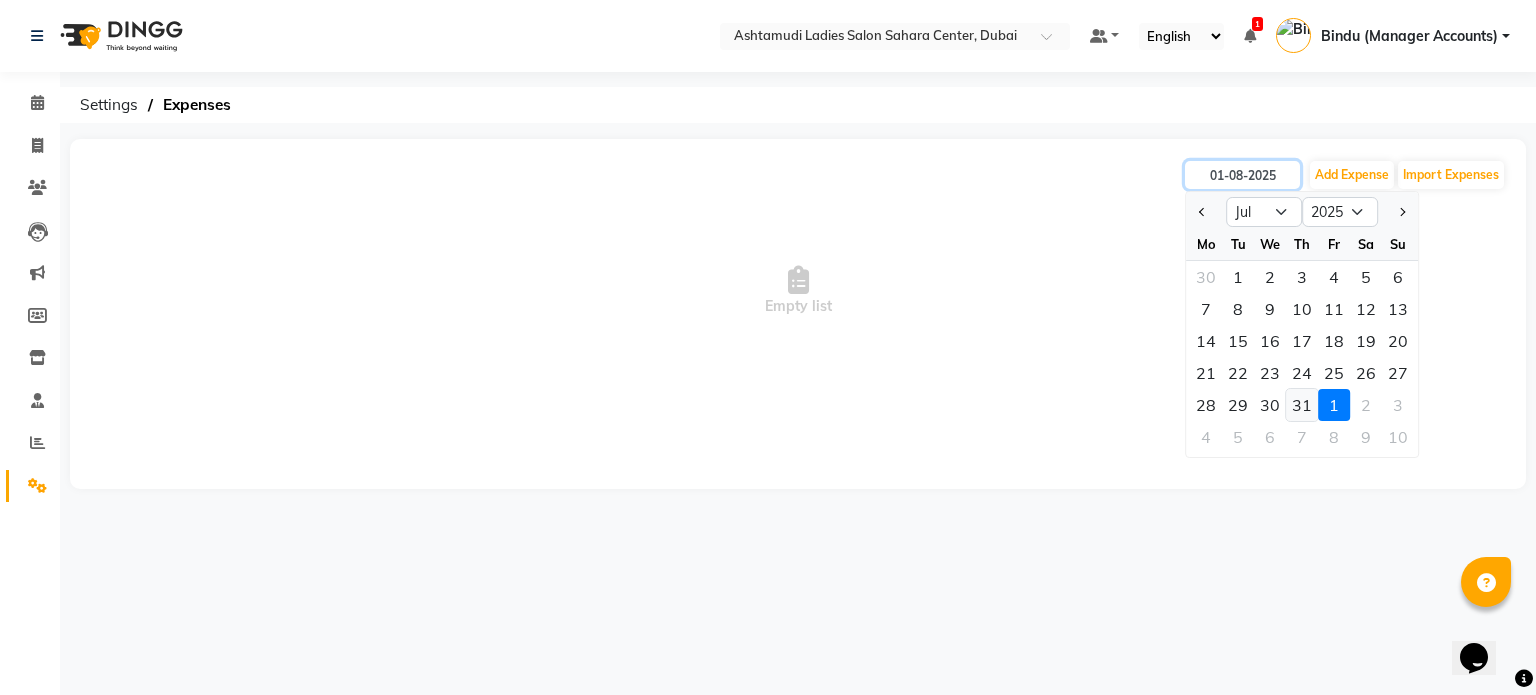 type on "31-07-2025" 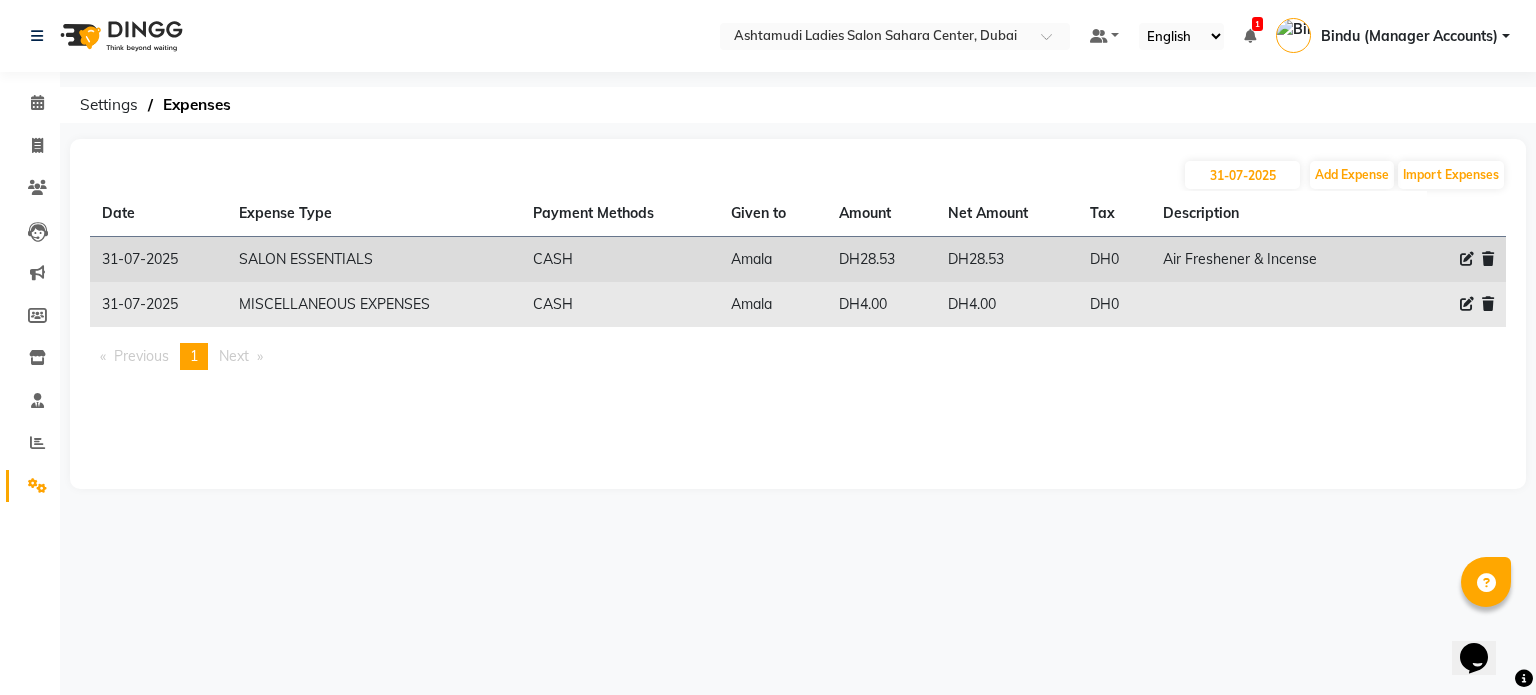 click 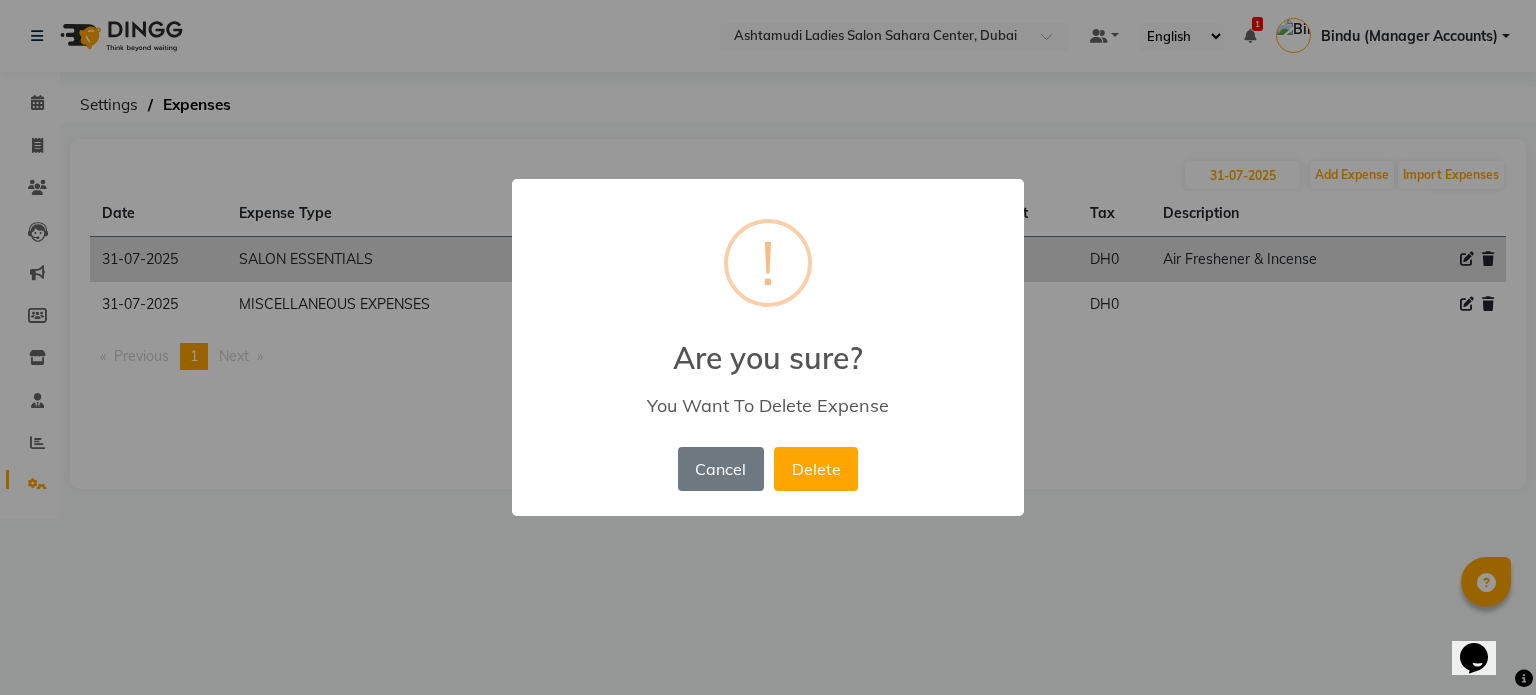 click on "× ! Are you sure? You Want To Delete Expense Cancel No Delete" at bounding box center [768, 347] 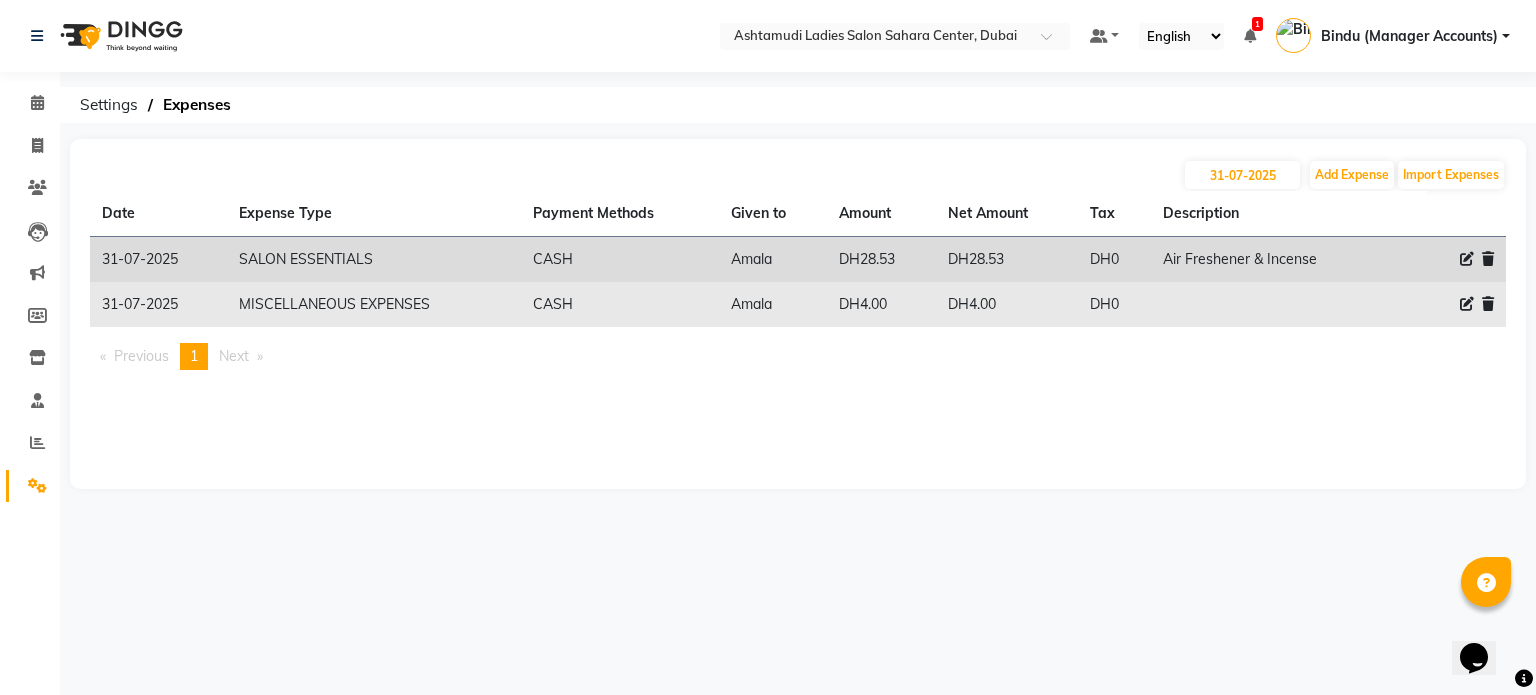 click on "DH4.00" 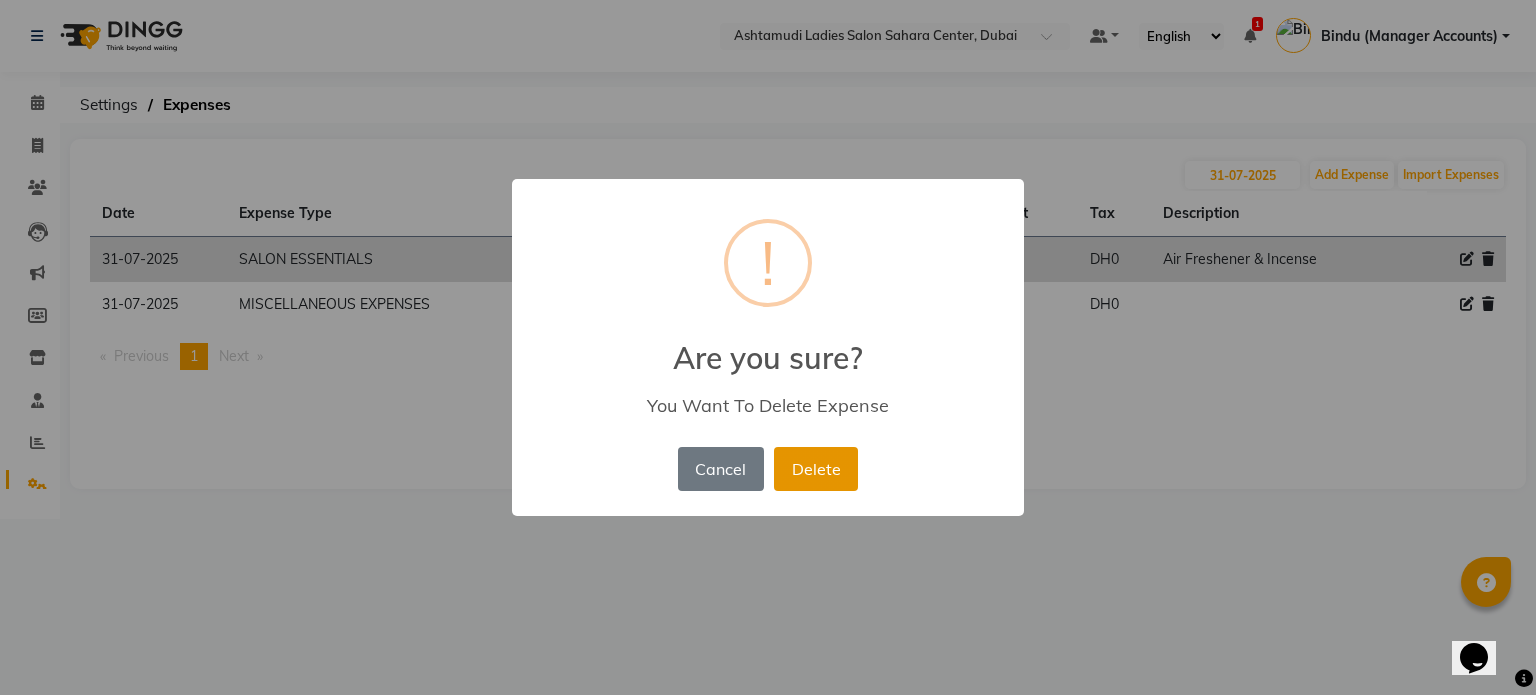 click on "Delete" at bounding box center [816, 469] 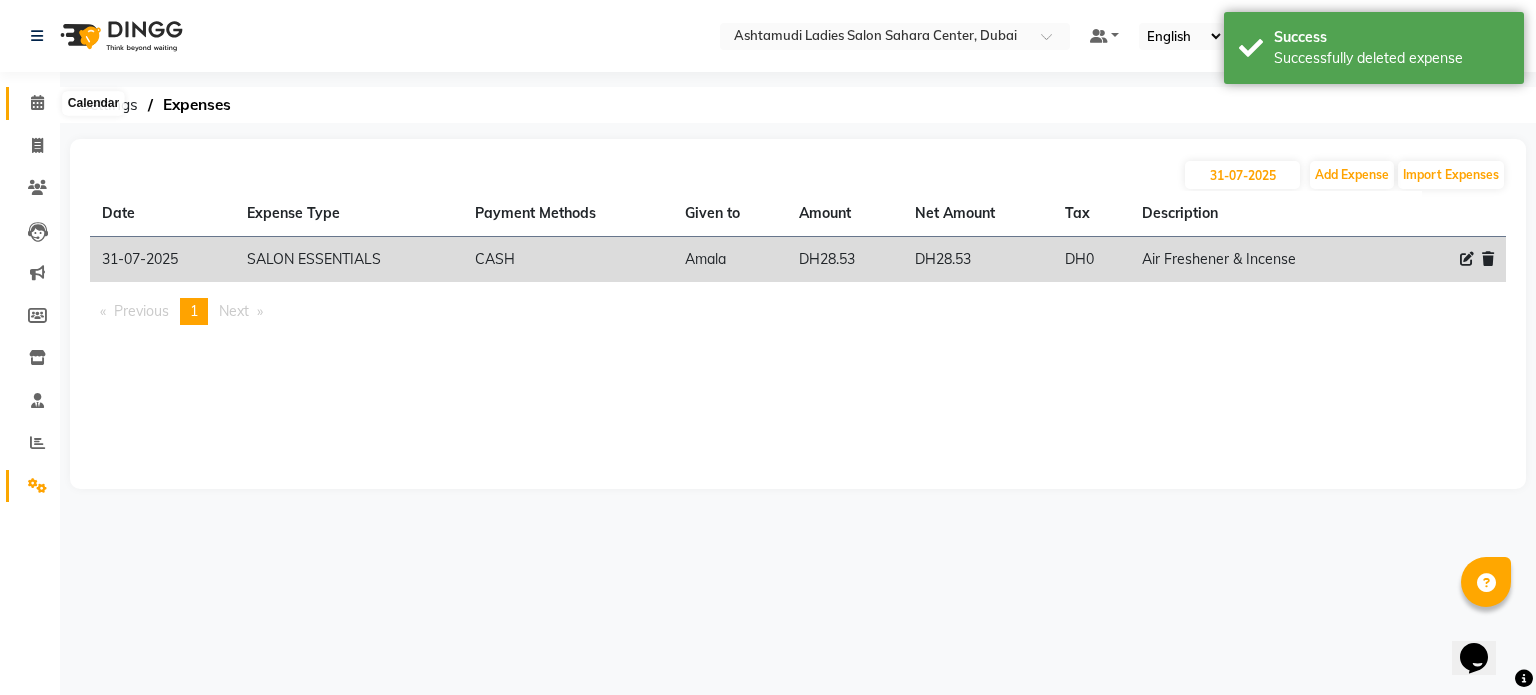 click 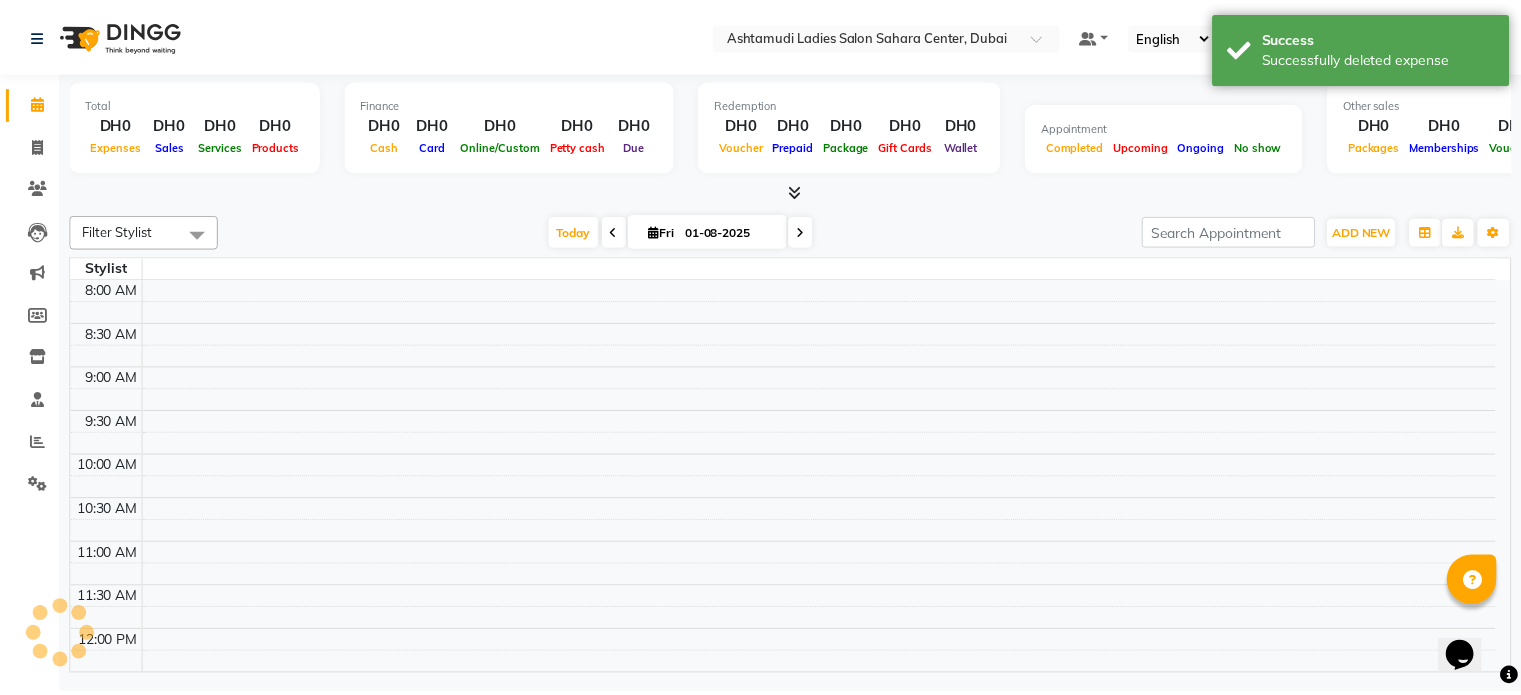 scroll, scrollTop: 0, scrollLeft: 0, axis: both 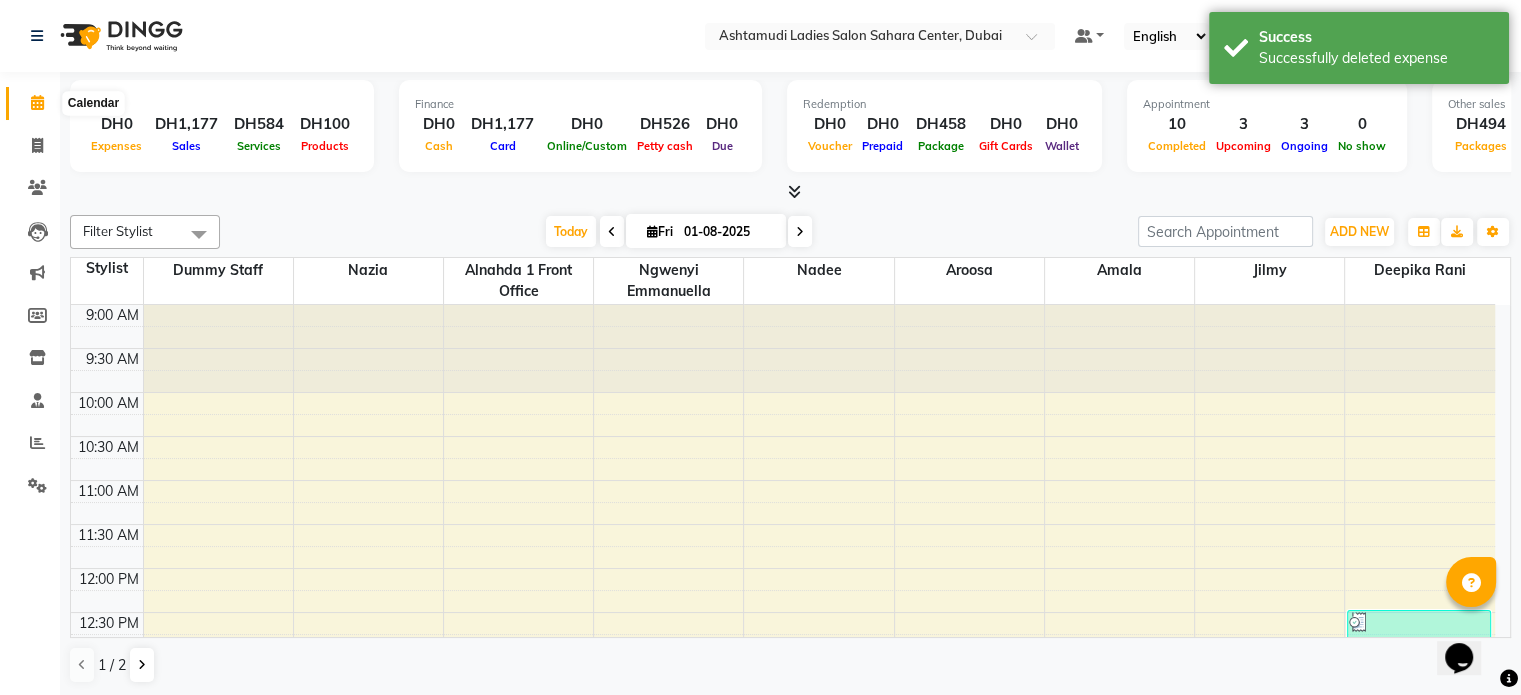 click 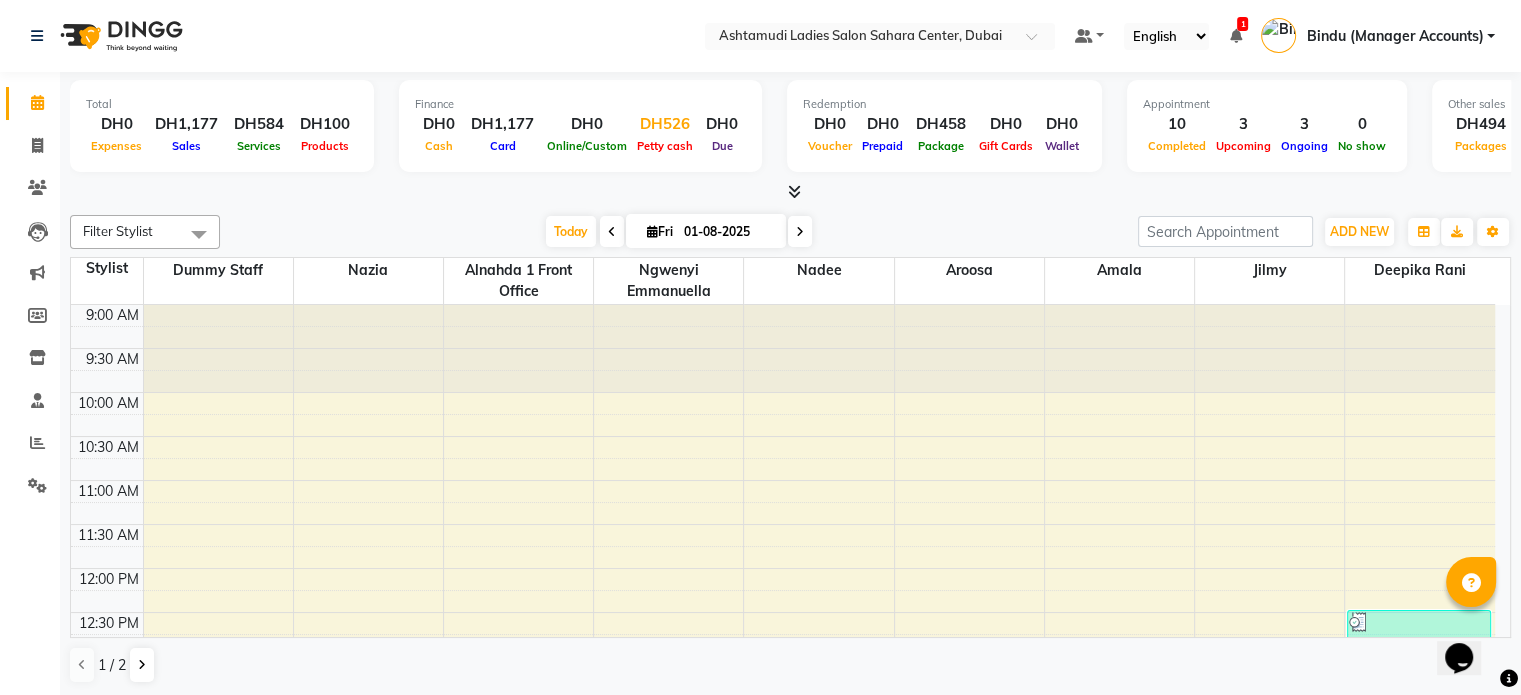 click on "DH526" at bounding box center (665, 124) 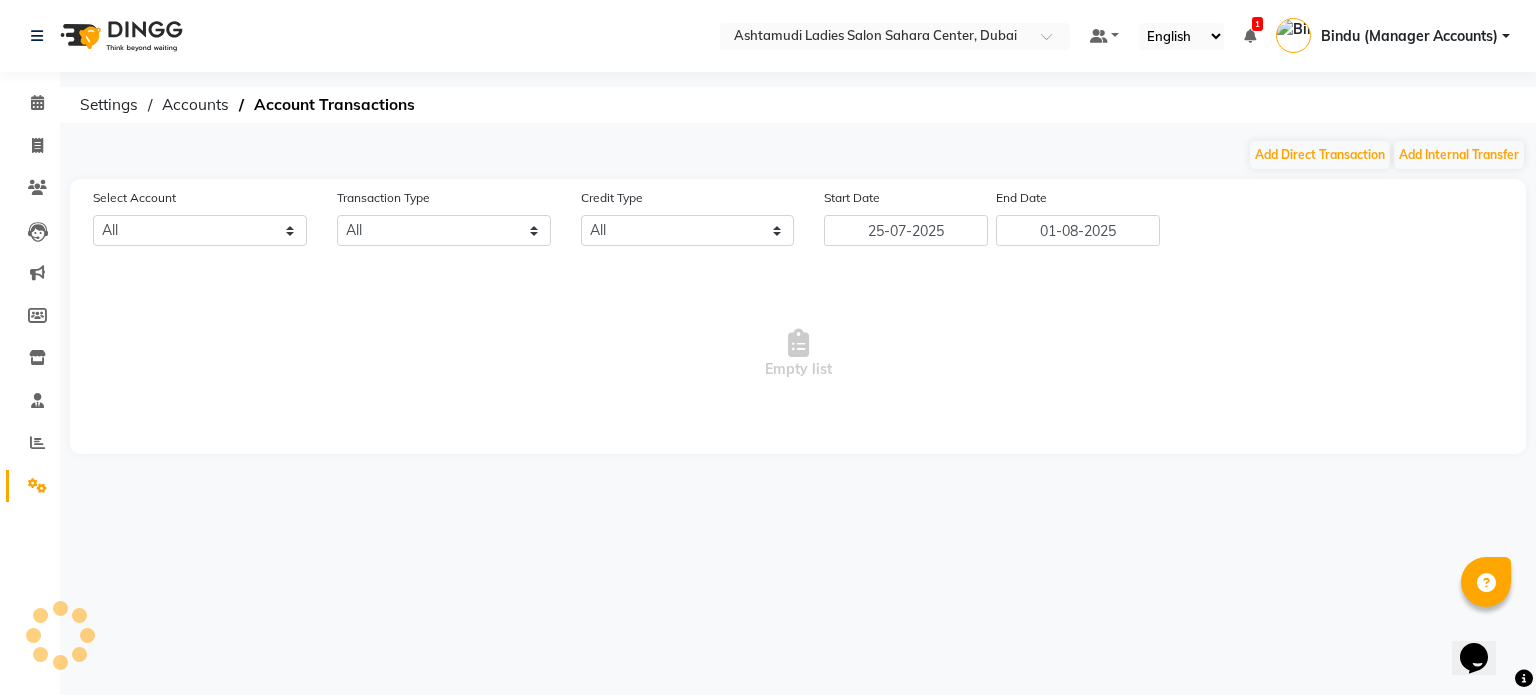 select on "6330" 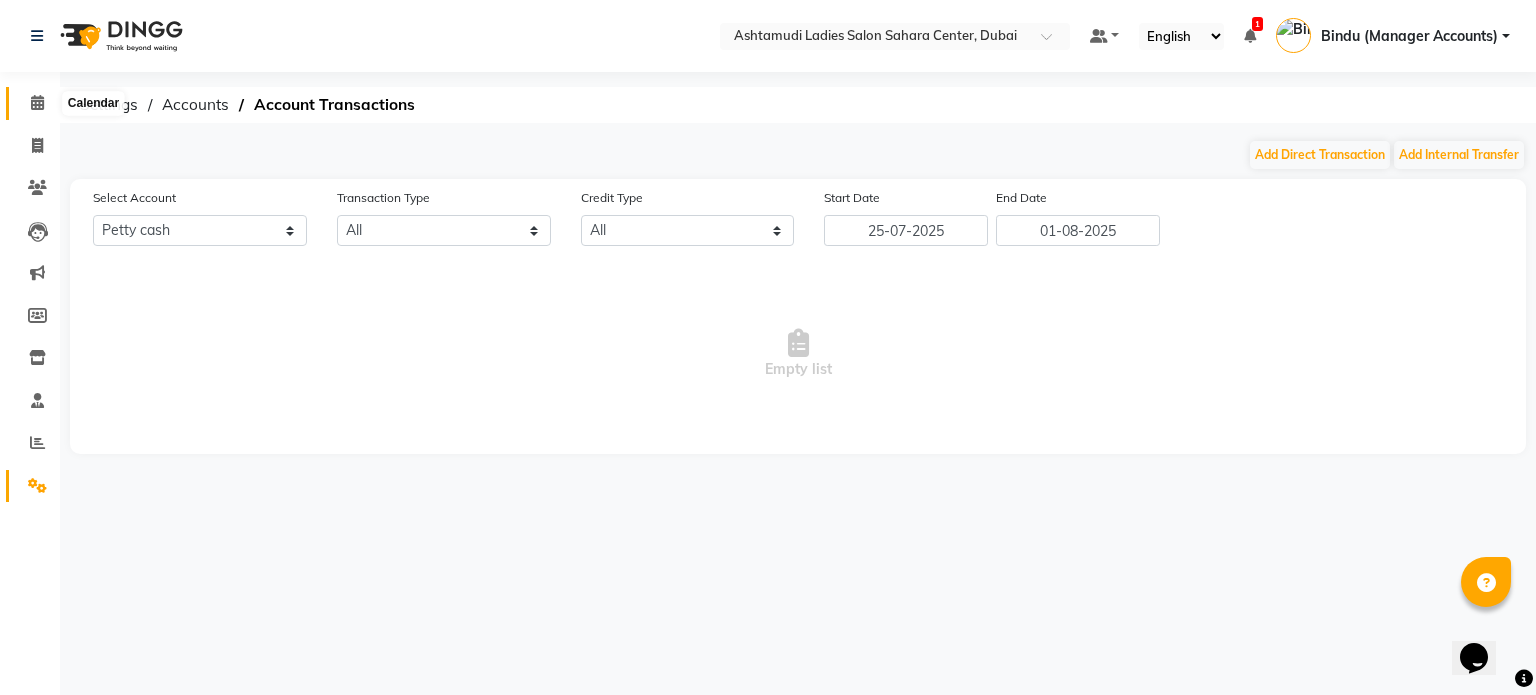 click 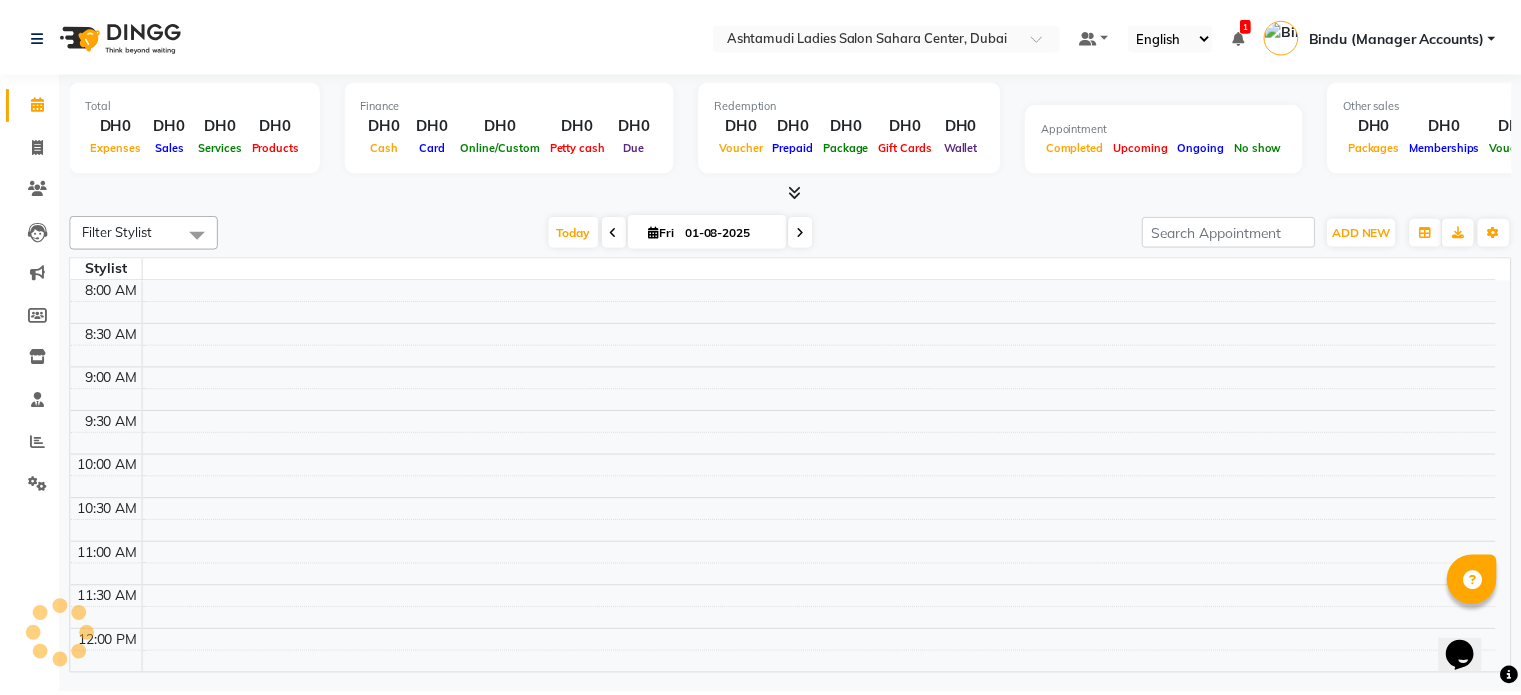 scroll, scrollTop: 524, scrollLeft: 0, axis: vertical 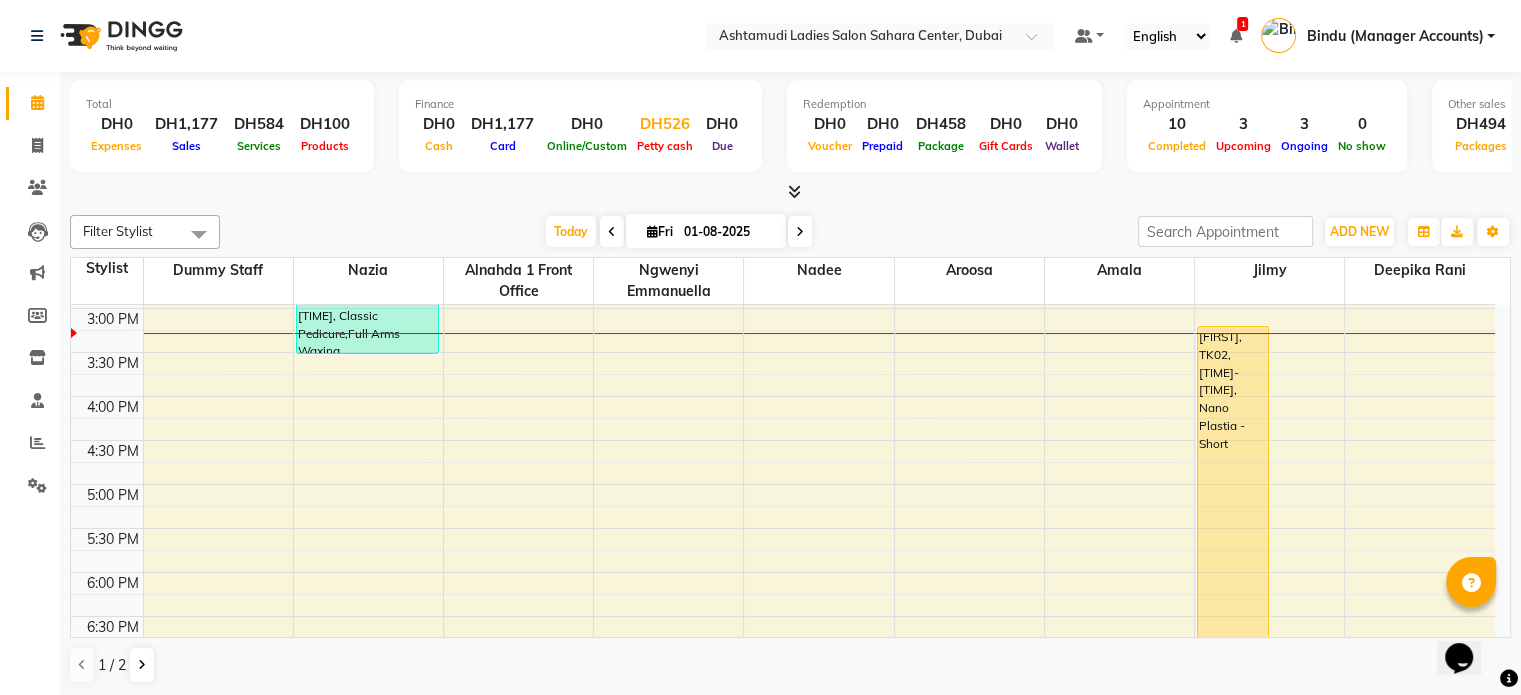 click on "DH526" at bounding box center [665, 124] 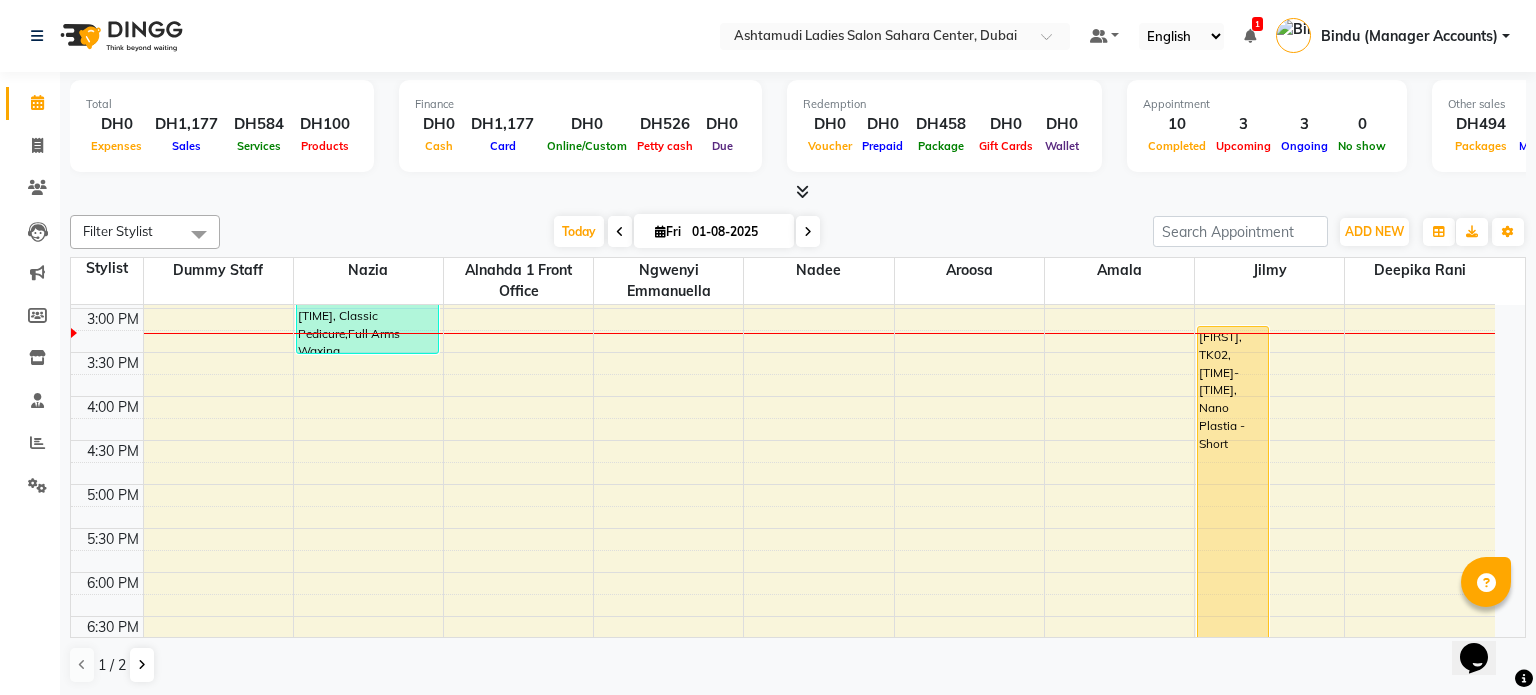 select on "6330" 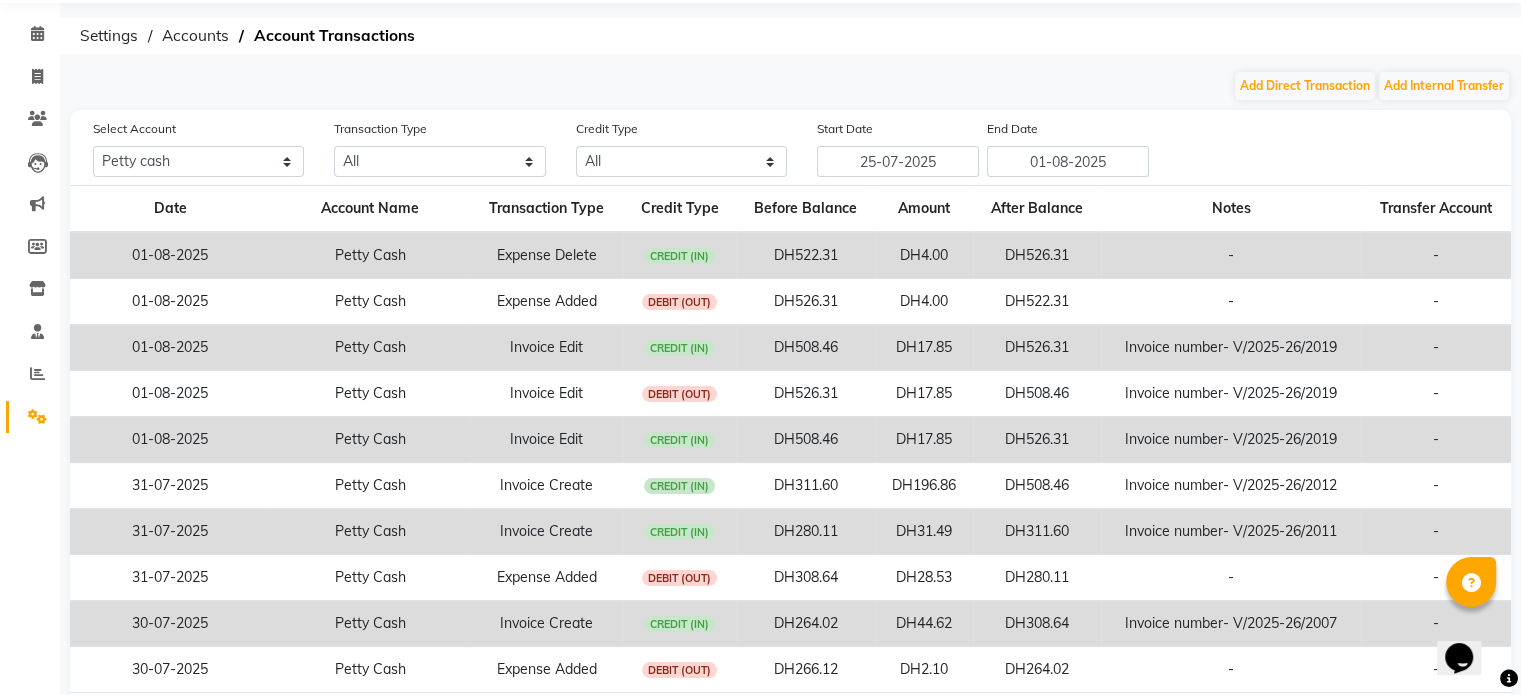 scroll, scrollTop: 0, scrollLeft: 0, axis: both 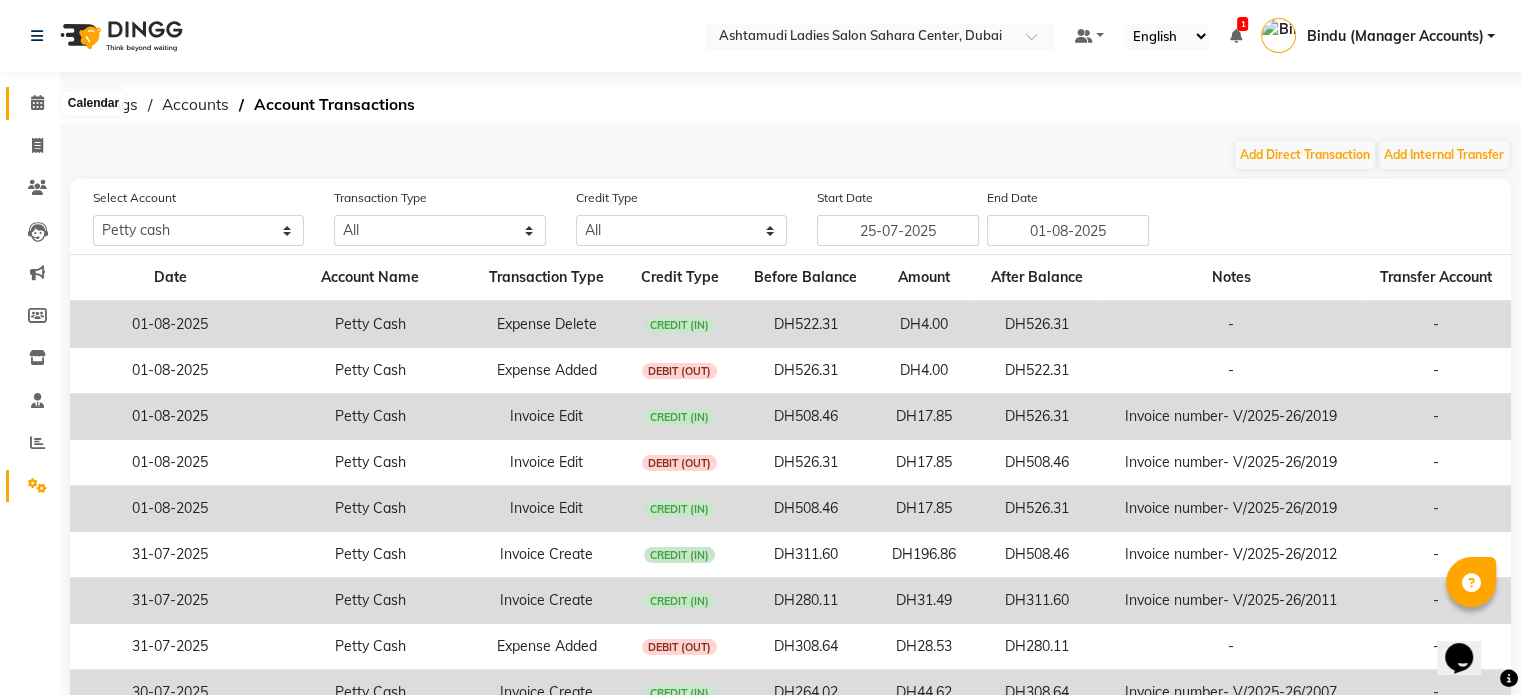 click 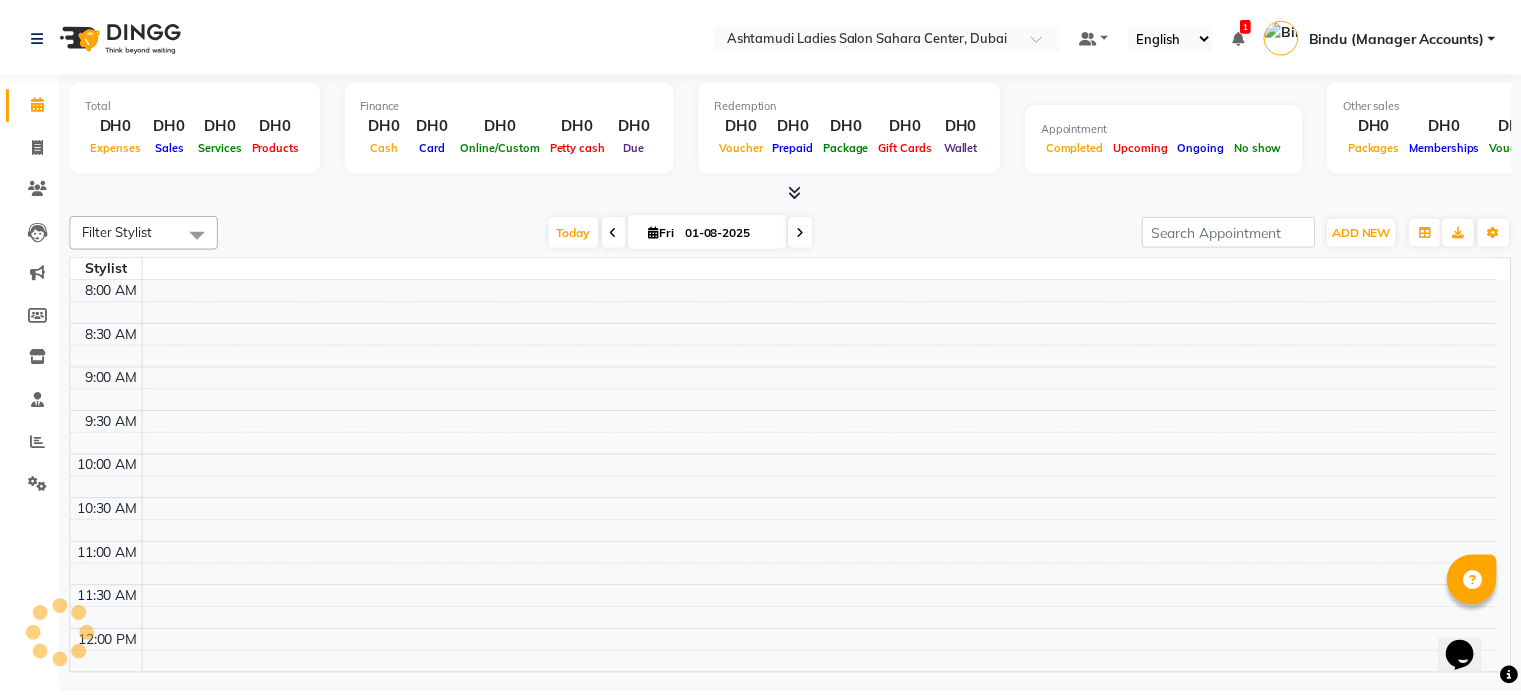 scroll, scrollTop: 0, scrollLeft: 0, axis: both 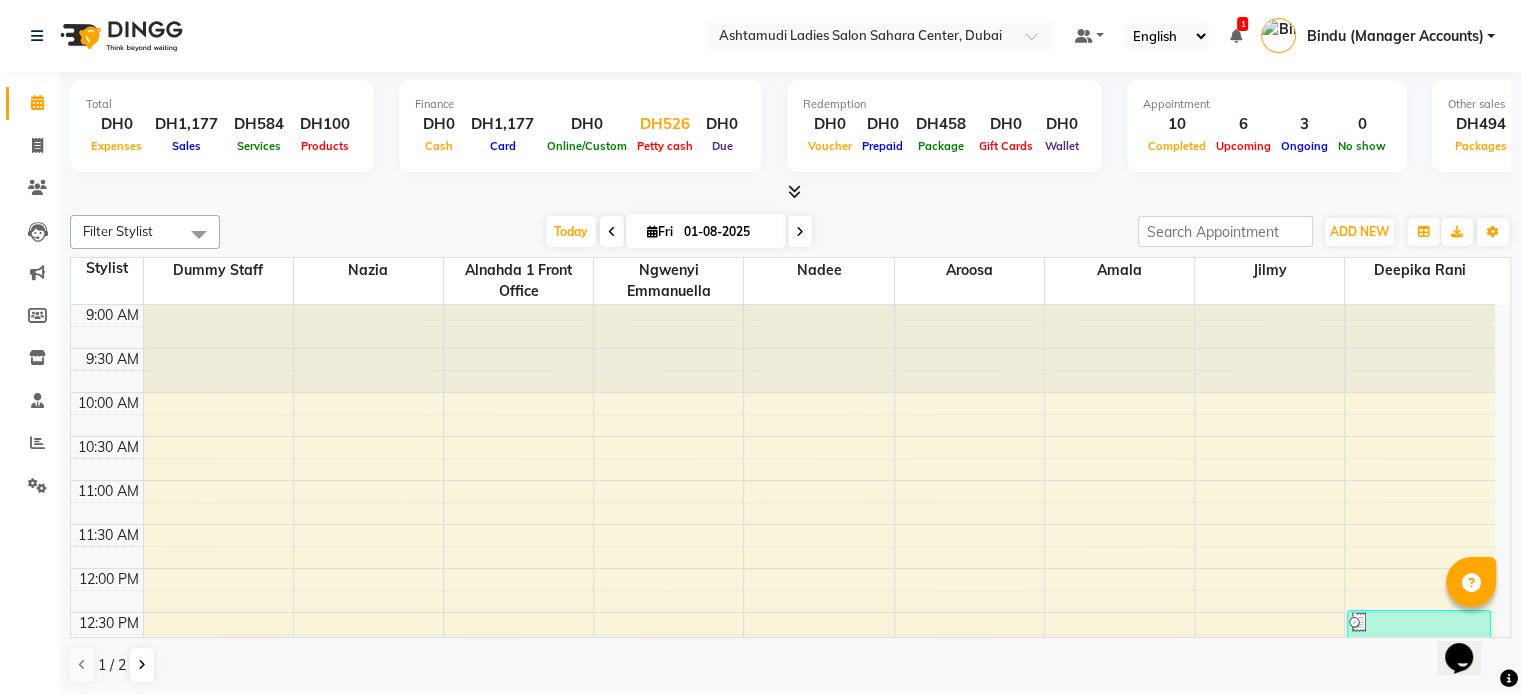 click on "Petty cash" at bounding box center (665, 145) 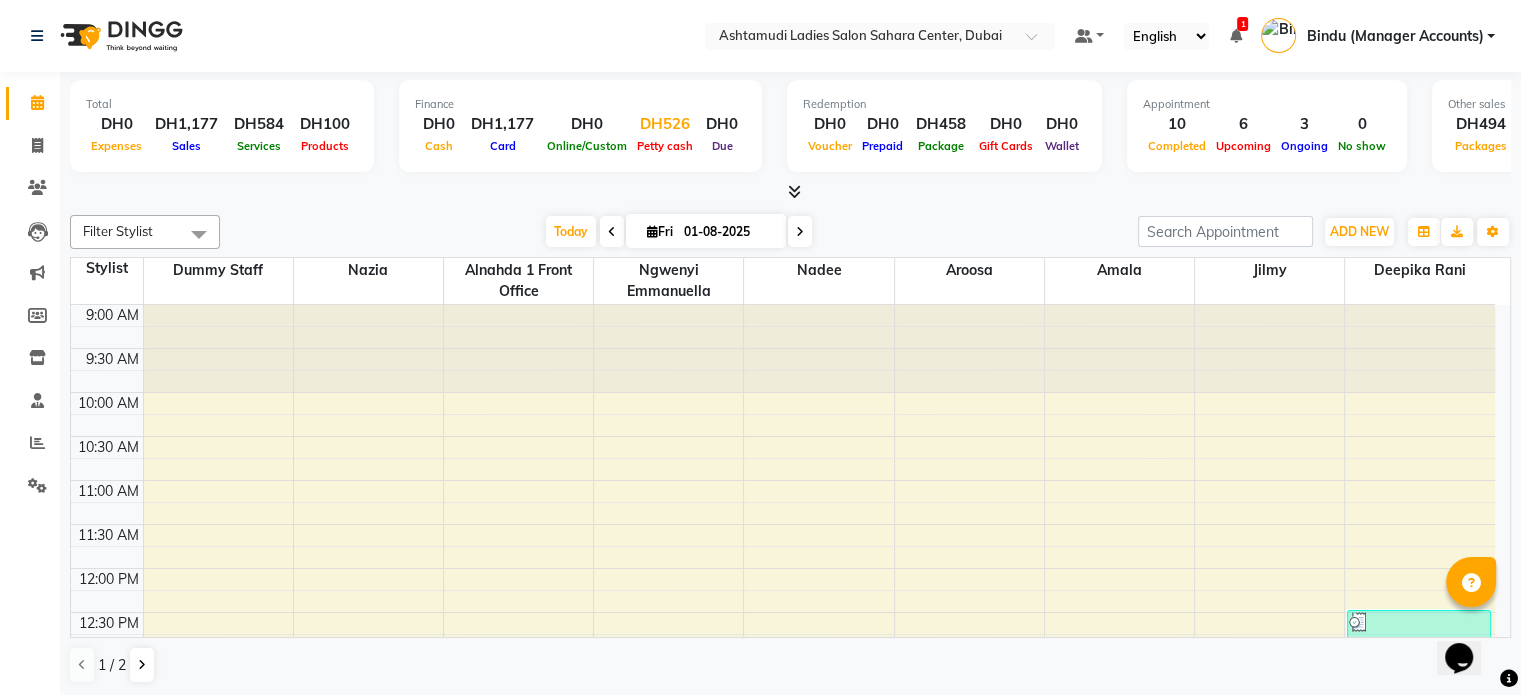 click on "Petty cash" at bounding box center (665, 145) 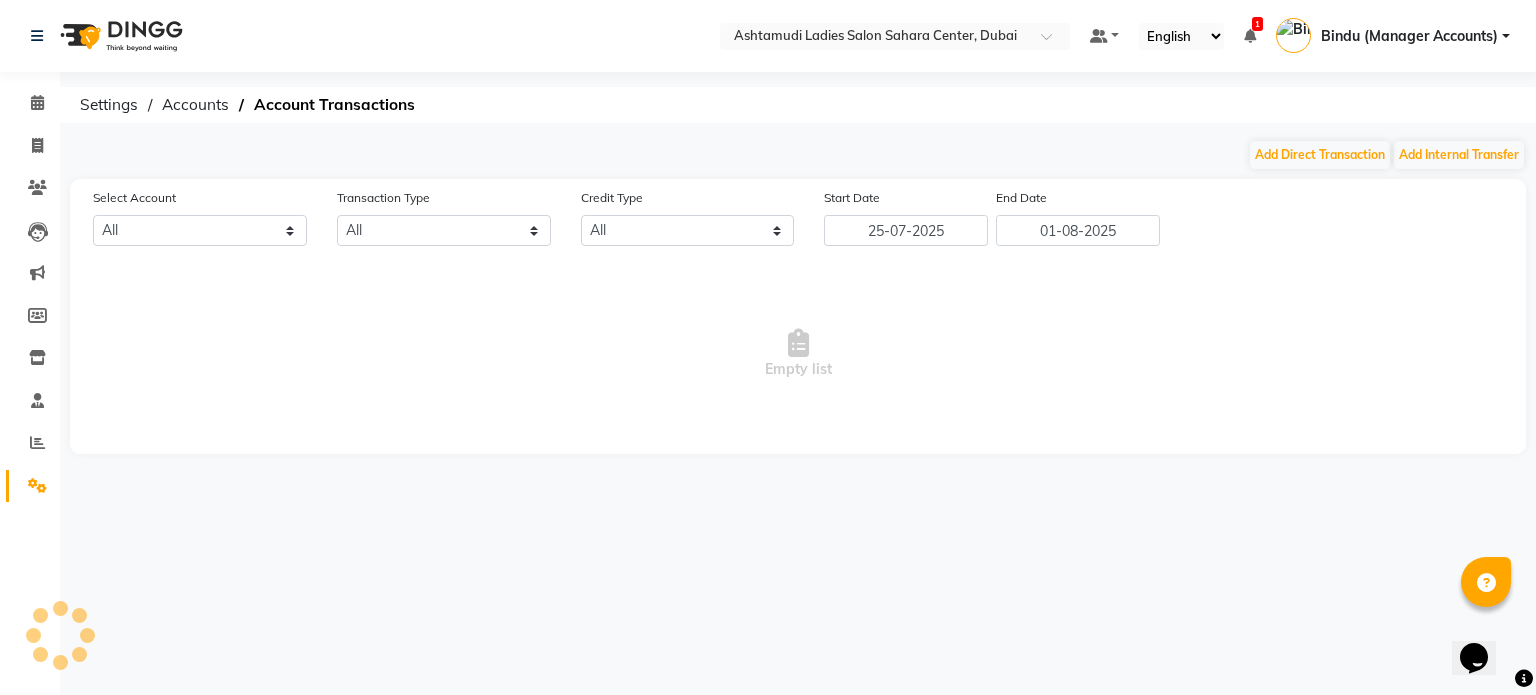 select on "6330" 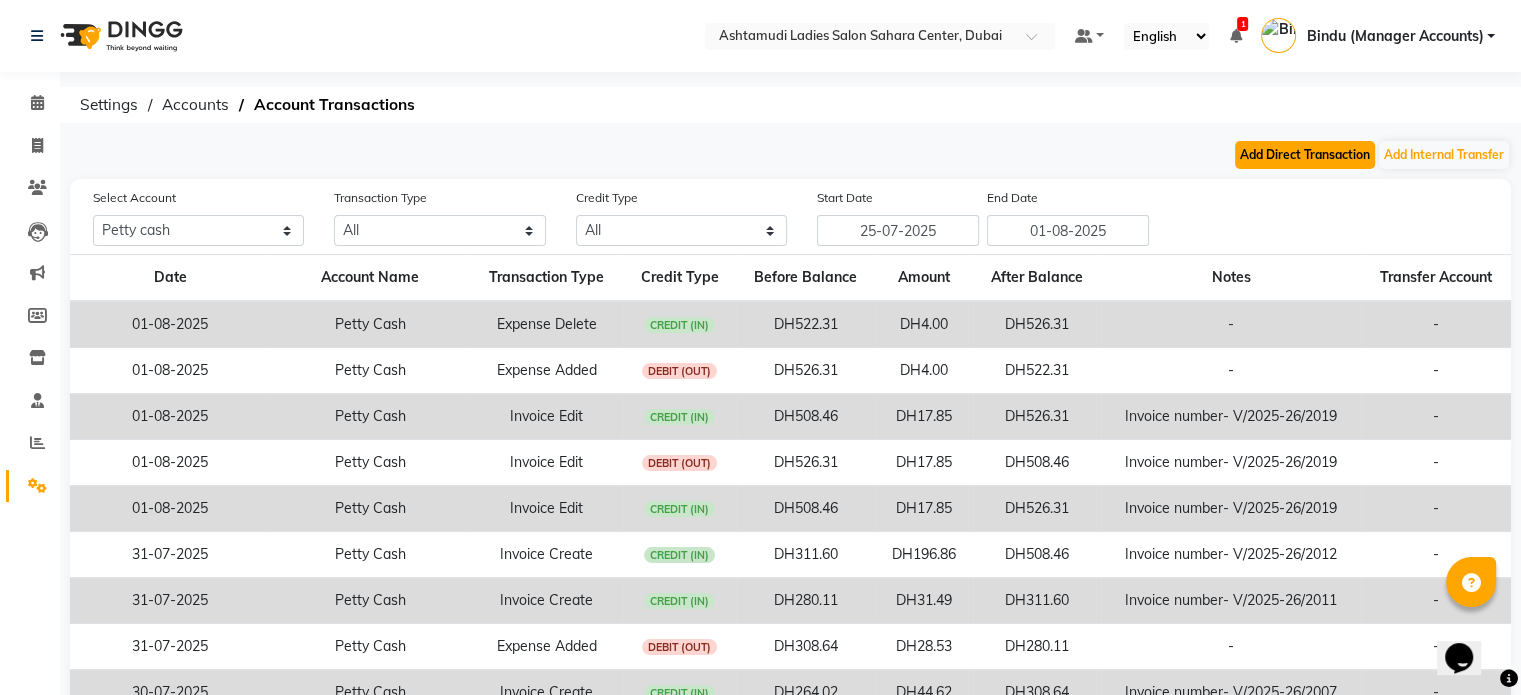 click on "Add Direct Transaction" 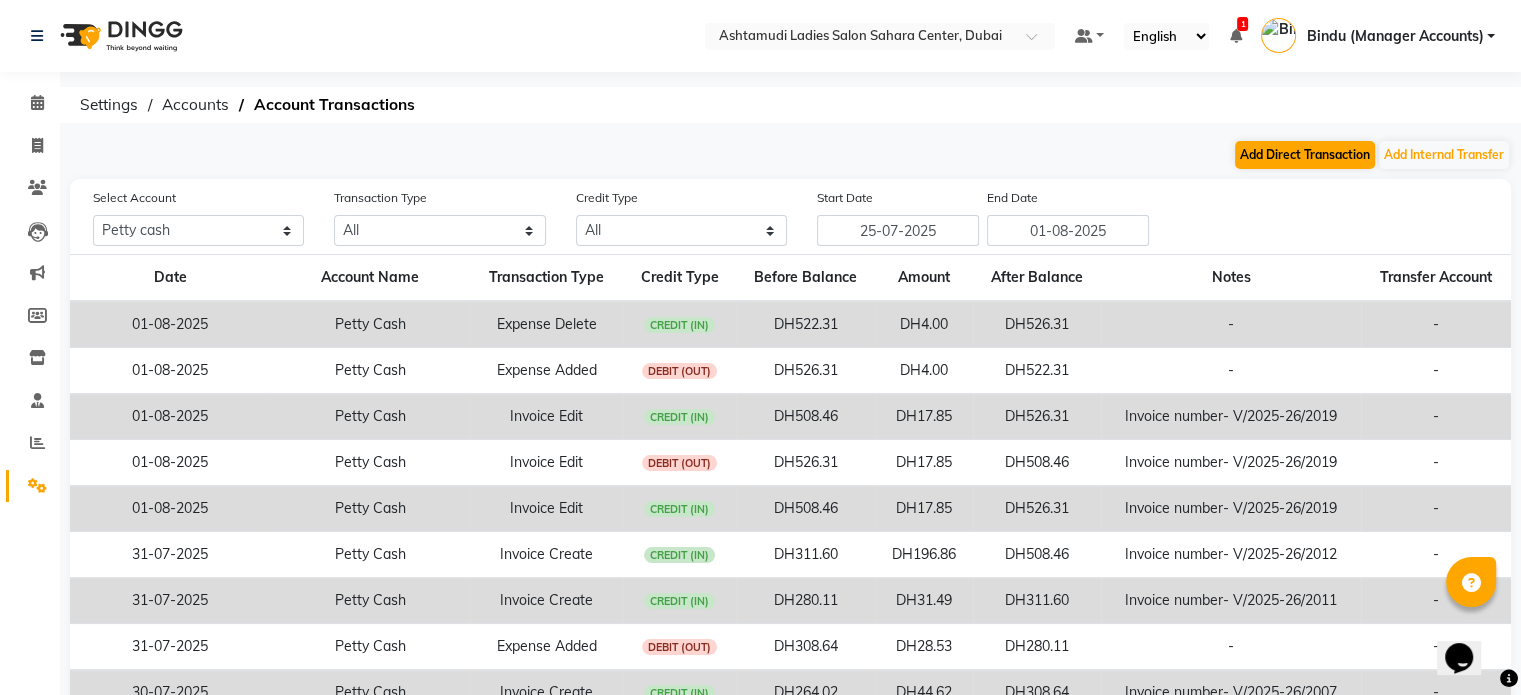 select on "direct" 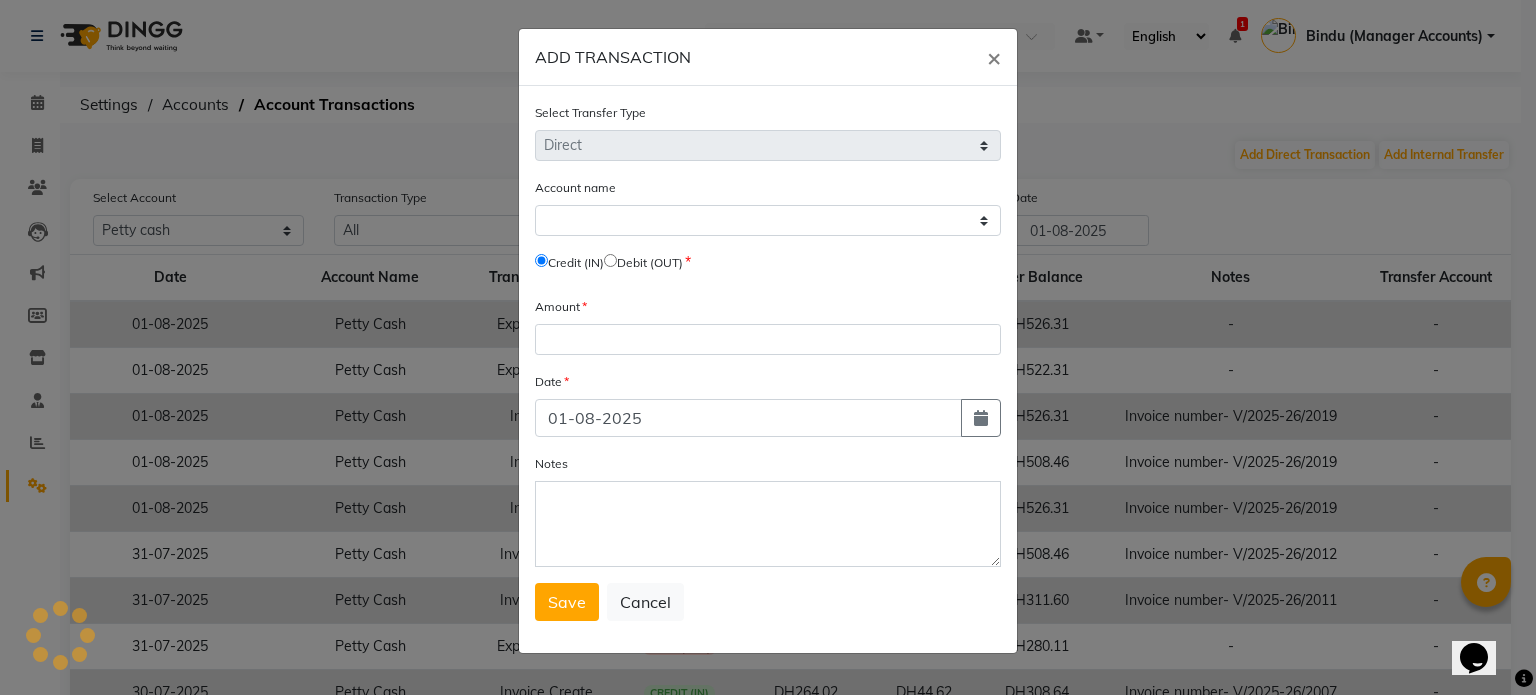 select on "6330" 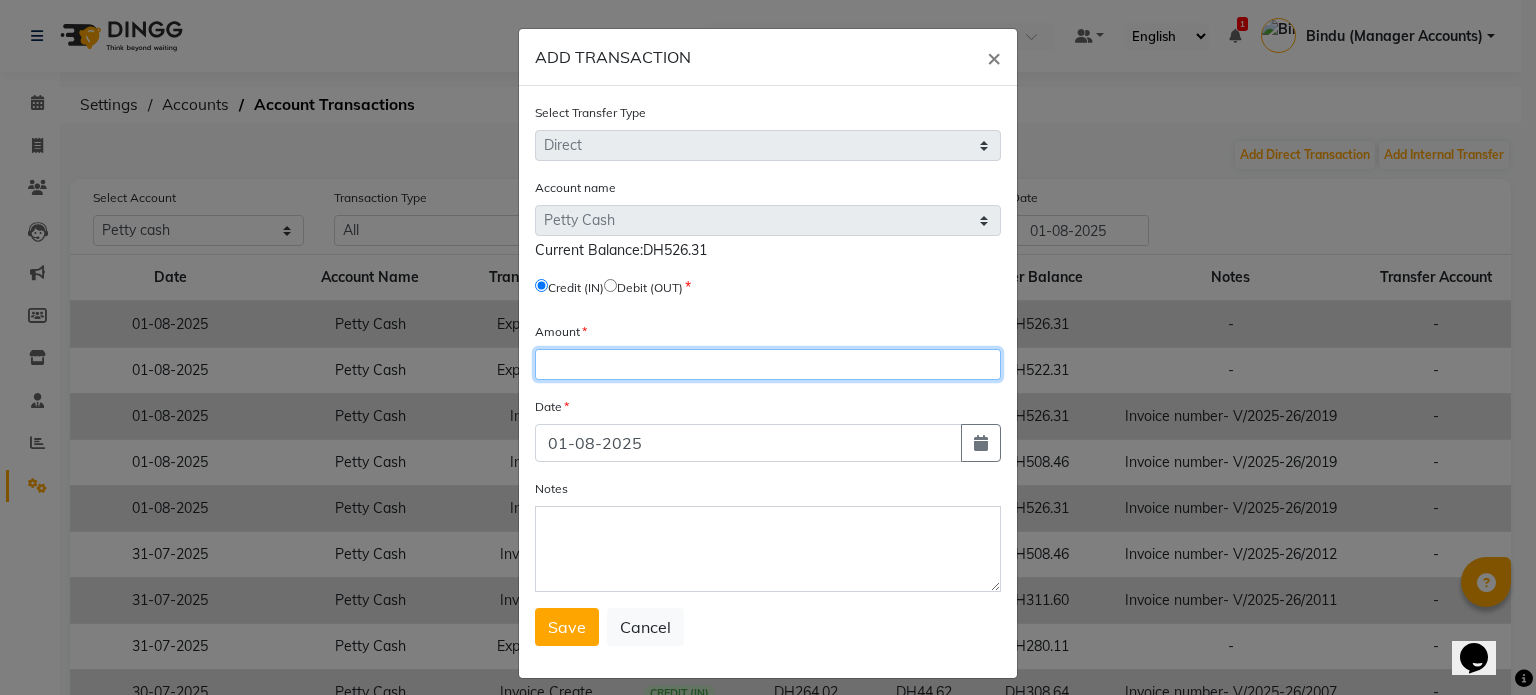 click 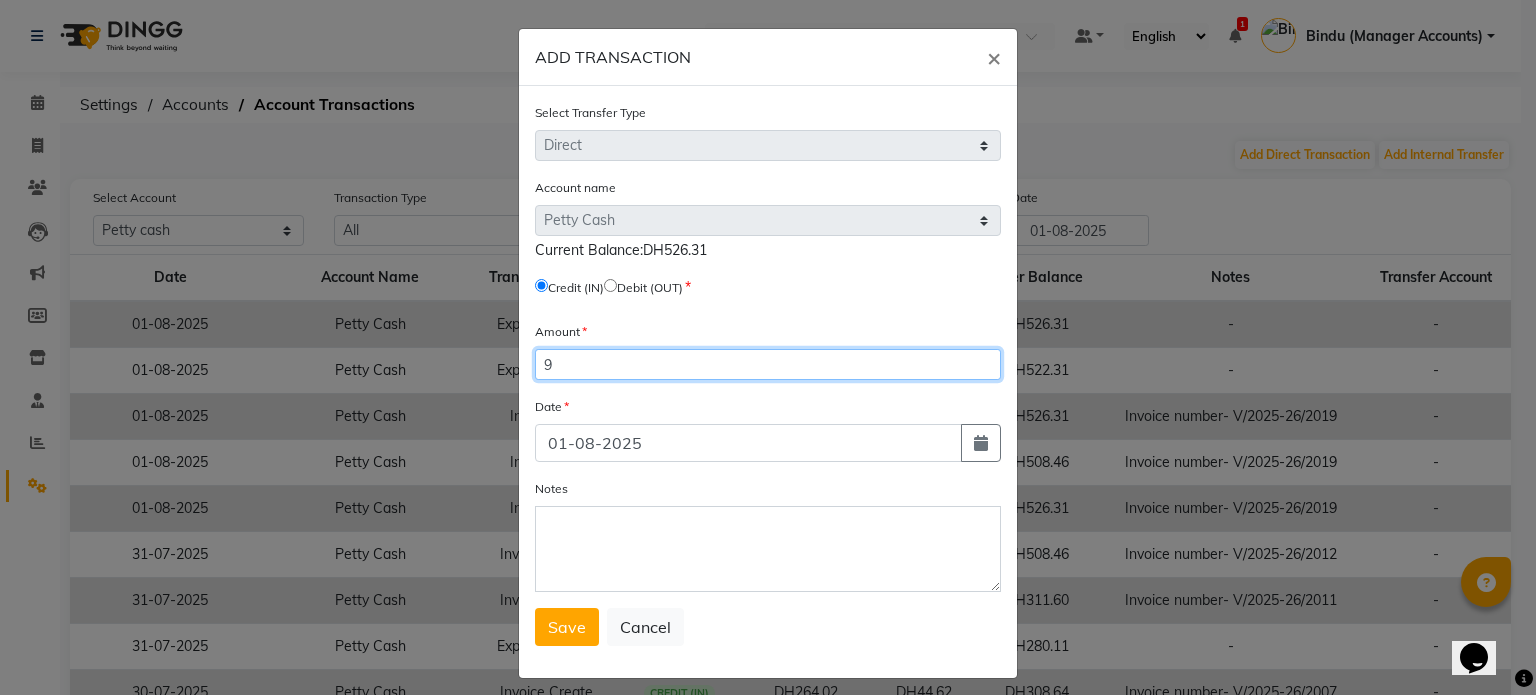 type on "9" 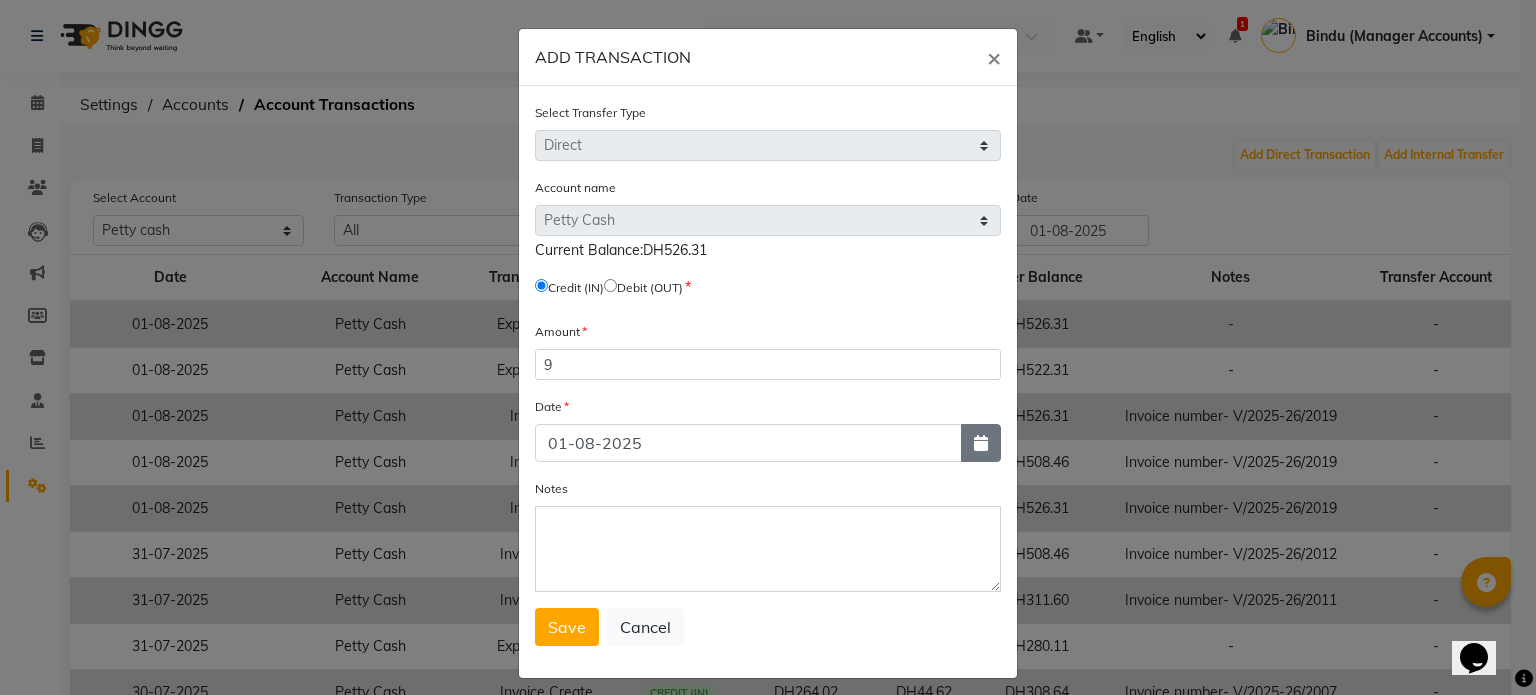 click 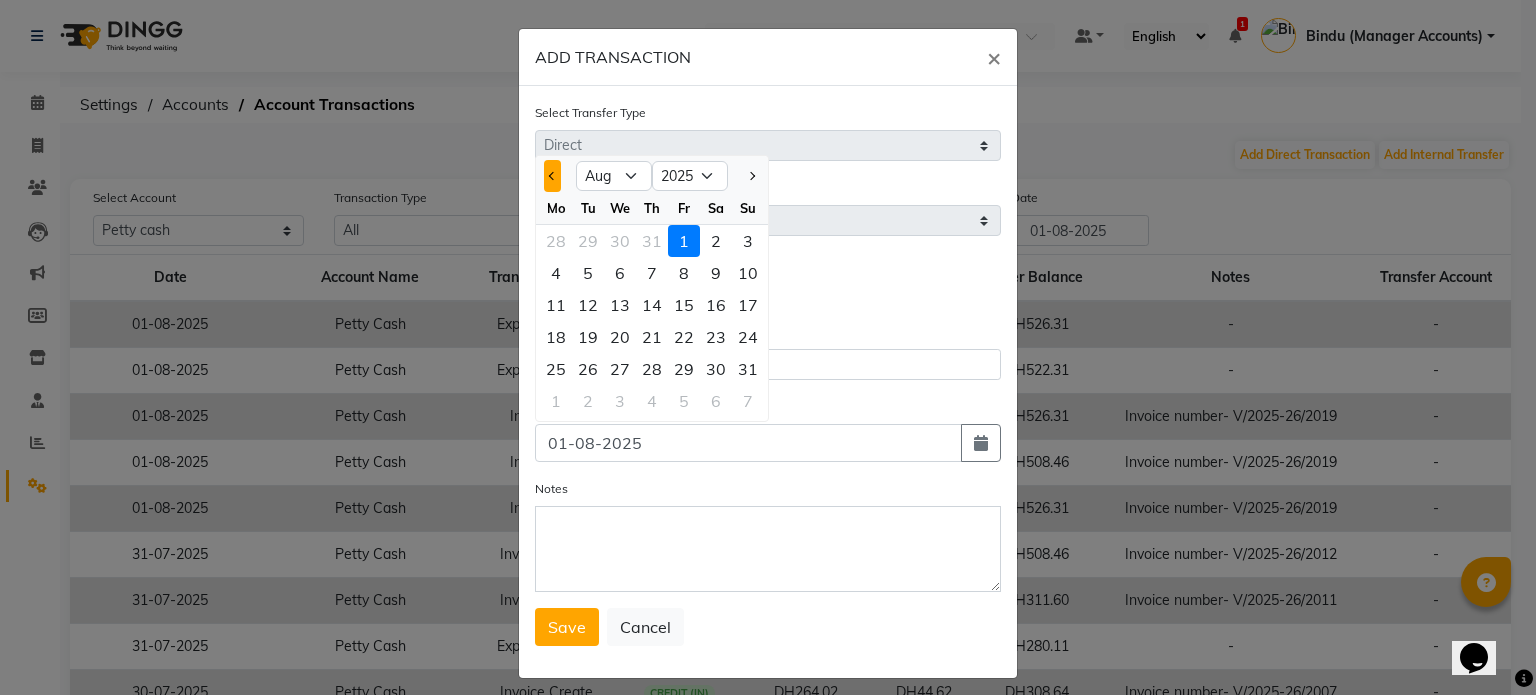 click 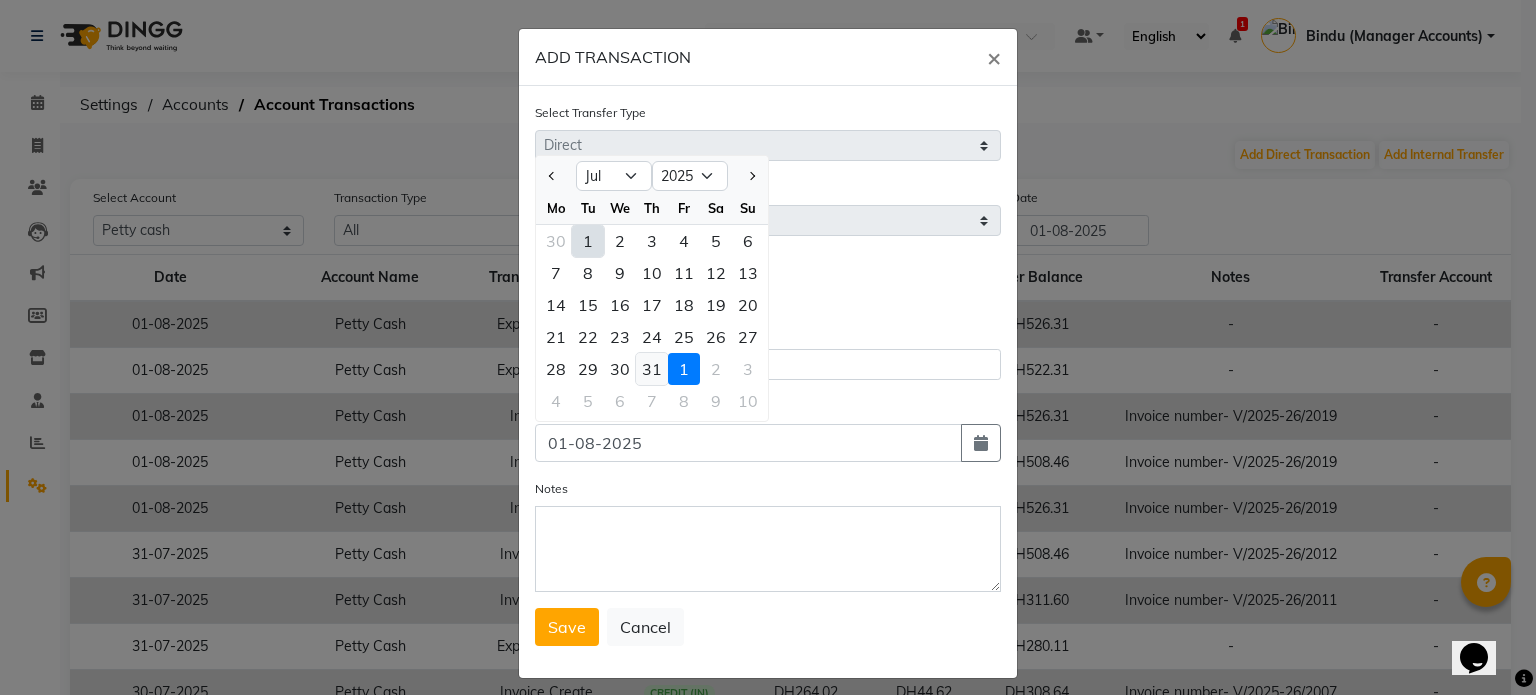click on "31" 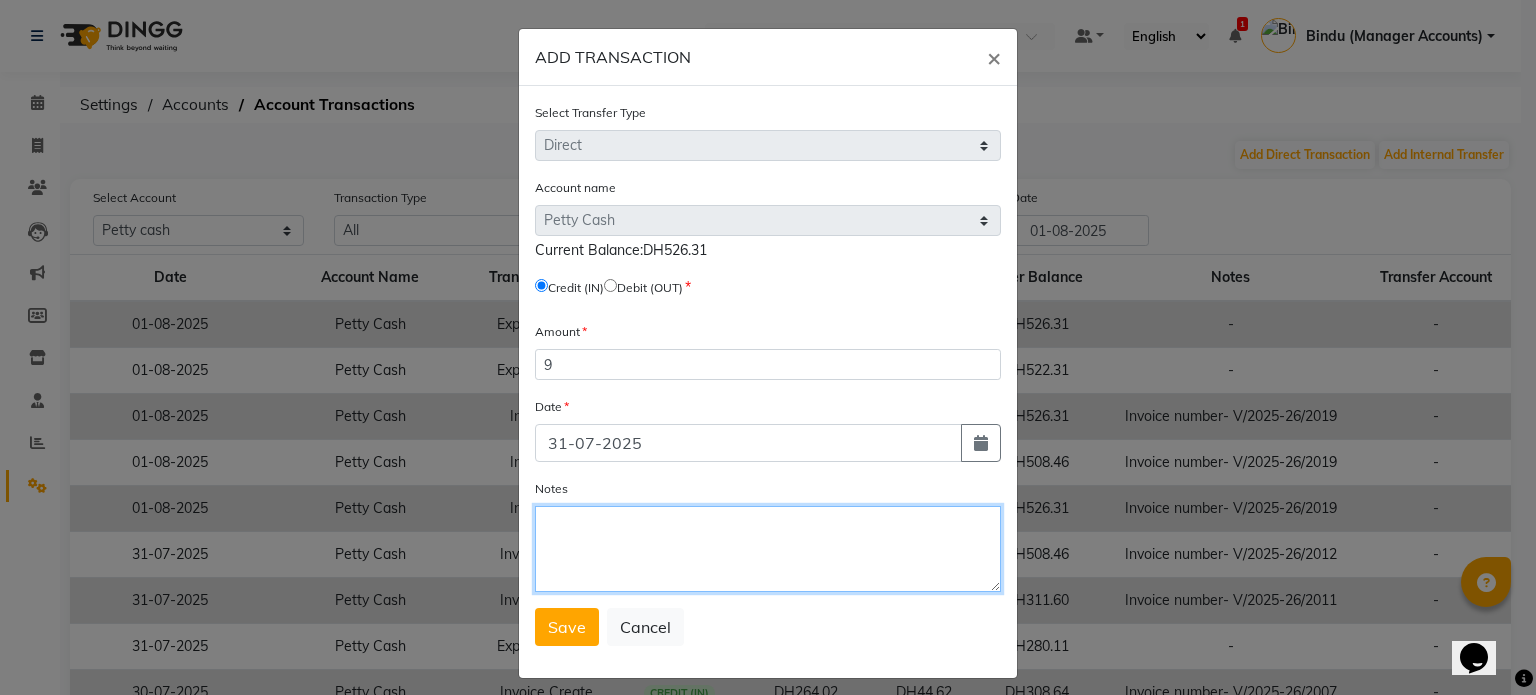 click on "Notes" at bounding box center (768, 549) 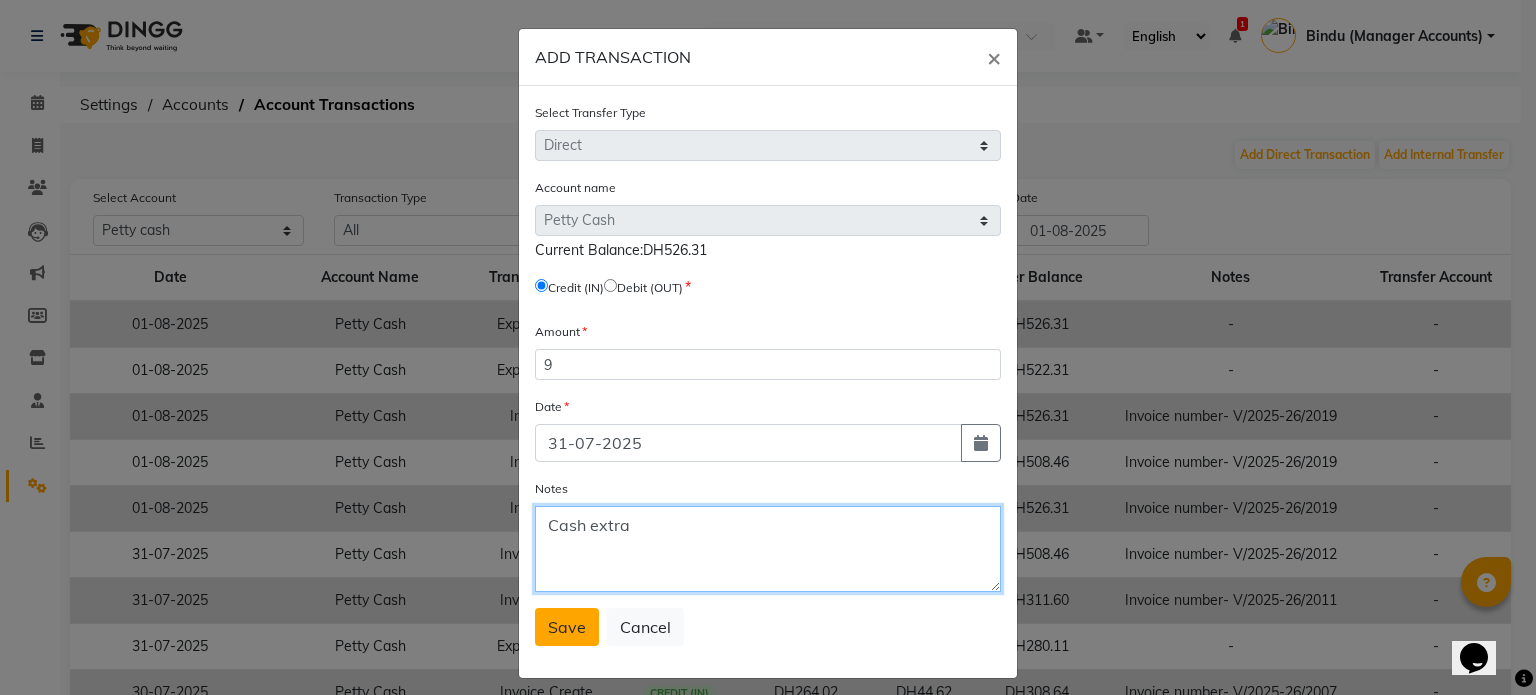type on "Cash extra" 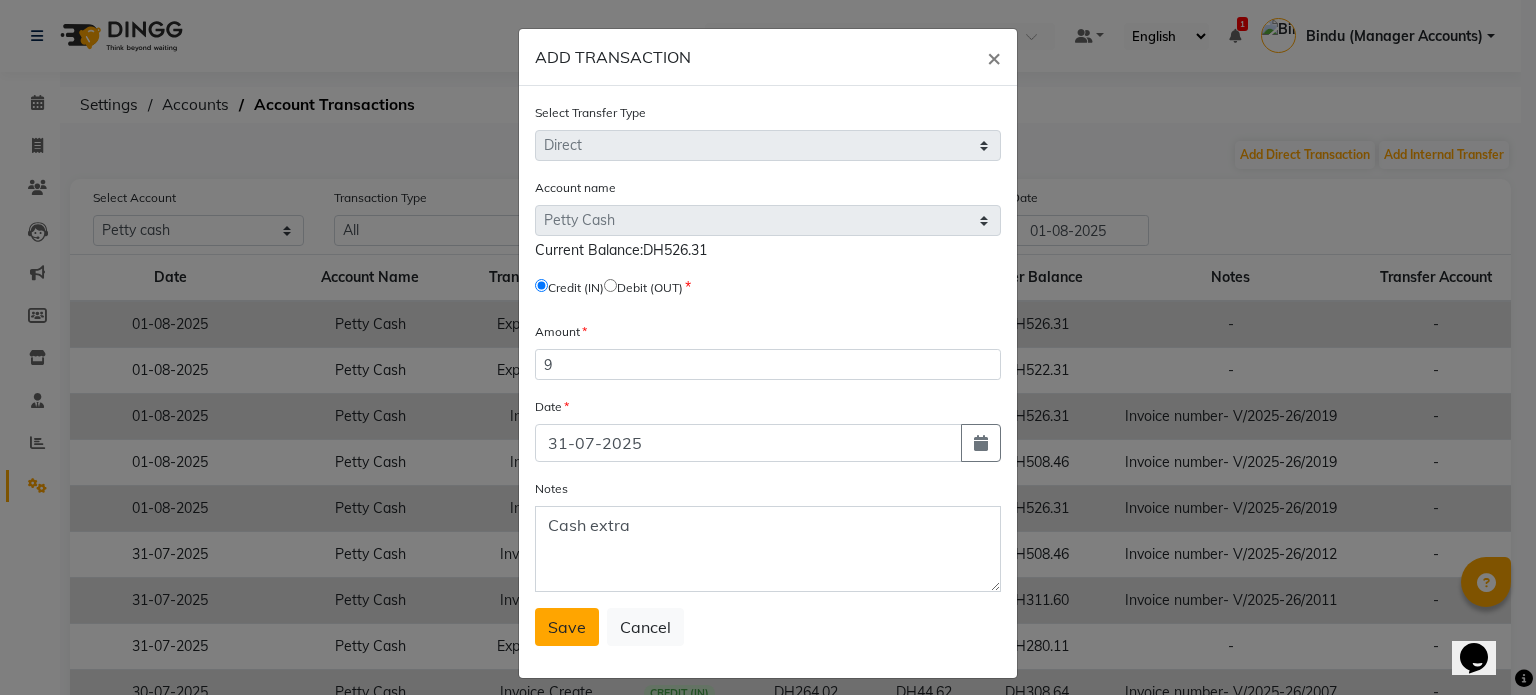 click on "Save" at bounding box center [567, 627] 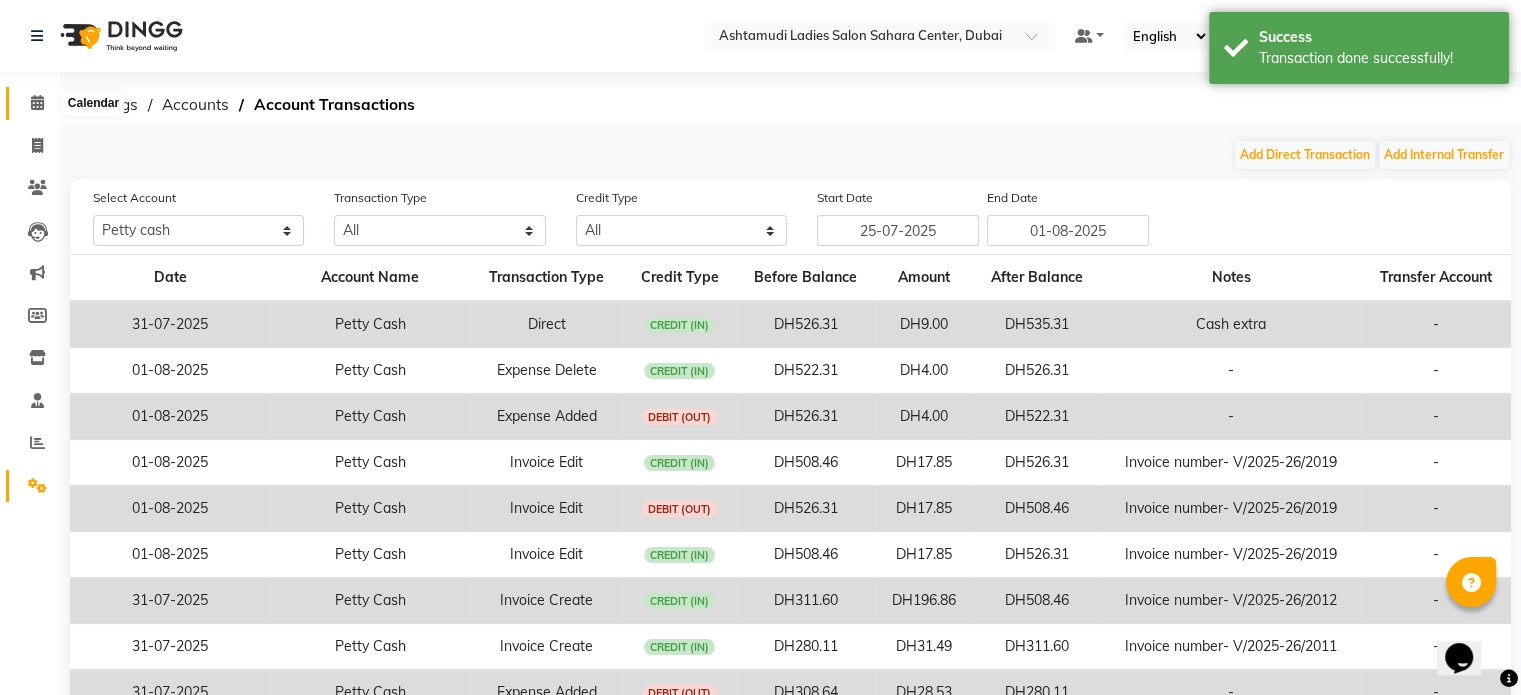 click 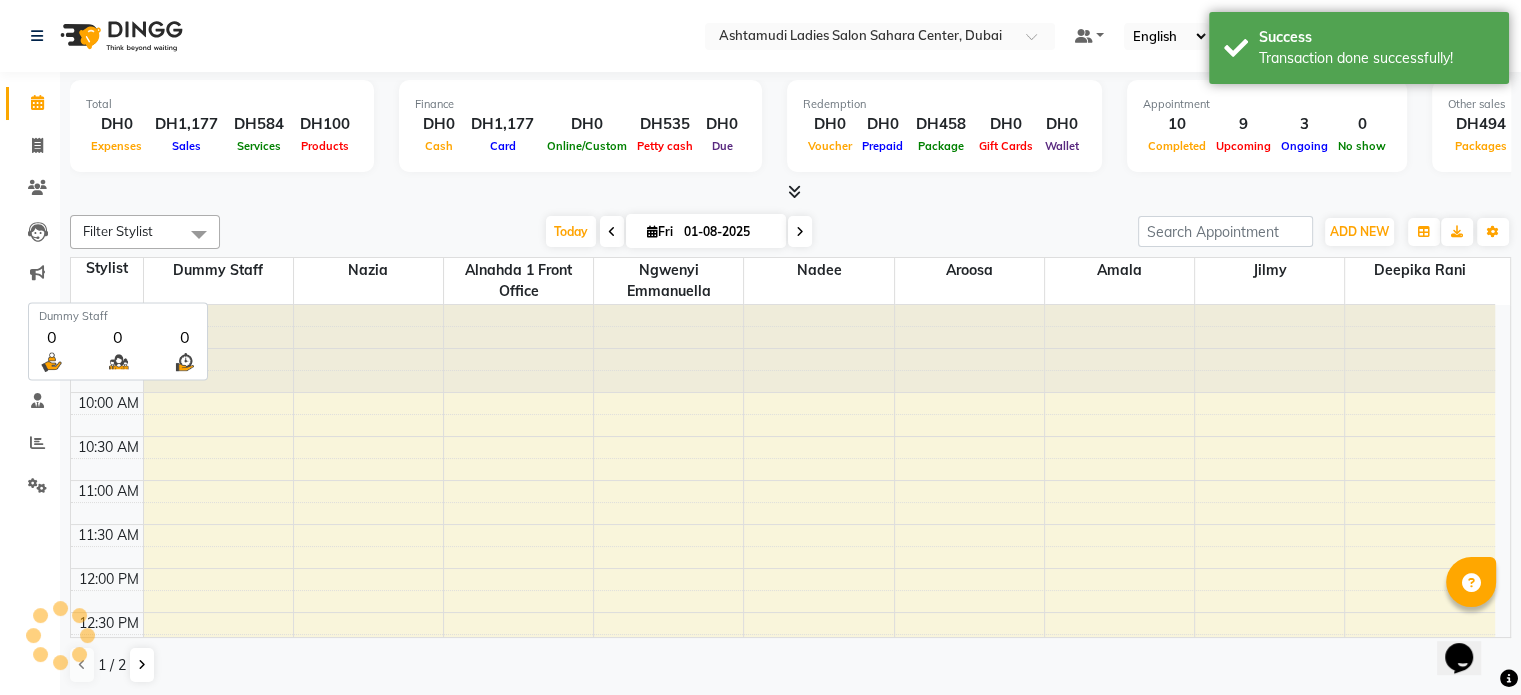 scroll, scrollTop: 0, scrollLeft: 0, axis: both 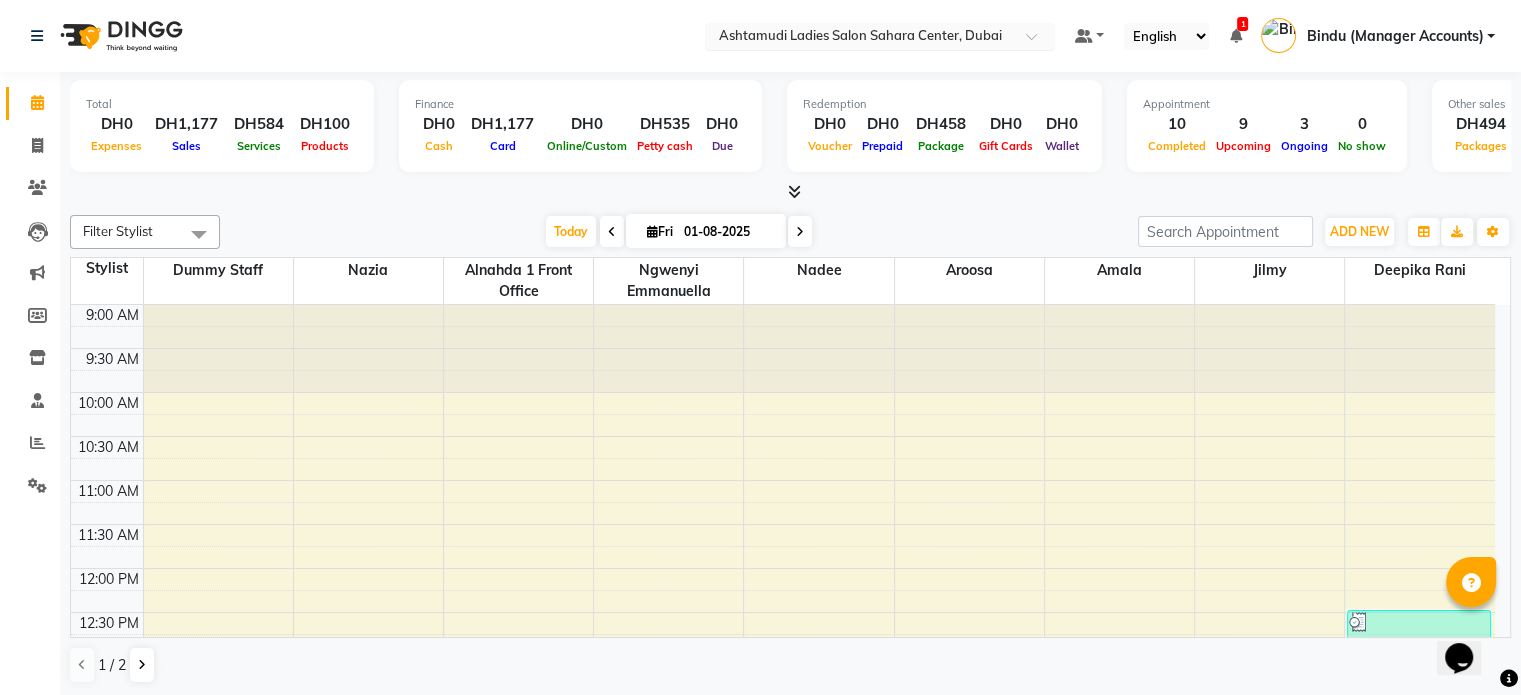 click at bounding box center (860, 38) 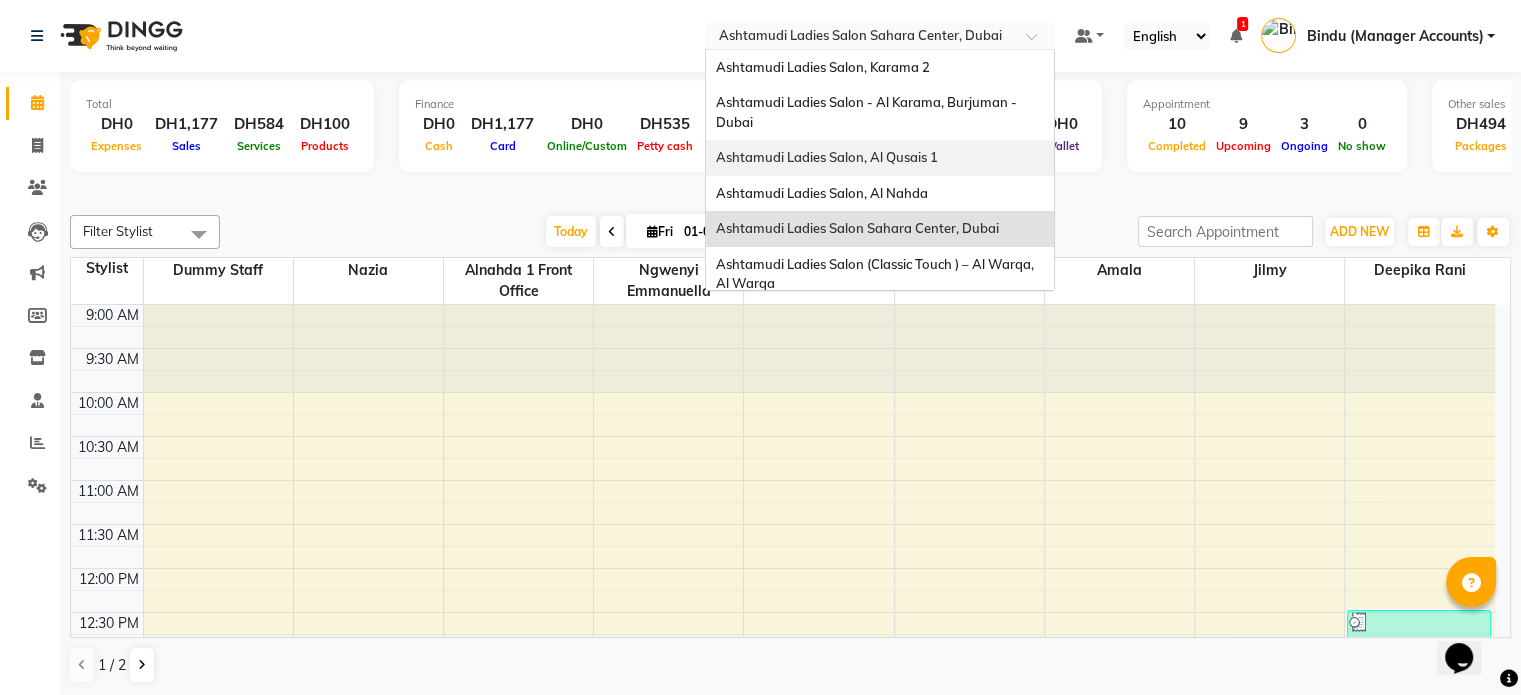 click on "Ashtamudi Ladies Salon, Al Qusais 1" at bounding box center [880, 158] 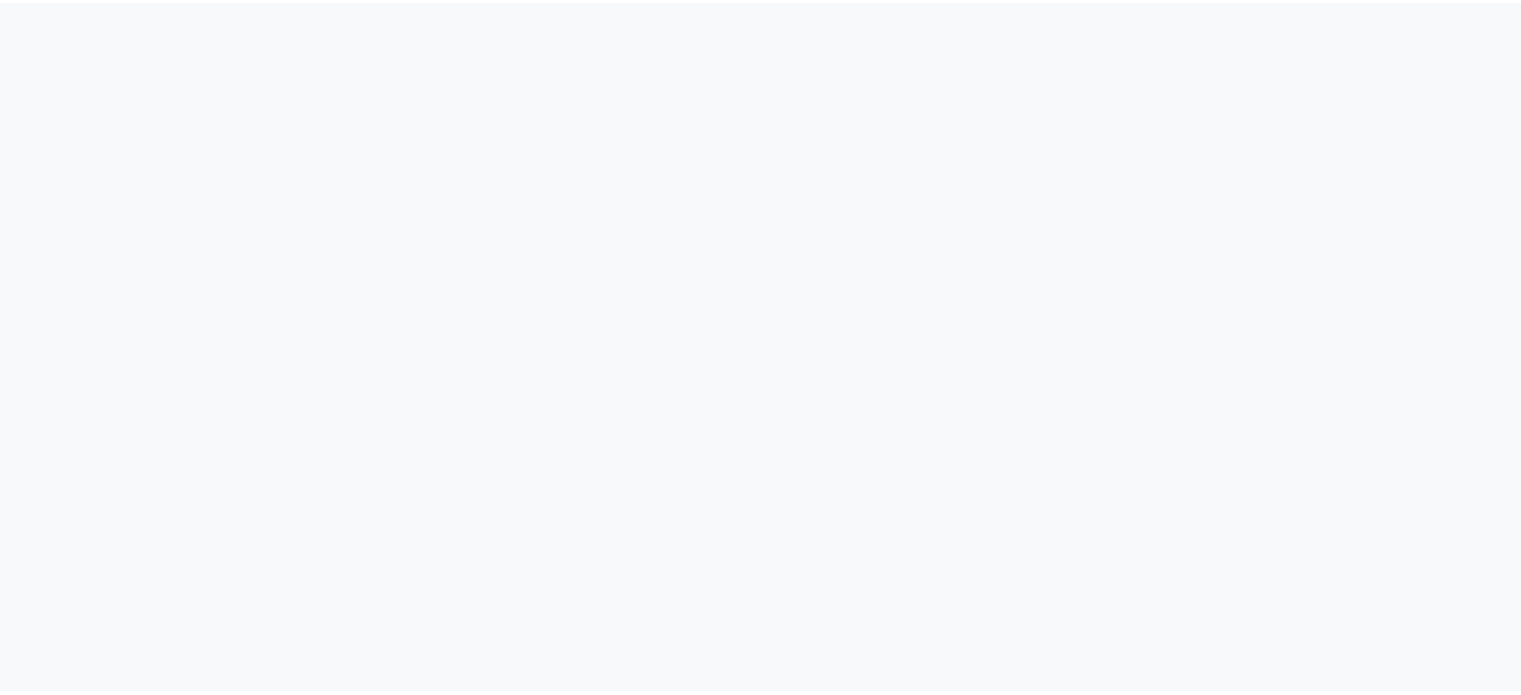 scroll, scrollTop: 0, scrollLeft: 0, axis: both 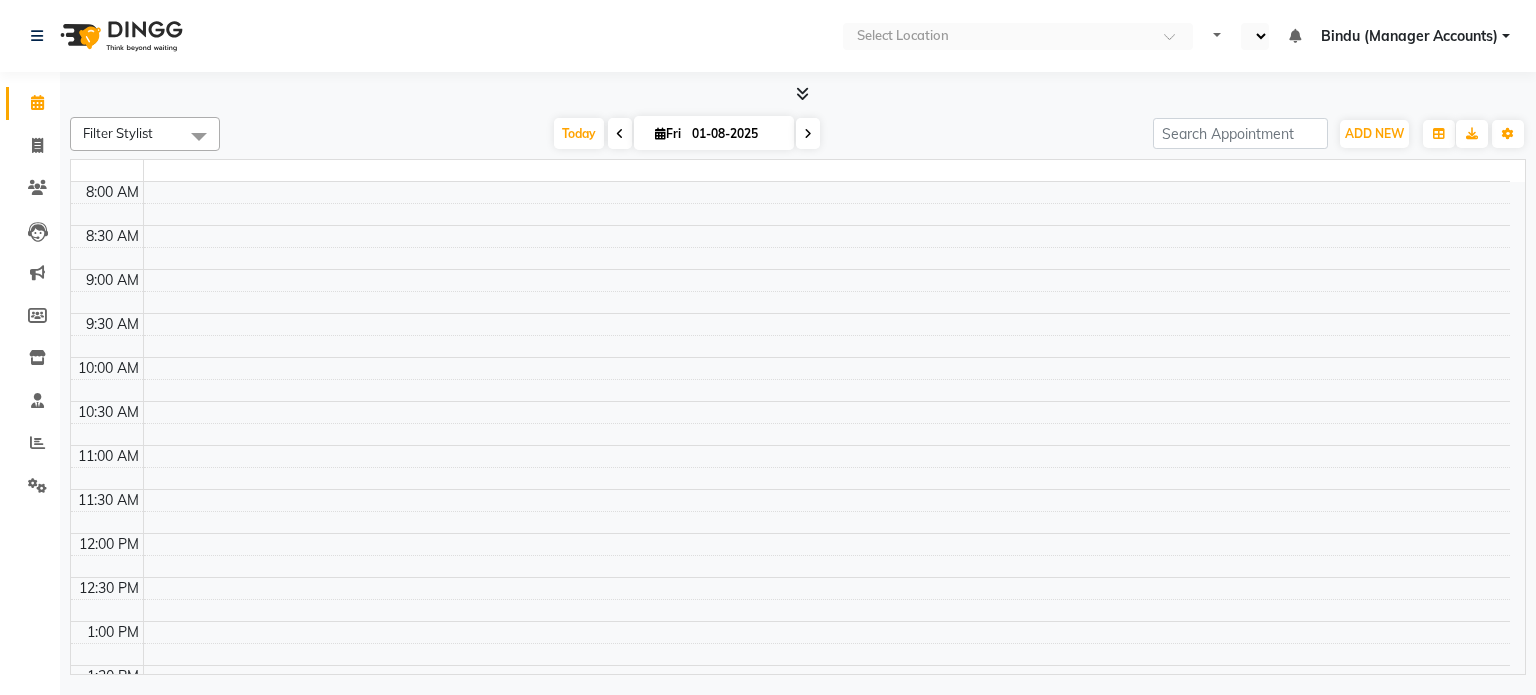 select on "en" 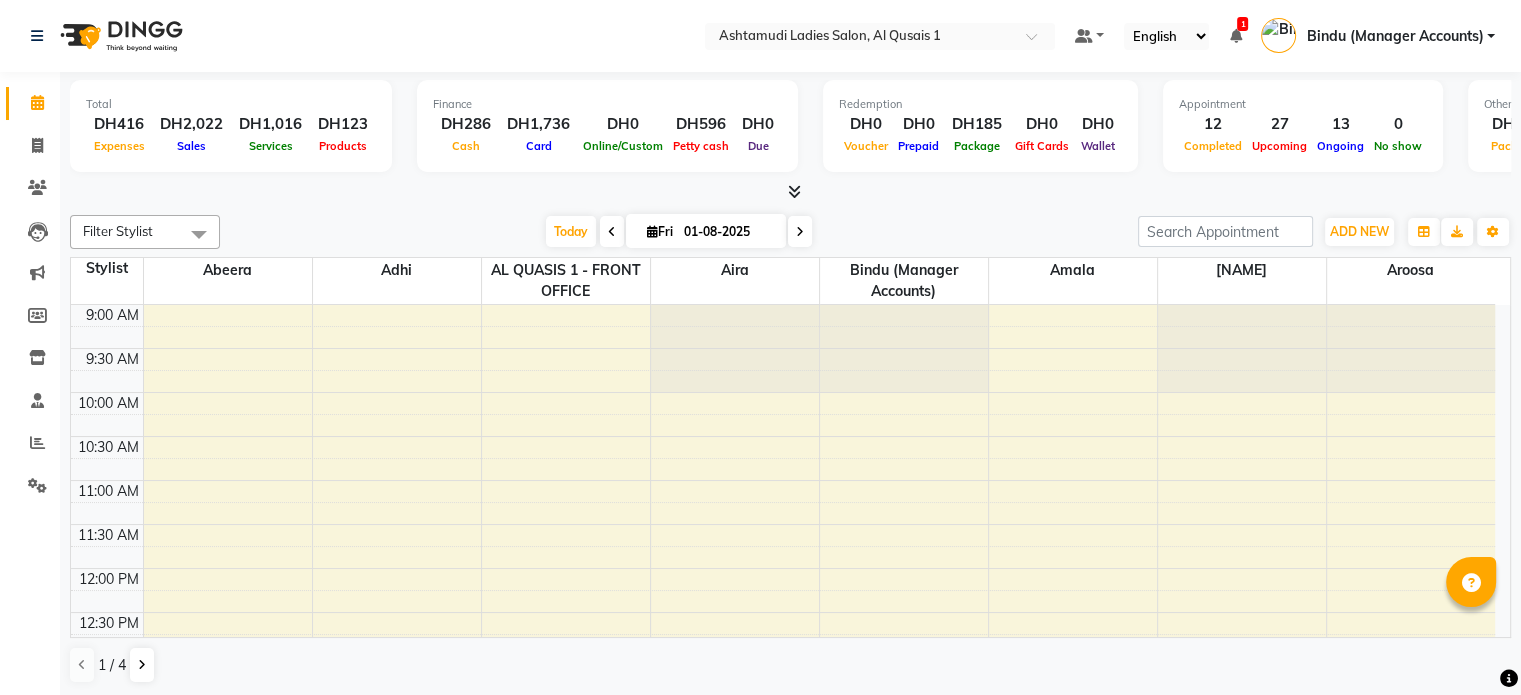 scroll, scrollTop: 0, scrollLeft: 0, axis: both 